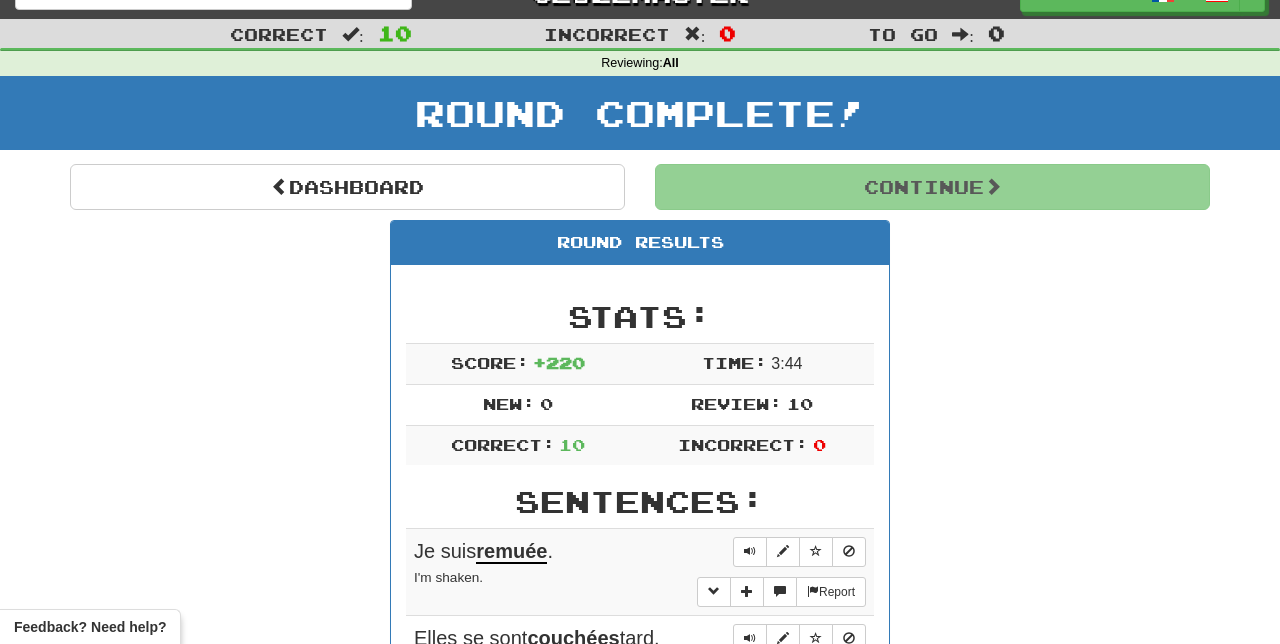 scroll, scrollTop: 0, scrollLeft: 0, axis: both 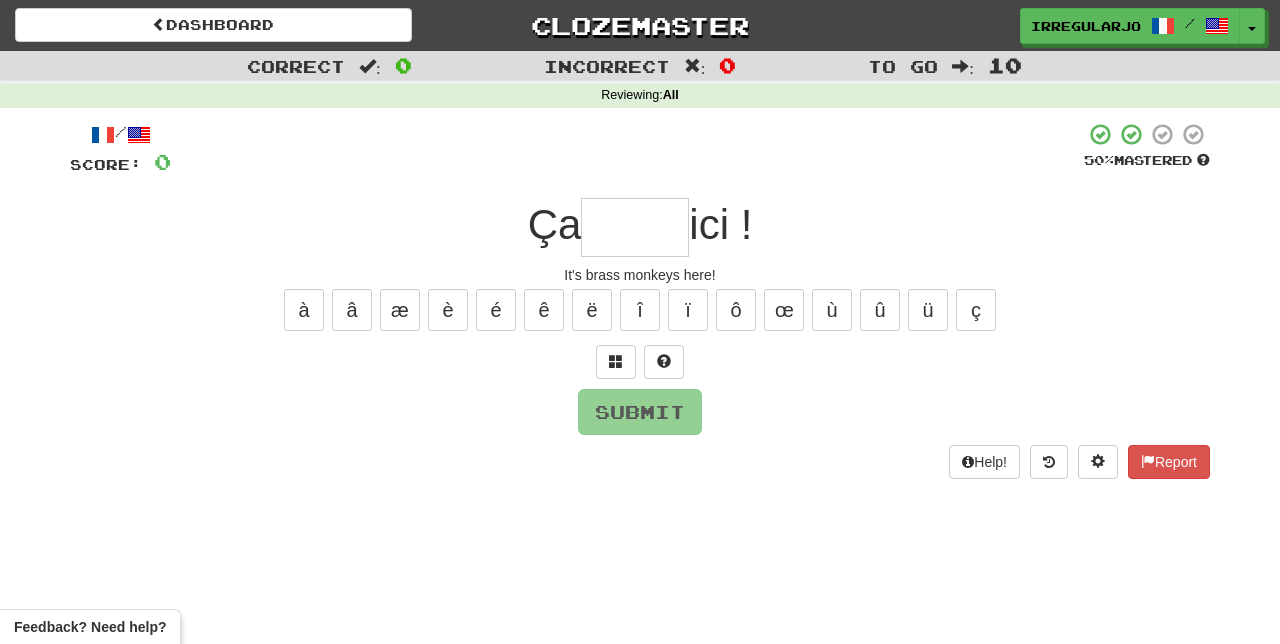 click at bounding box center [635, 227] 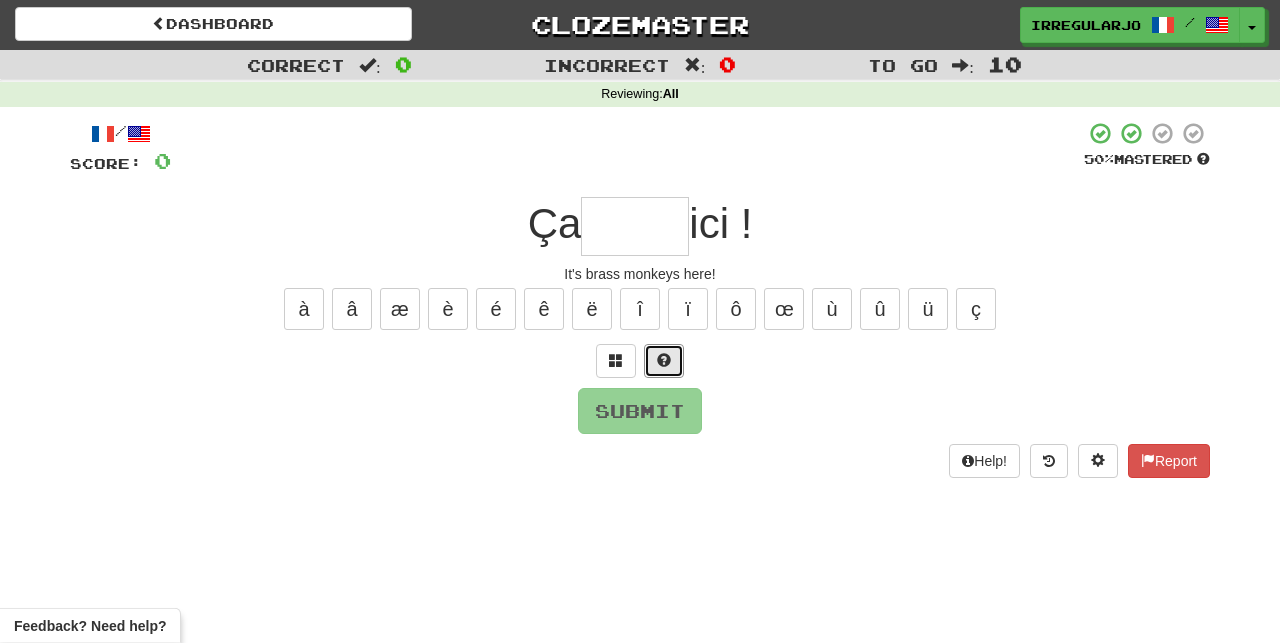 click at bounding box center [664, 362] 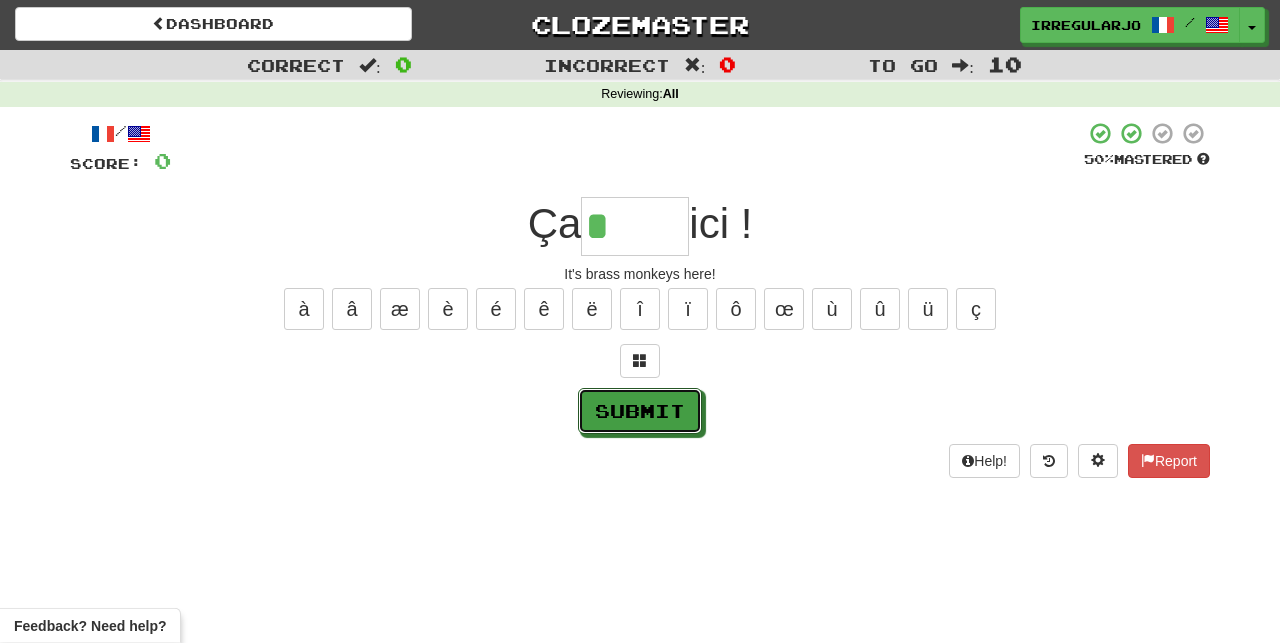 click on "Submit" at bounding box center (640, 412) 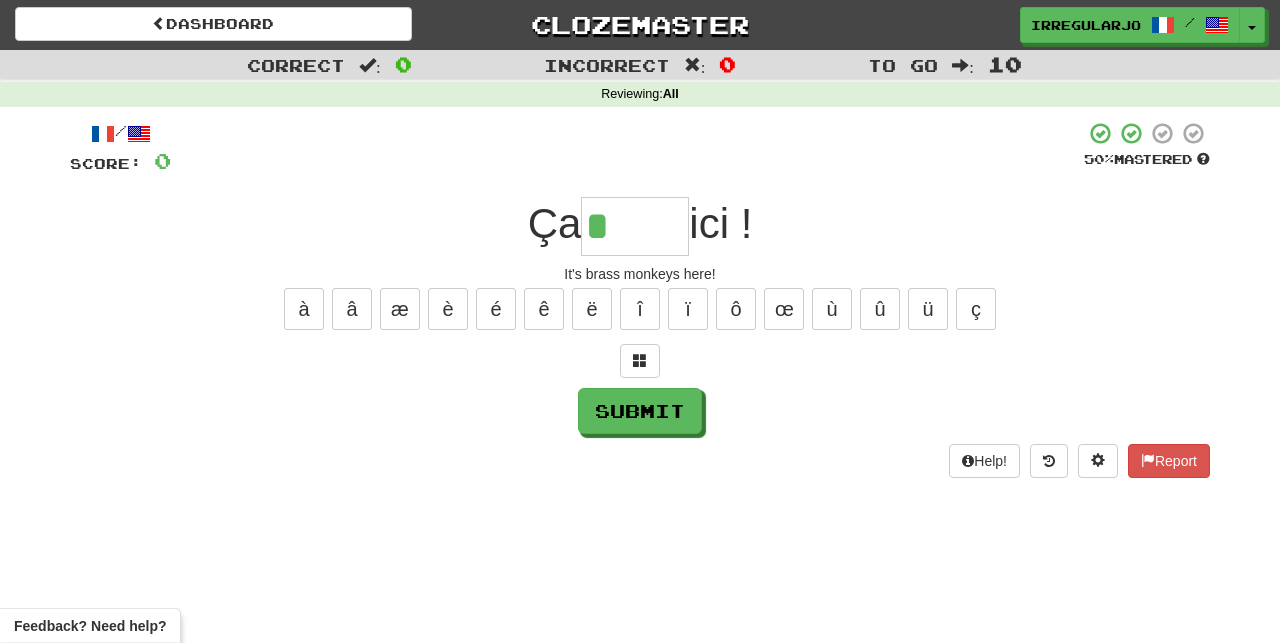 type on "******" 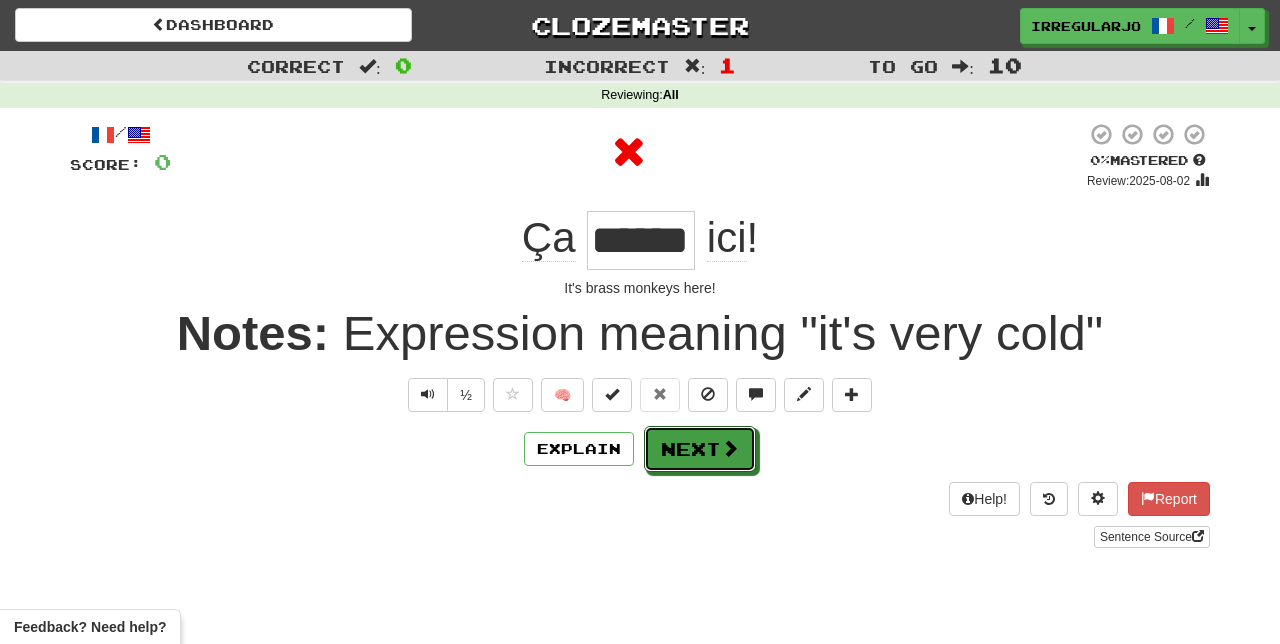 click on "Next" at bounding box center (700, 449) 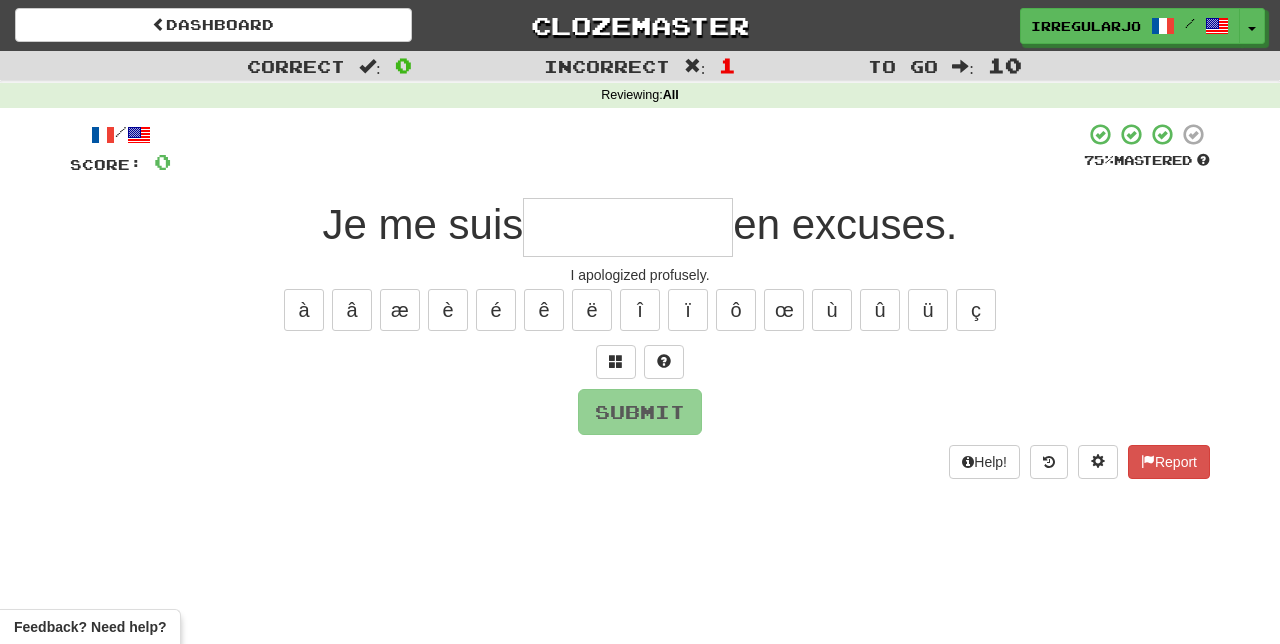type on "*" 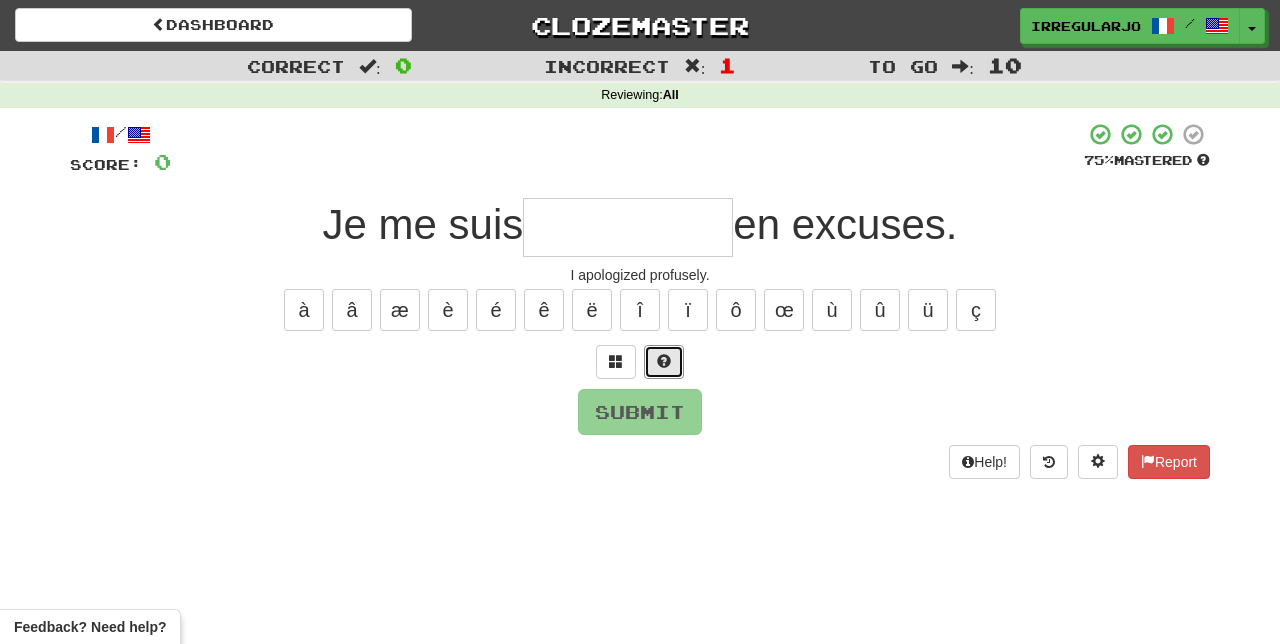 click at bounding box center [664, 362] 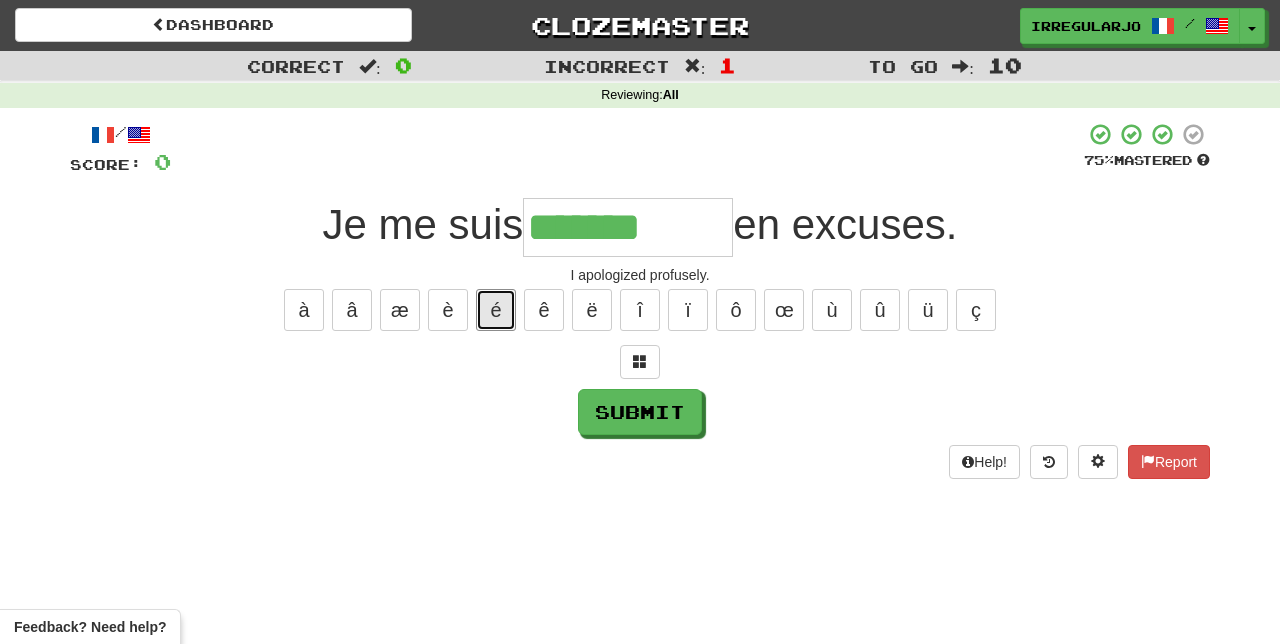 click on "é" at bounding box center (496, 310) 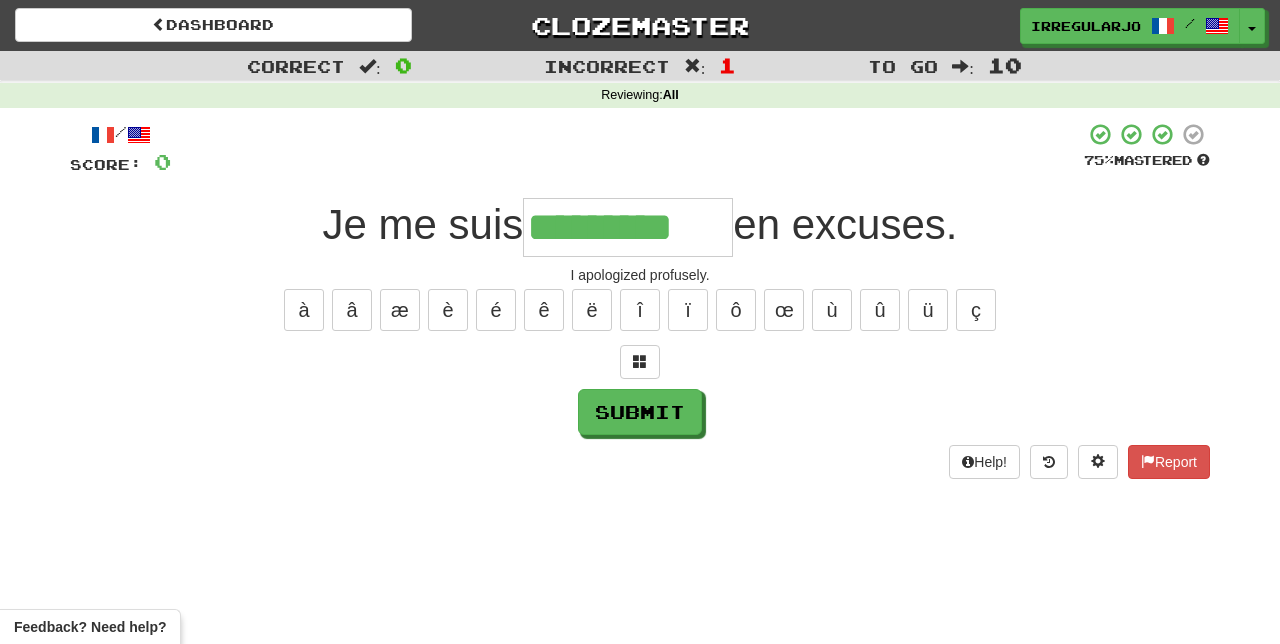 type on "*********" 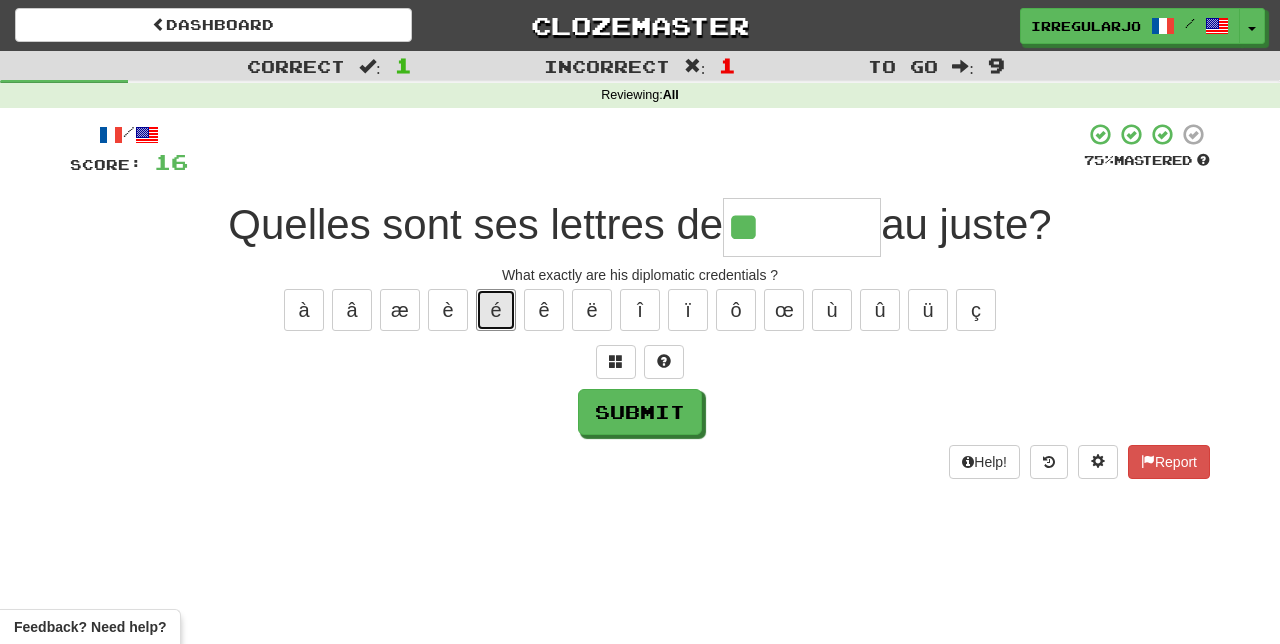click on "é" at bounding box center [496, 310] 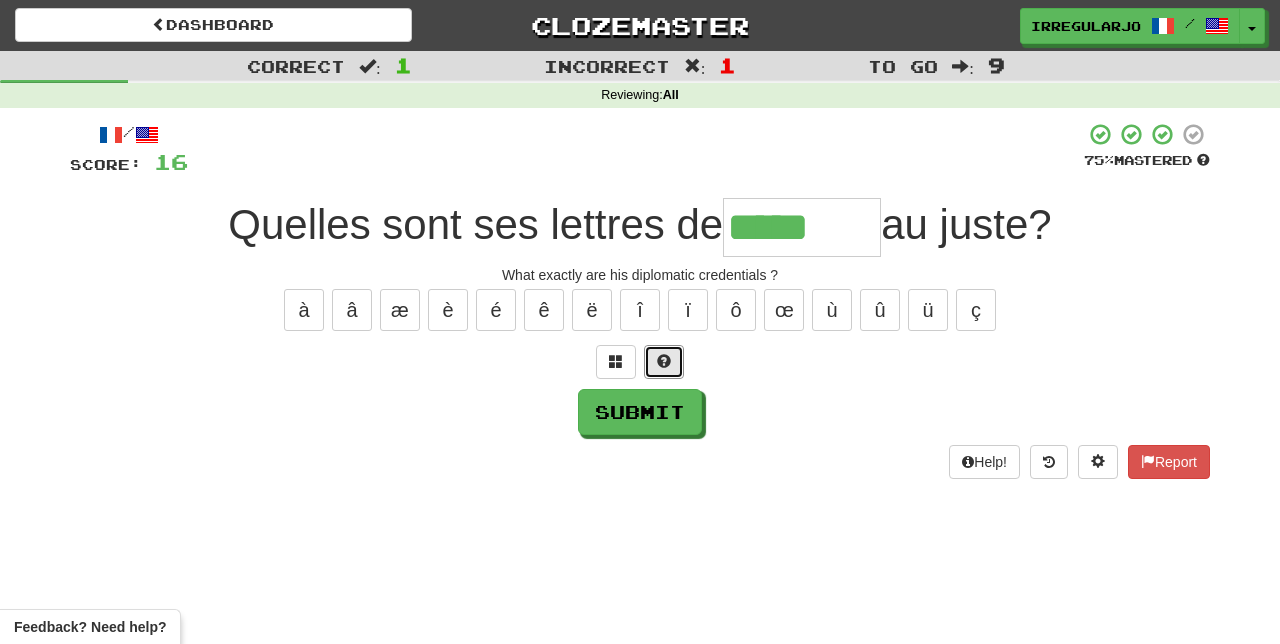 click at bounding box center (664, 362) 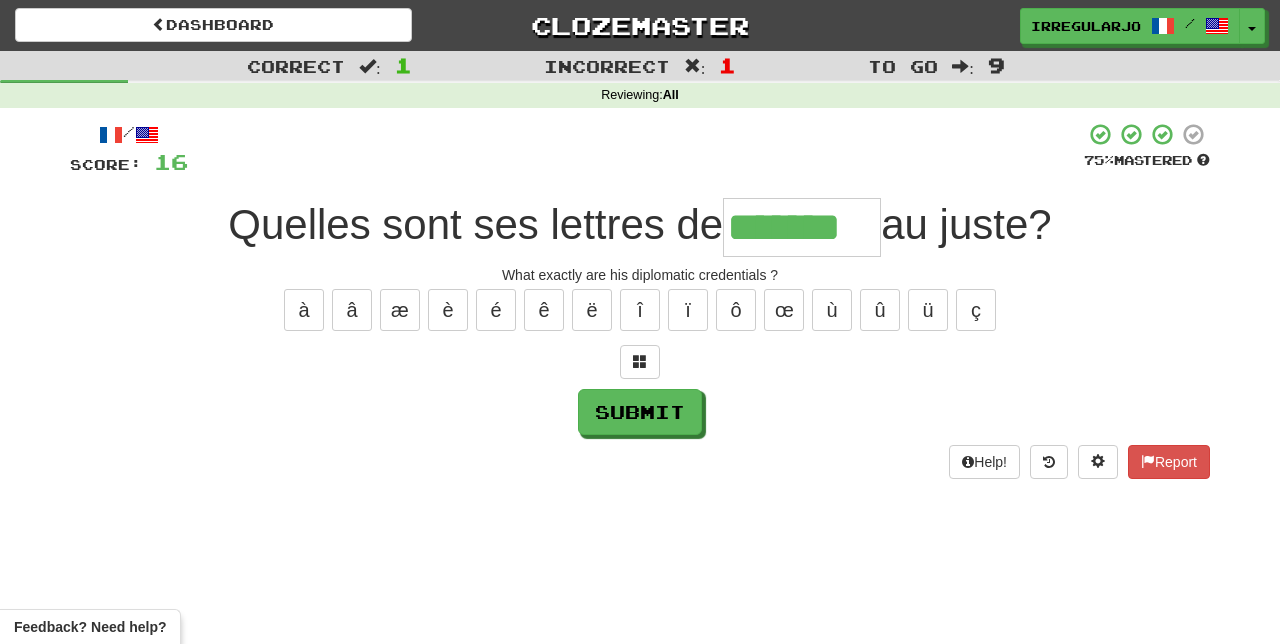 type on "*******" 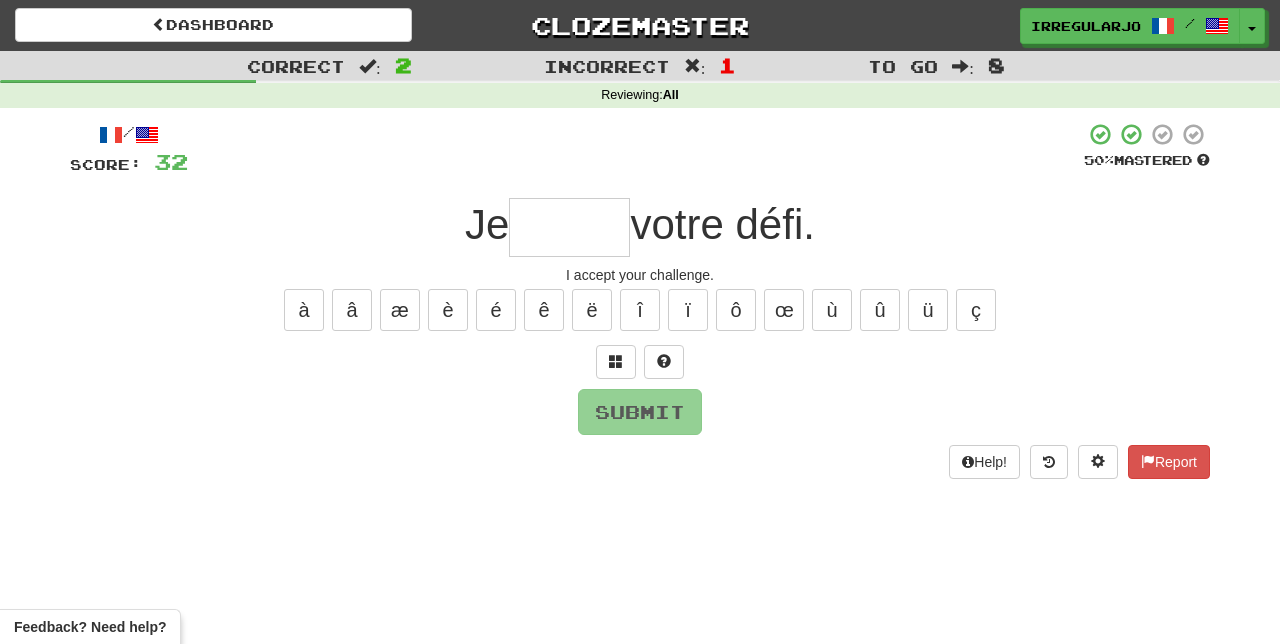 type on "*" 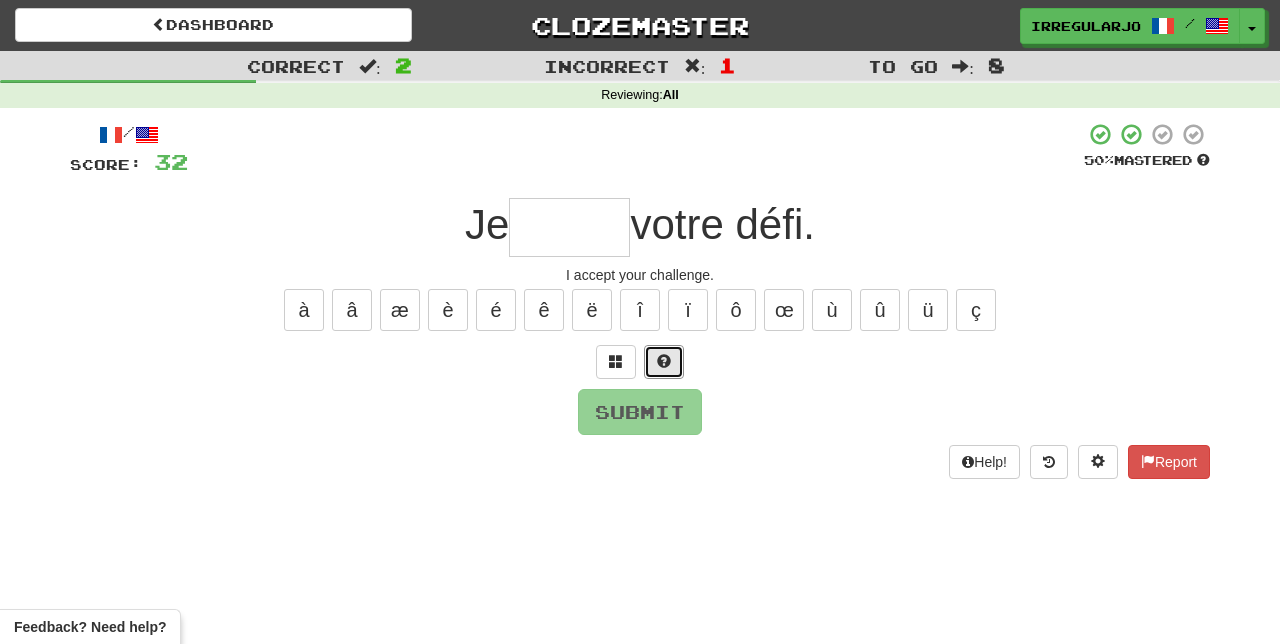 click at bounding box center [664, 361] 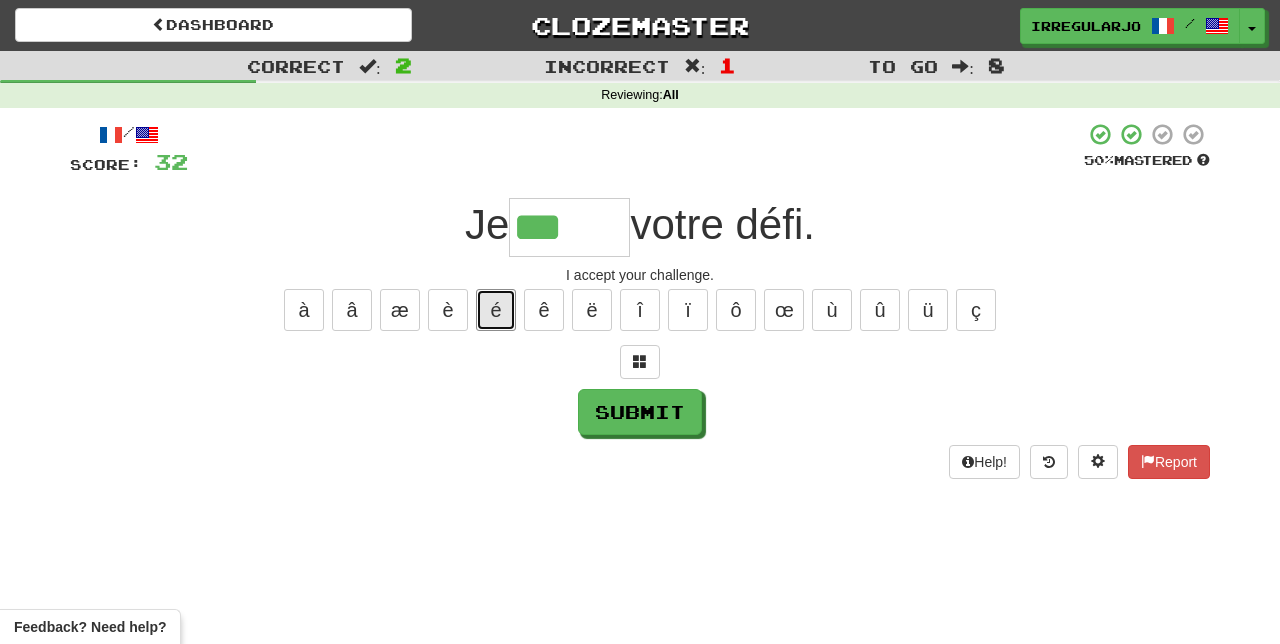 click on "é" at bounding box center (496, 310) 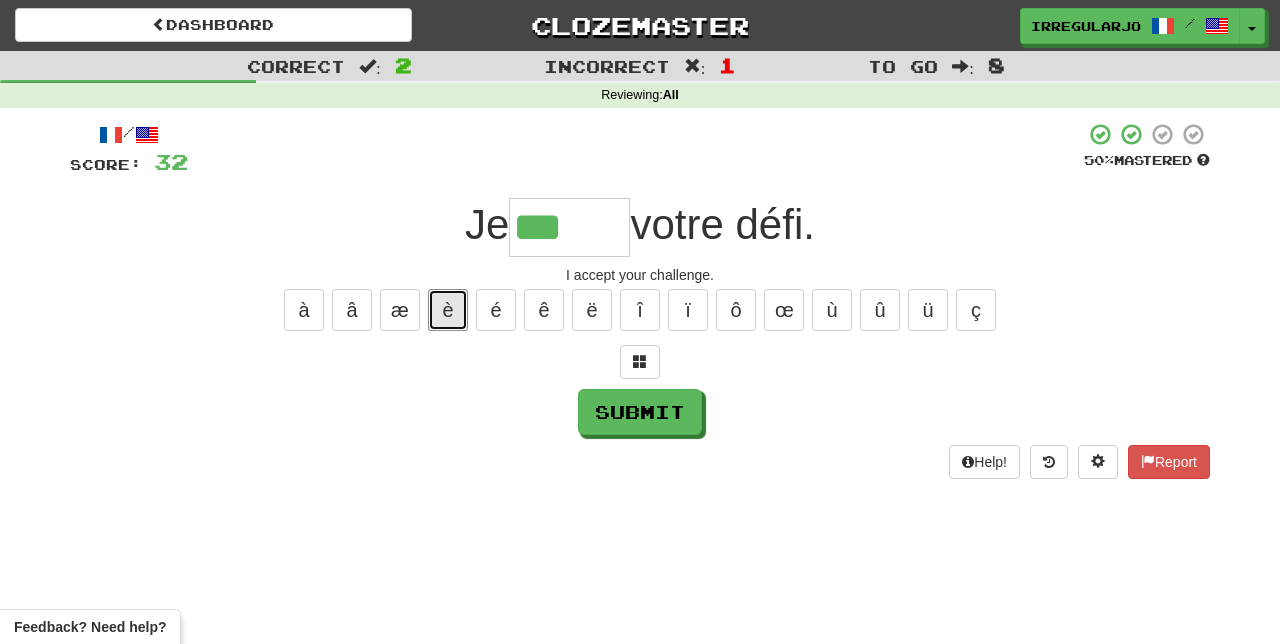 click on "è" at bounding box center [448, 310] 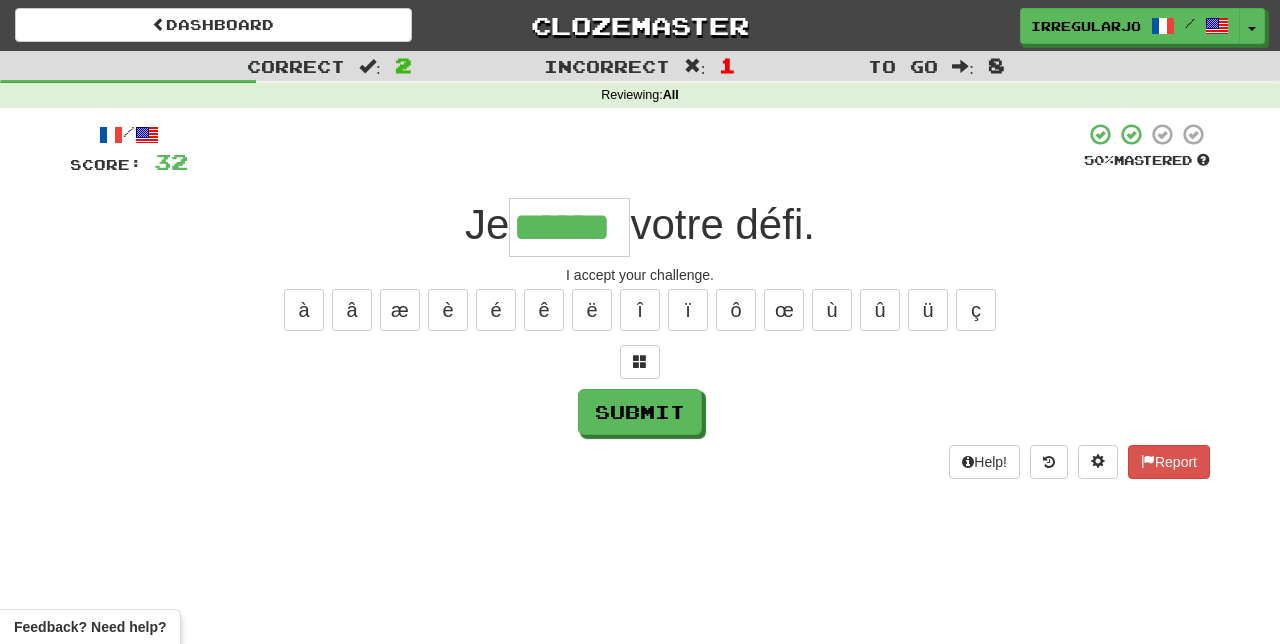 type on "******" 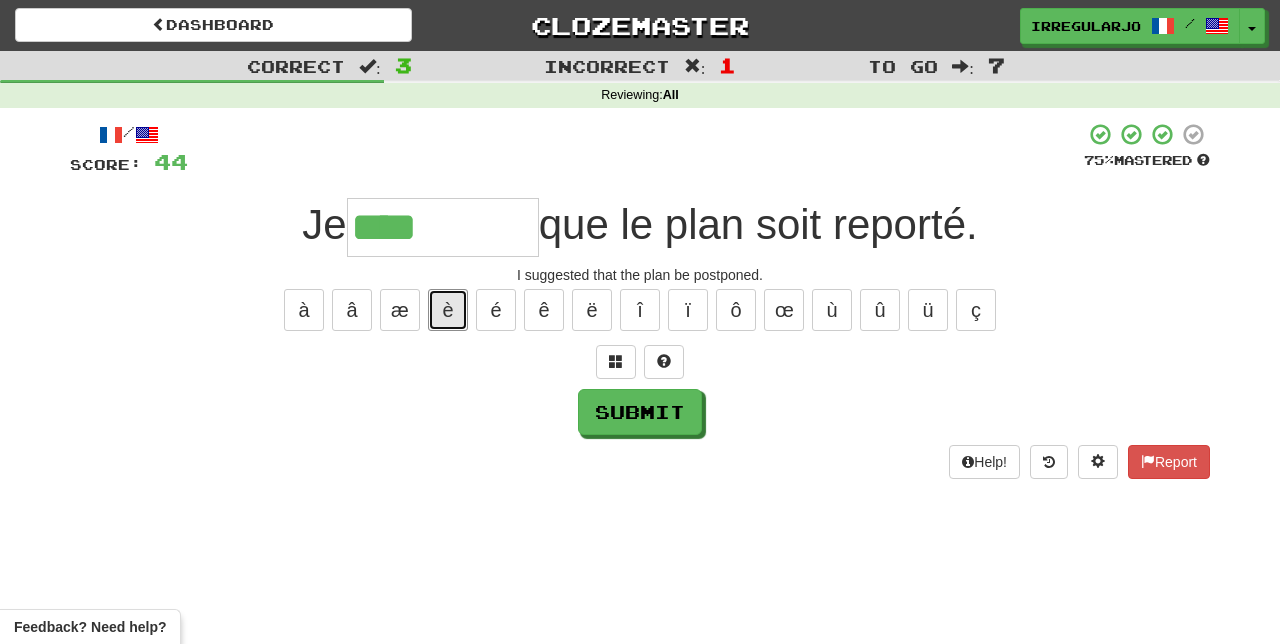 click on "è" at bounding box center (448, 310) 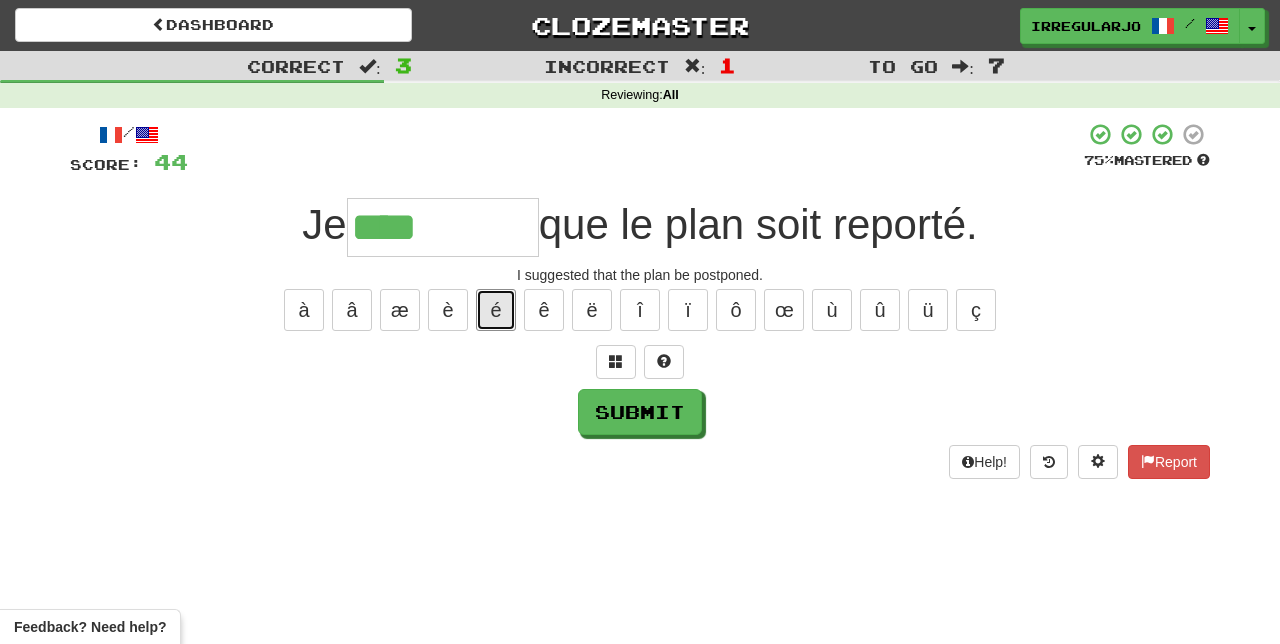 click on "é" at bounding box center (496, 310) 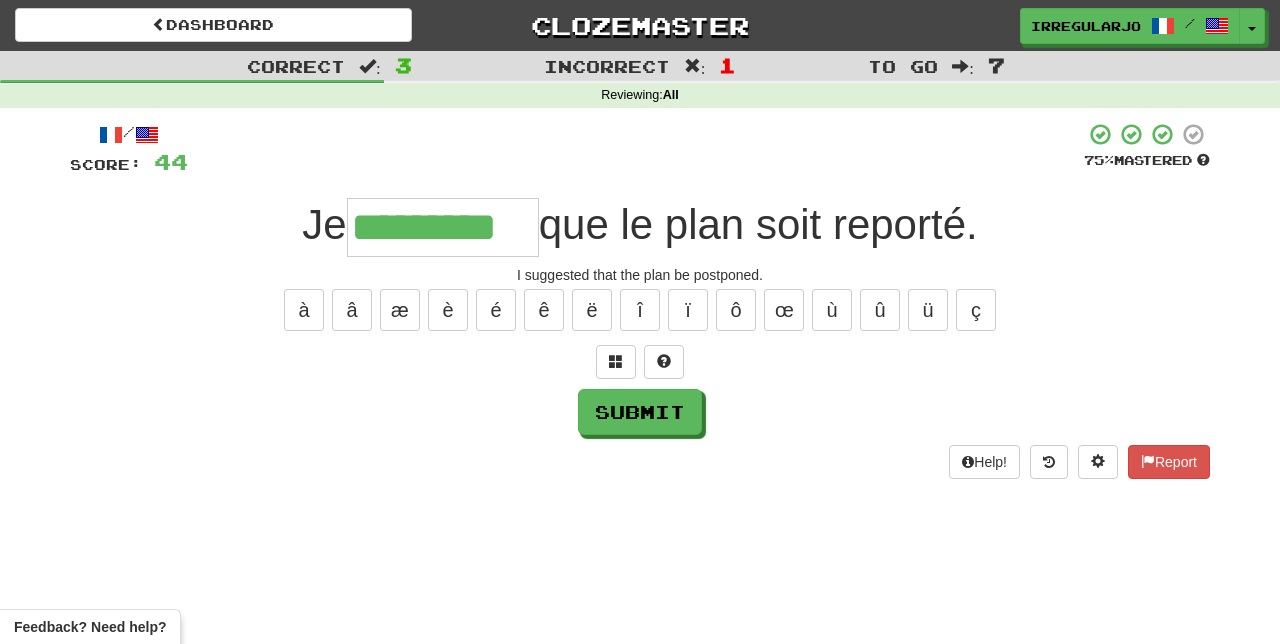 type on "*********" 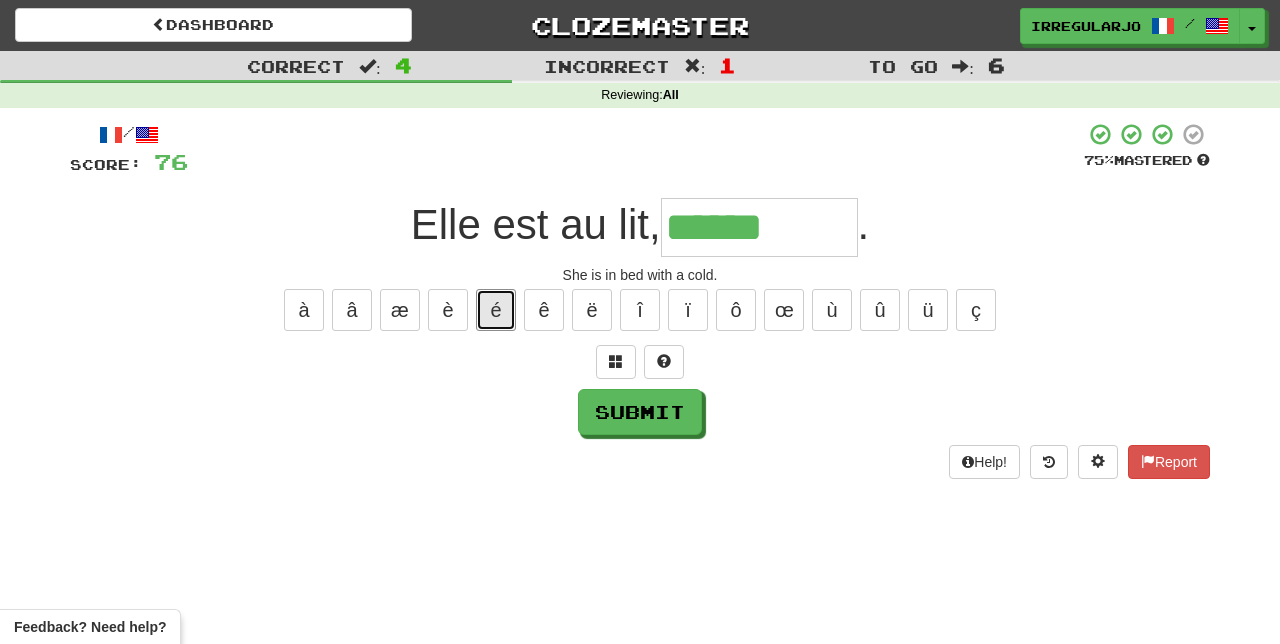 click on "é" at bounding box center (496, 310) 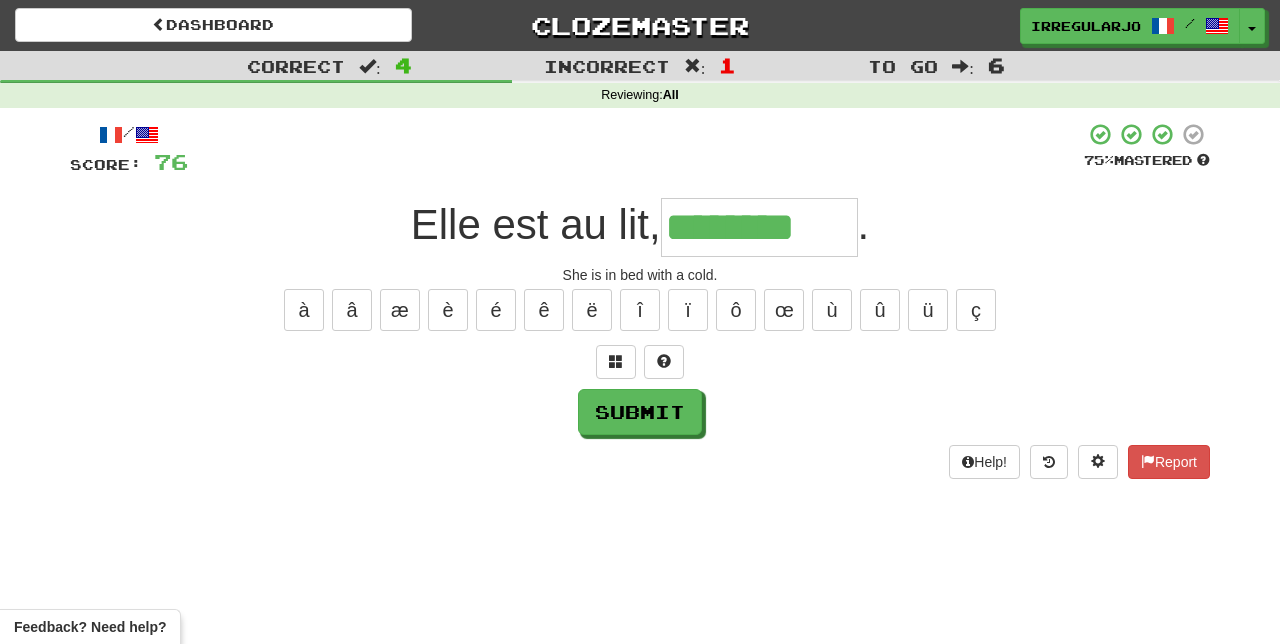 type on "********" 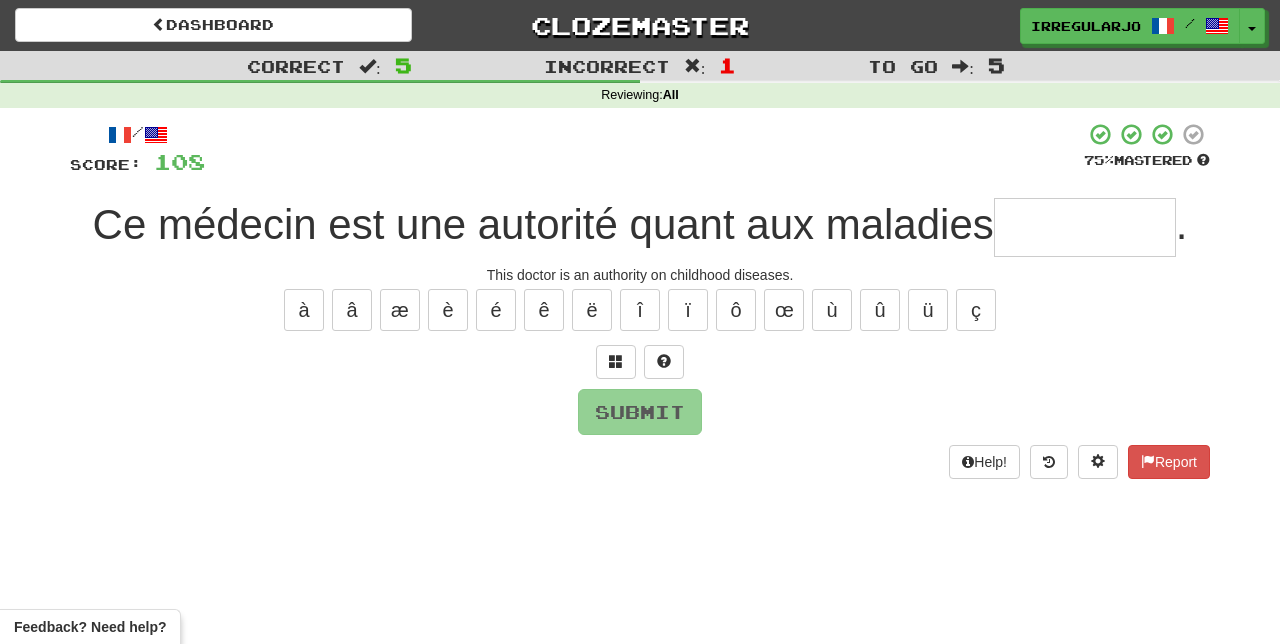 type on "*" 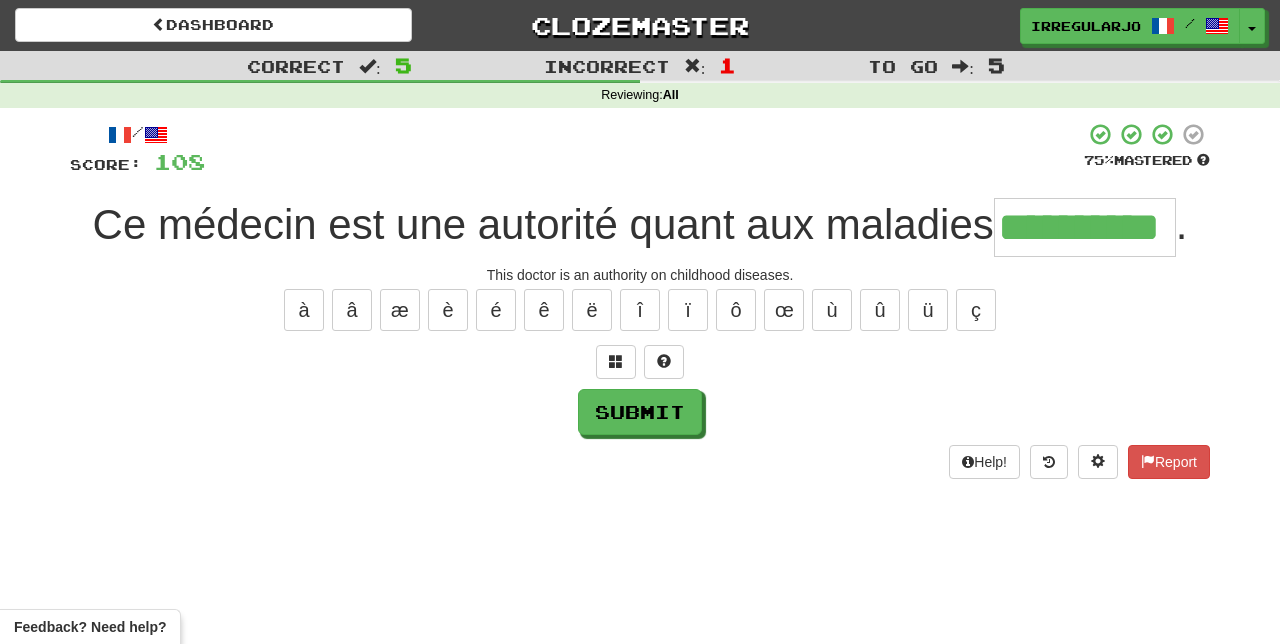 type on "**********" 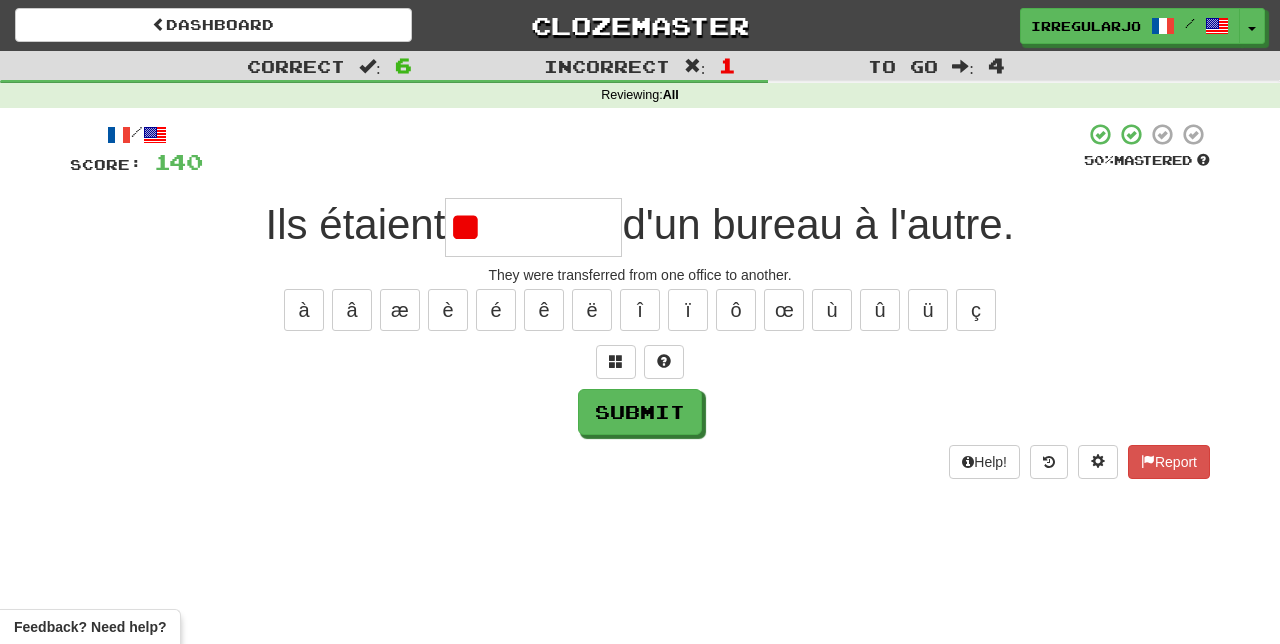type on "*" 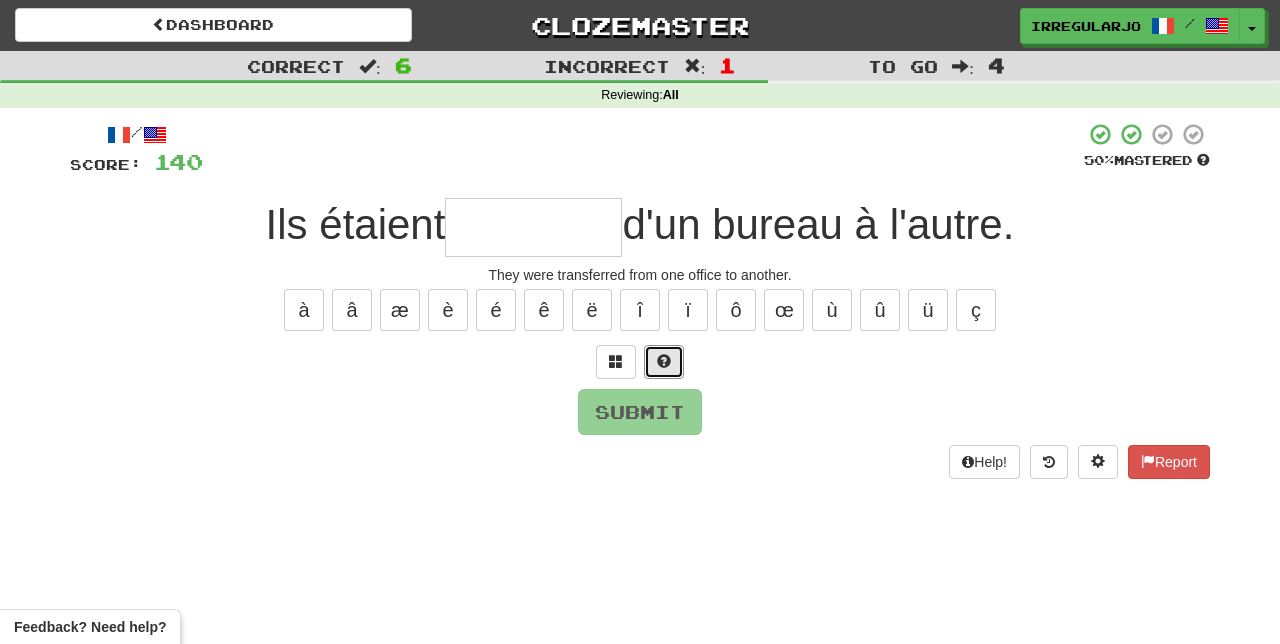 click at bounding box center (664, 362) 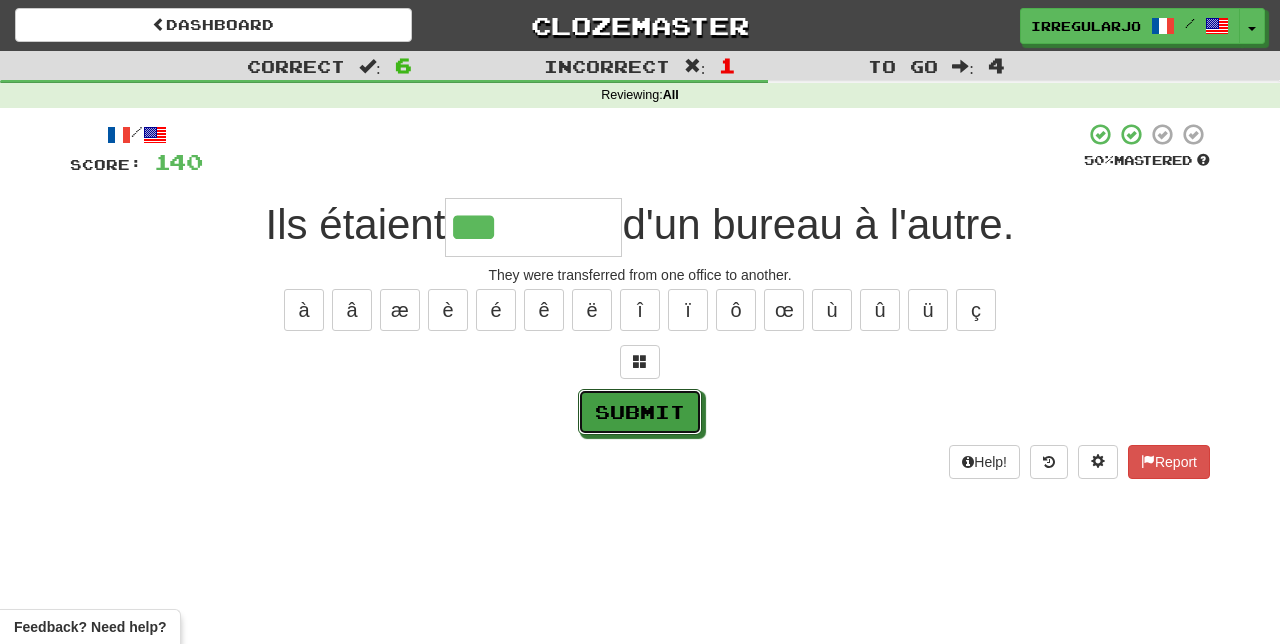 click on "Submit" at bounding box center [640, 412] 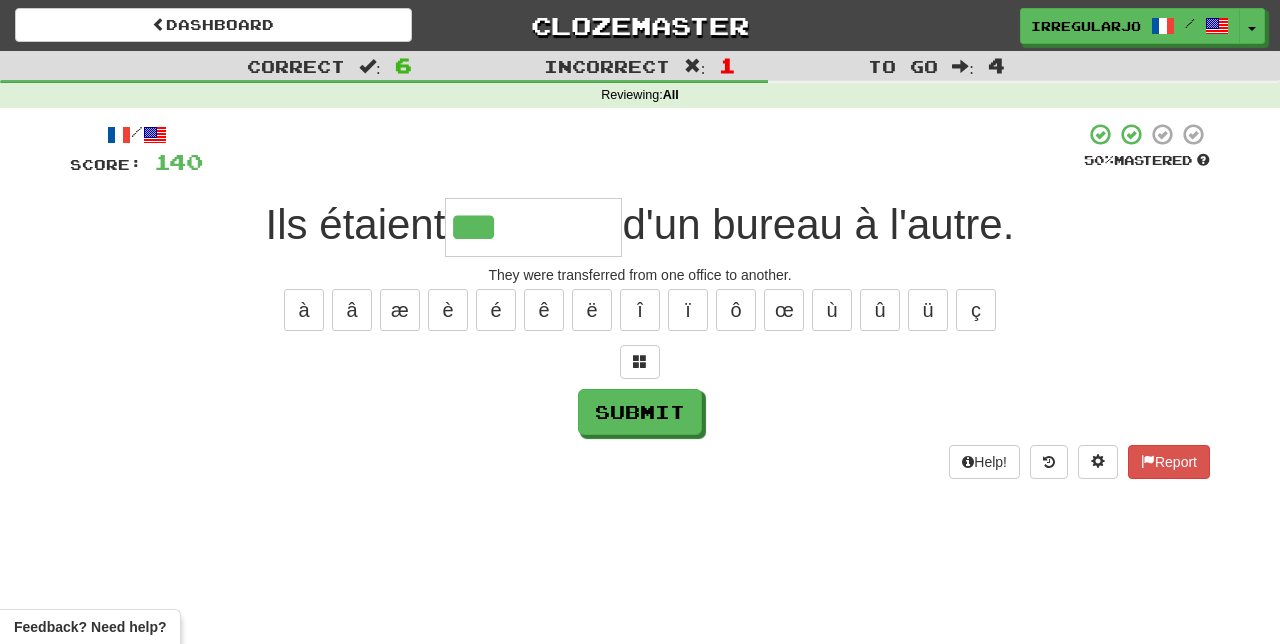 type on "********" 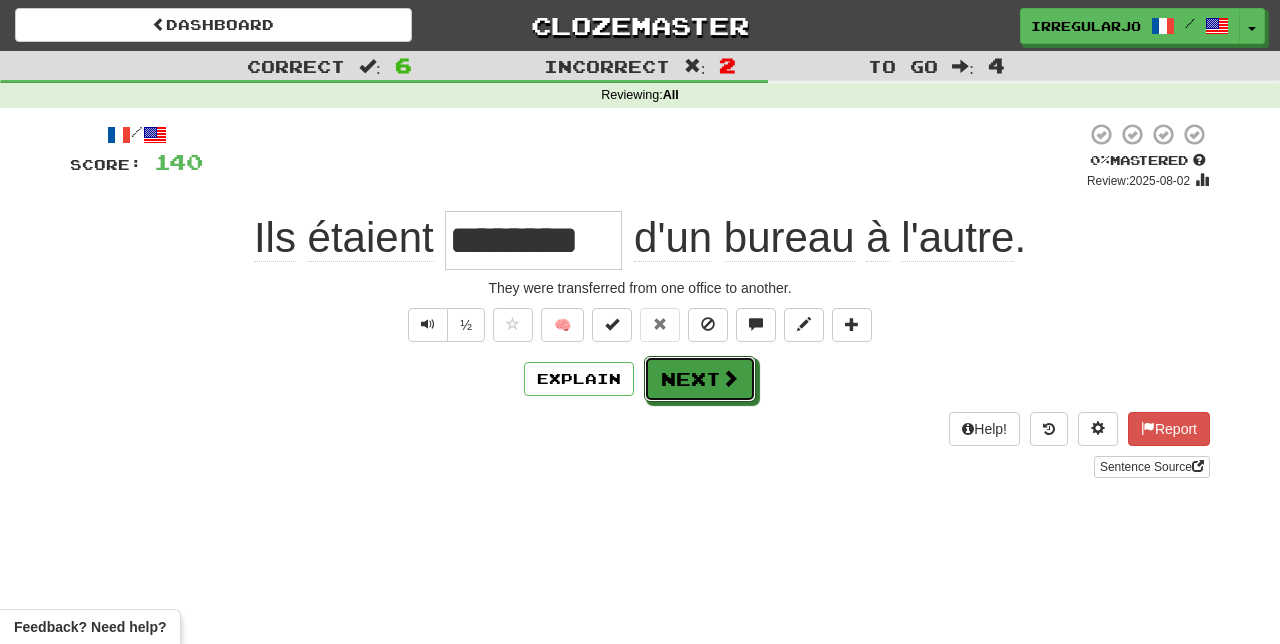 click on "Next" at bounding box center [700, 379] 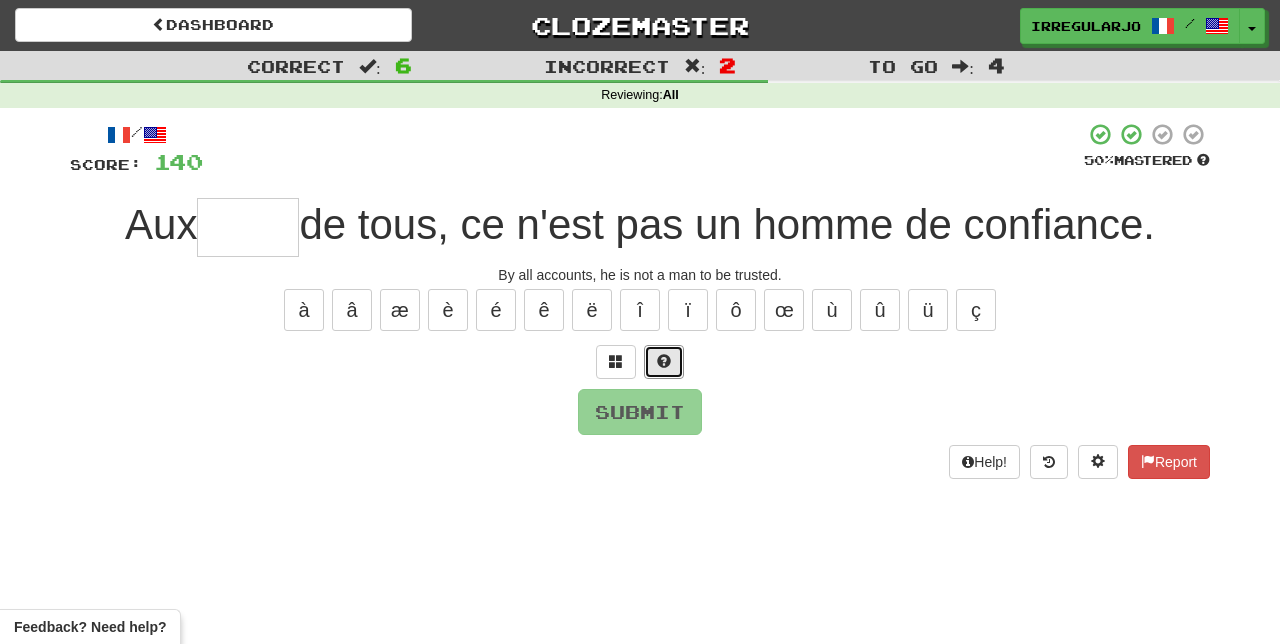 click at bounding box center (664, 361) 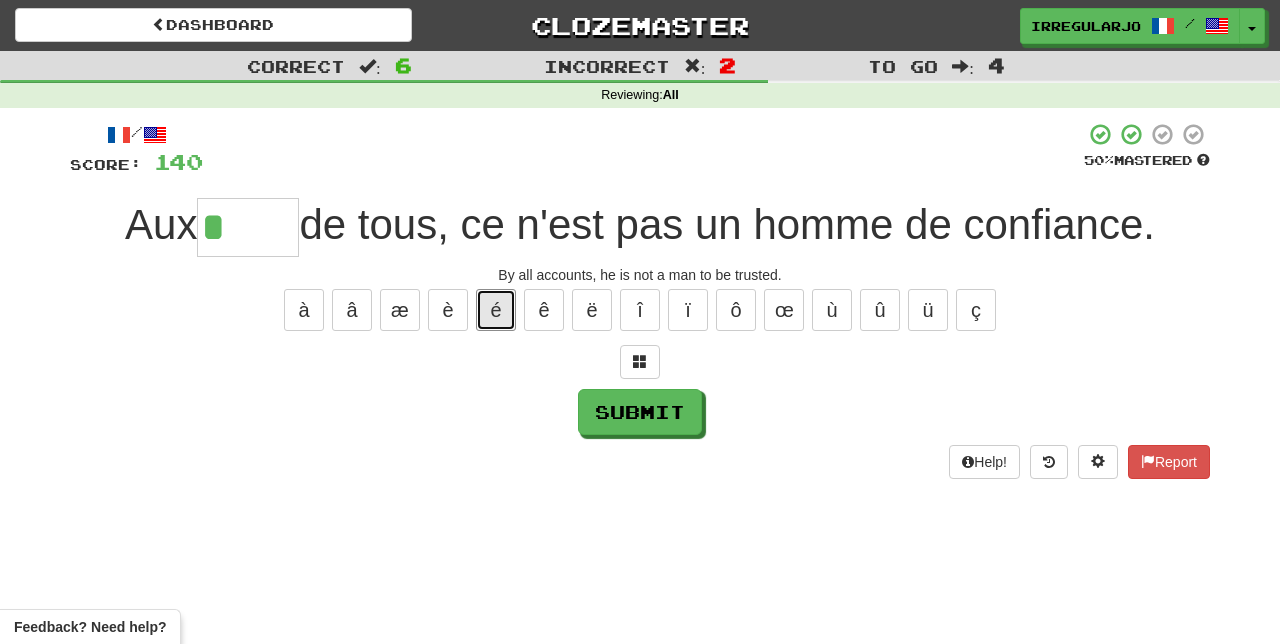 click on "é" at bounding box center (496, 310) 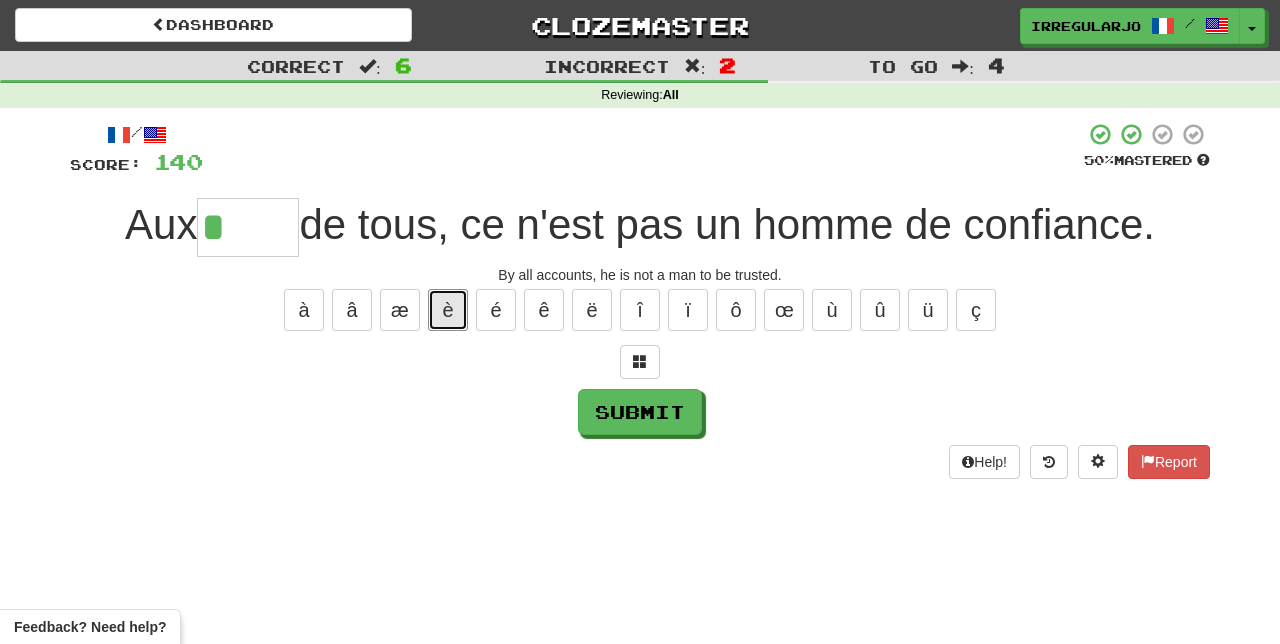 click on "è" at bounding box center [448, 310] 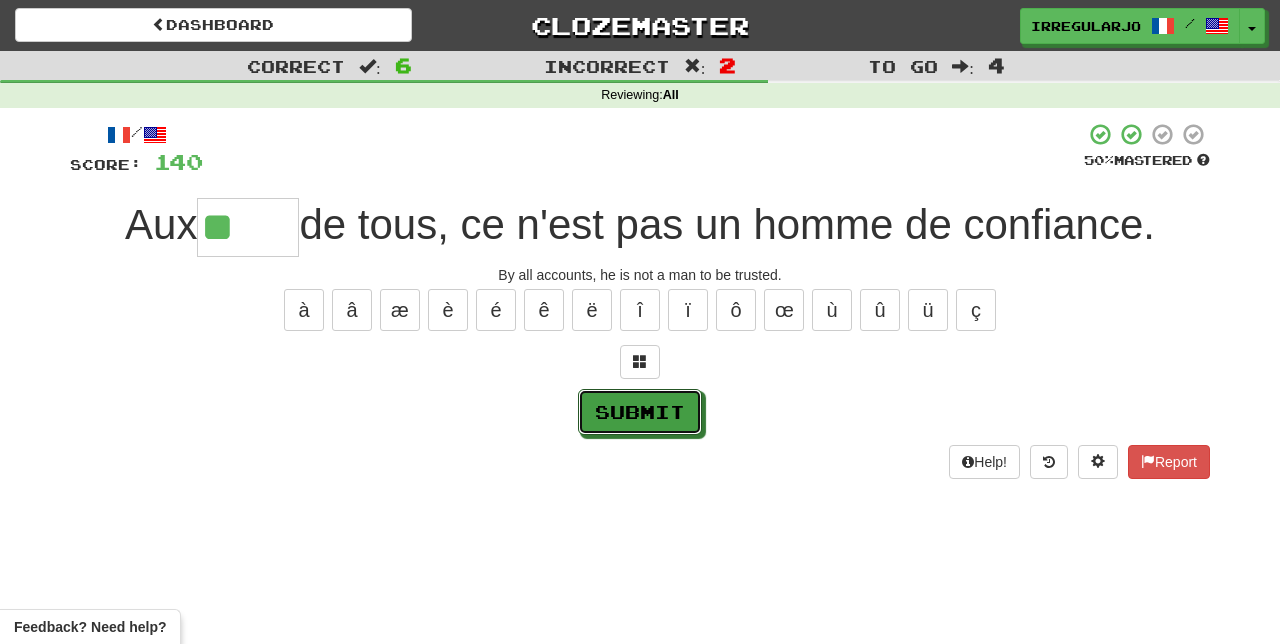 click on "Submit" at bounding box center (640, 412) 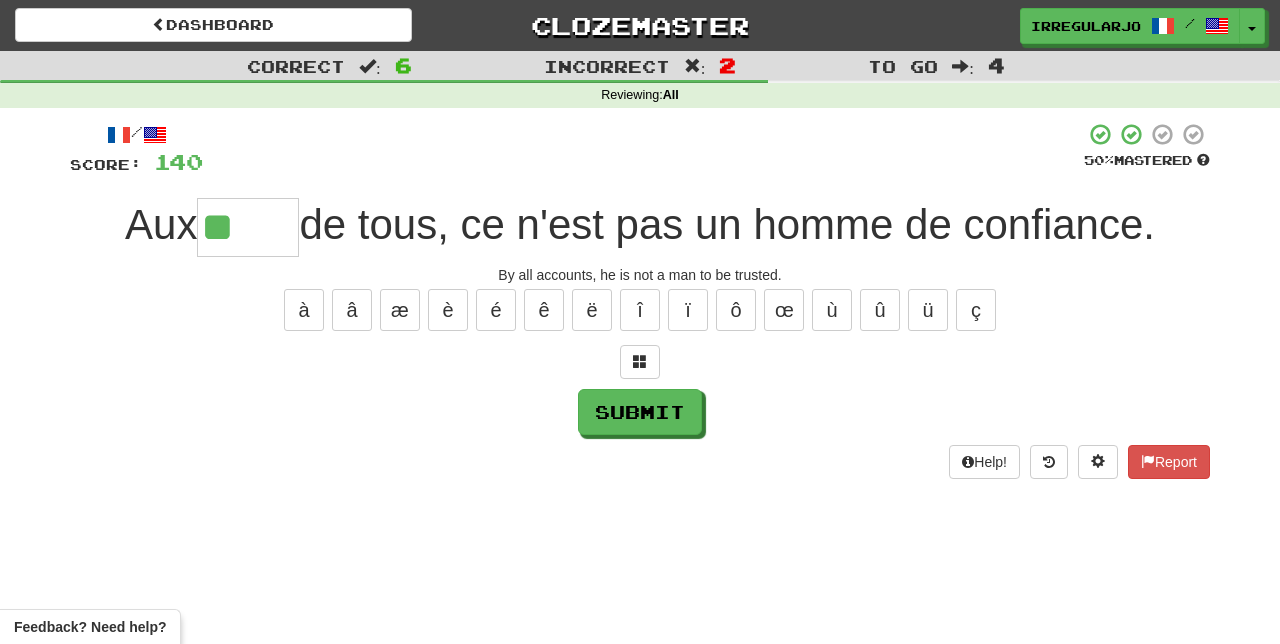 type on "*****" 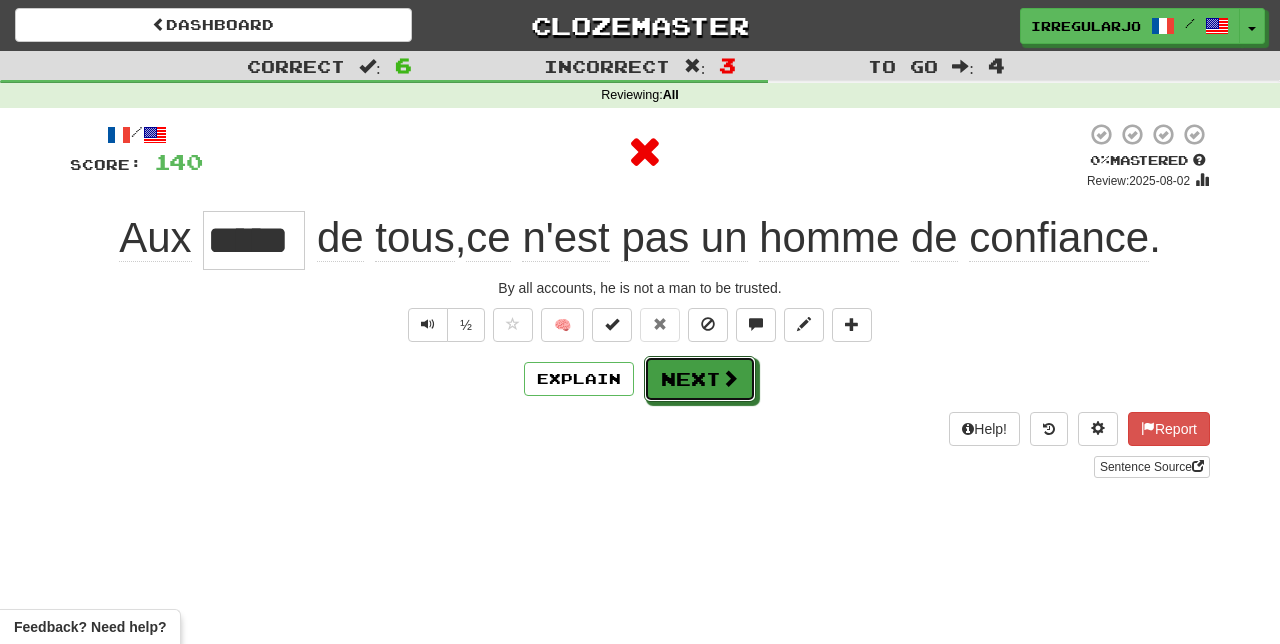 click on "Next" at bounding box center [700, 379] 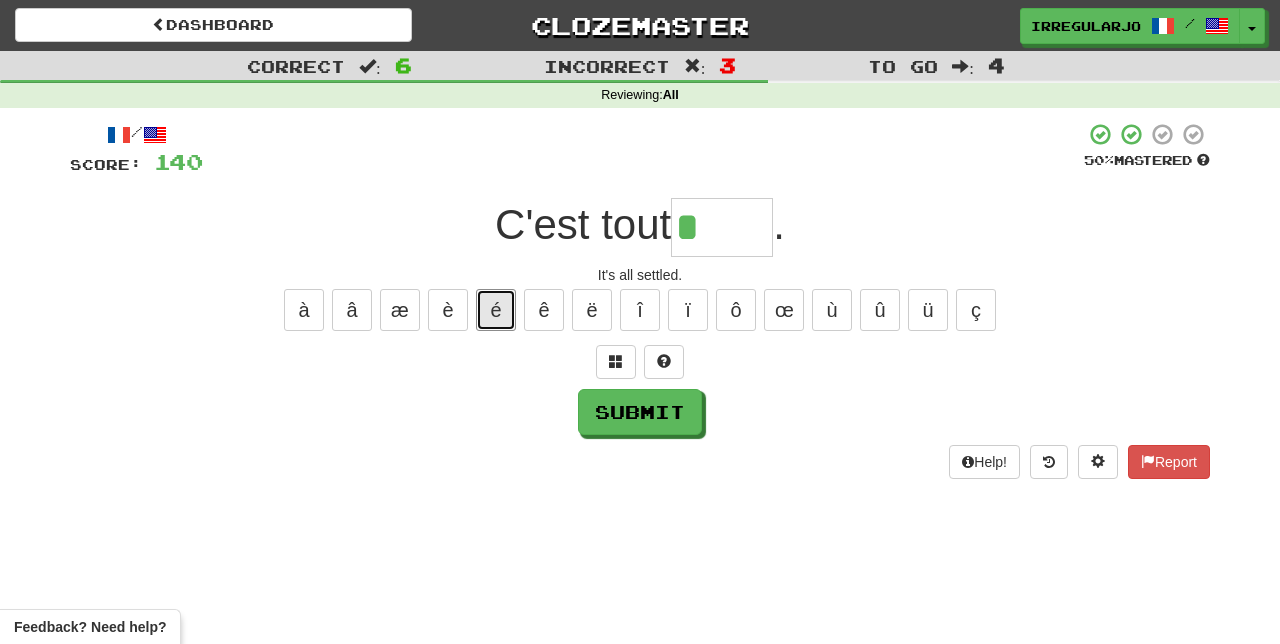 click on "é" at bounding box center [496, 310] 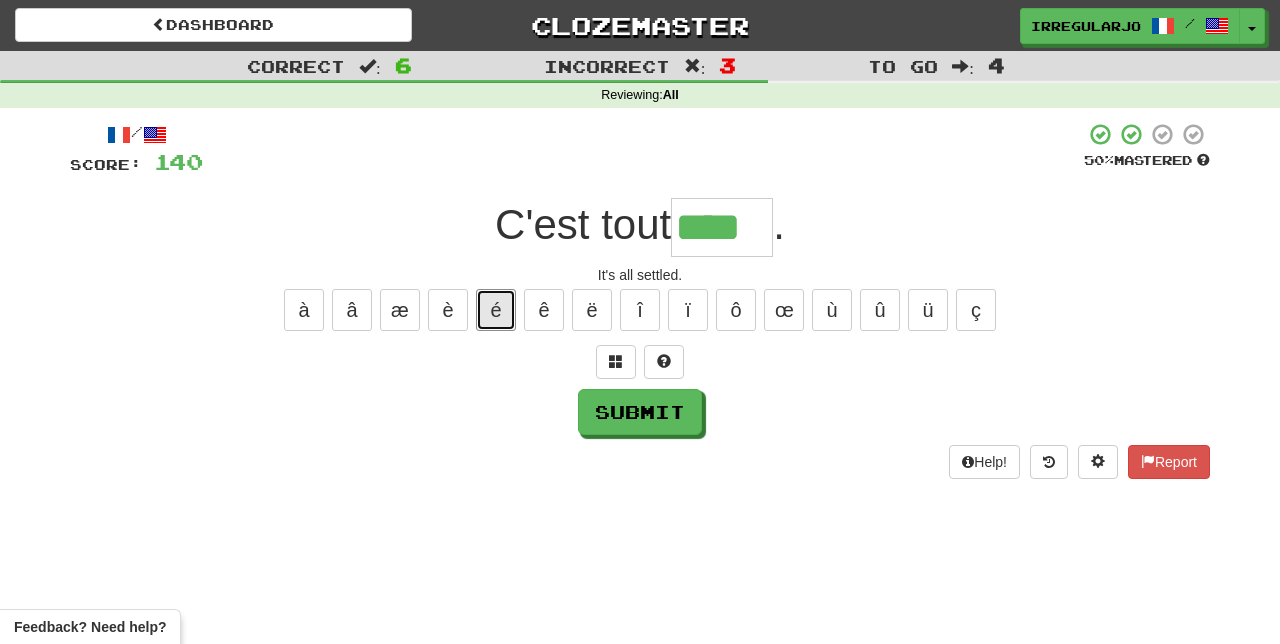 click on "é" at bounding box center (496, 310) 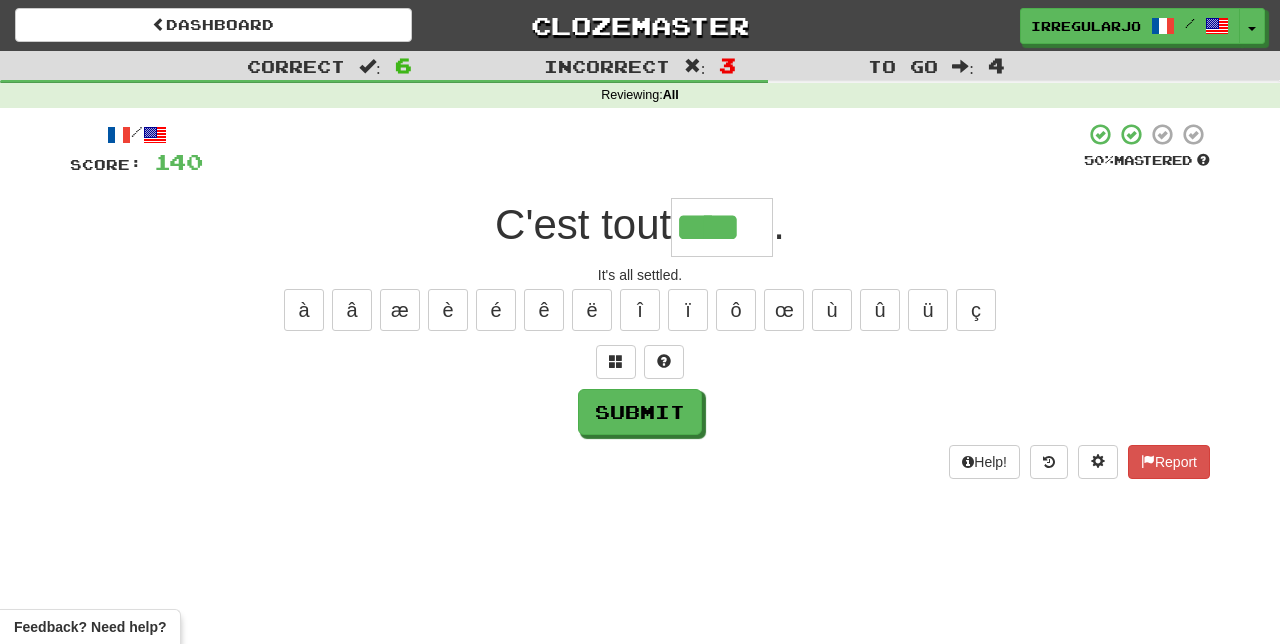 type on "*****" 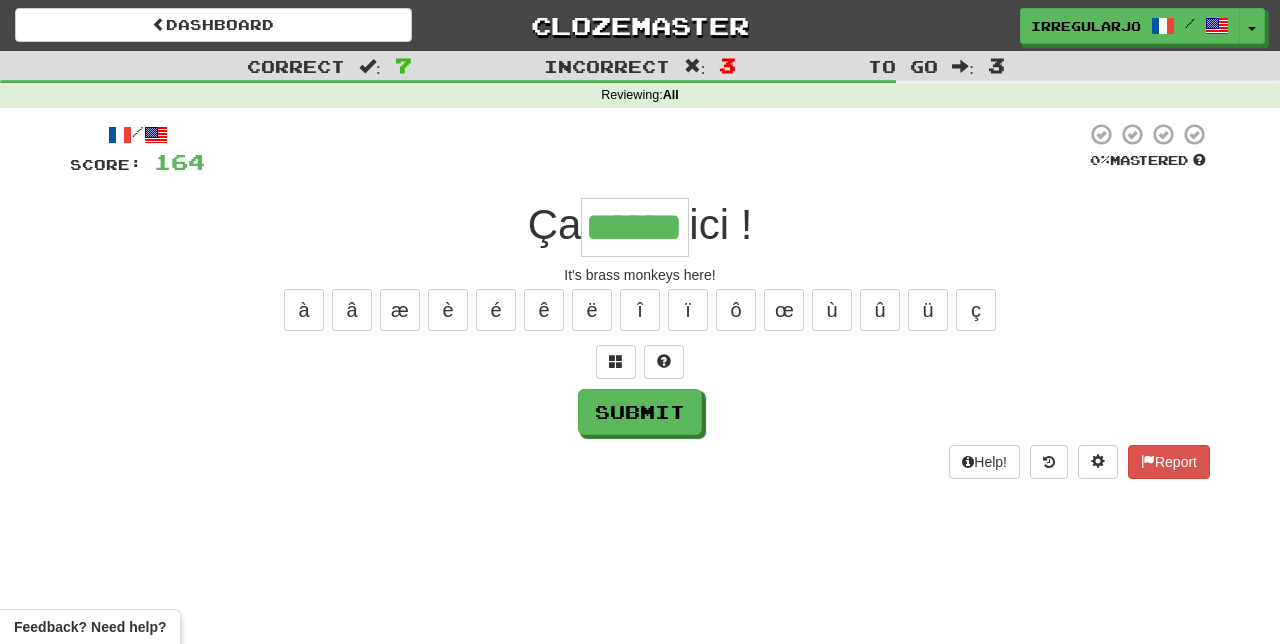 type on "******" 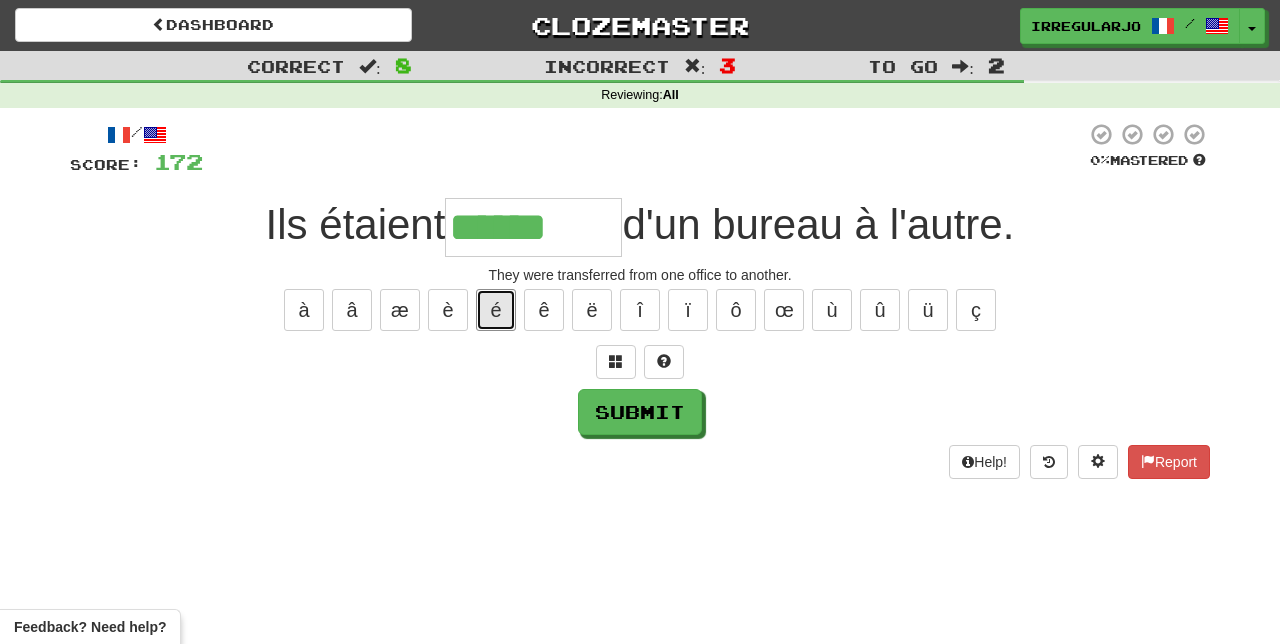 click on "é" at bounding box center [496, 310] 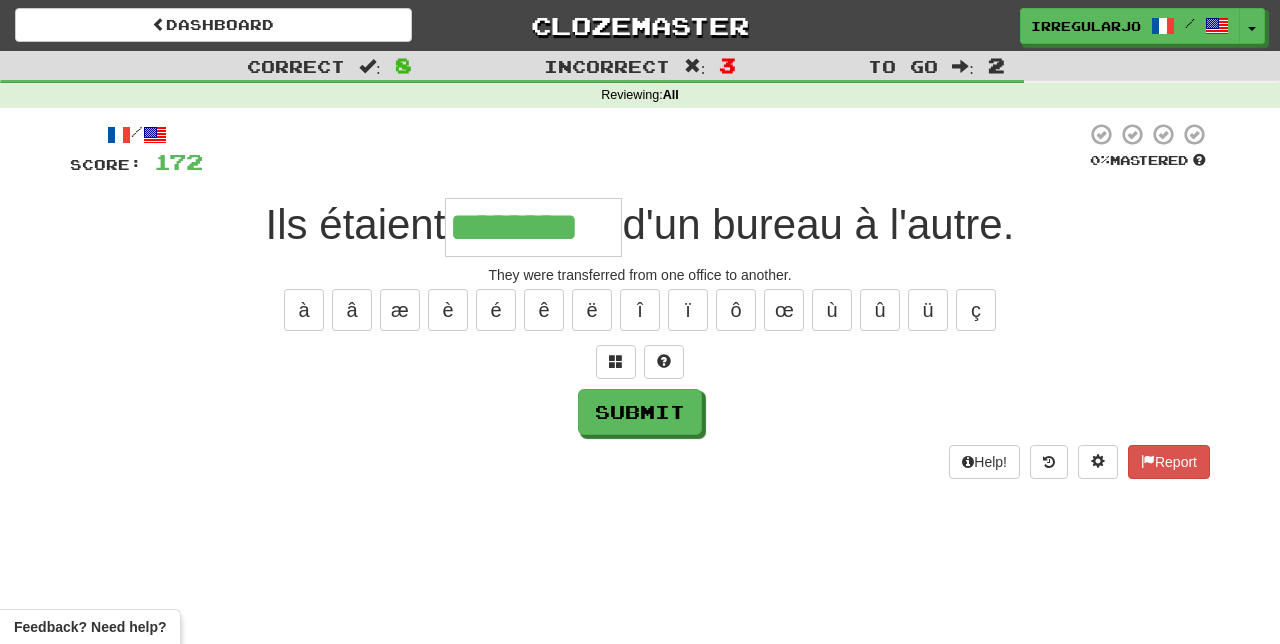 type on "********" 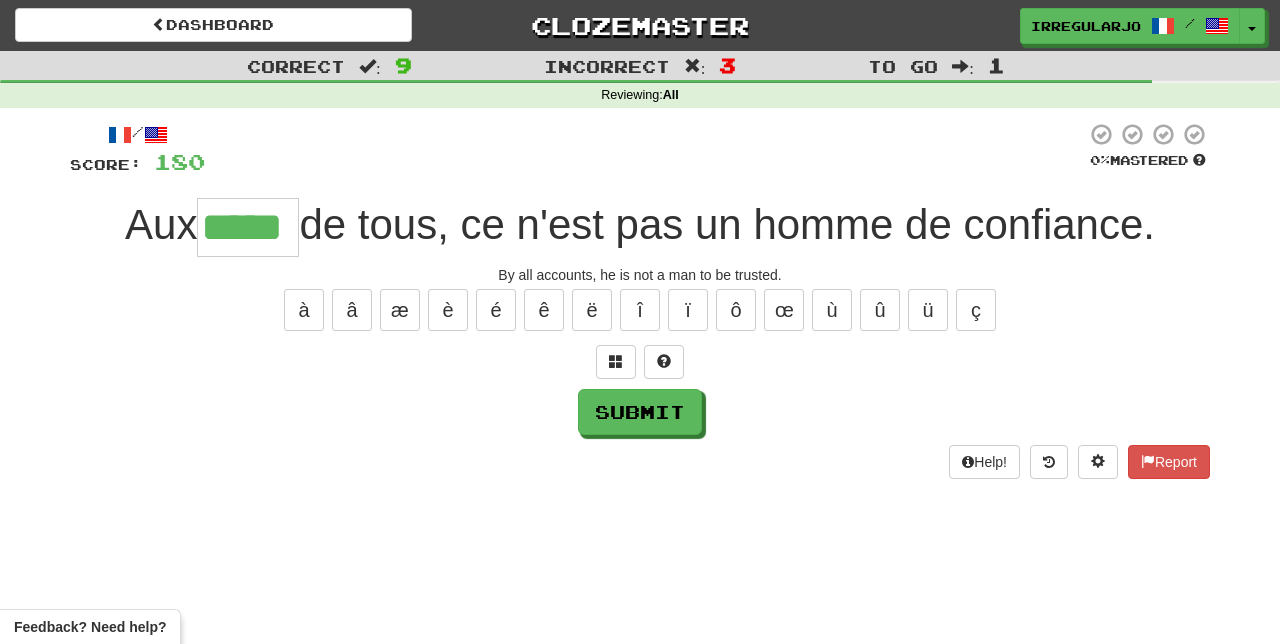 type on "*****" 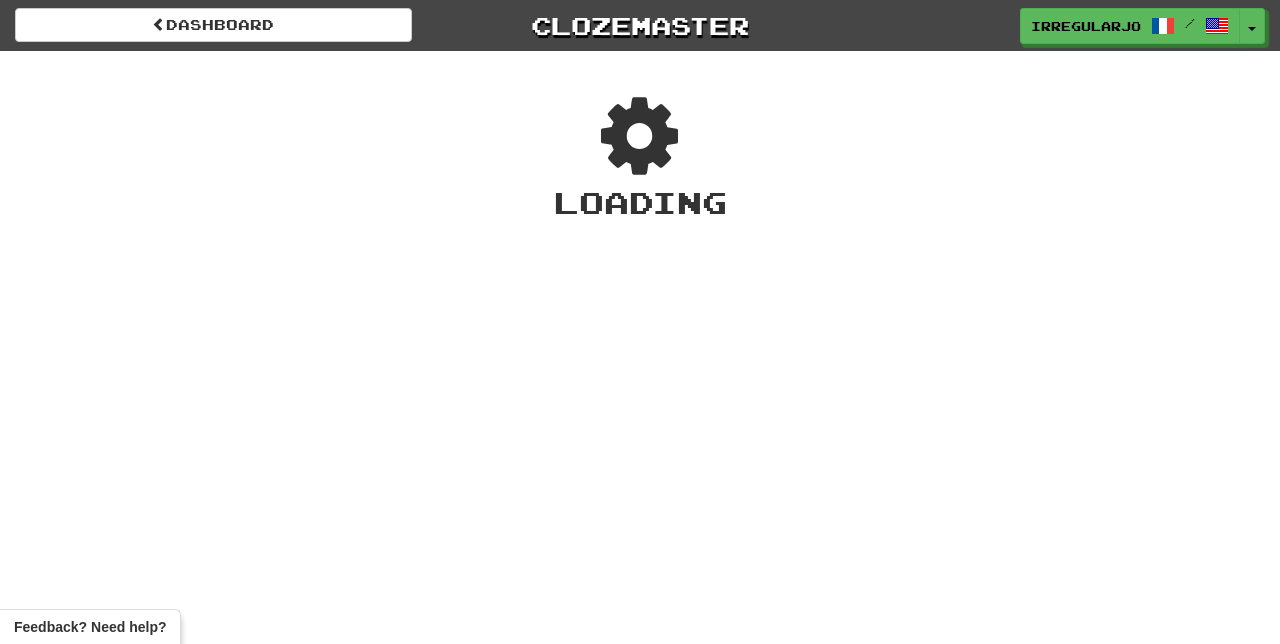 scroll, scrollTop: 0, scrollLeft: 0, axis: both 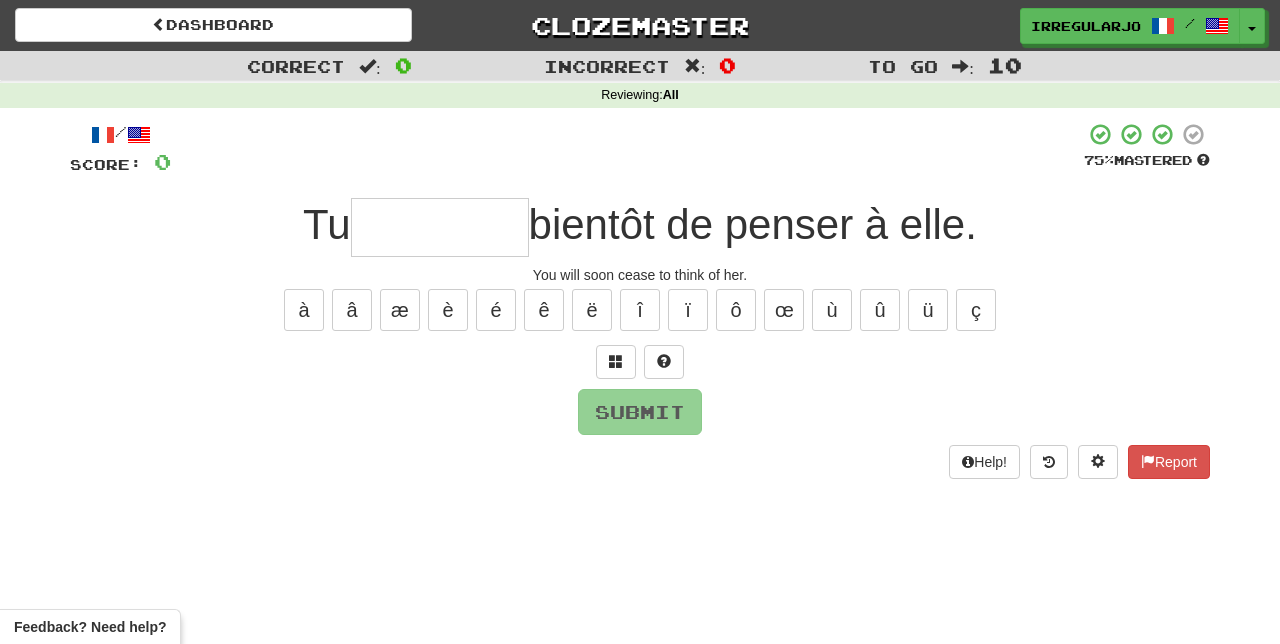 click at bounding box center (440, 227) 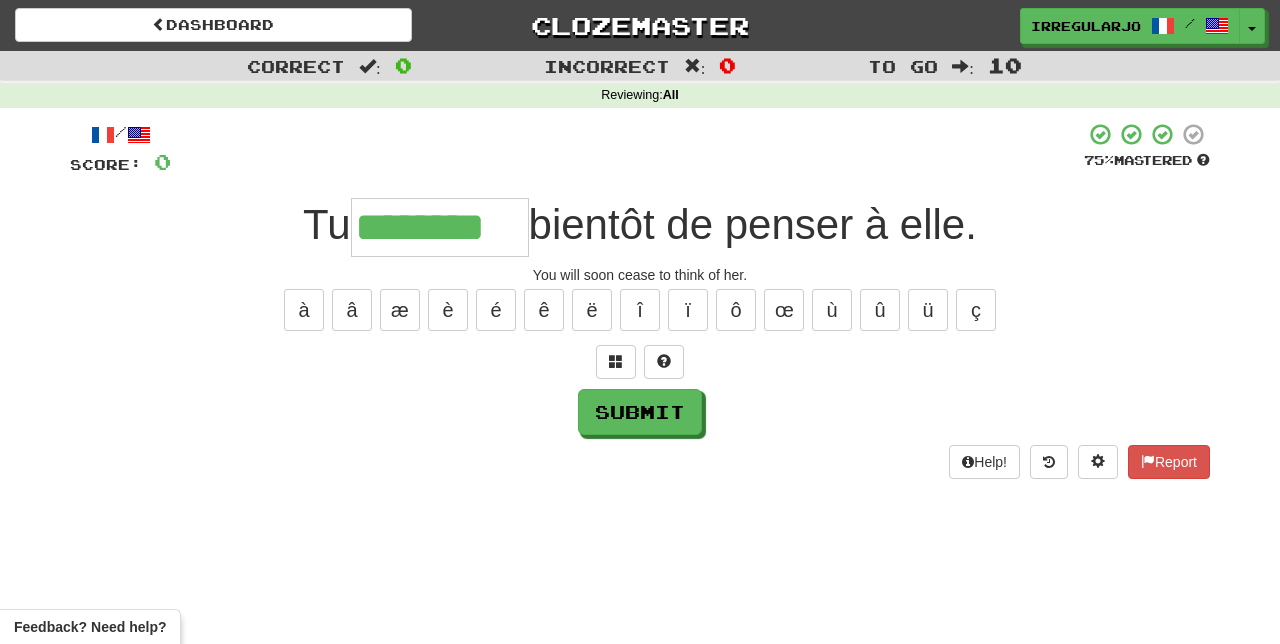 type on "********" 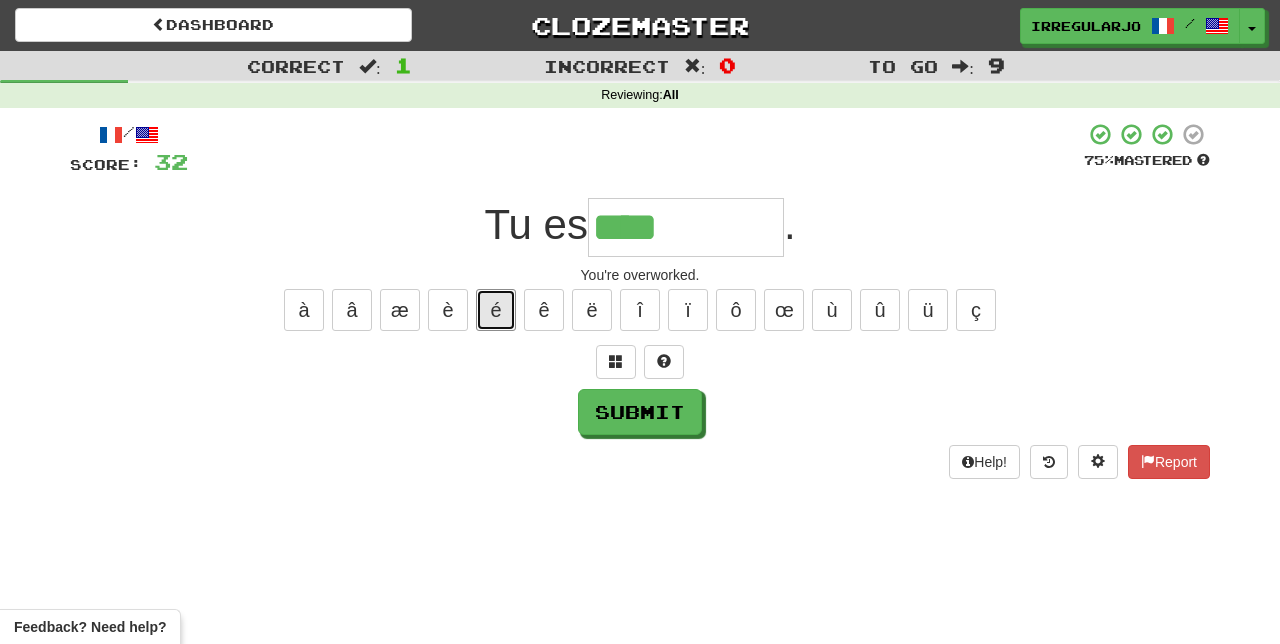 click on "é" at bounding box center [496, 310] 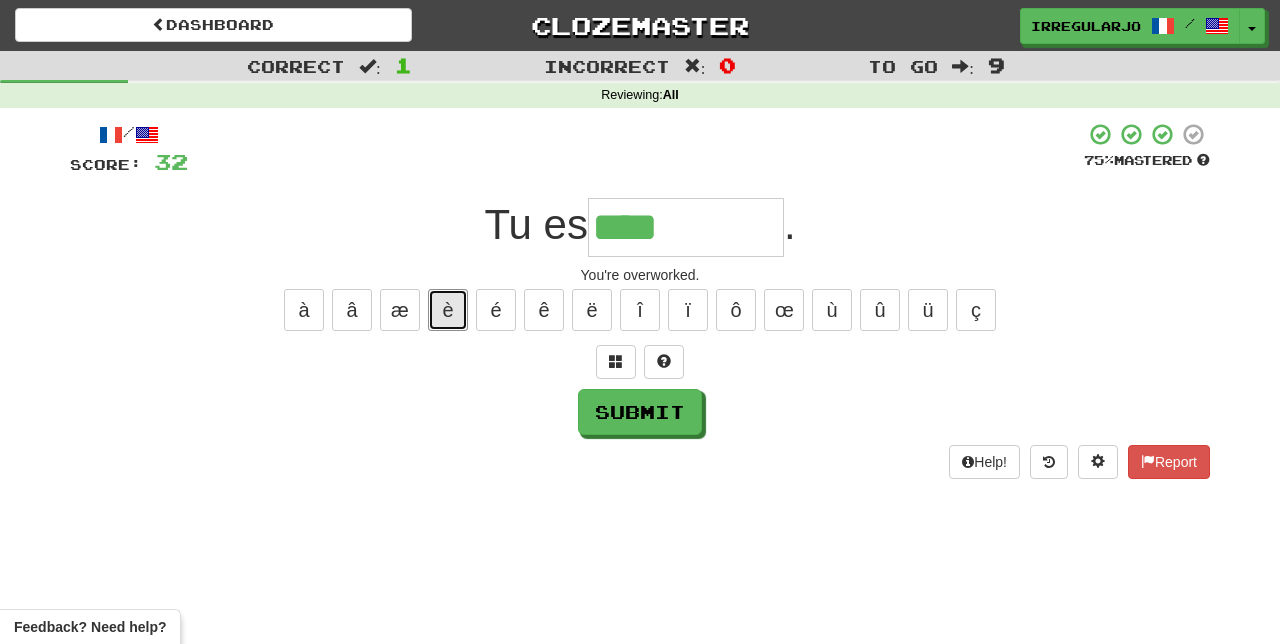 click on "è" at bounding box center [448, 310] 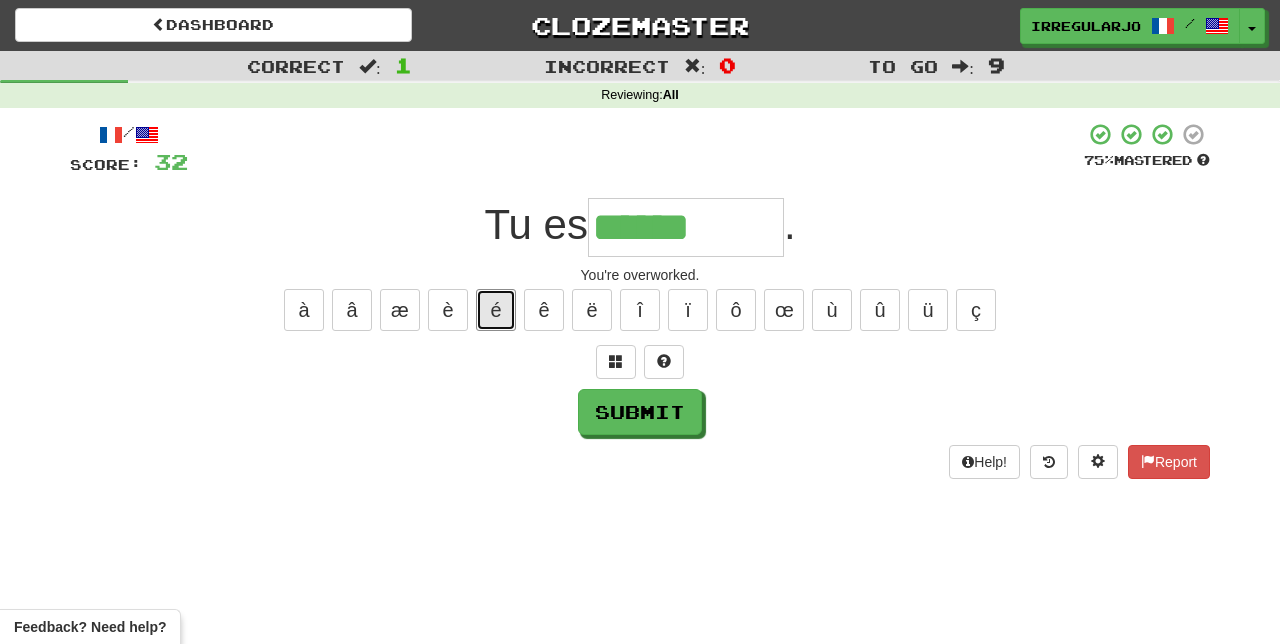 click on "é" at bounding box center [496, 310] 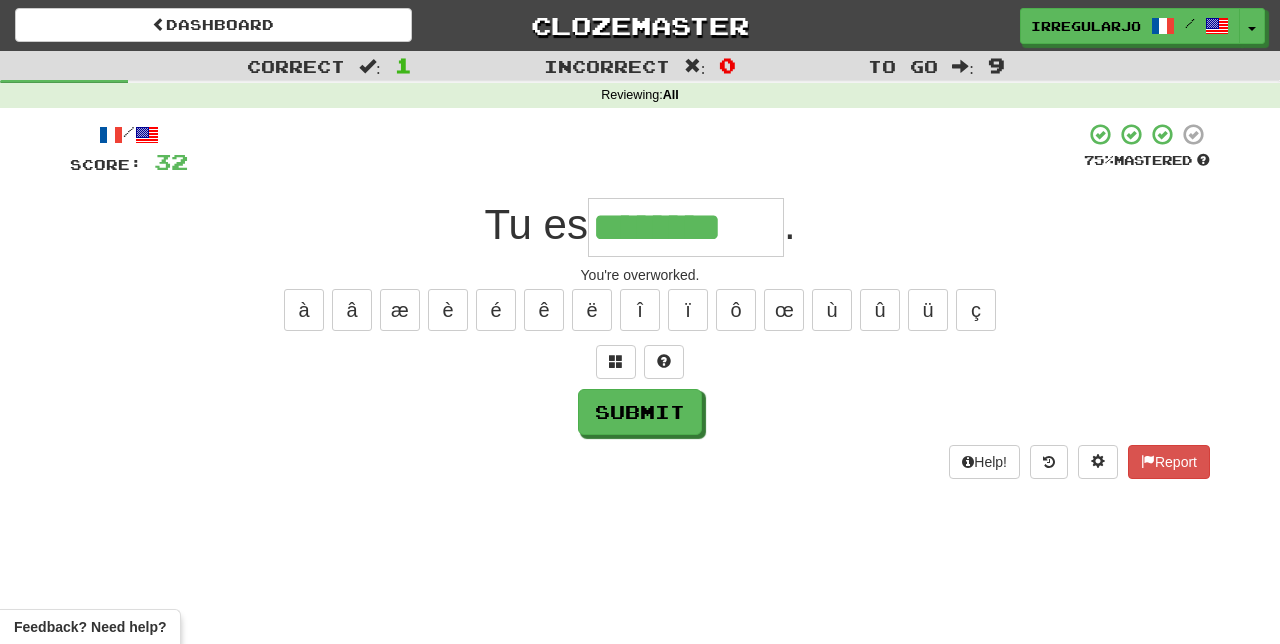 type on "********" 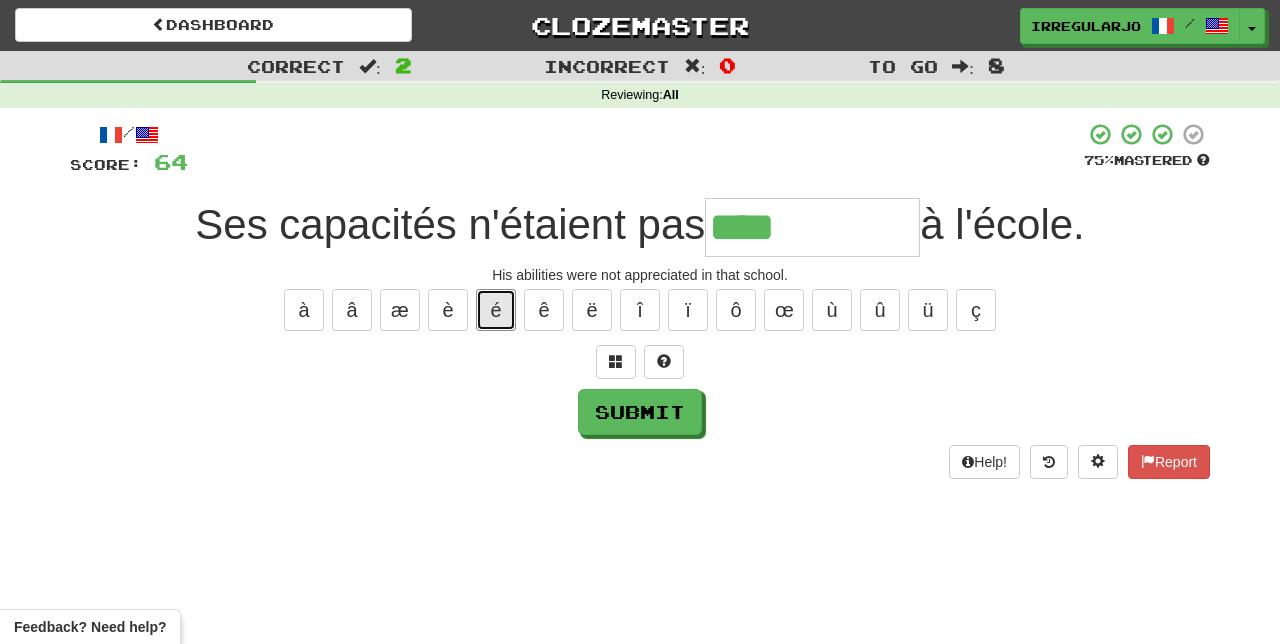 click on "é" at bounding box center [496, 310] 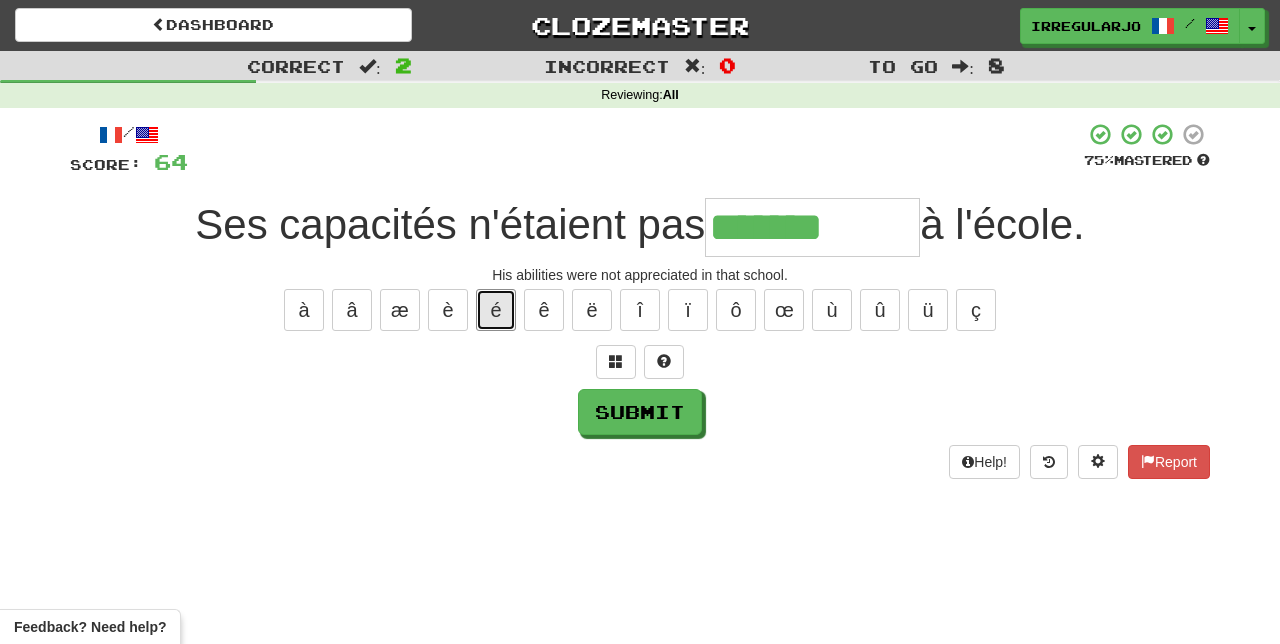 click on "é" at bounding box center (496, 310) 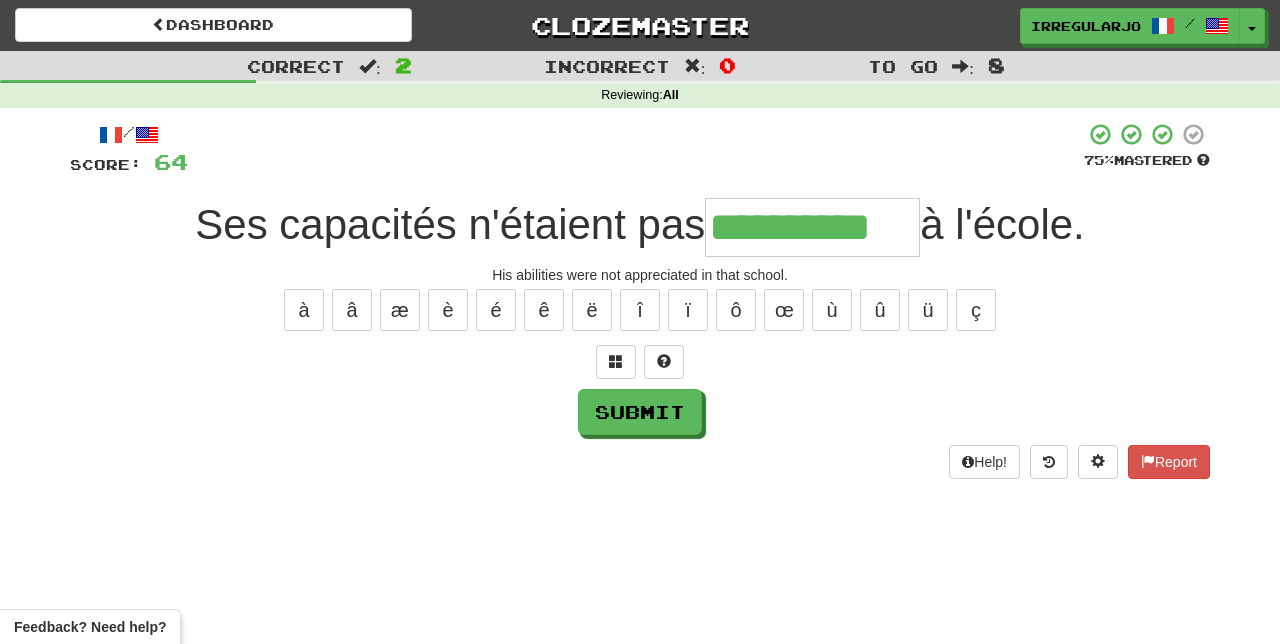 type on "**********" 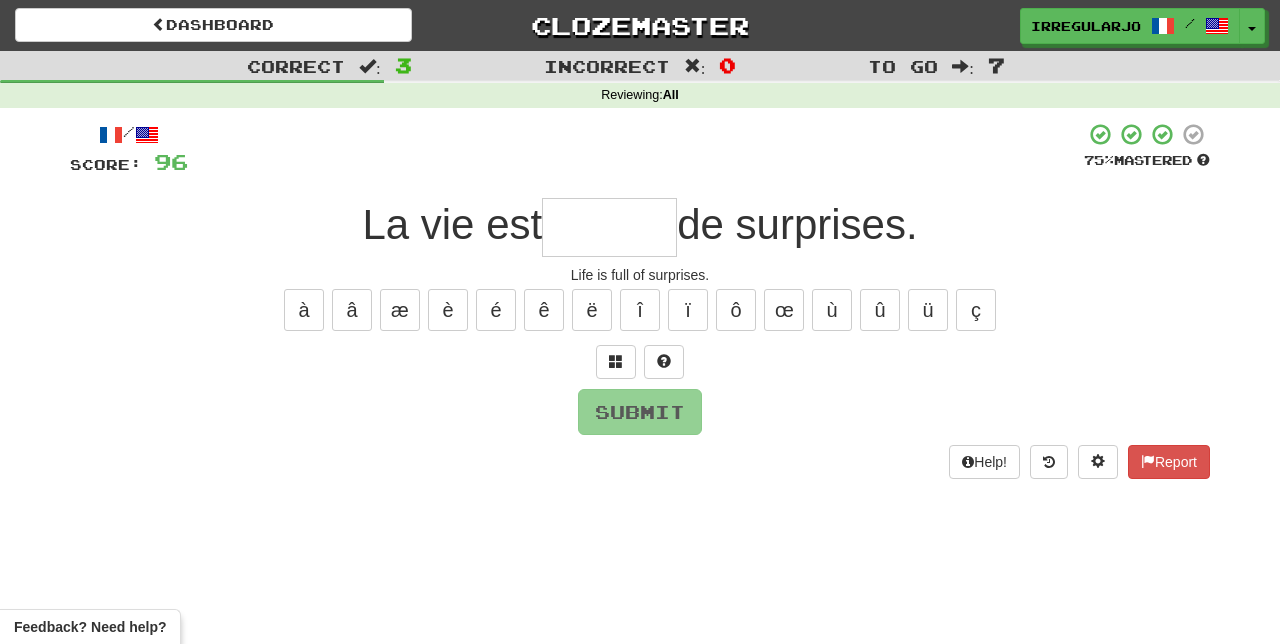 type on "*" 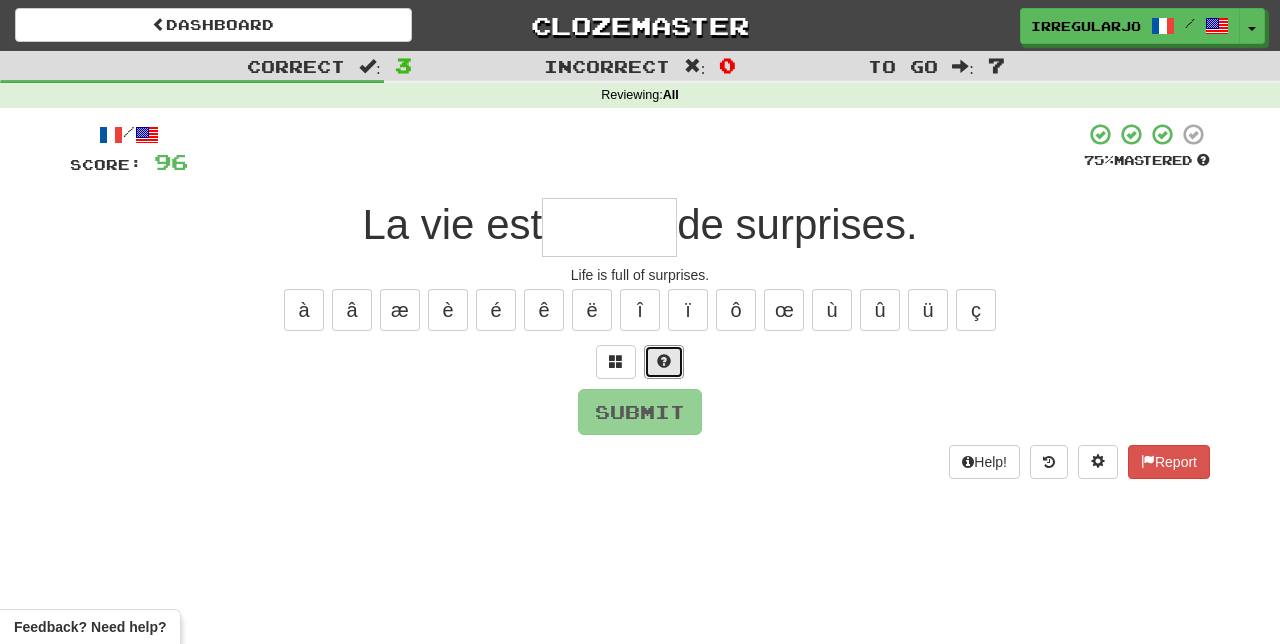 click at bounding box center [664, 362] 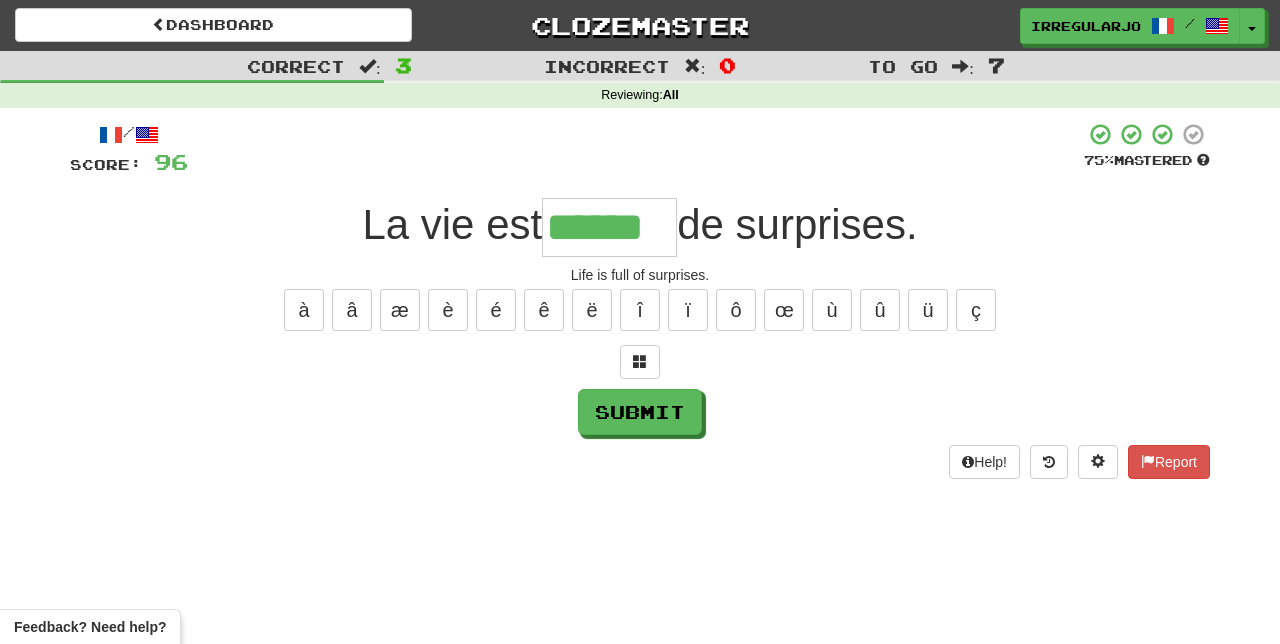 type on "******" 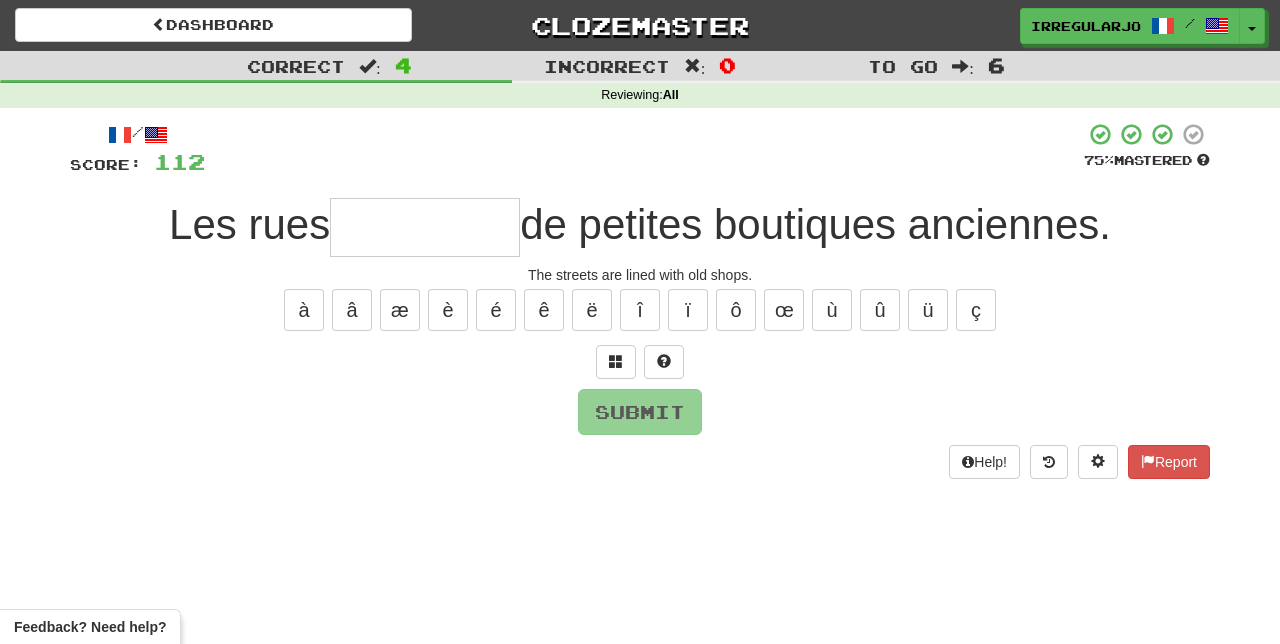 type on "*" 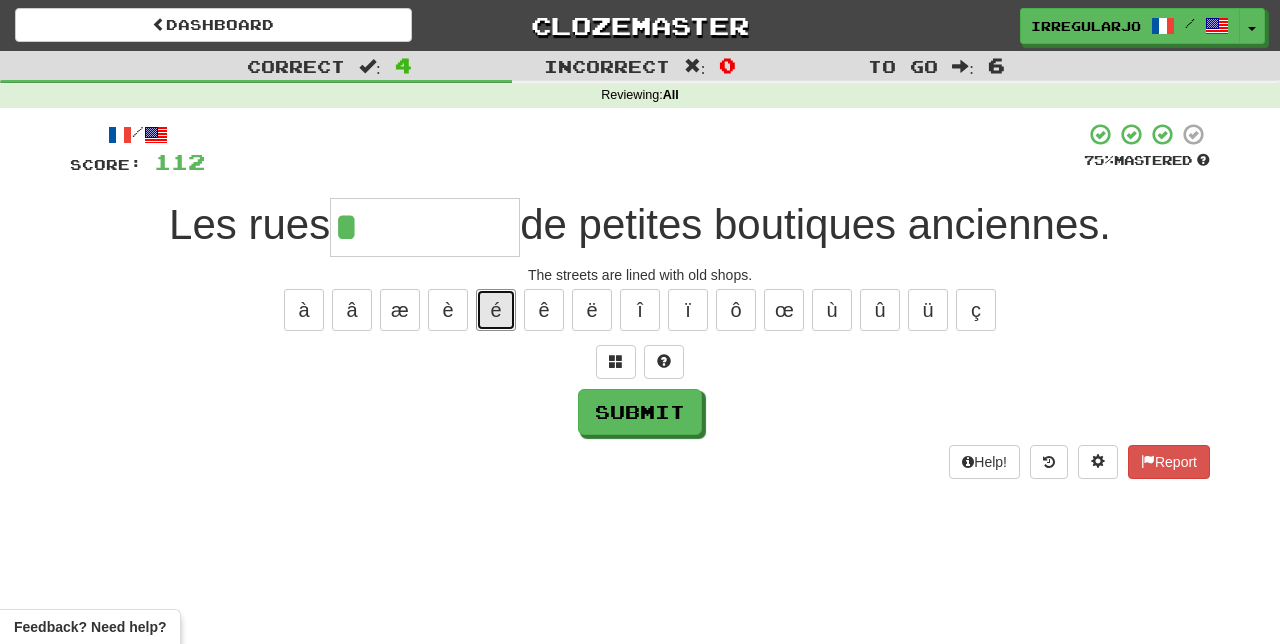 click on "é" at bounding box center (496, 310) 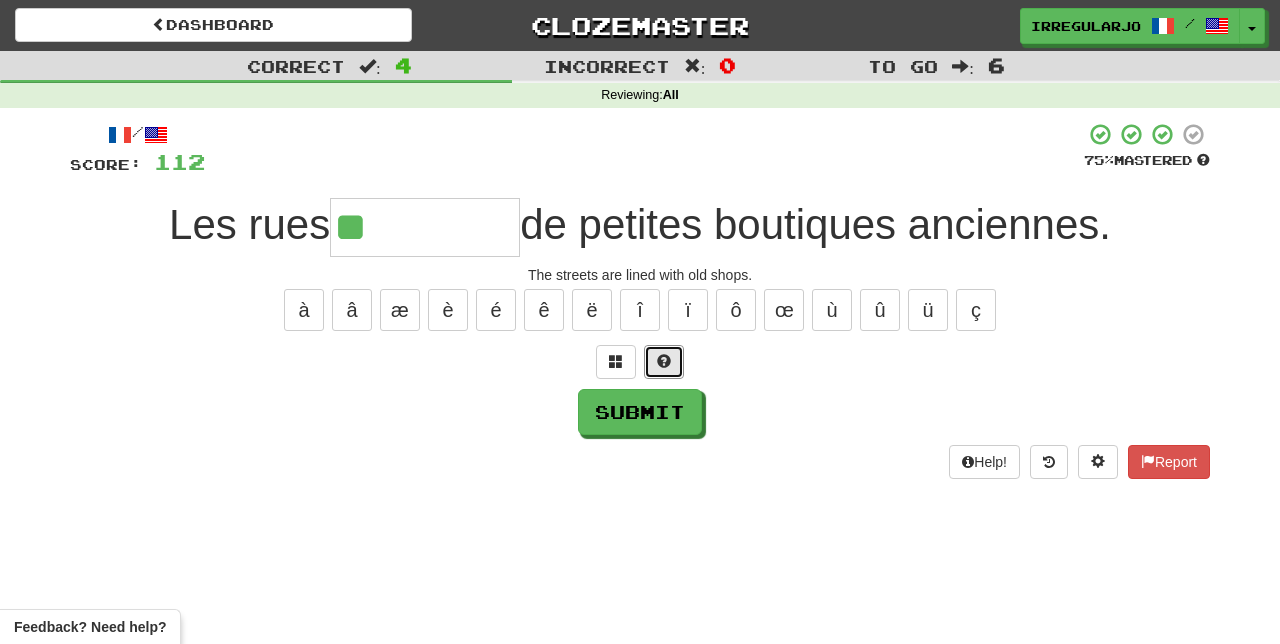 click at bounding box center [664, 362] 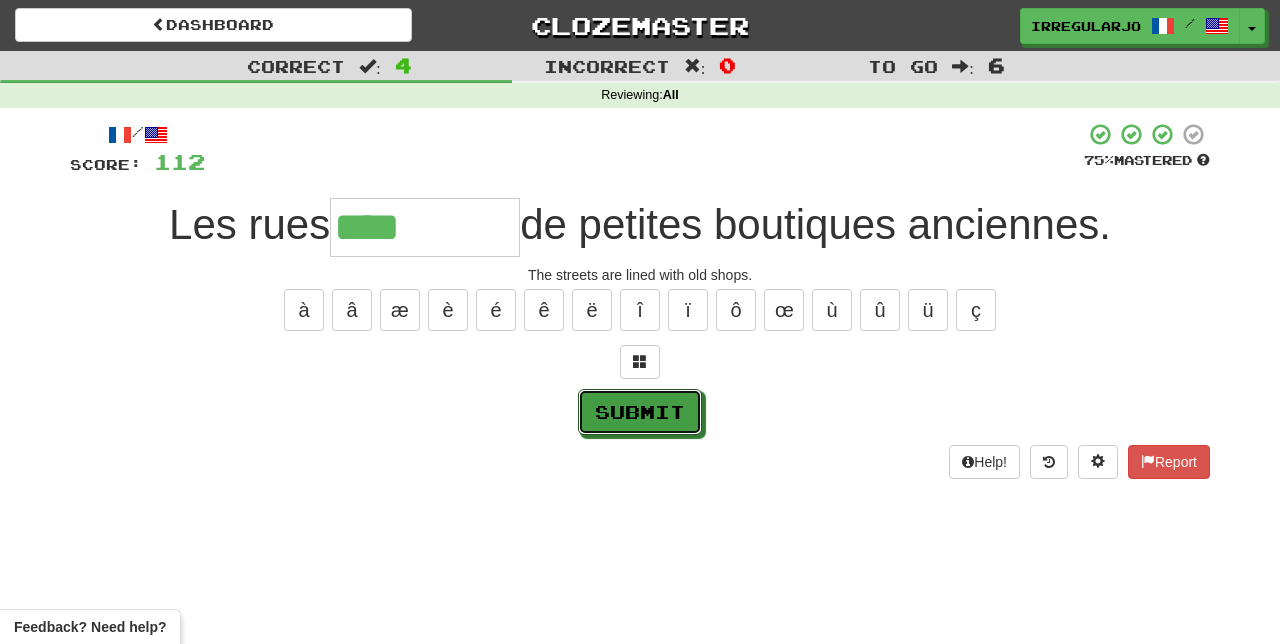 click on "Submit" at bounding box center (640, 412) 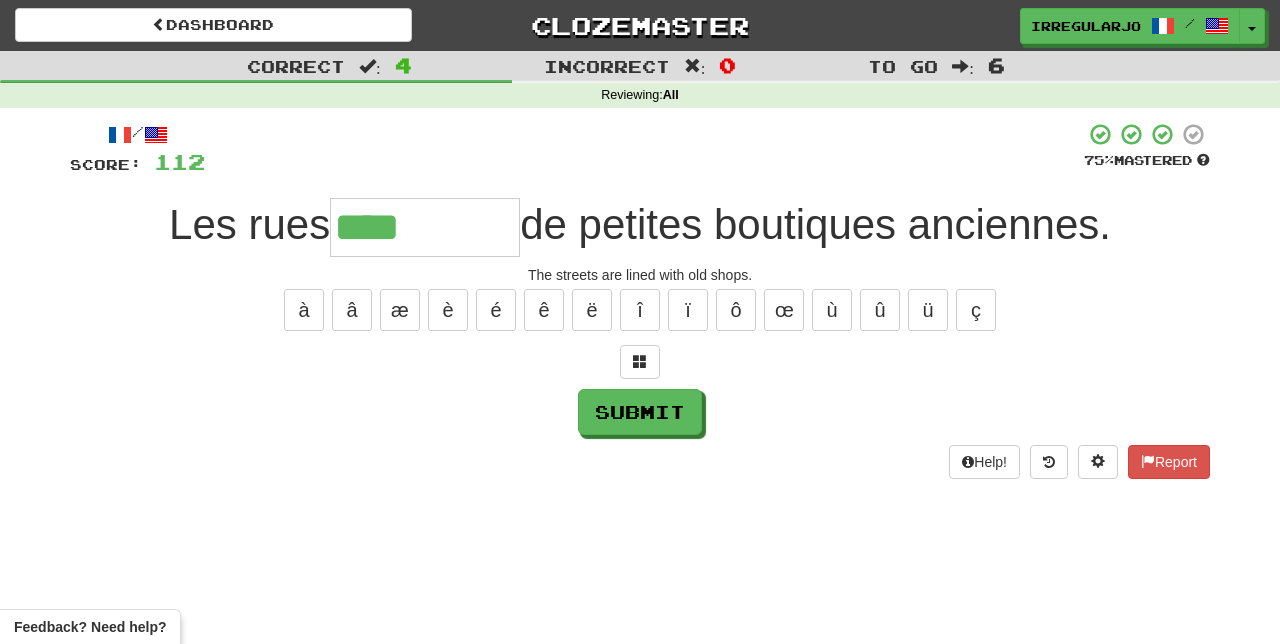 type on "*********" 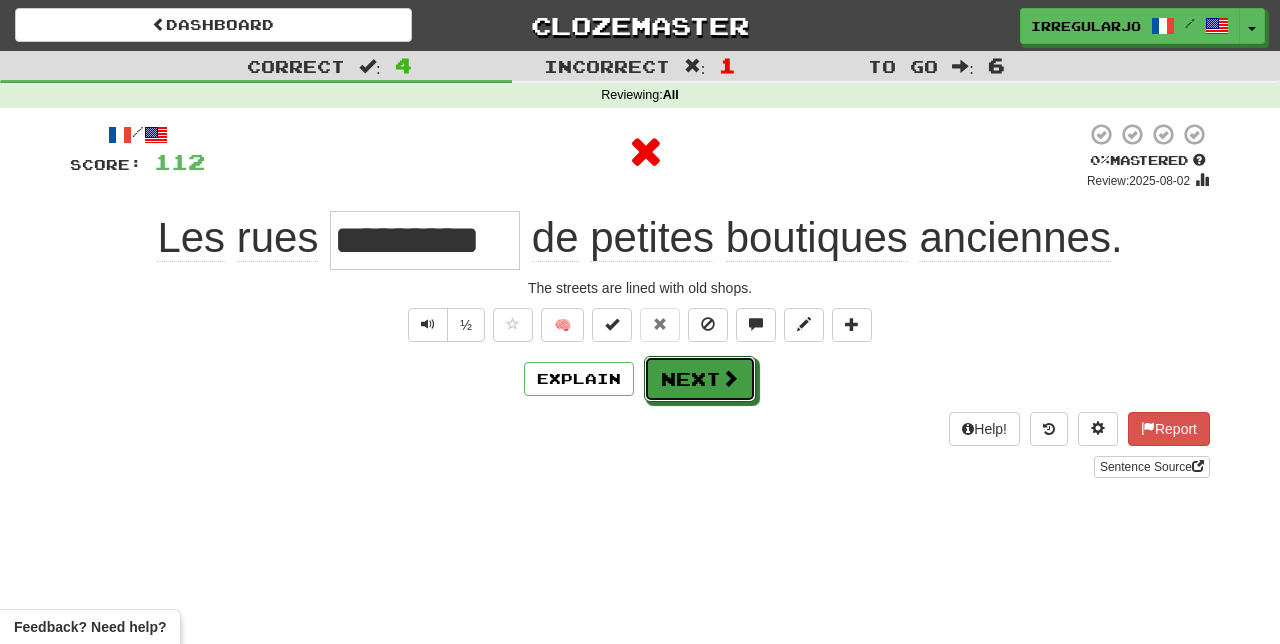 click on "Next" at bounding box center (700, 379) 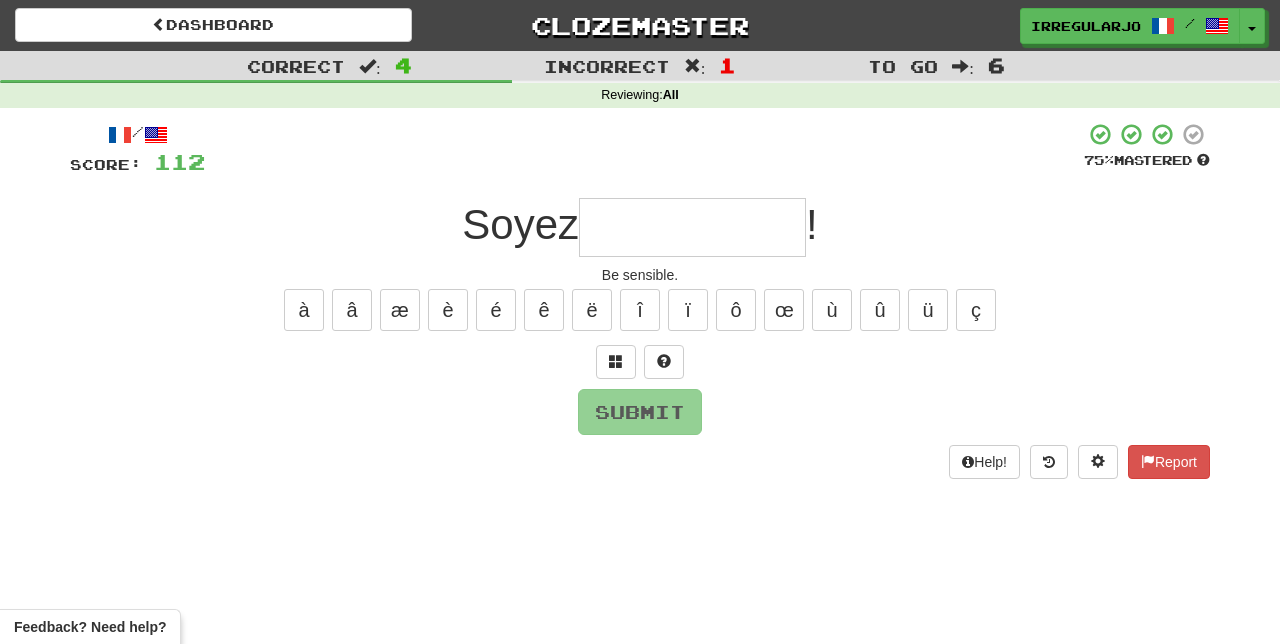 type on "*" 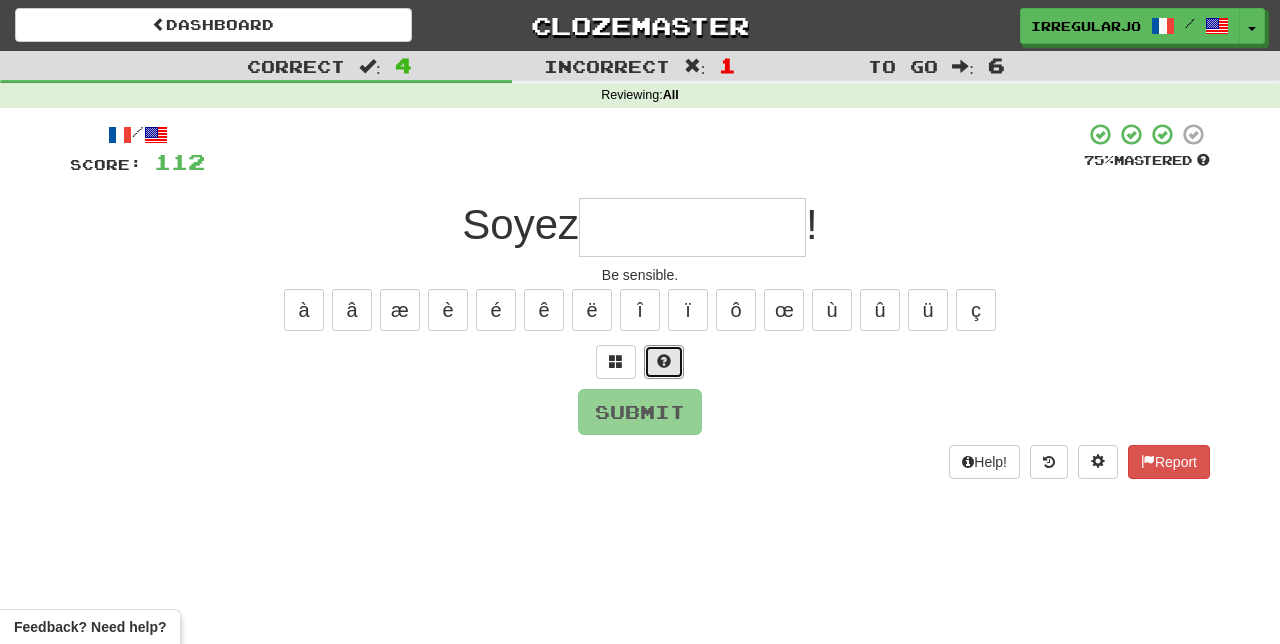 click at bounding box center (664, 362) 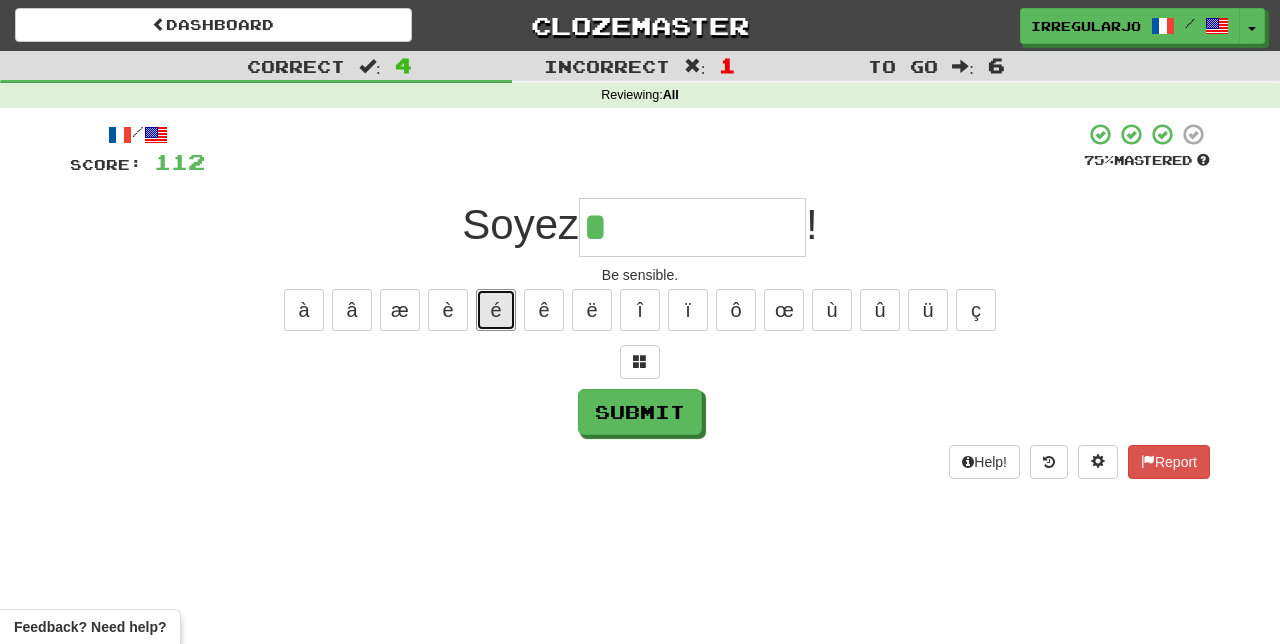 click on "é" at bounding box center (496, 310) 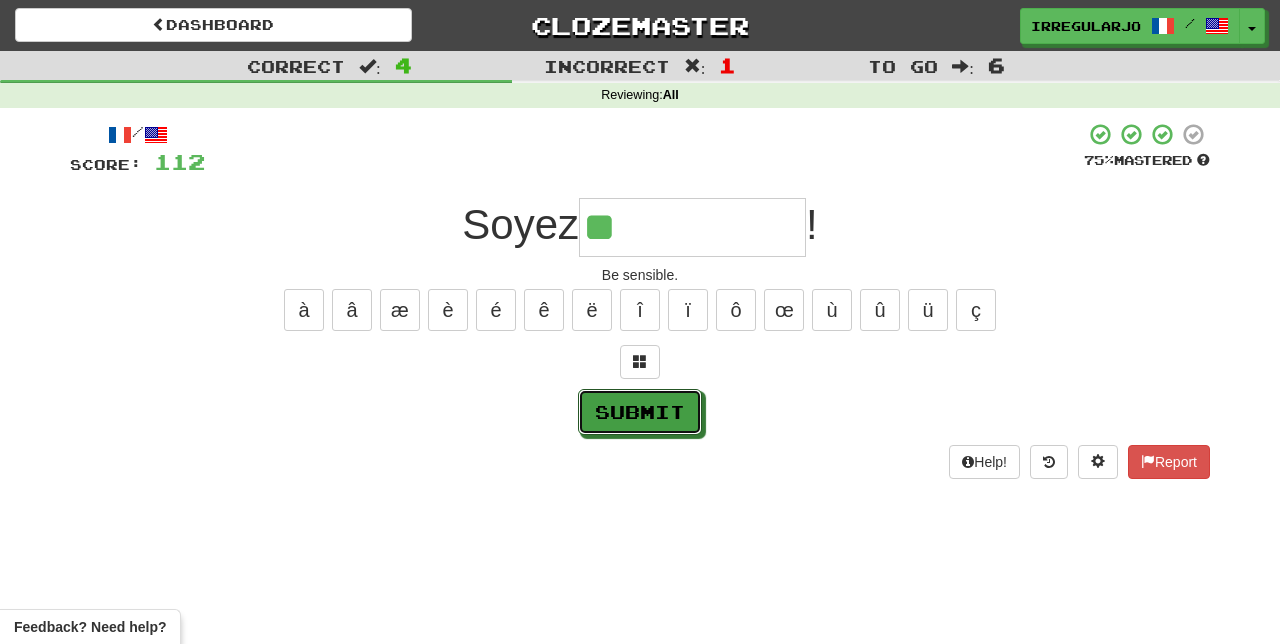 click on "Submit" at bounding box center [640, 412] 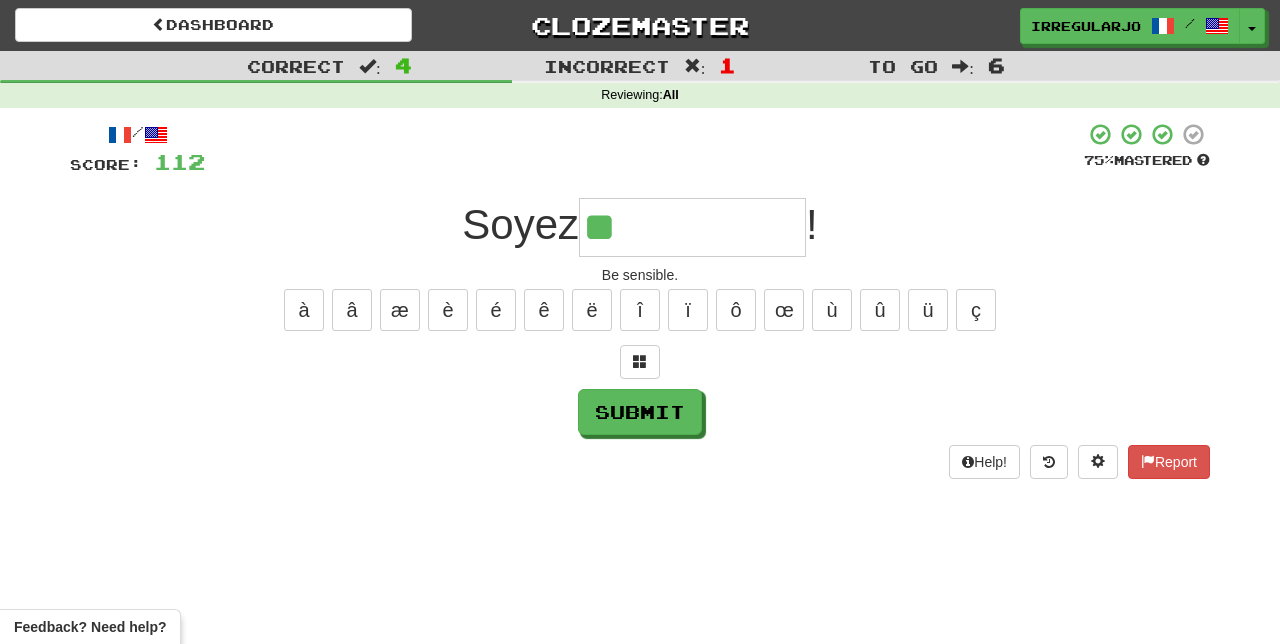 type on "**********" 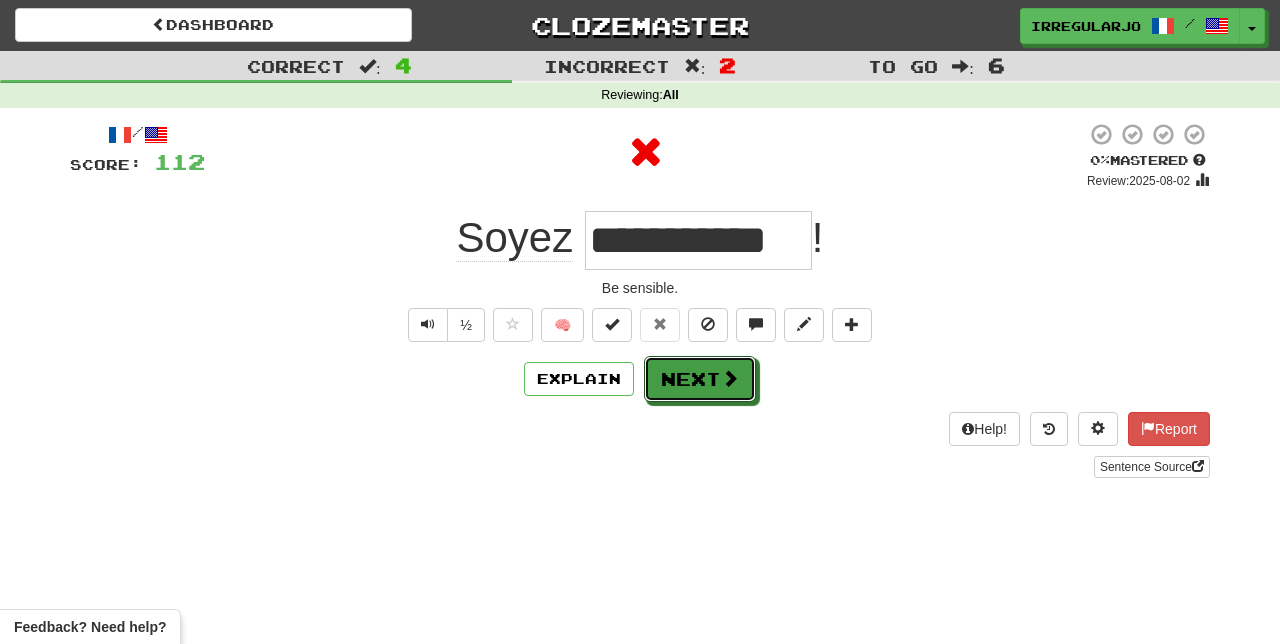 click on "Next" at bounding box center (700, 379) 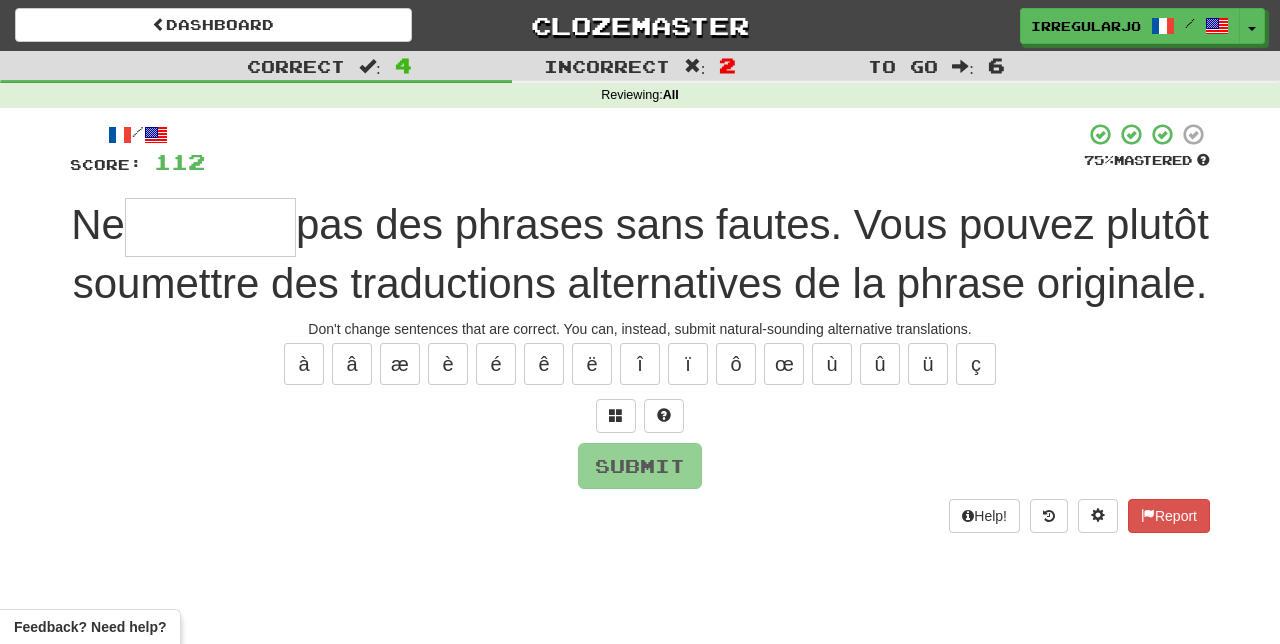 type on "*" 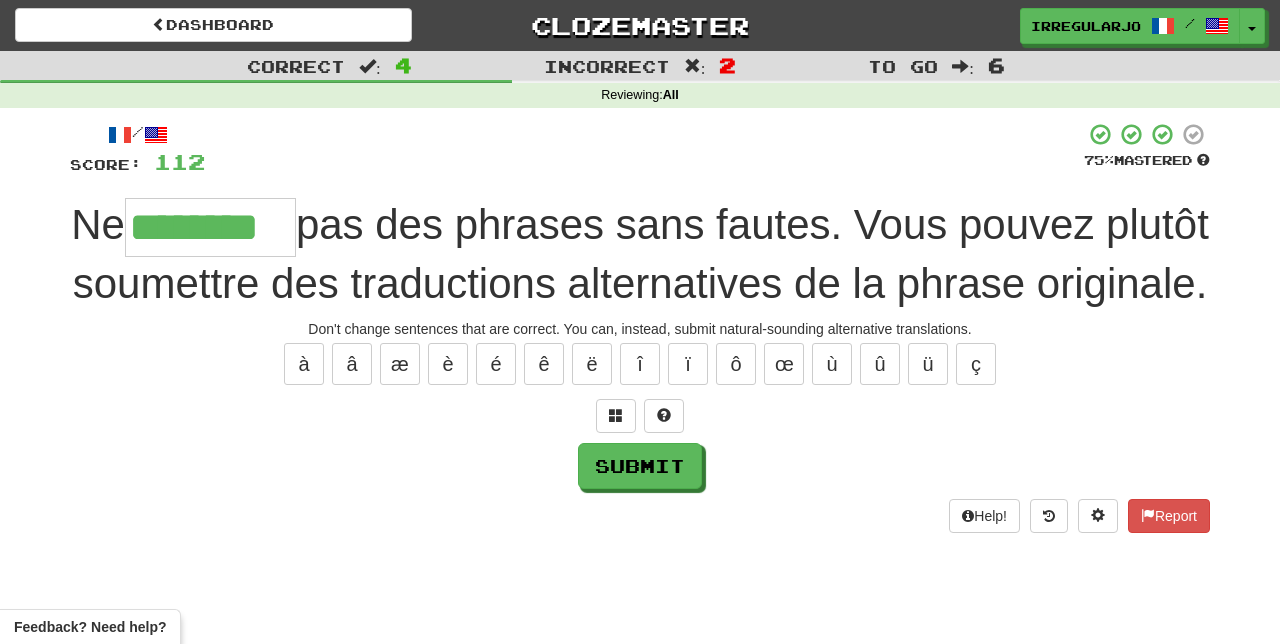 type on "********" 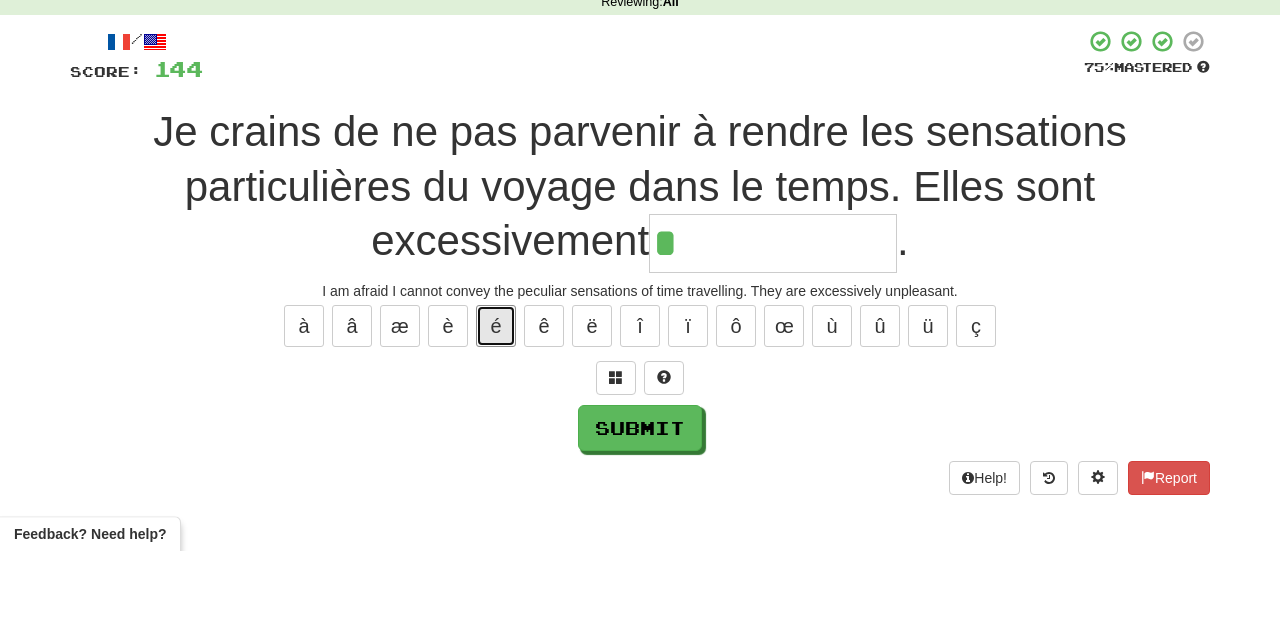 click on "é" at bounding box center [496, 419] 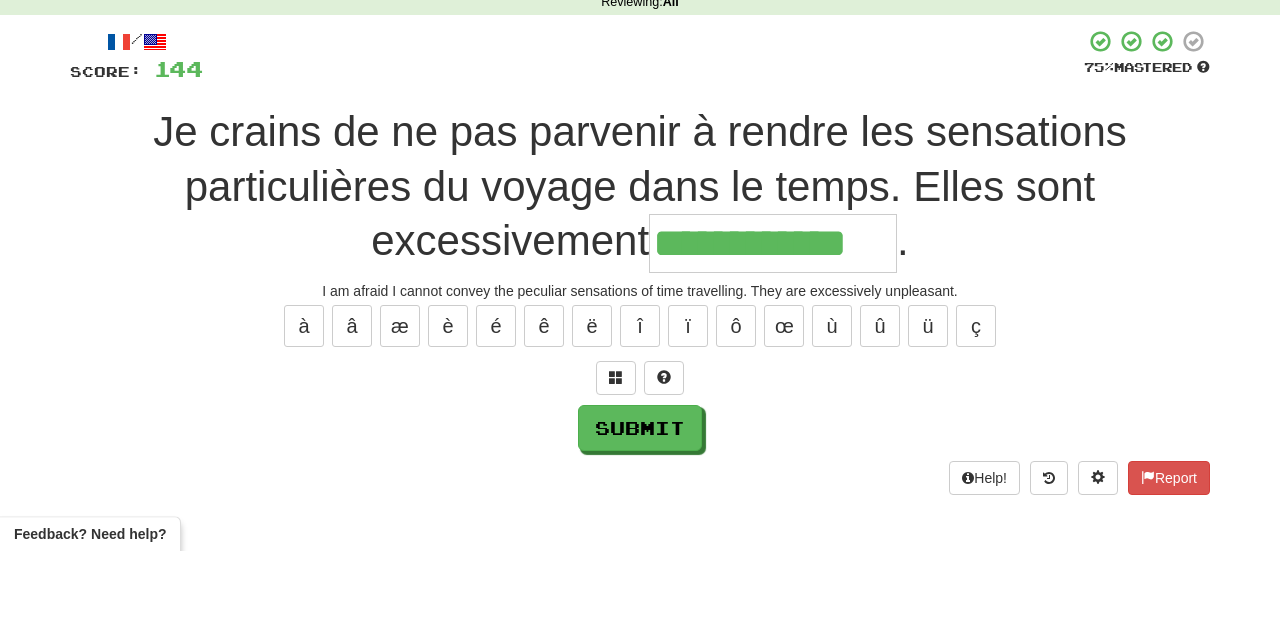 type on "**********" 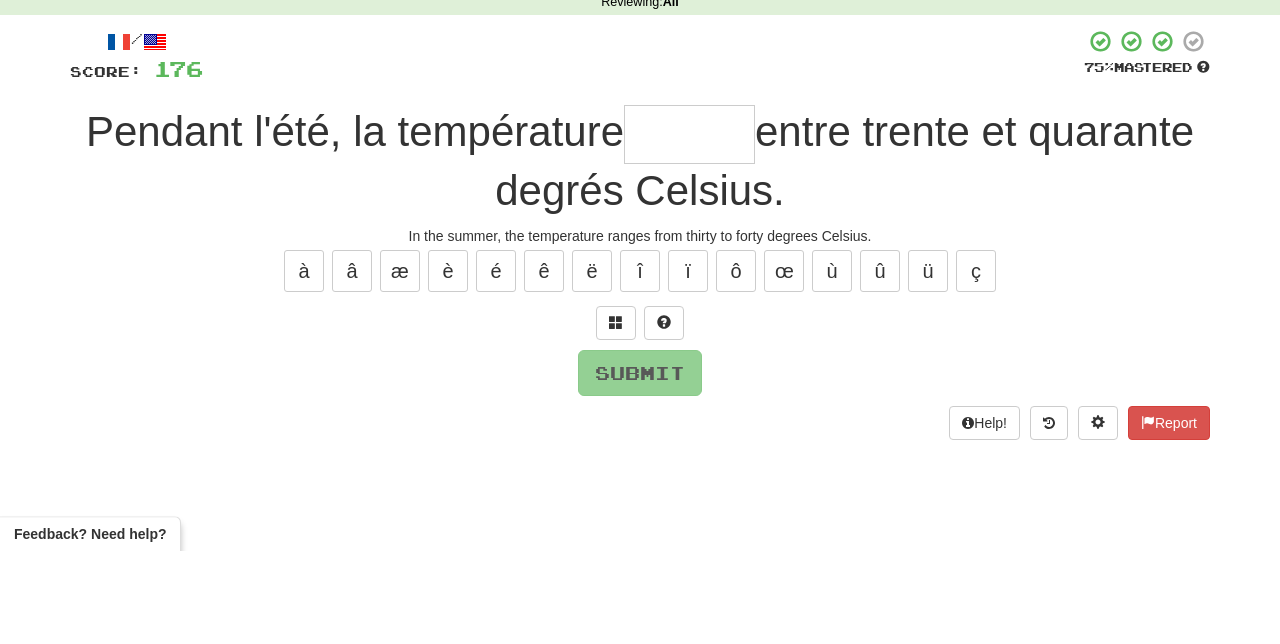 type on "*" 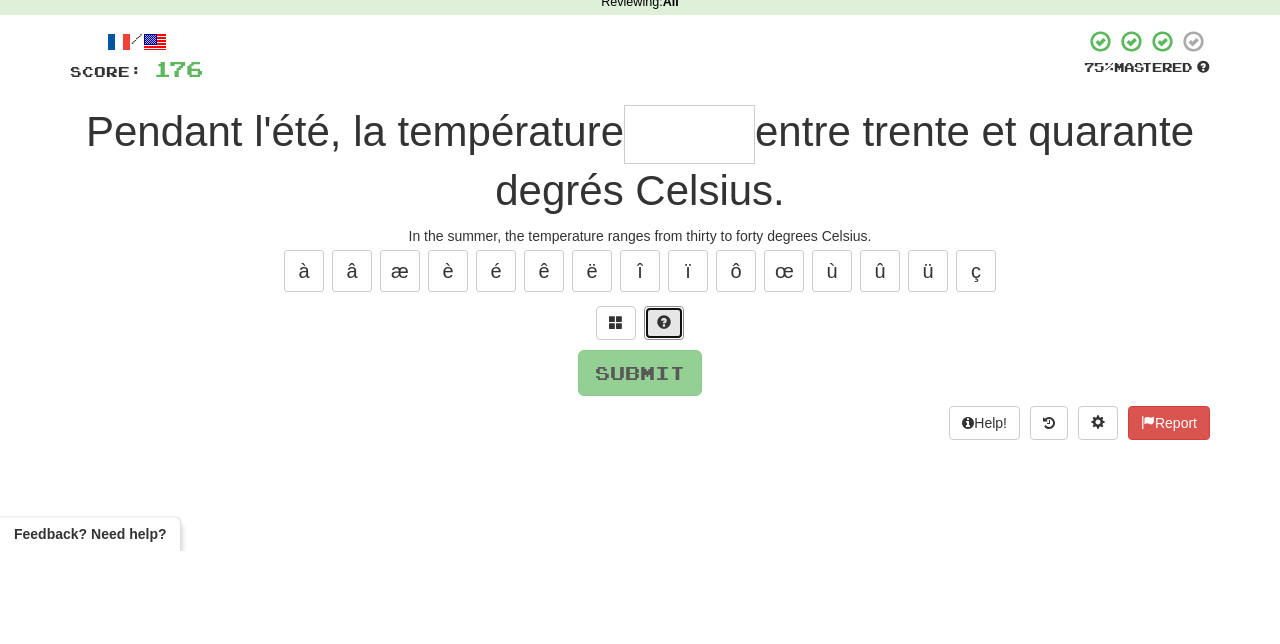 click at bounding box center (664, 416) 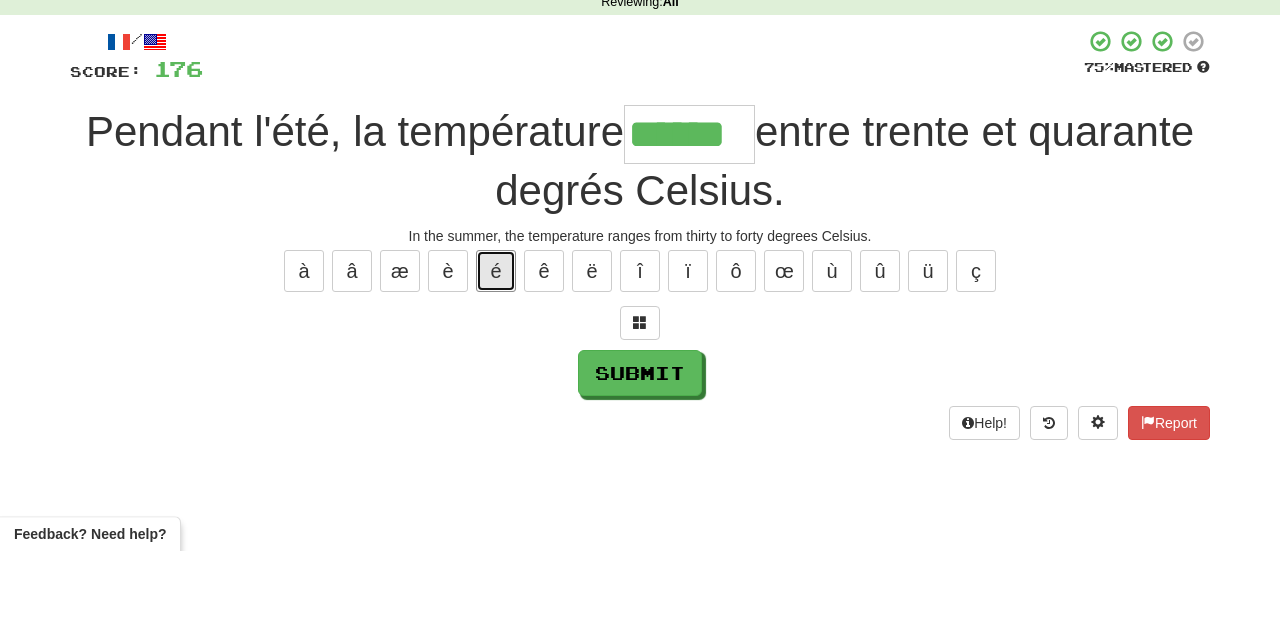 click on "é" at bounding box center [496, 364] 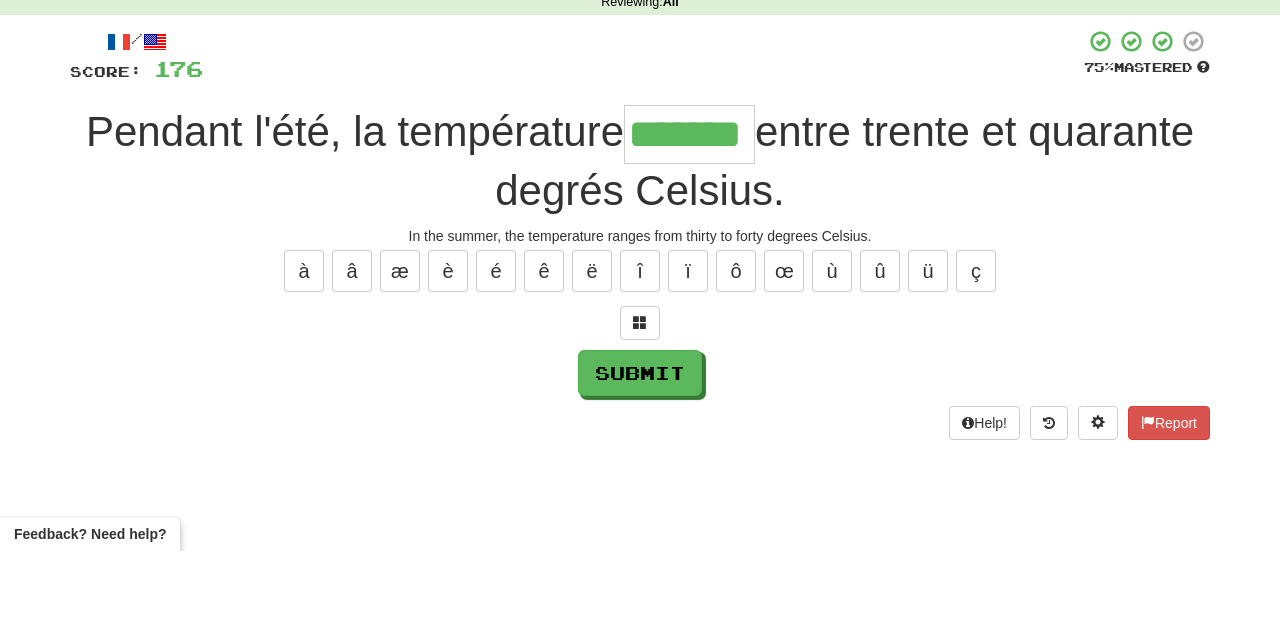 type on "*******" 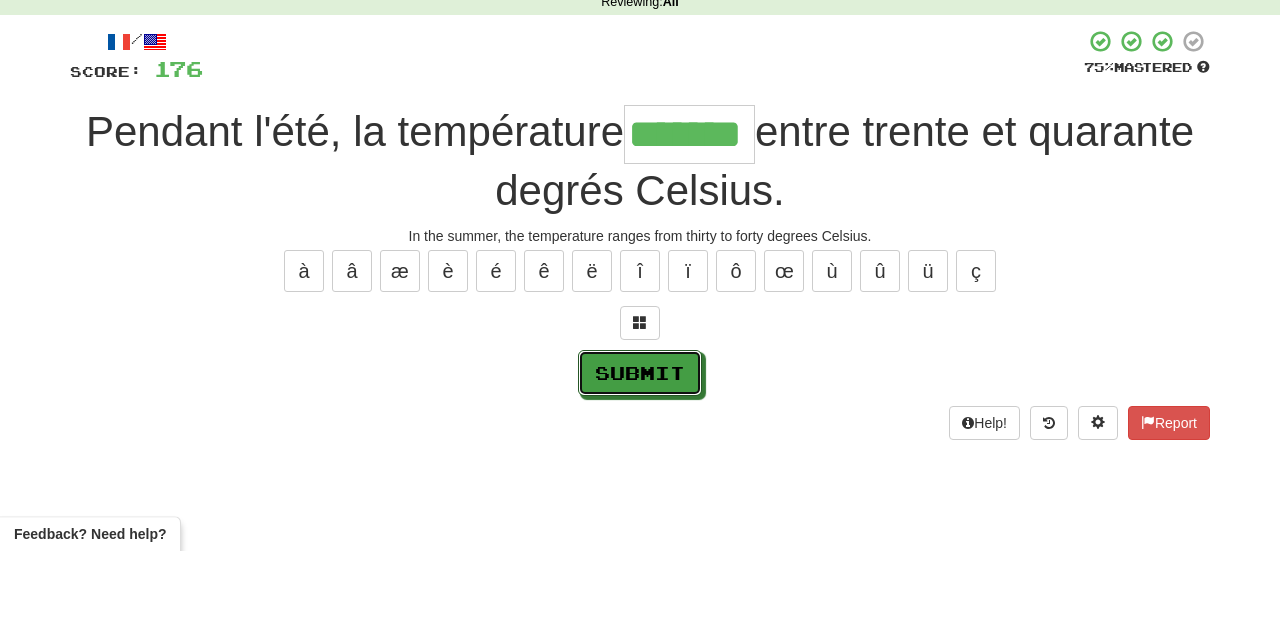 click on "Submit" at bounding box center (640, 466) 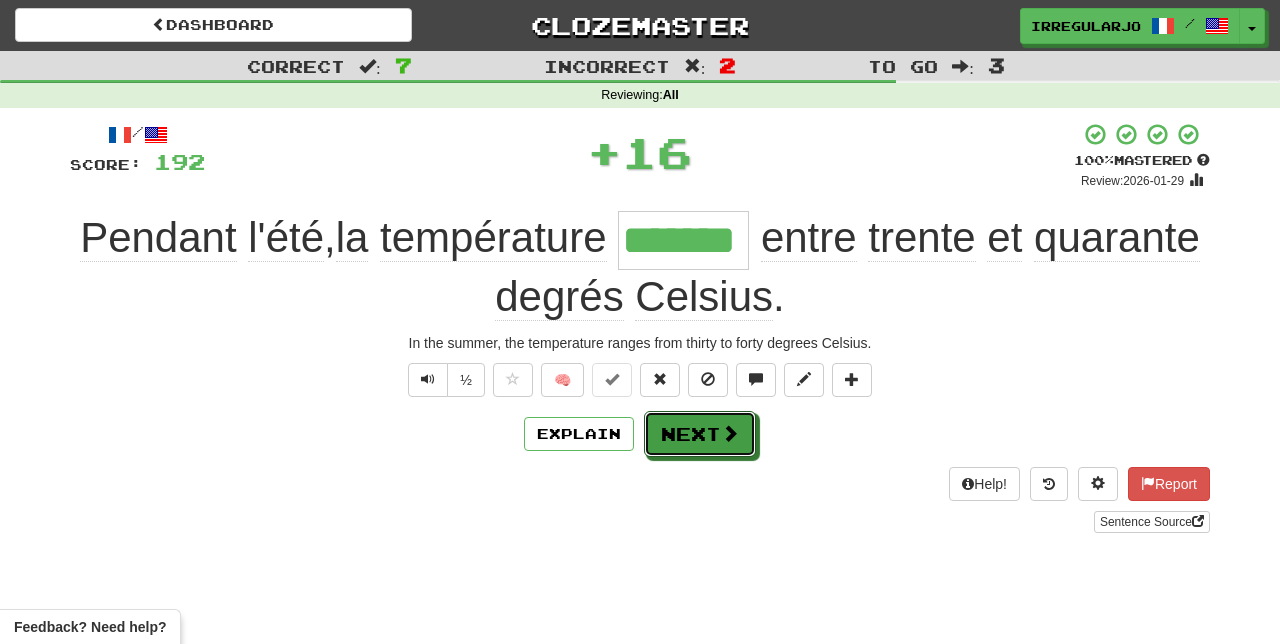 click on "Next" at bounding box center (700, 434) 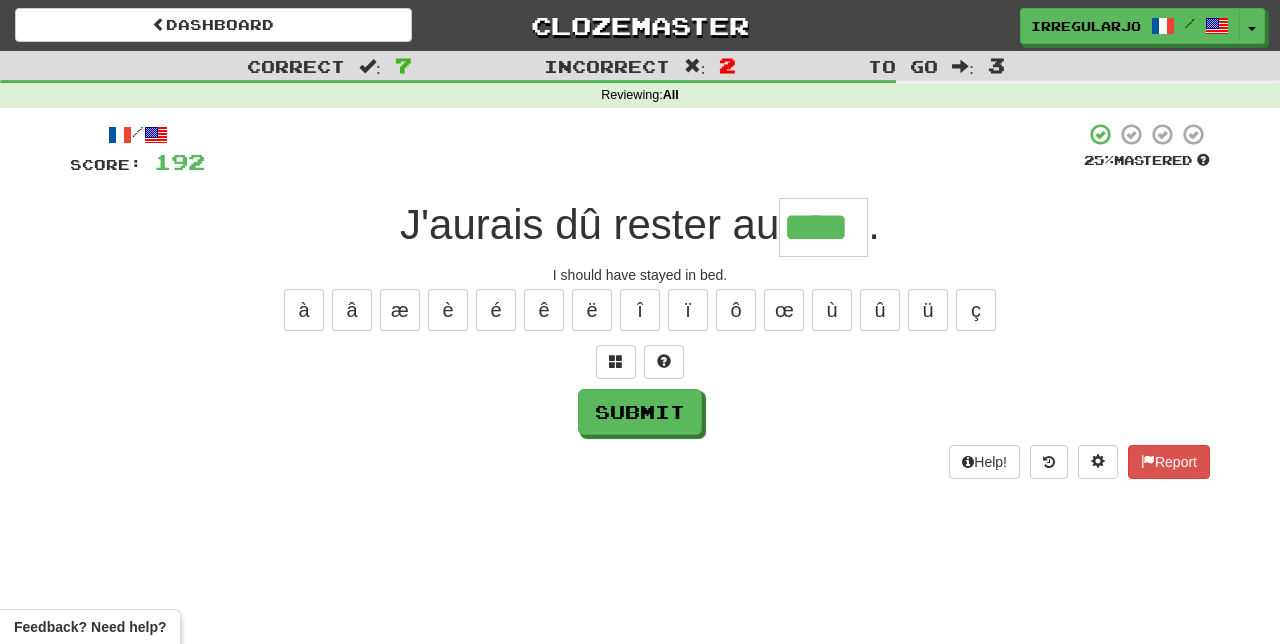 type on "****" 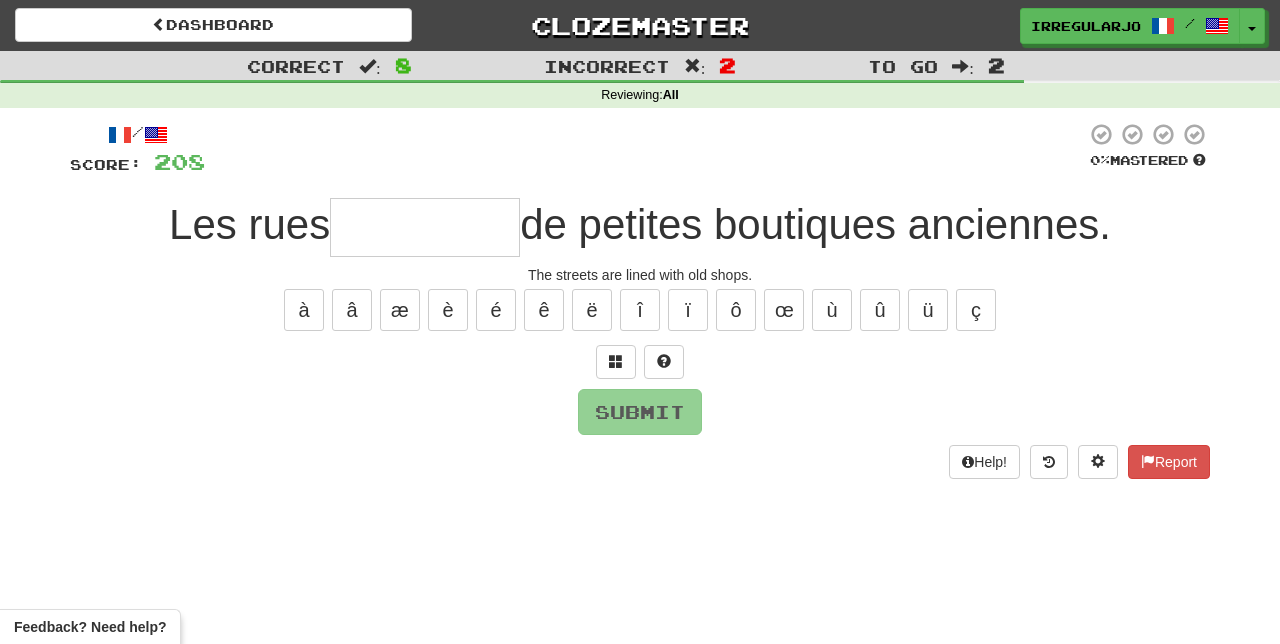 type on "*" 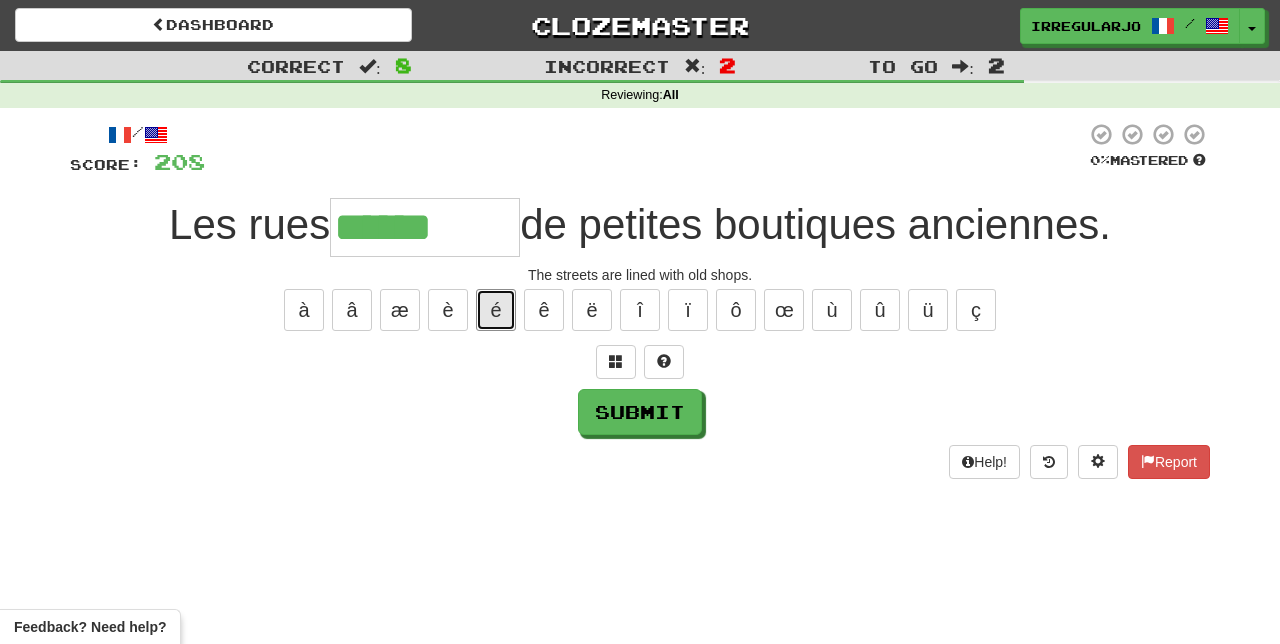 click on "é" at bounding box center (496, 310) 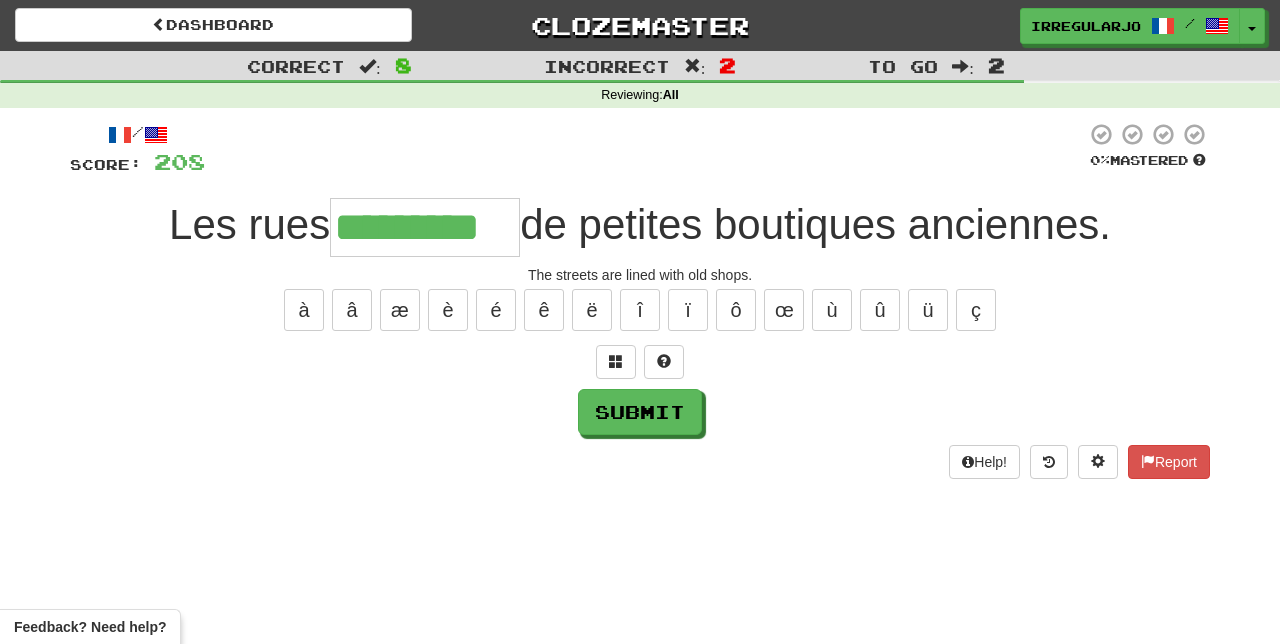 type on "*********" 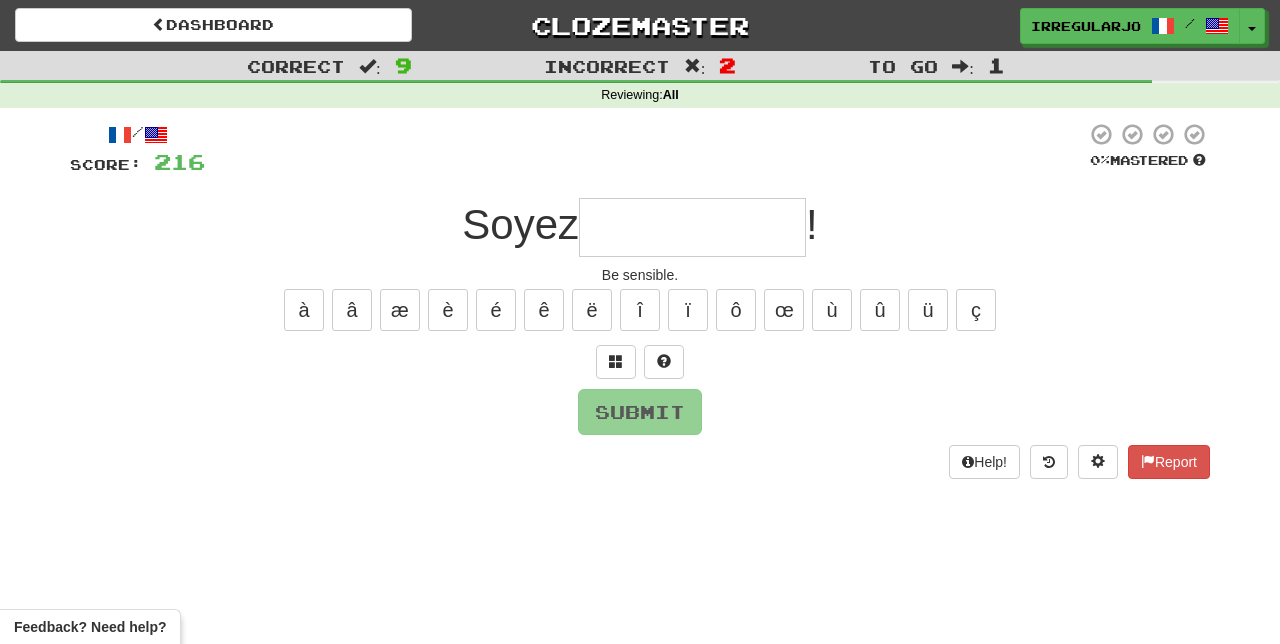 type on "*" 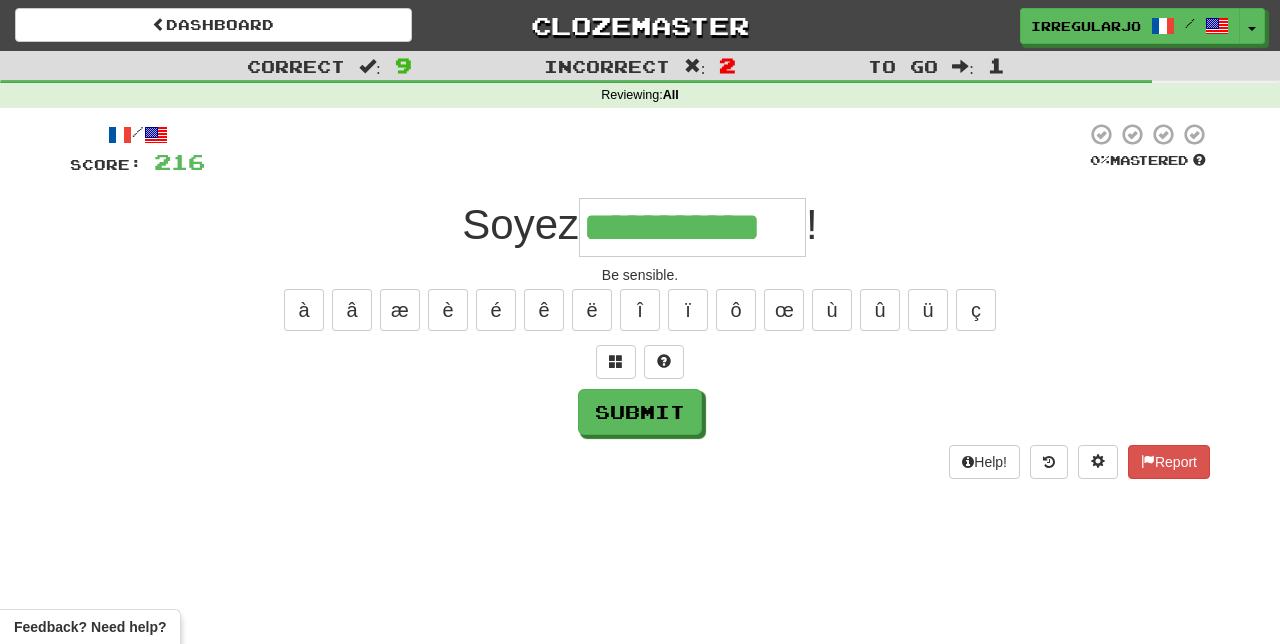 type on "**********" 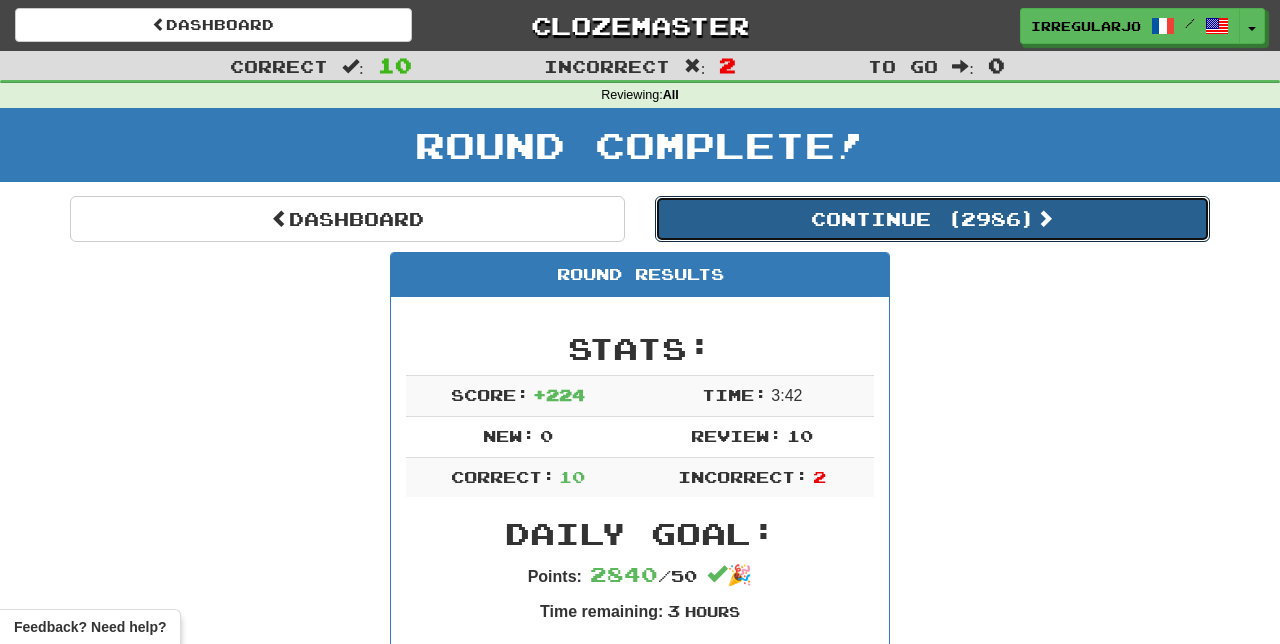 click on "Continue ( 2986 )" at bounding box center (932, 219) 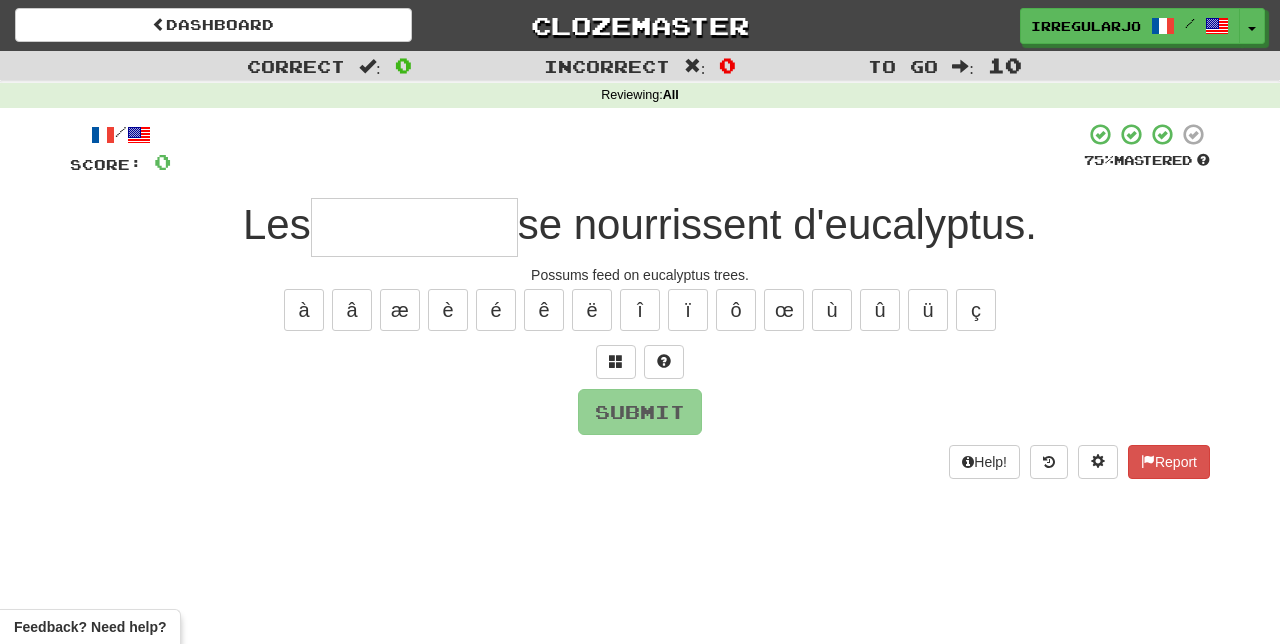 type on "*" 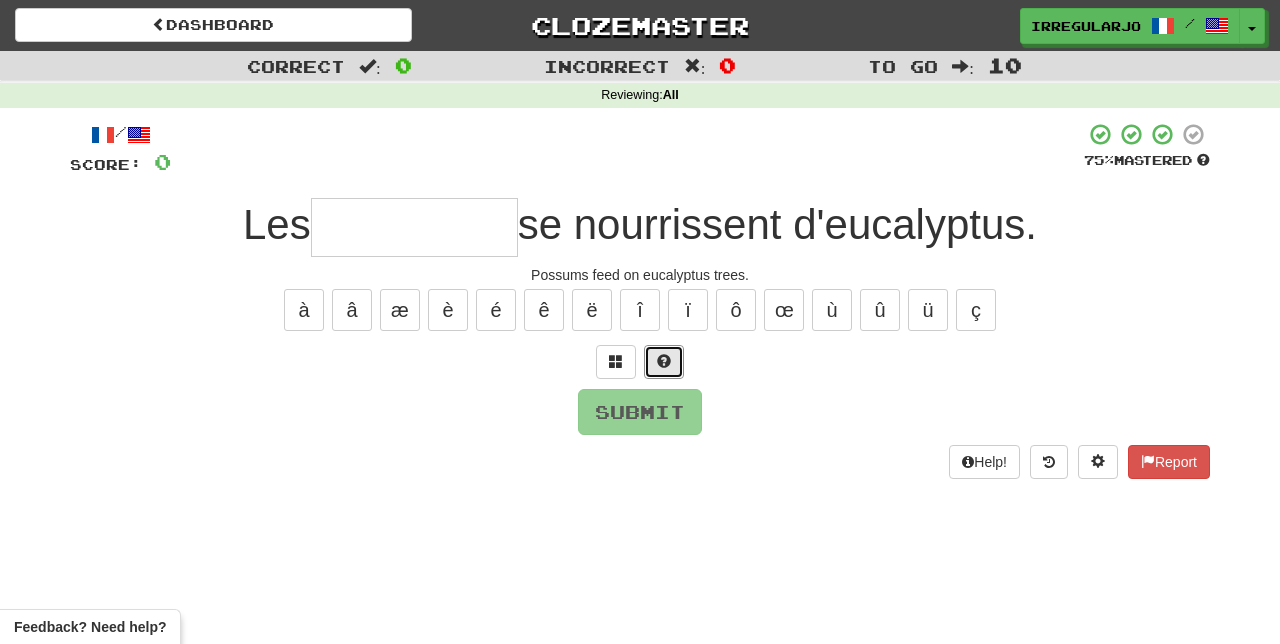 click at bounding box center (664, 361) 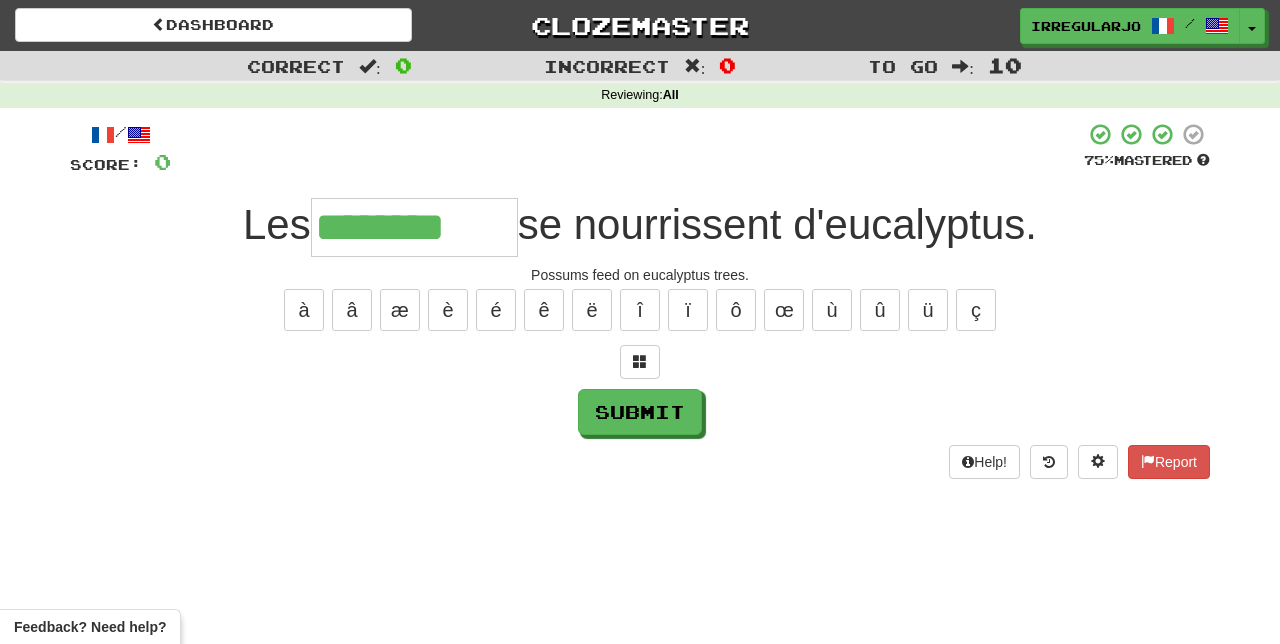 type on "********" 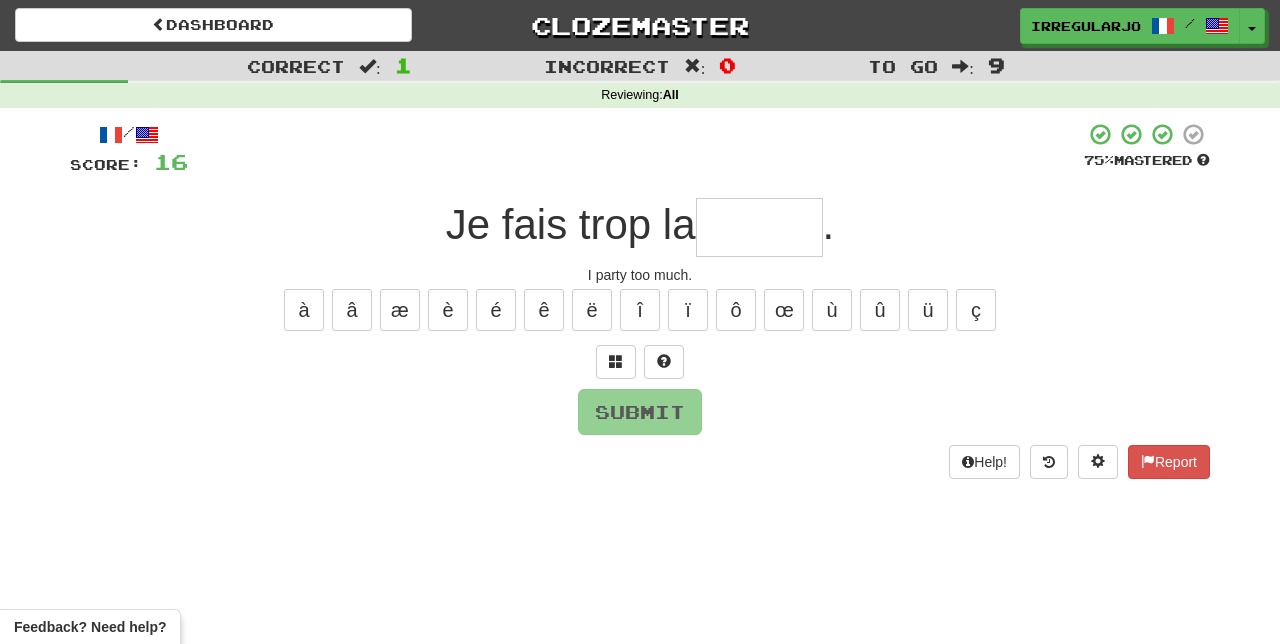 type on "*" 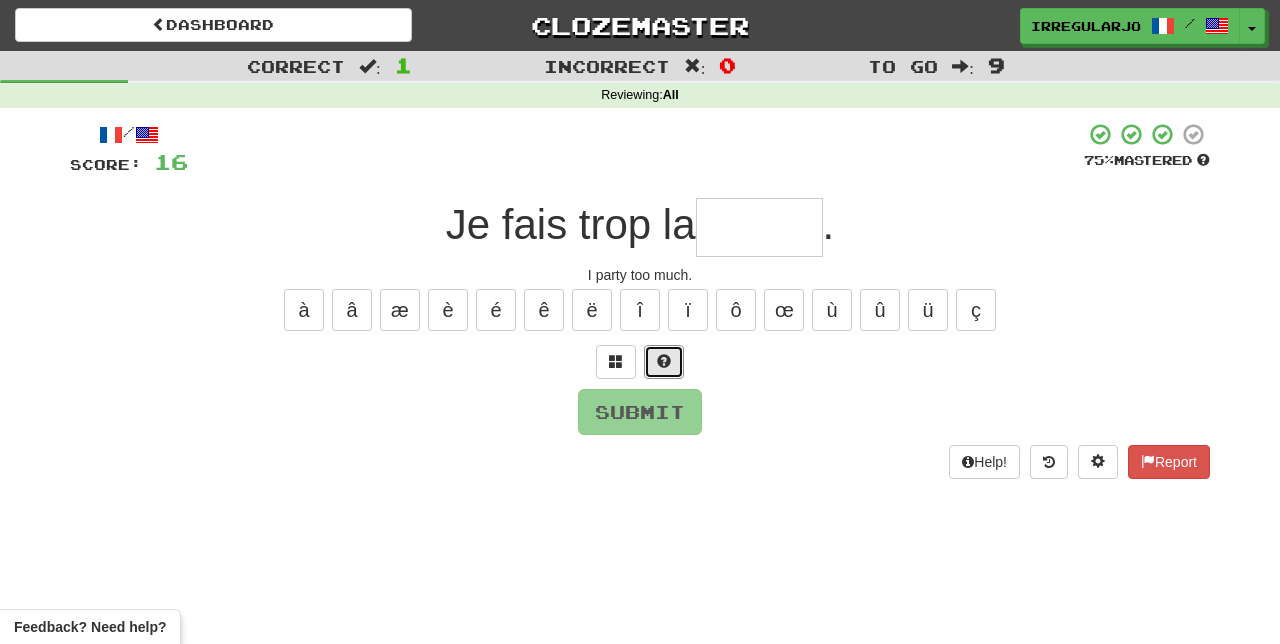 click at bounding box center (664, 361) 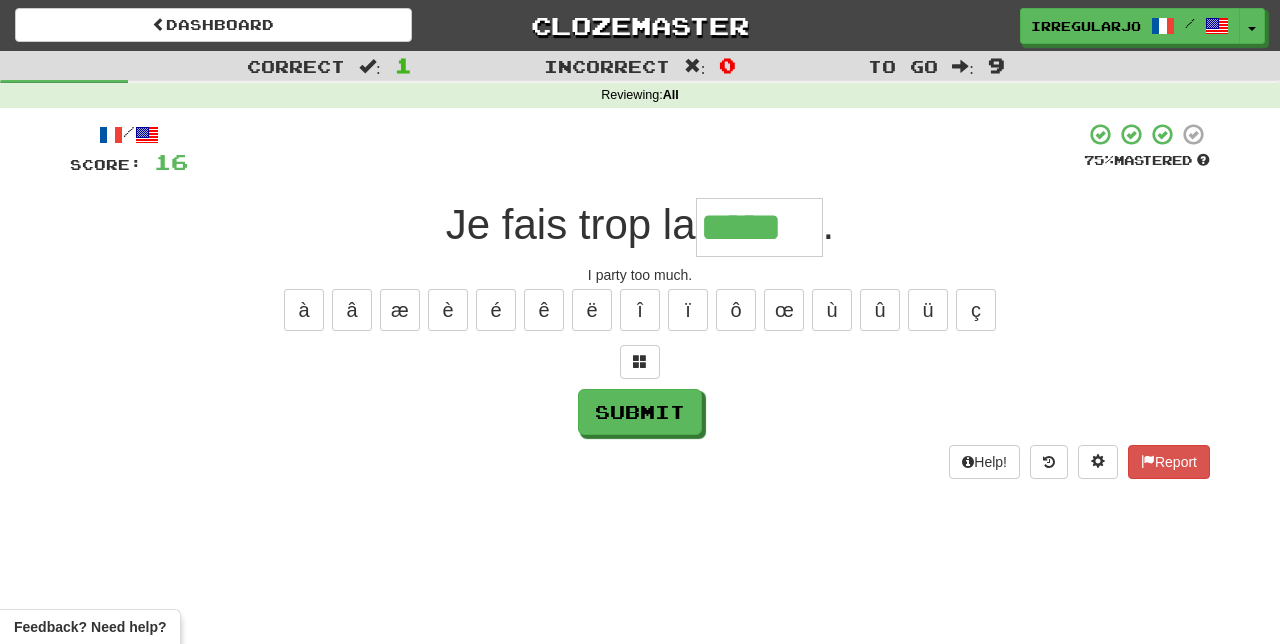 type on "*****" 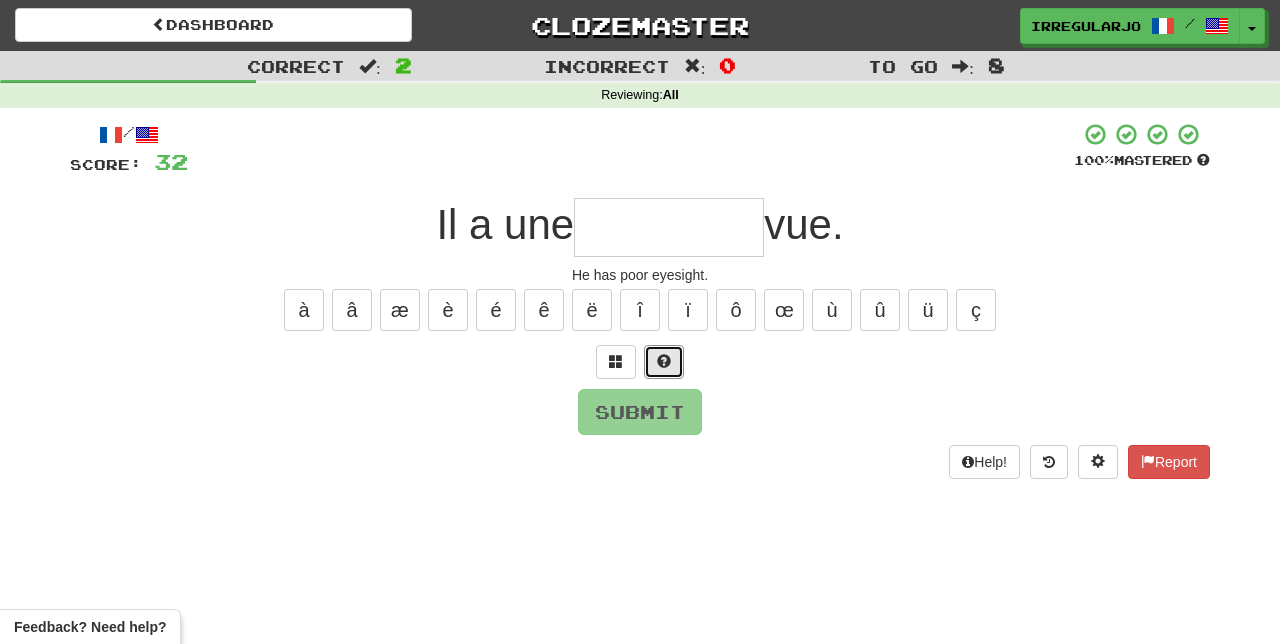 click at bounding box center [664, 362] 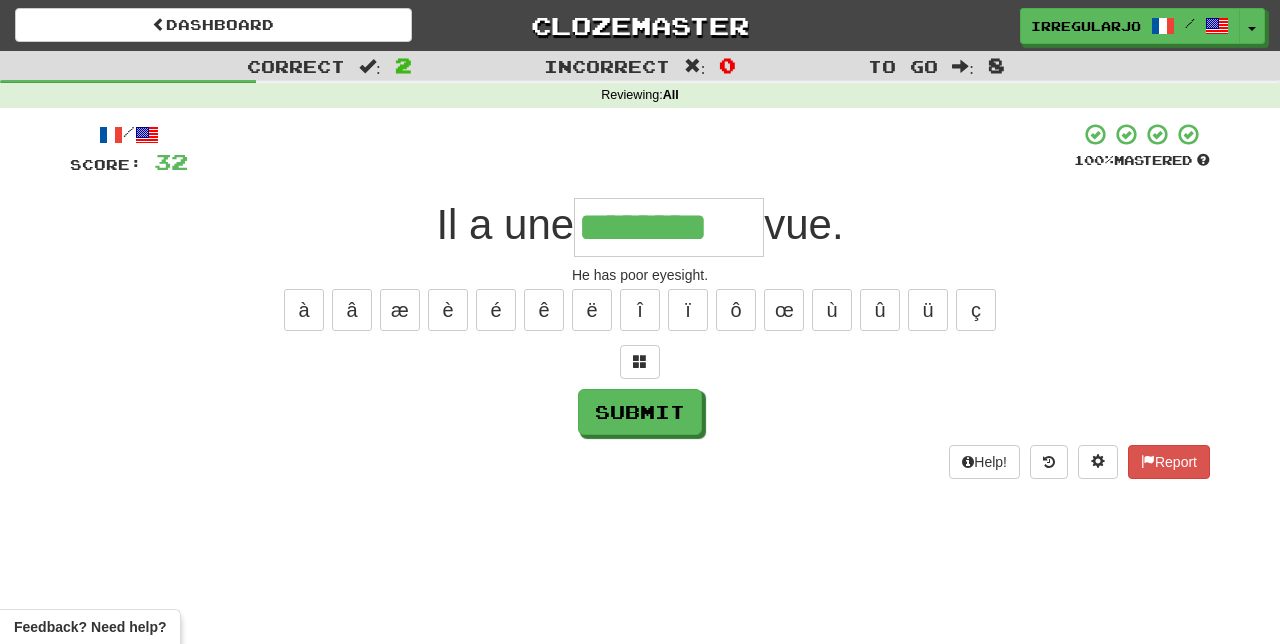type on "********" 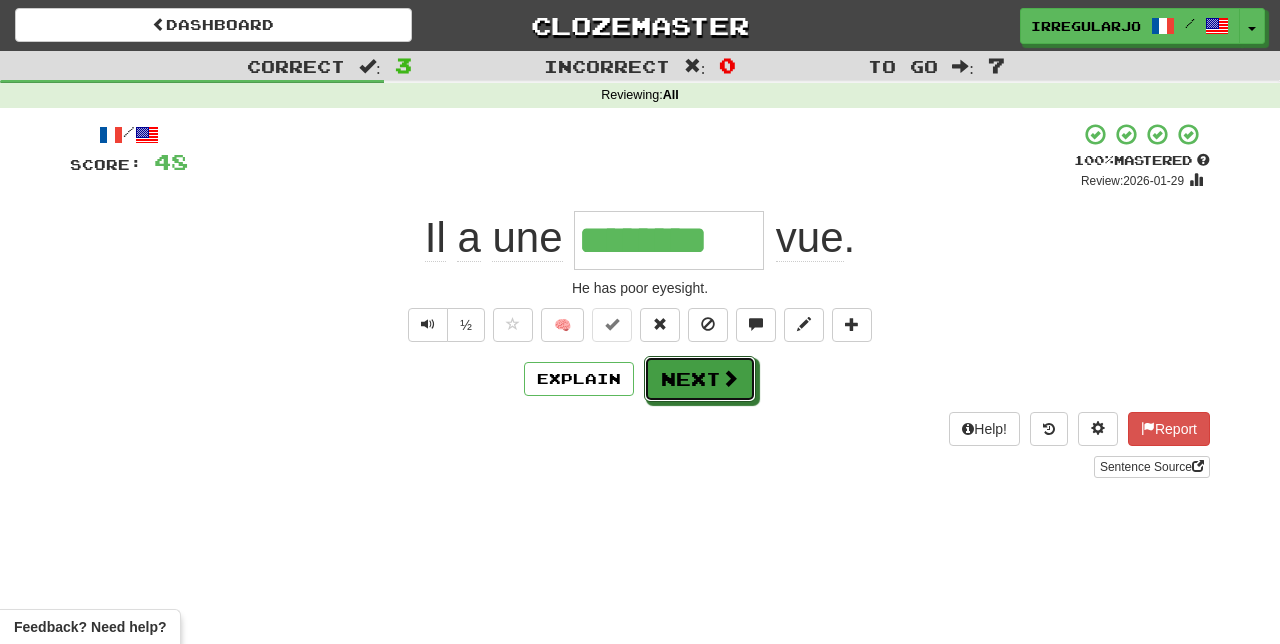 click on "Next" at bounding box center (700, 379) 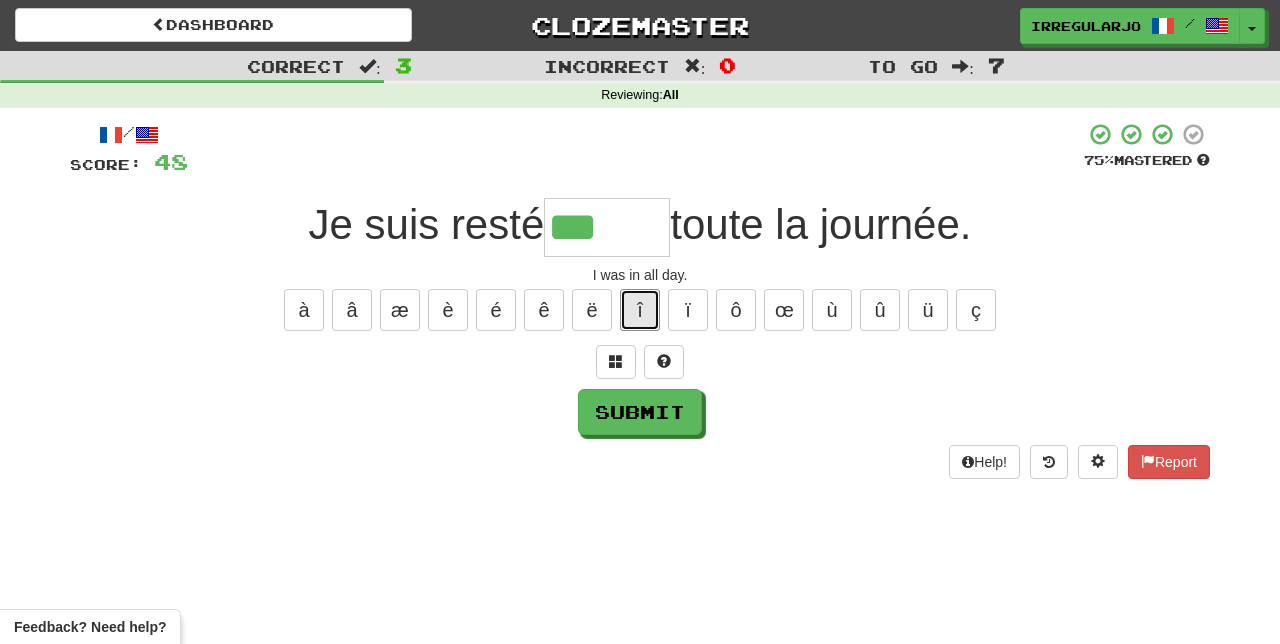 click on "î" at bounding box center (640, 310) 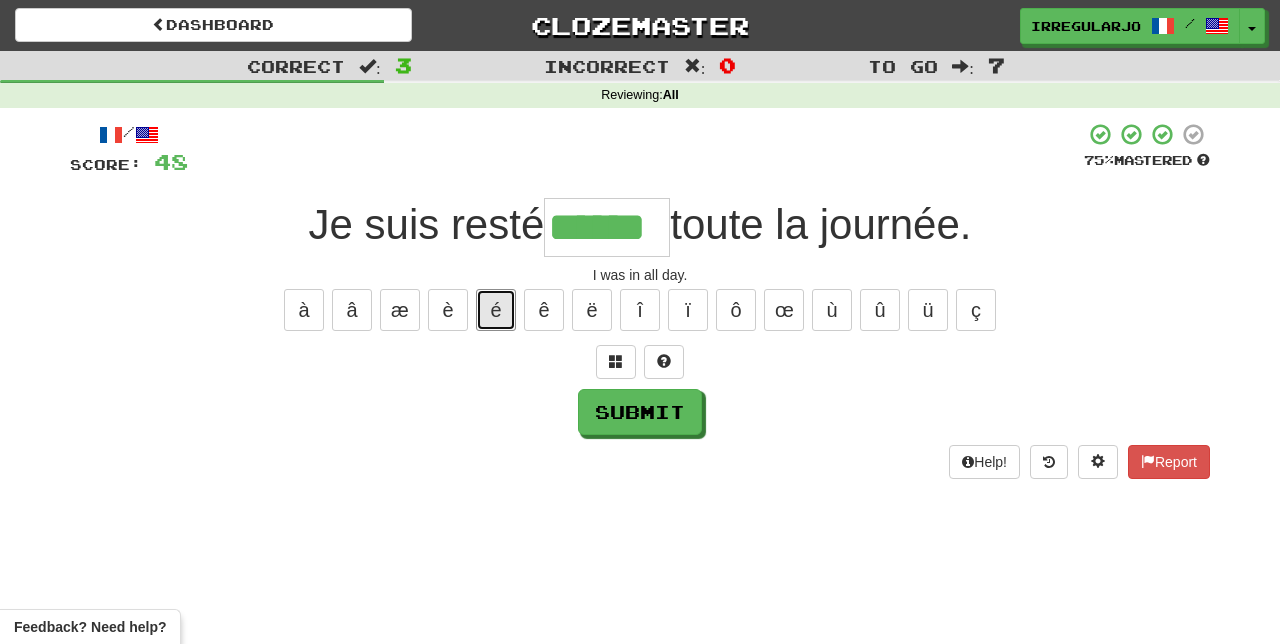 click on "é" at bounding box center [496, 310] 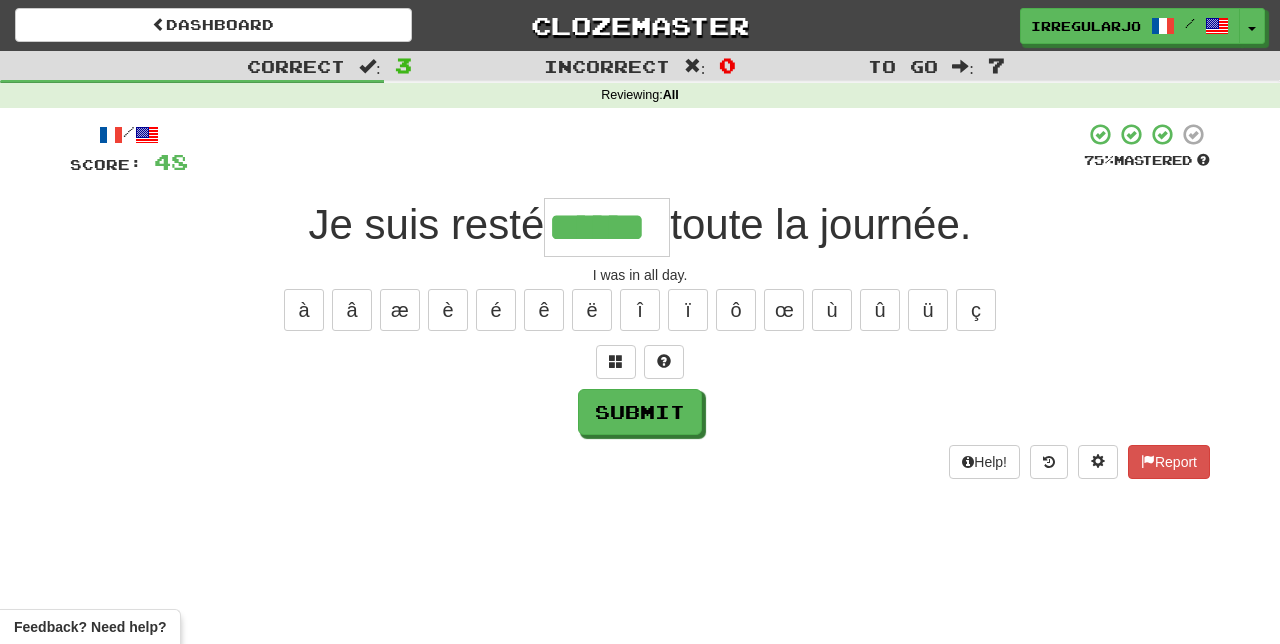 type on "*******" 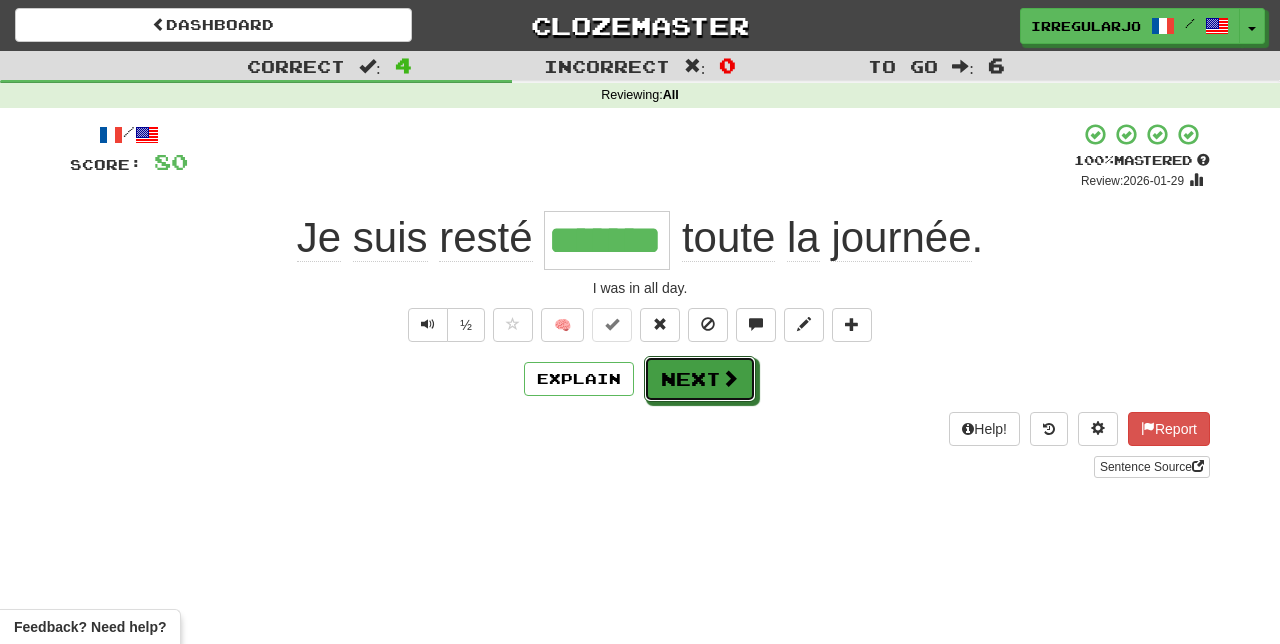 click on "Next" at bounding box center [700, 379] 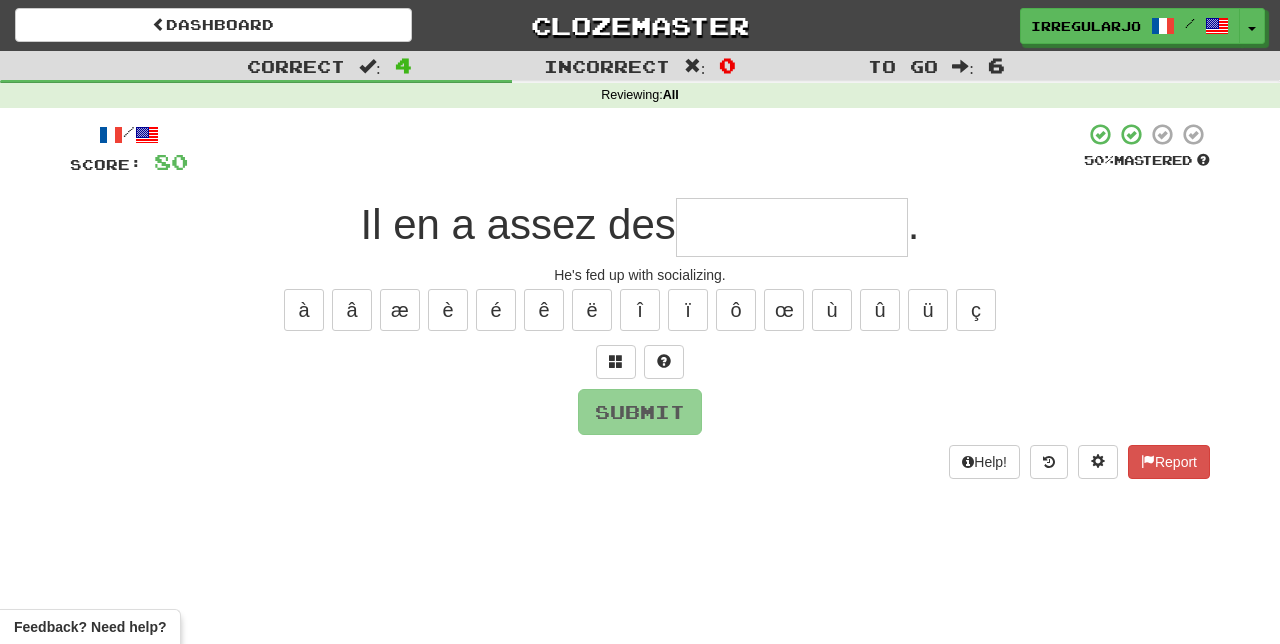 type on "*" 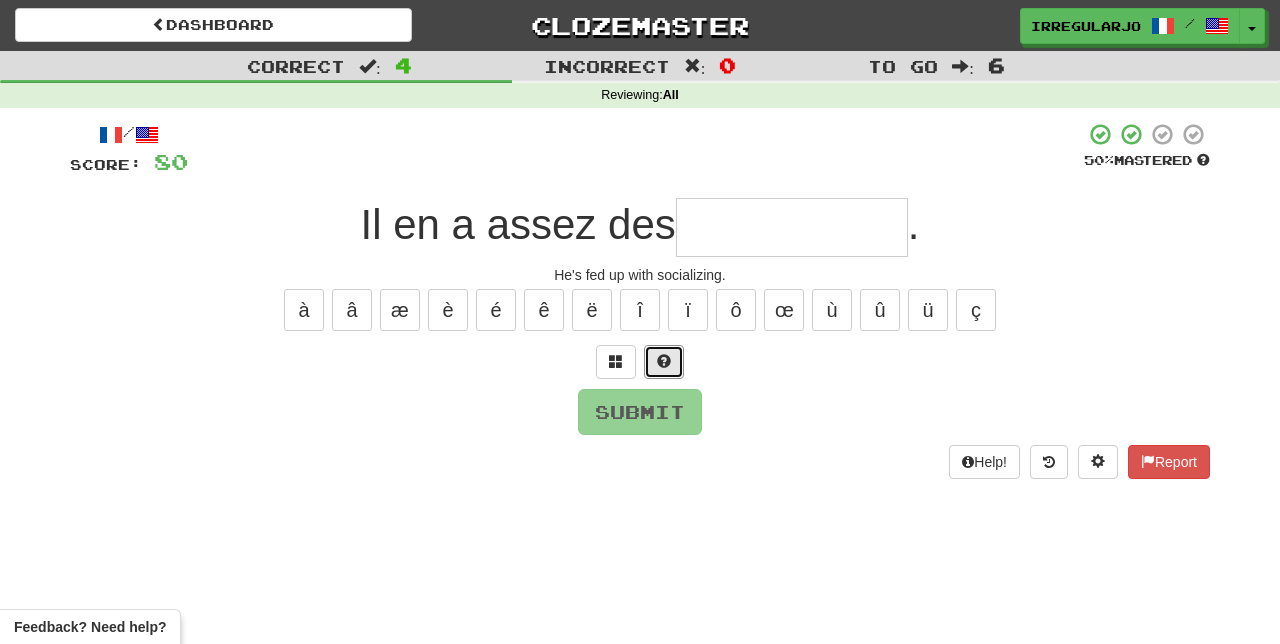 click at bounding box center [664, 362] 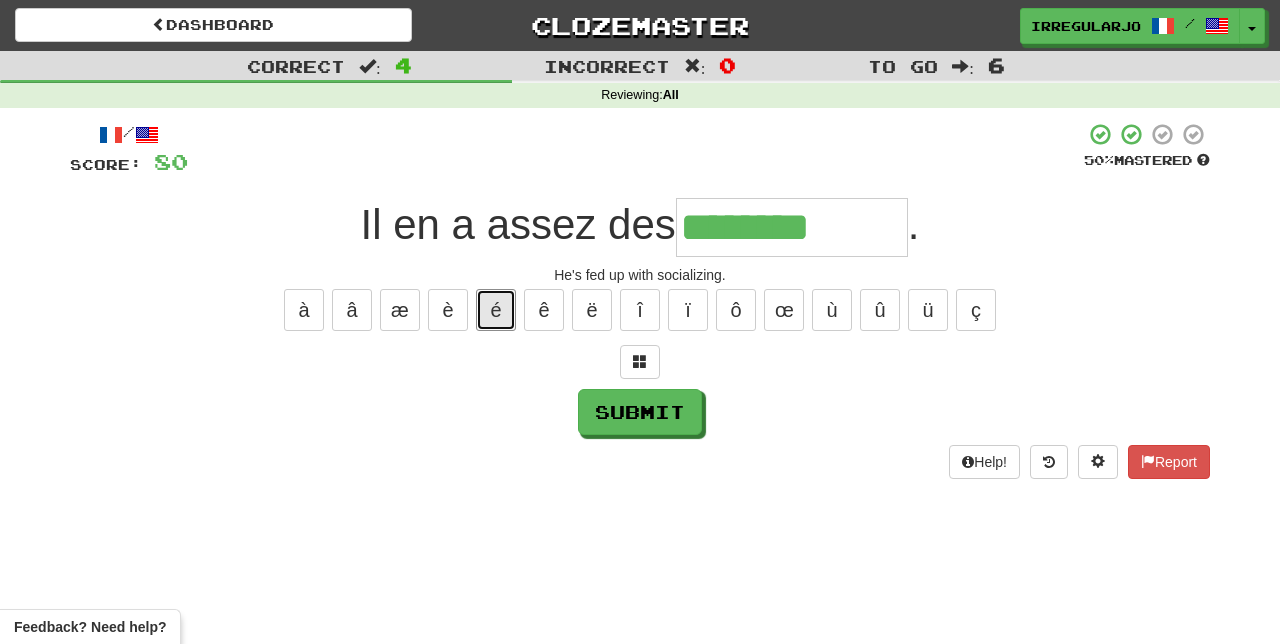 click on "é" at bounding box center [496, 310] 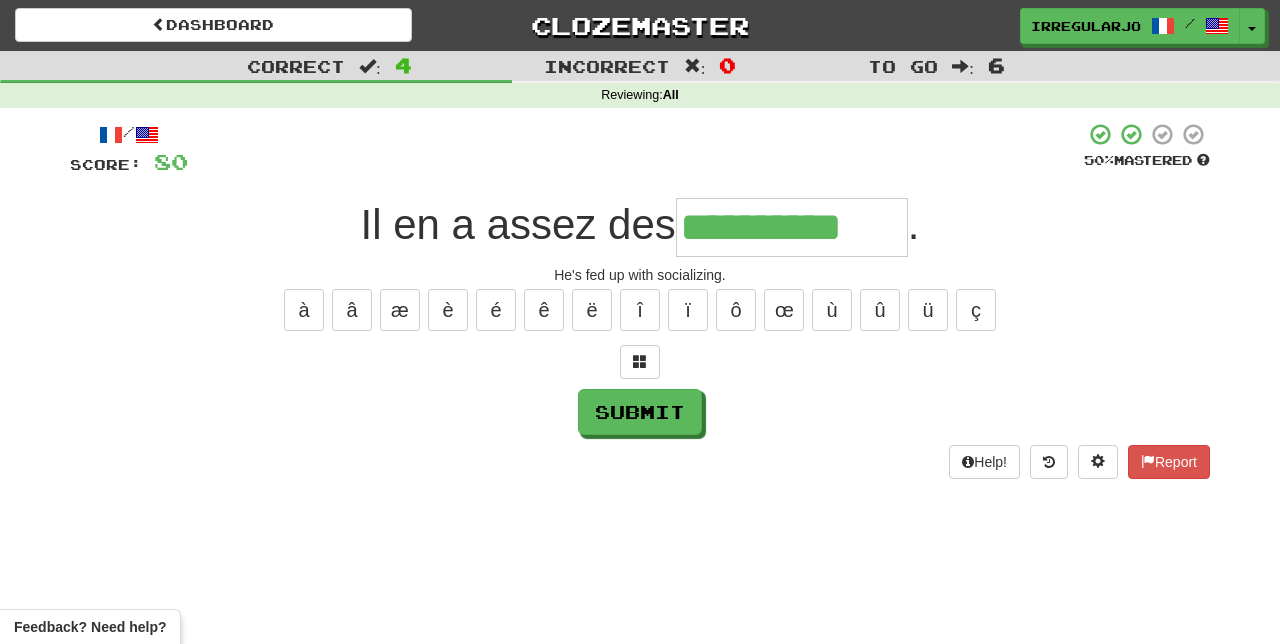 type on "**********" 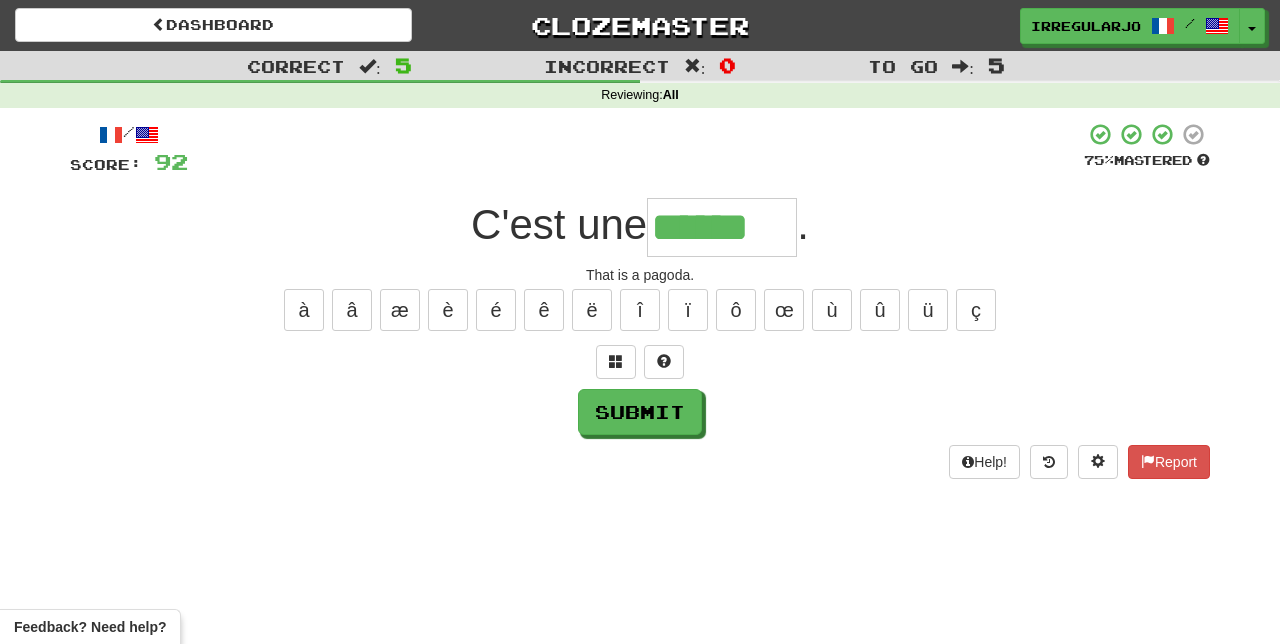 type on "******" 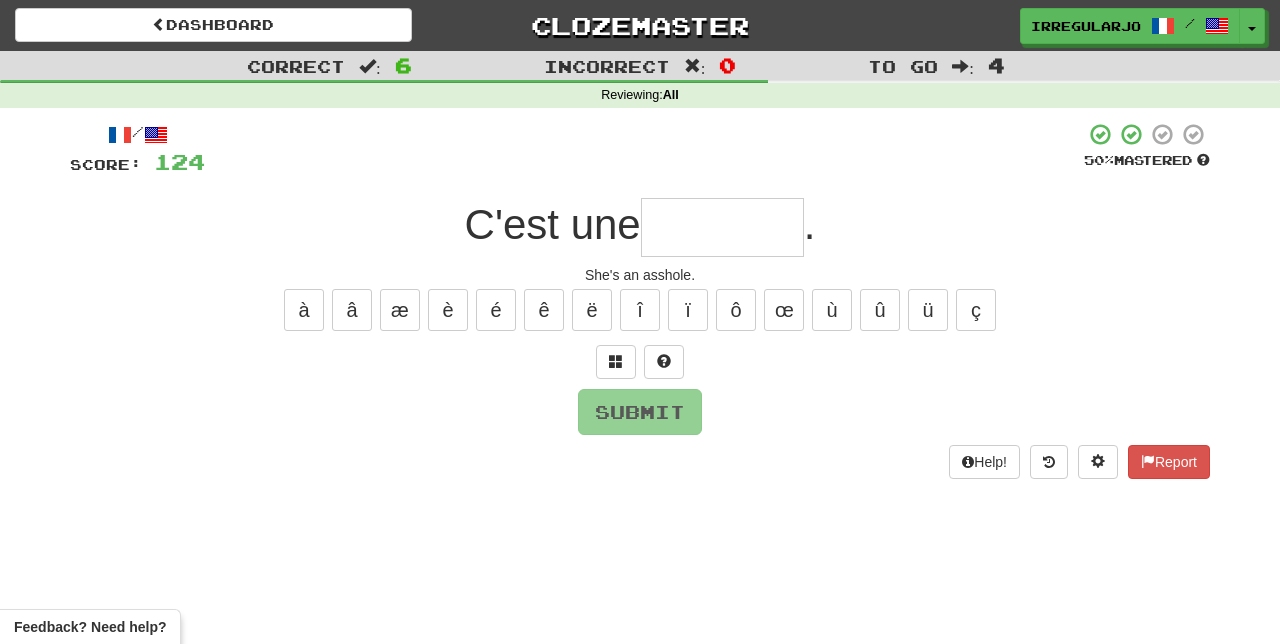 type on "*" 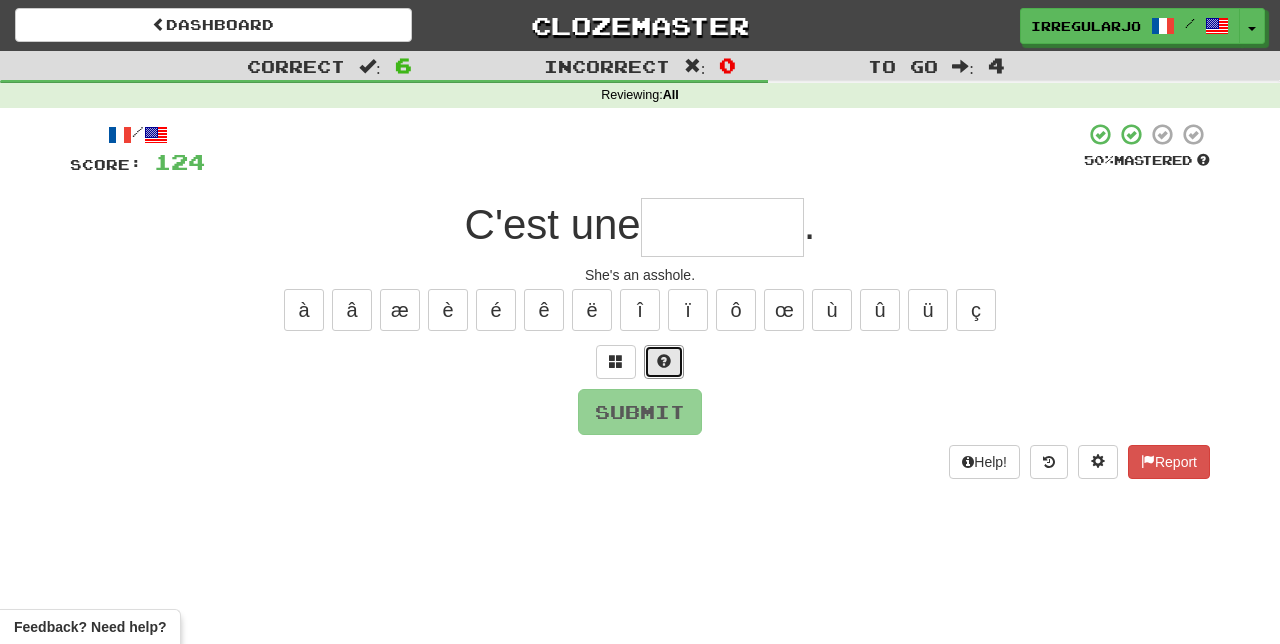 click at bounding box center [664, 361] 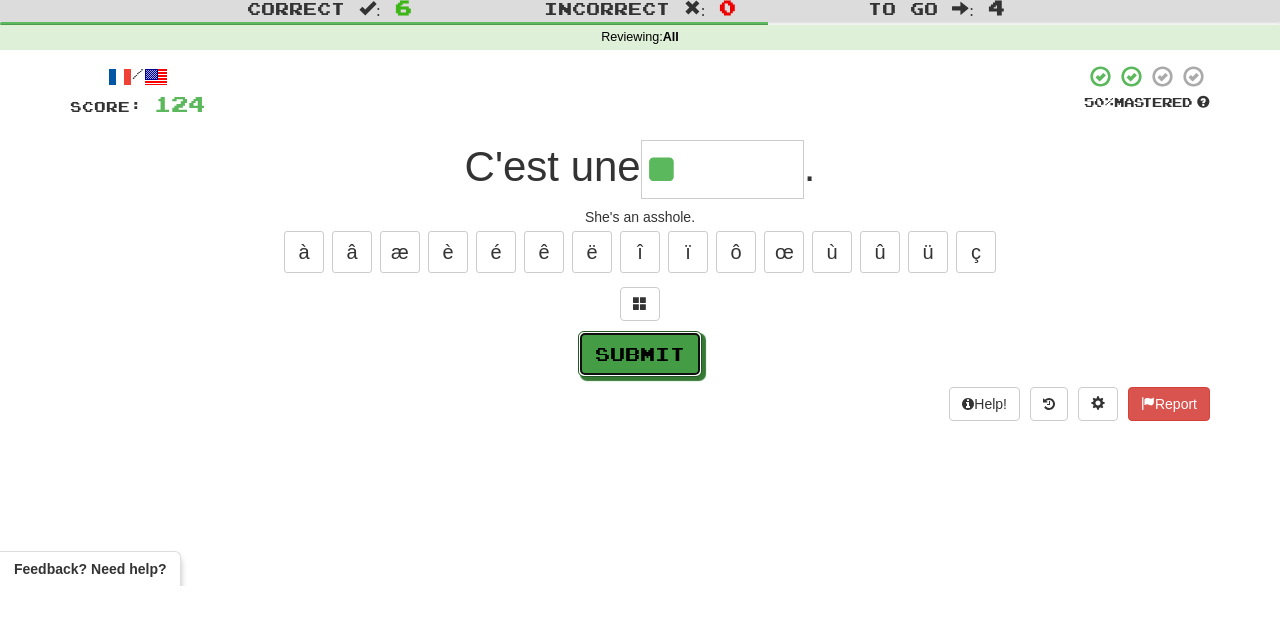 click on "Submit" at bounding box center (640, 412) 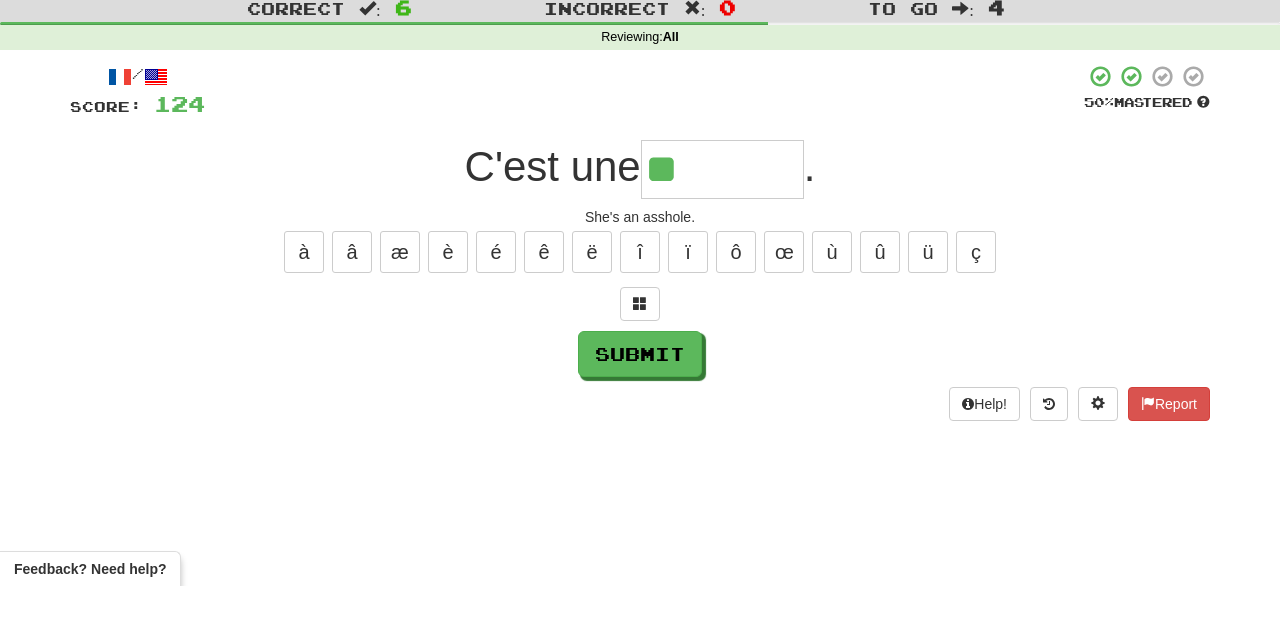 type on "********" 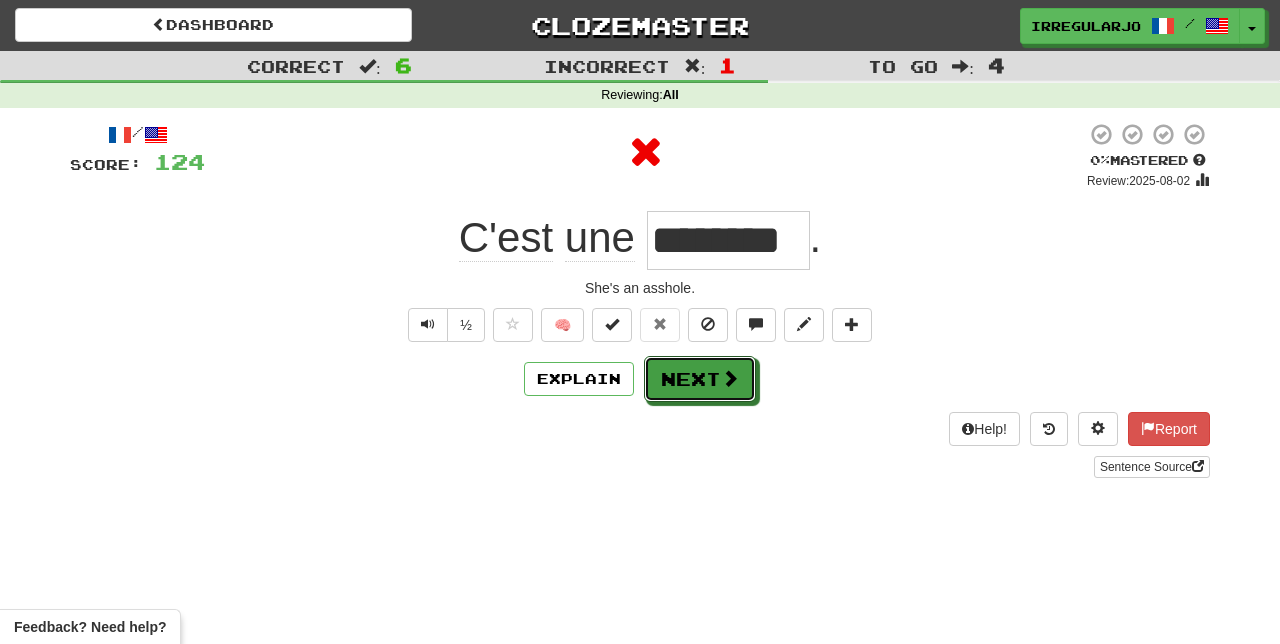 click on "Next" at bounding box center [700, 379] 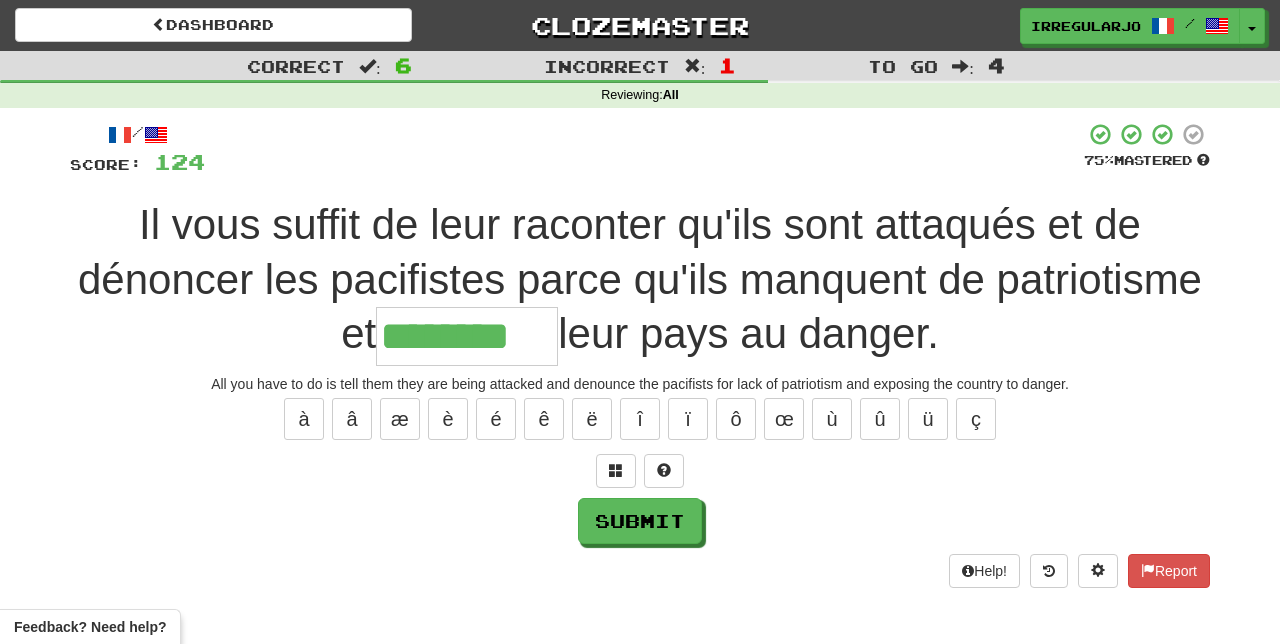 type on "********" 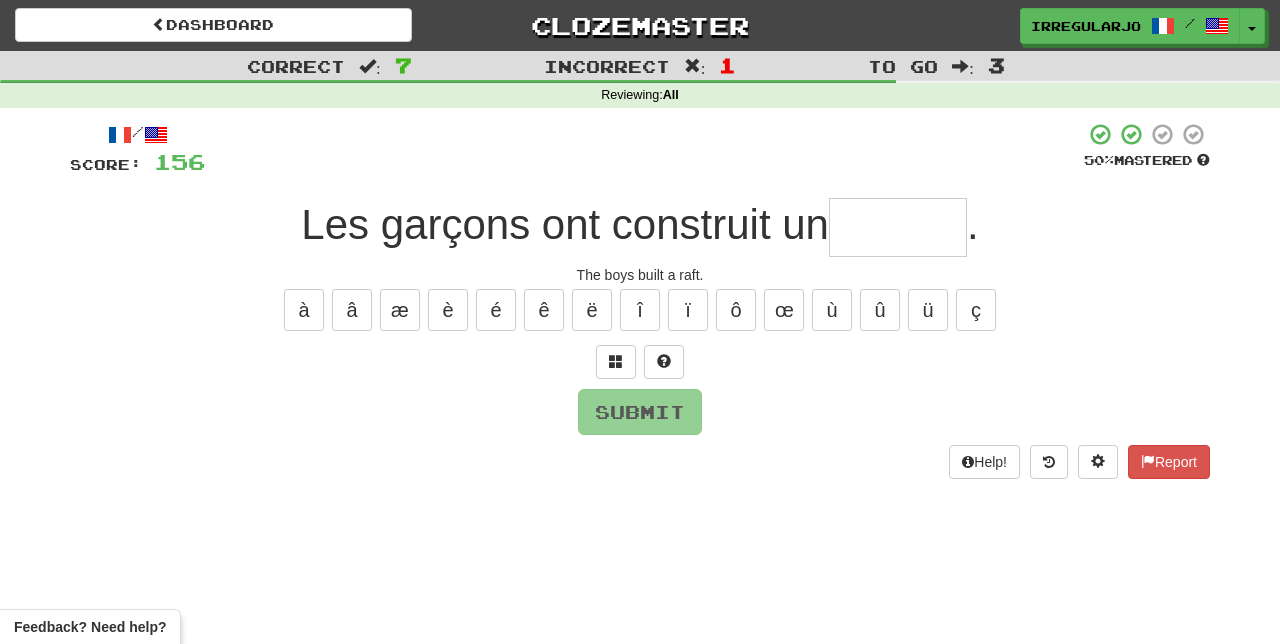 type on "*" 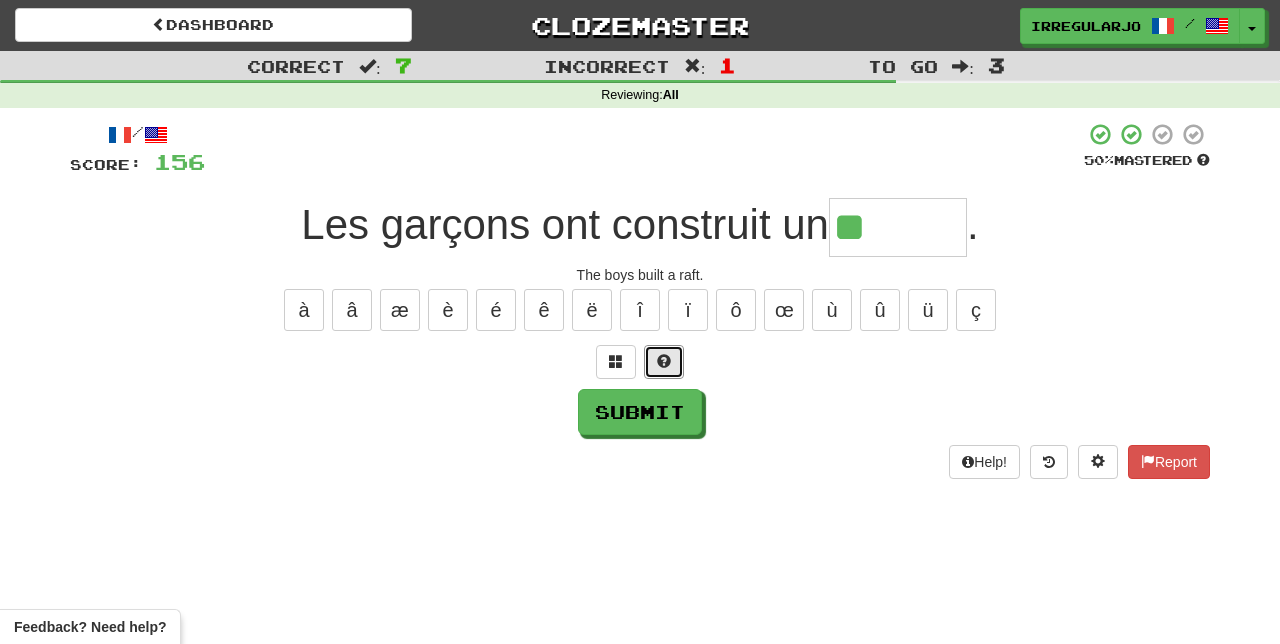click at bounding box center (664, 361) 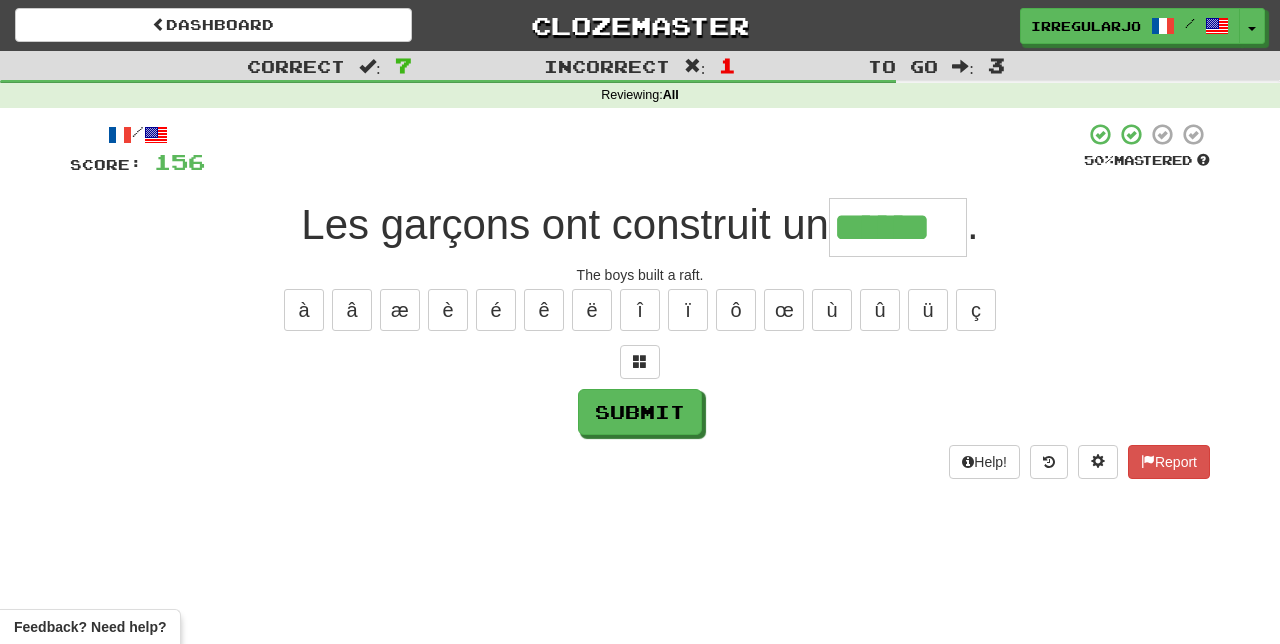 type on "******" 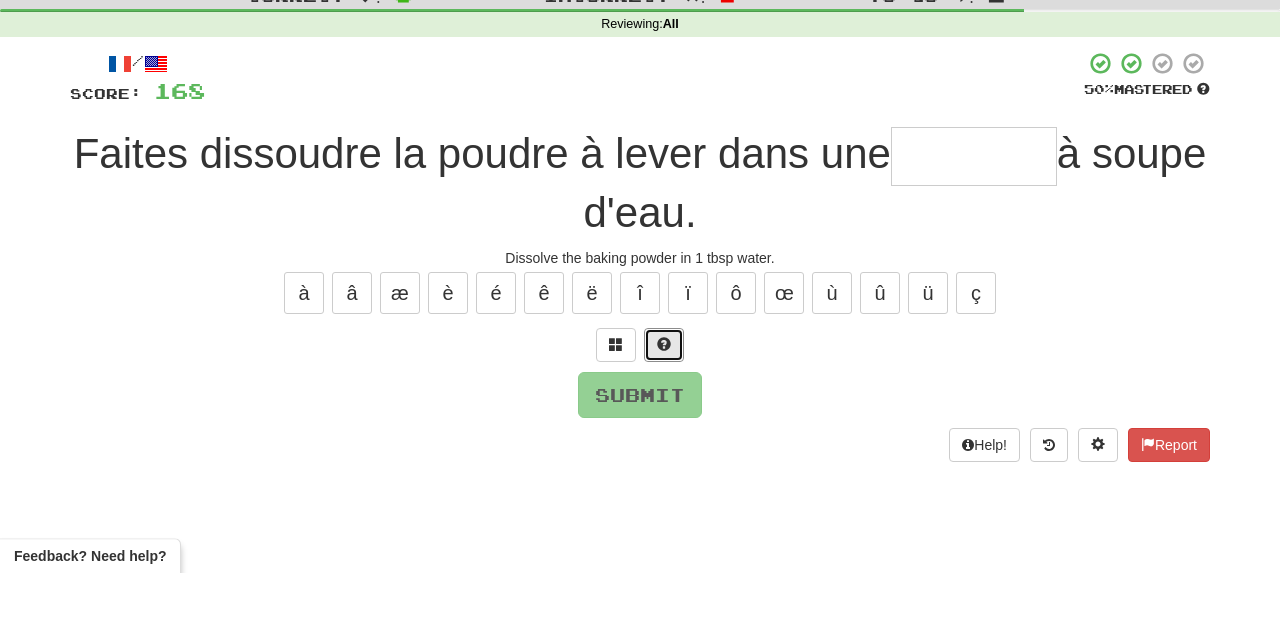click at bounding box center [664, 415] 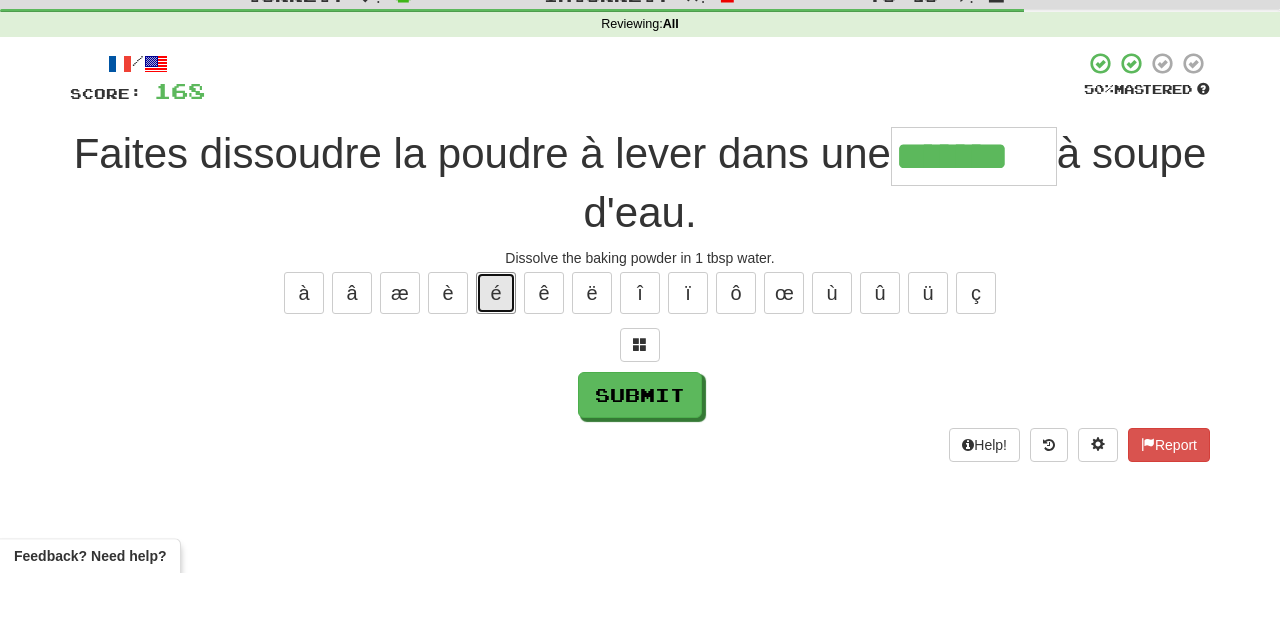 click on "é" at bounding box center [496, 364] 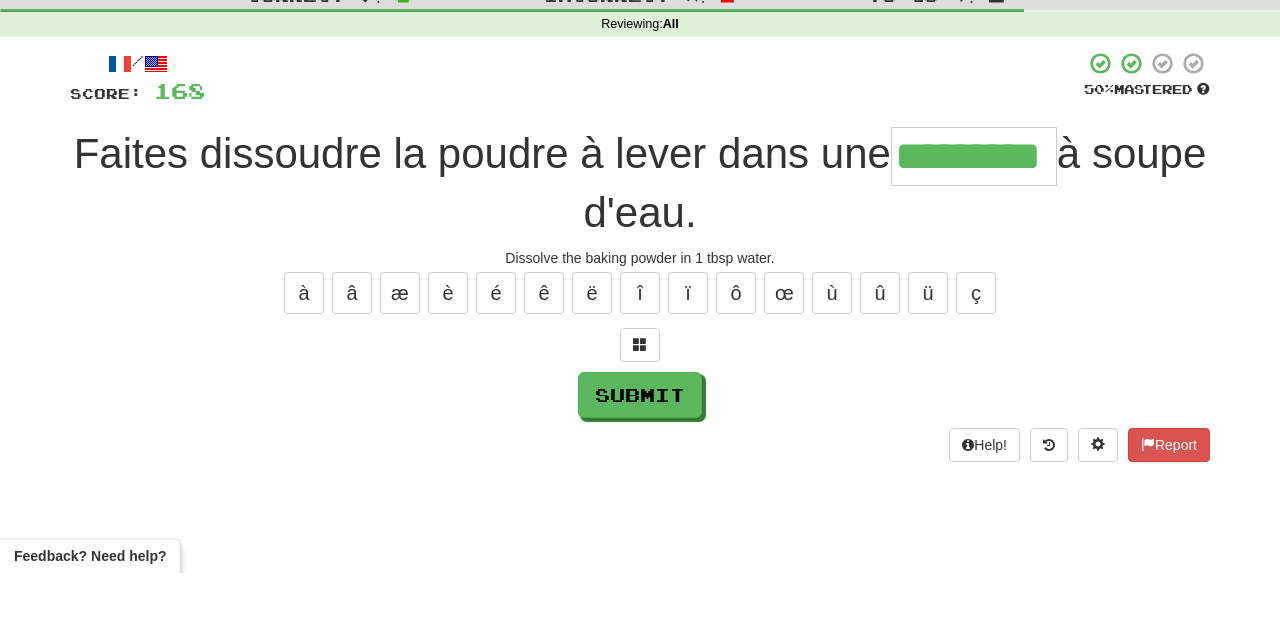 type on "*********" 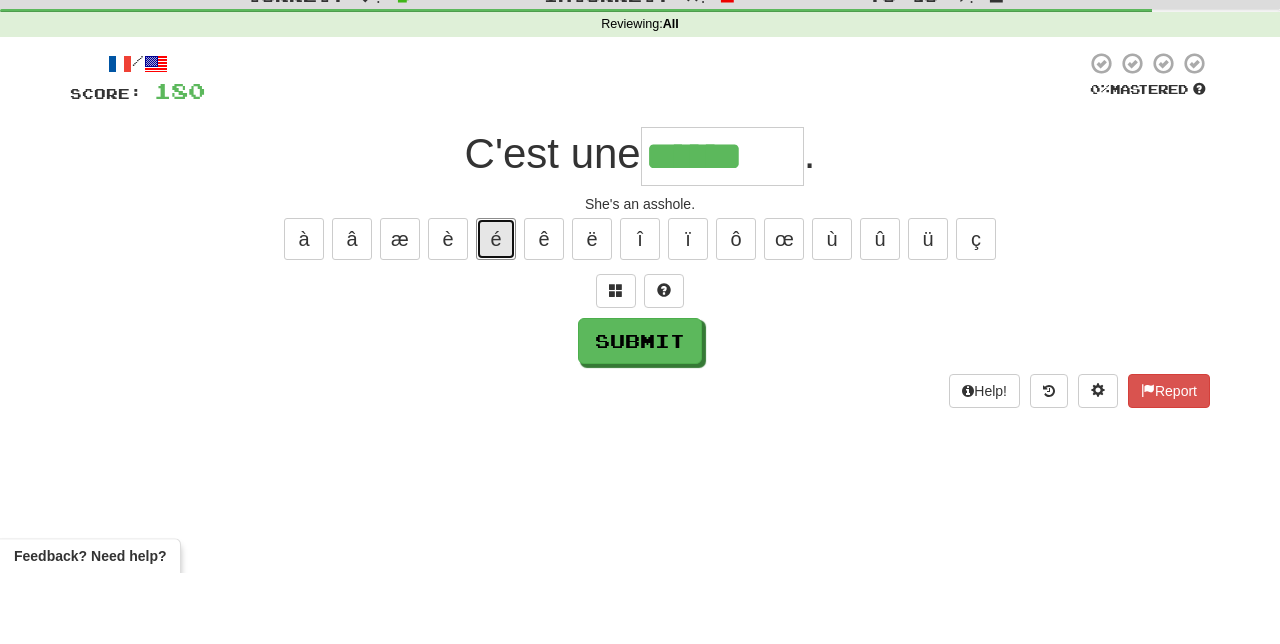 click on "é" at bounding box center (496, 310) 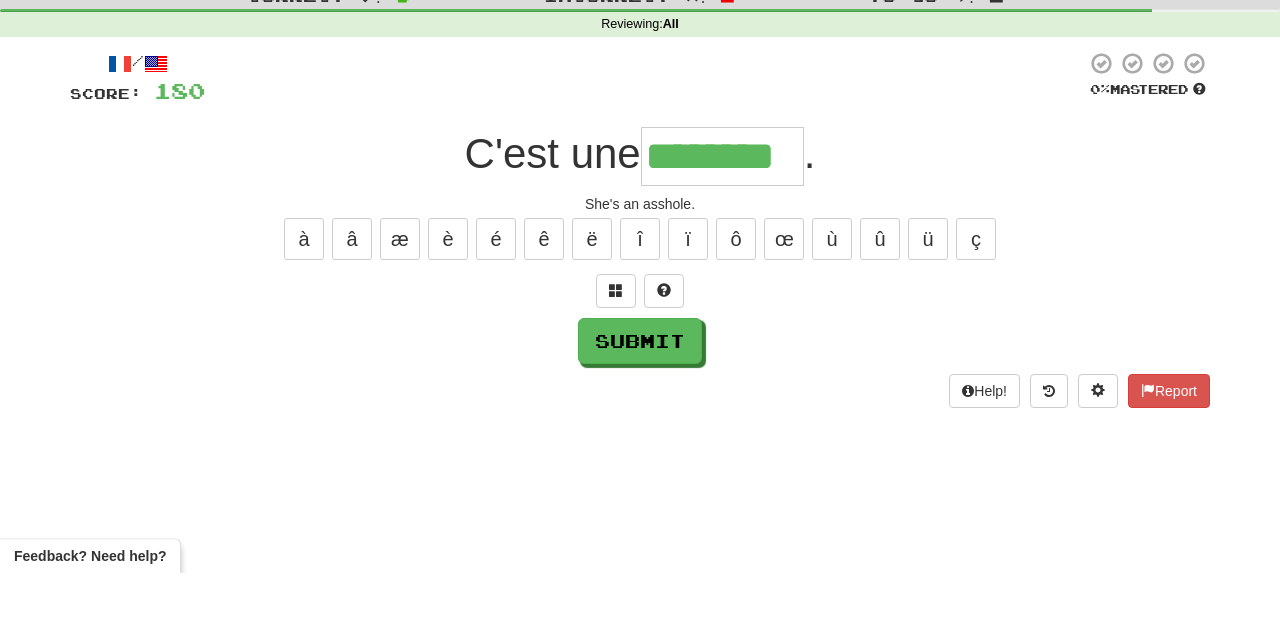 type on "********" 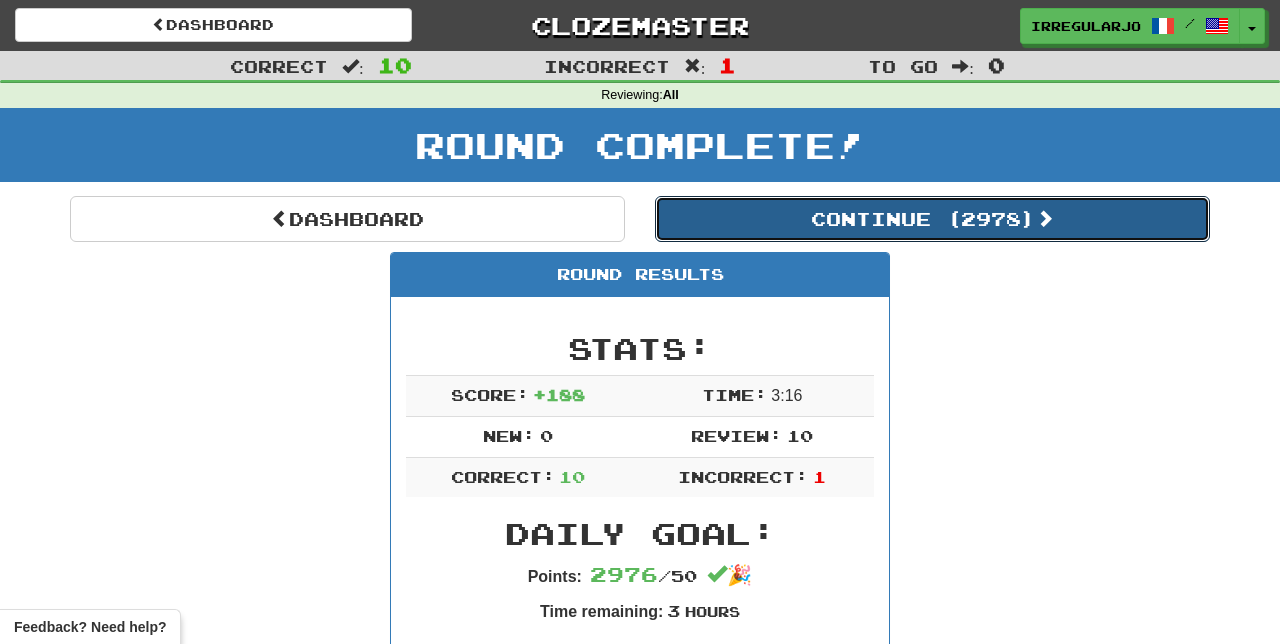 click on "Continue ( 2978 )" at bounding box center (932, 219) 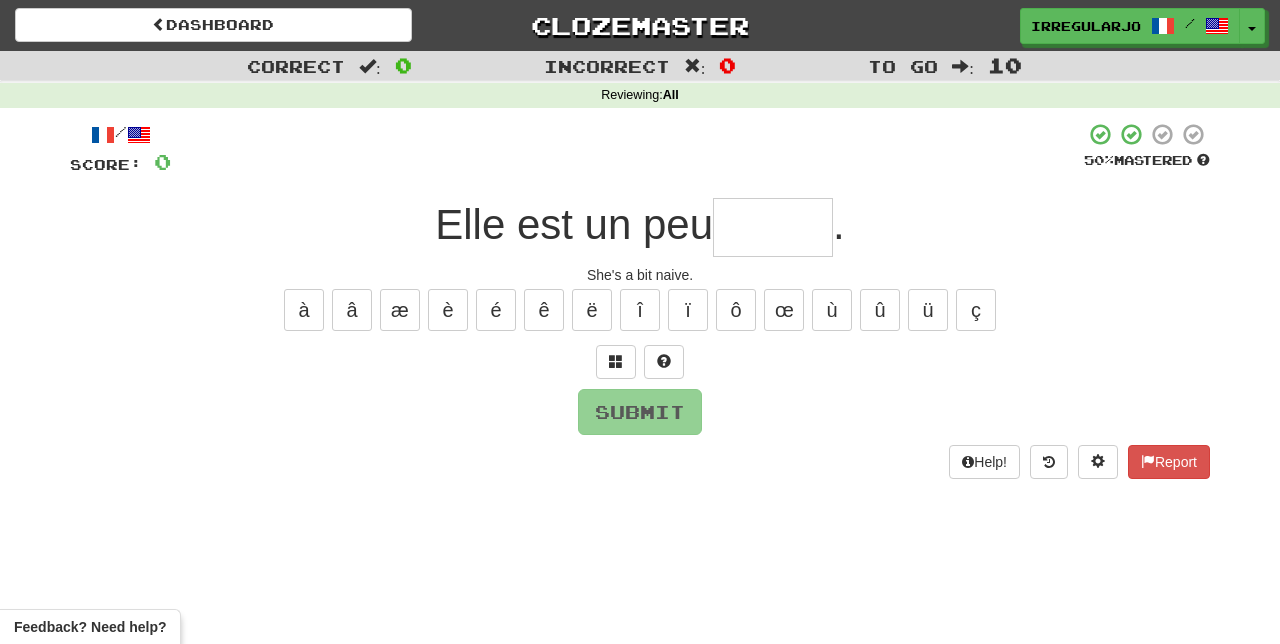 scroll, scrollTop: 0, scrollLeft: 0, axis: both 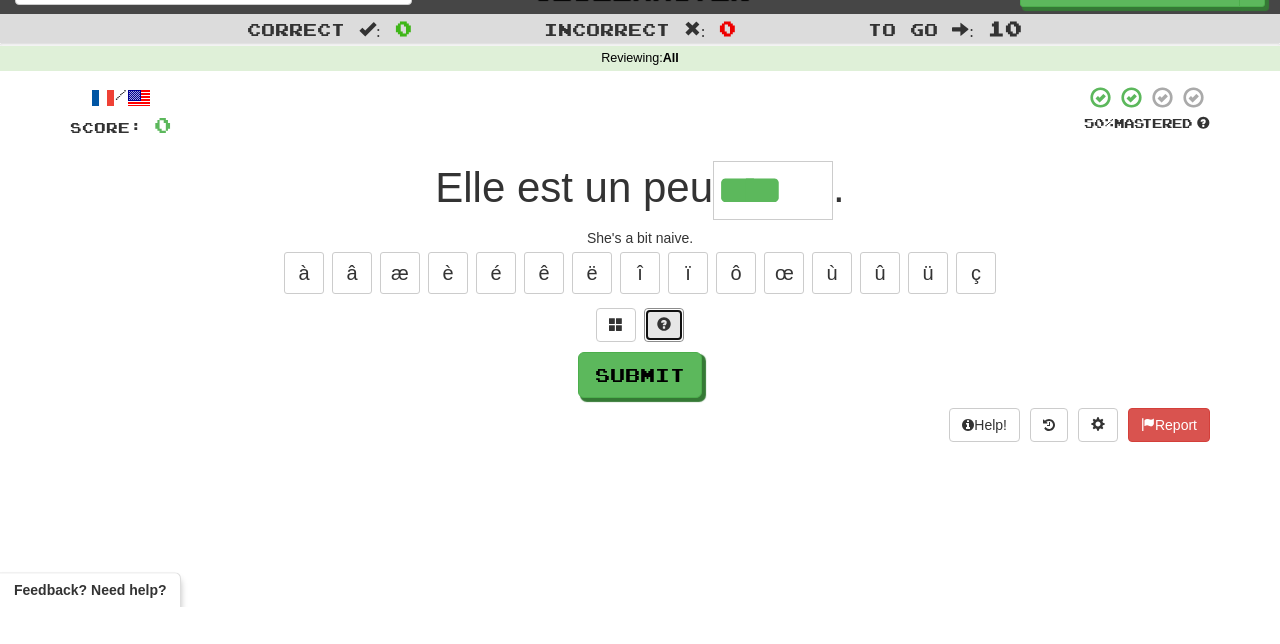 click at bounding box center [664, 361] 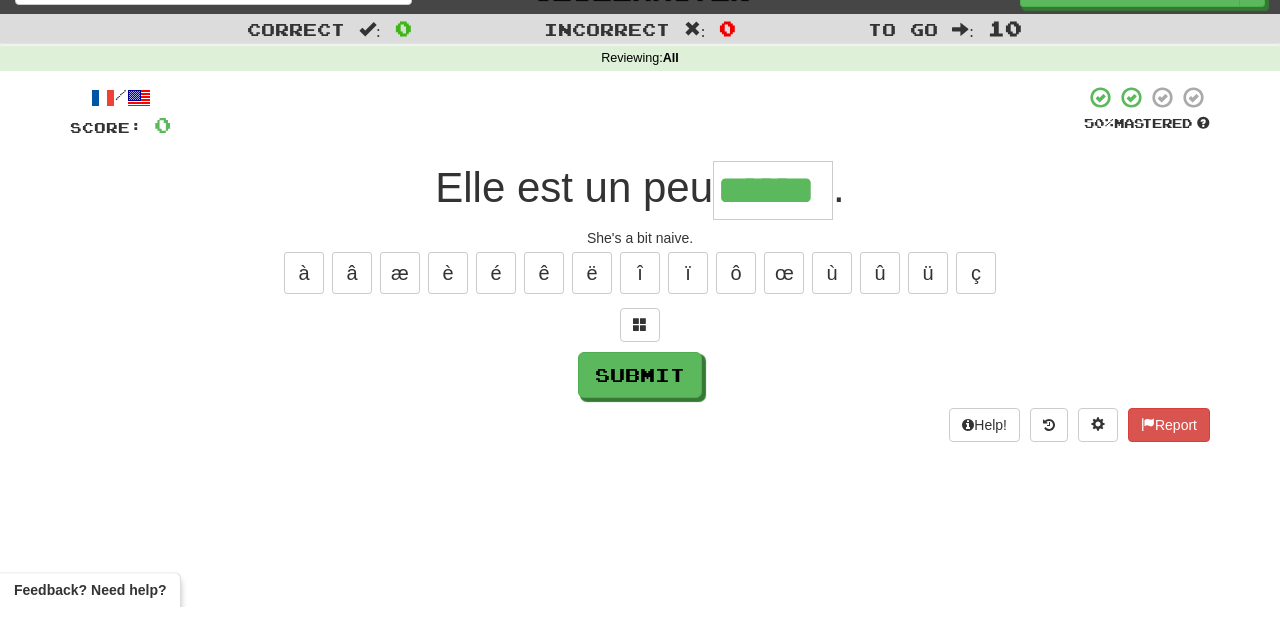 type on "******" 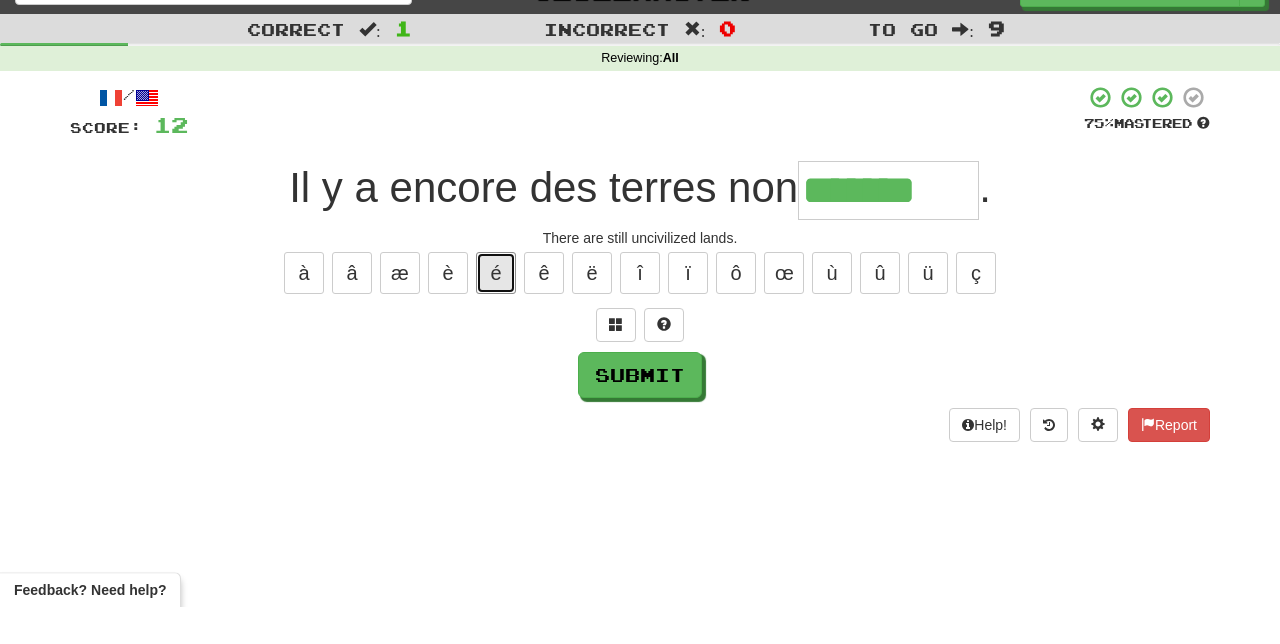 click on "é" at bounding box center (496, 310) 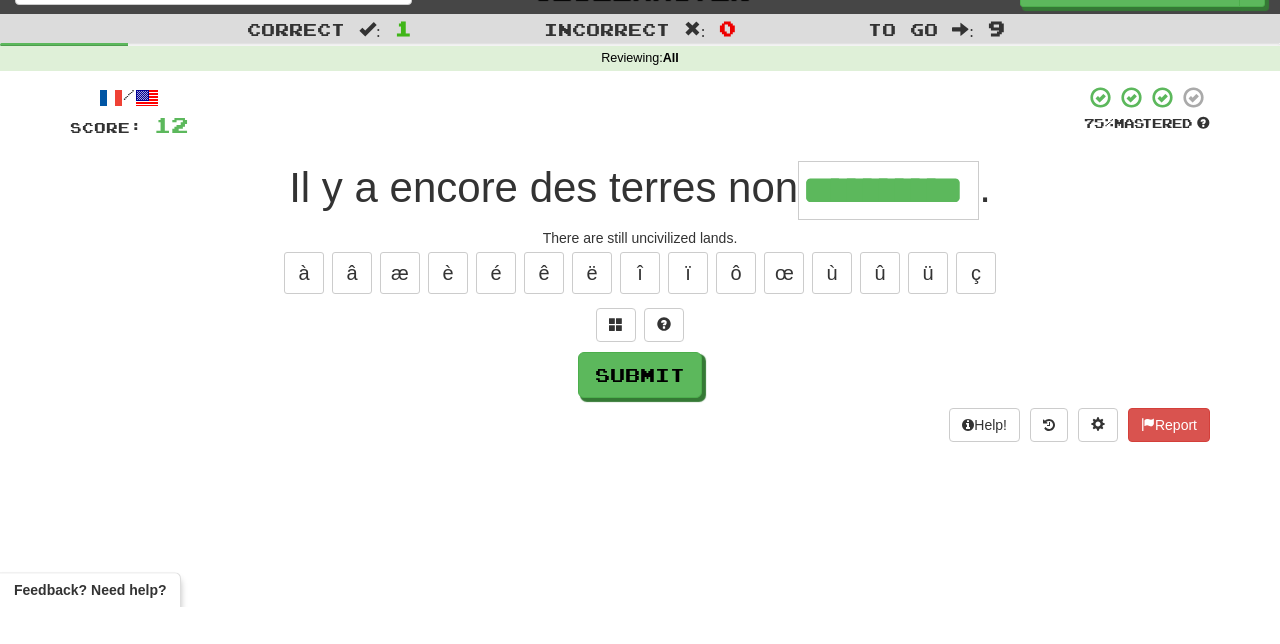 type on "**********" 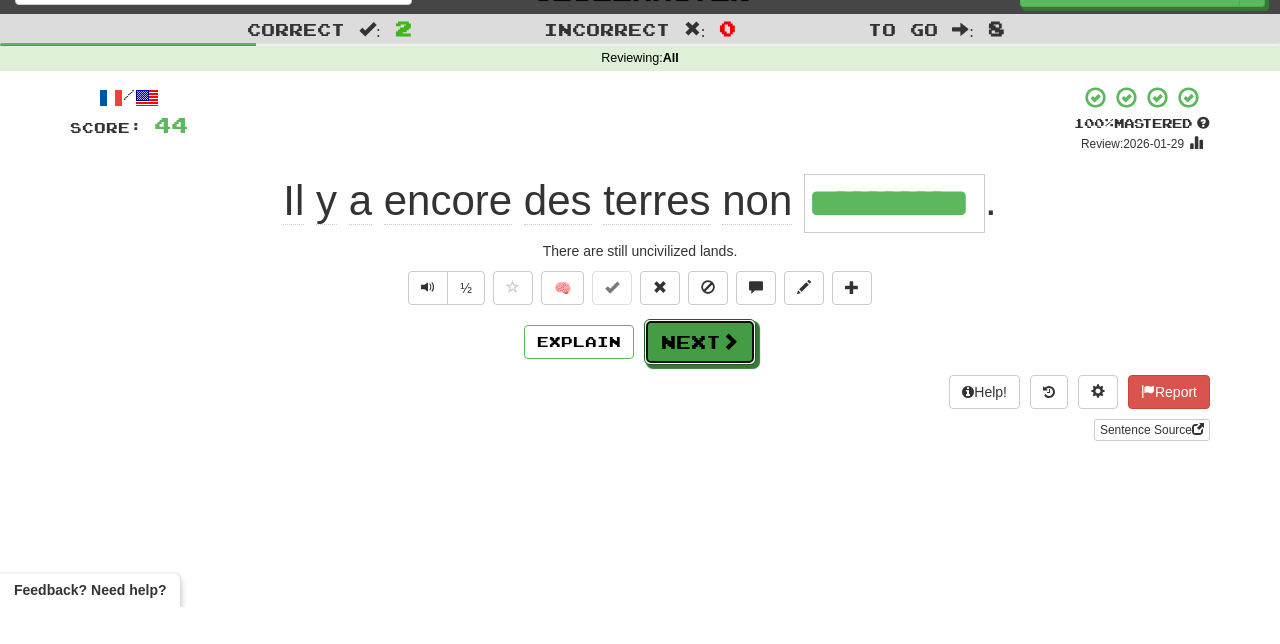 click at bounding box center [730, 378] 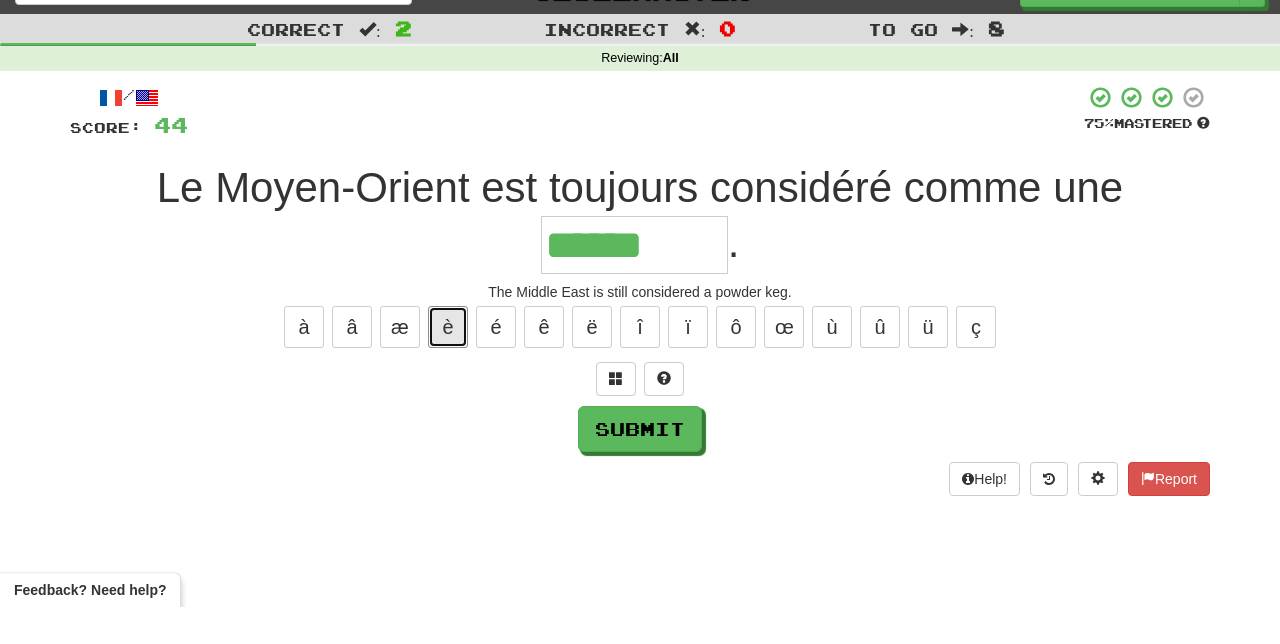 click on "è" at bounding box center (448, 364) 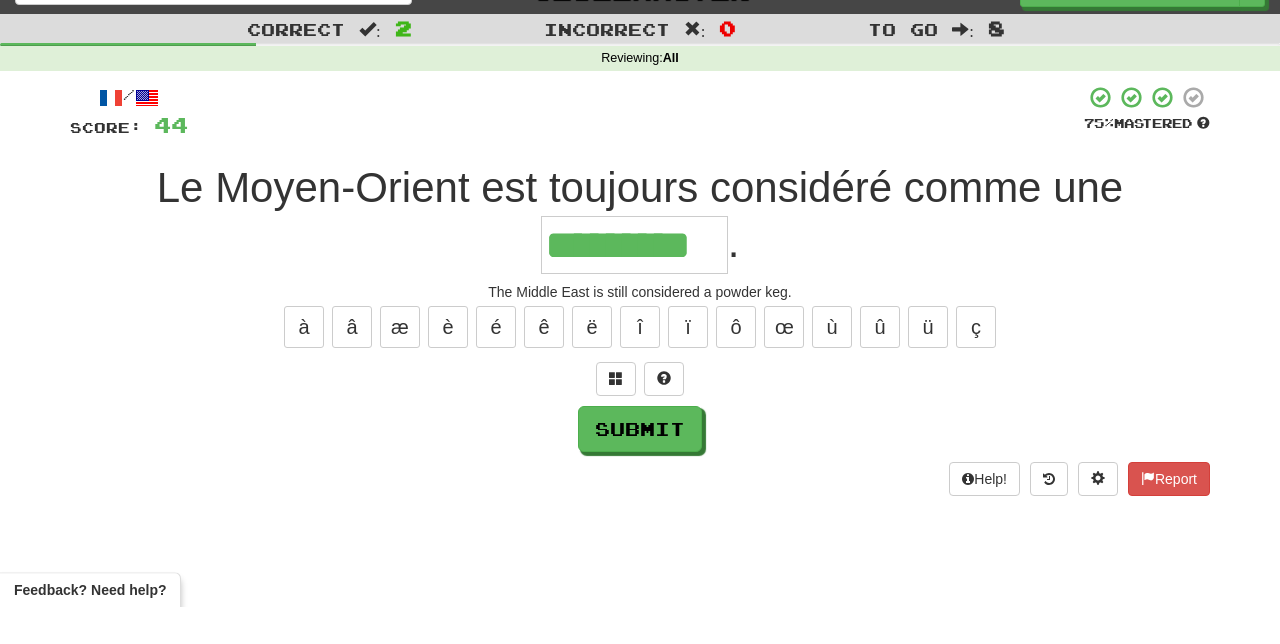 type on "*********" 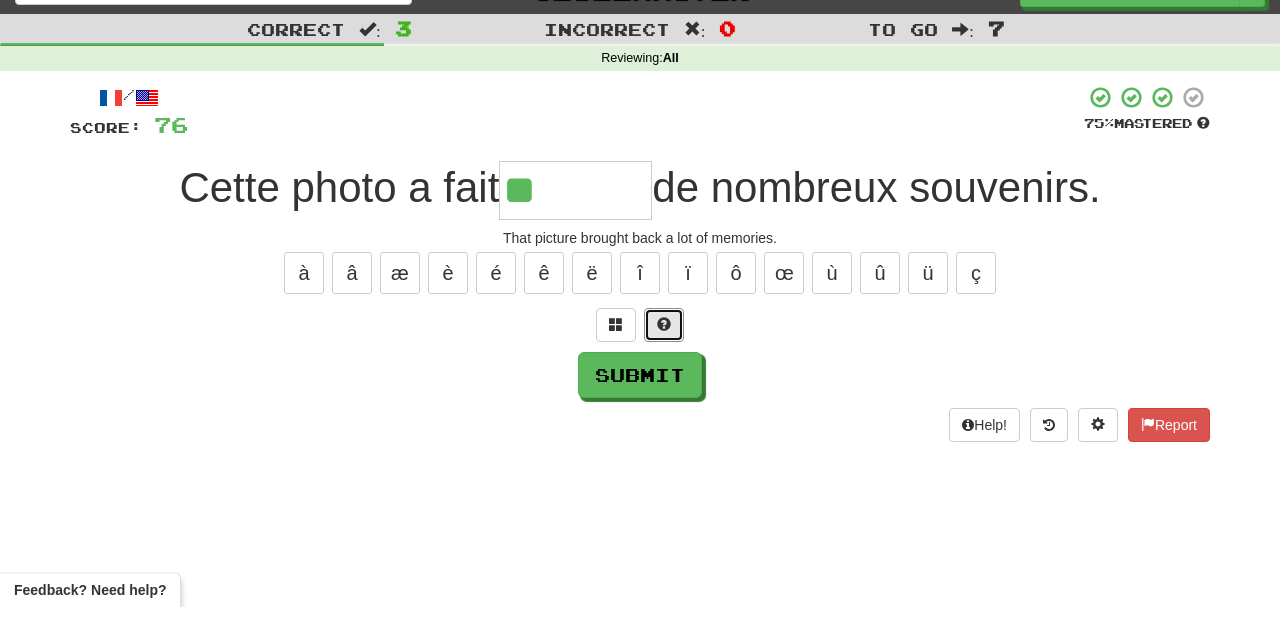 click at bounding box center [664, 361] 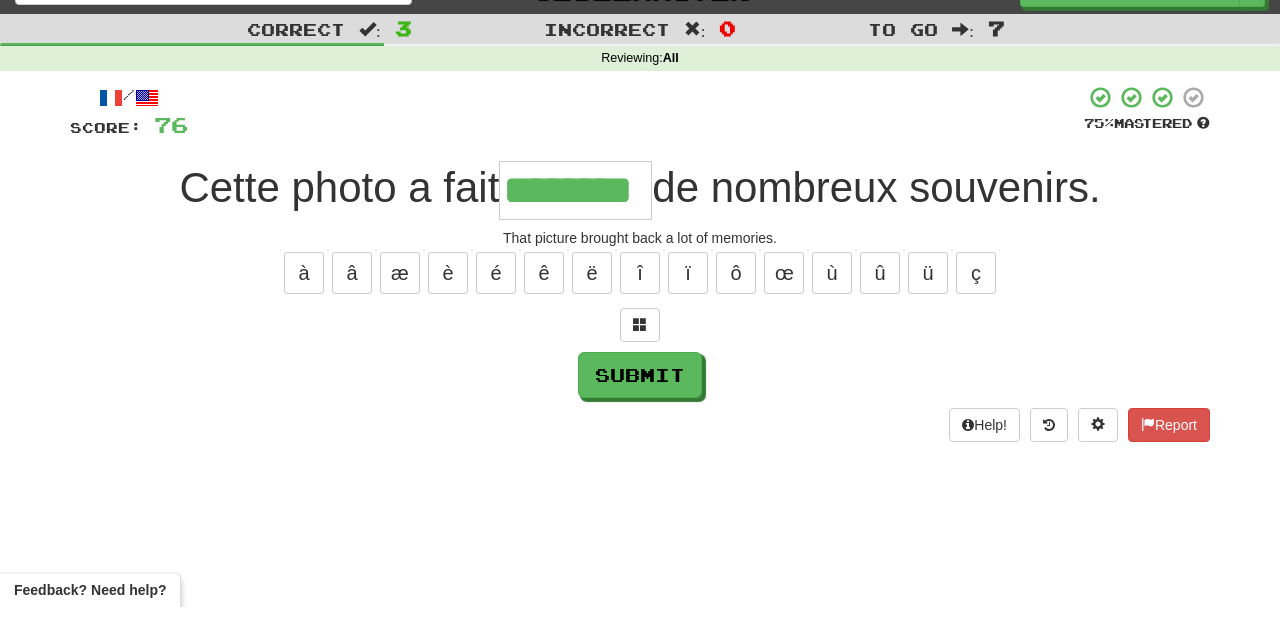 type on "********" 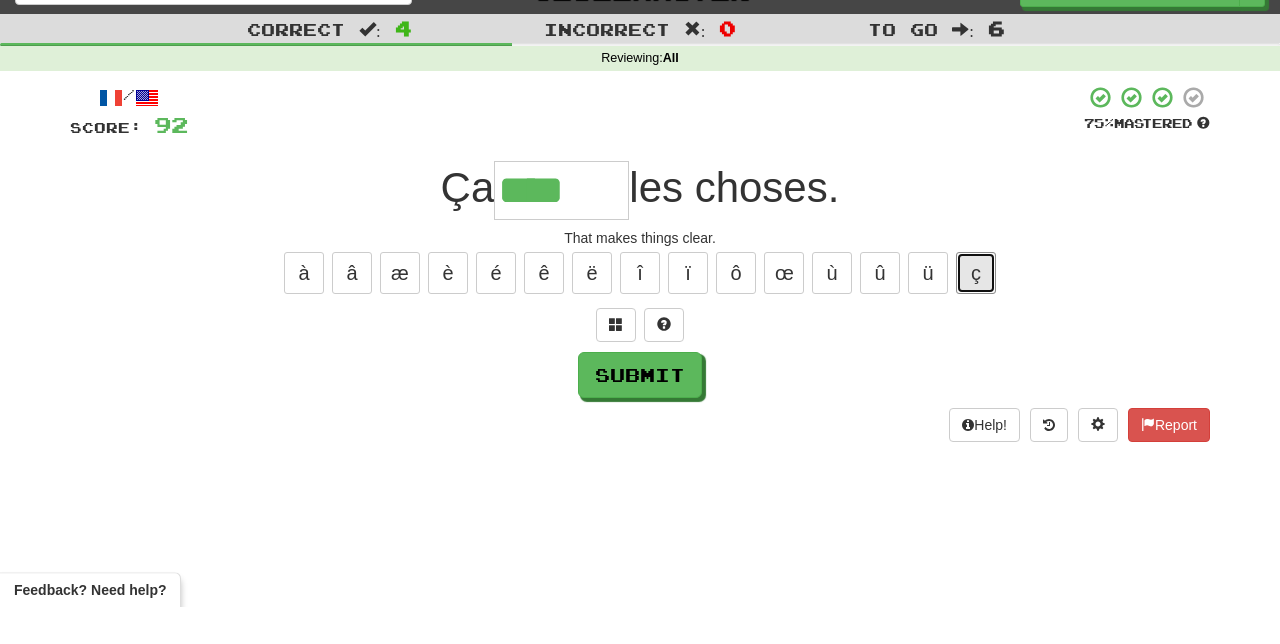 click on "ç" at bounding box center [976, 310] 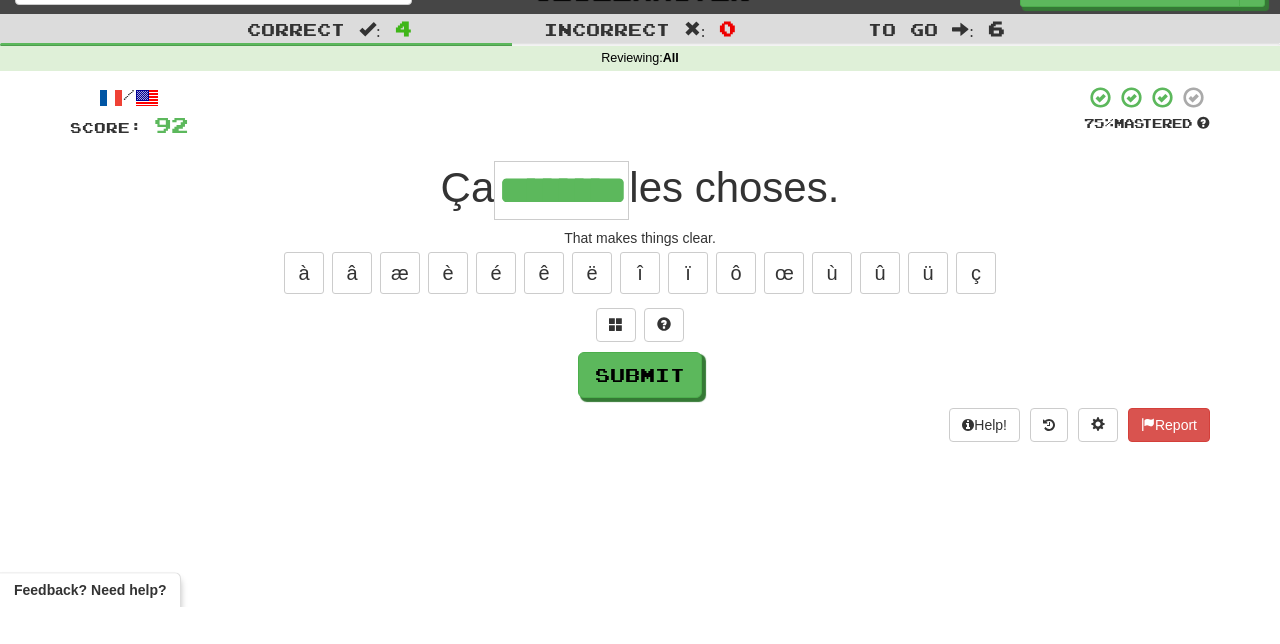 type on "********" 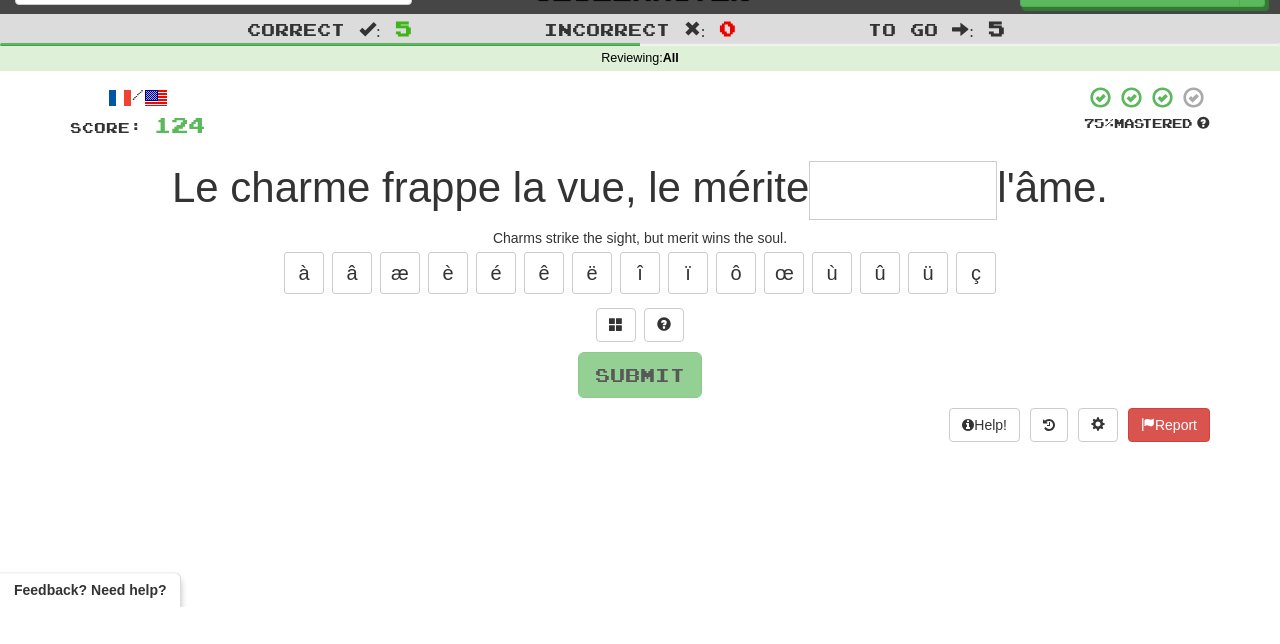 type on "*" 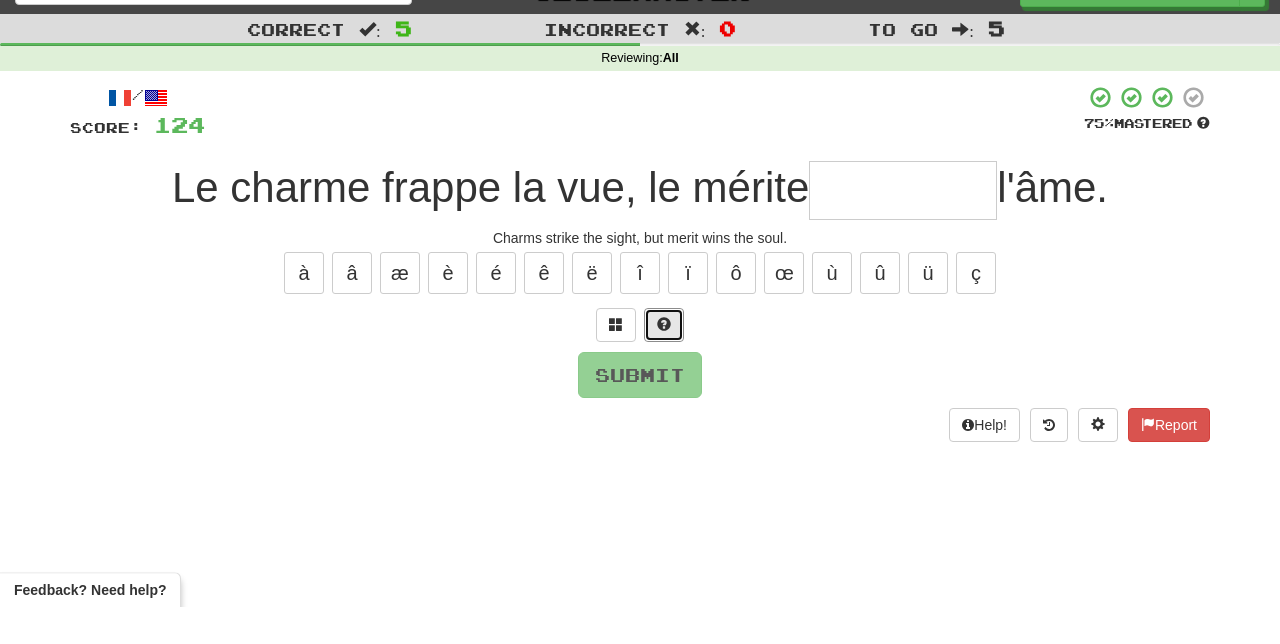 click at bounding box center (664, 362) 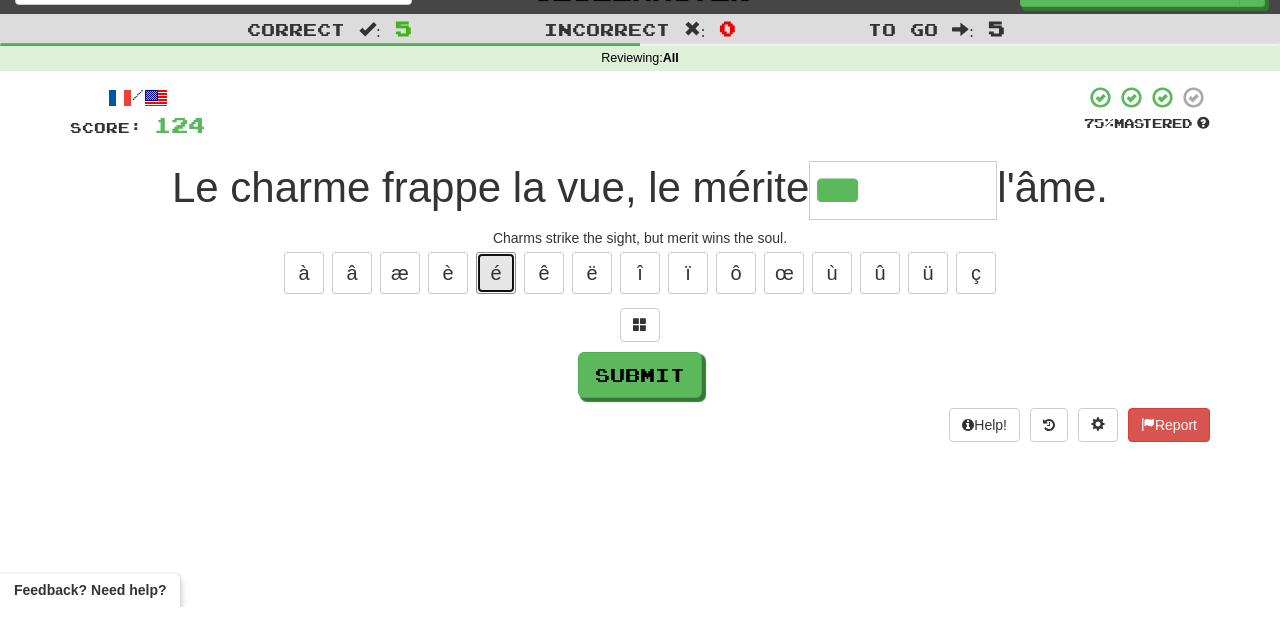 click on "é" at bounding box center (496, 310) 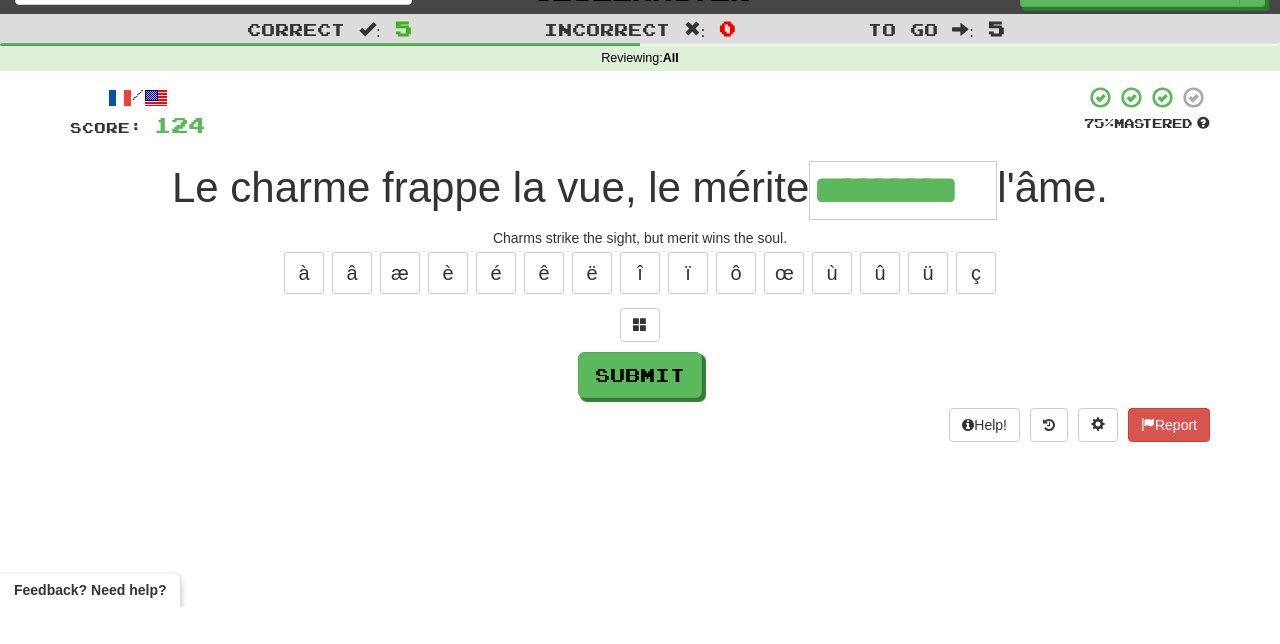 type on "*********" 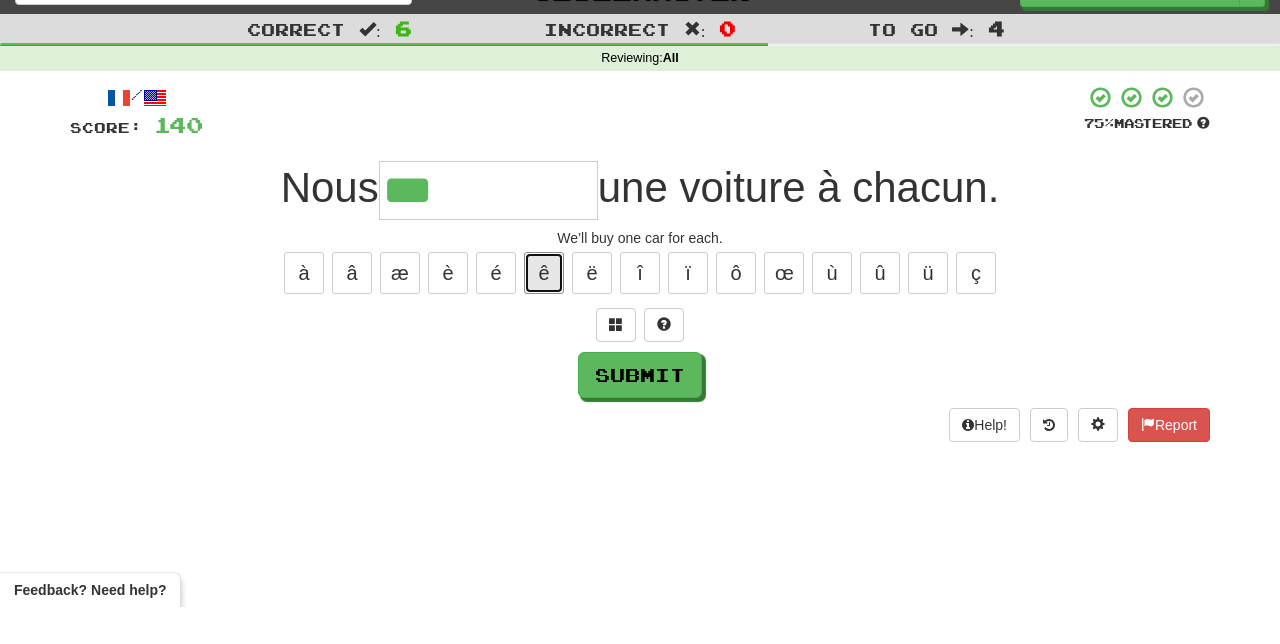 click on "ê" at bounding box center (544, 310) 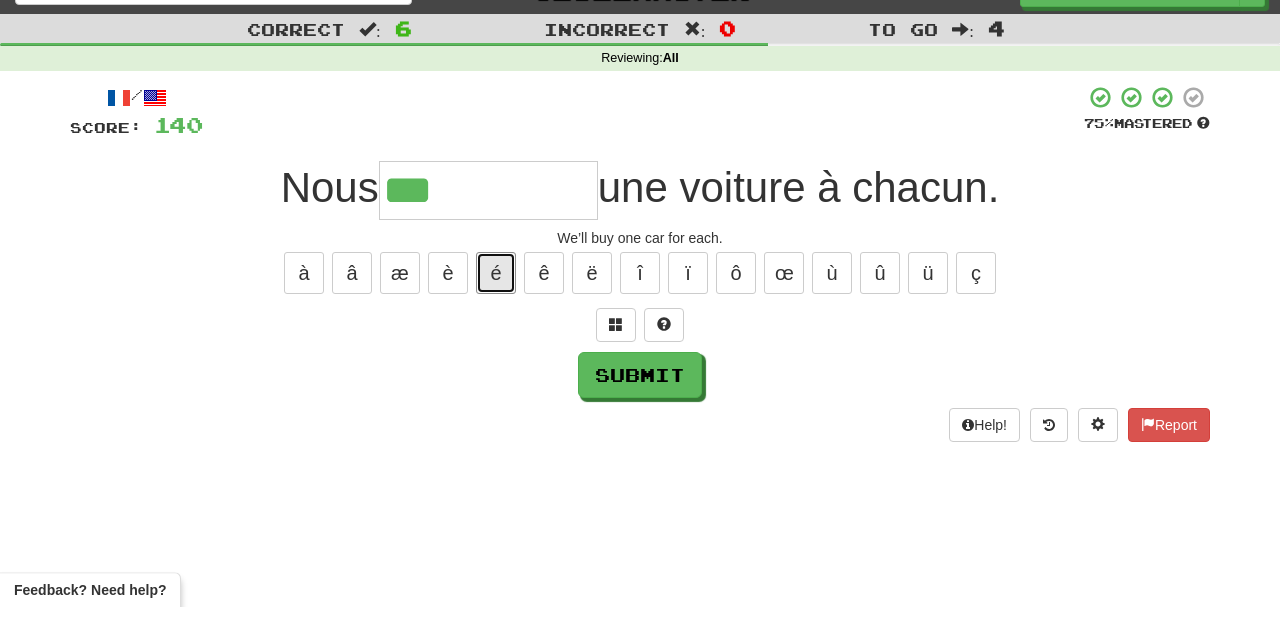 click on "é" at bounding box center [496, 310] 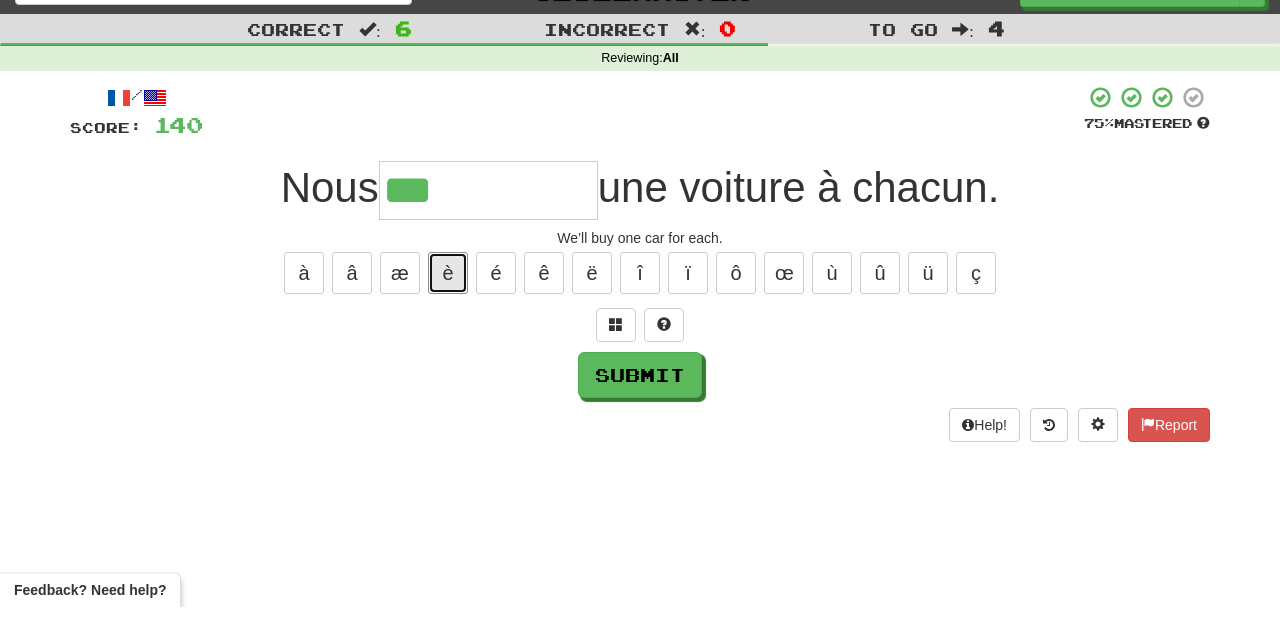 click on "è" at bounding box center [448, 310] 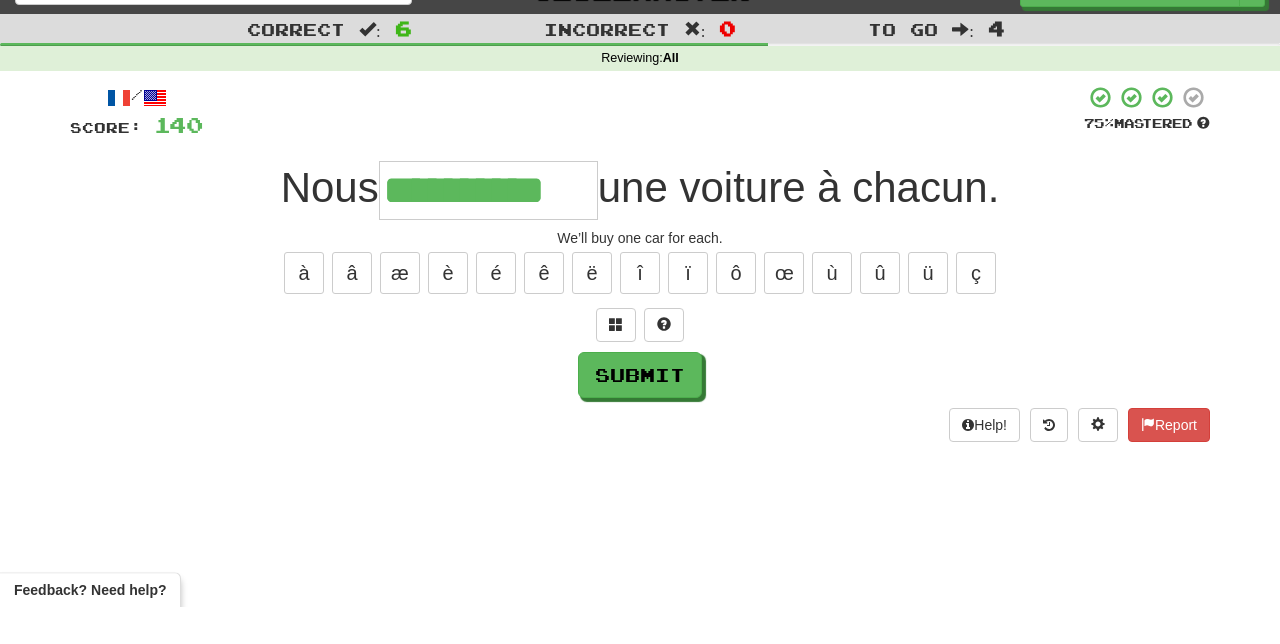 type on "**********" 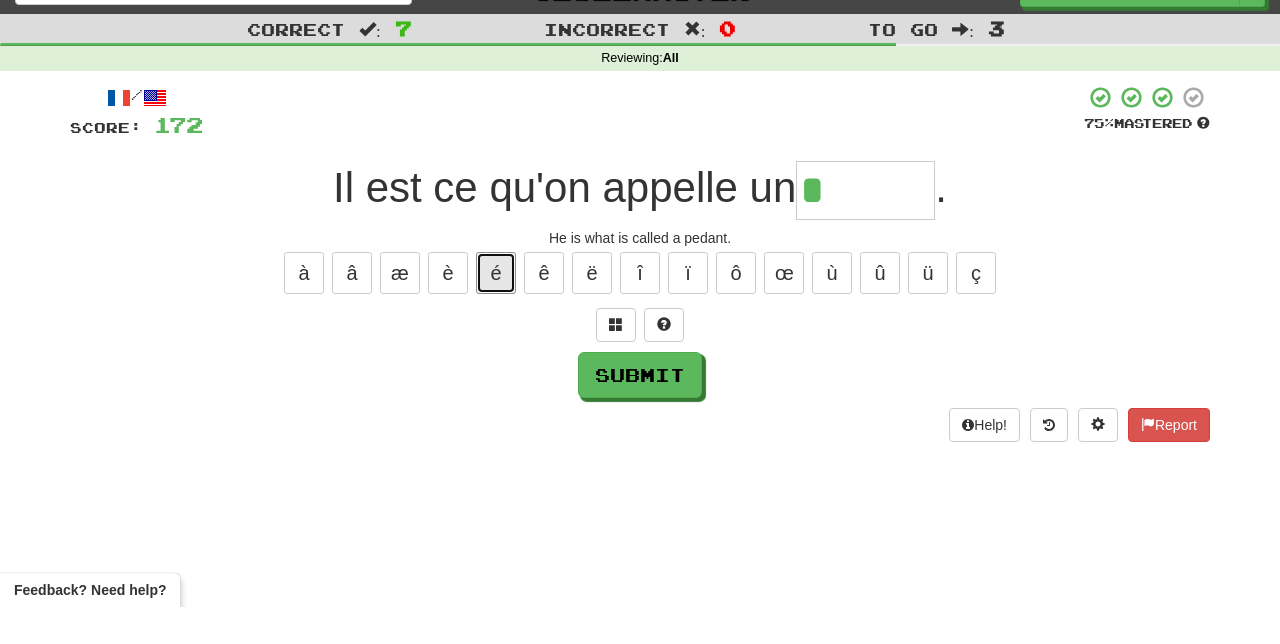 click on "é" at bounding box center (496, 310) 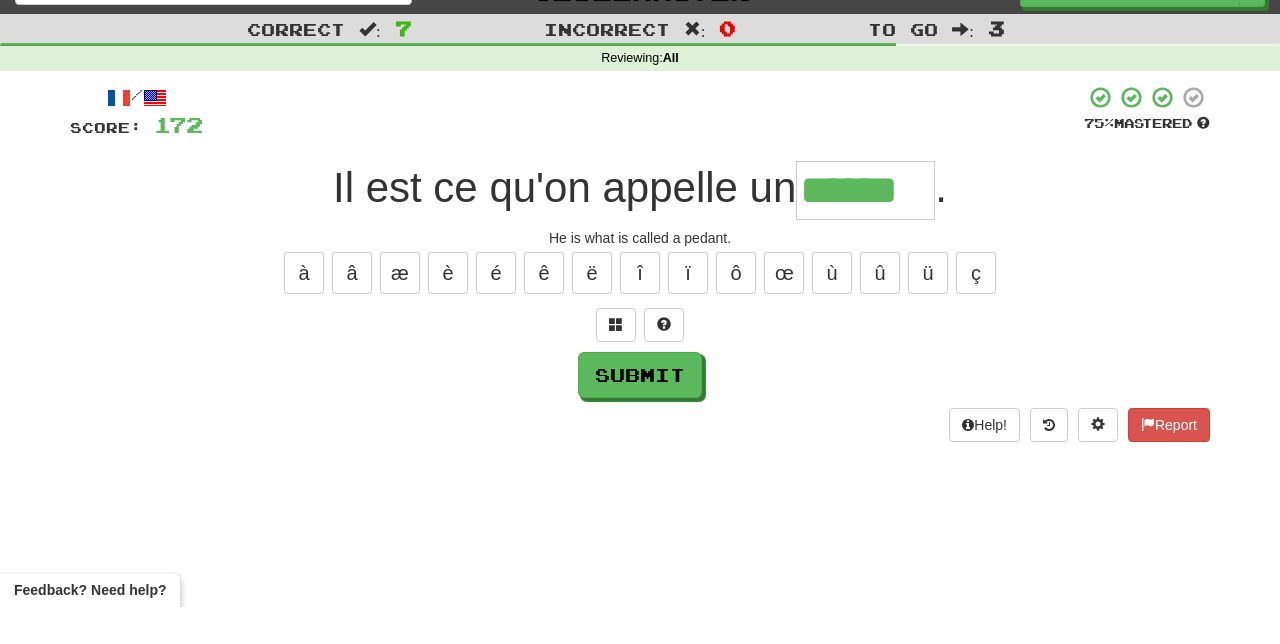 type on "******" 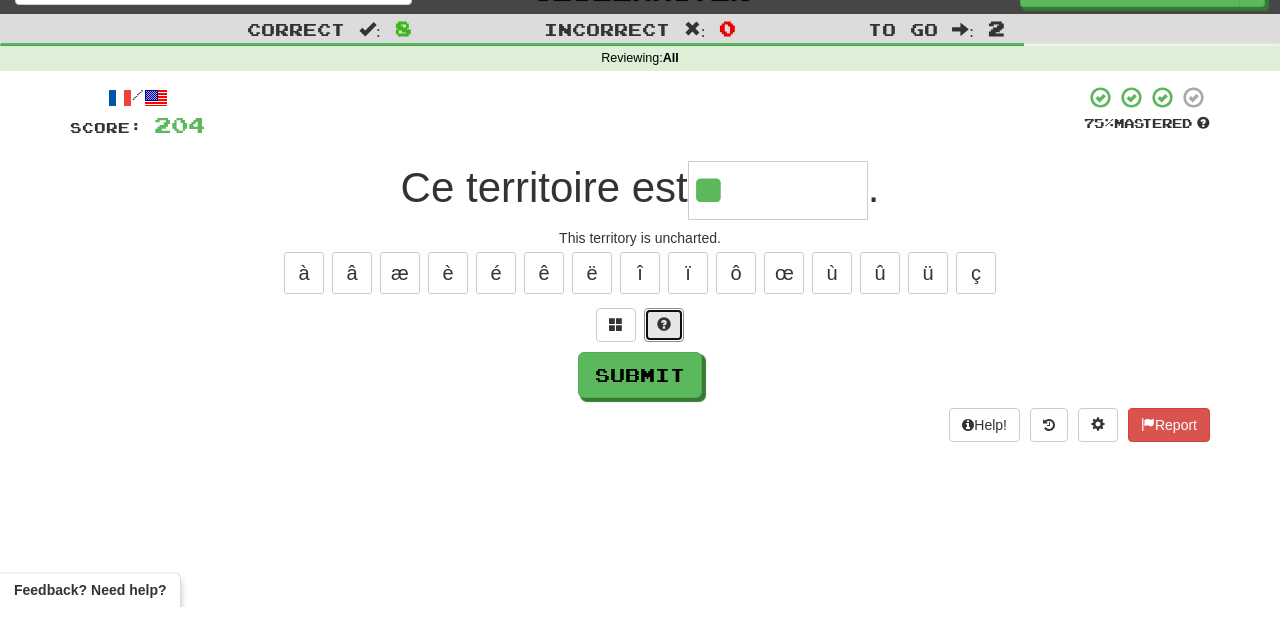 click at bounding box center [664, 362] 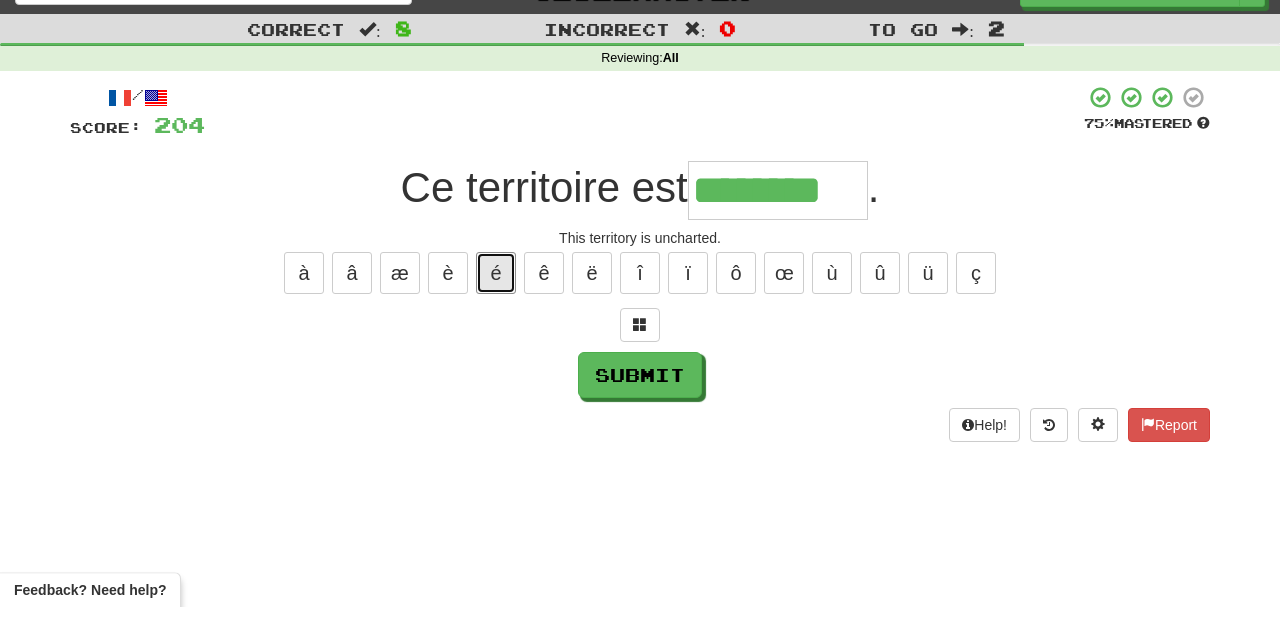 click on "é" at bounding box center [496, 310] 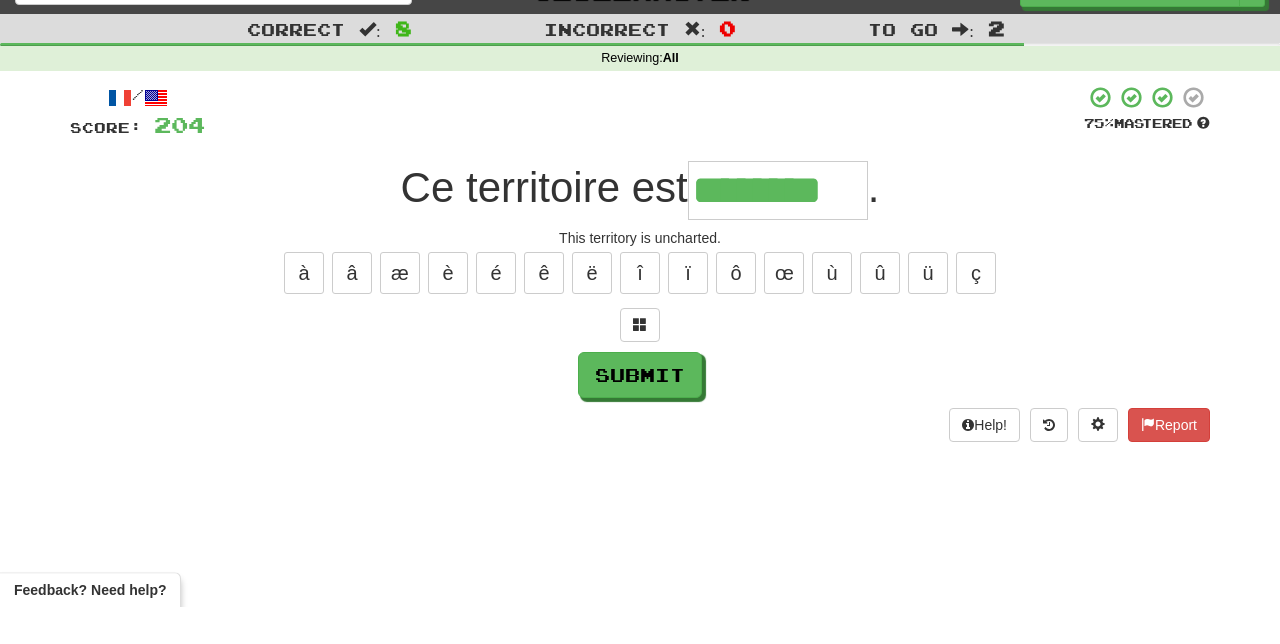 type on "*********" 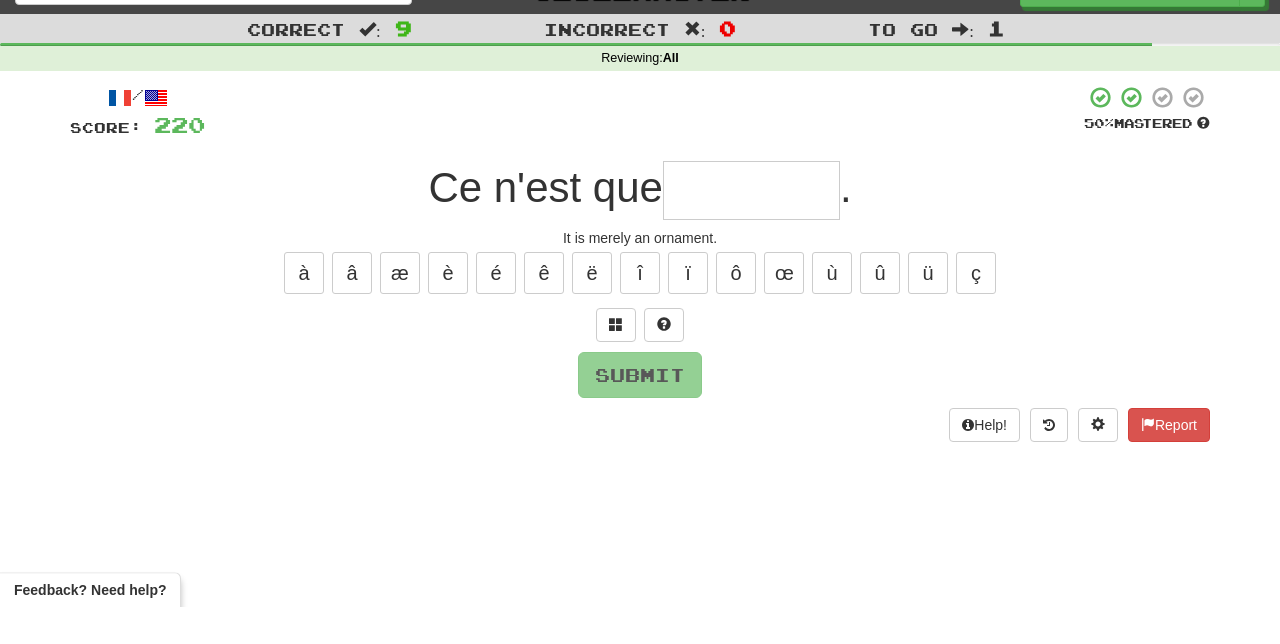 type on "*" 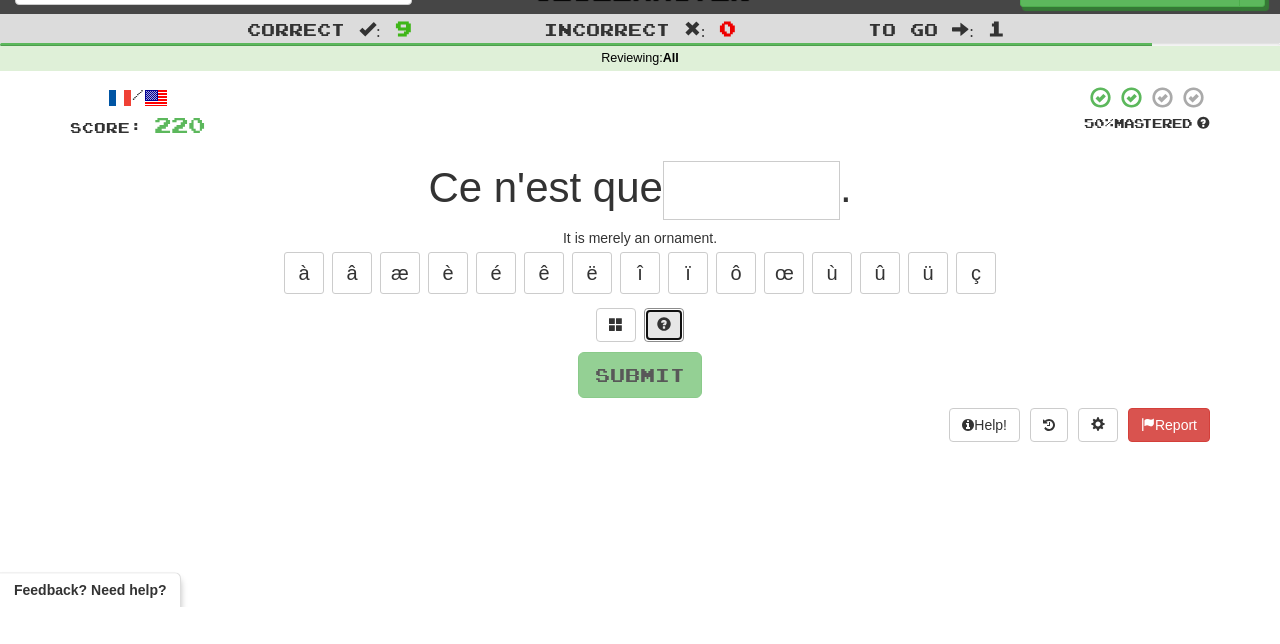 click at bounding box center (664, 361) 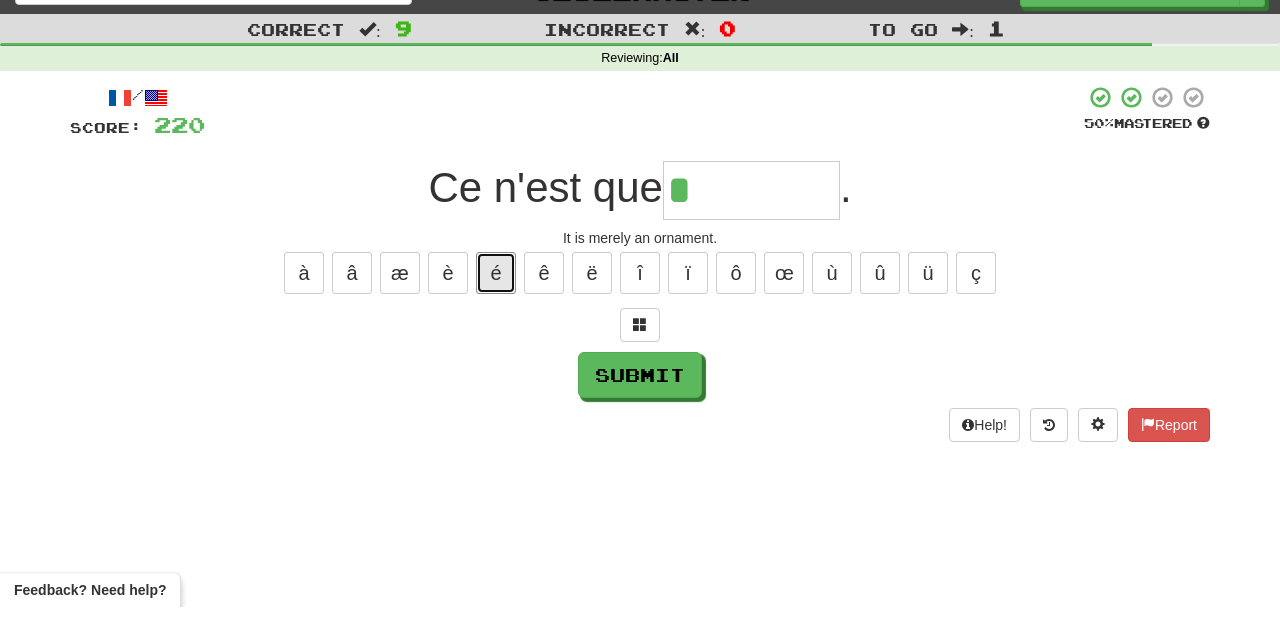 click on "é" at bounding box center [496, 310] 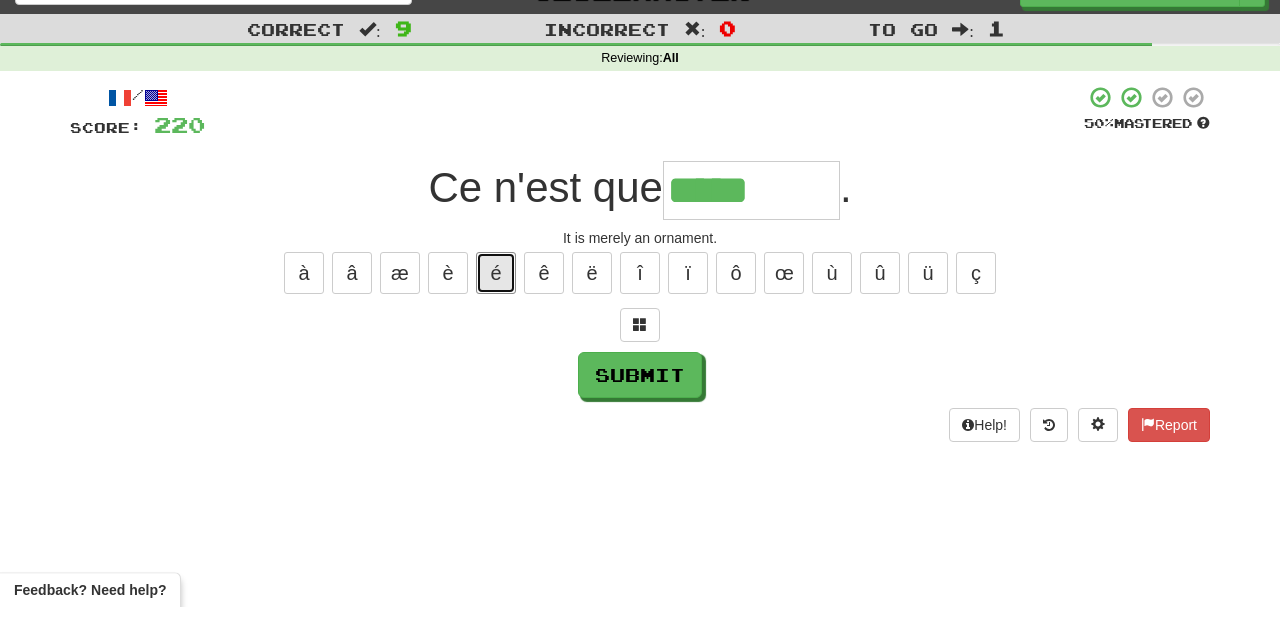 click on "é" at bounding box center [496, 310] 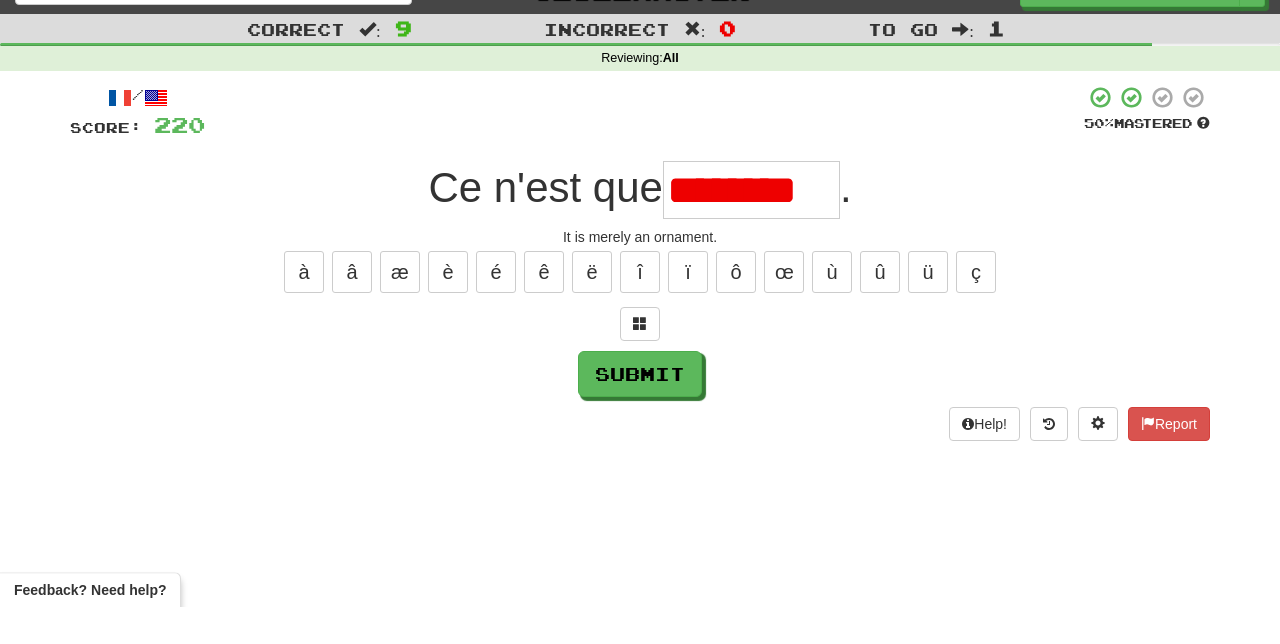 scroll, scrollTop: 0, scrollLeft: 0, axis: both 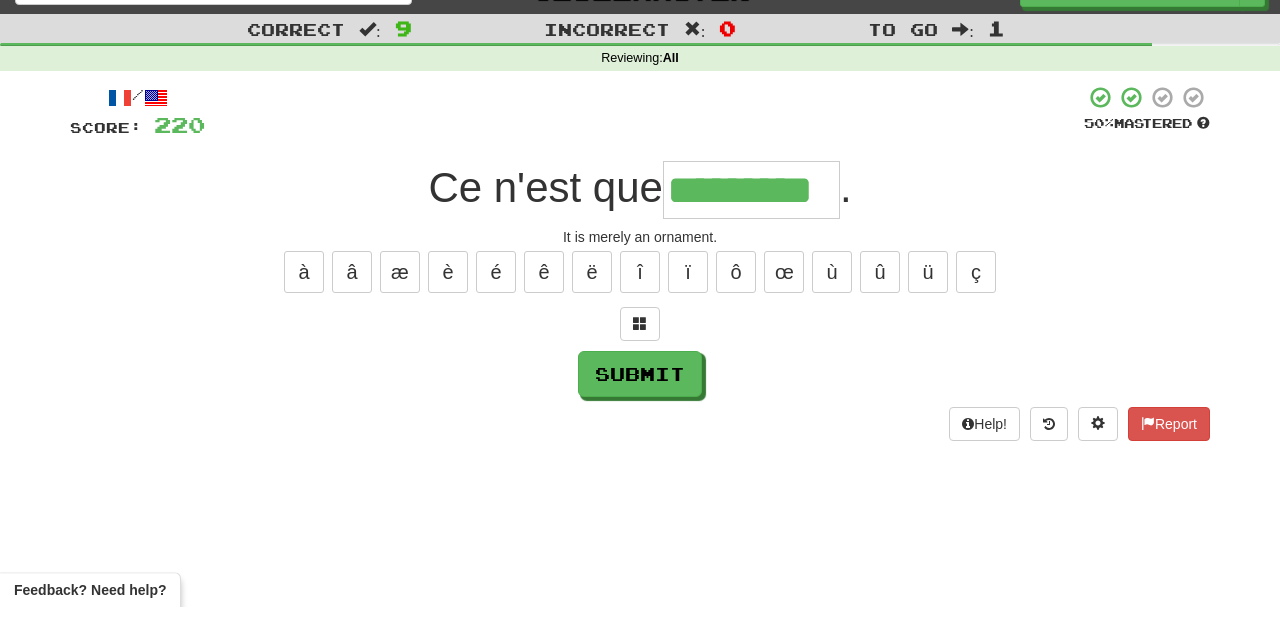 type on "*********" 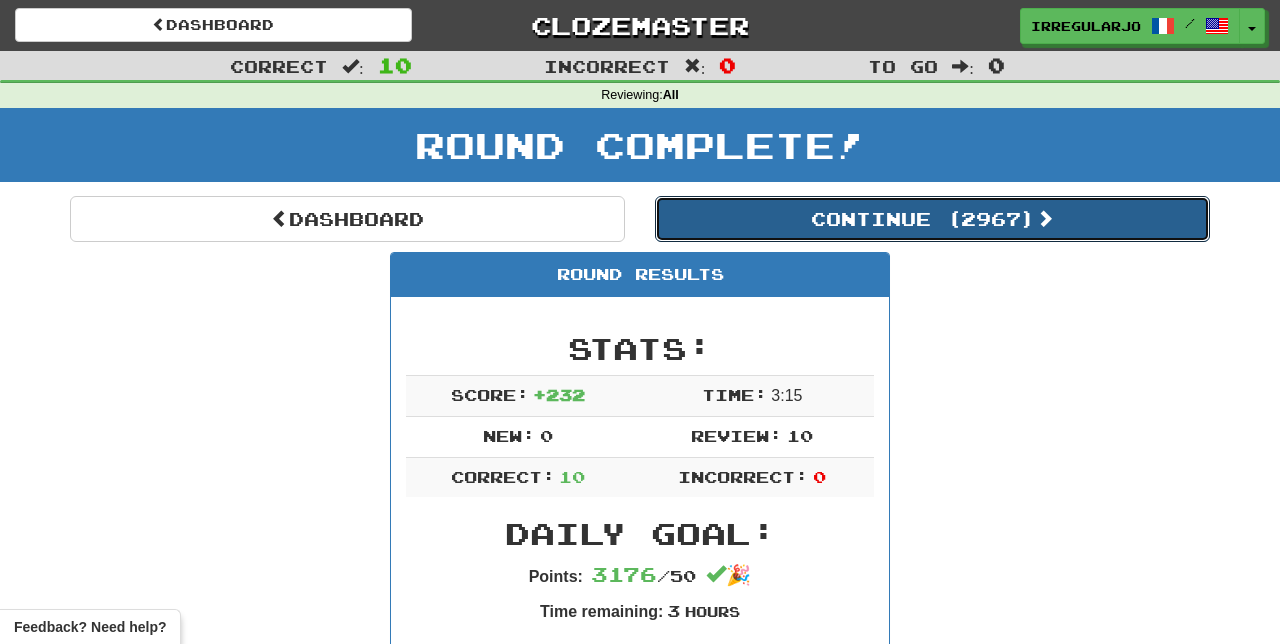 click on "Continue ( 2967 )" at bounding box center (932, 219) 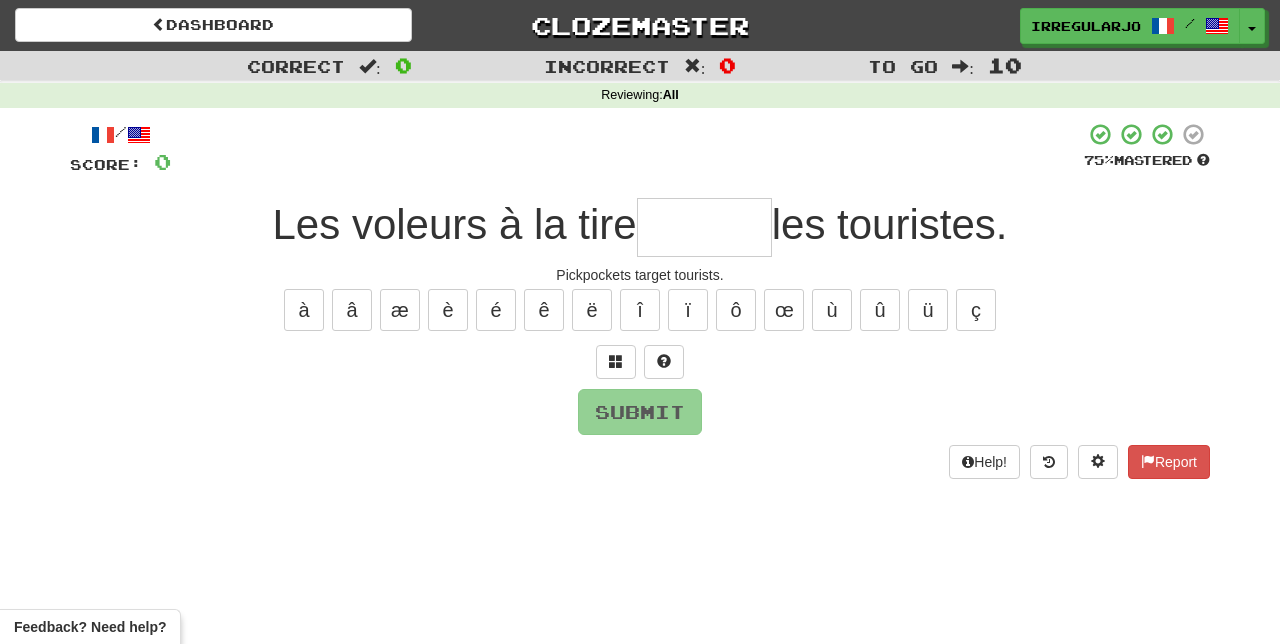 type on "*" 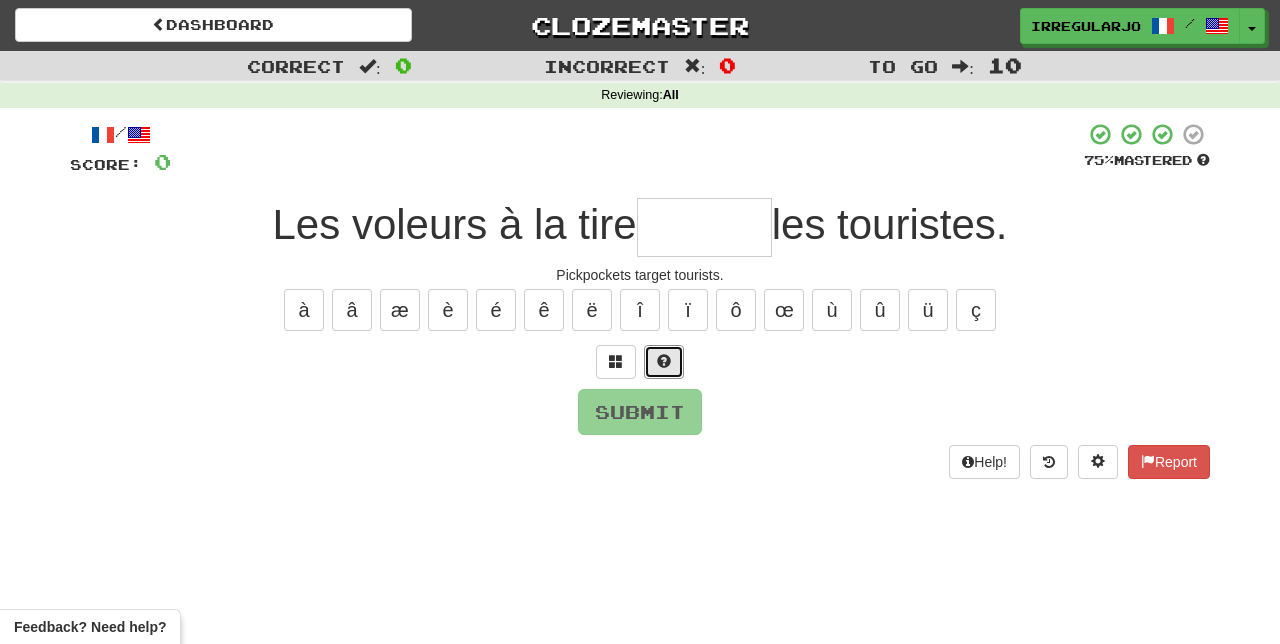 click at bounding box center [664, 361] 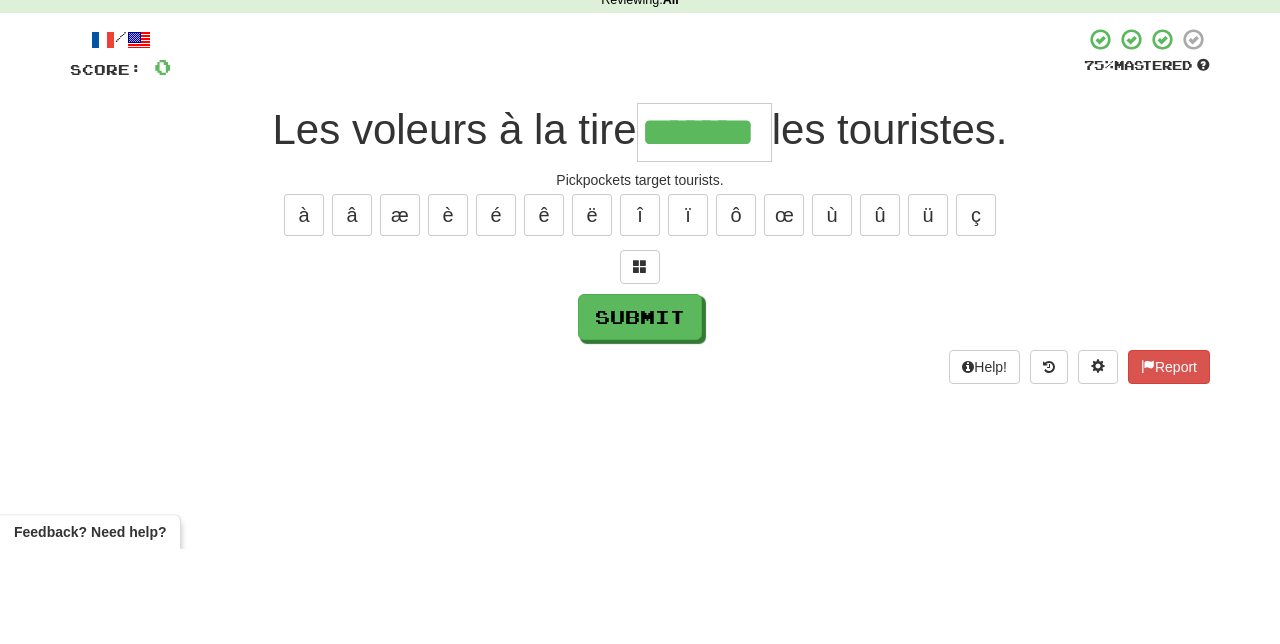type on "*******" 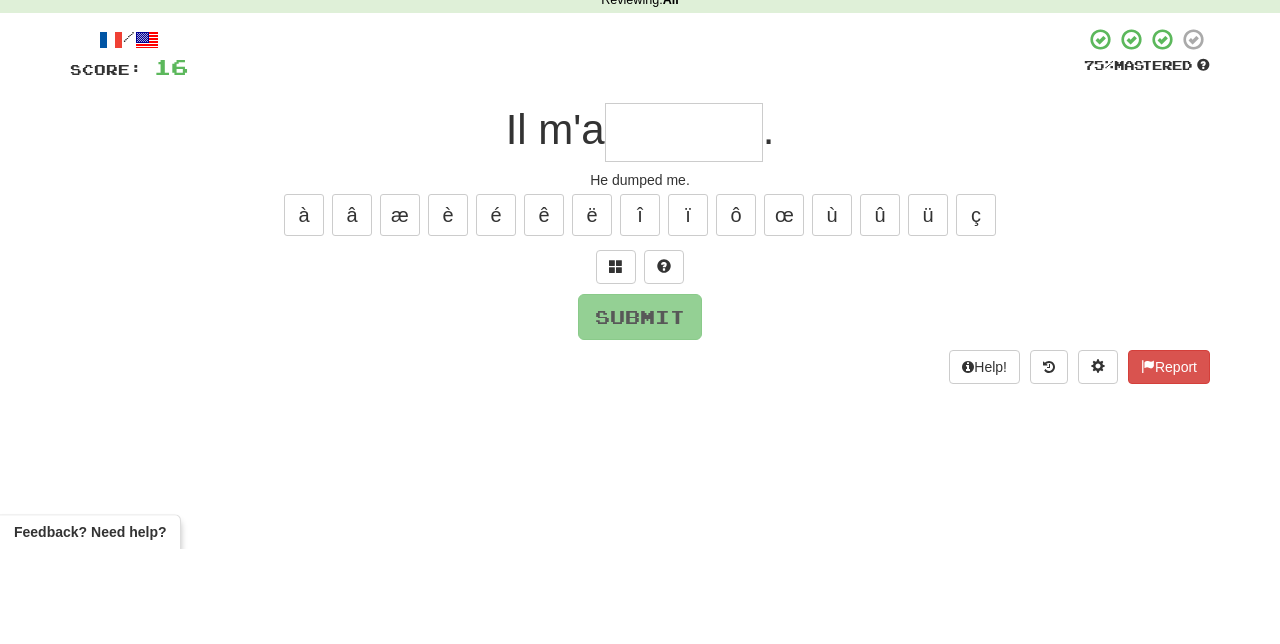 type on "*" 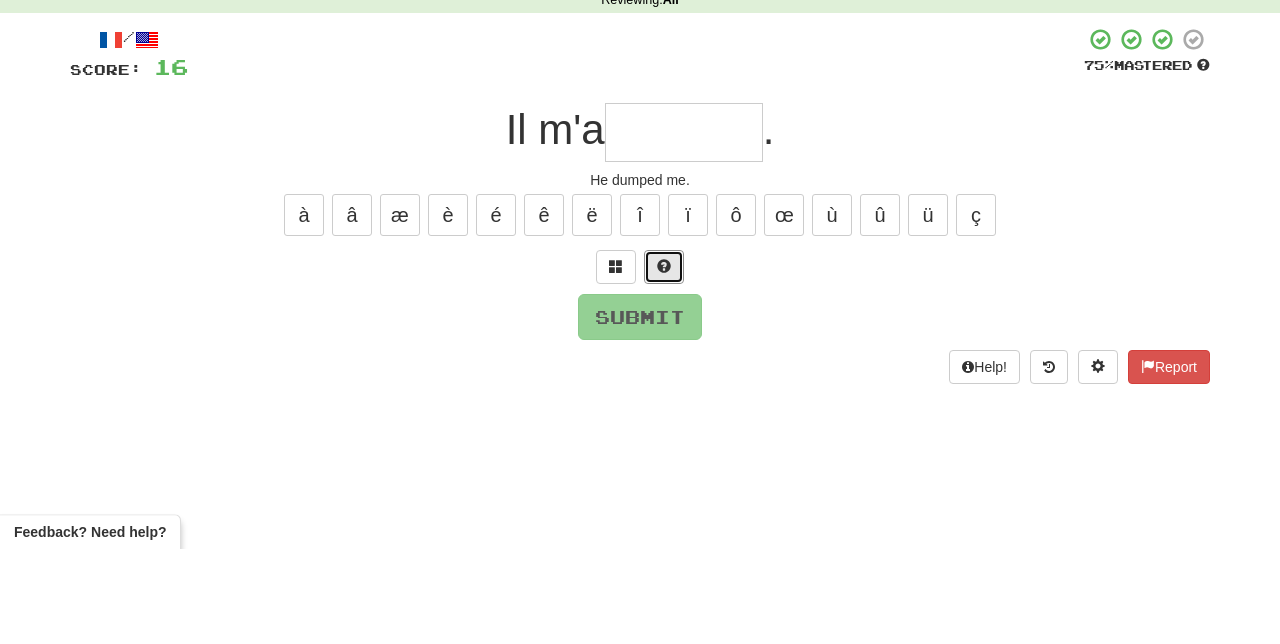 click at bounding box center [664, 361] 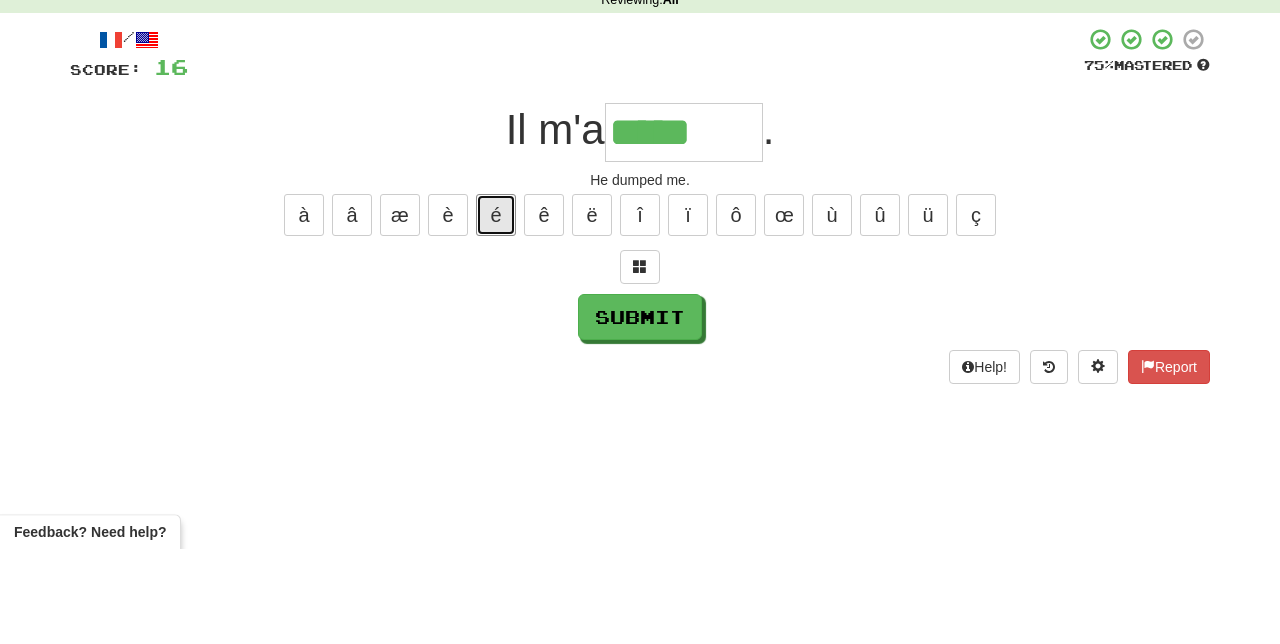 click on "é" at bounding box center [496, 310] 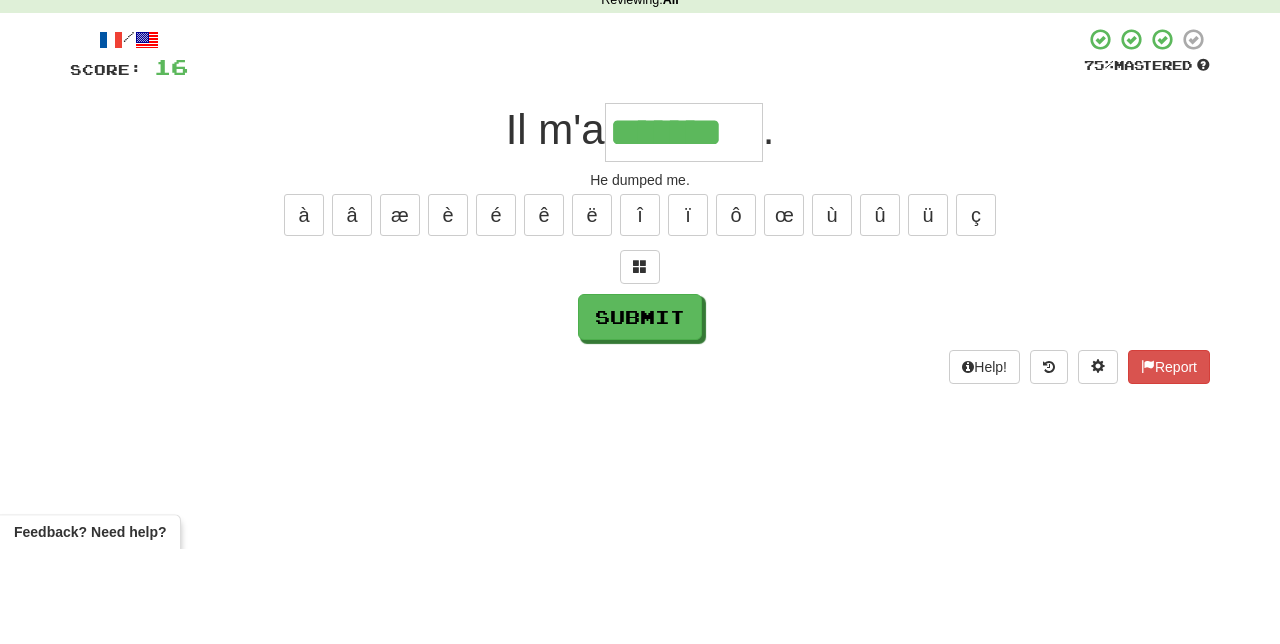 type on "*******" 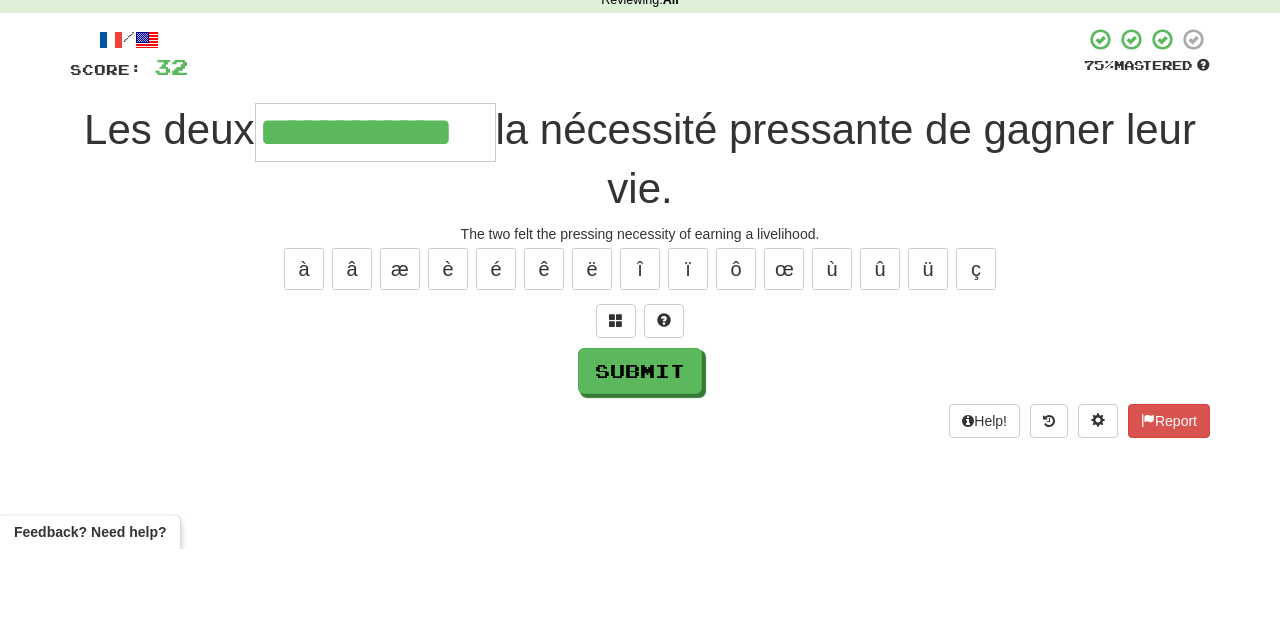 type on "**********" 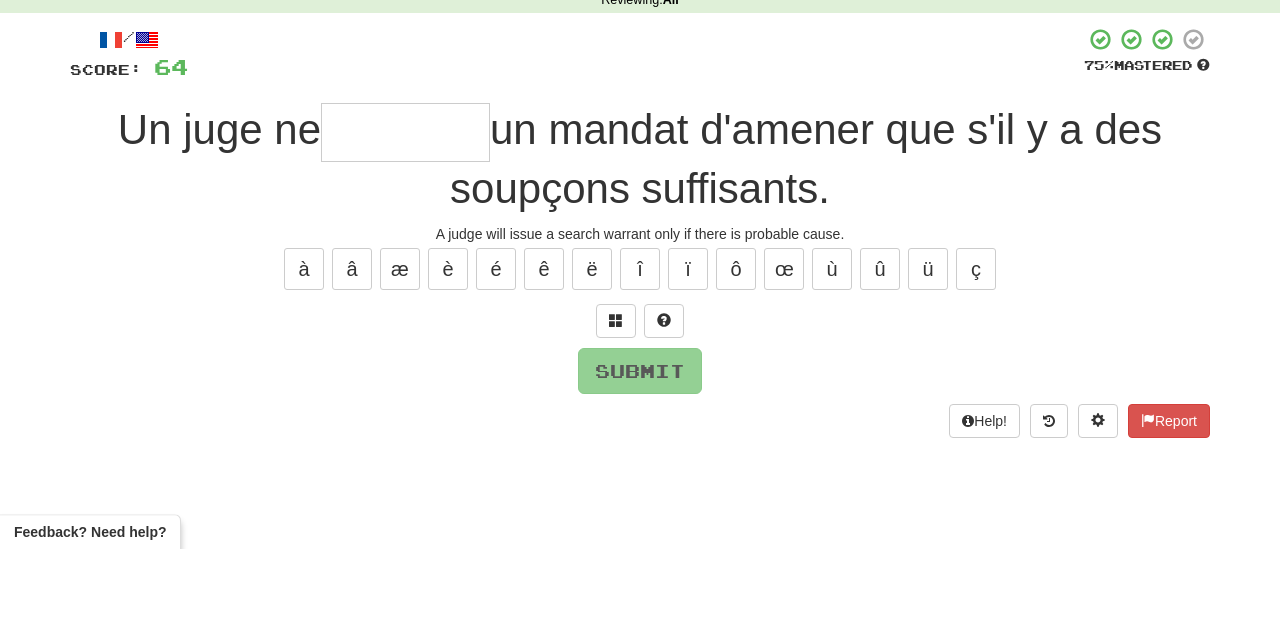 type on "*" 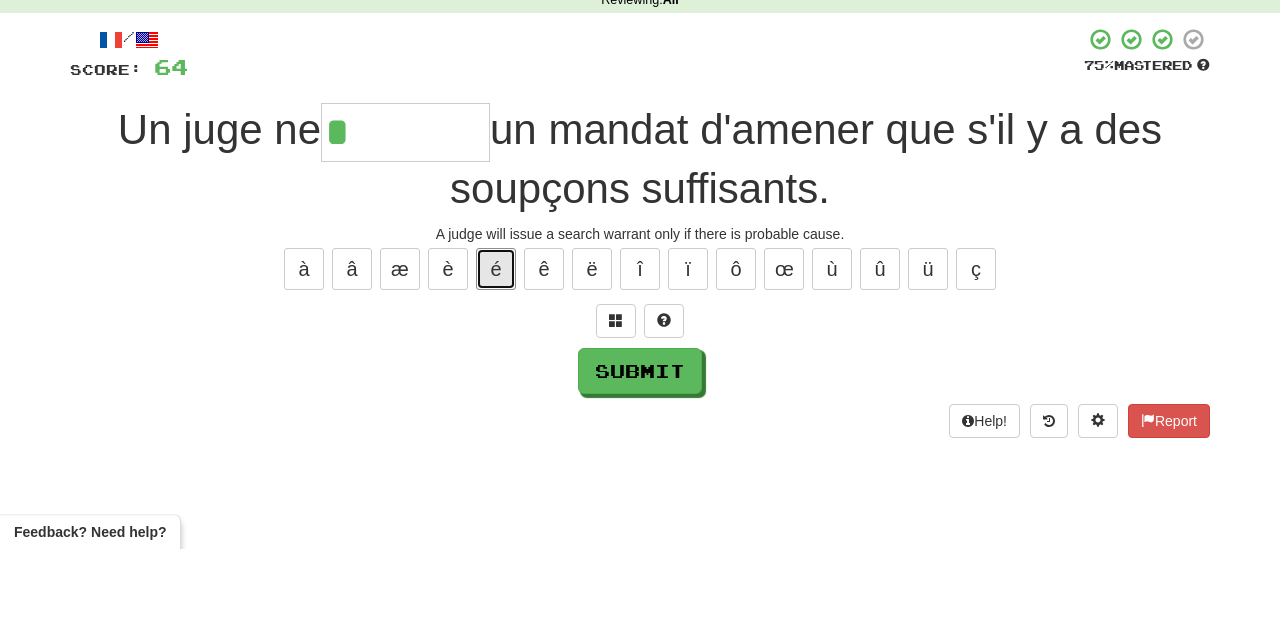 click on "é" at bounding box center (496, 364) 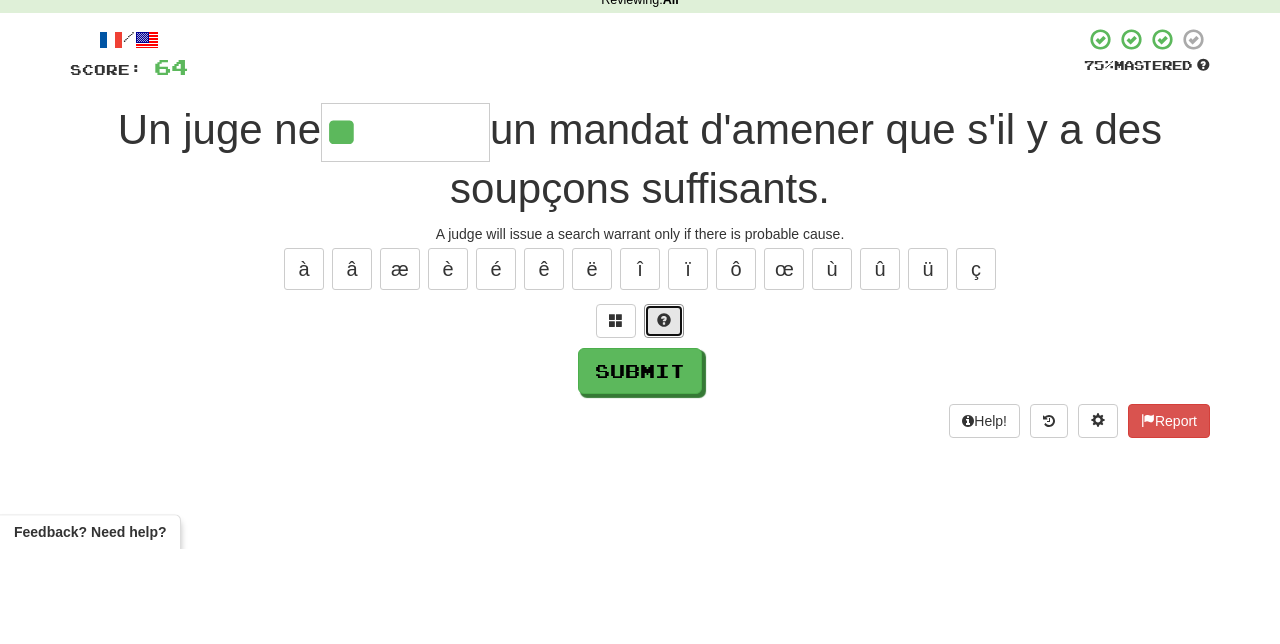 click at bounding box center [664, 415] 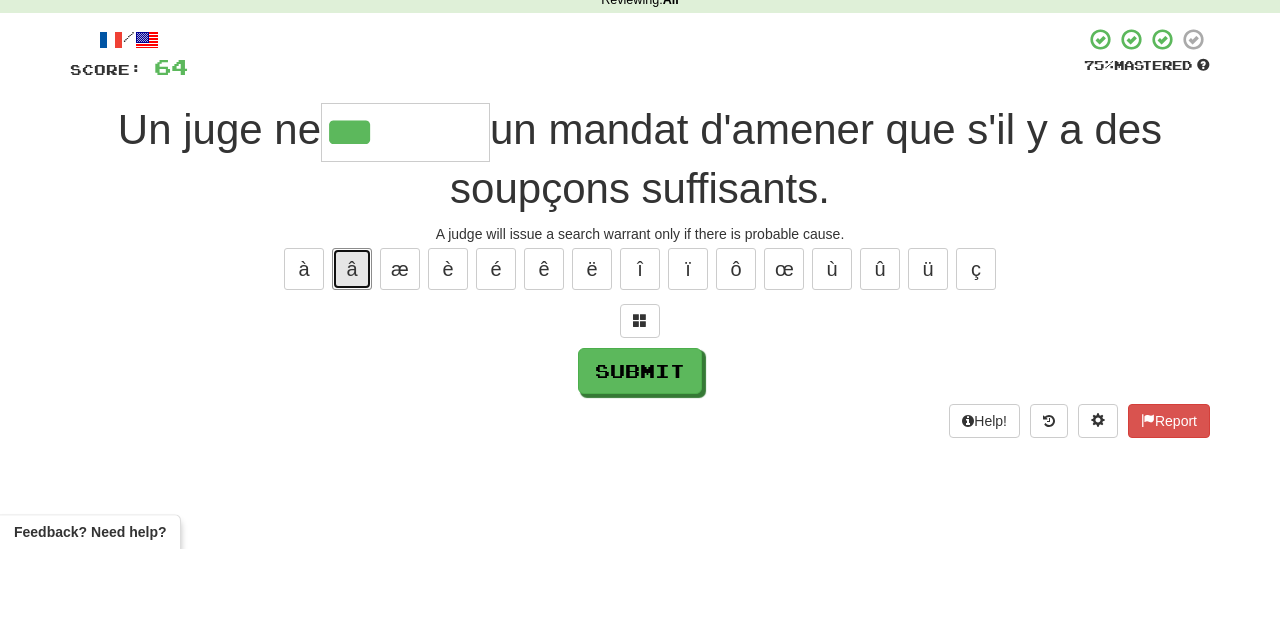 click on "â" at bounding box center [352, 364] 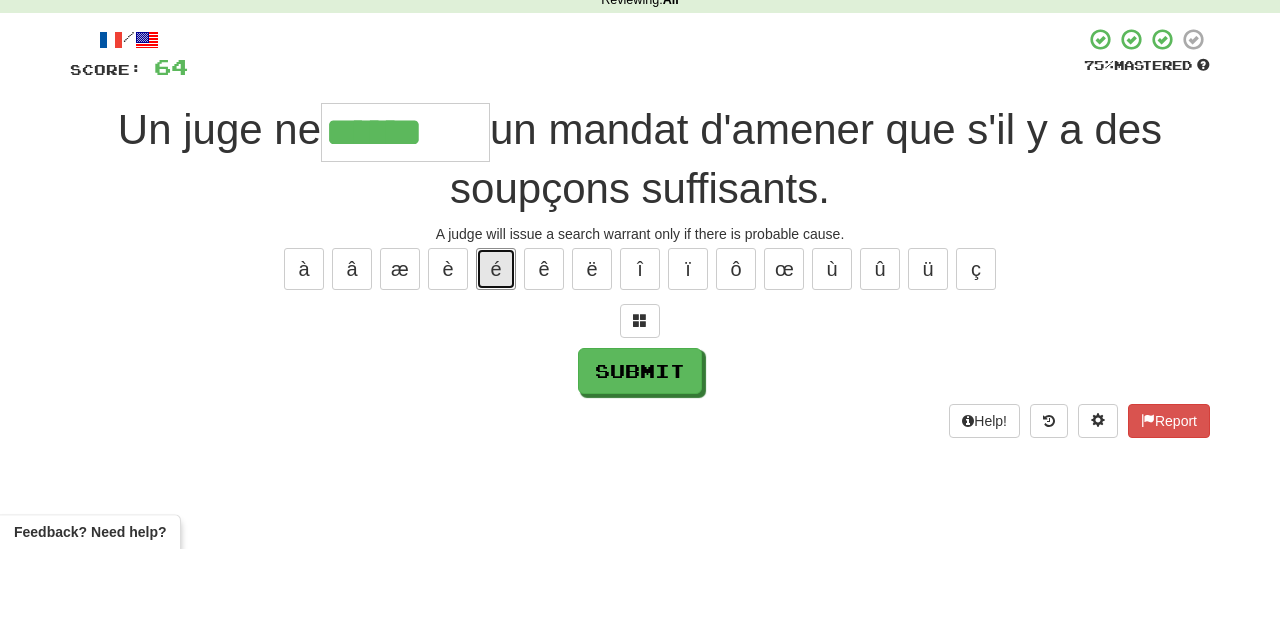 click on "é" at bounding box center (496, 364) 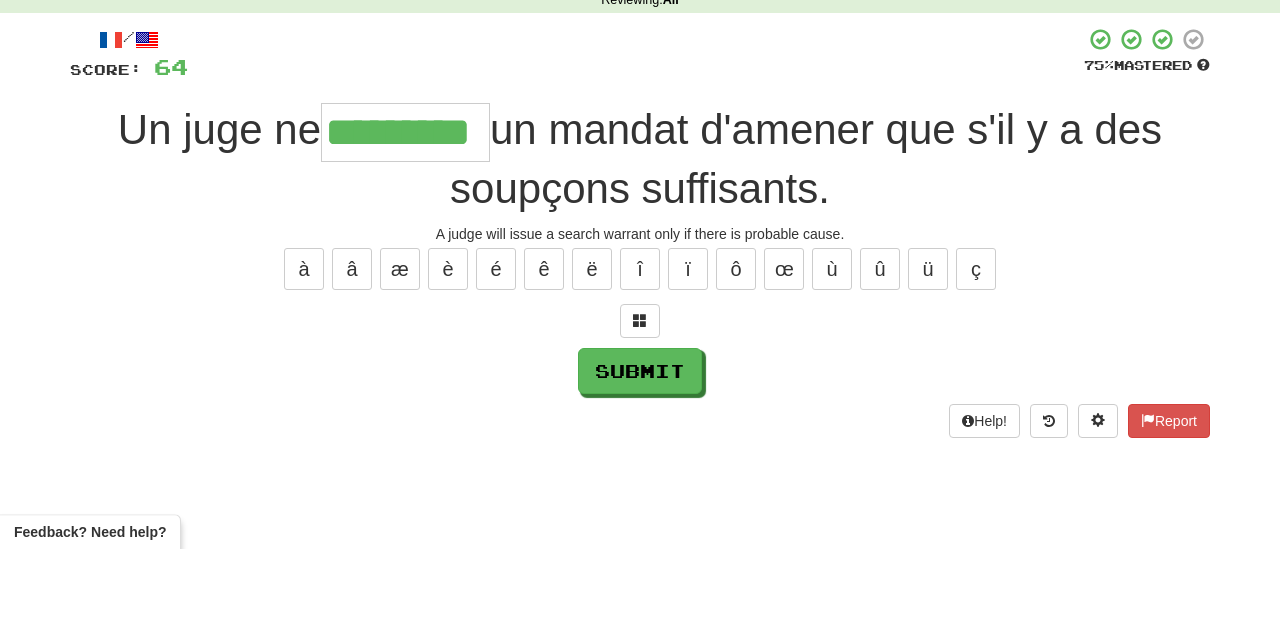 type on "*********" 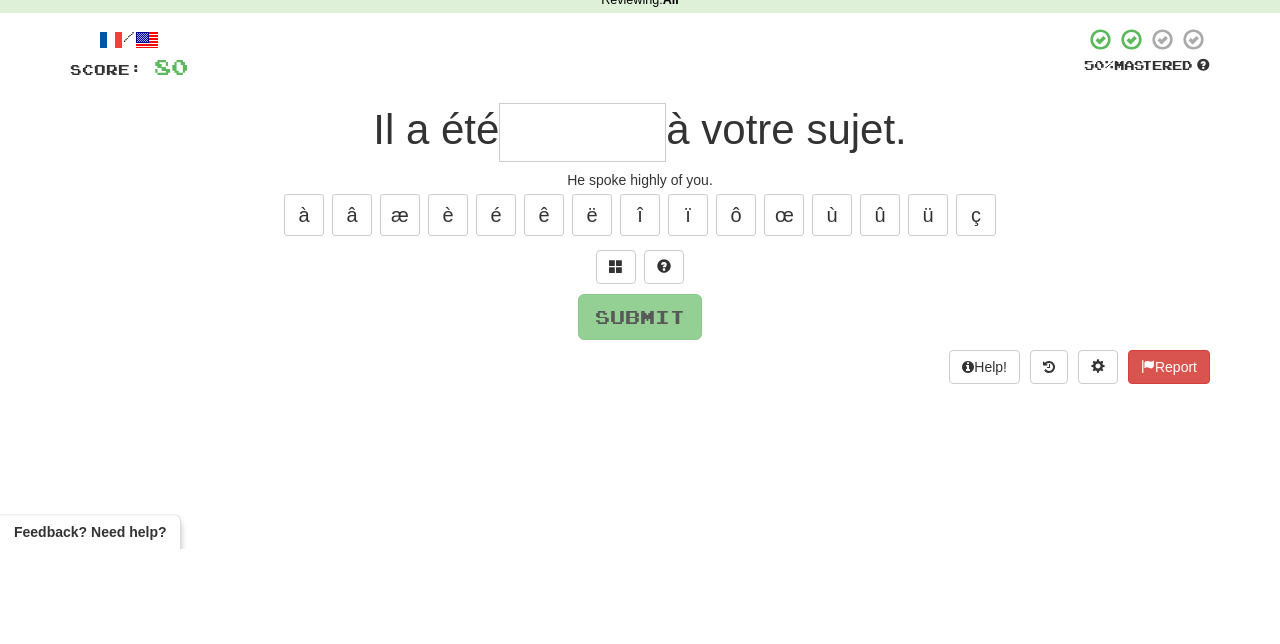 type on "*" 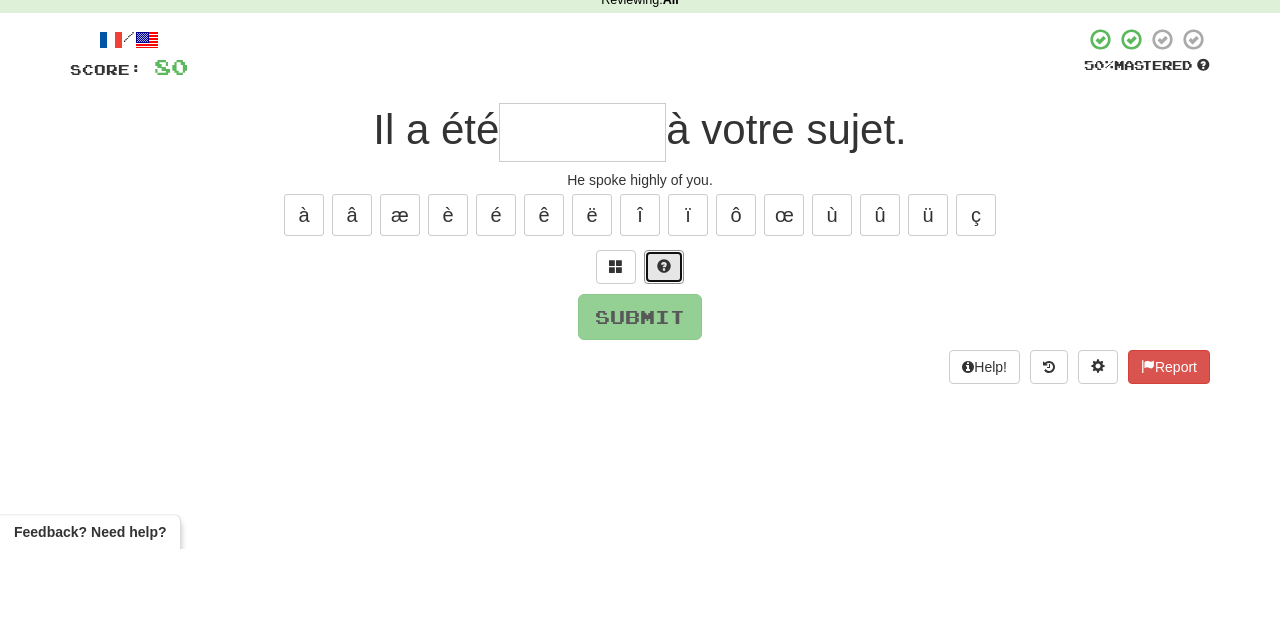 click at bounding box center (664, 361) 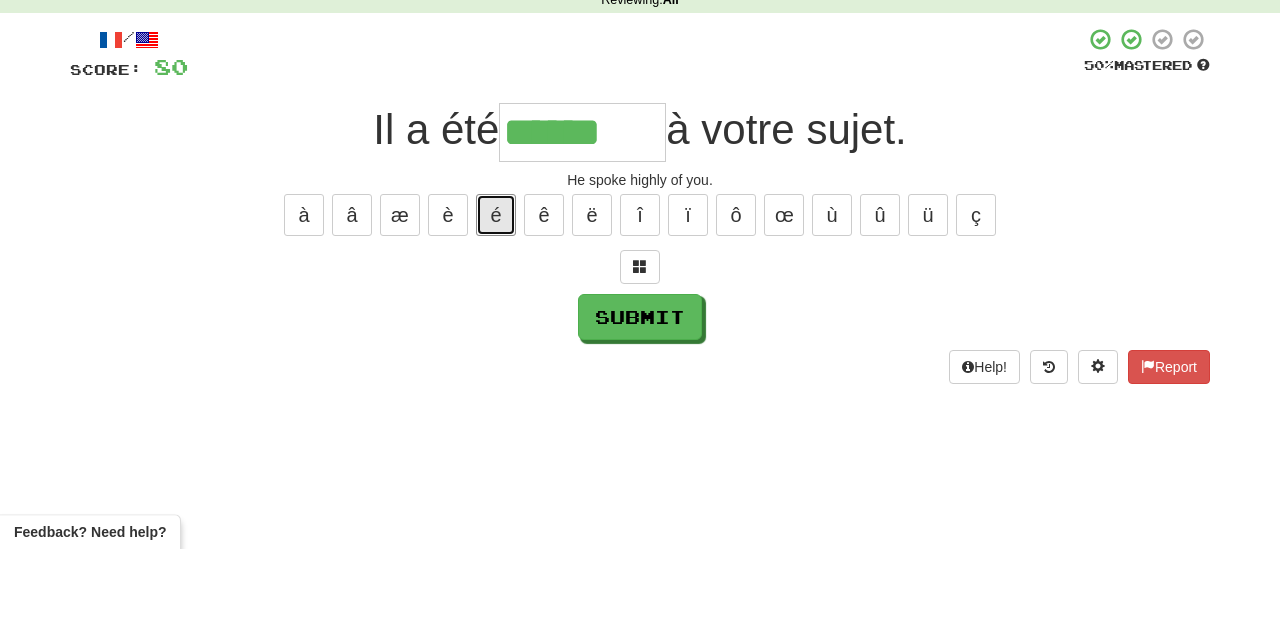 click on "é" at bounding box center [496, 310] 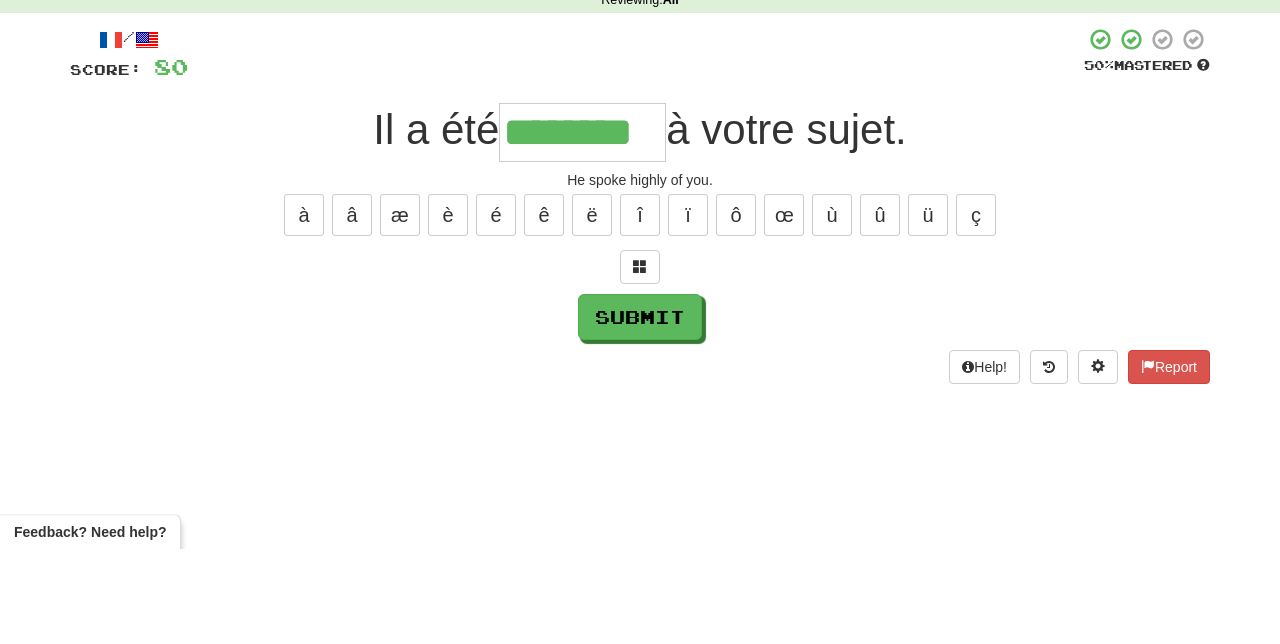 type on "********" 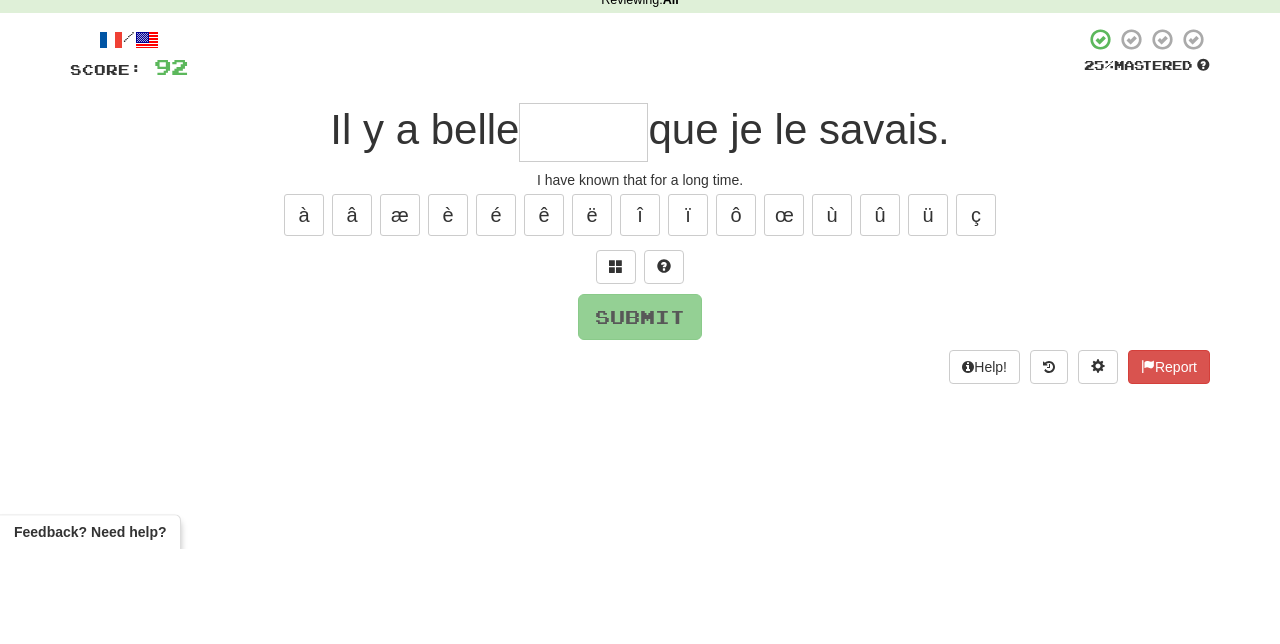 type on "*" 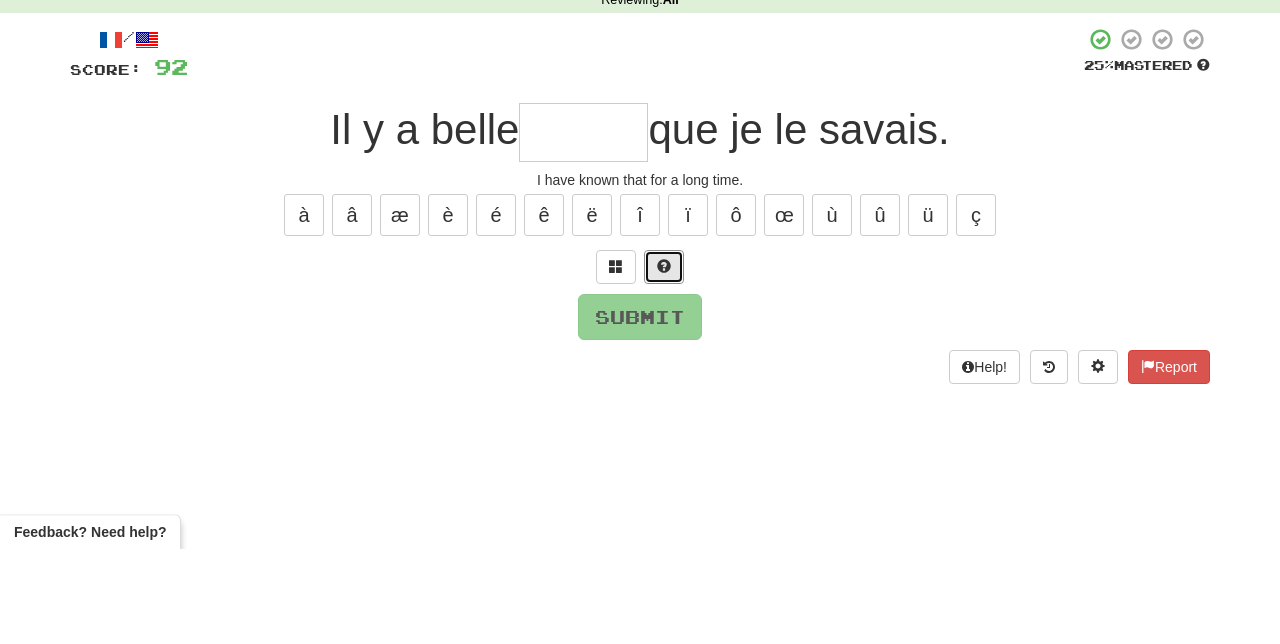 click at bounding box center [664, 362] 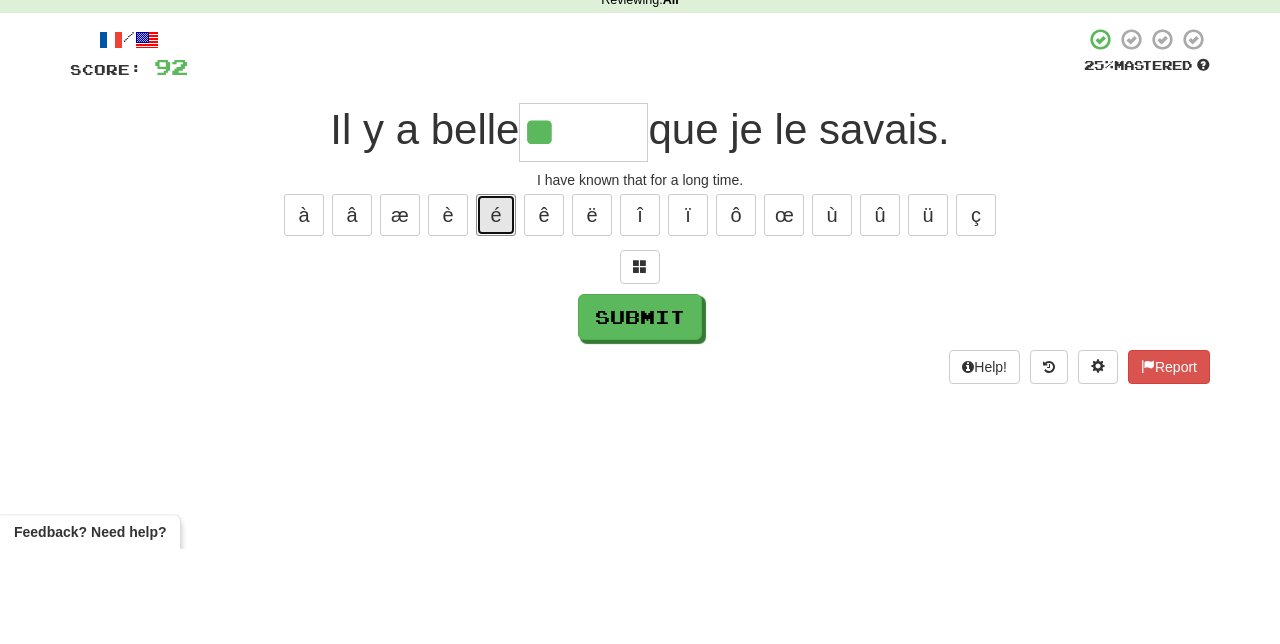 click on "é" at bounding box center (496, 310) 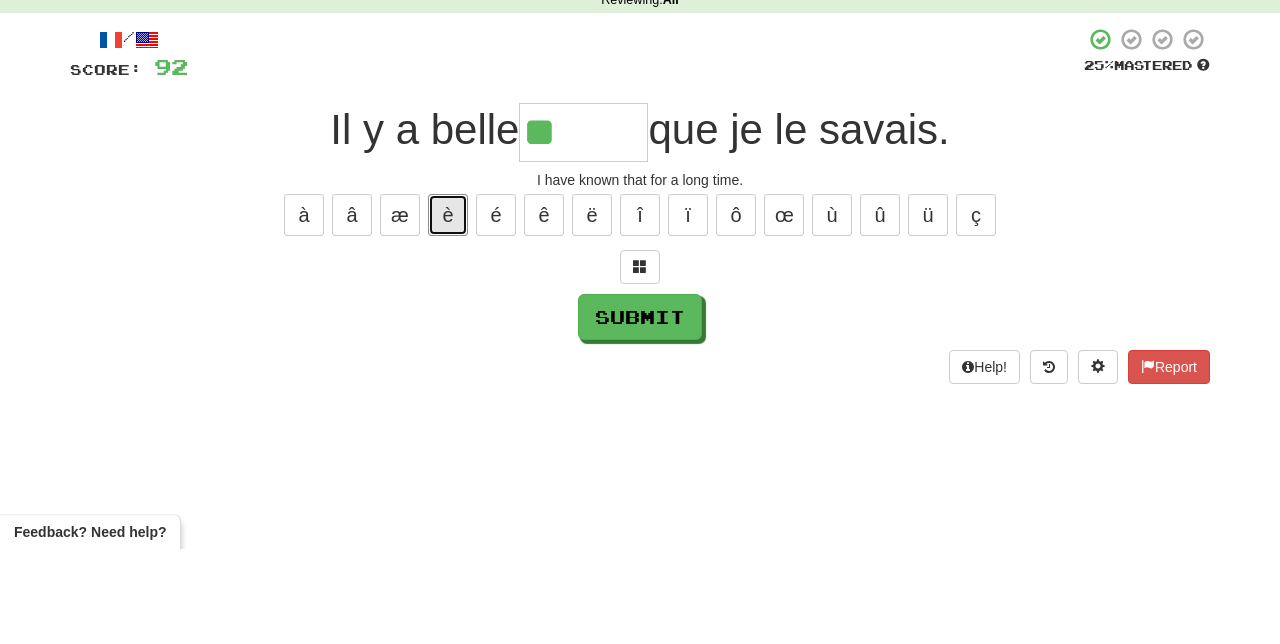 click on "è" at bounding box center [448, 310] 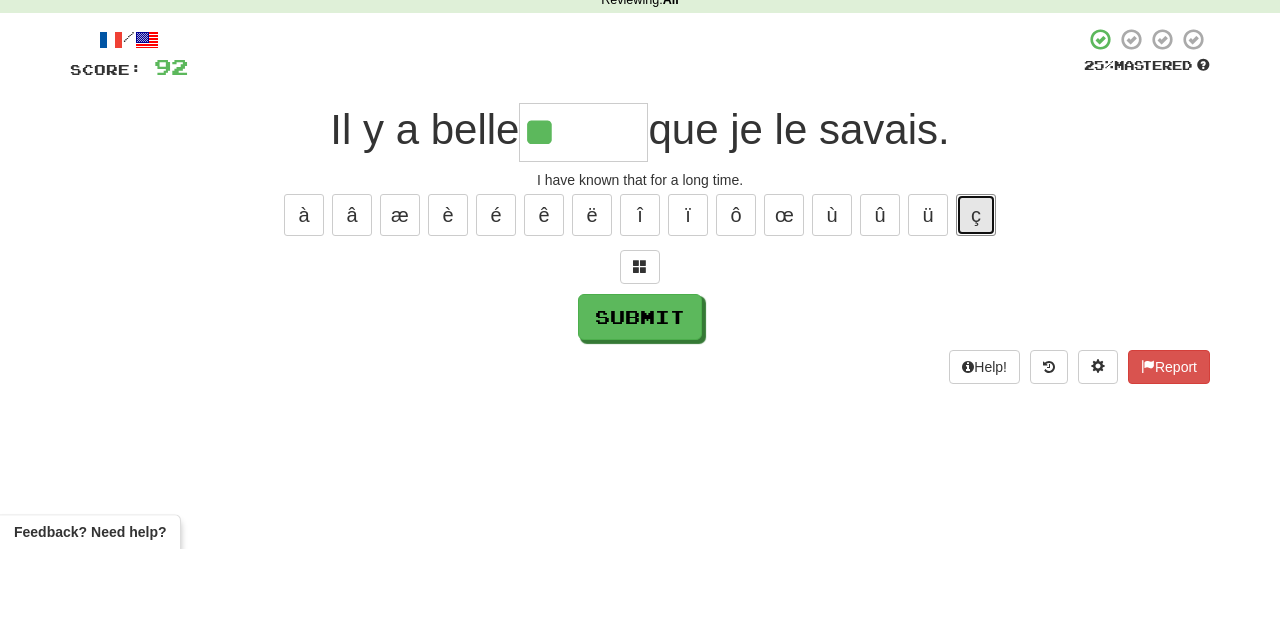 click on "ç" at bounding box center (976, 310) 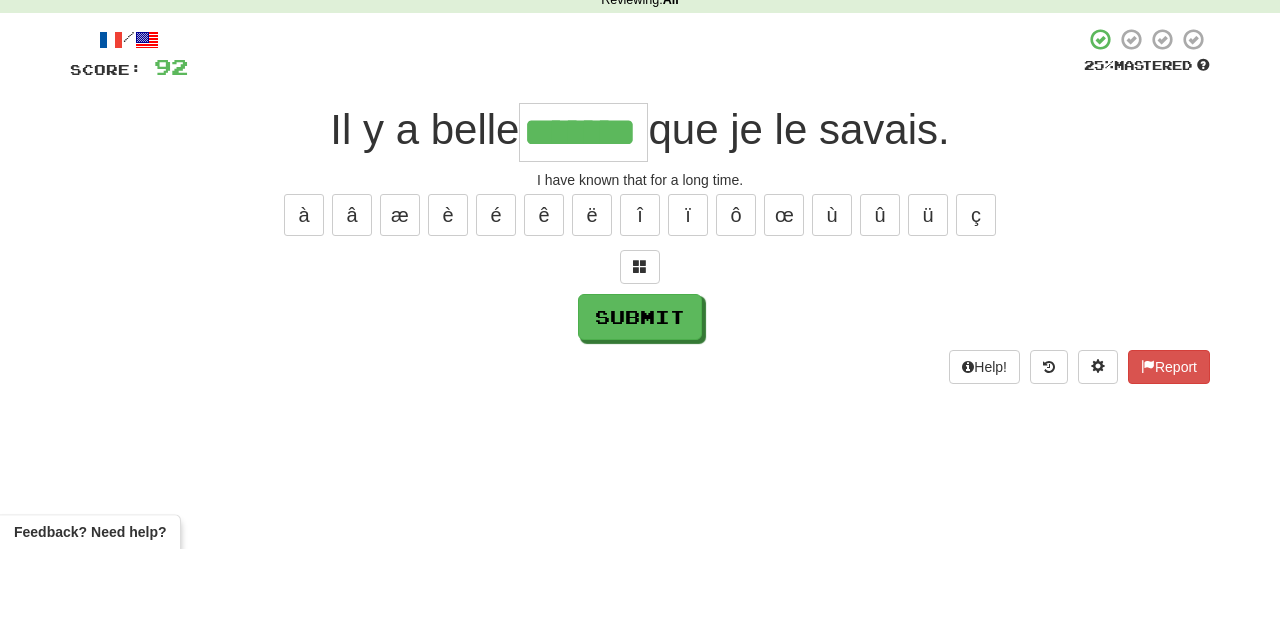 type on "*******" 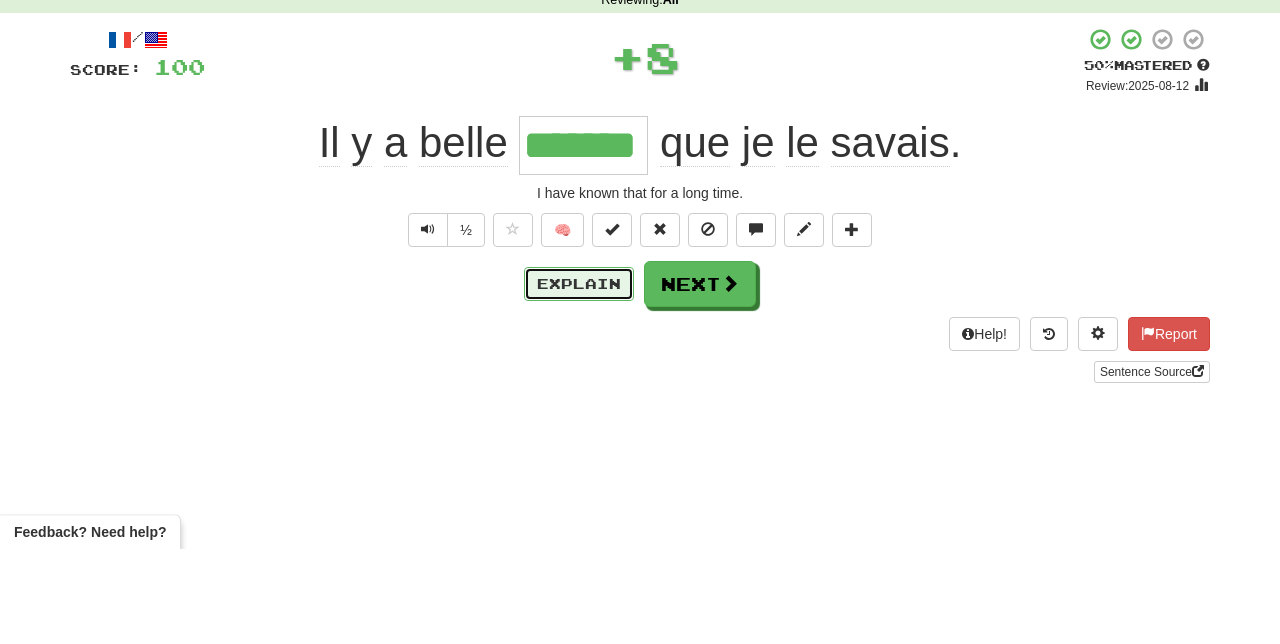 click on "Explain" at bounding box center (579, 379) 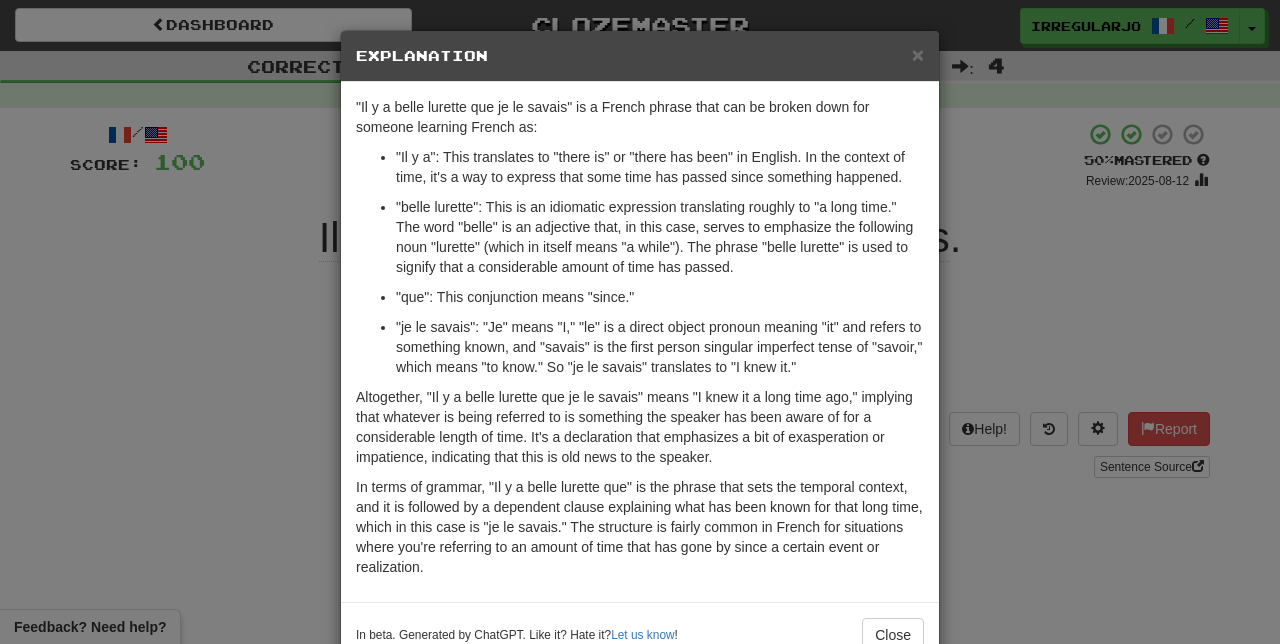 click on "× Explanation "Il y a belle lurette que je le savais" is a French phrase that can be broken down for someone learning French as:
"Il y a": This translates to "there is" or "there has been" in English. In the context of time, it's a way to express that some time has passed since something happened.
"belle lurette": This is an idiomatic expression translating roughly to "a long time." The word "belle" is an adjective that, in this case, serves to emphasize the following noun "lurette" (which in itself means "a while"). The phrase "belle lurette" is used to signify that a considerable amount of time has passed.
"que": This conjunction means "since."
"je le savais": "Je" means "I," "le" is a direct object pronoun meaning "it" and refers to something known, and "savais" is the first person singular imperfect tense of "savoir," which means "to know." So "je le savais" translates to "I knew it."
In beta. Generated by ChatGPT. Like it? Hate it?  Let us know ! Close" at bounding box center (640, 322) 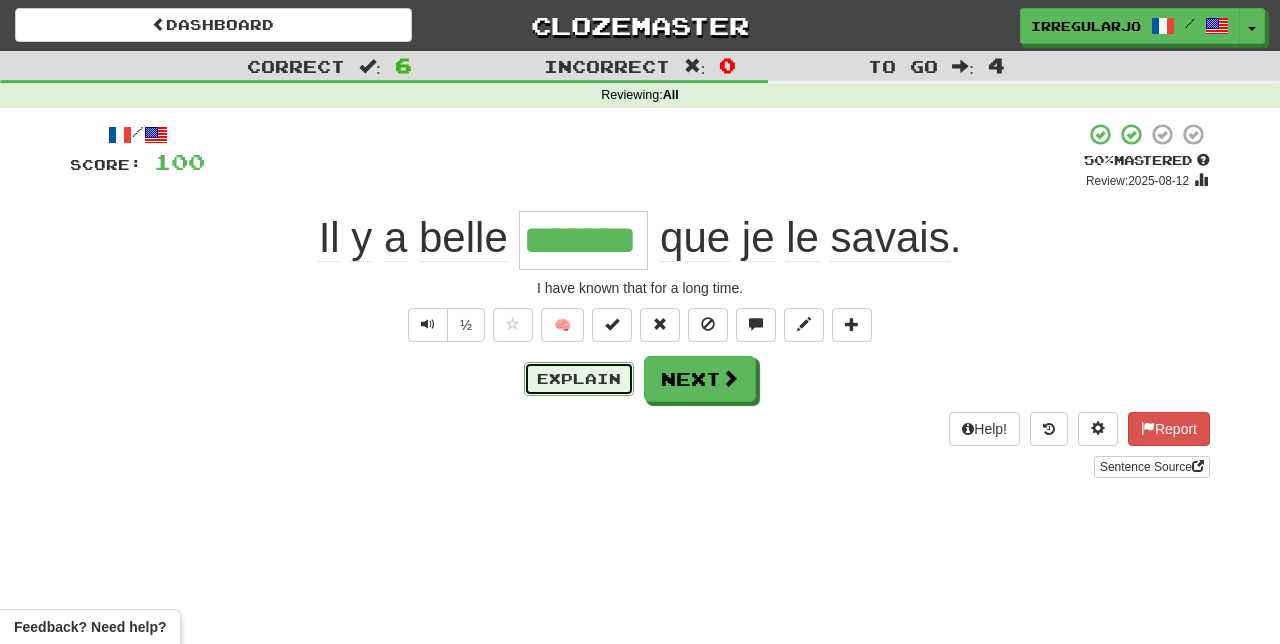 click on "Explain" at bounding box center [579, 379] 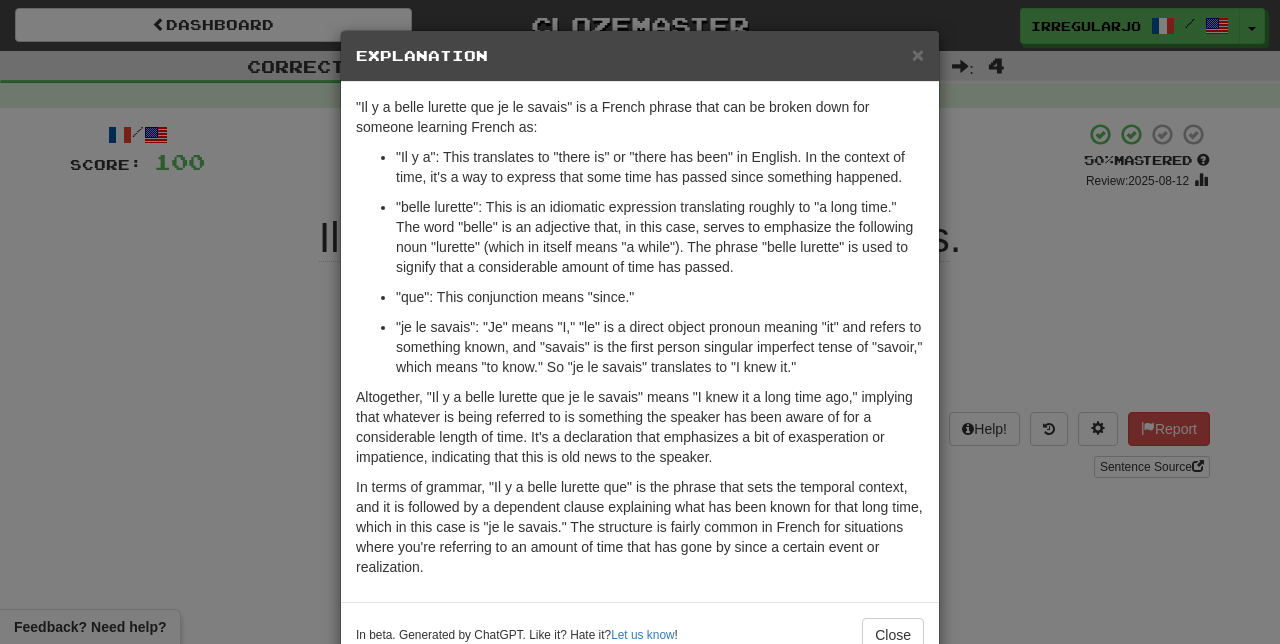 click on "× Explanation "Il y a belle lurette que je le savais" is a French phrase that can be broken down for someone learning French as:
"Il y a": This translates to "there is" or "there has been" in English. In the context of time, it's a way to express that some time has passed since something happened.
"belle lurette": This is an idiomatic expression translating roughly to "a long time." The word "belle" is an adjective that, in this case, serves to emphasize the following noun "lurette" (which in itself means "a while"). The phrase "belle lurette" is used to signify that a considerable amount of time has passed.
"que": This conjunction means "since."
"je le savais": "Je" means "I," "le" is a direct object pronoun meaning "it" and refers to something known, and "savais" is the first person singular imperfect tense of "savoir," which means "to know." So "je le savais" translates to "I knew it."
In beta. Generated by ChatGPT. Like it? Hate it?  Let us know ! Close" at bounding box center [640, 322] 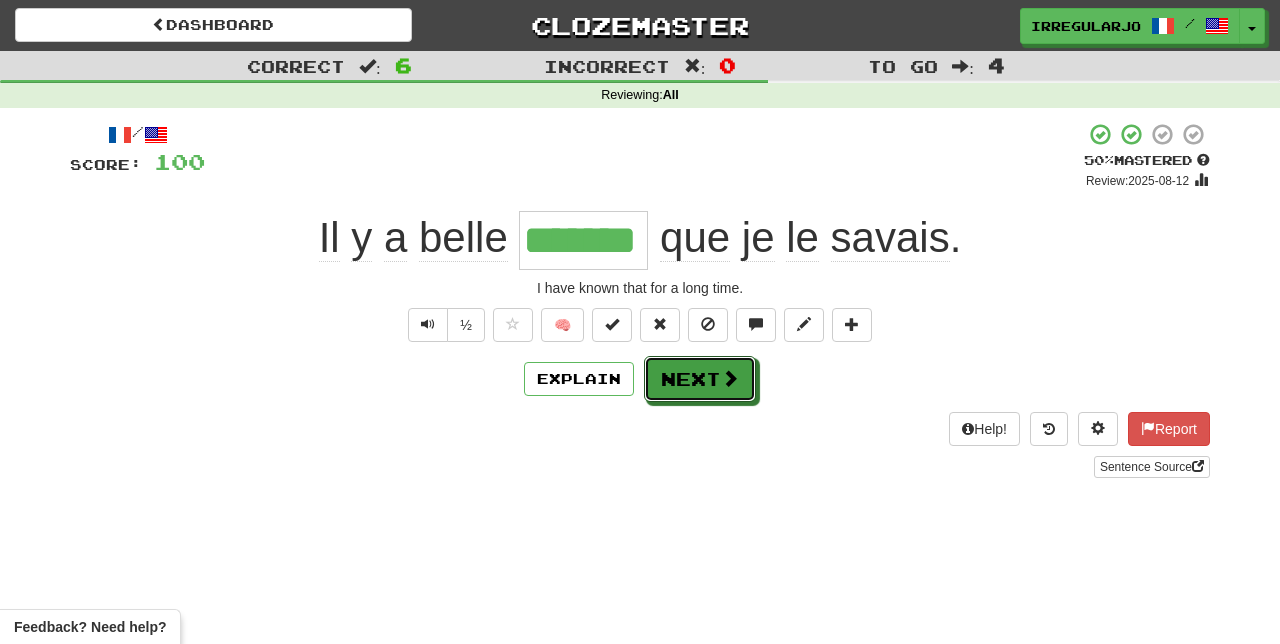 click on "Next" at bounding box center (700, 379) 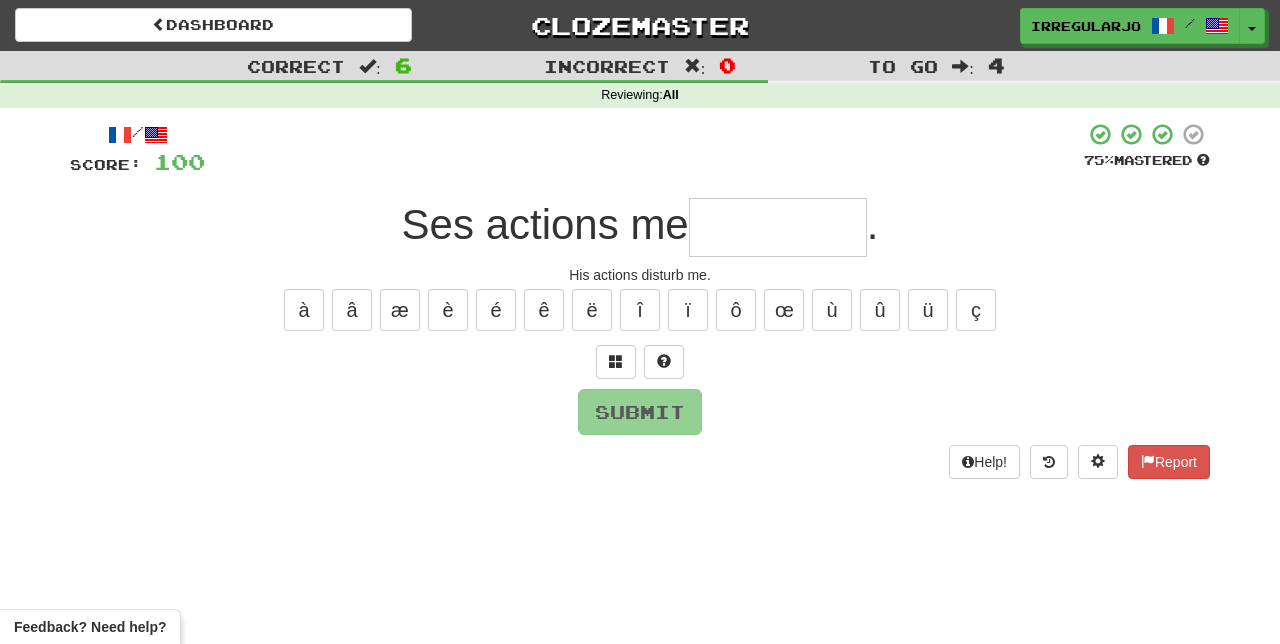 type on "*" 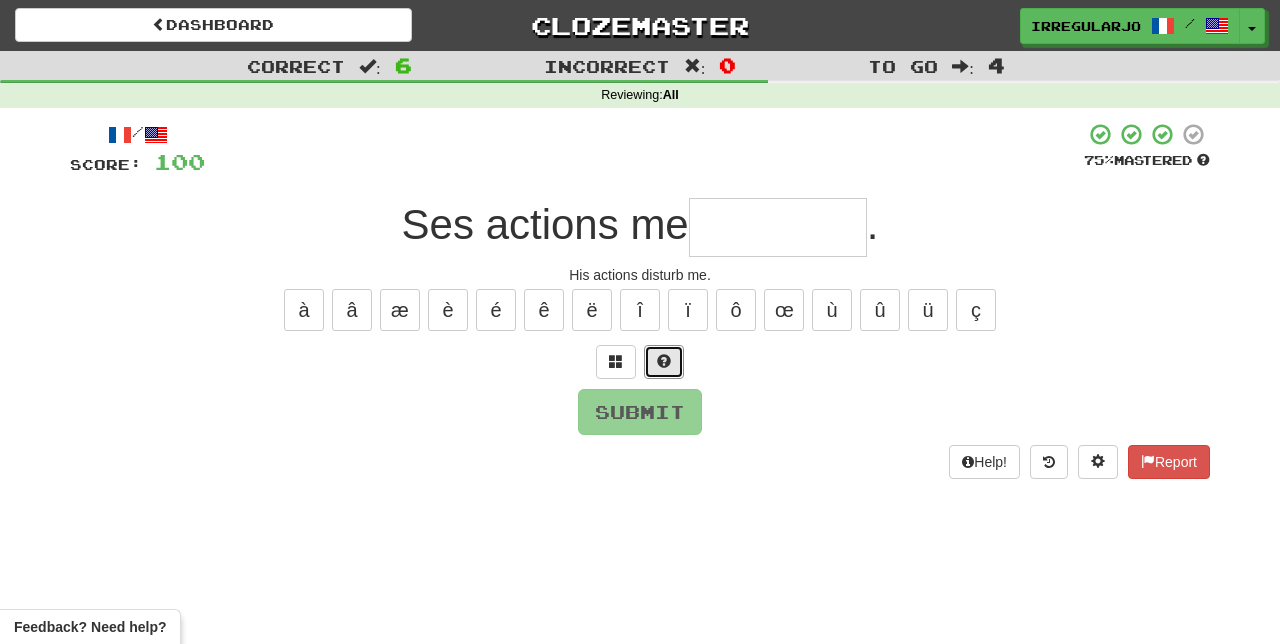 click at bounding box center (664, 361) 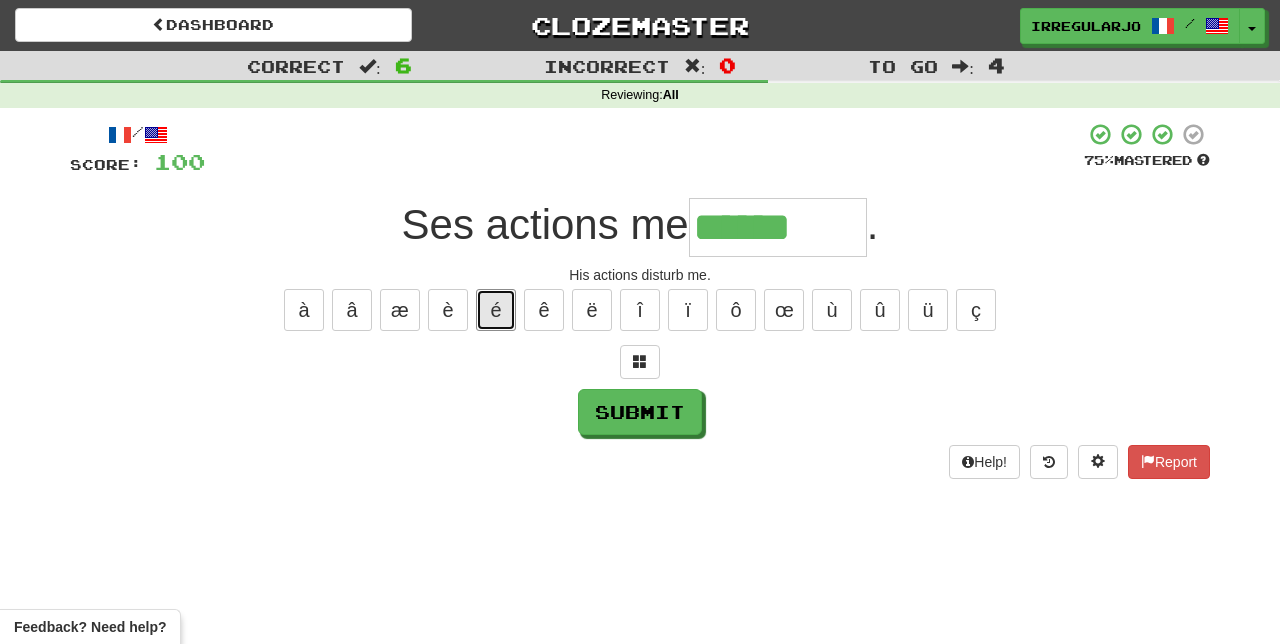 click on "é" at bounding box center [496, 310] 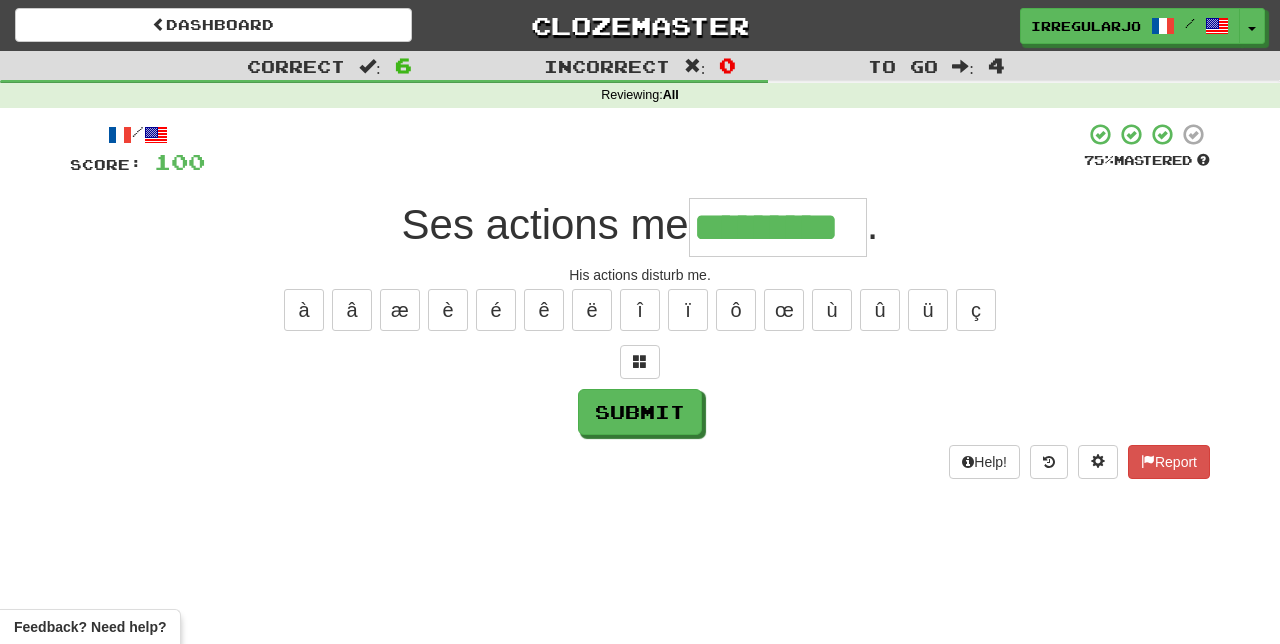 type on "*********" 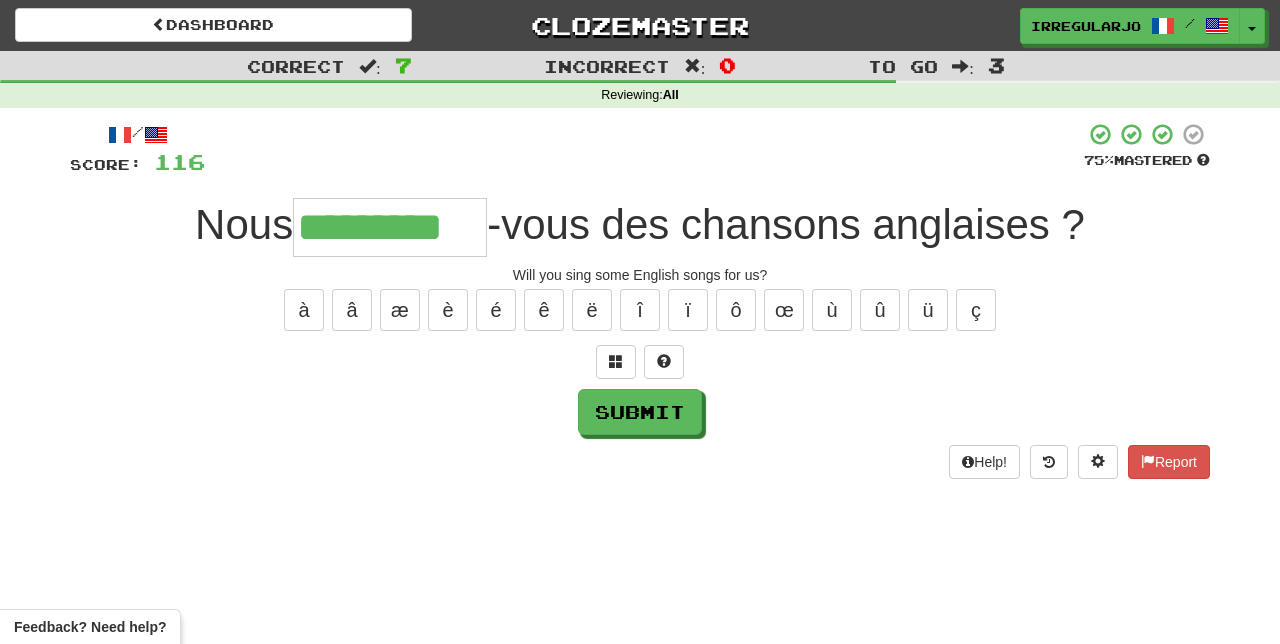 type on "*********" 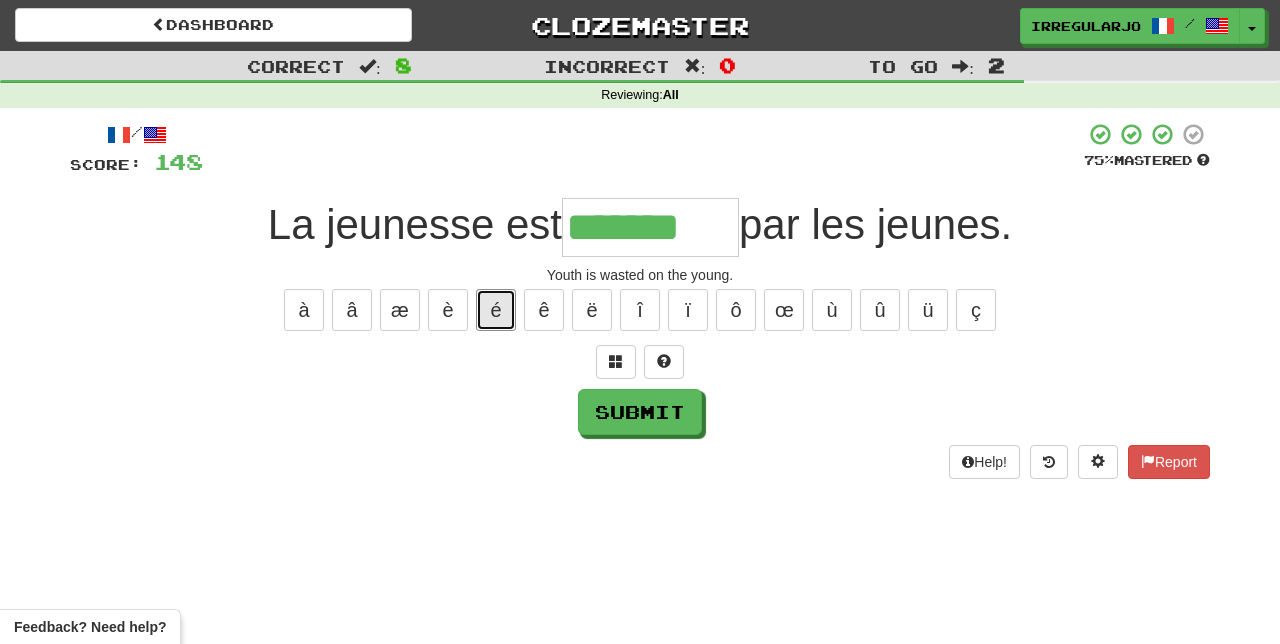 click on "é" at bounding box center [496, 310] 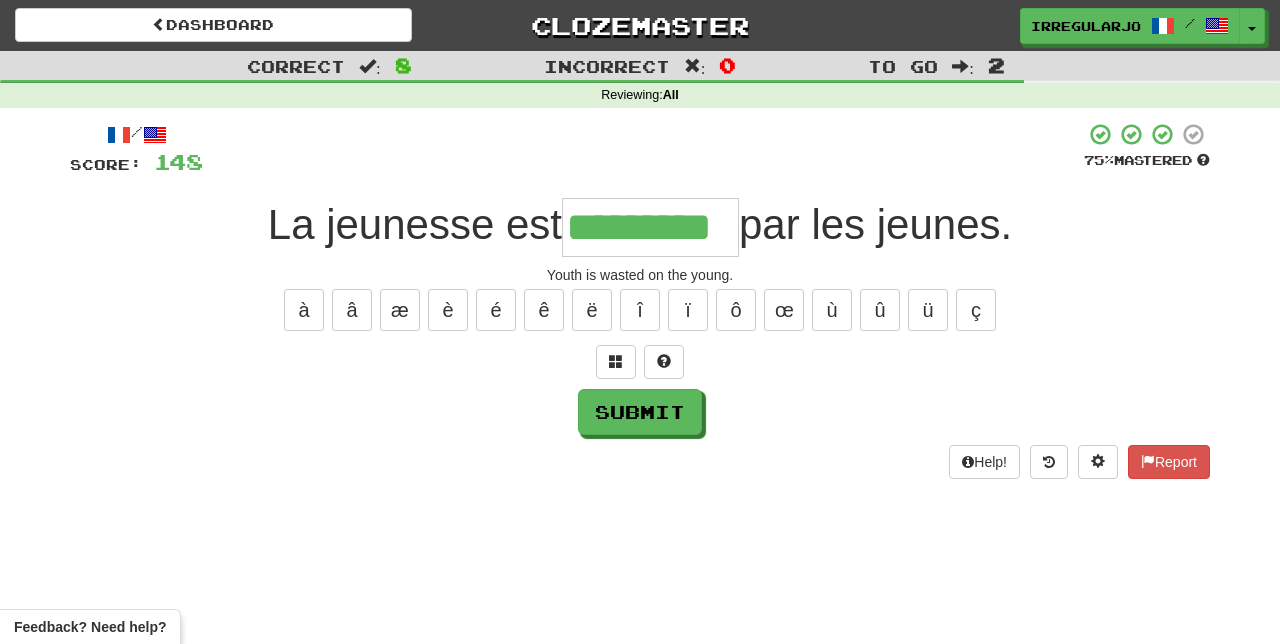 type on "*********" 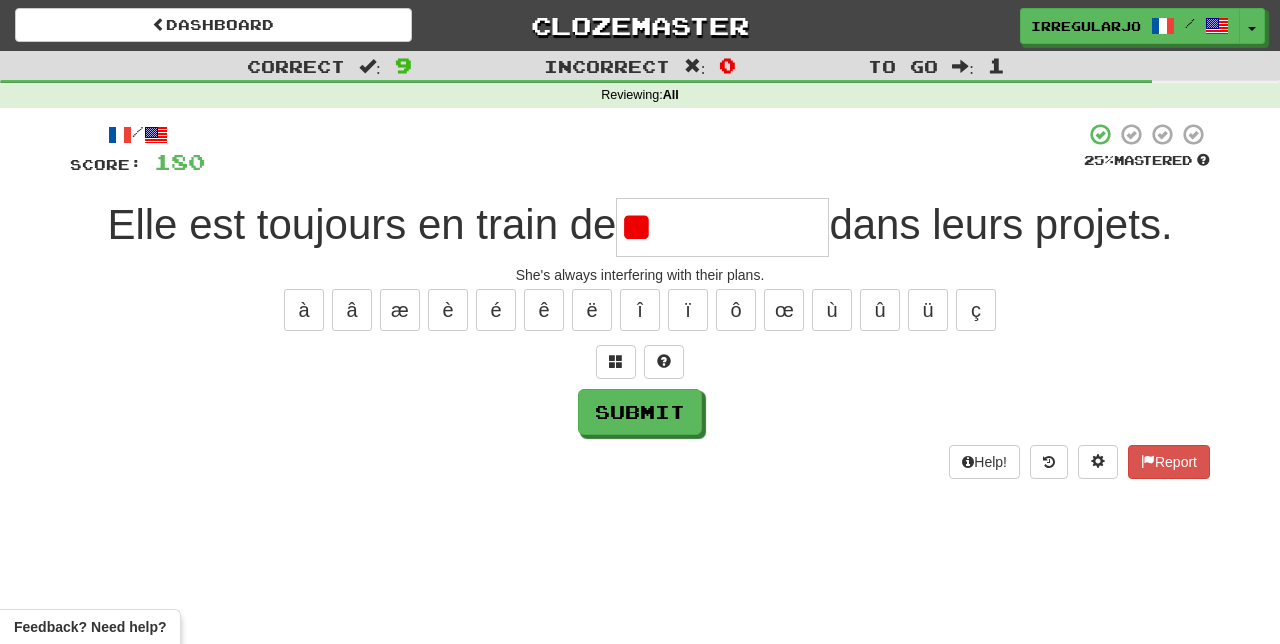 type on "*" 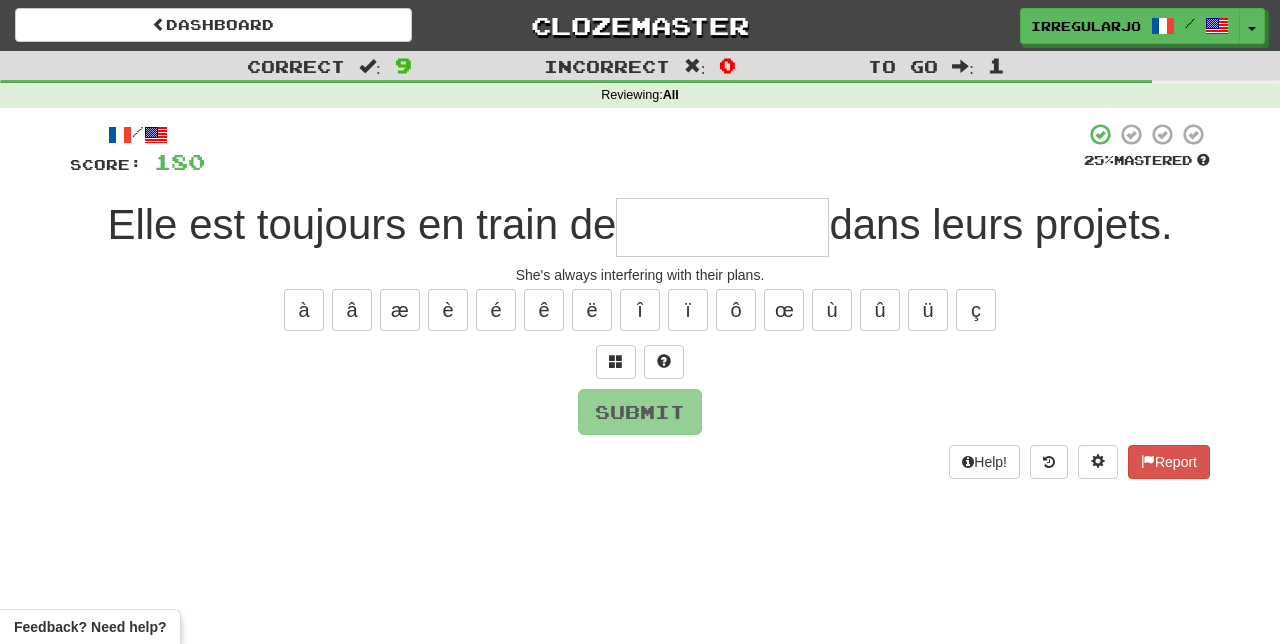 type on "*" 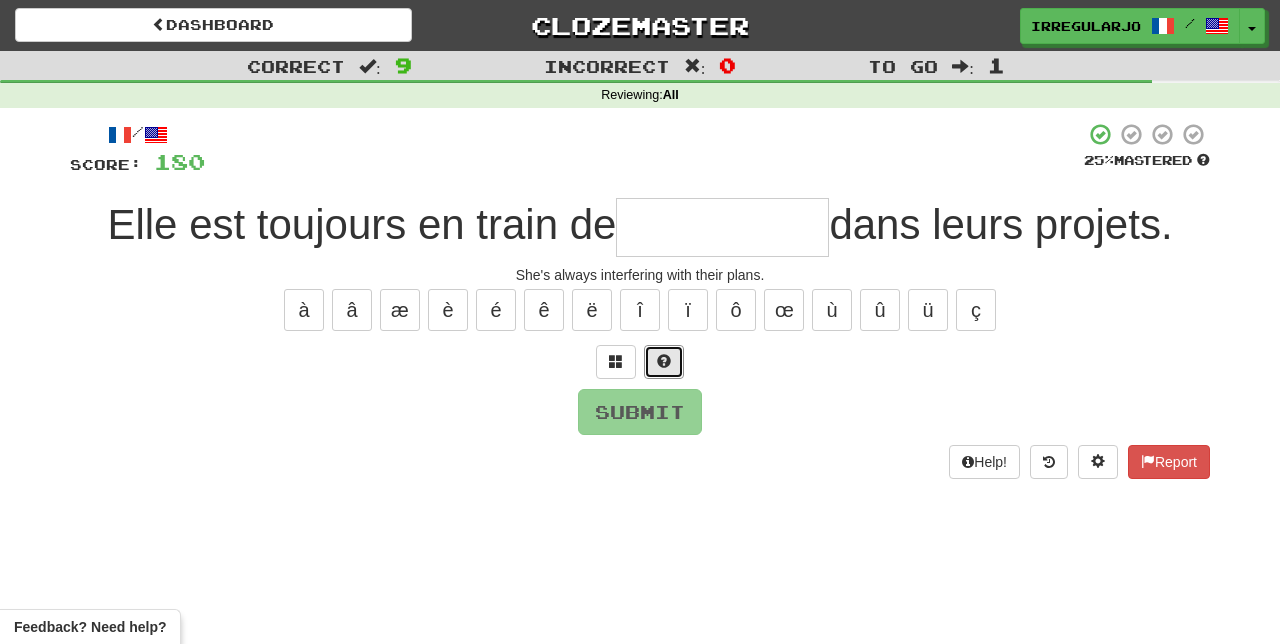 click at bounding box center (664, 362) 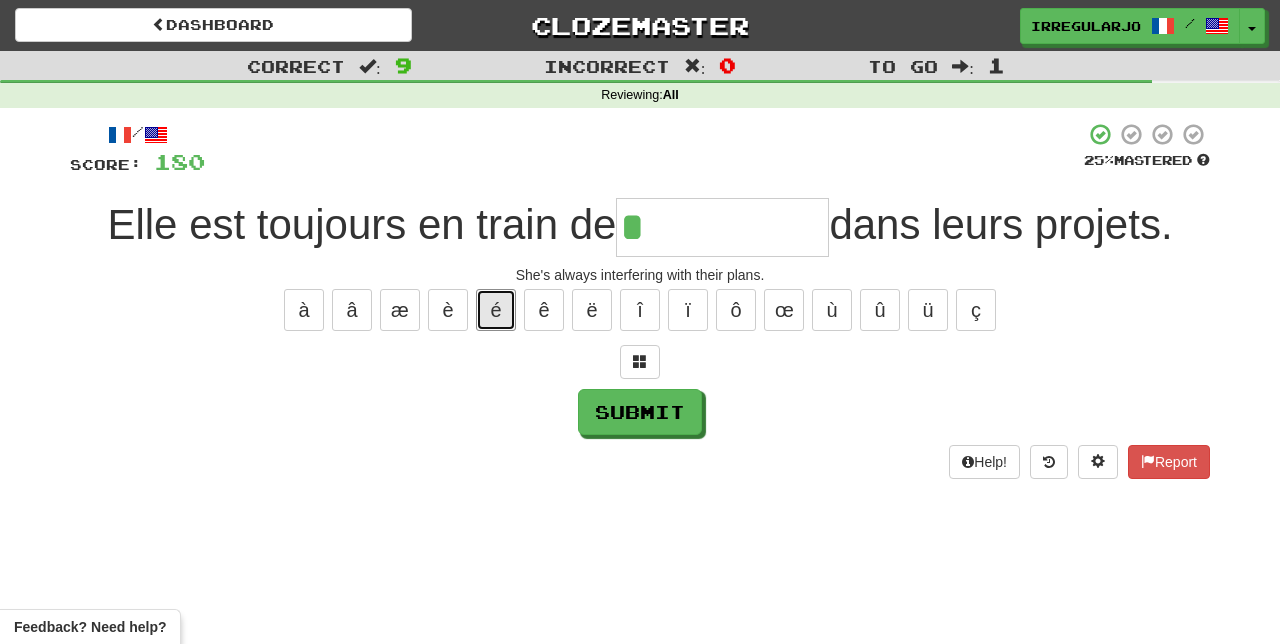 click on "é" at bounding box center [496, 310] 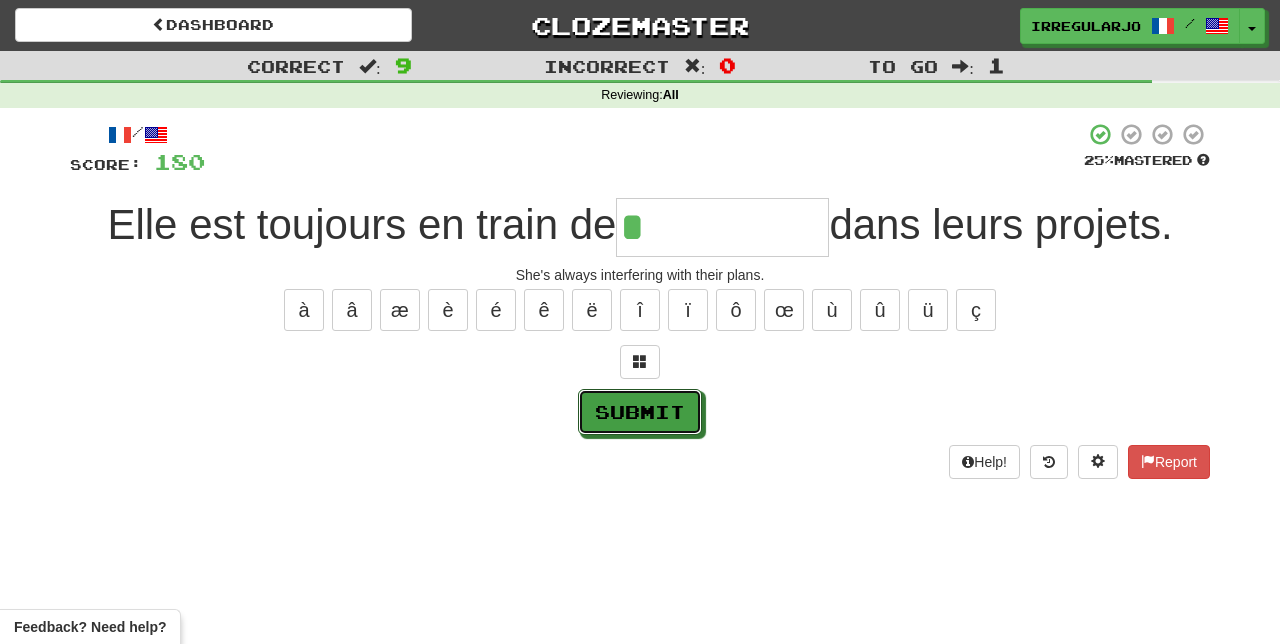 click on "Submit" at bounding box center [640, 412] 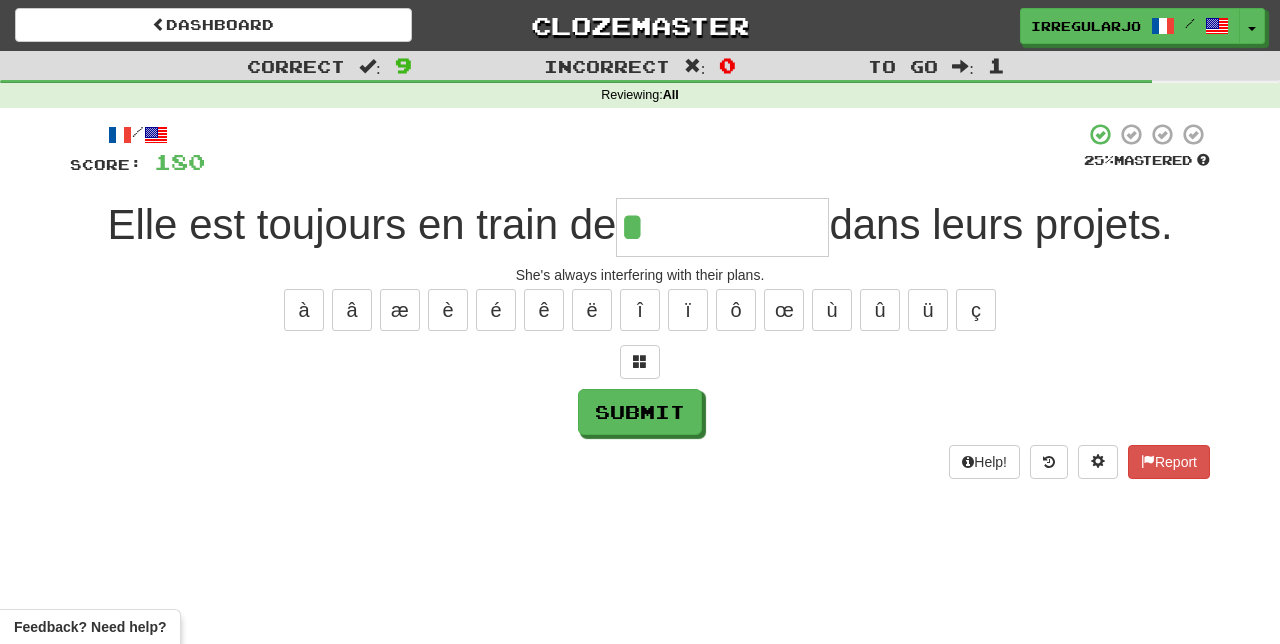 type on "**********" 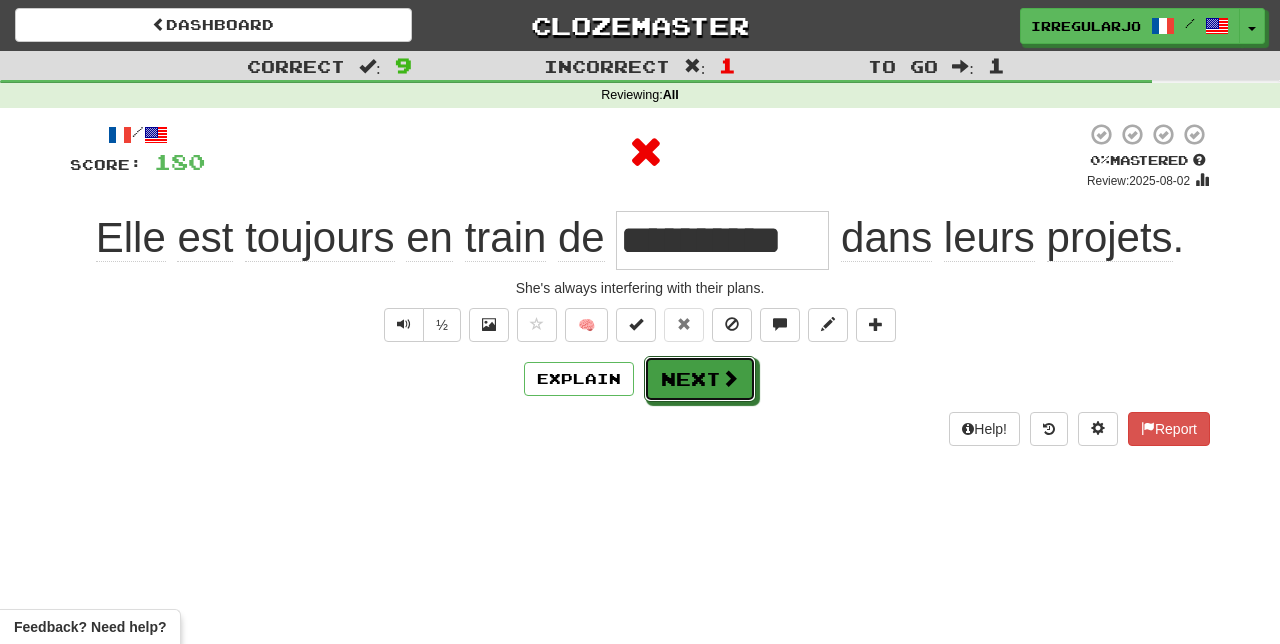 click on "Next" at bounding box center (700, 379) 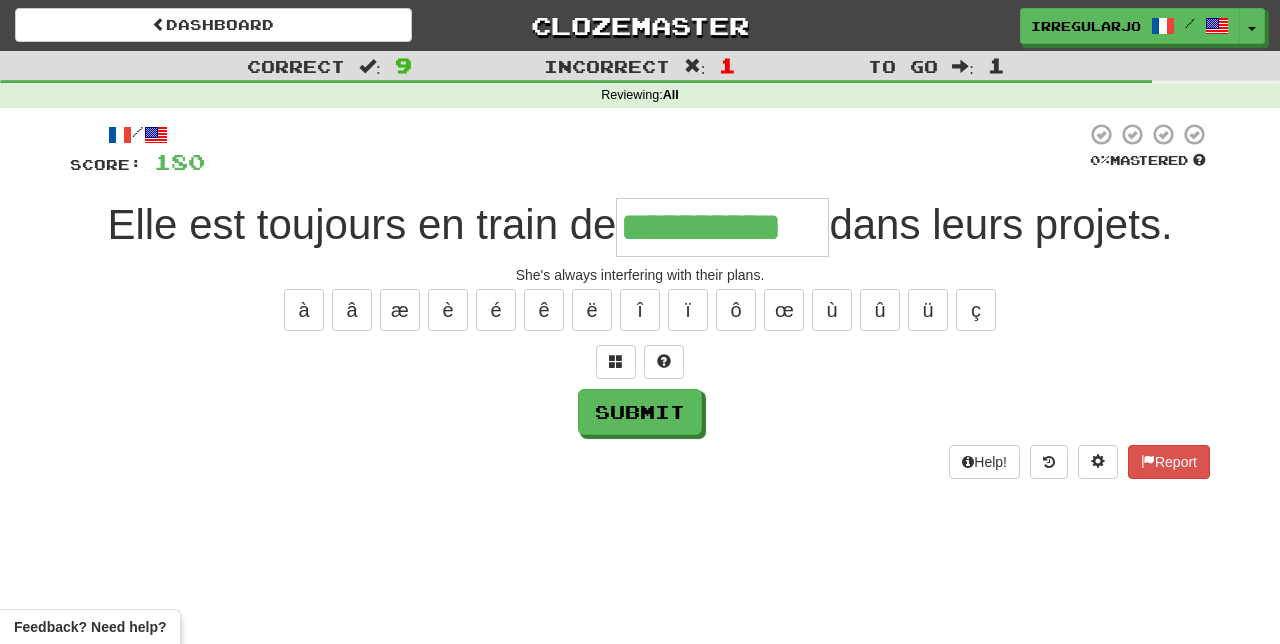 type on "**********" 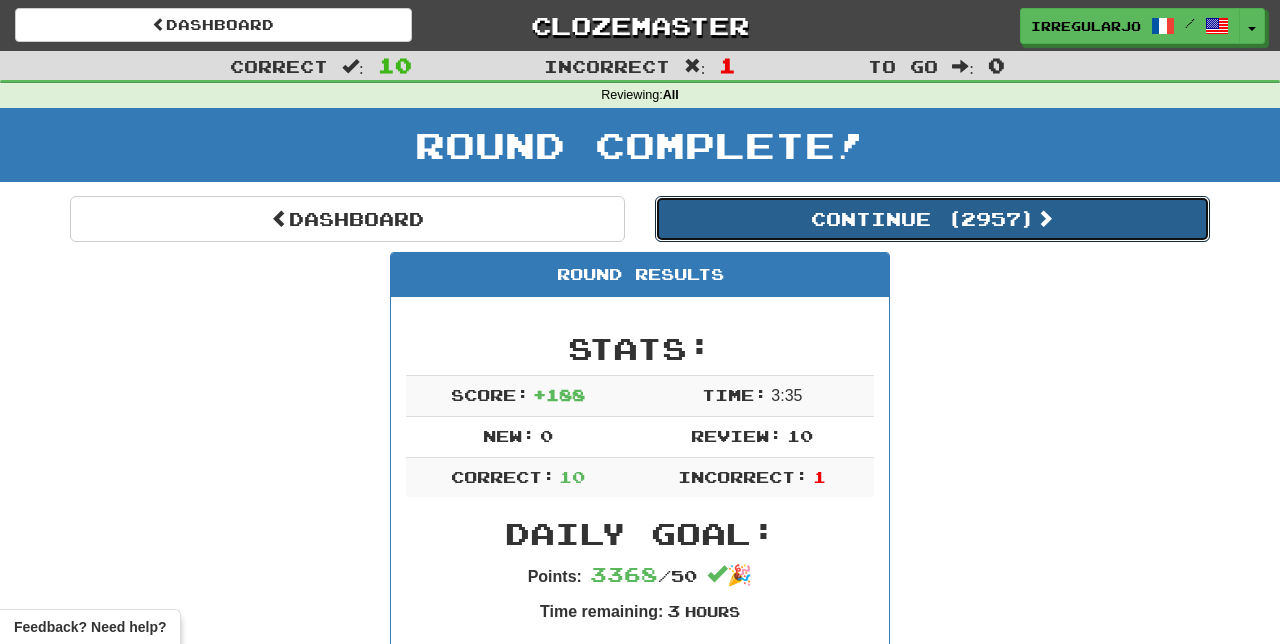 click on "Continue ( 2957 )" at bounding box center [932, 219] 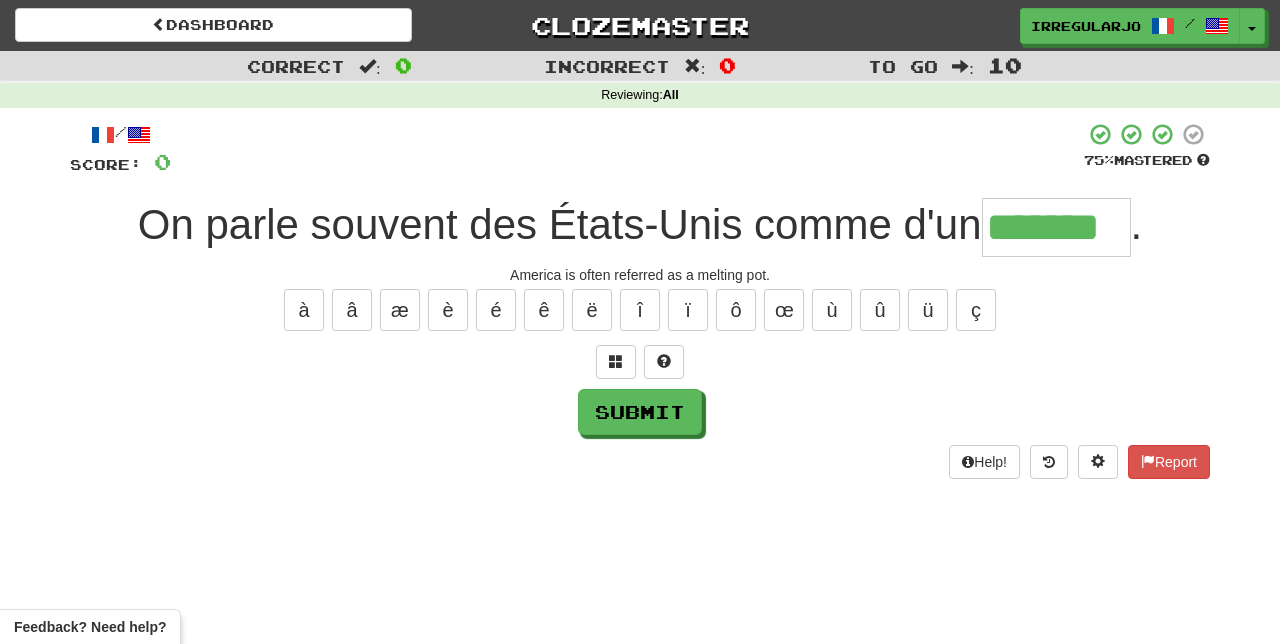 type on "*******" 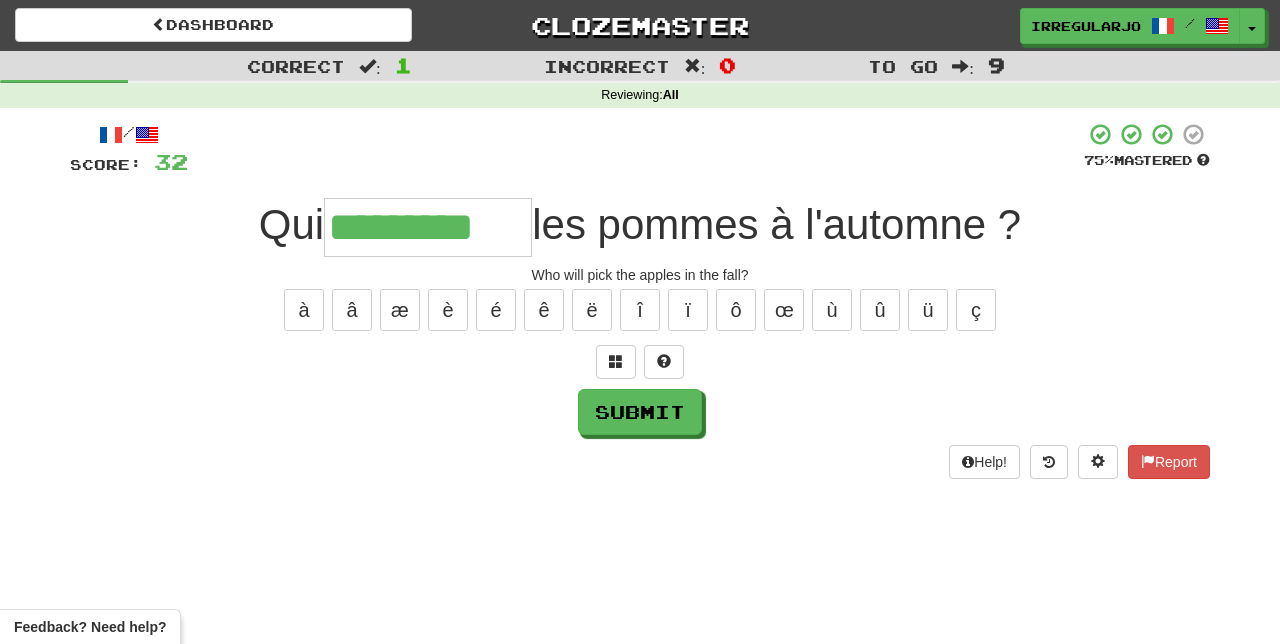 type on "*********" 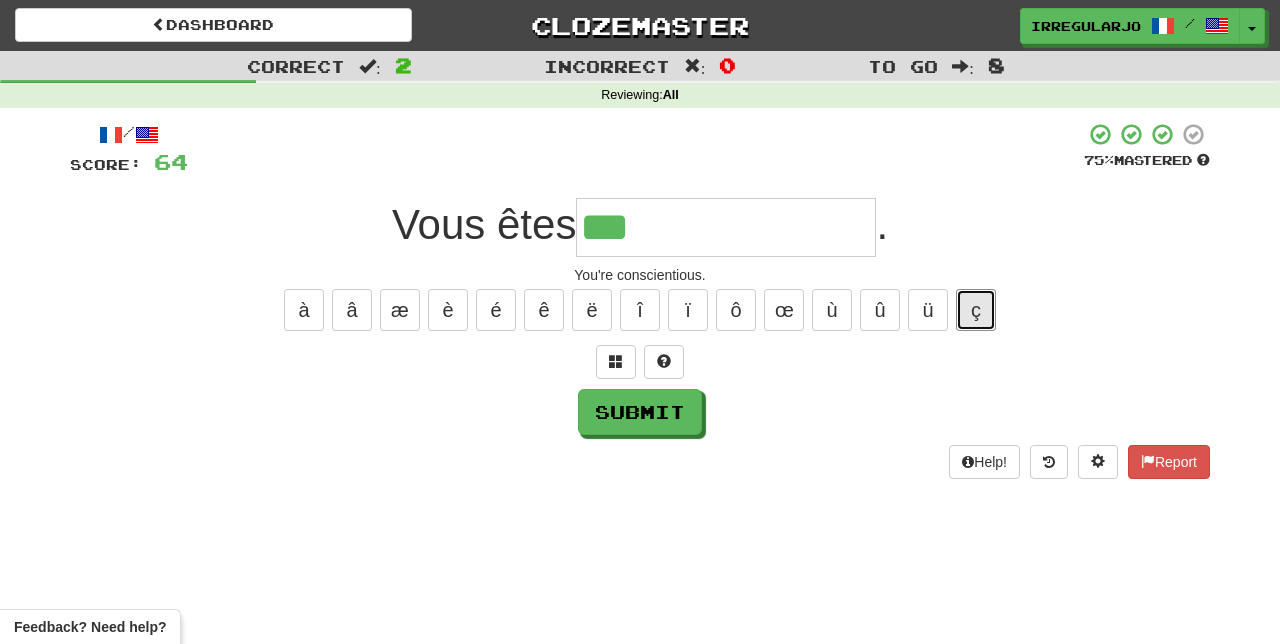 click on "ç" at bounding box center [976, 310] 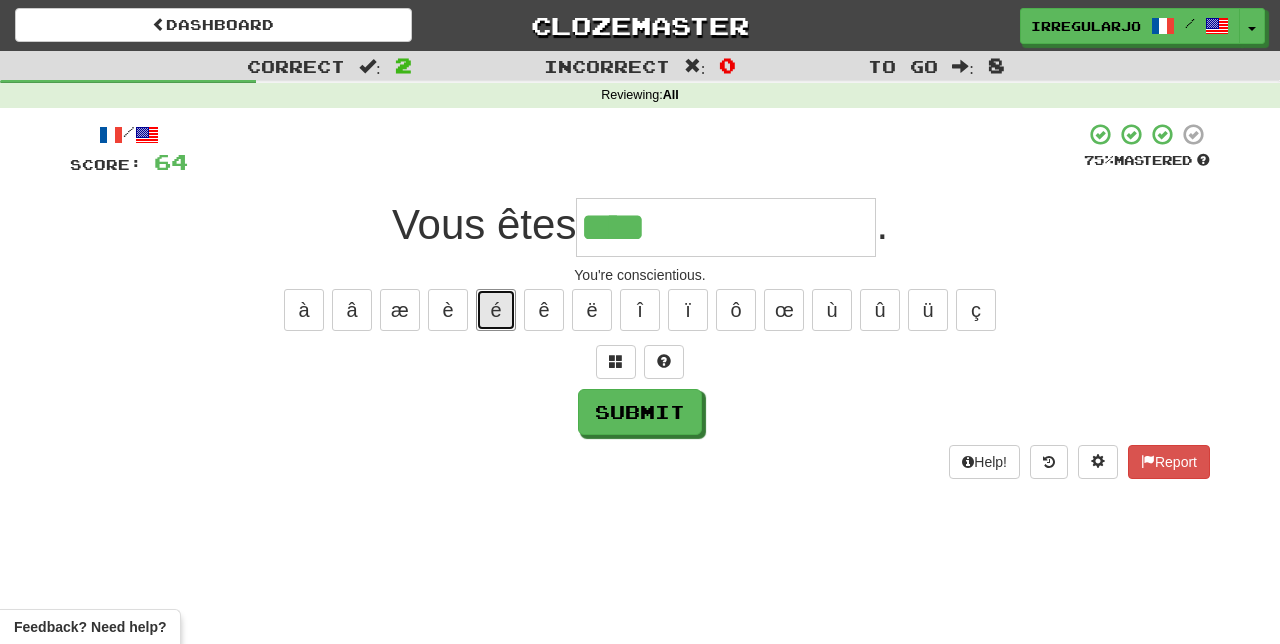 click on "é" at bounding box center [496, 310] 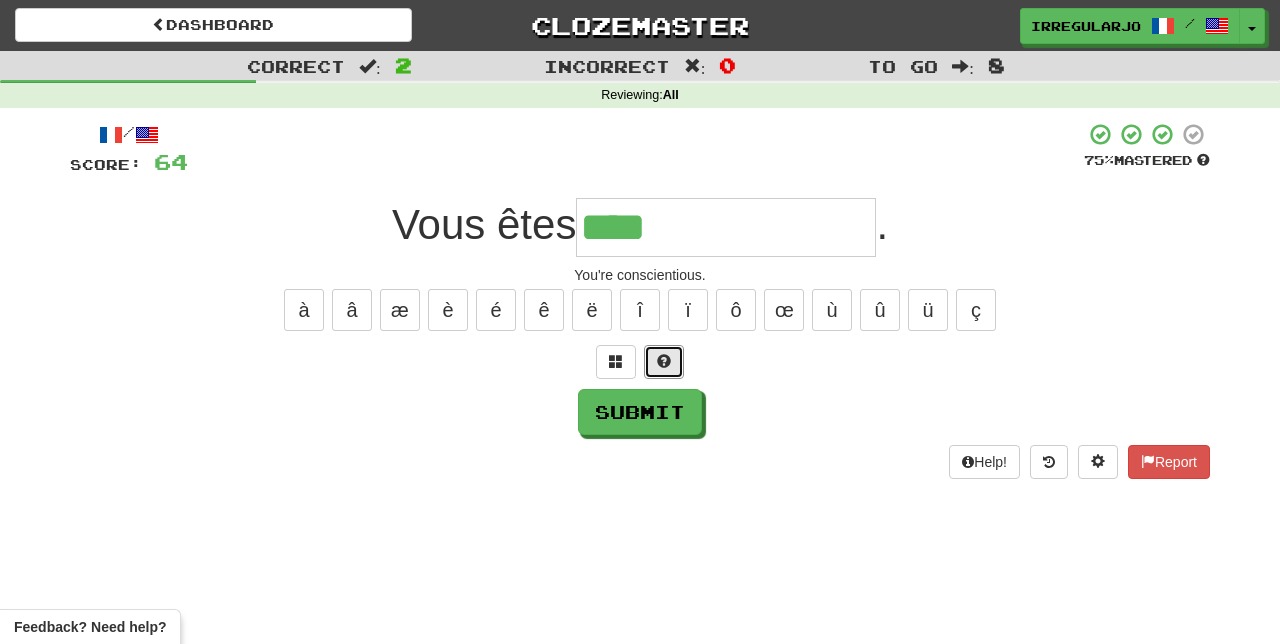 click at bounding box center [664, 361] 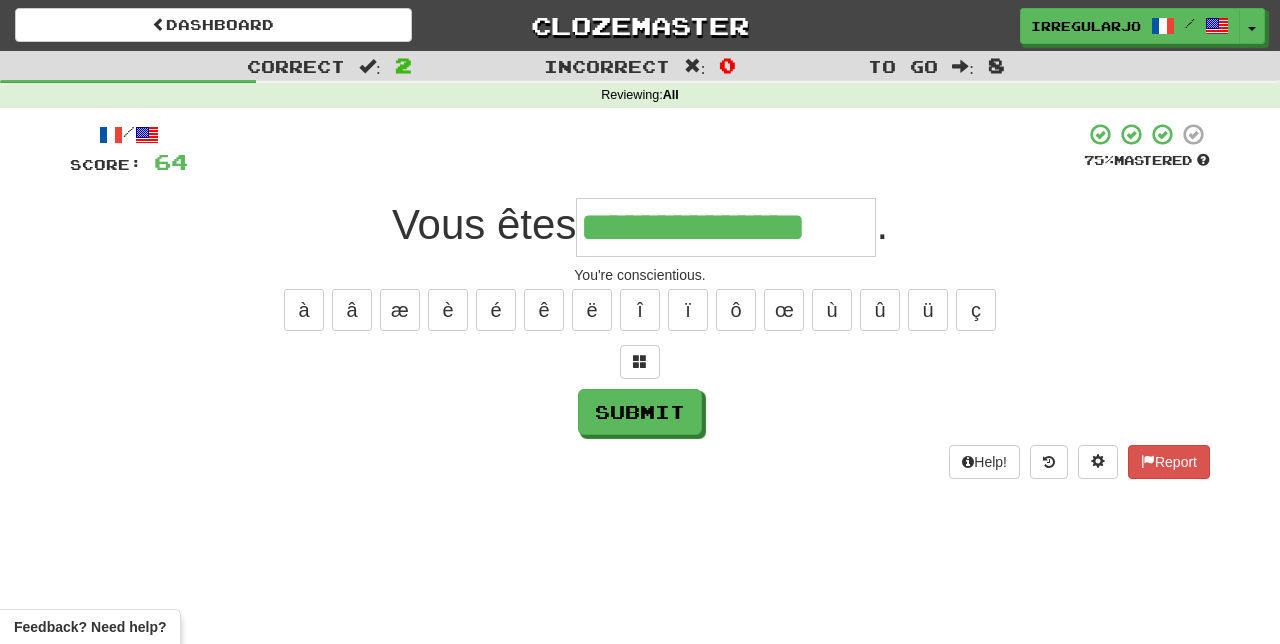 type on "**********" 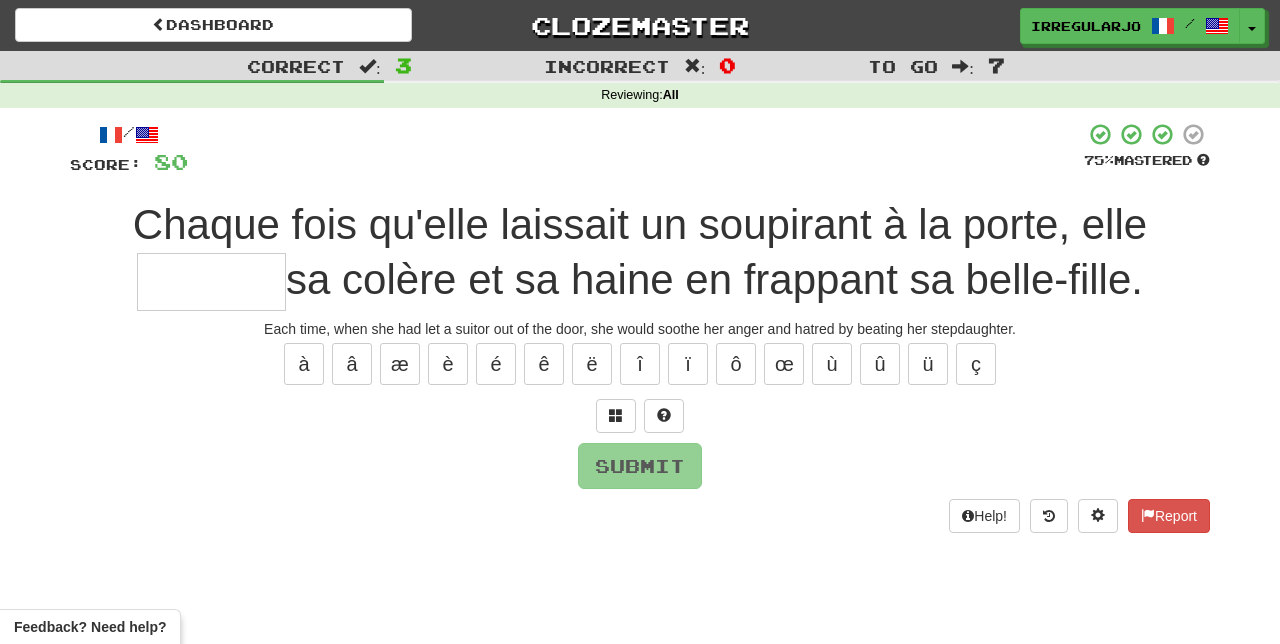 type on "*" 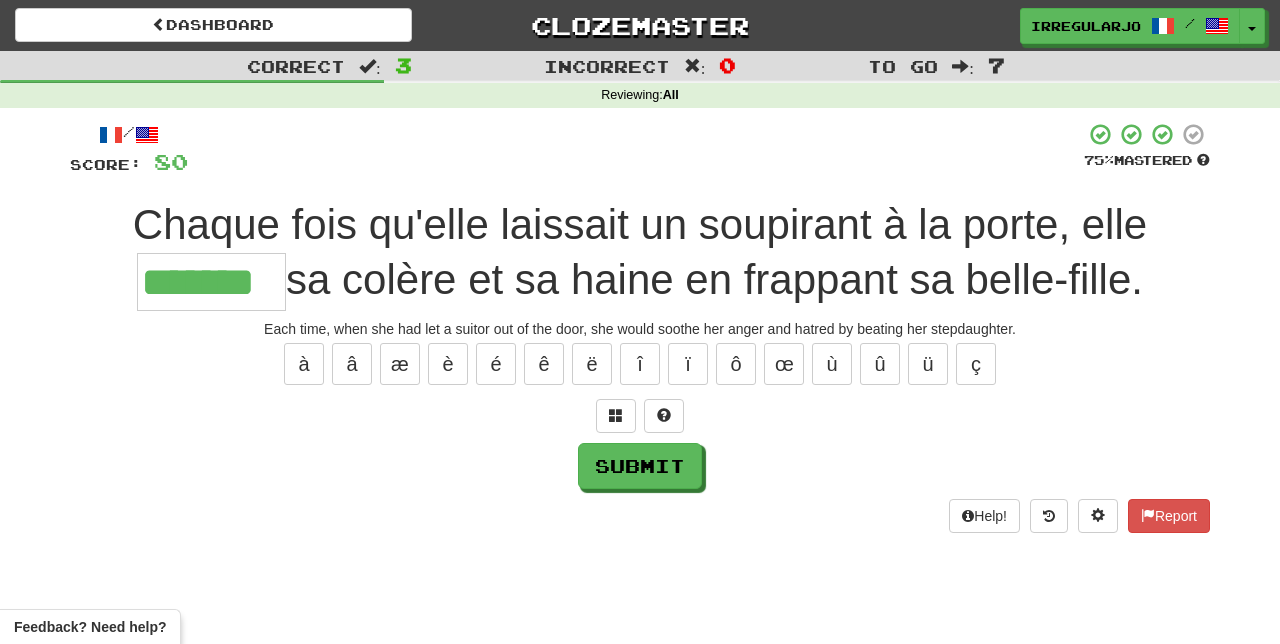 type on "*******" 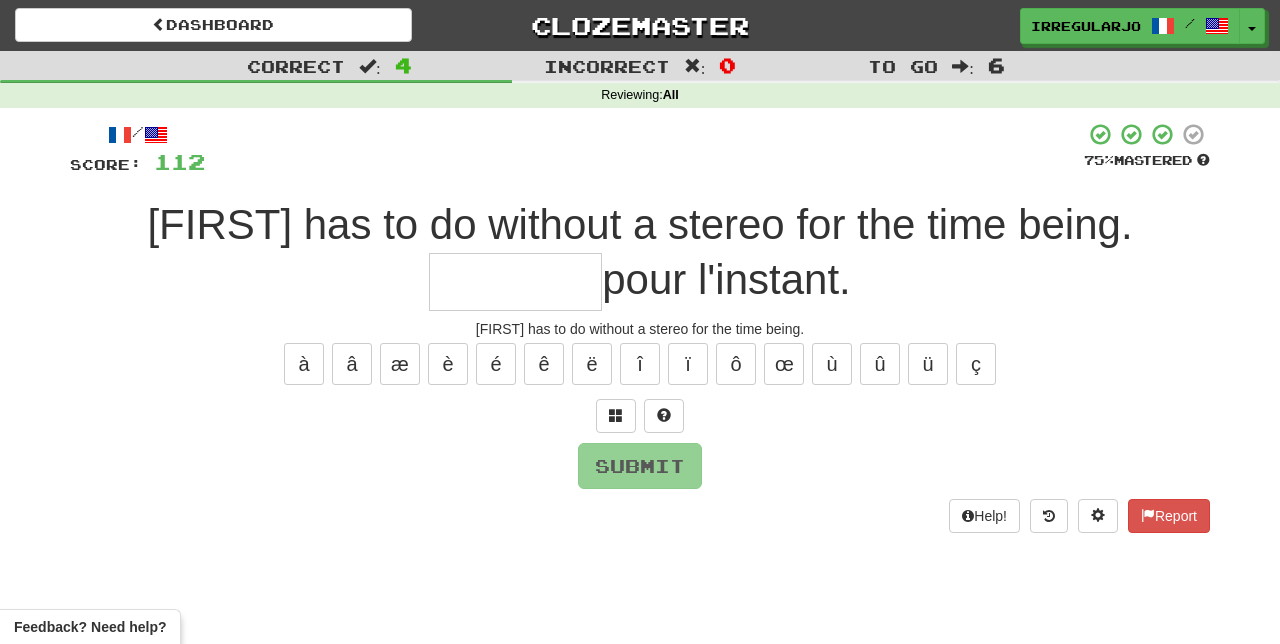 type on "*" 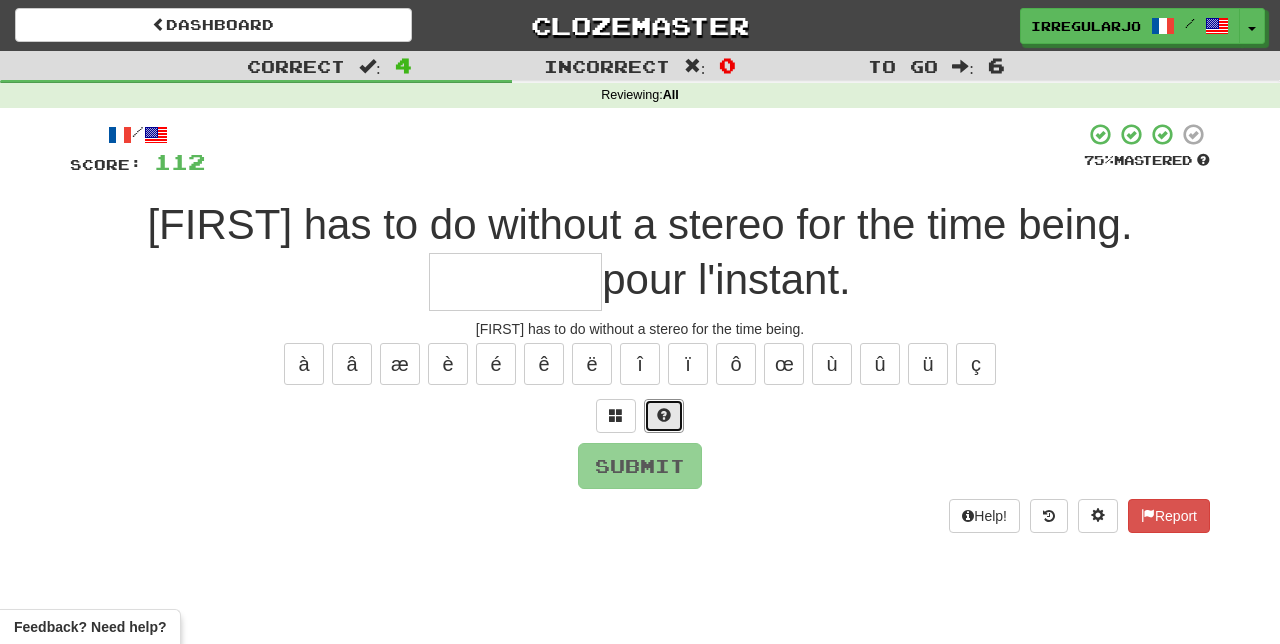 click at bounding box center [664, 415] 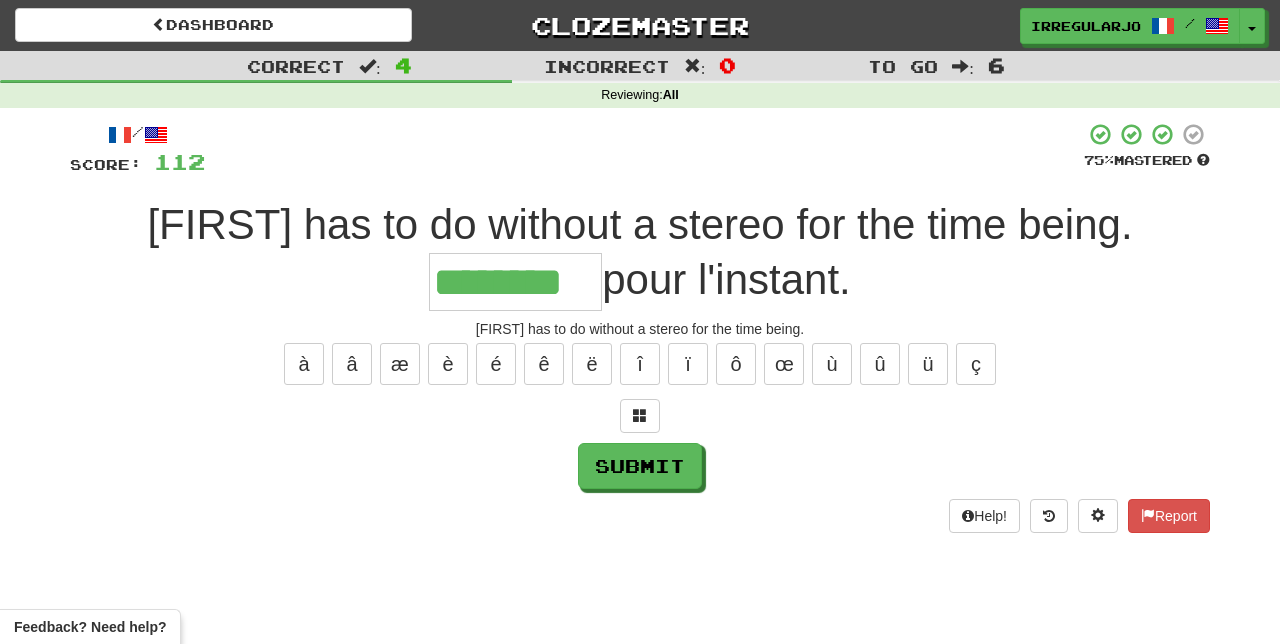 type on "********" 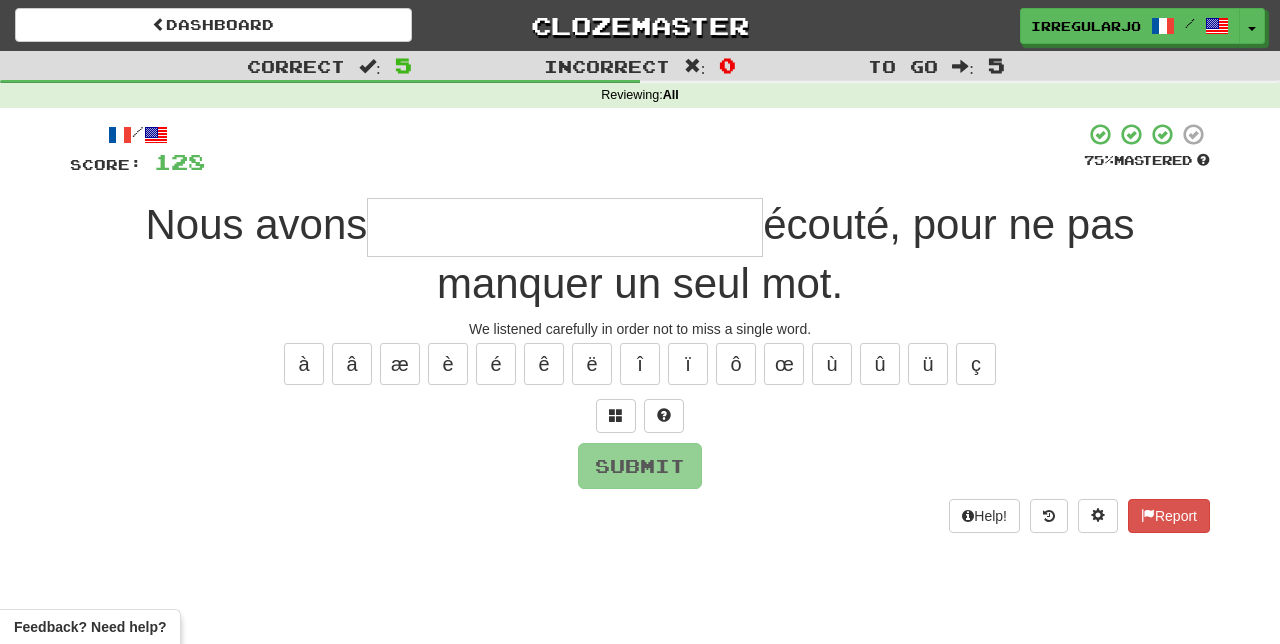 type on "*" 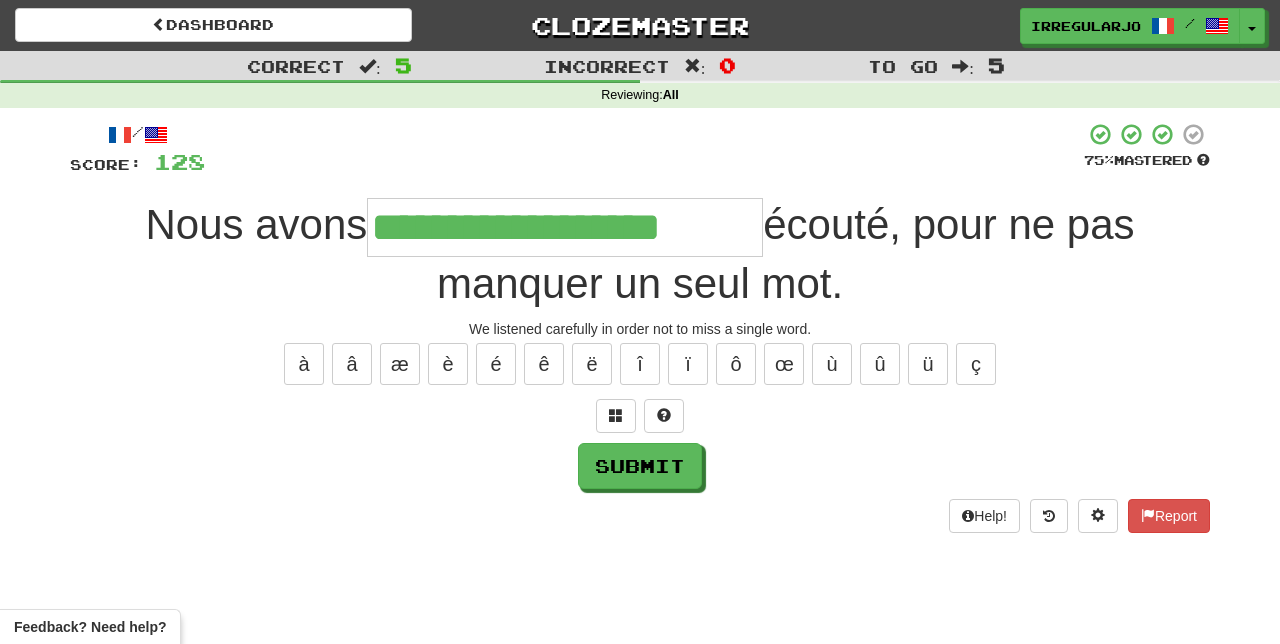 type on "**********" 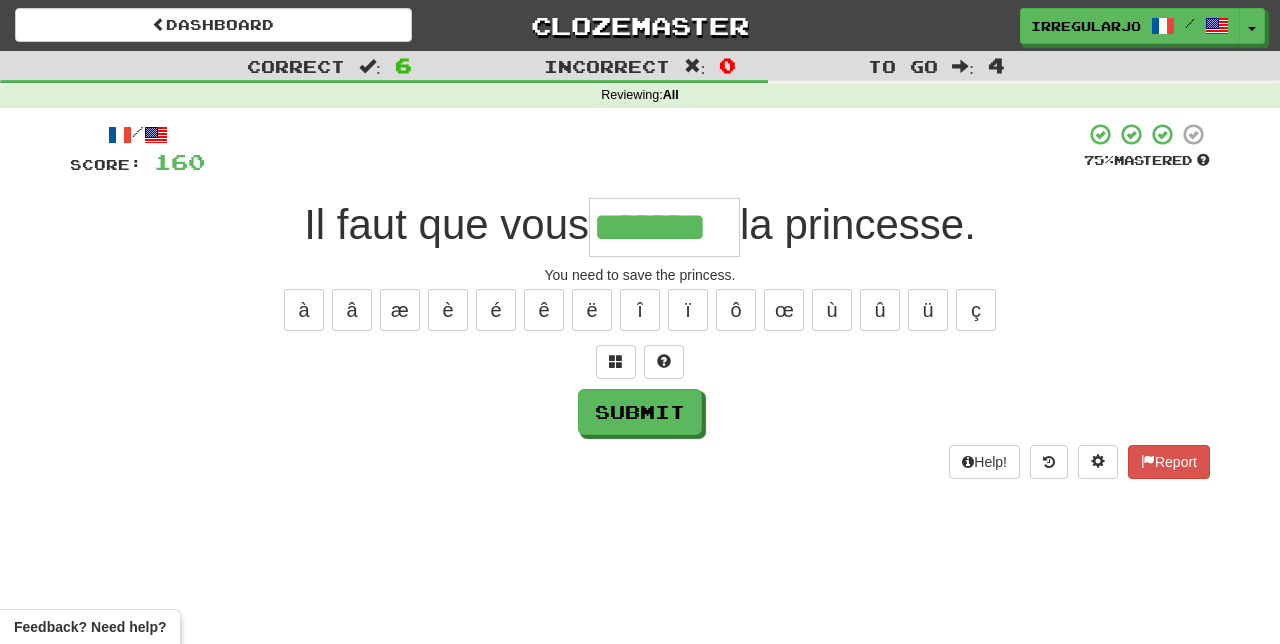 type on "*******" 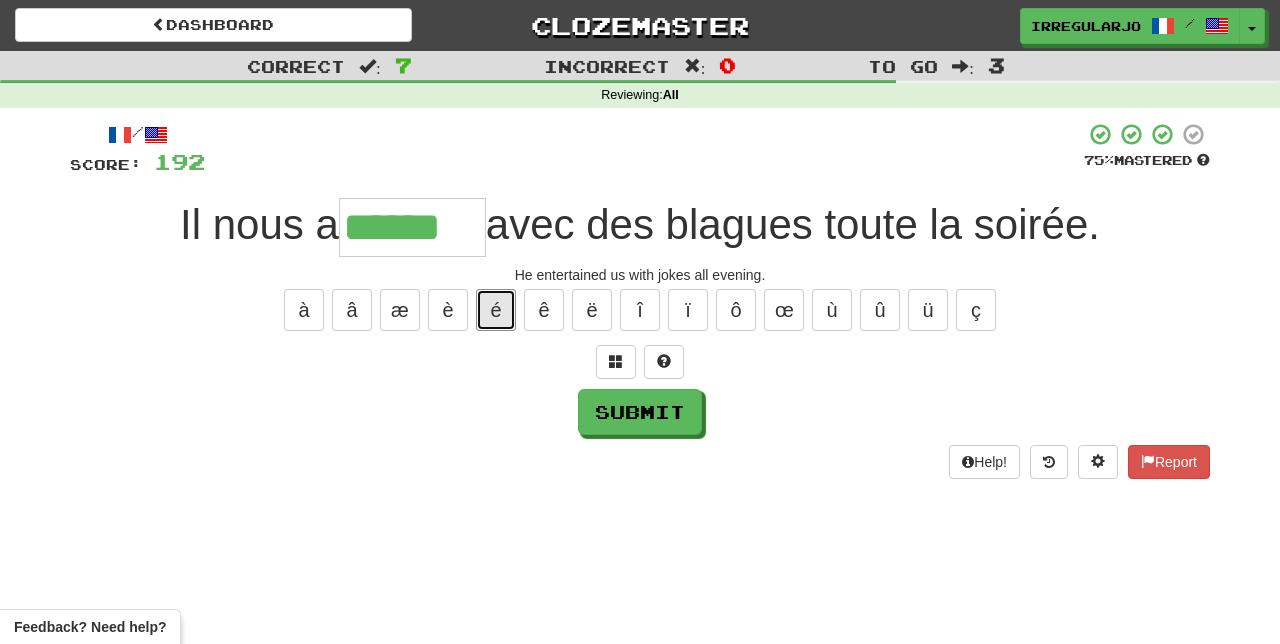 click on "é" at bounding box center (496, 310) 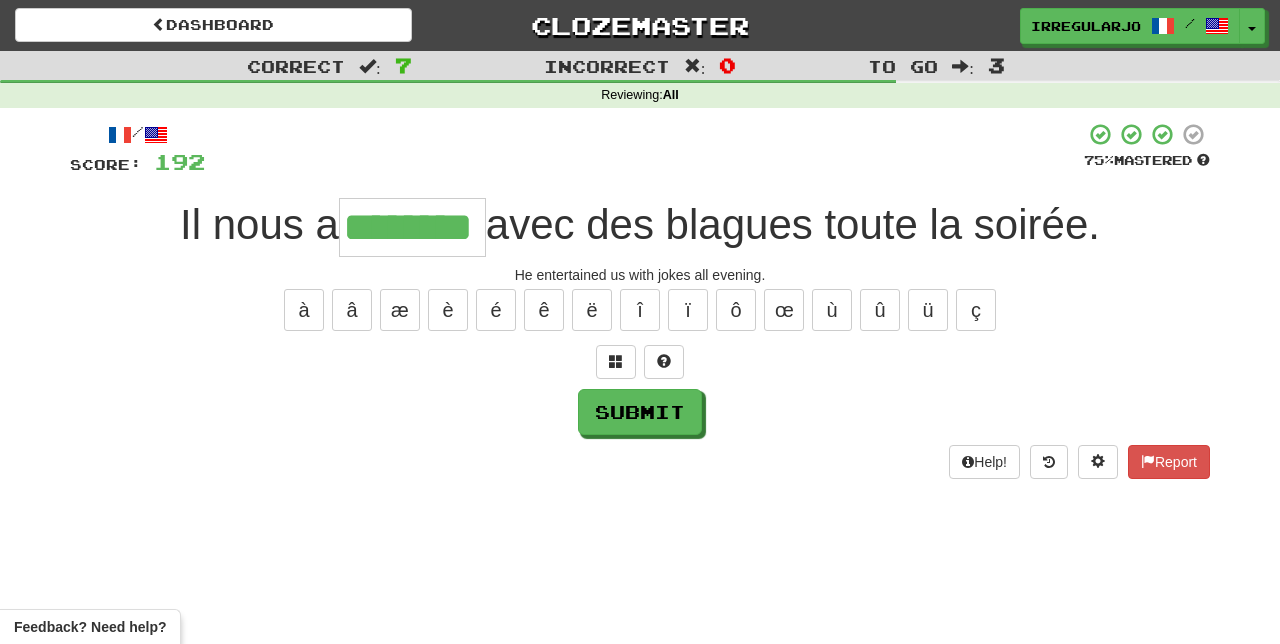 type on "********" 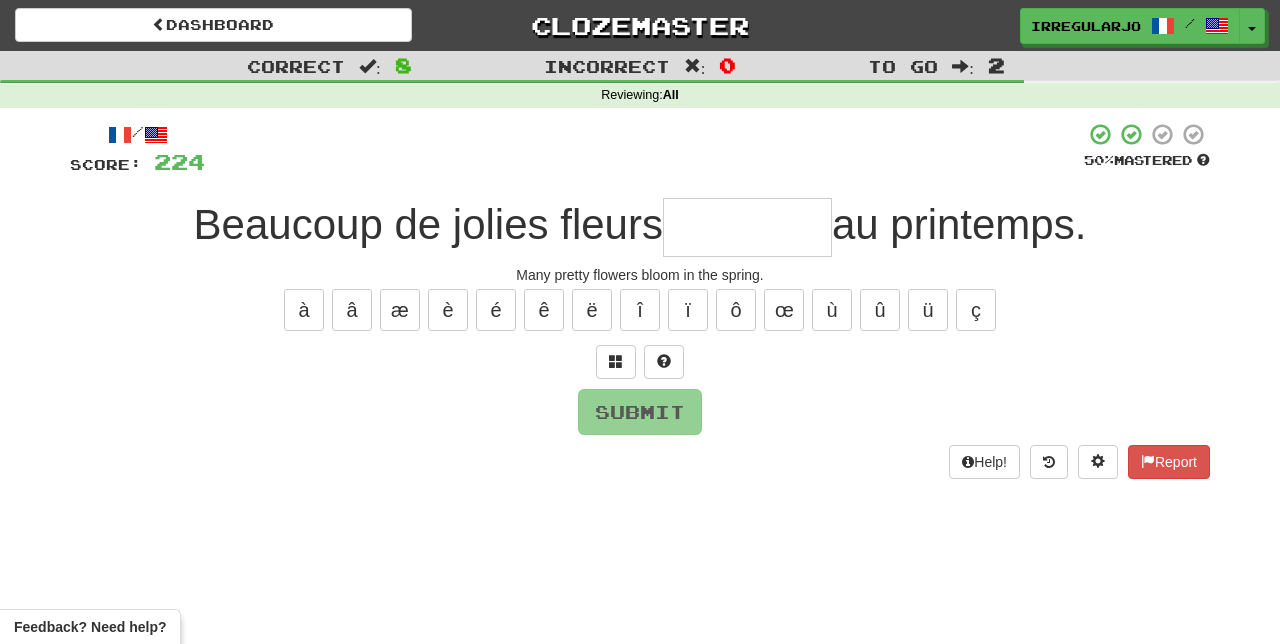 type on "*" 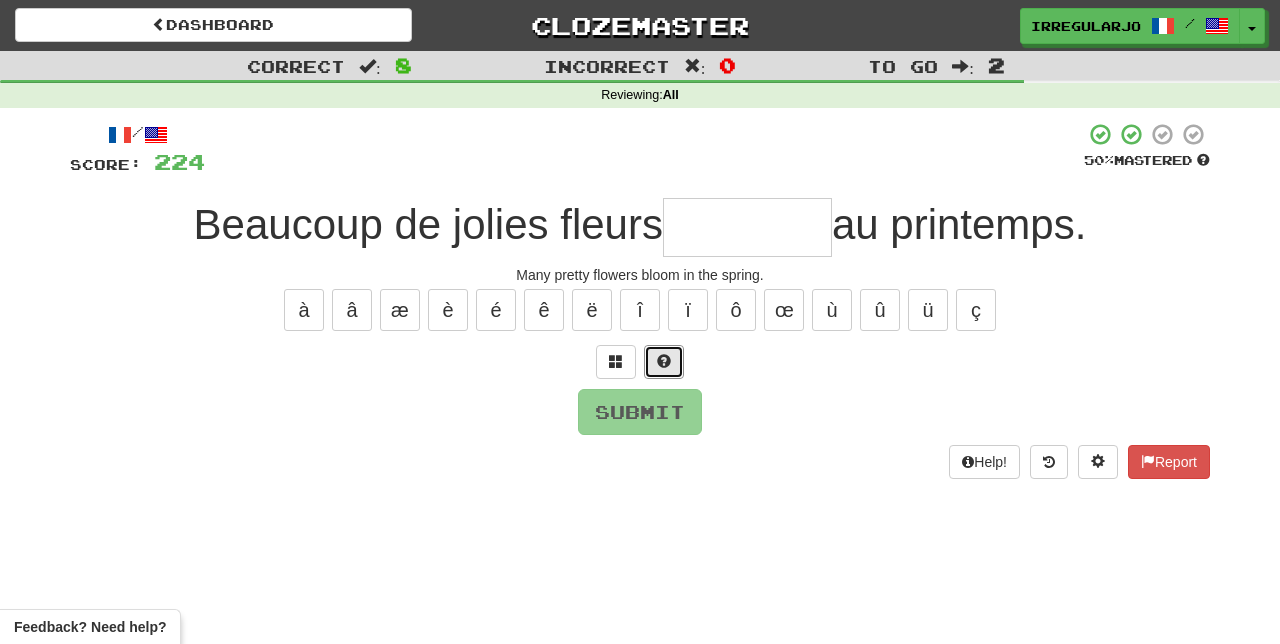 click at bounding box center [664, 361] 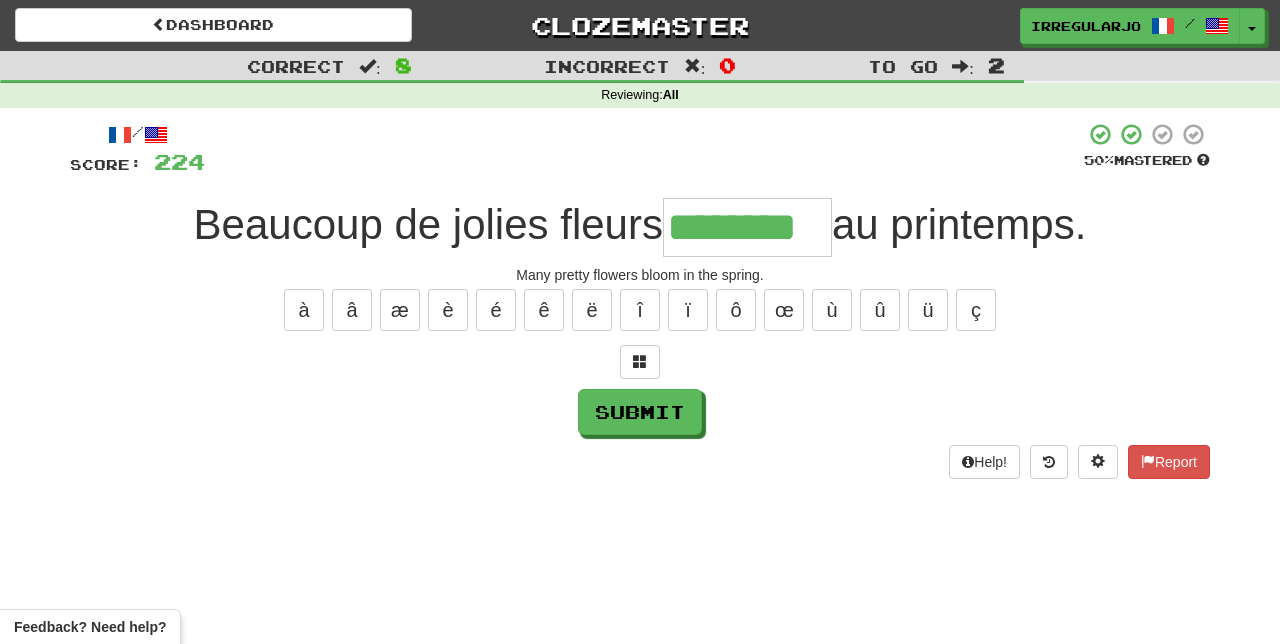 type on "********" 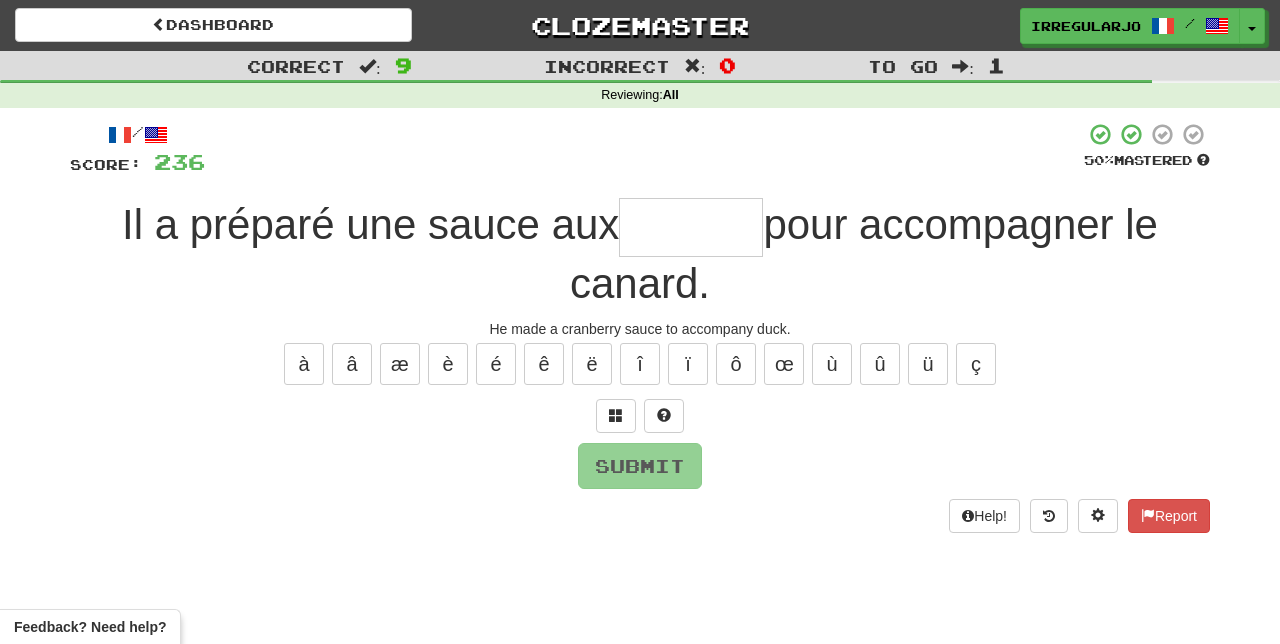 type on "*" 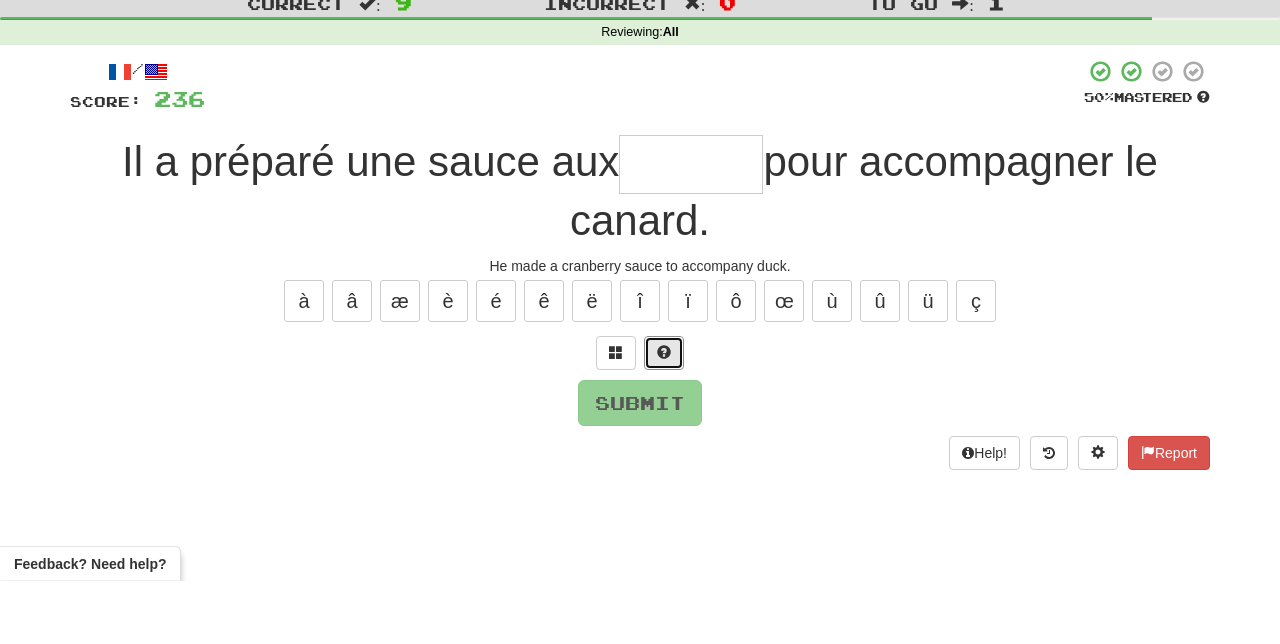click at bounding box center [664, 416] 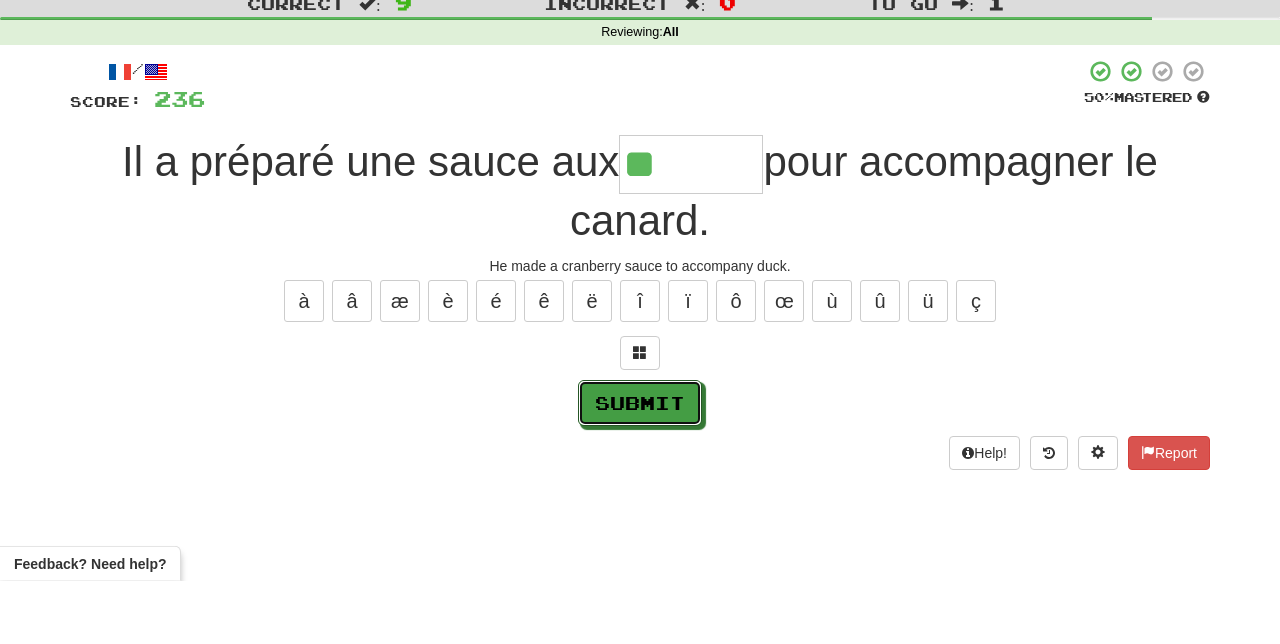 click on "Submit" at bounding box center (640, 466) 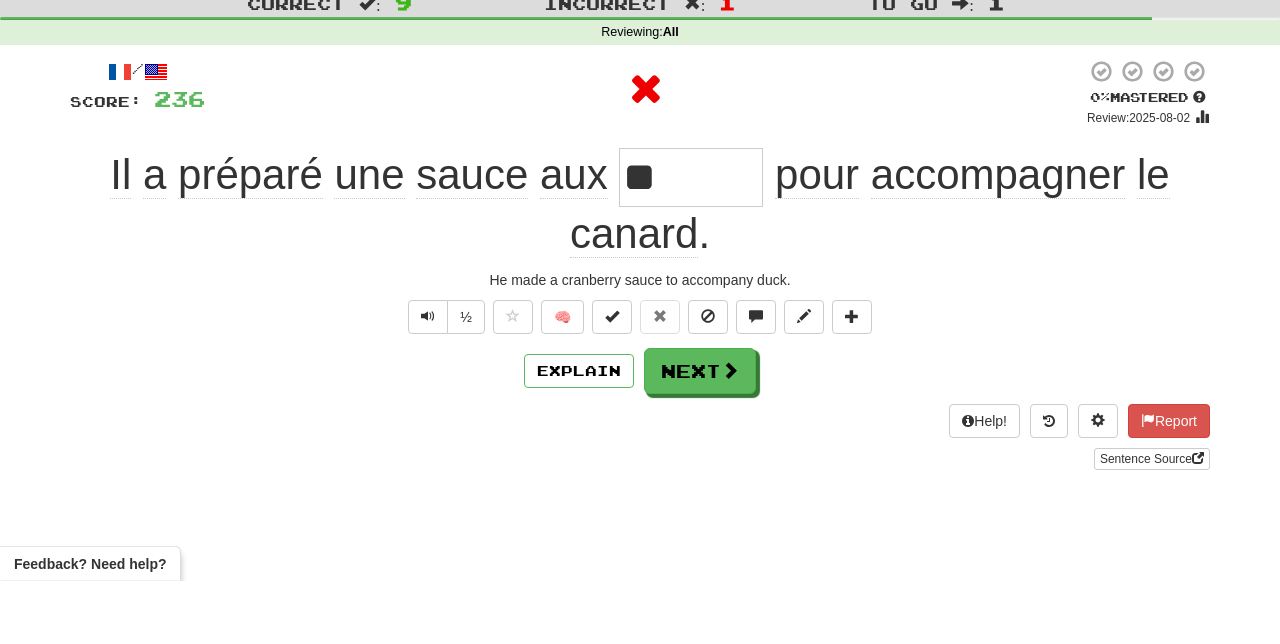 type on "********" 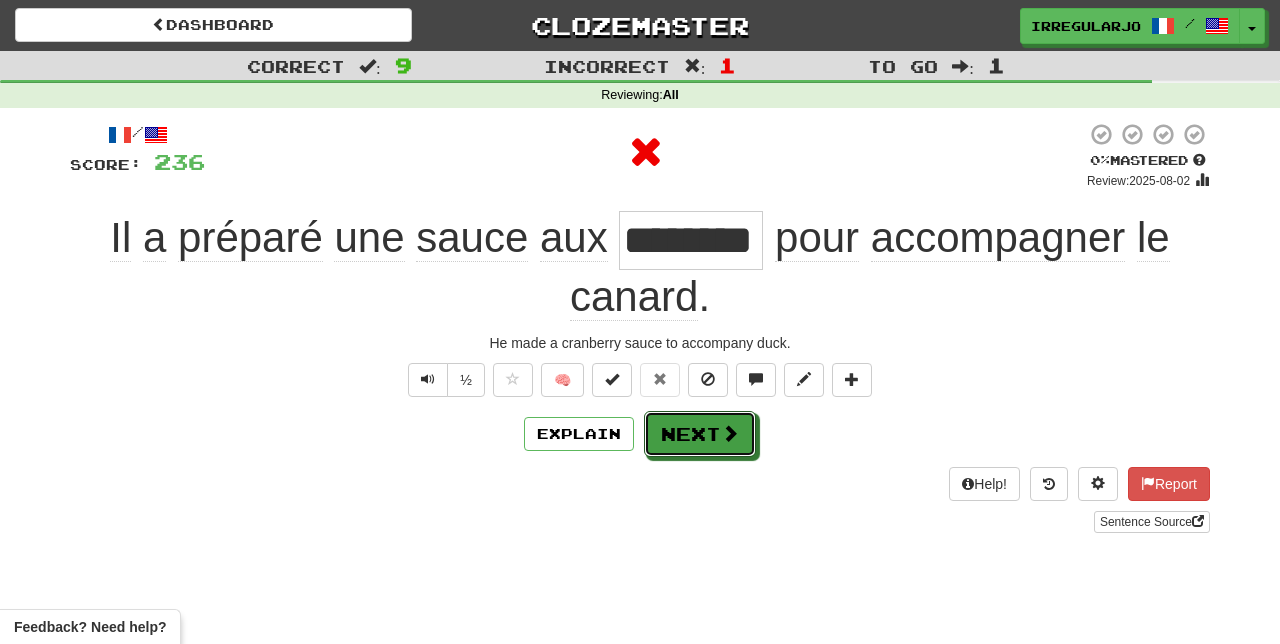 click on "Next" at bounding box center (700, 434) 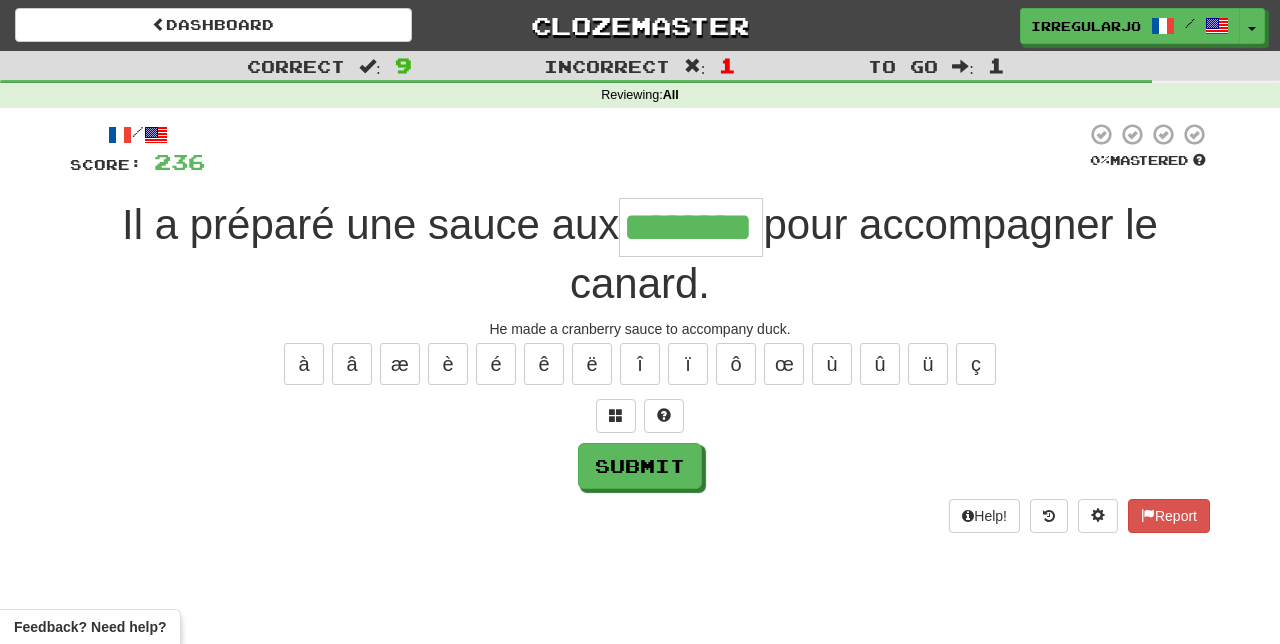 type on "********" 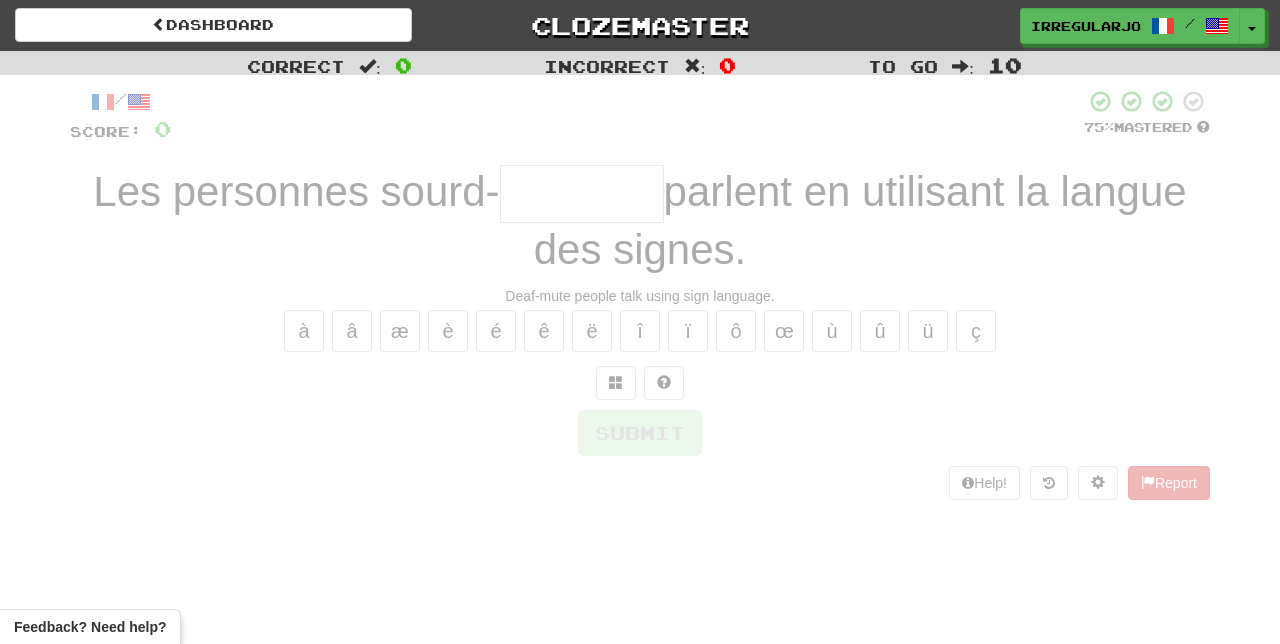 scroll, scrollTop: 0, scrollLeft: 0, axis: both 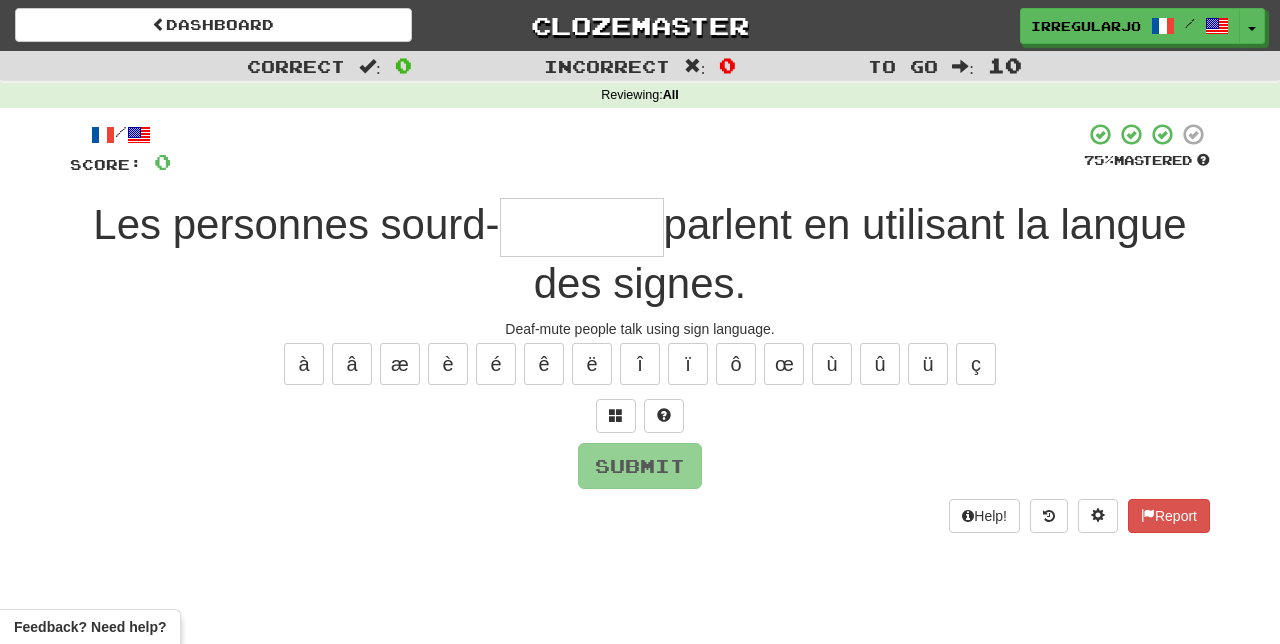 click at bounding box center (582, 227) 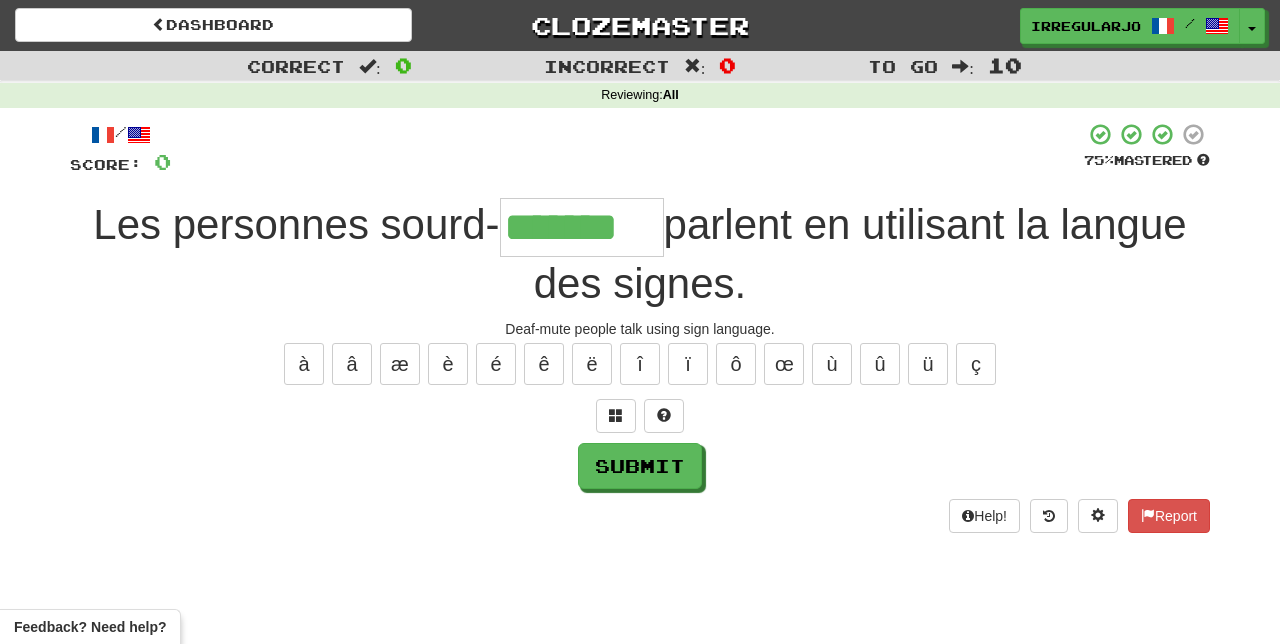 type on "*******" 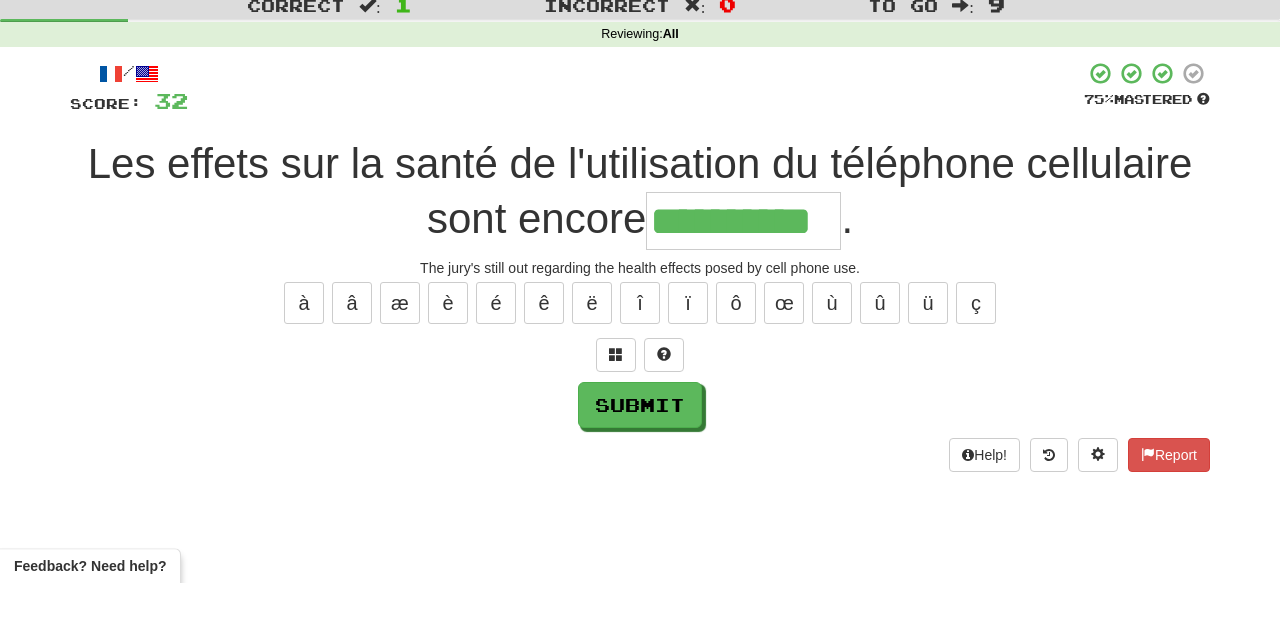 type on "**********" 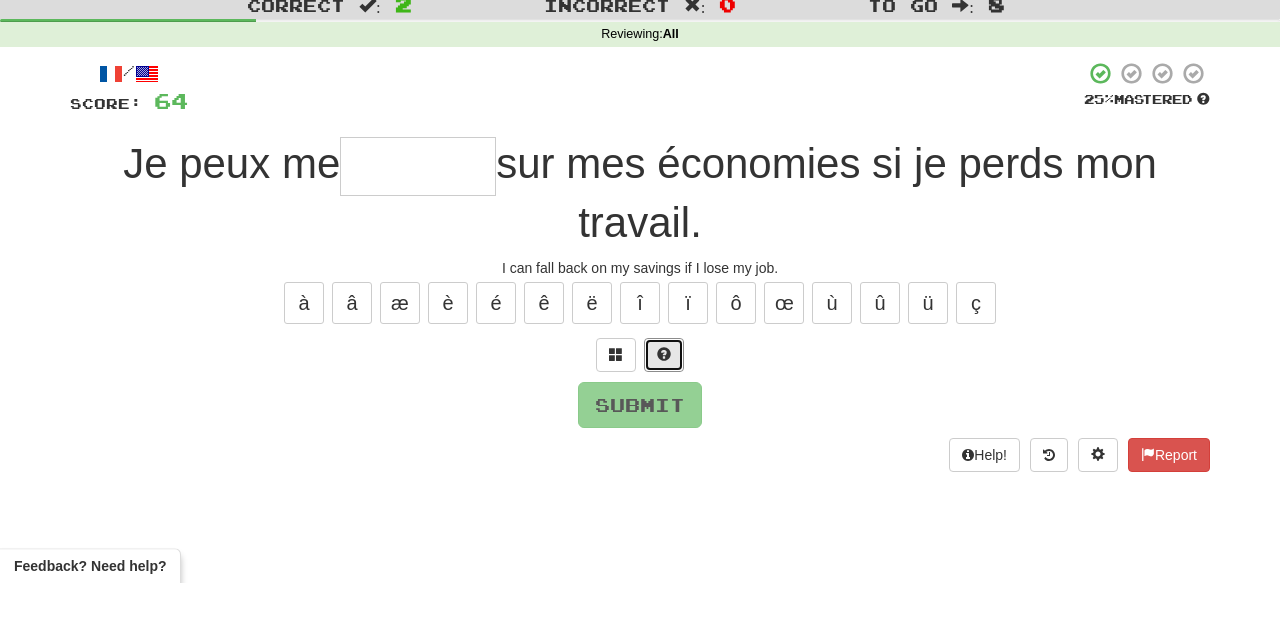 click at bounding box center (664, 415) 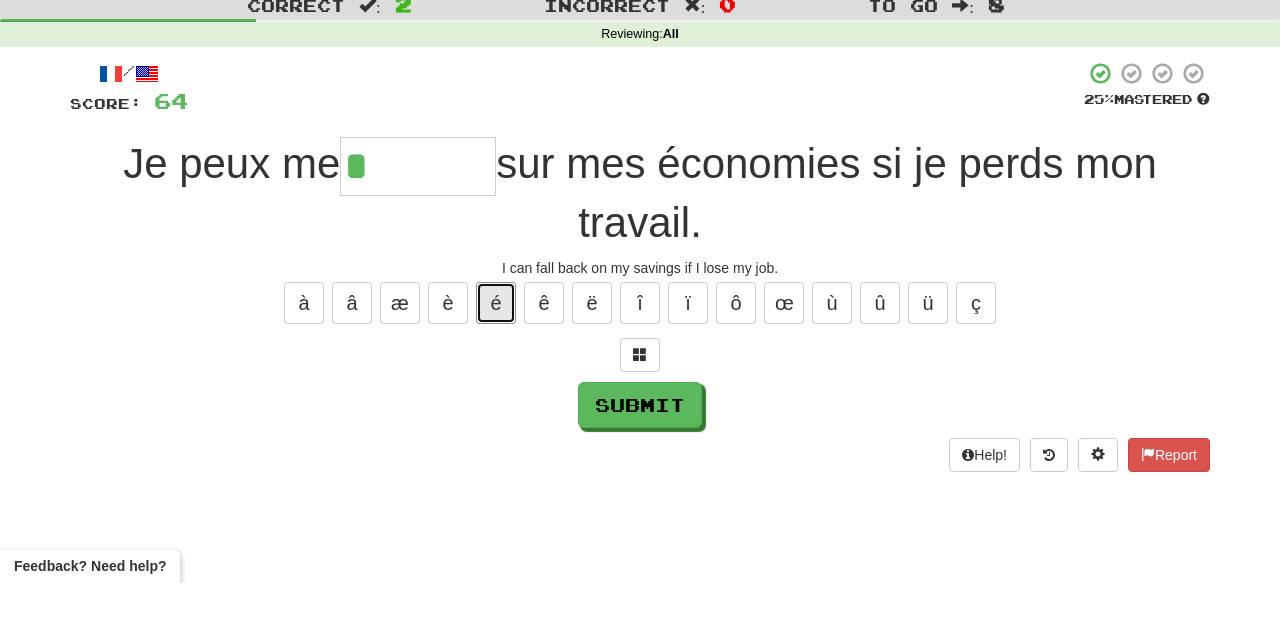 click on "é" at bounding box center [496, 364] 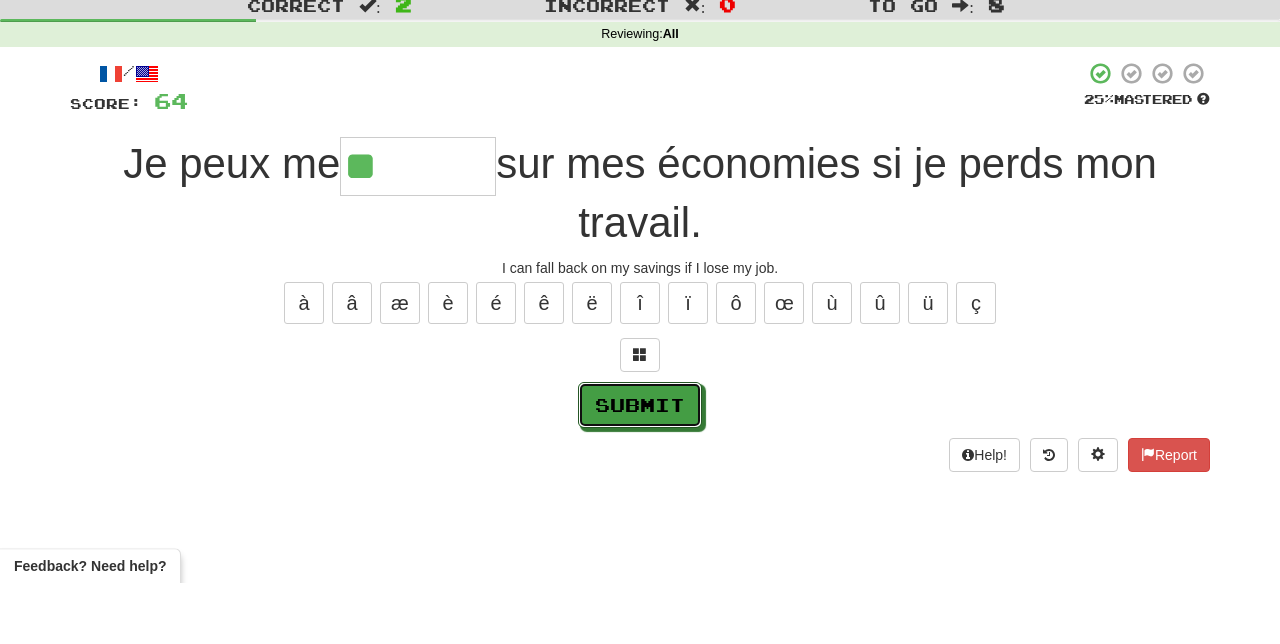 click on "Submit" at bounding box center (640, 466) 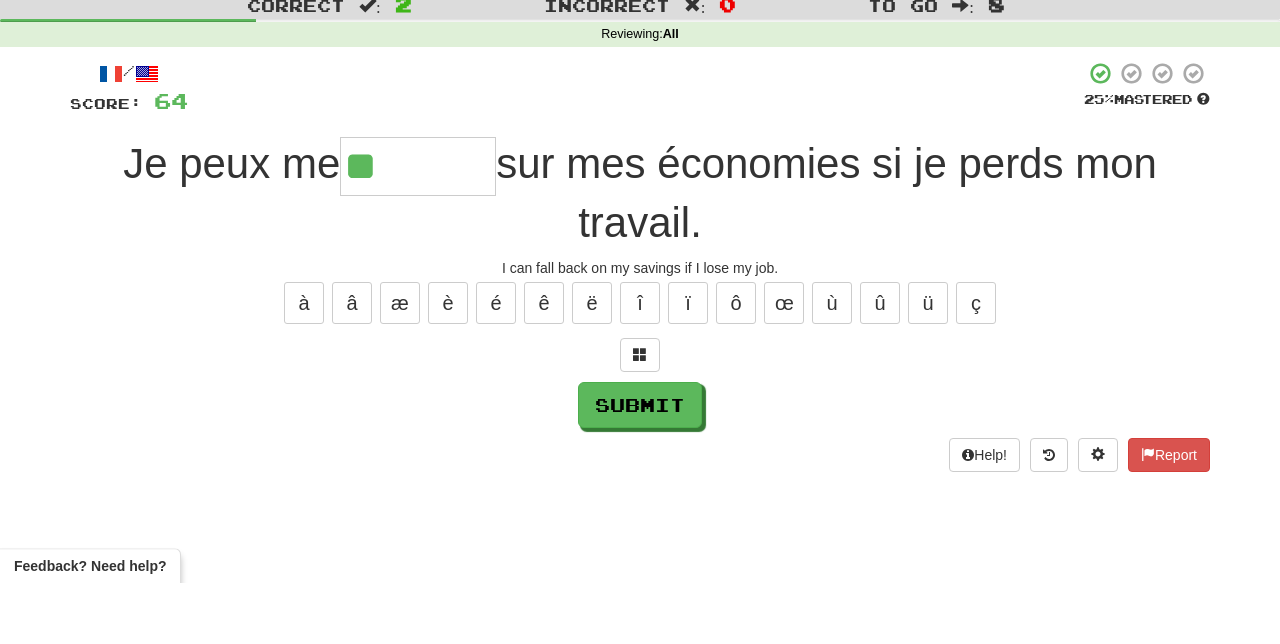 type on "********" 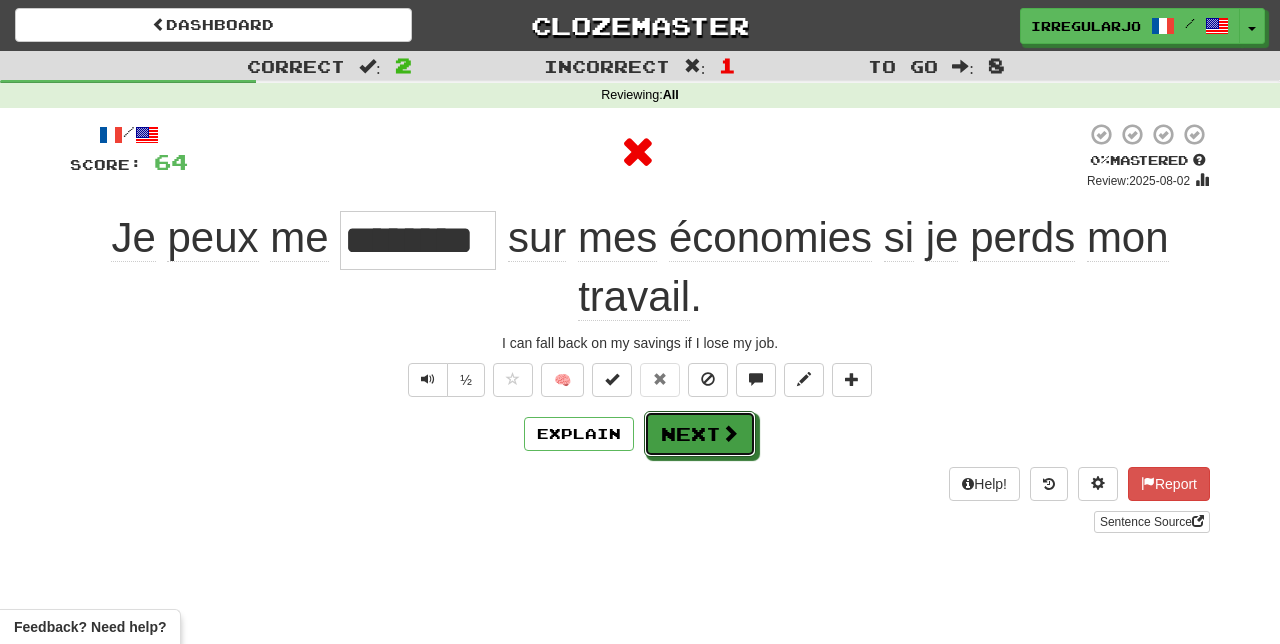 click at bounding box center (730, 433) 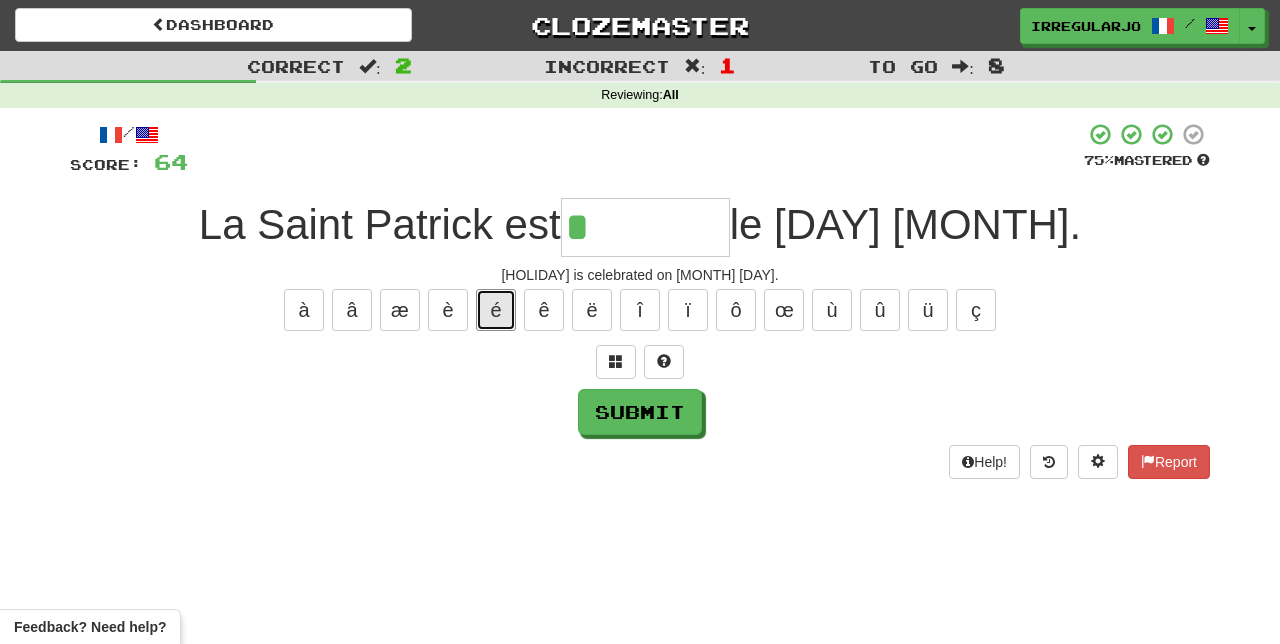 click on "é" at bounding box center (496, 310) 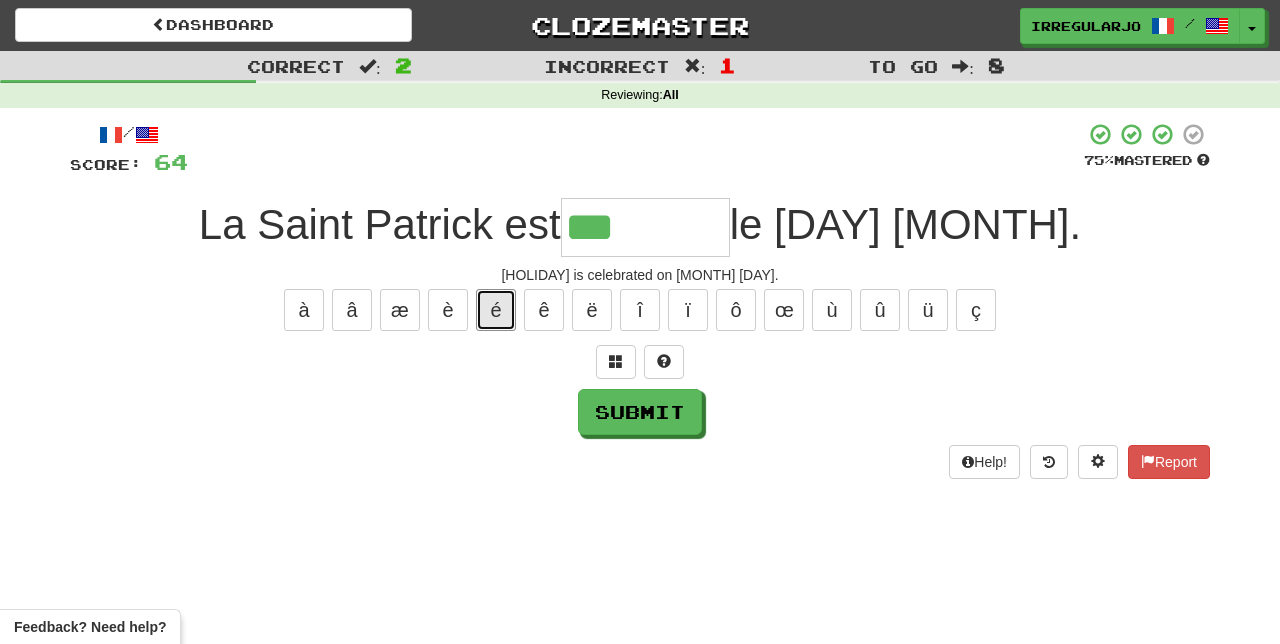 click on "é" at bounding box center (496, 310) 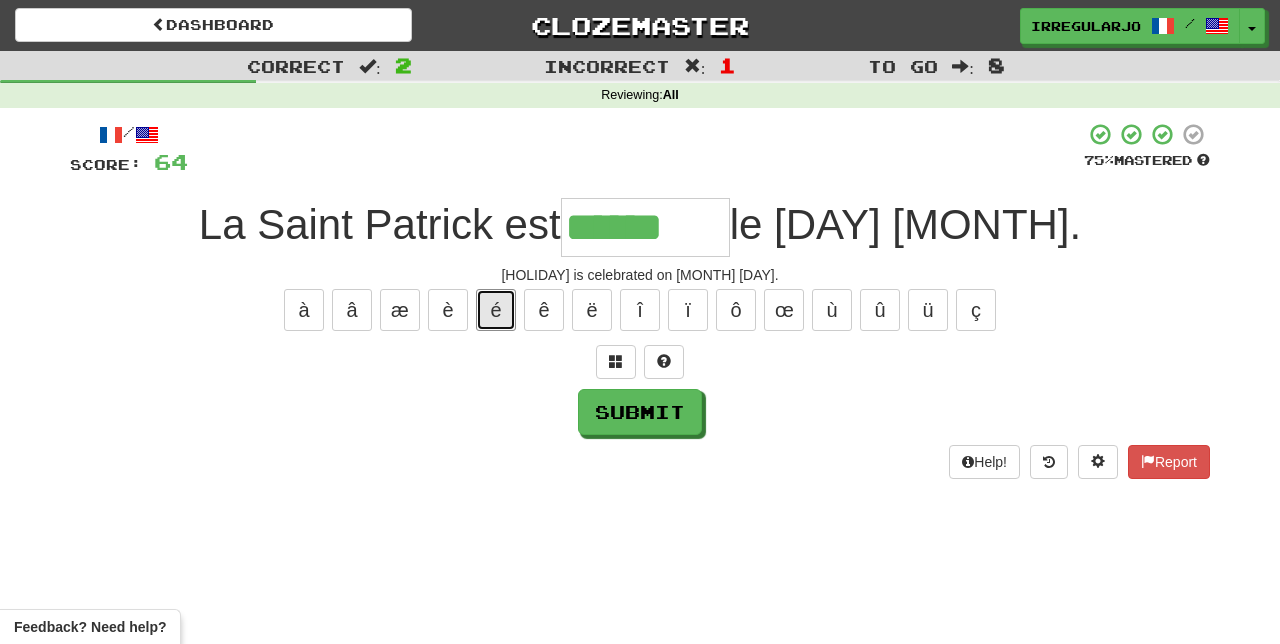 click on "é" at bounding box center (496, 310) 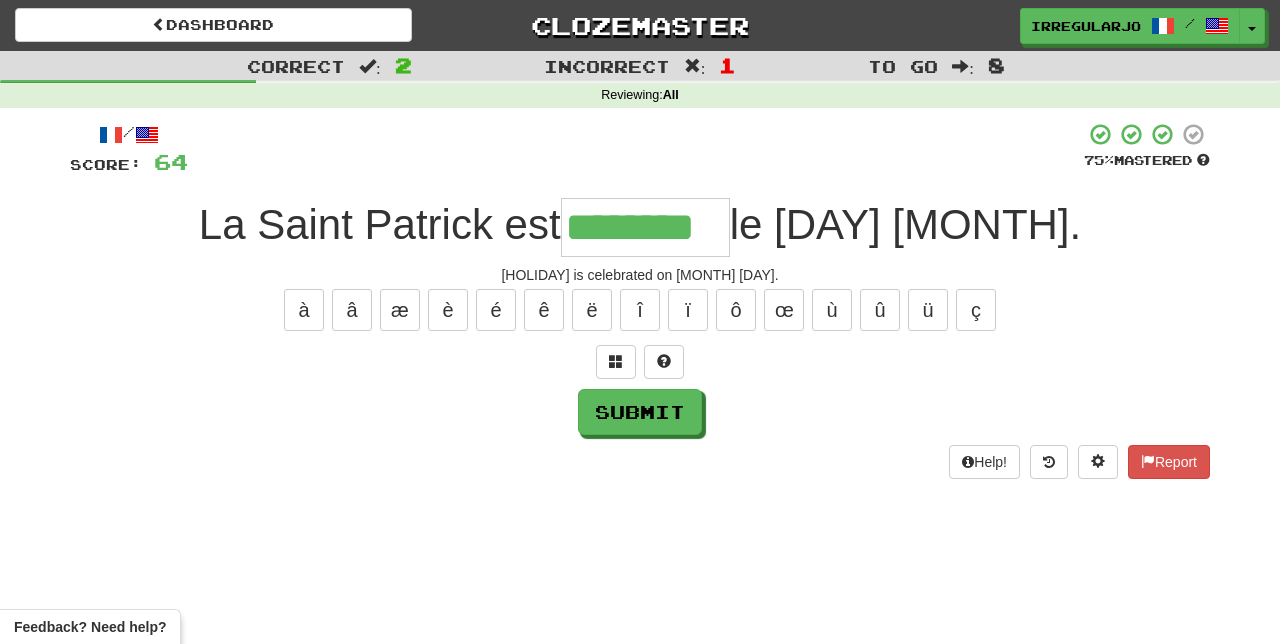 type on "********" 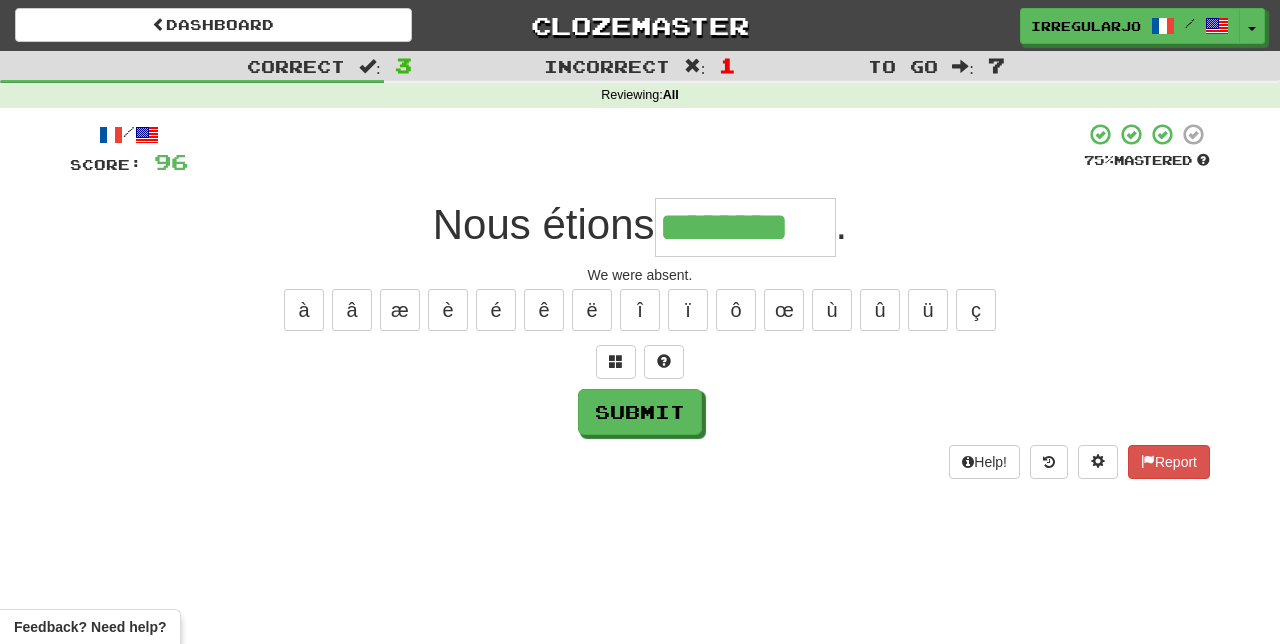 type on "********" 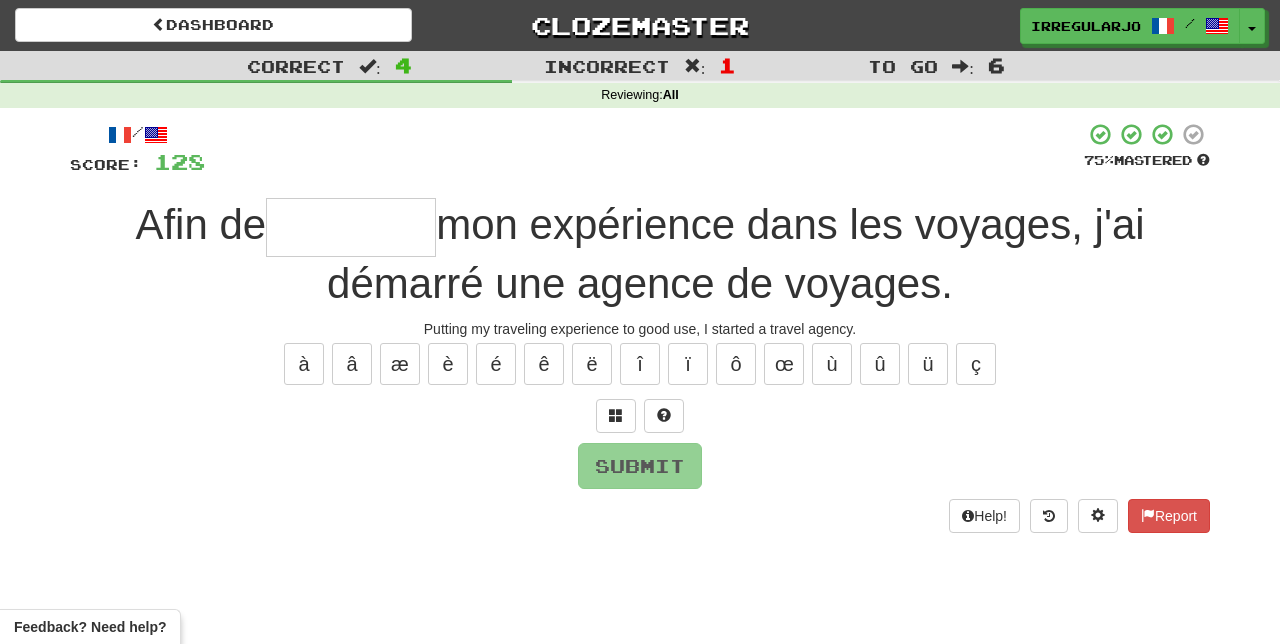 type on "*" 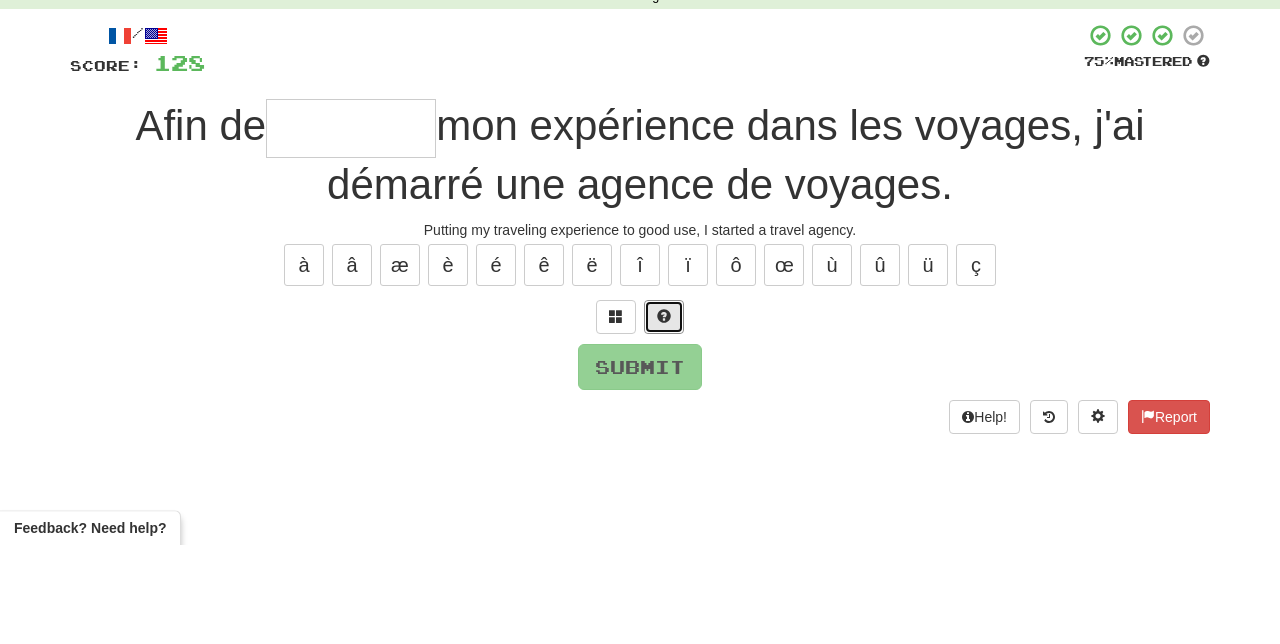 click at bounding box center [664, 416] 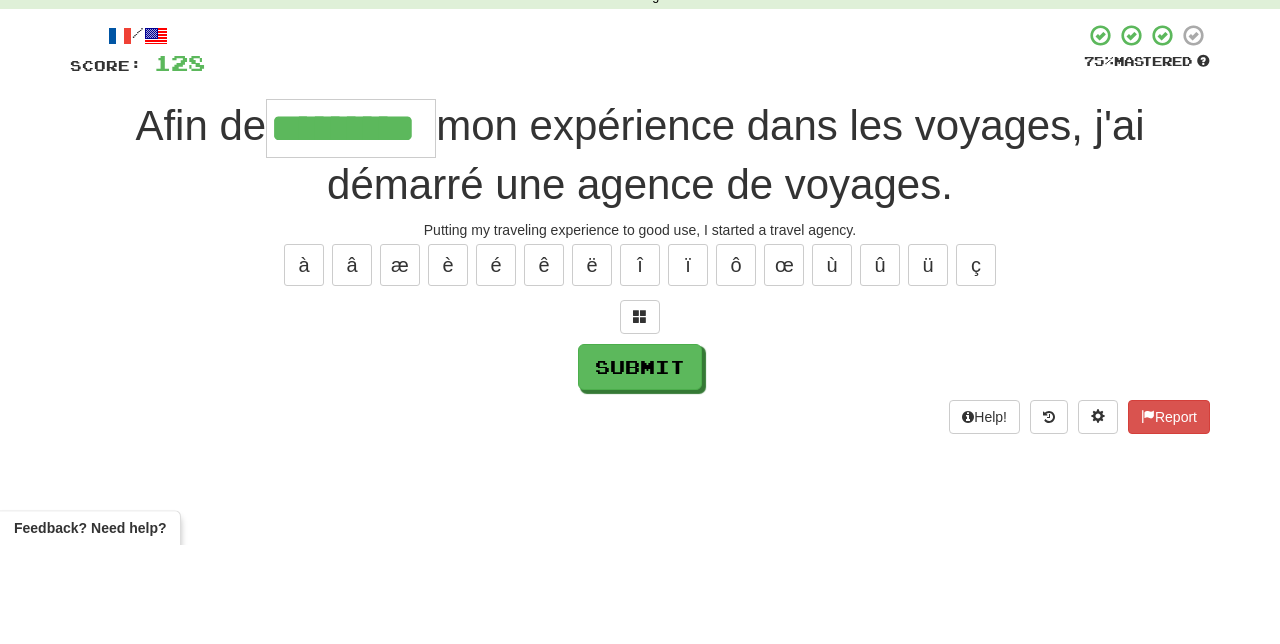 type on "*********" 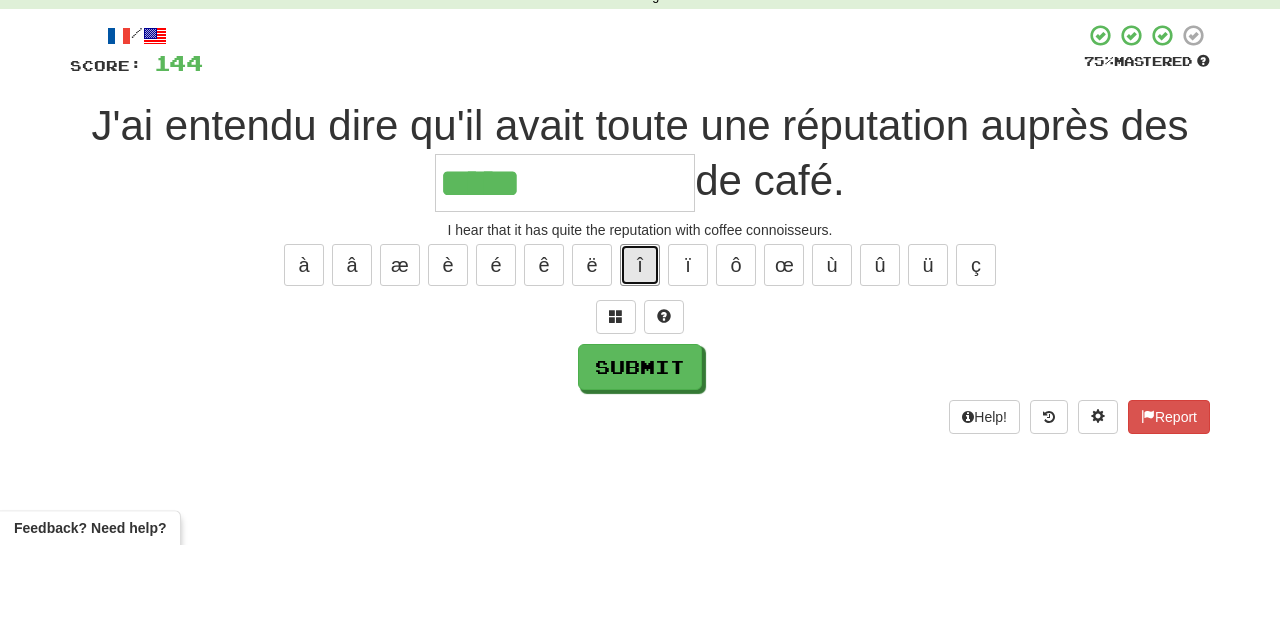 click on "î" at bounding box center [640, 364] 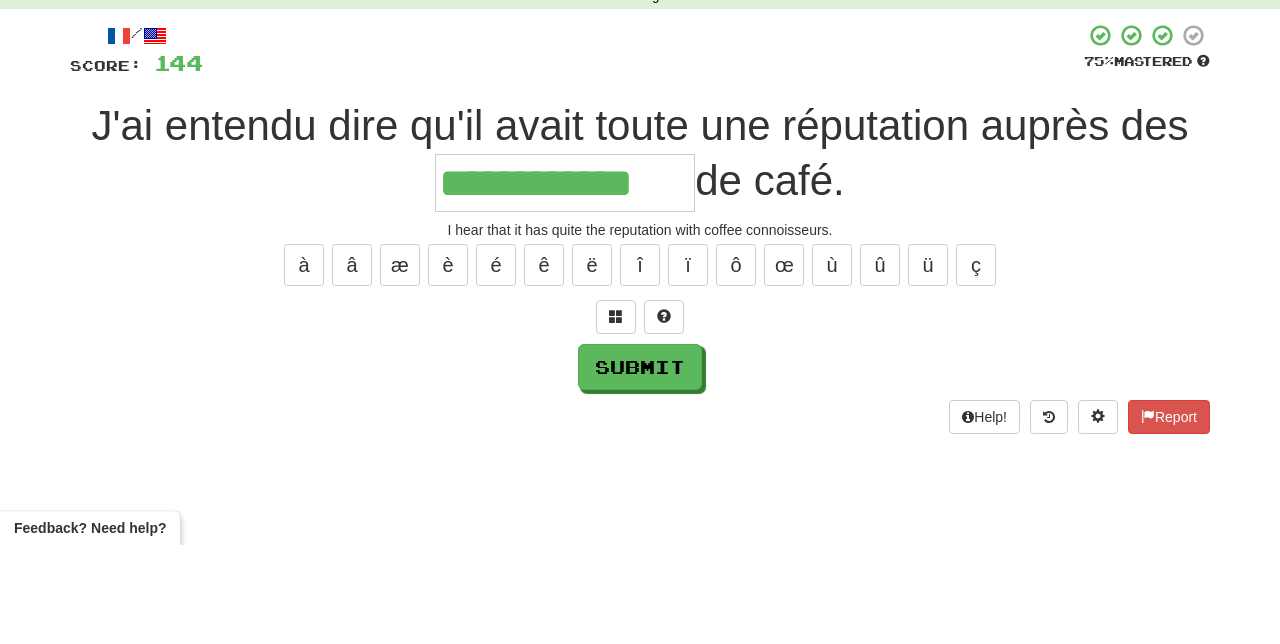 type on "**********" 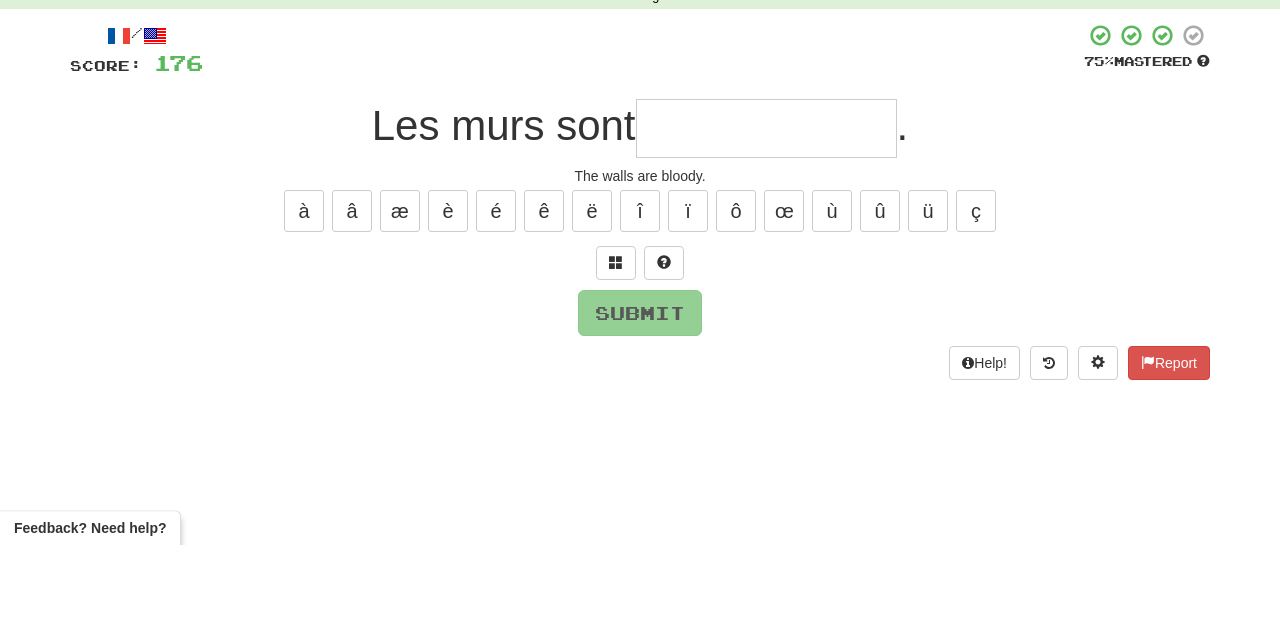 type on "*" 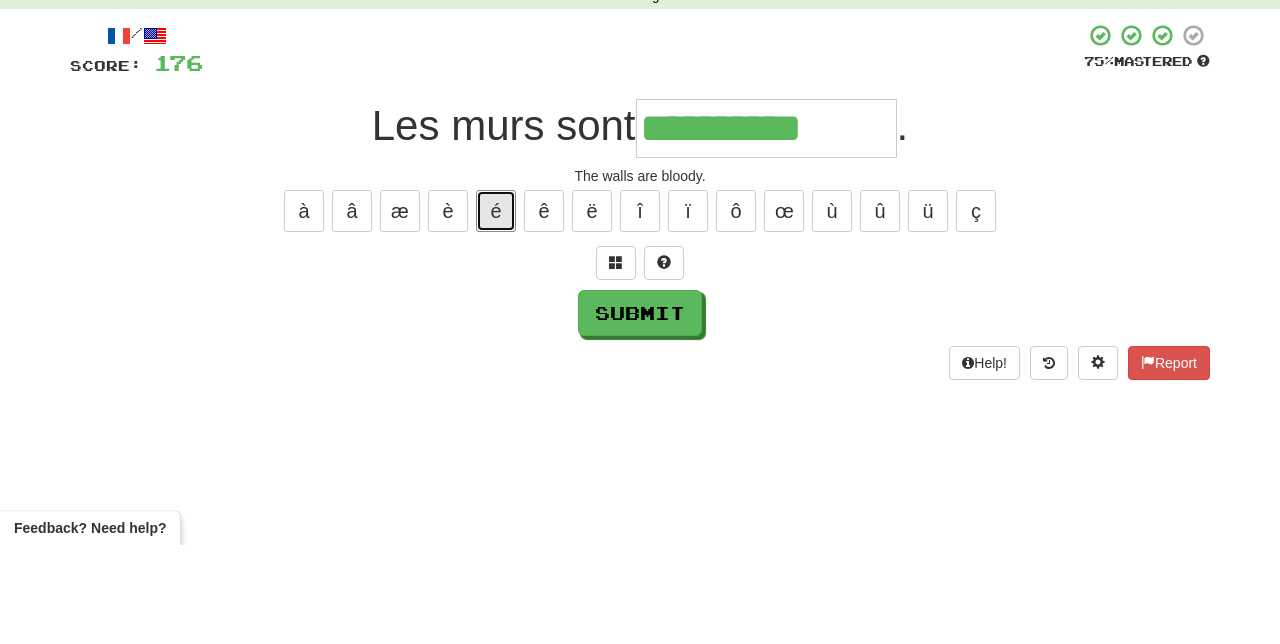 click on "é" at bounding box center (496, 310) 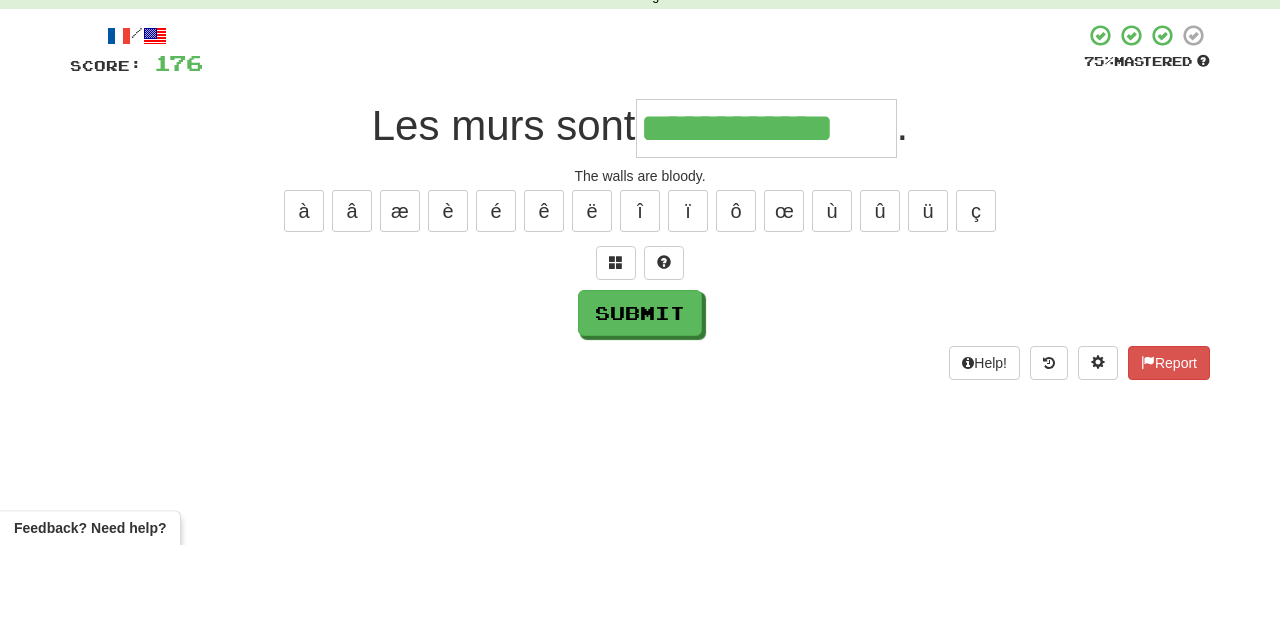 type on "**********" 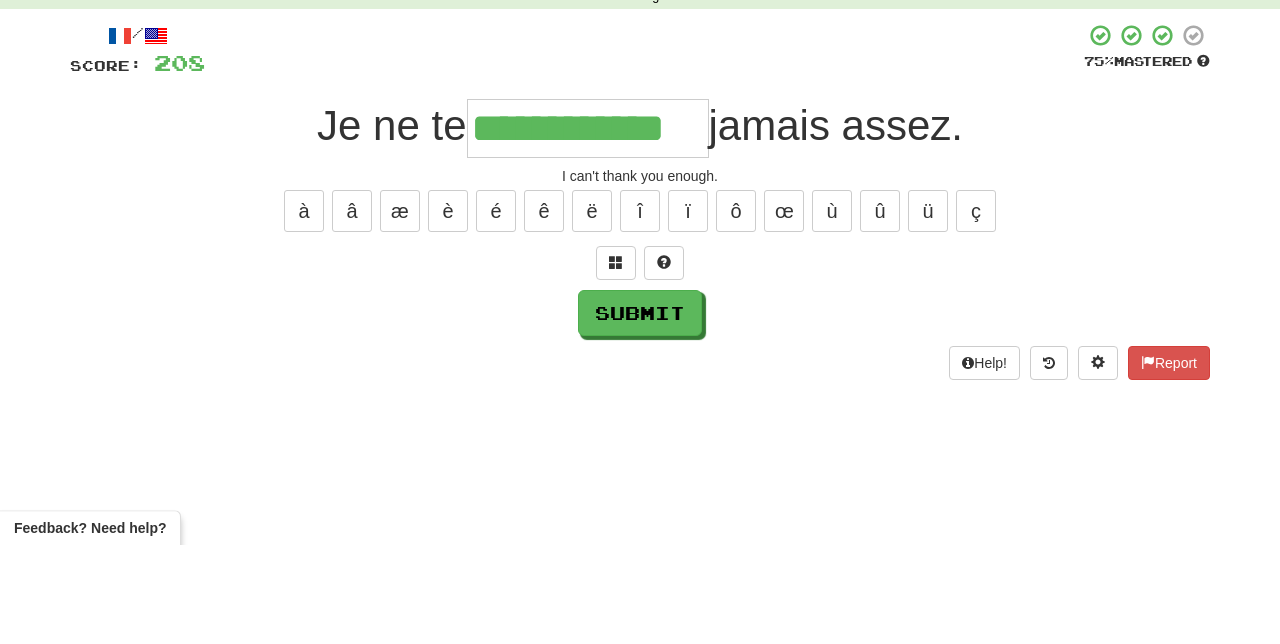 type on "**********" 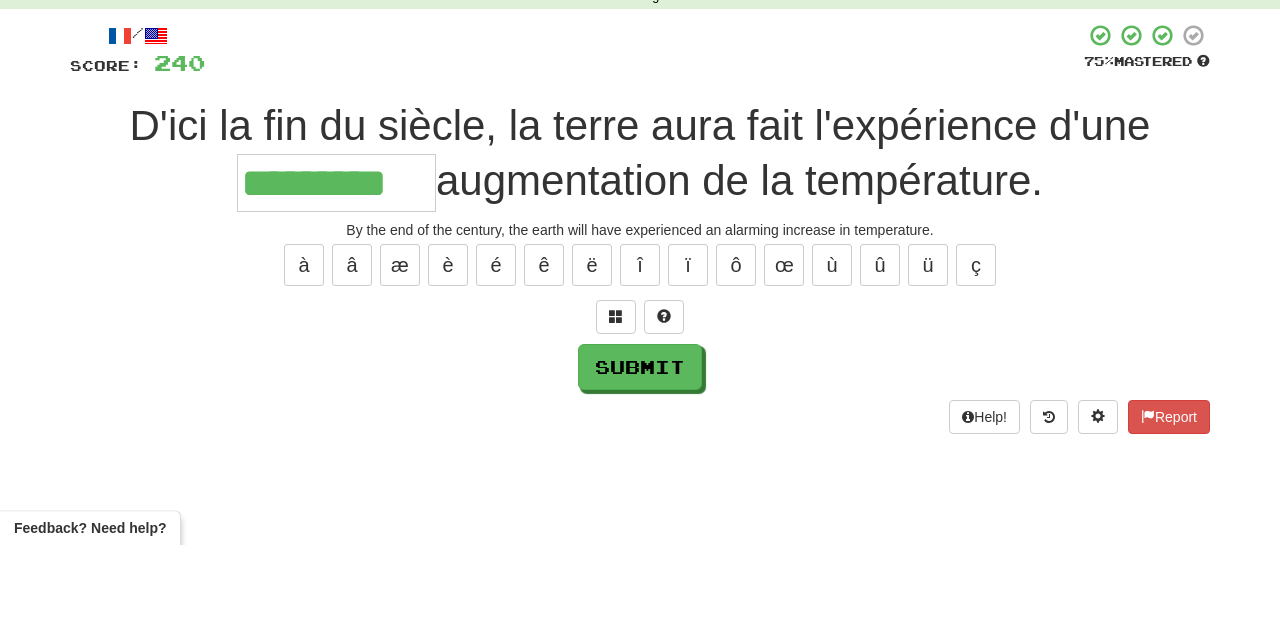 type on "*********" 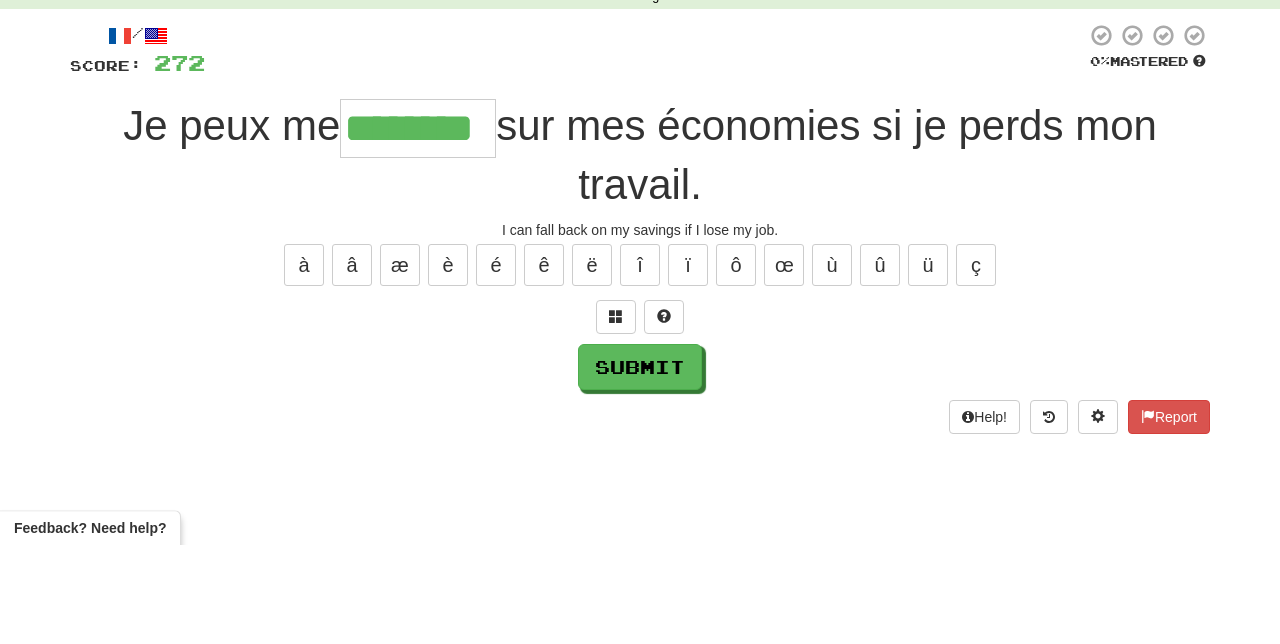 type on "********" 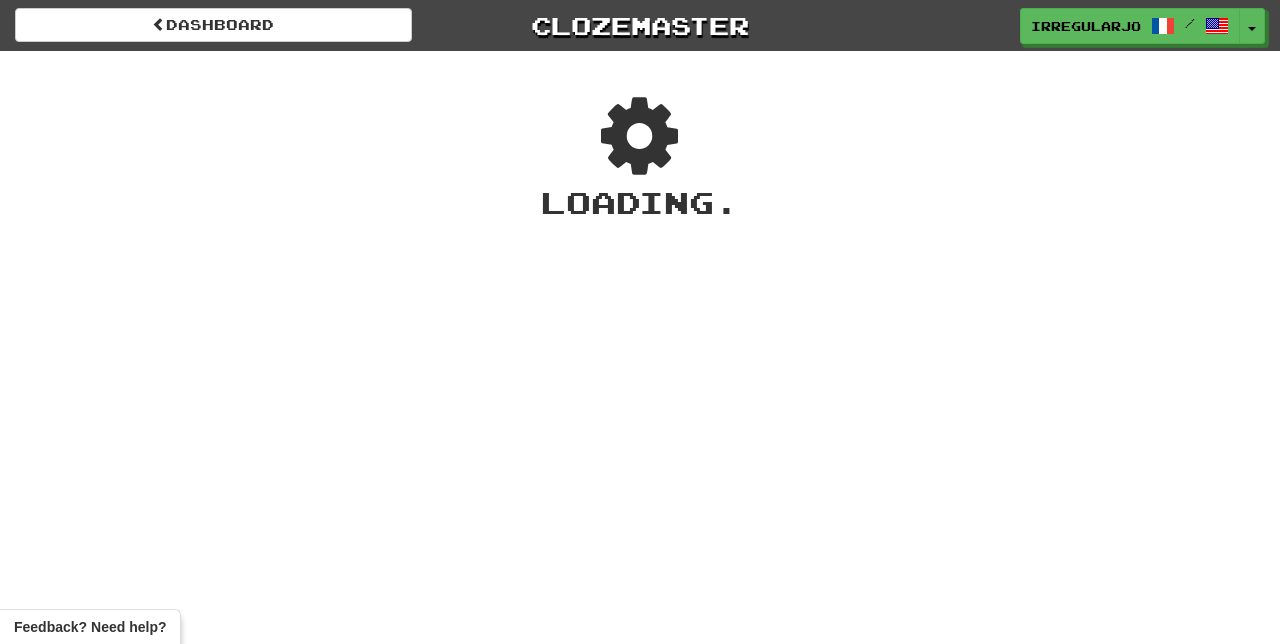 scroll, scrollTop: 0, scrollLeft: 0, axis: both 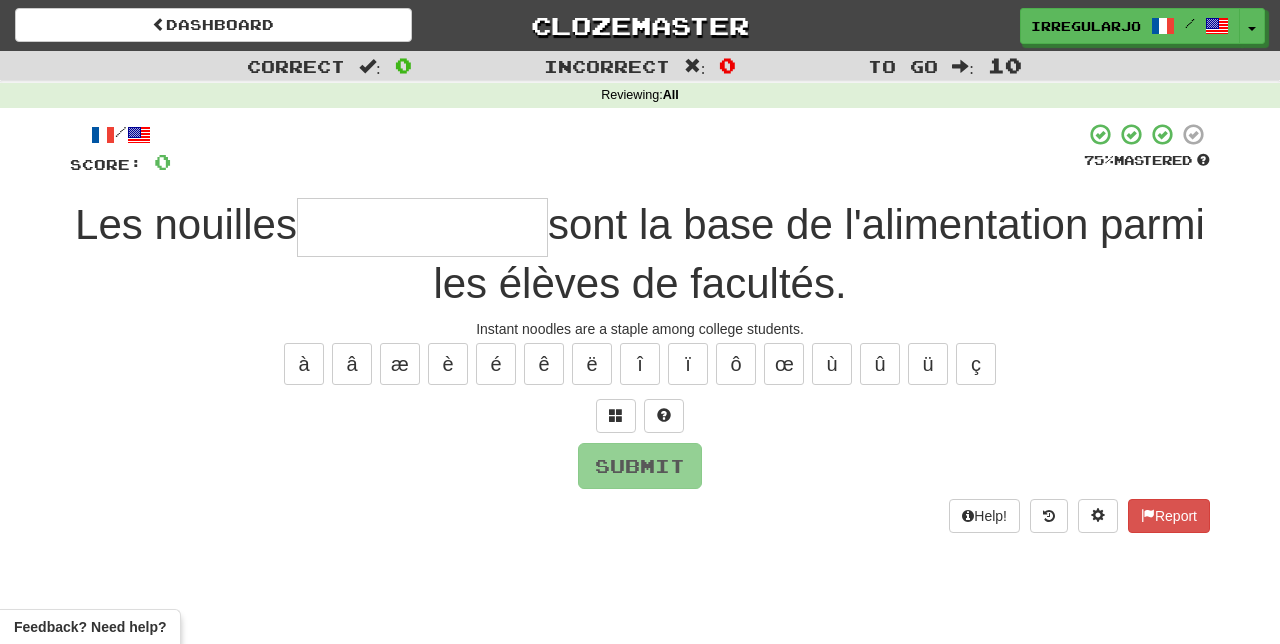 click at bounding box center (422, 227) 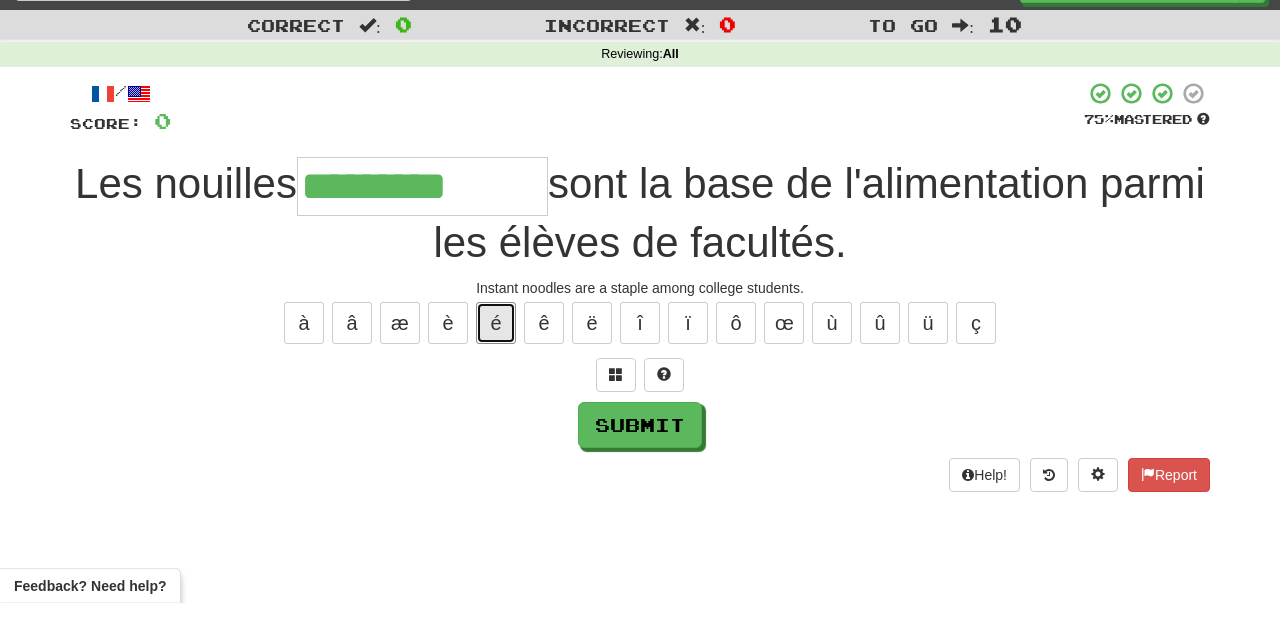 click on "é" at bounding box center (496, 364) 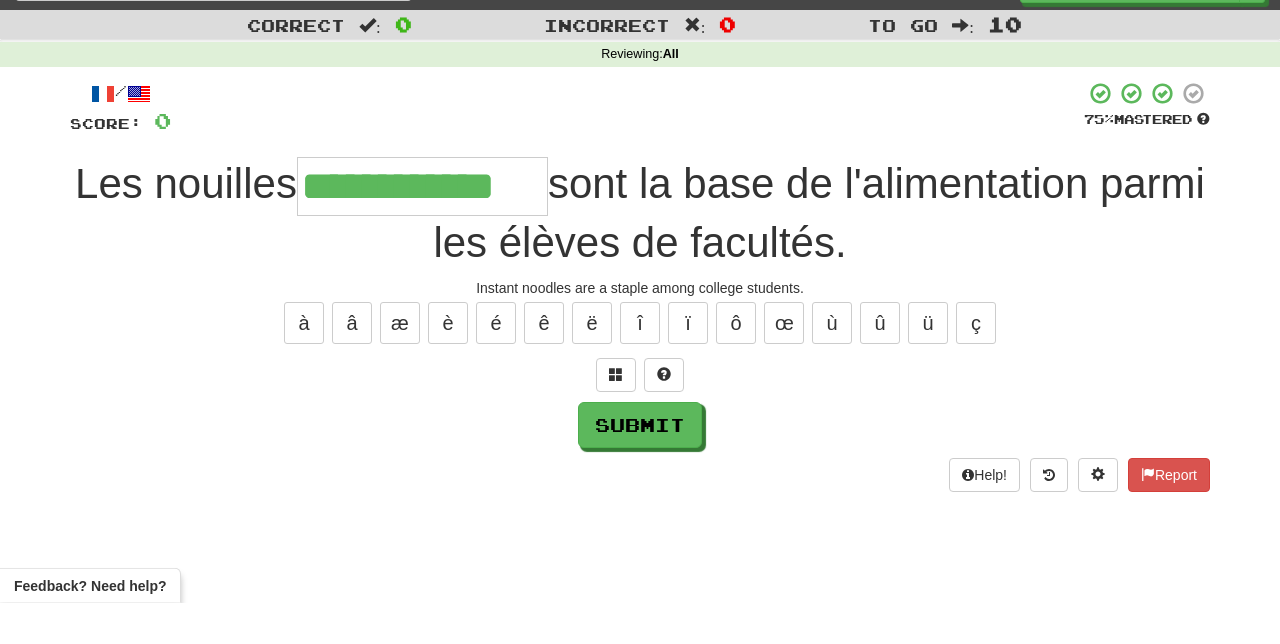 type on "**********" 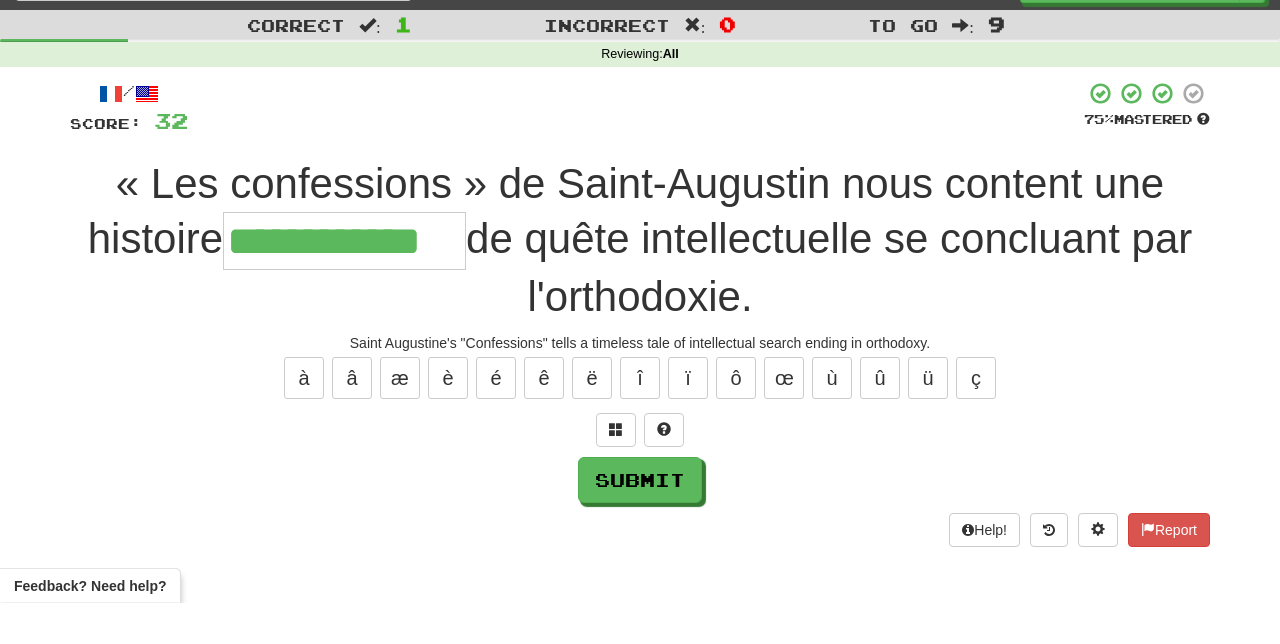type on "**********" 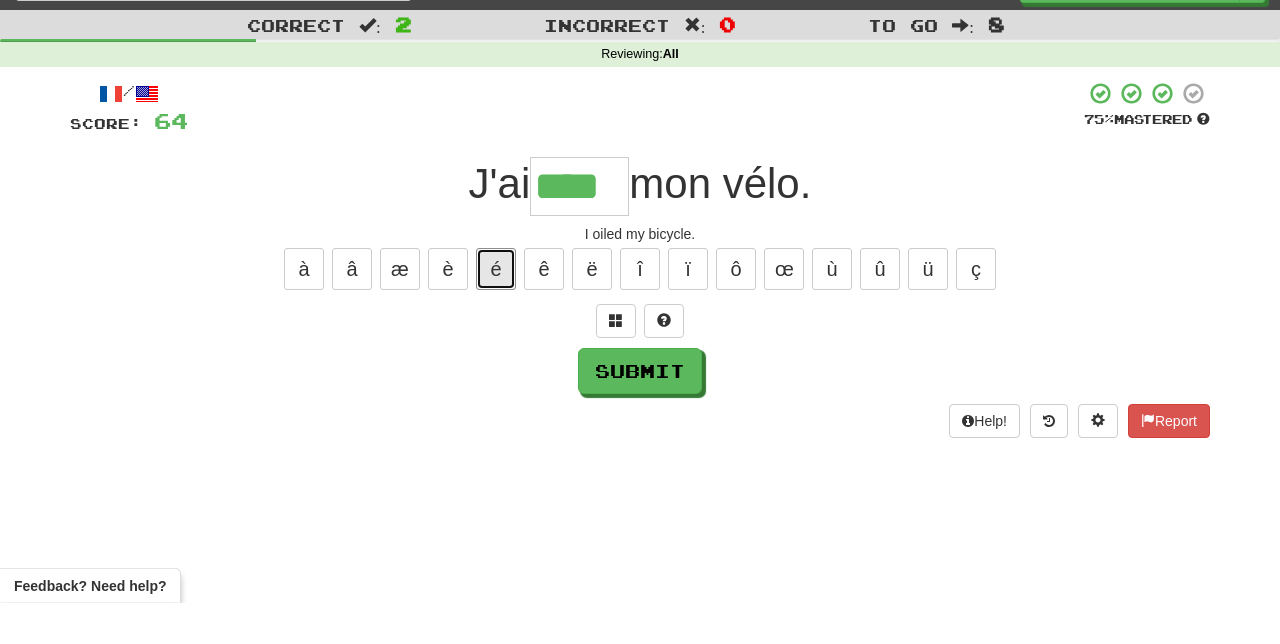 click on "é" at bounding box center (496, 310) 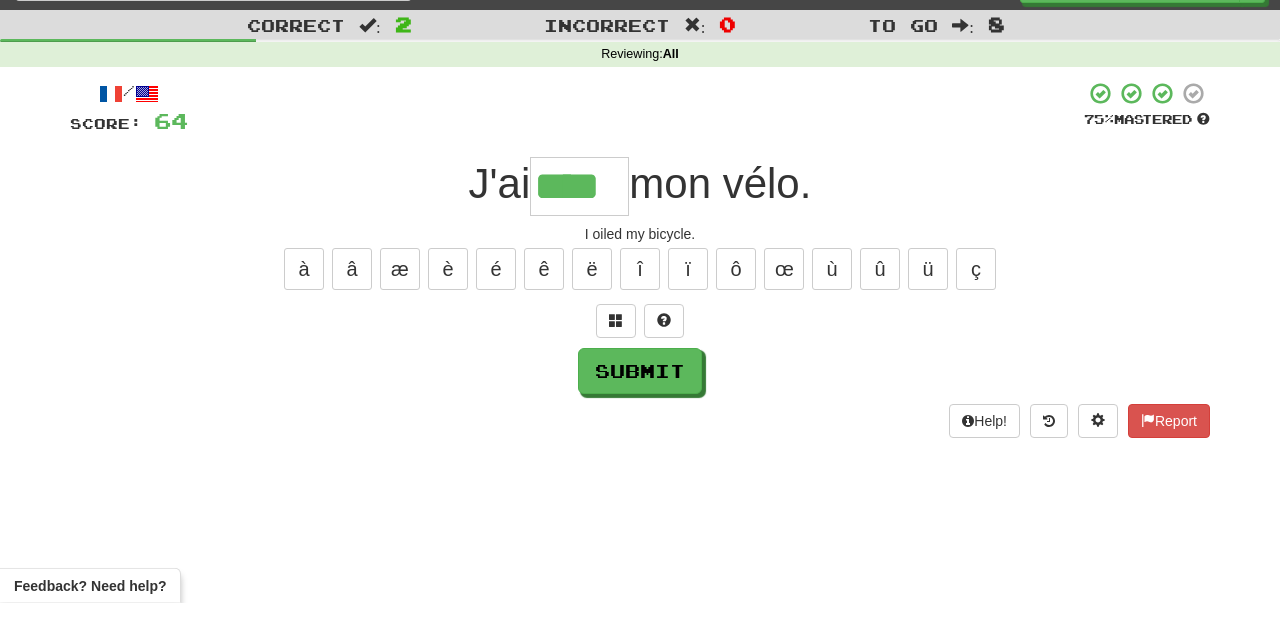 type on "*****" 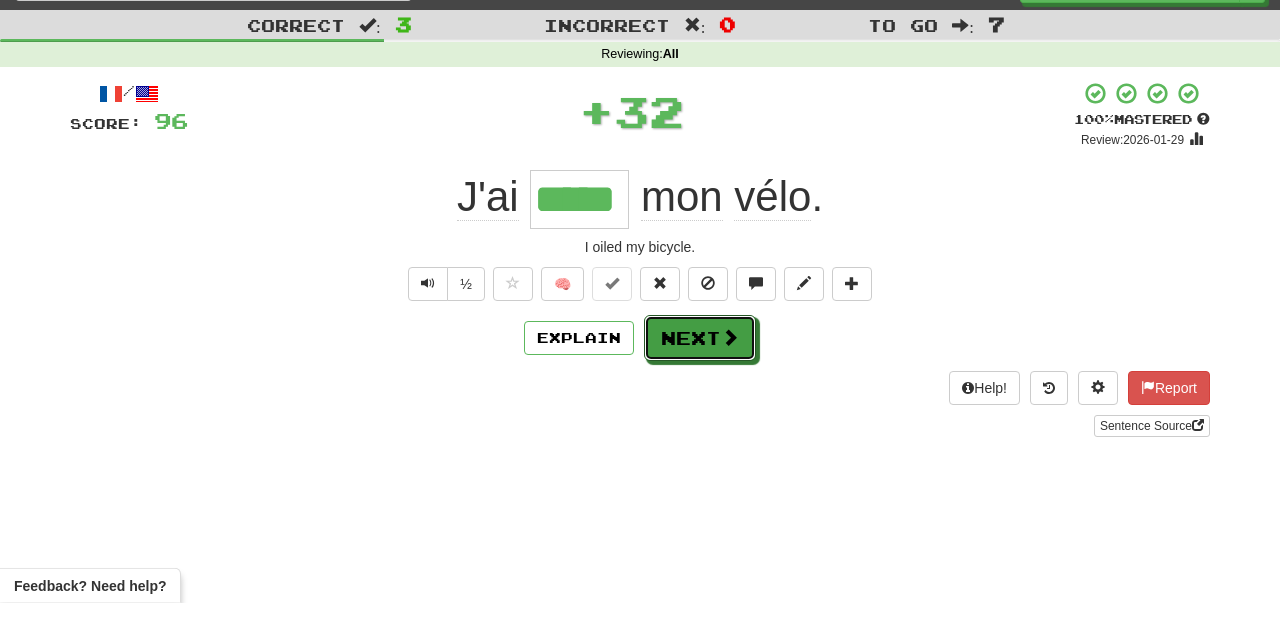 click on "Next" at bounding box center (700, 379) 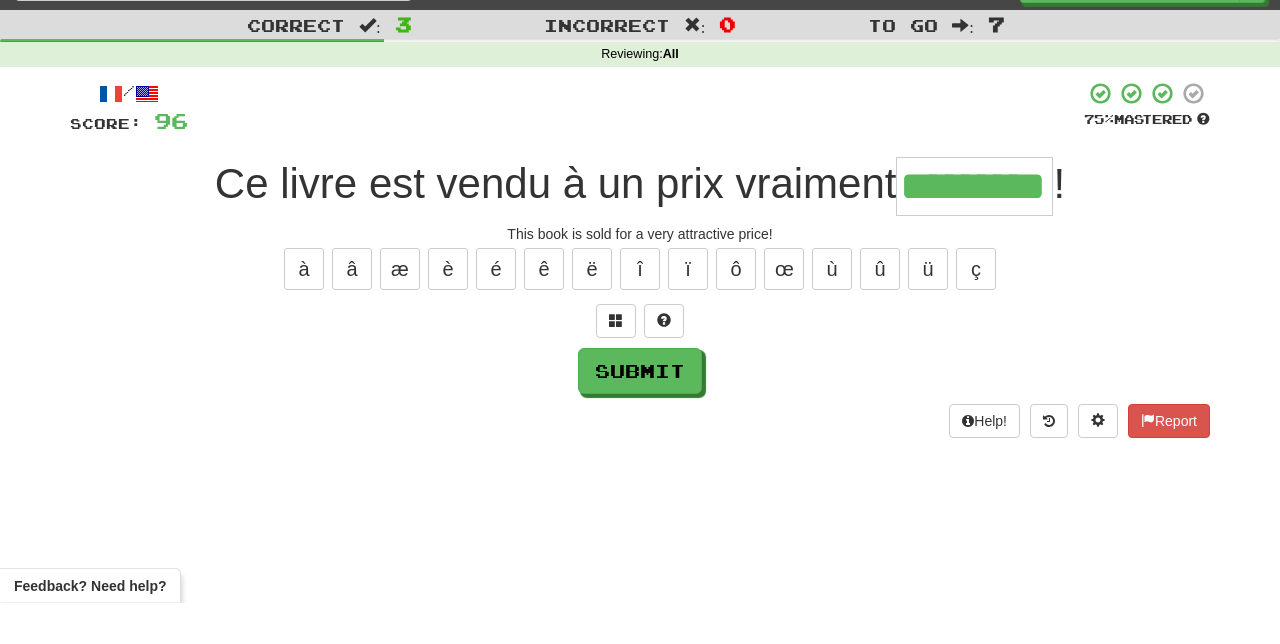 type on "*********" 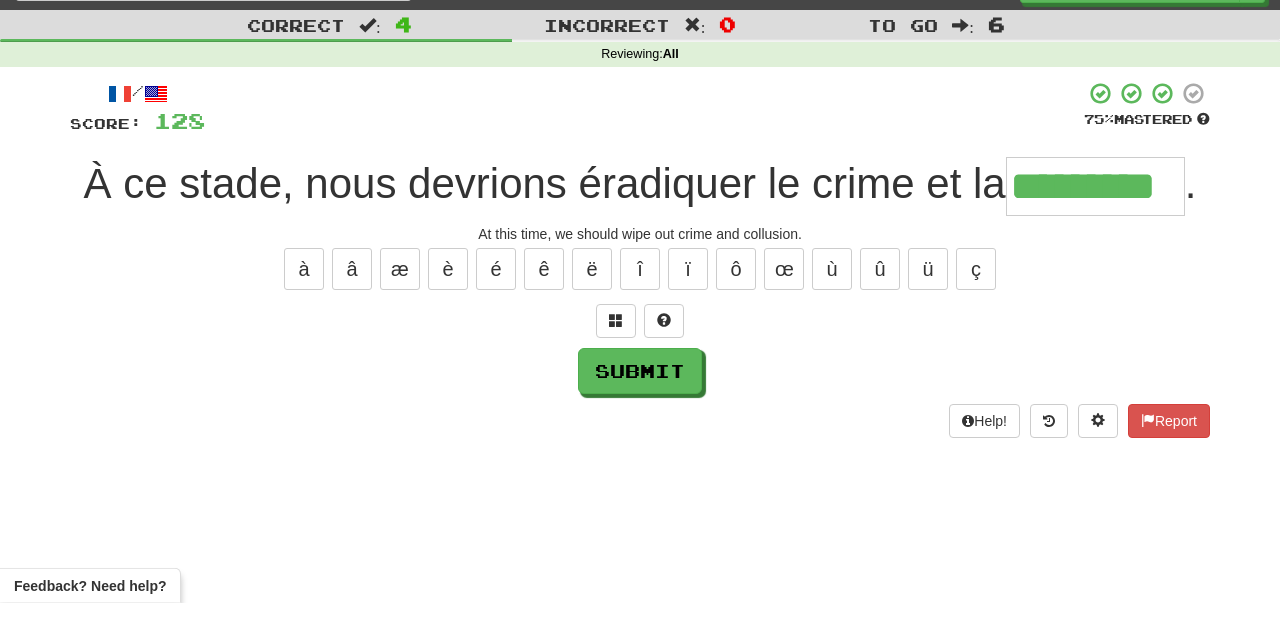 type on "*********" 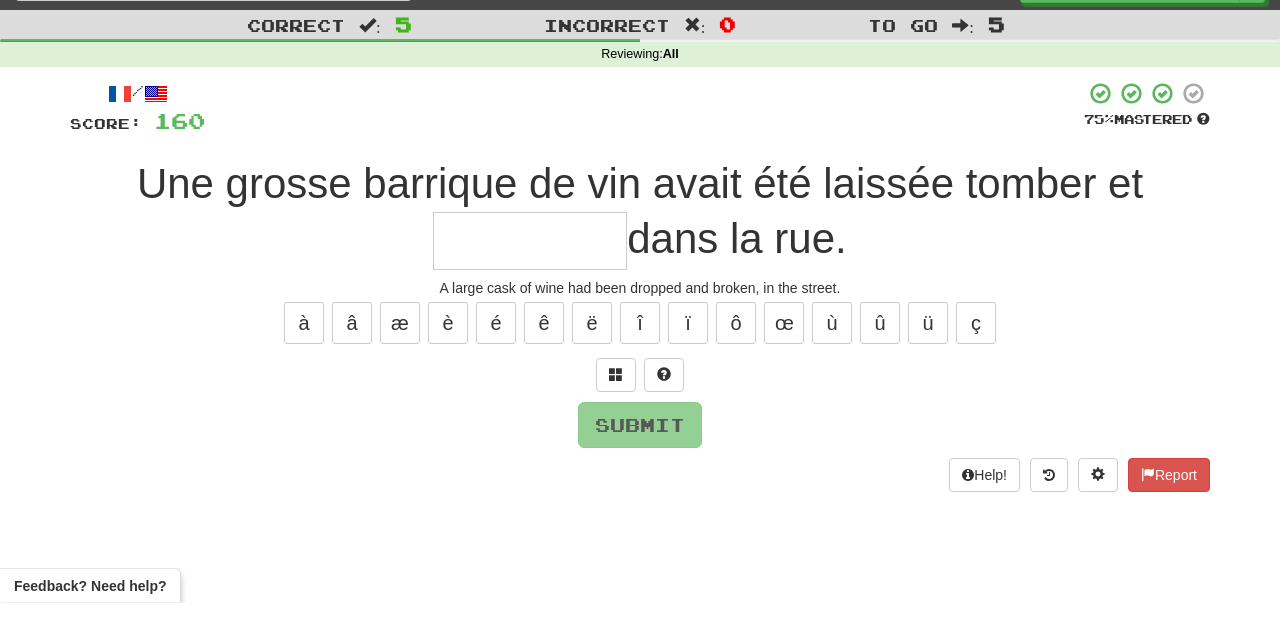 type on "*" 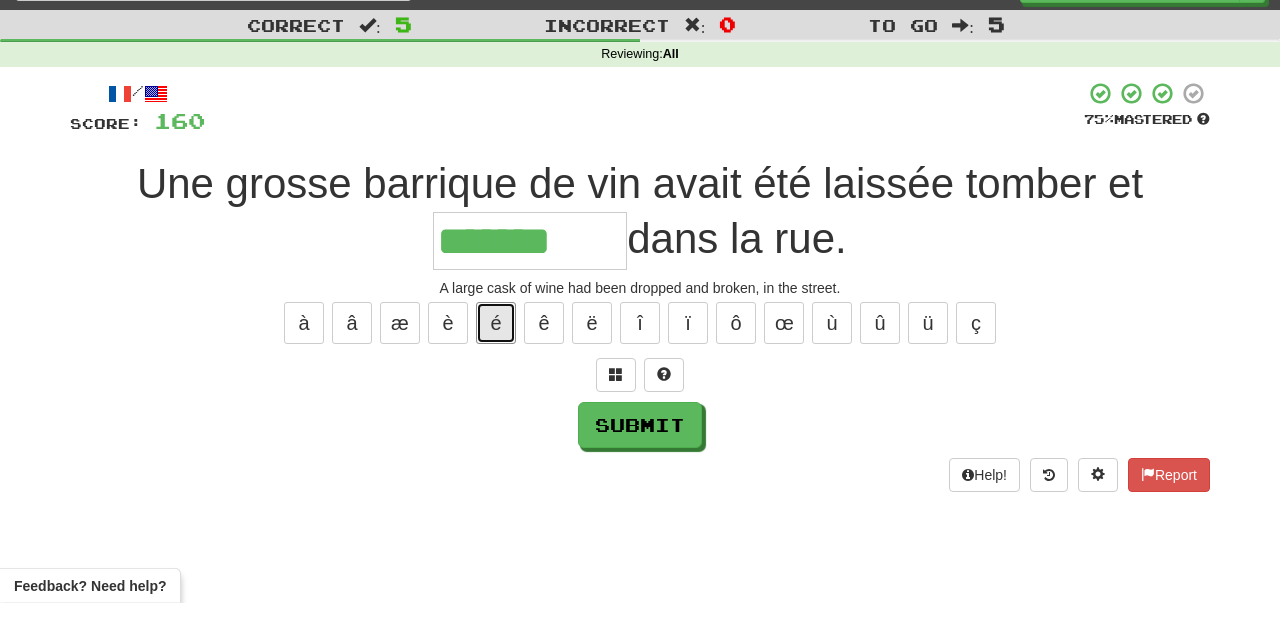 click on "é" at bounding box center (496, 364) 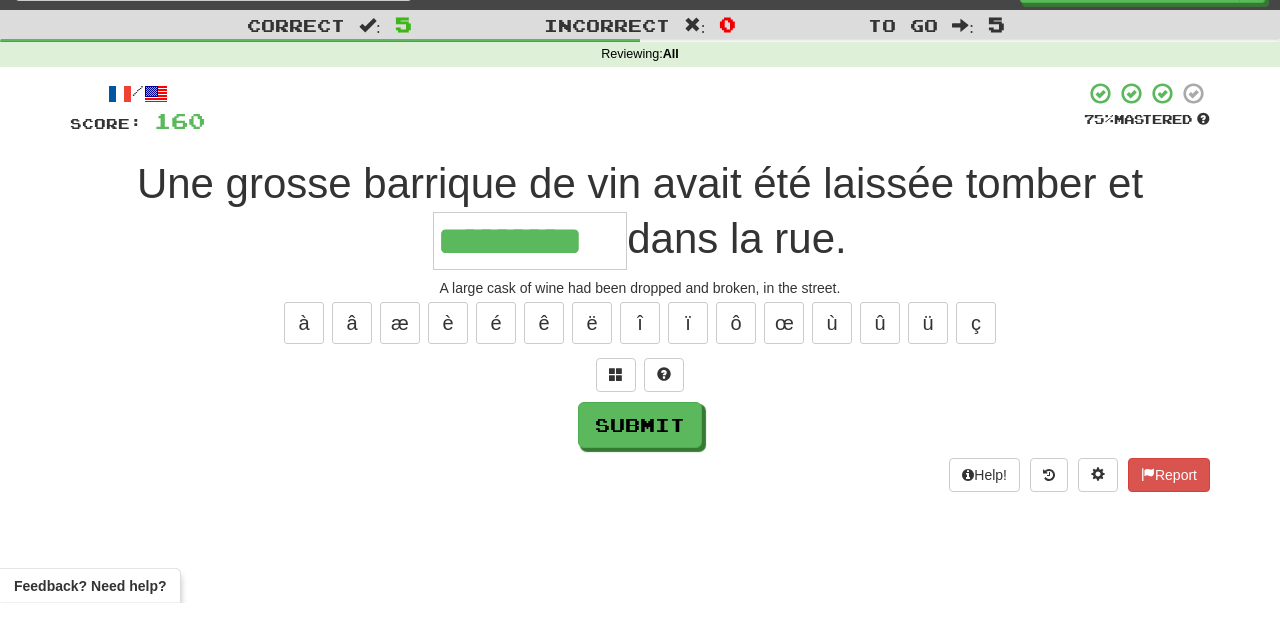 type on "*********" 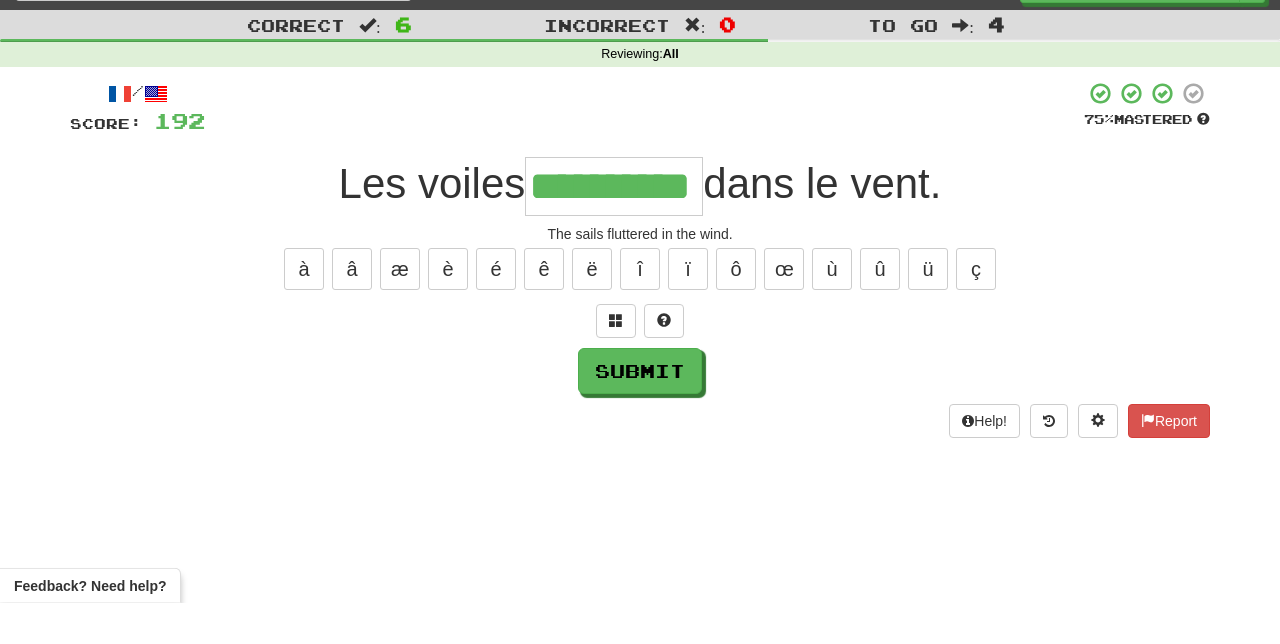 type on "**********" 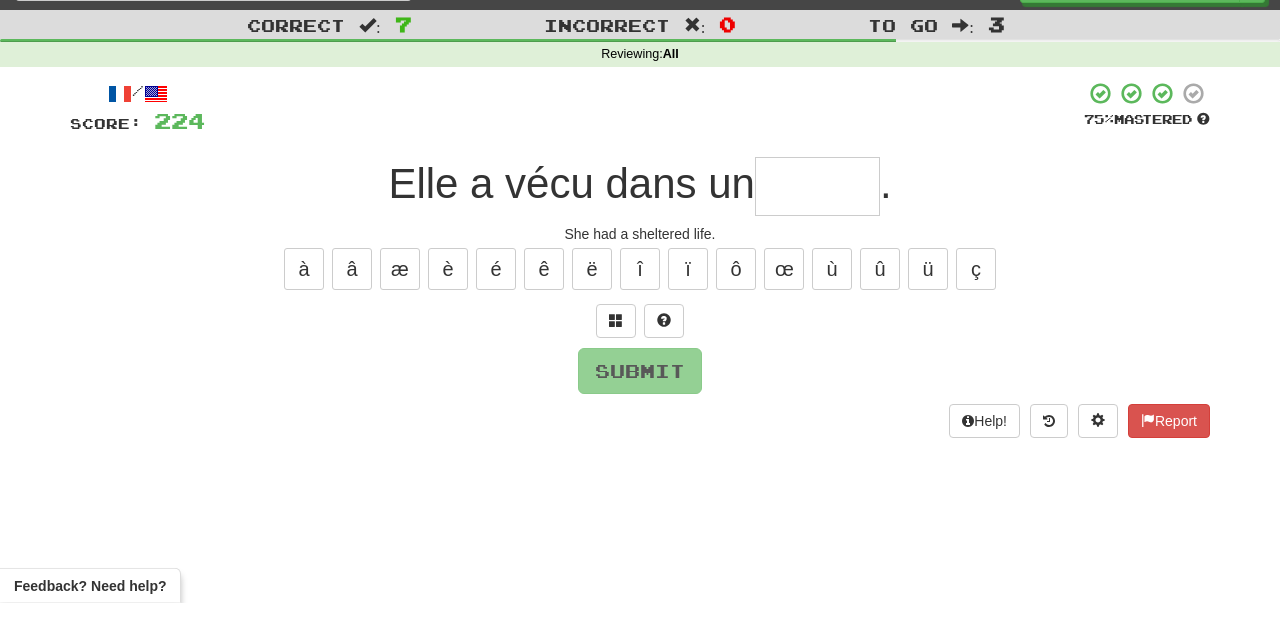 type on "*" 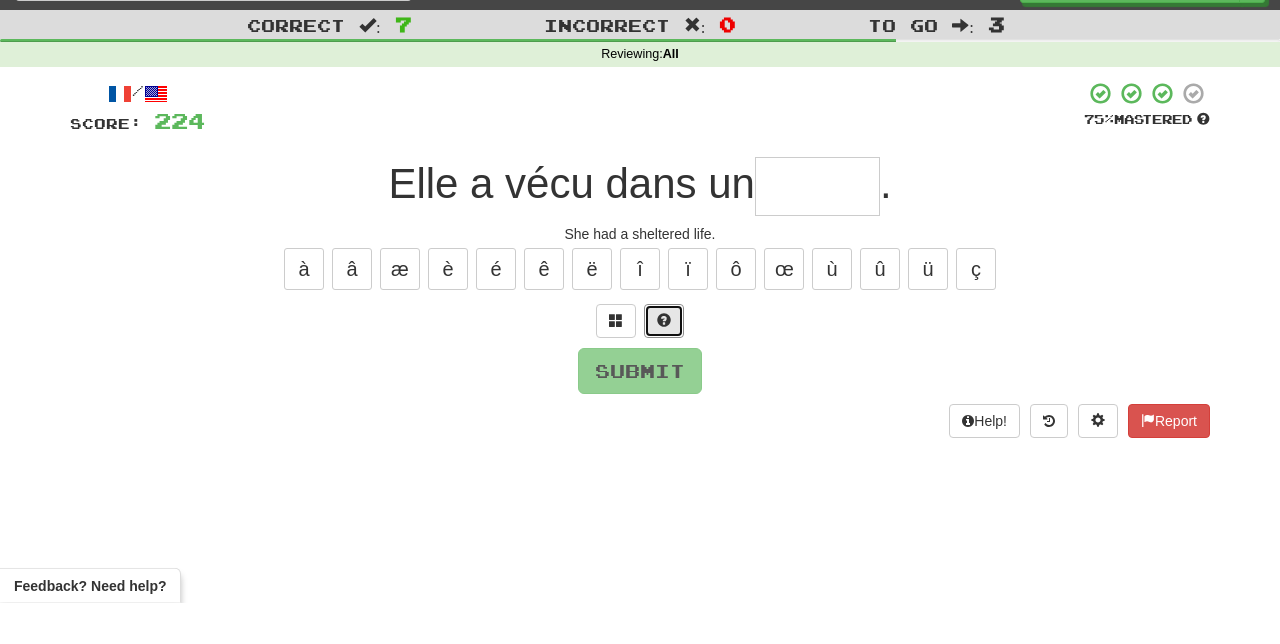 click at bounding box center [664, 361] 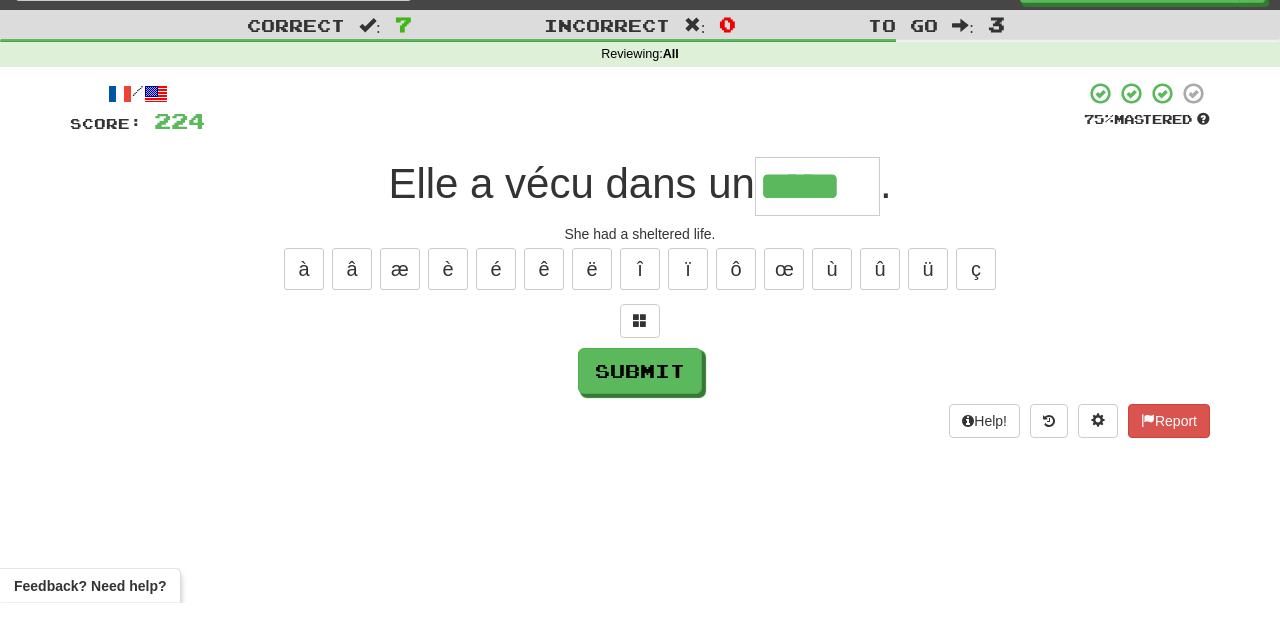 type on "*****" 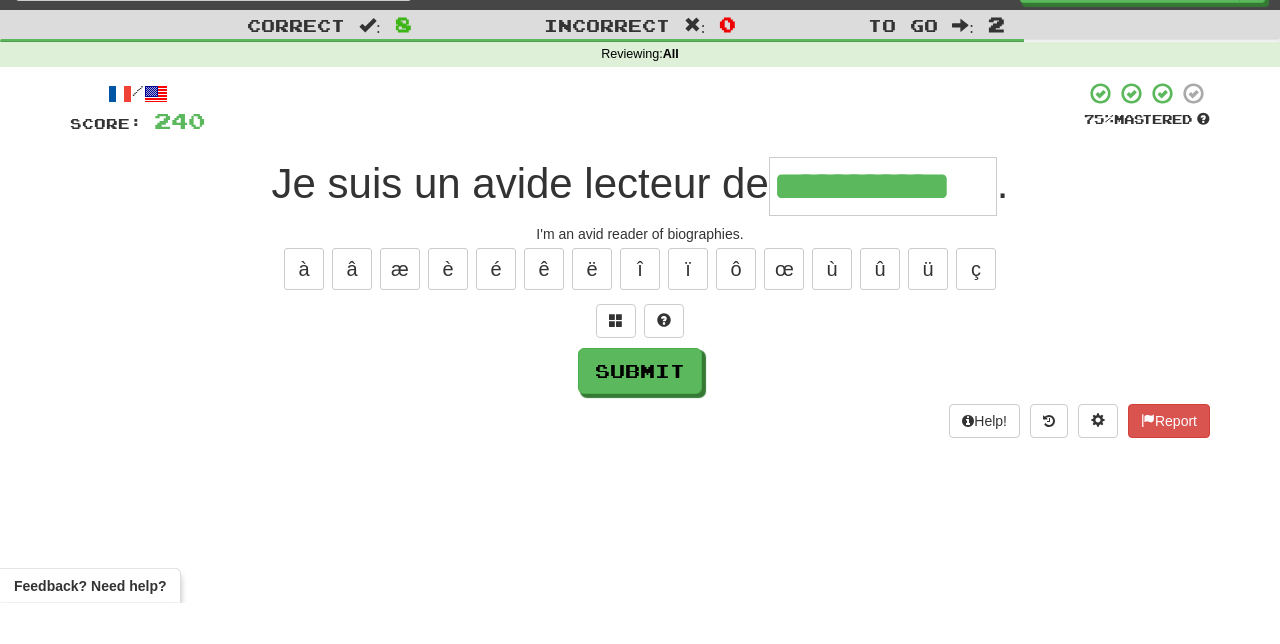 type on "**********" 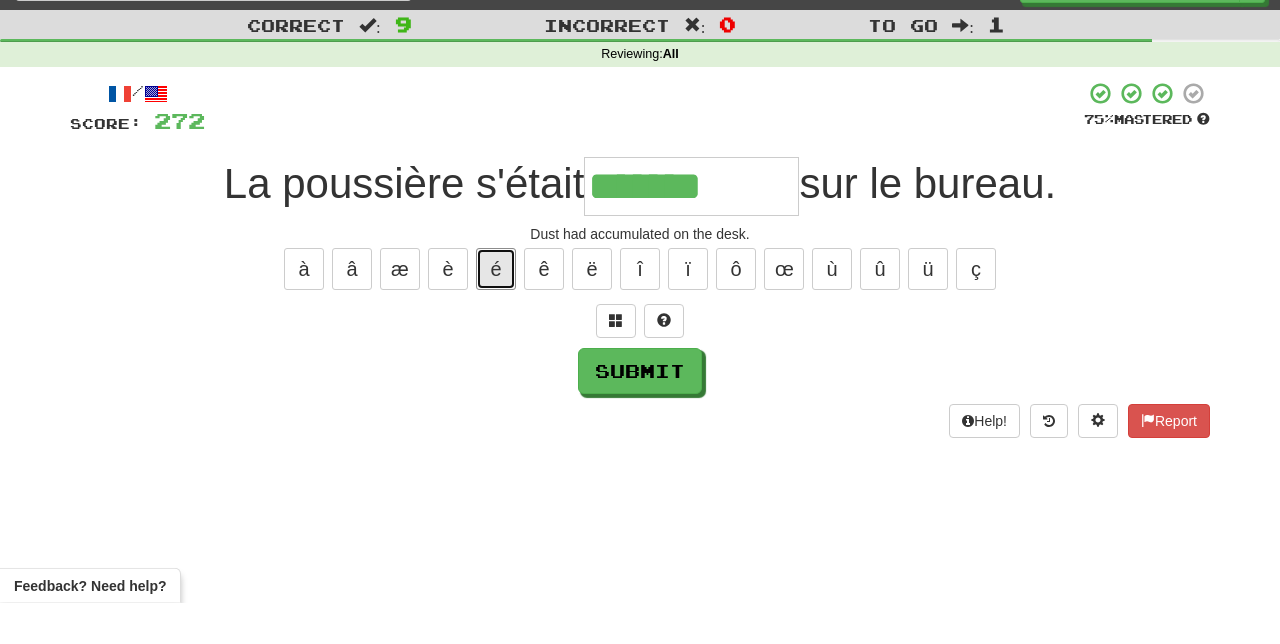 click on "é" at bounding box center [496, 310] 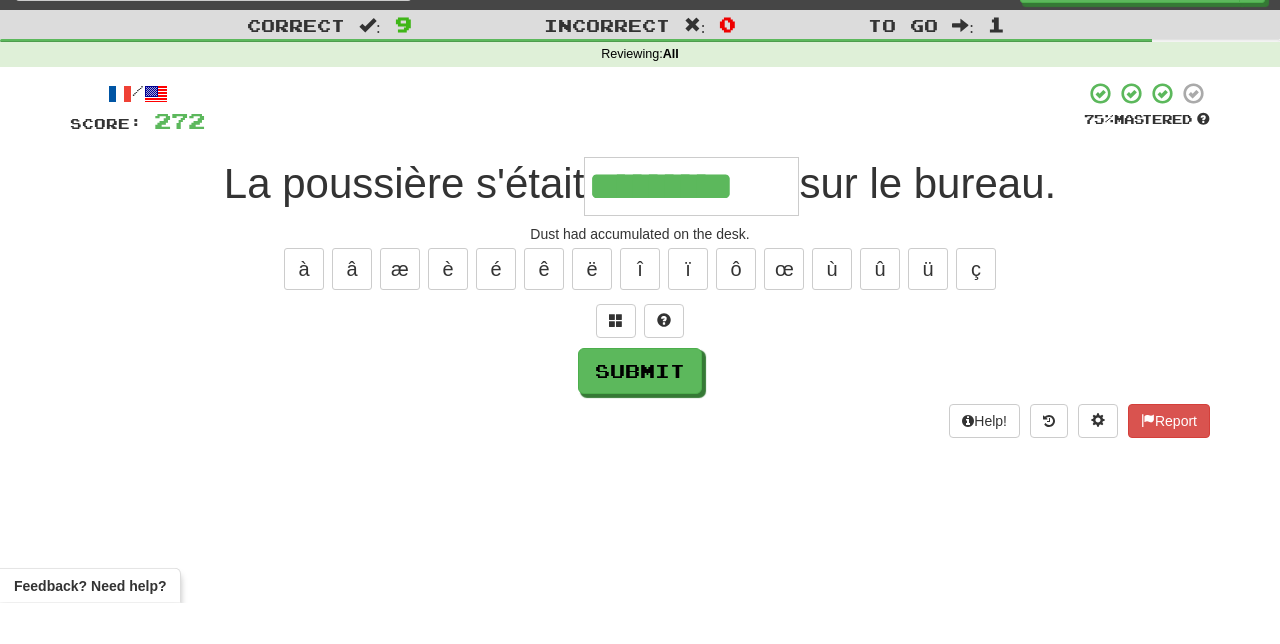 type on "*********" 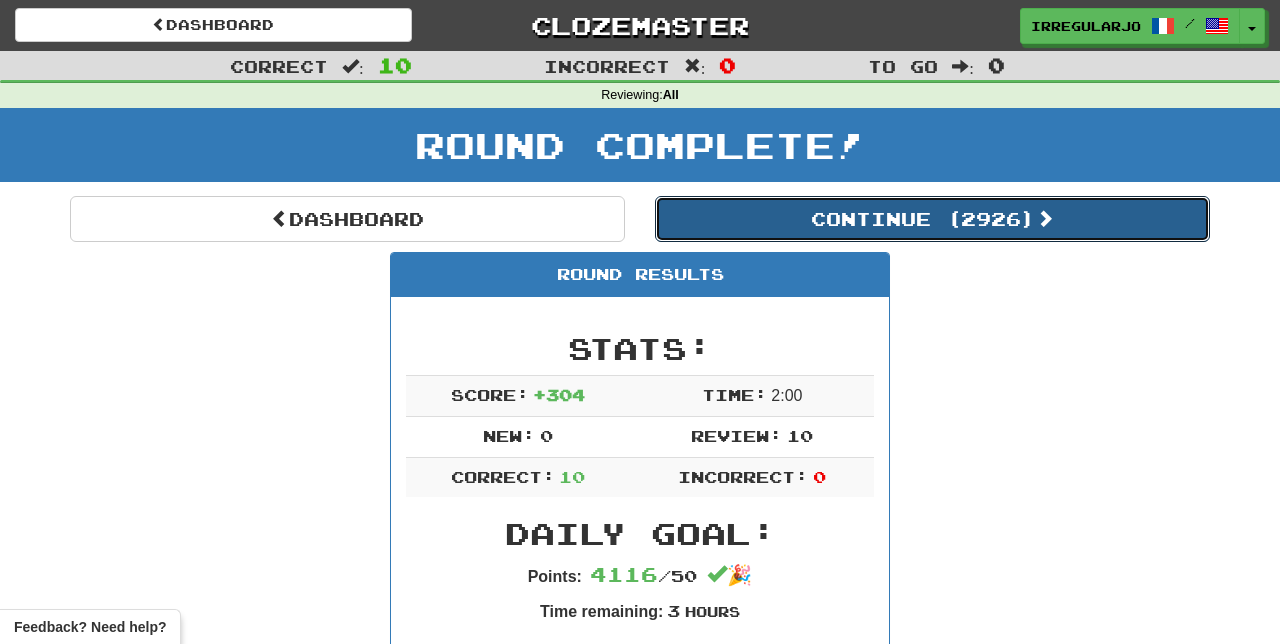 click on "Continue ( 2926 )" at bounding box center [932, 219] 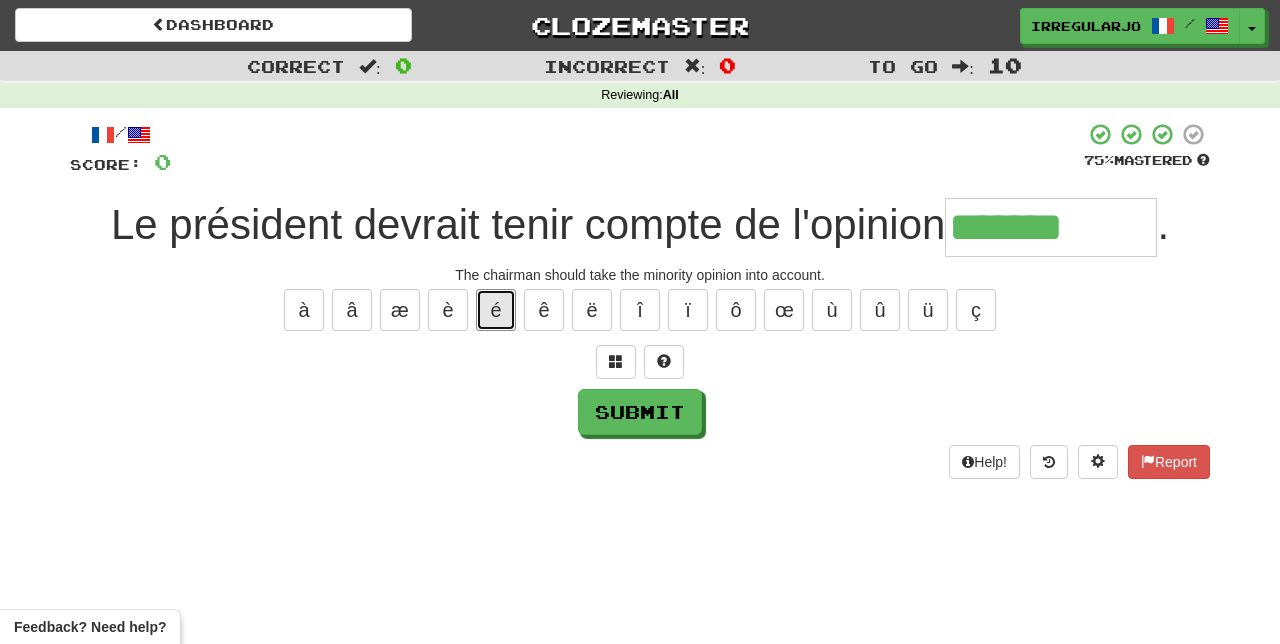click on "é" at bounding box center (496, 310) 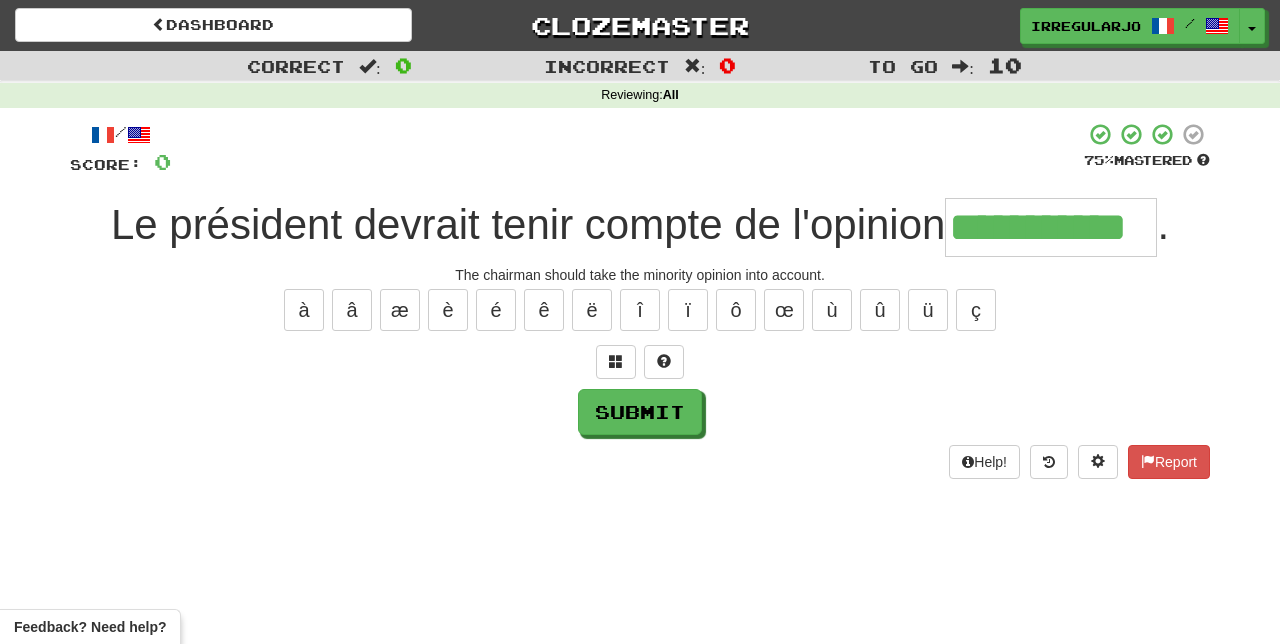 type on "**********" 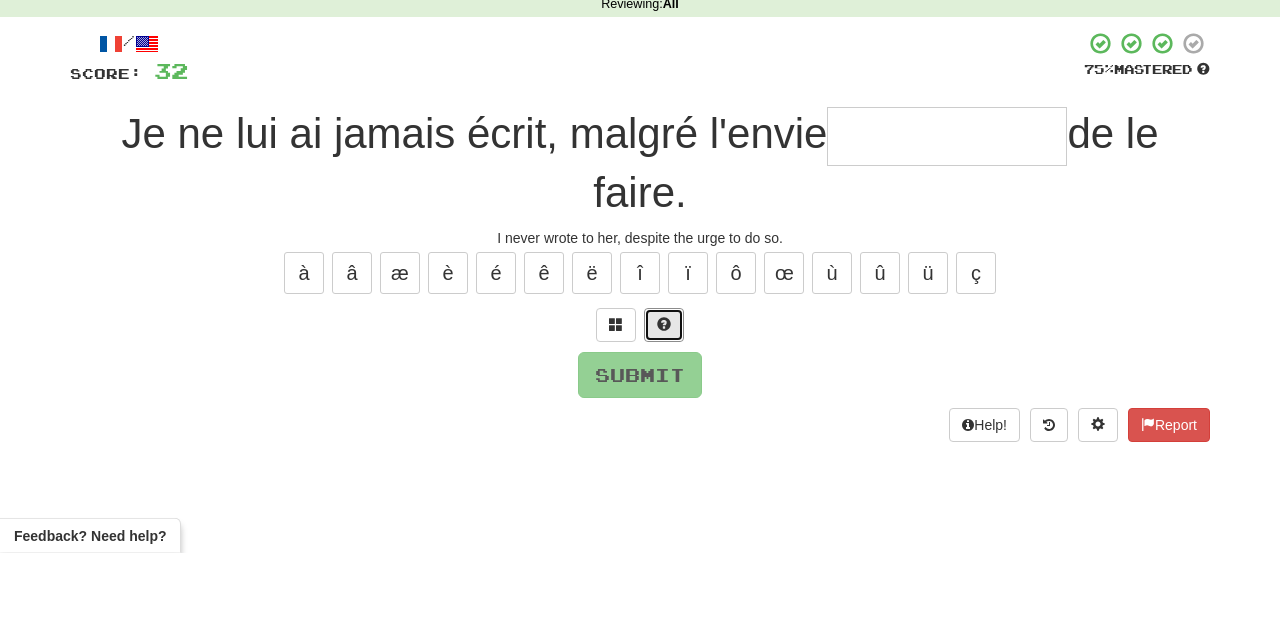 click at bounding box center [664, 416] 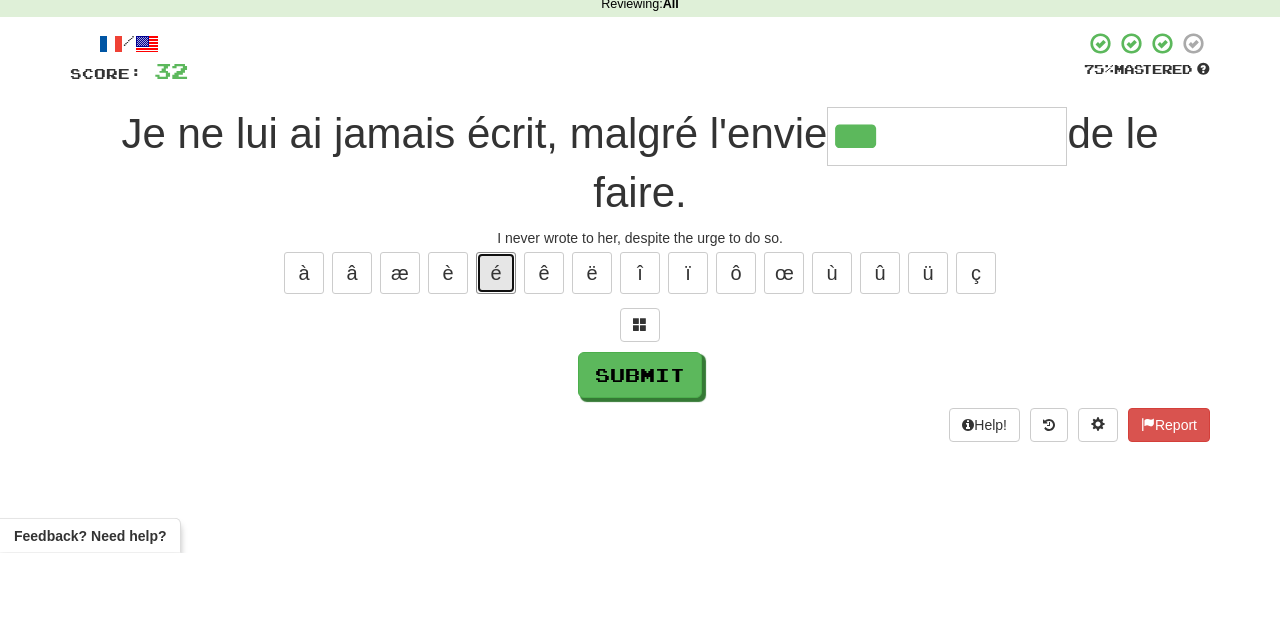 click on "é" at bounding box center (496, 364) 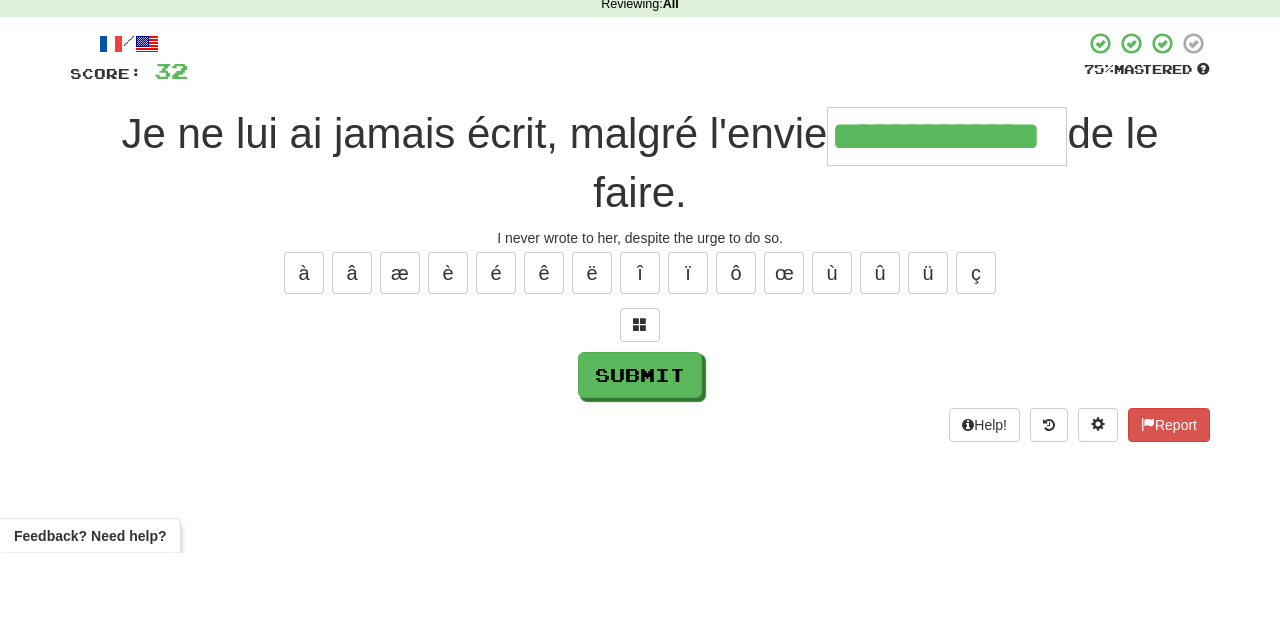 type on "**********" 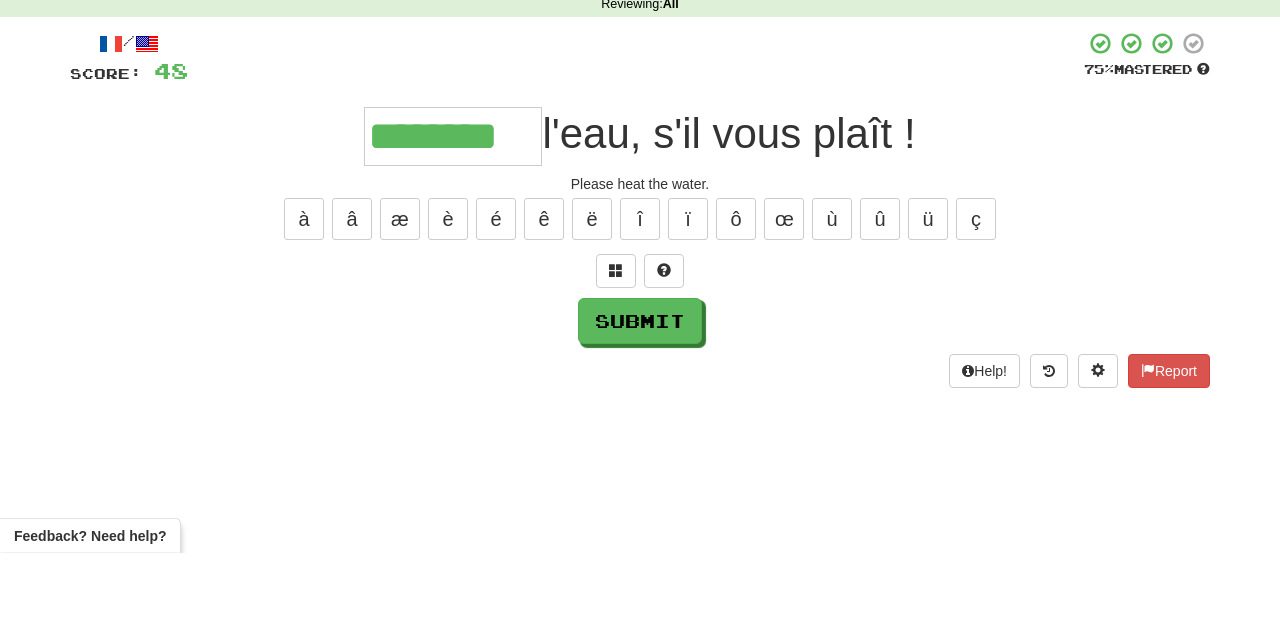 type on "********" 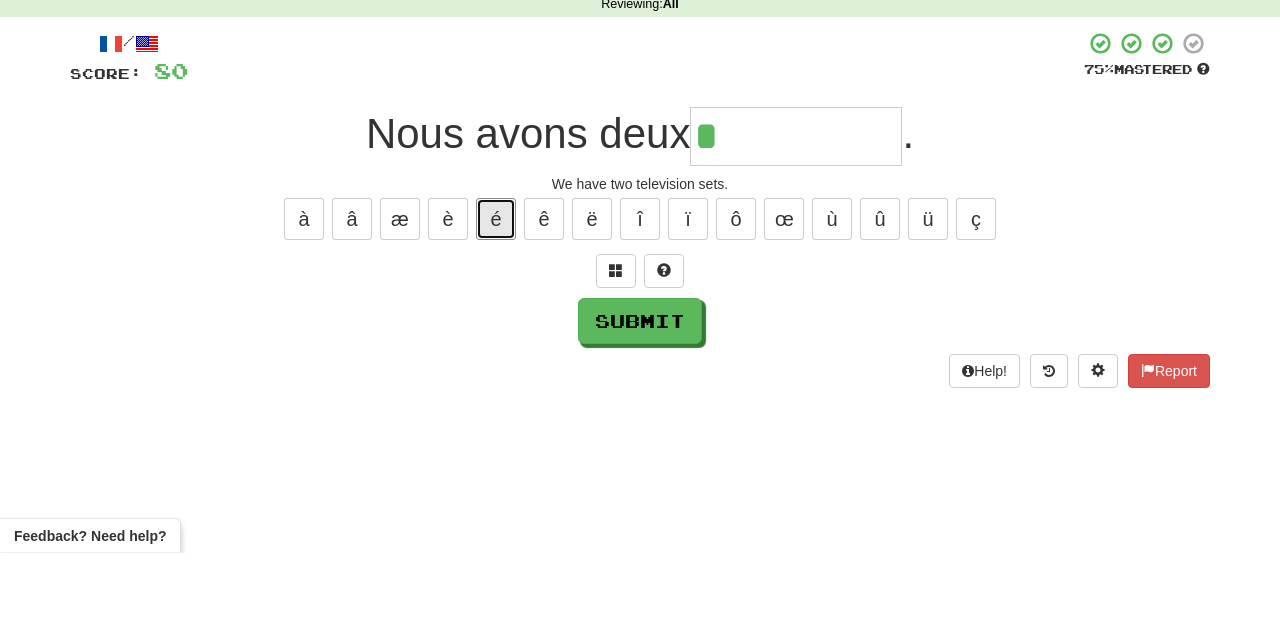 click on "é" at bounding box center [496, 310] 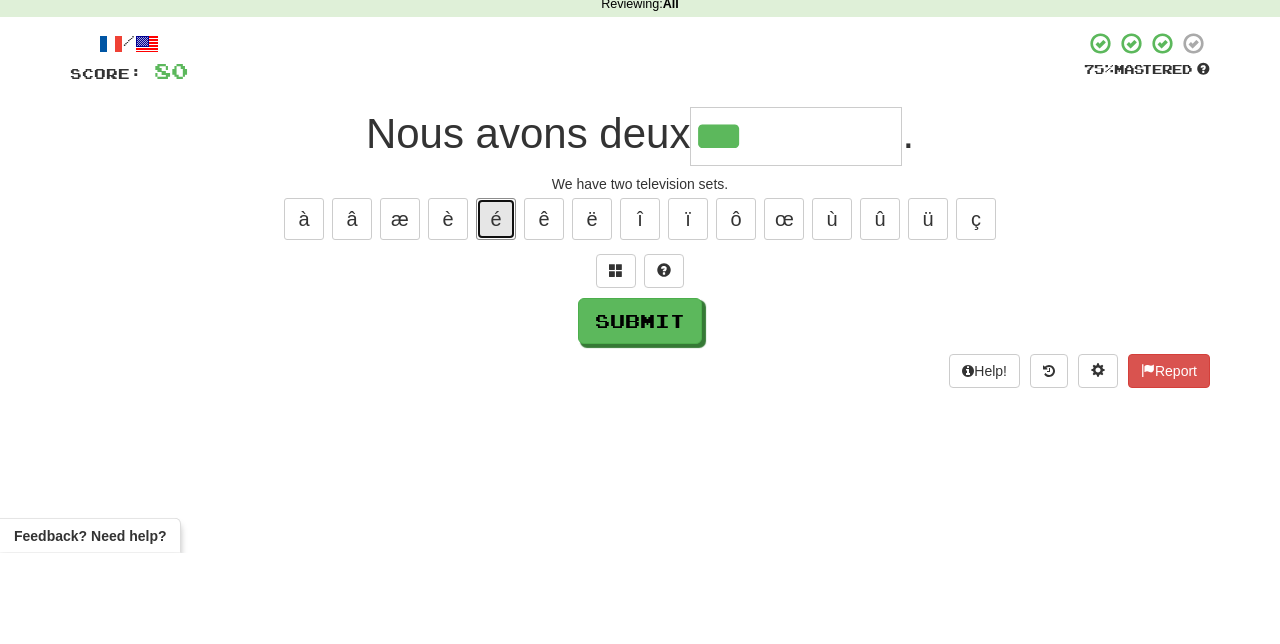 click on "é" at bounding box center [496, 310] 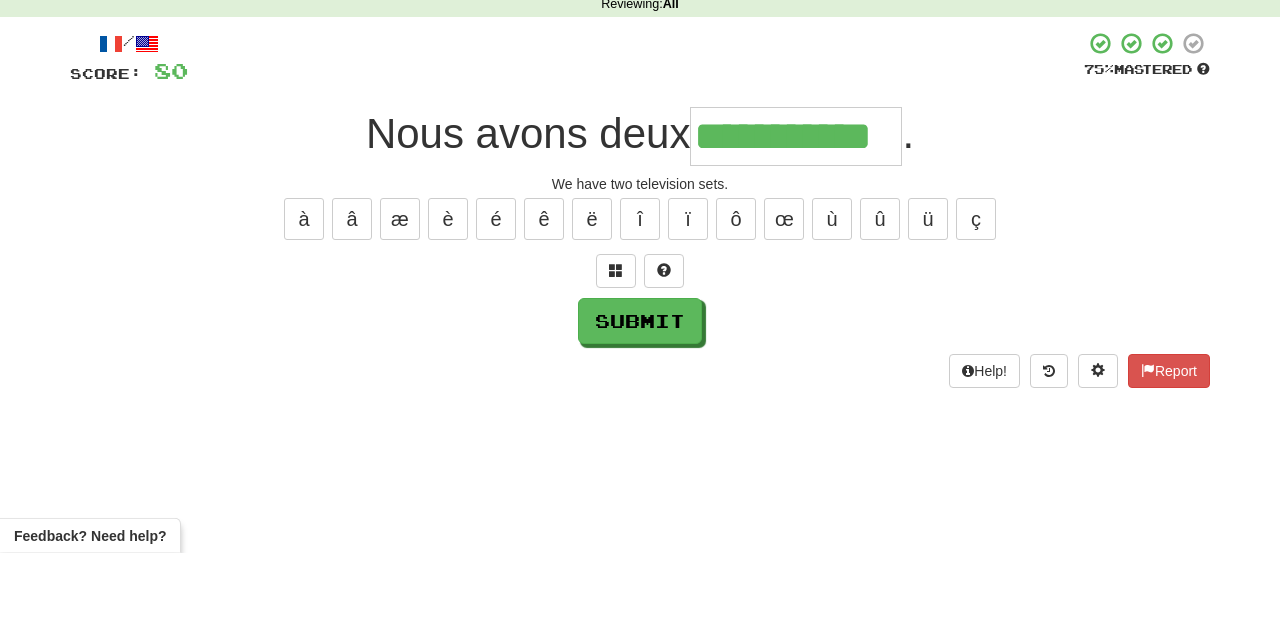 type on "**********" 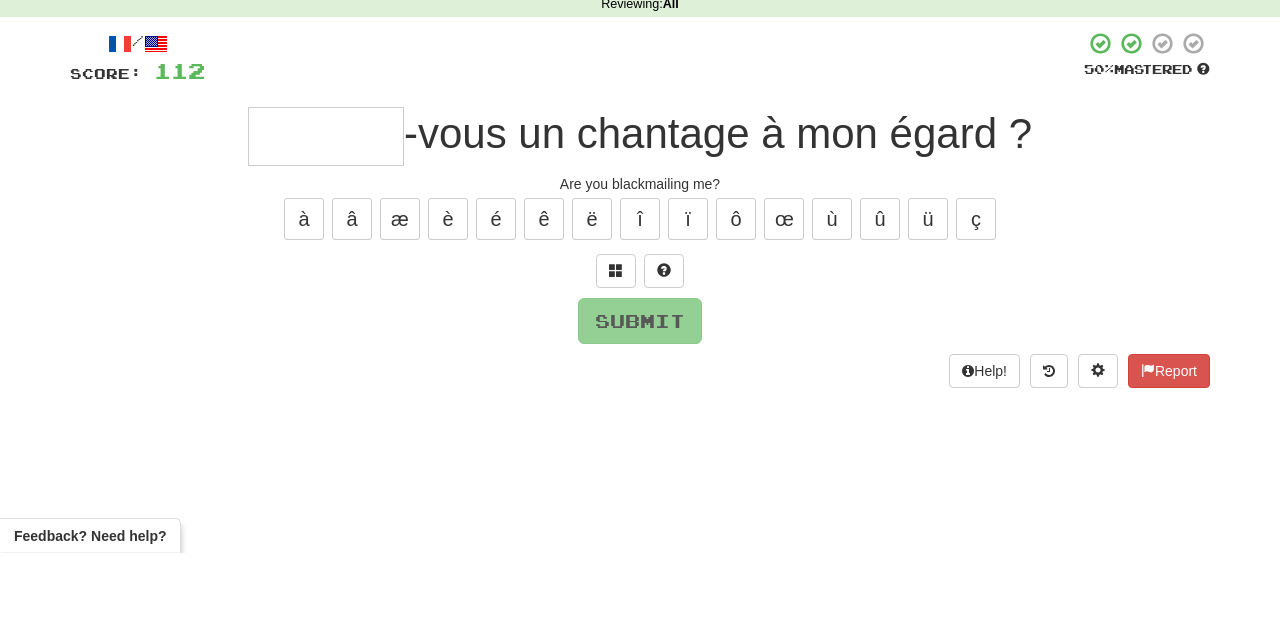 type on "*" 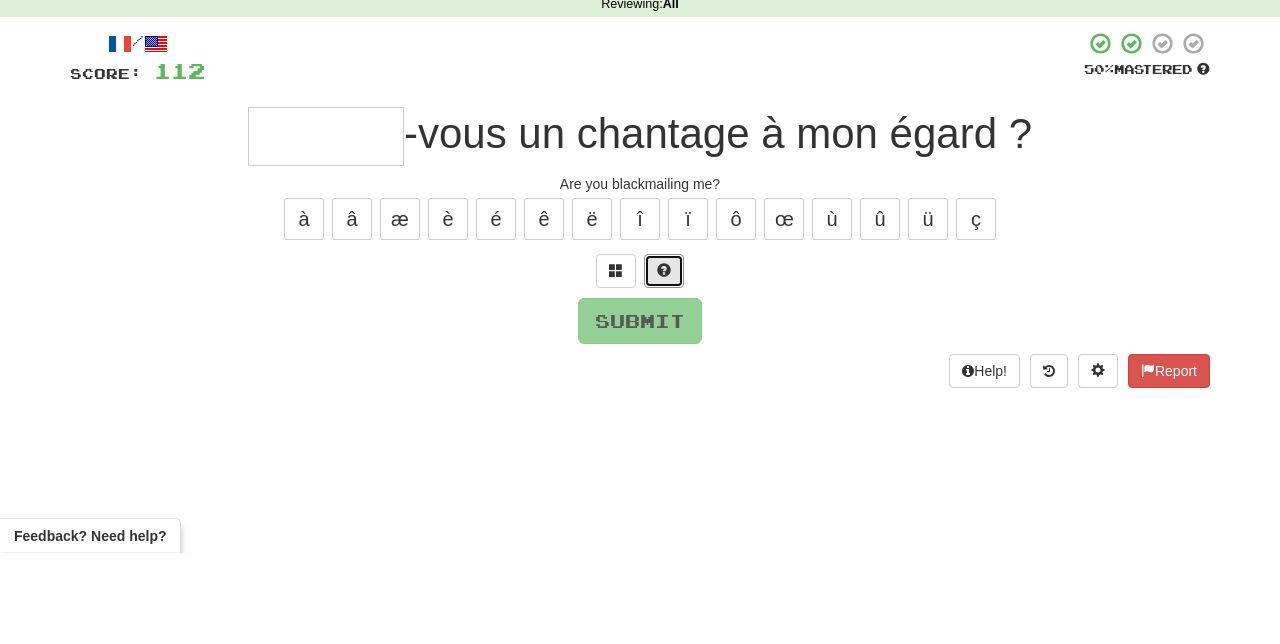 click at bounding box center (664, 361) 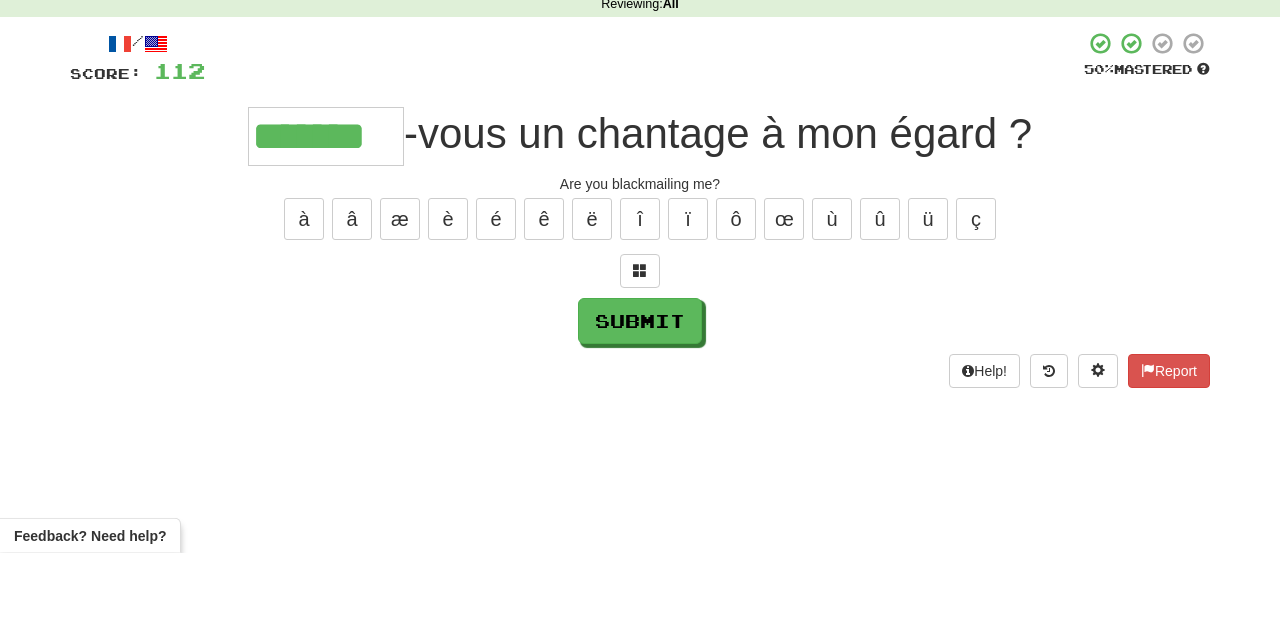 type on "*******" 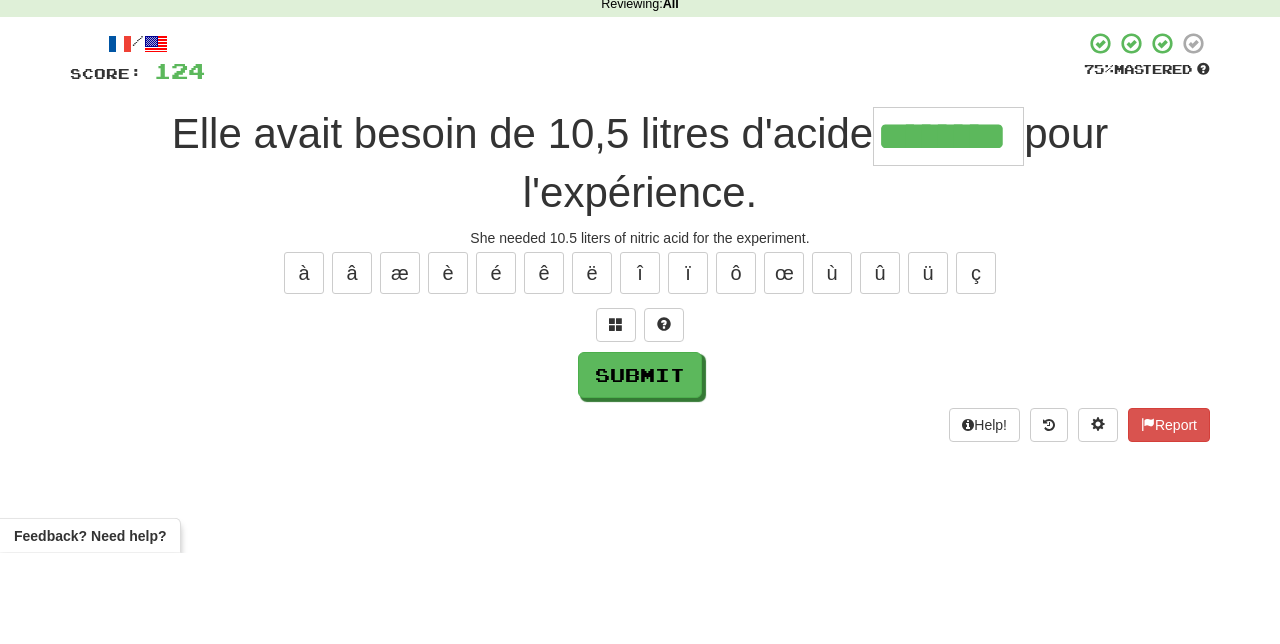 type on "********" 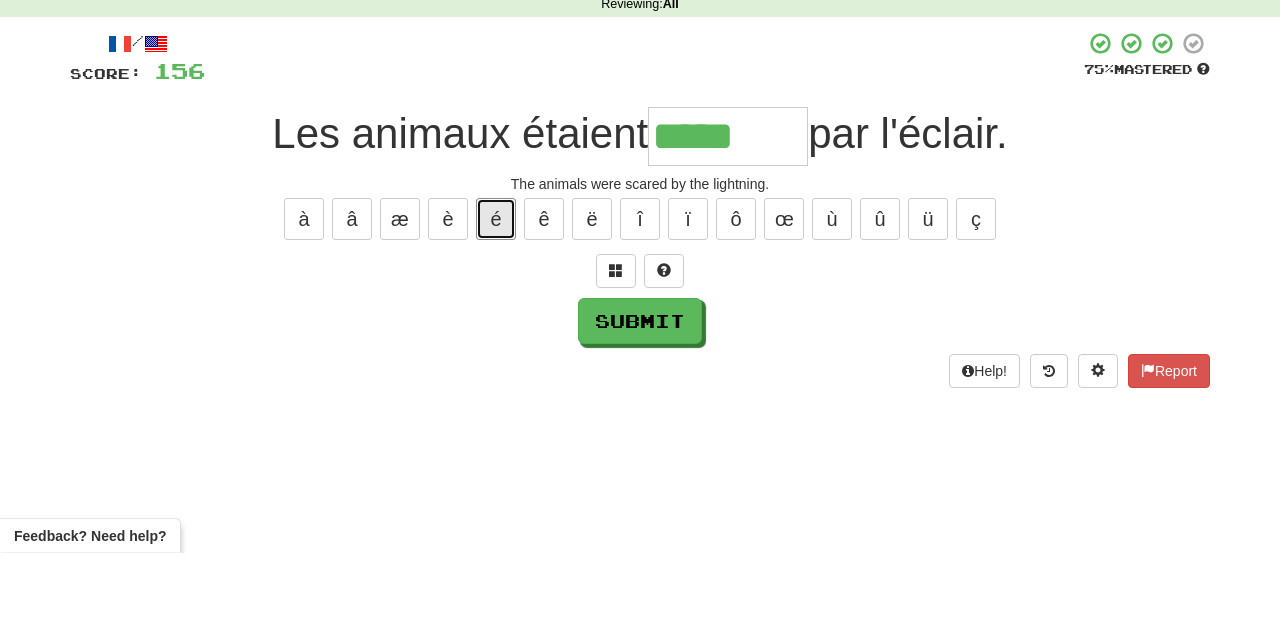 click on "é" at bounding box center (496, 310) 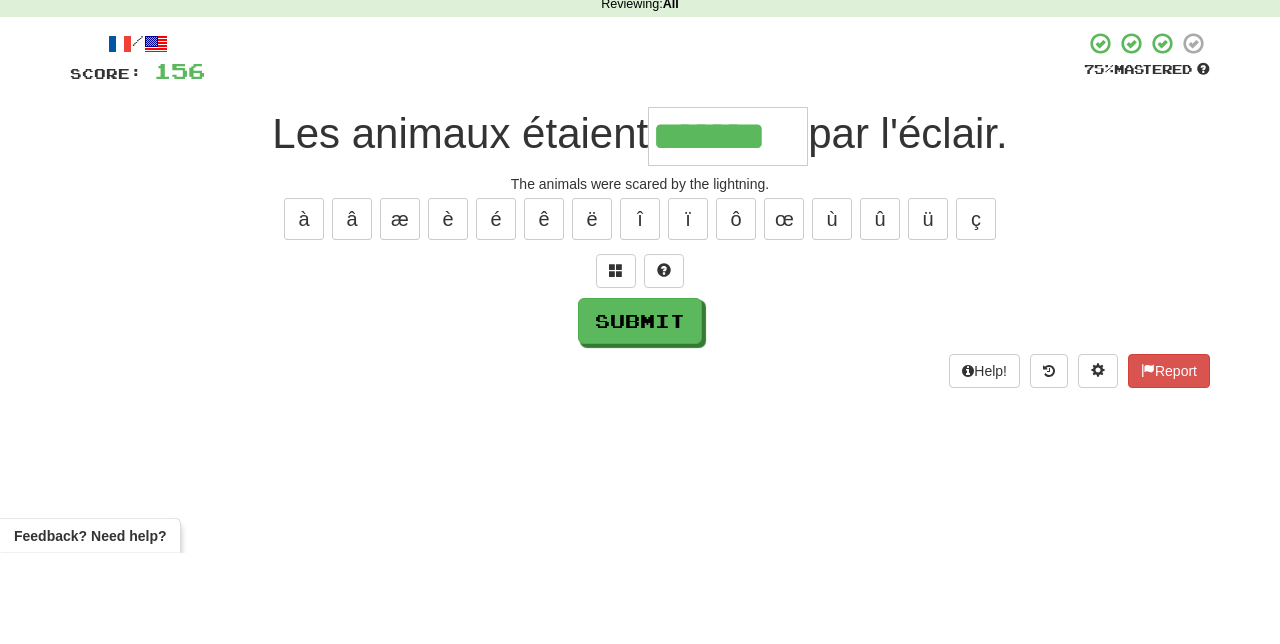 type on "*******" 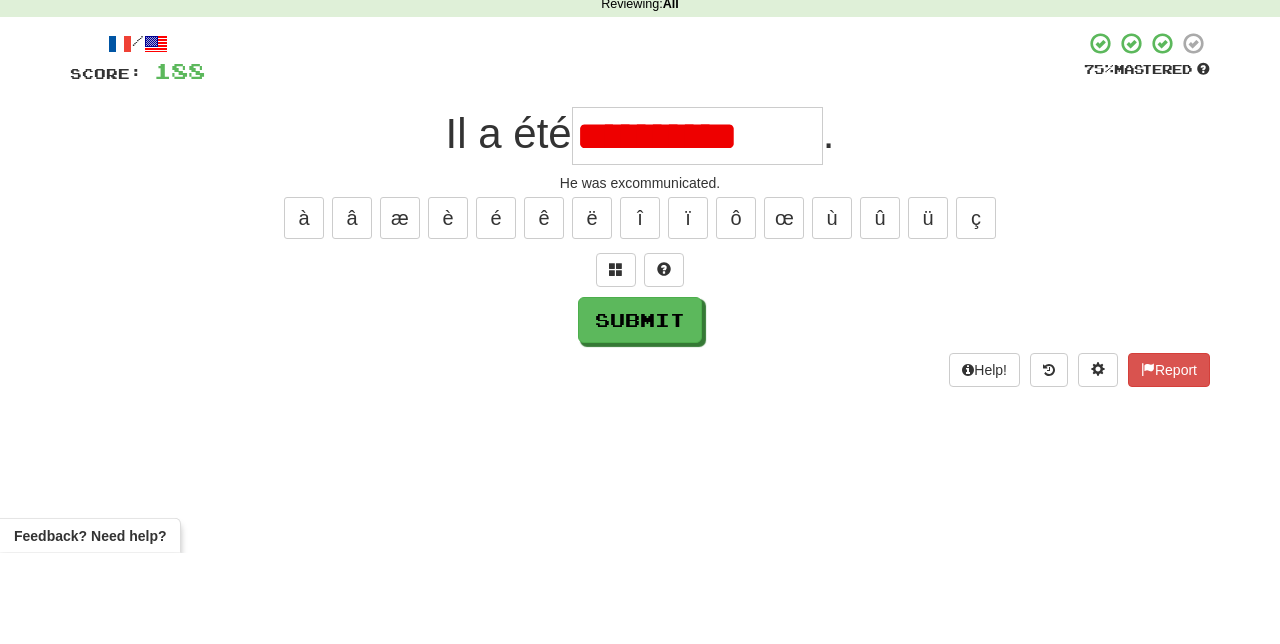 scroll, scrollTop: 0, scrollLeft: 0, axis: both 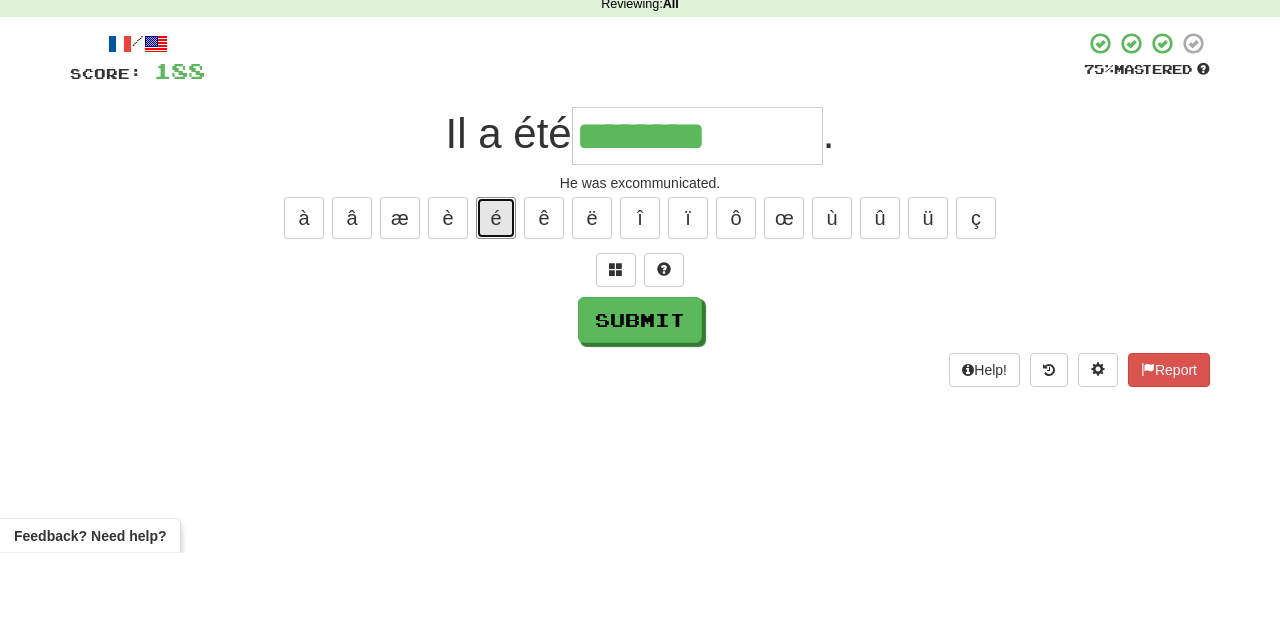click on "é" at bounding box center (496, 309) 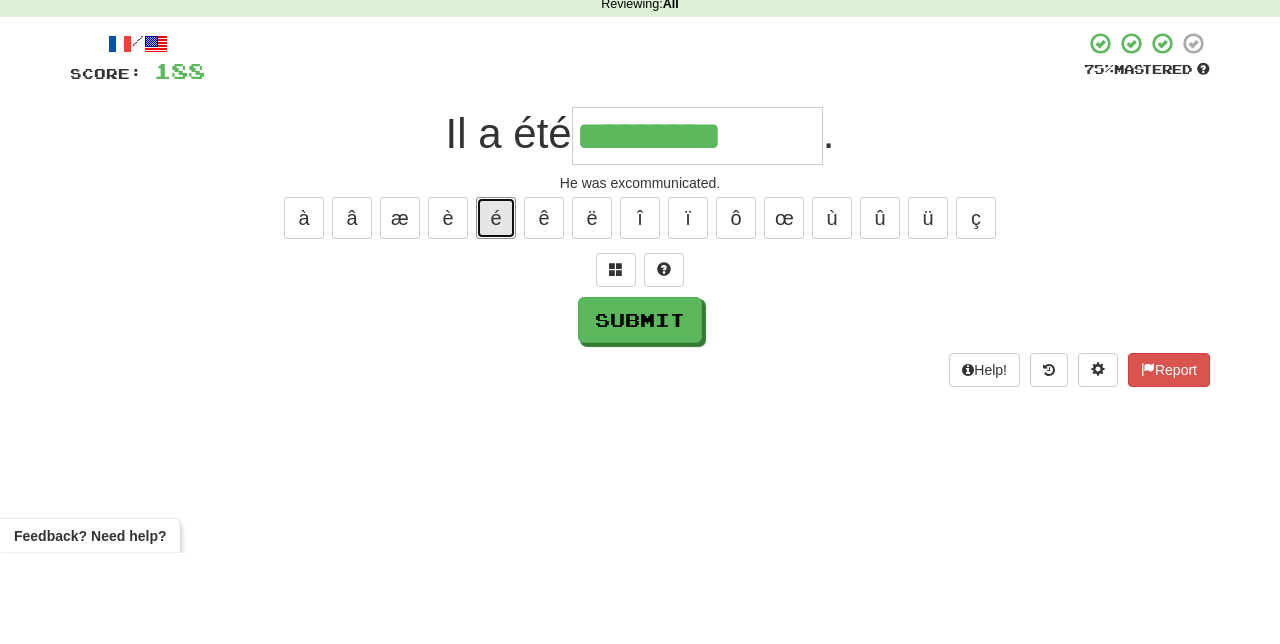 click on "é" at bounding box center (496, 309) 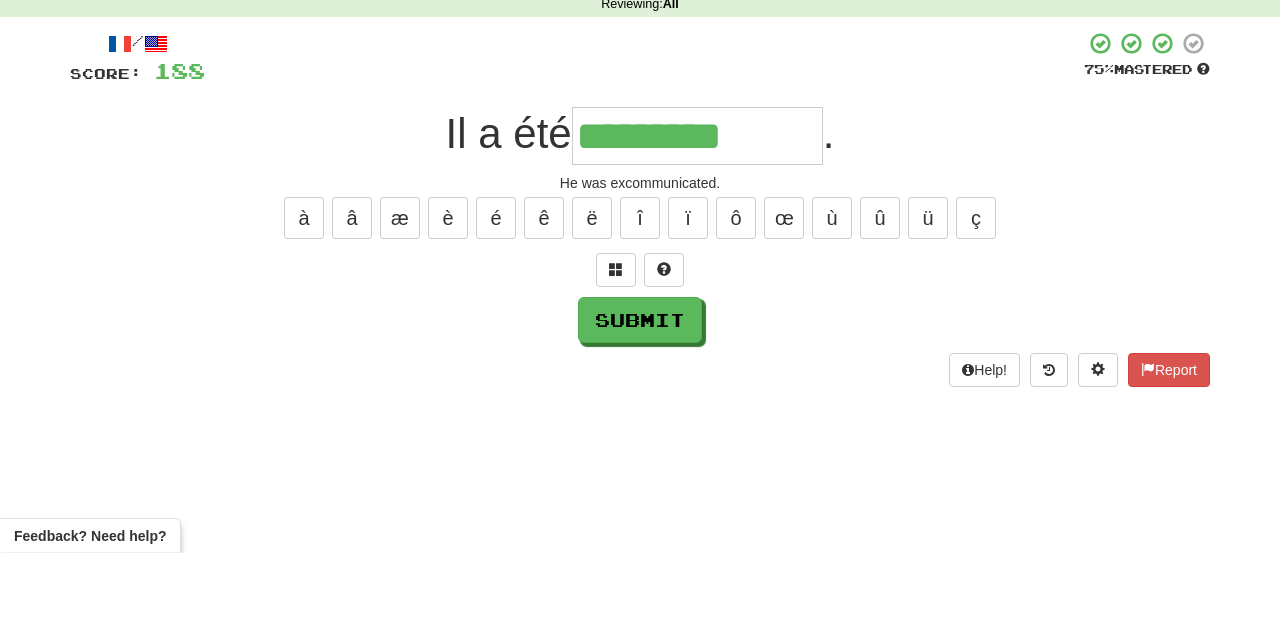 type on "**********" 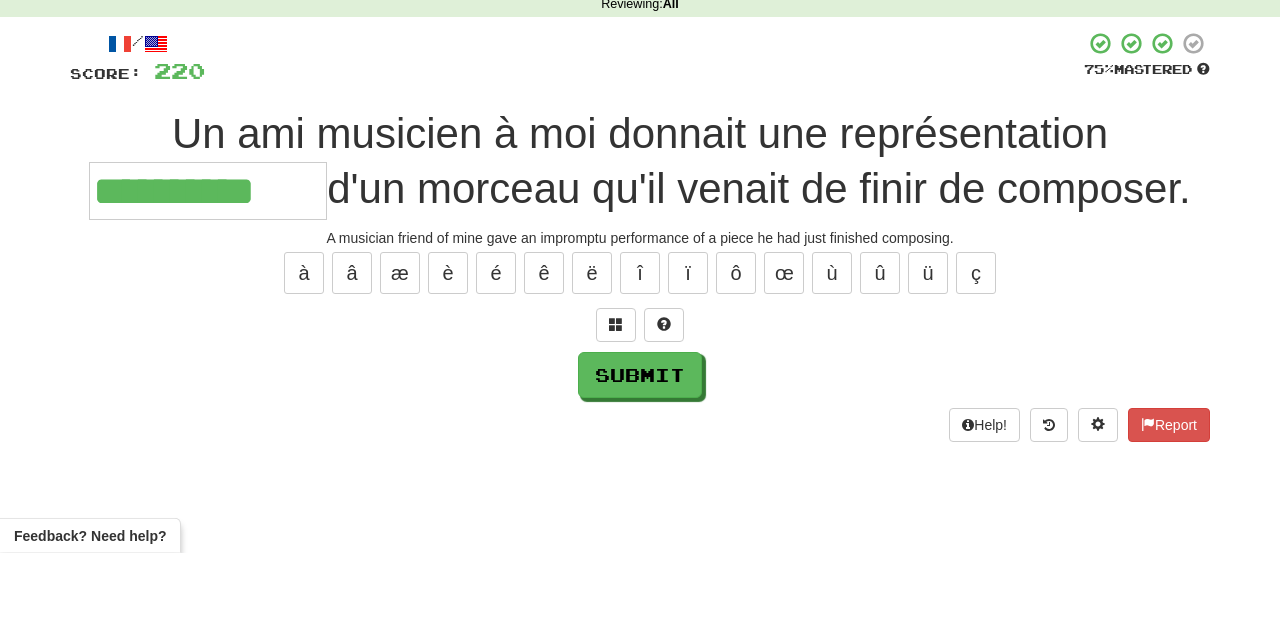 type on "**********" 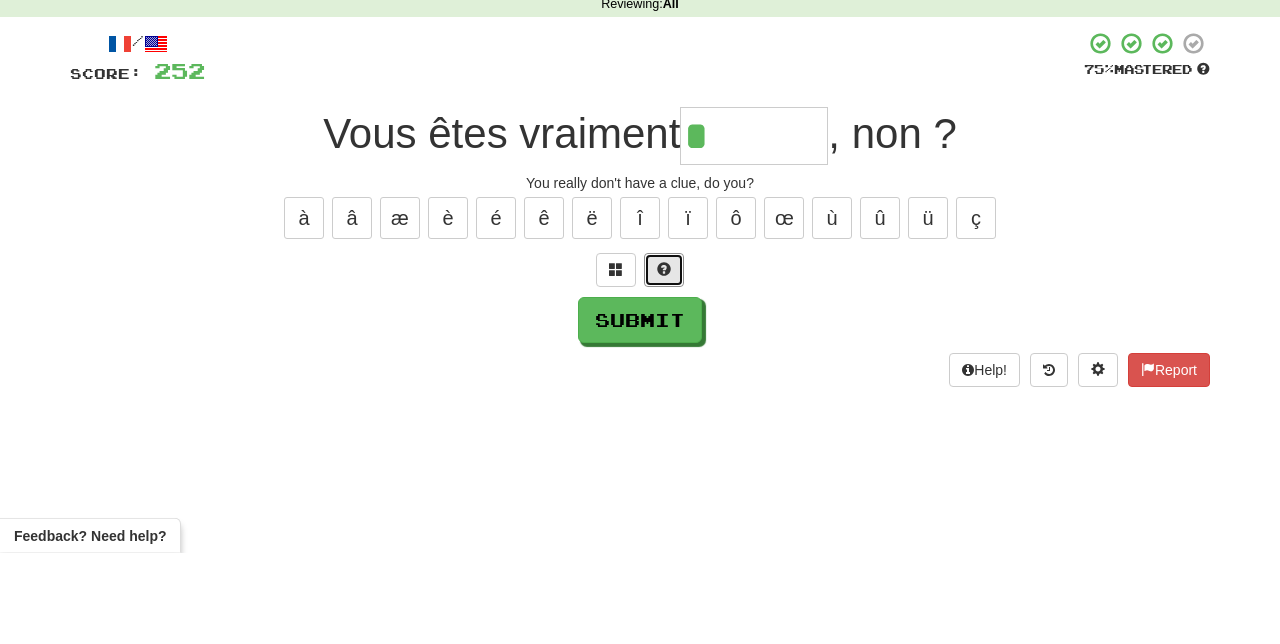 click at bounding box center (664, 360) 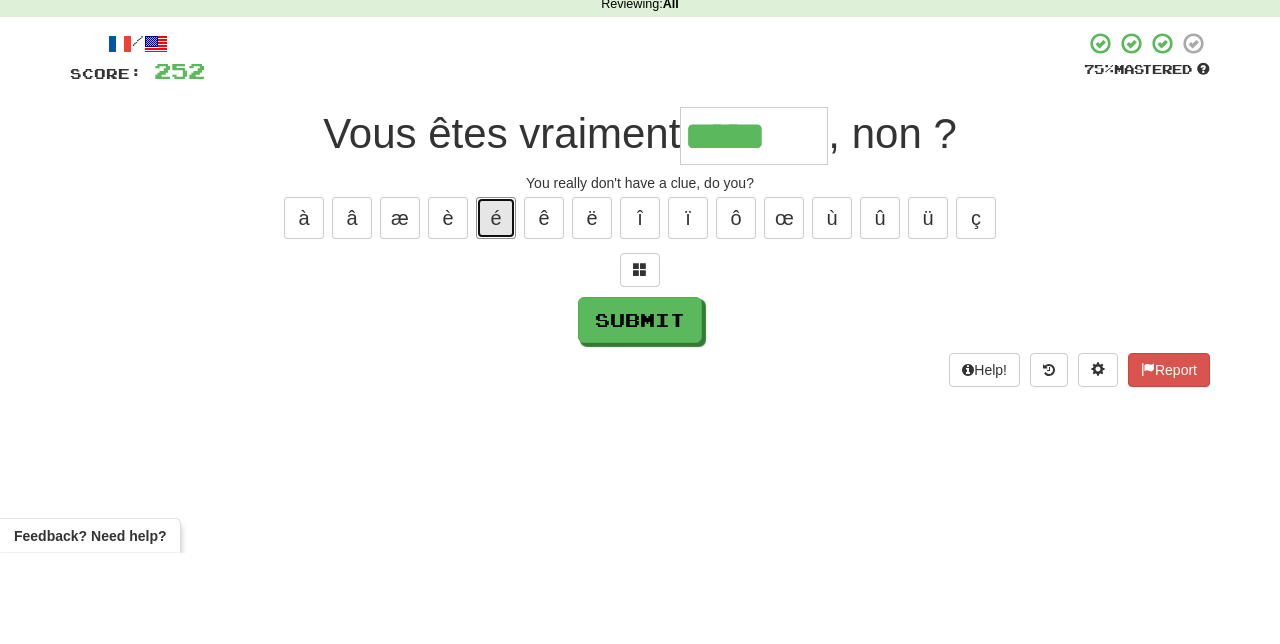 click on "é" at bounding box center (496, 309) 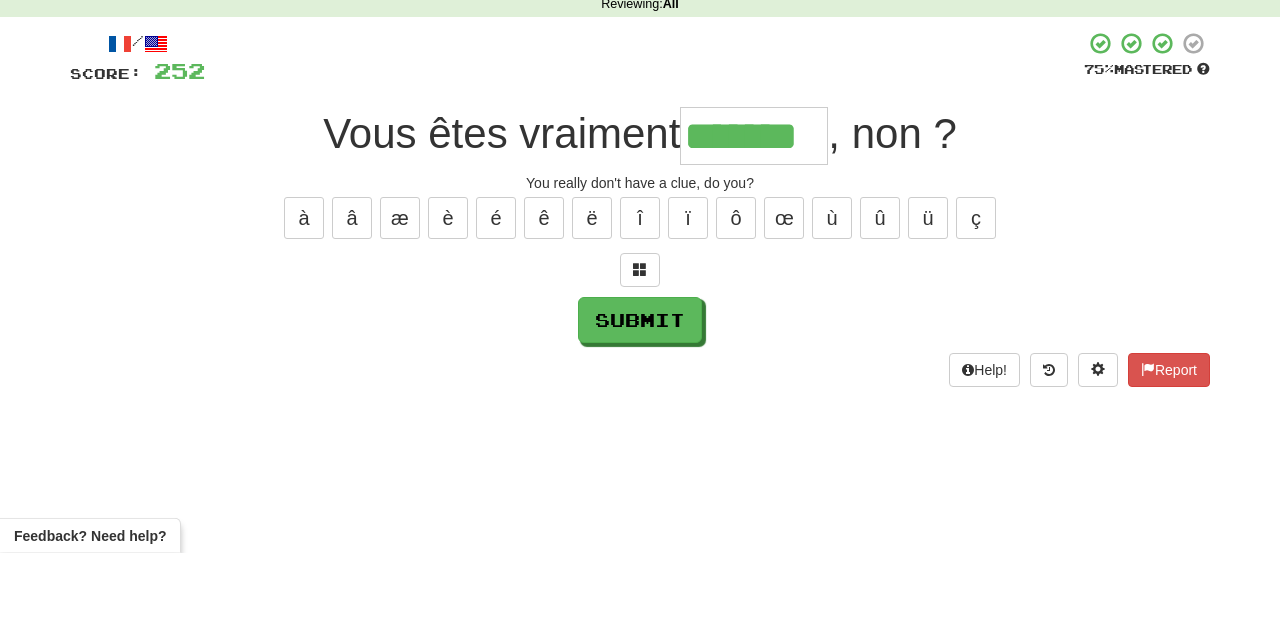 type on "*******" 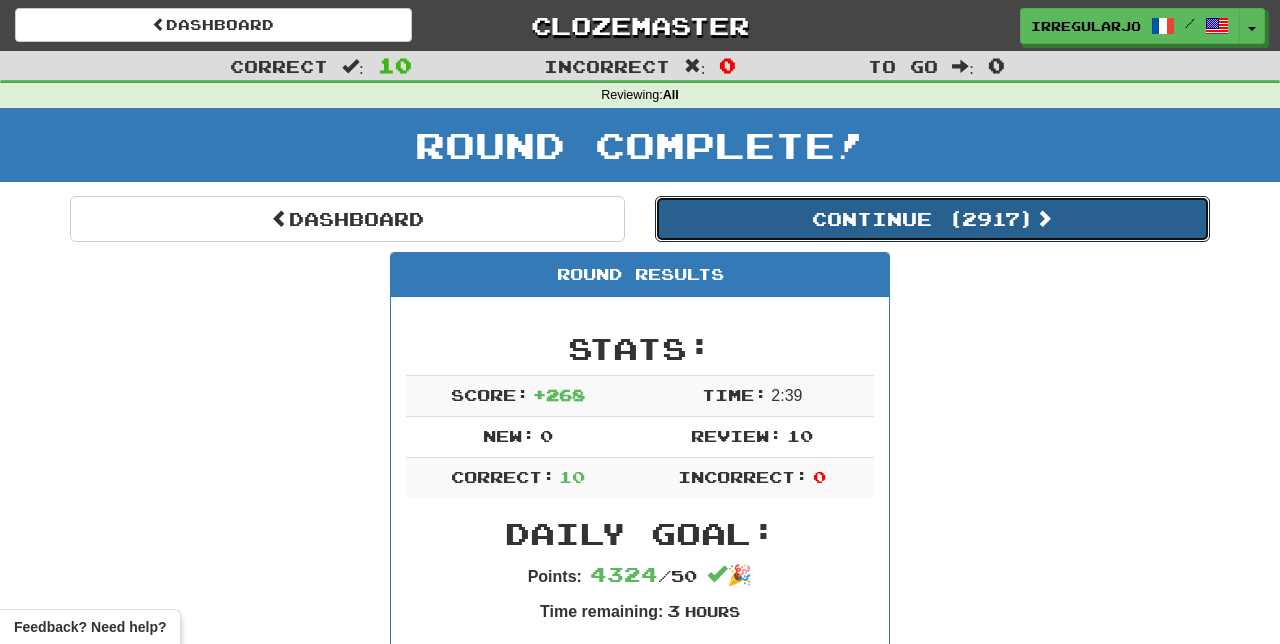 click on "Continue ( 2917 )" at bounding box center (932, 219) 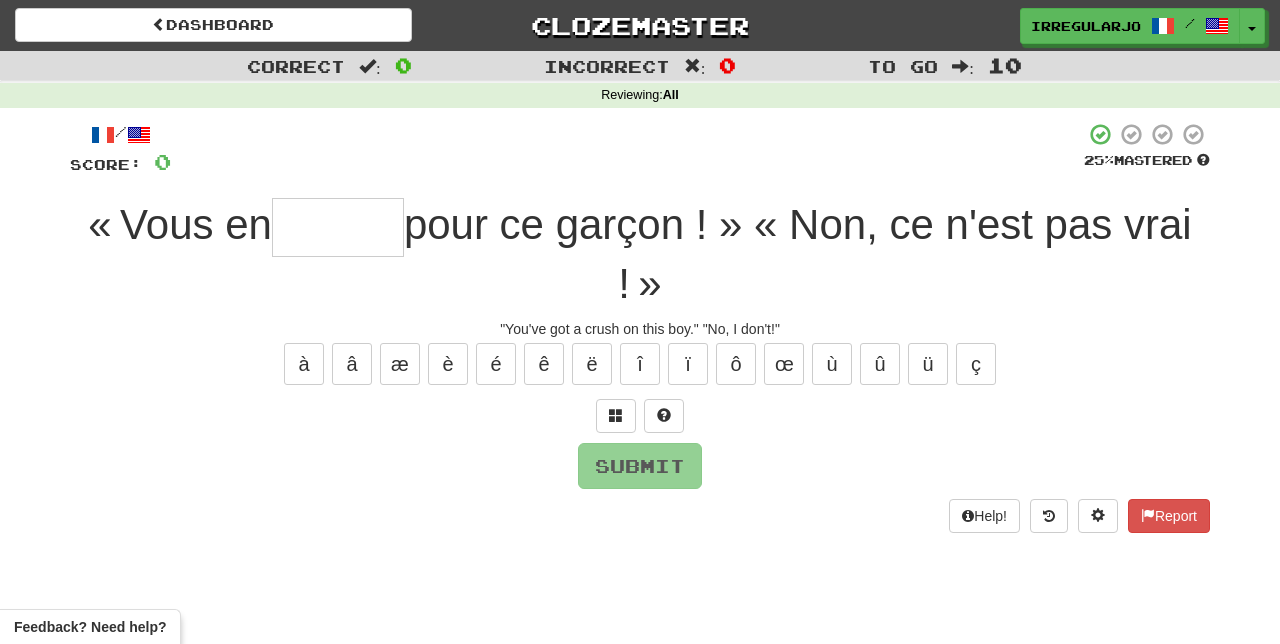 type on "*" 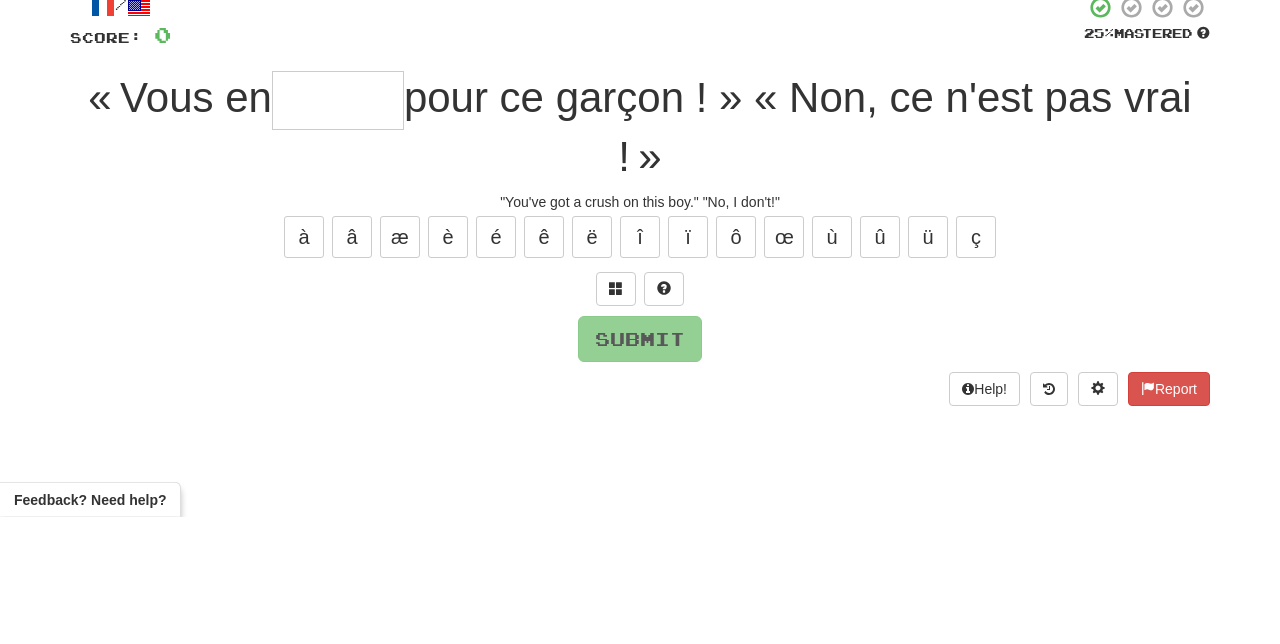 type on "*" 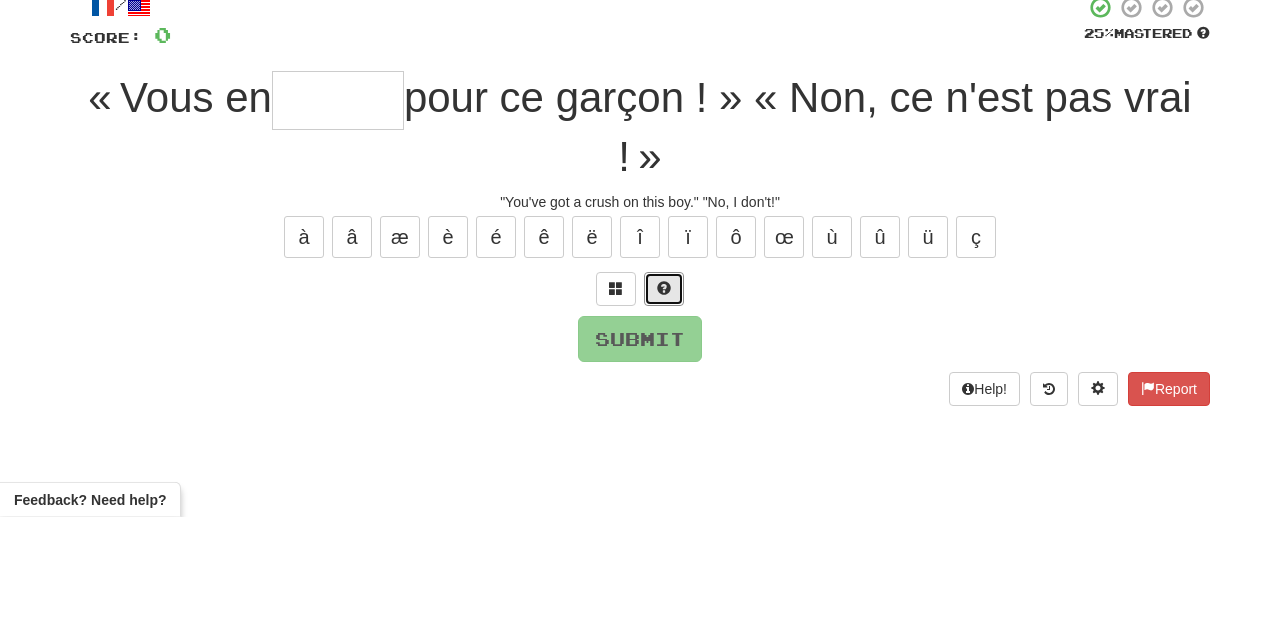 click at bounding box center (664, 416) 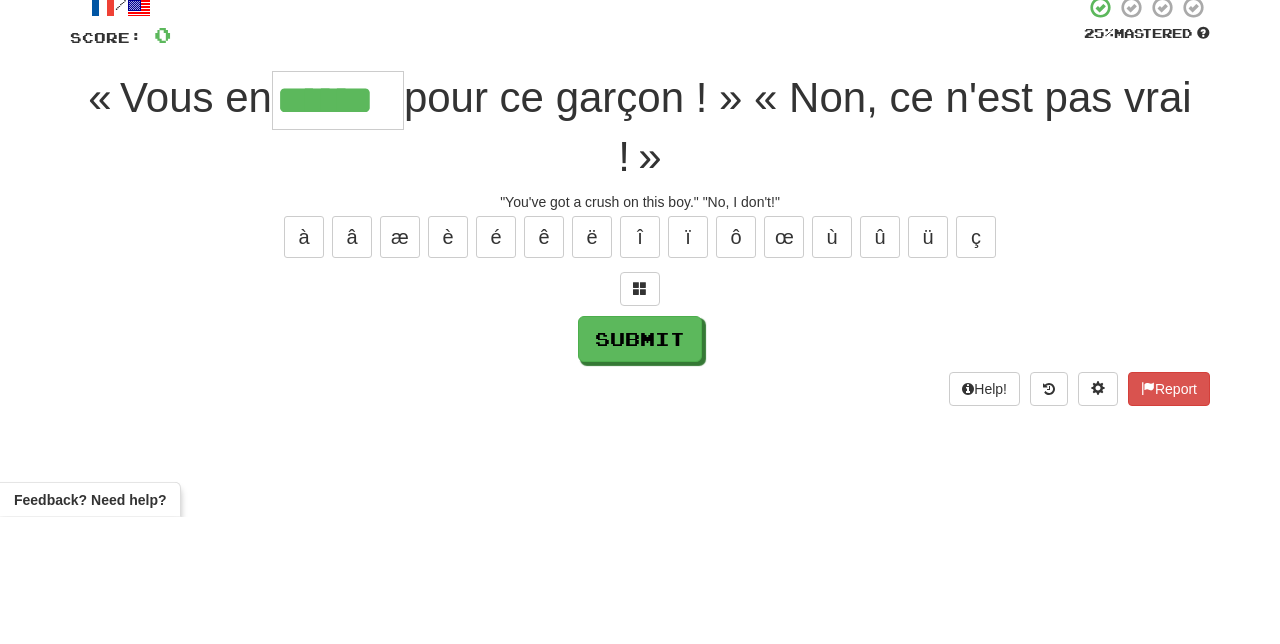 type on "******" 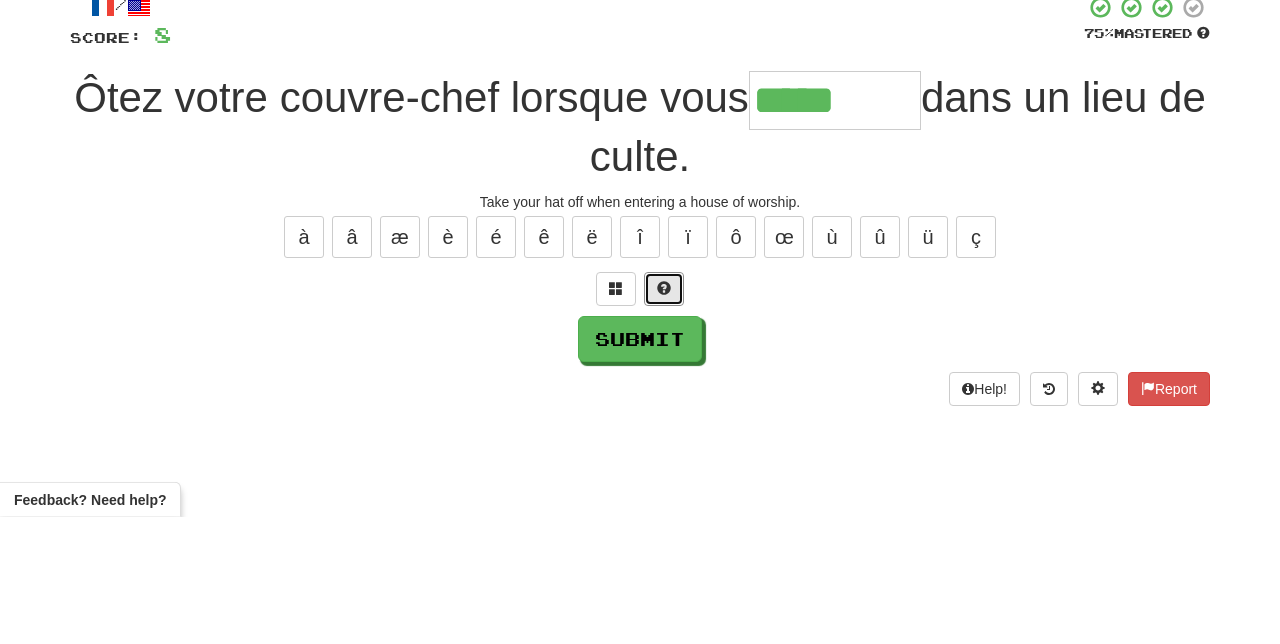 click at bounding box center [664, 415] 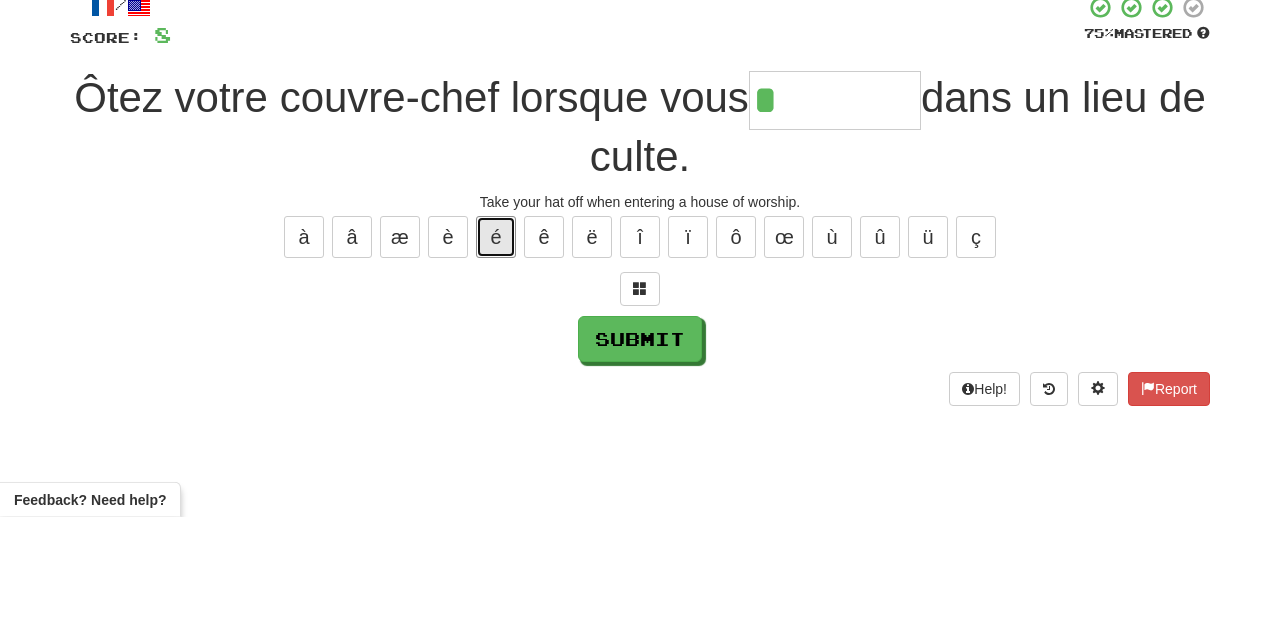click on "é" at bounding box center (496, 364) 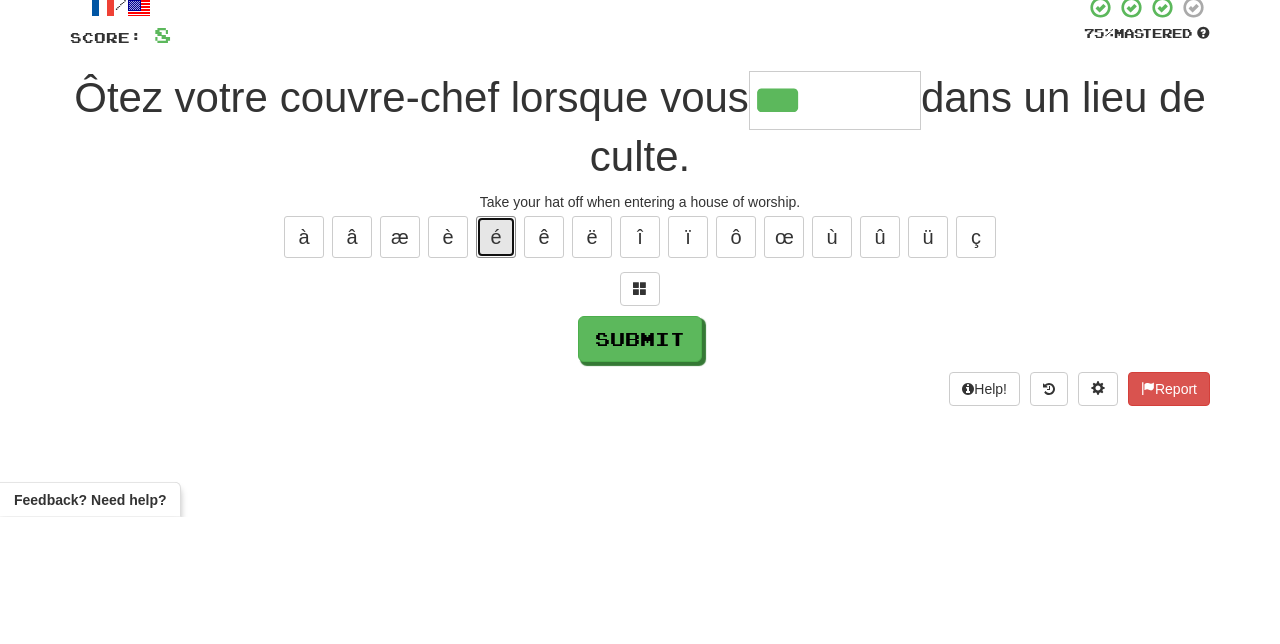 click on "é" at bounding box center [496, 364] 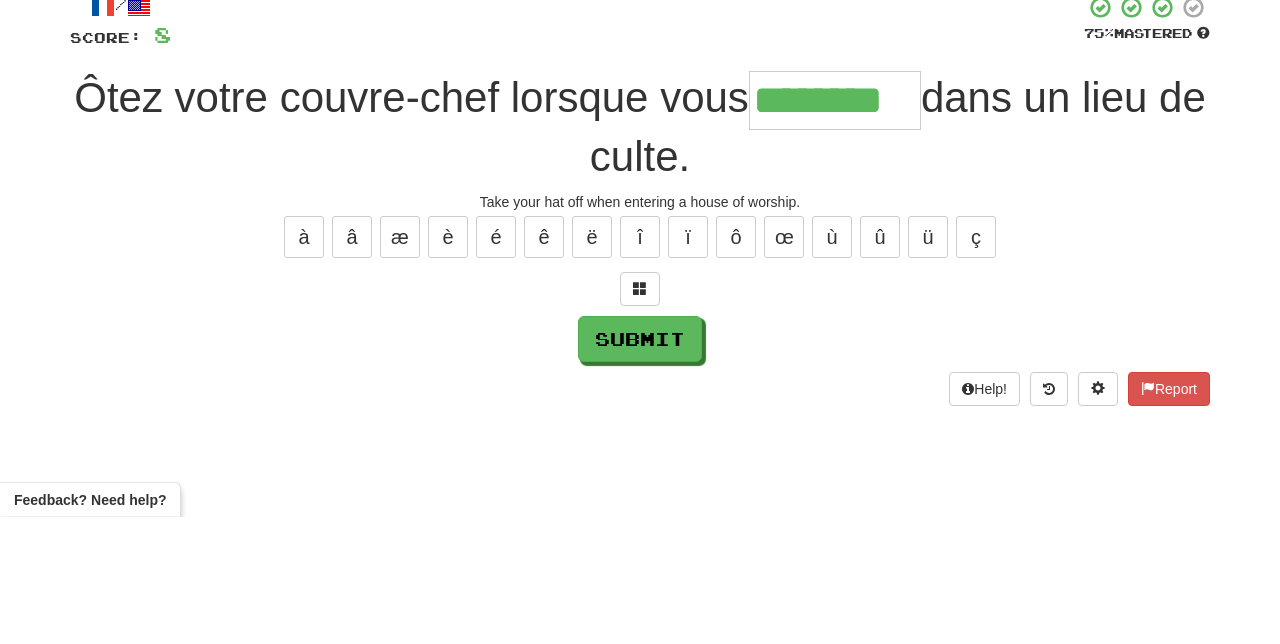 type on "********" 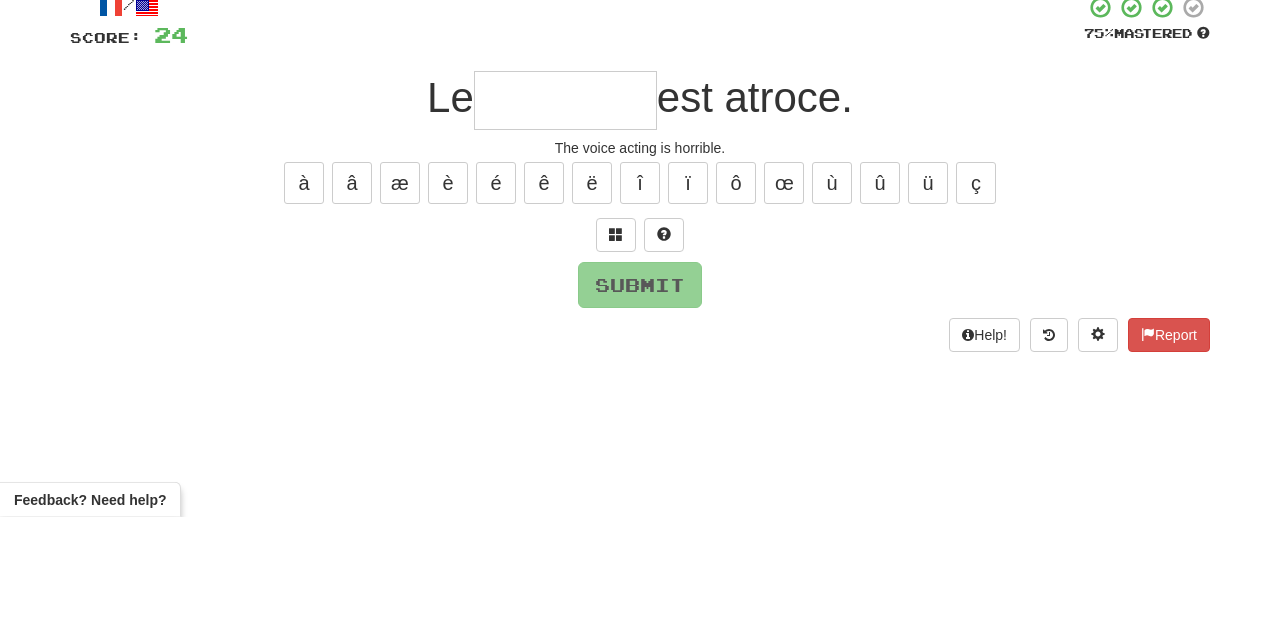 type on "*" 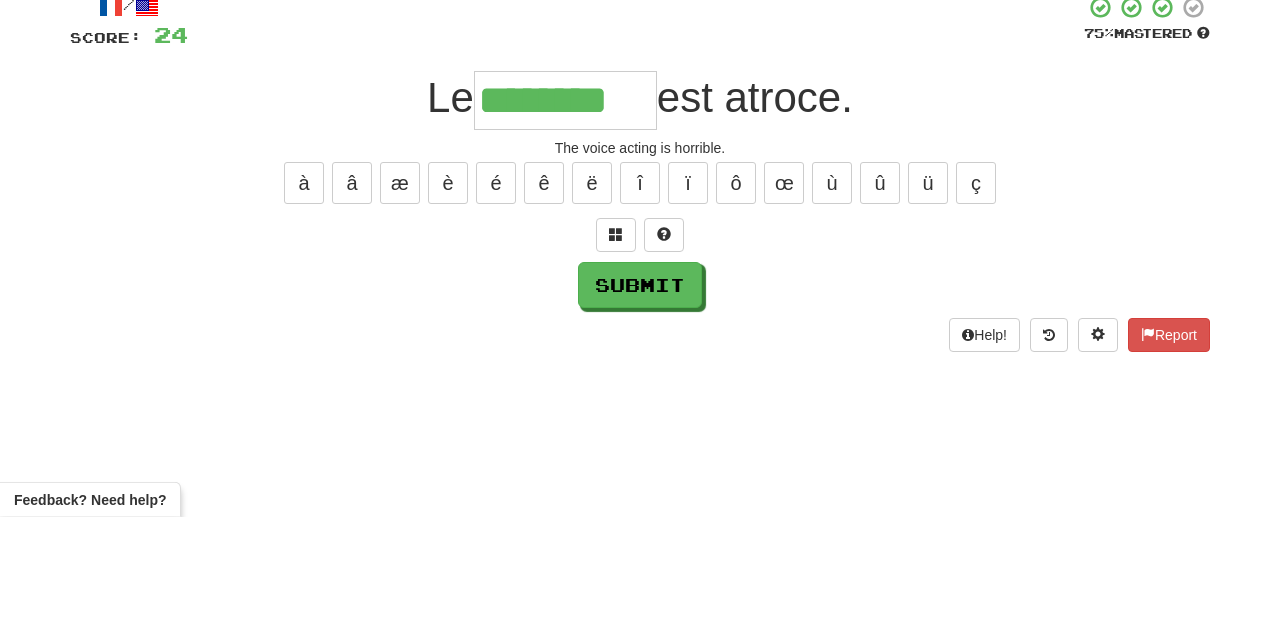 type on "********" 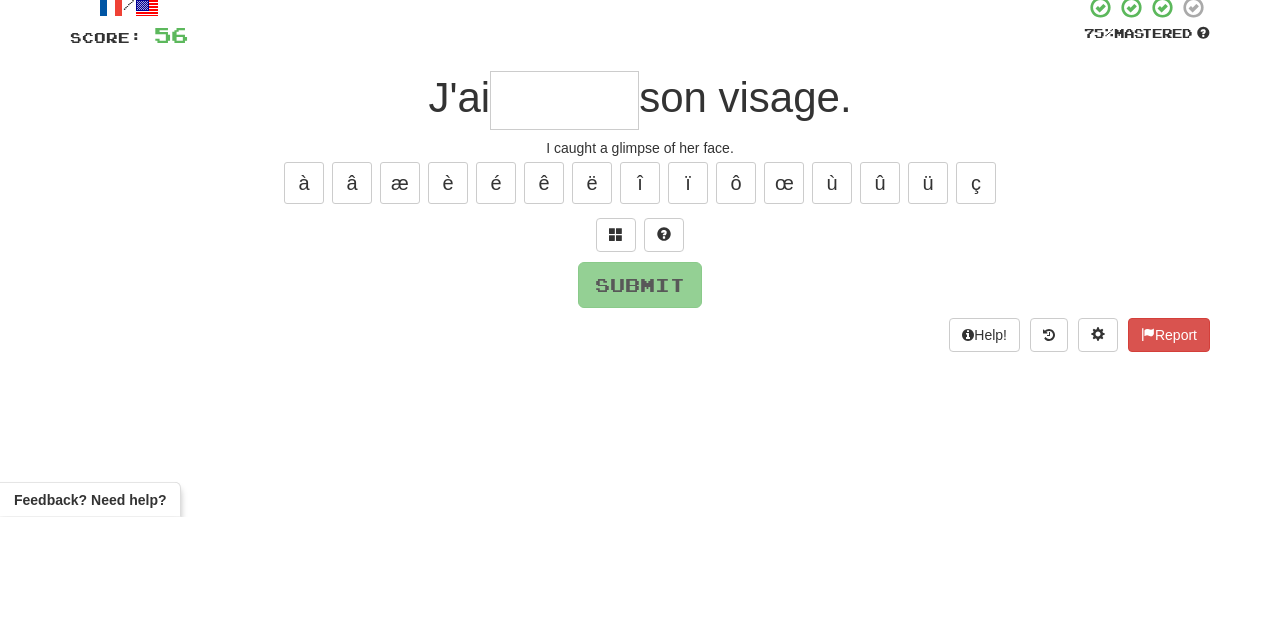 type on "*" 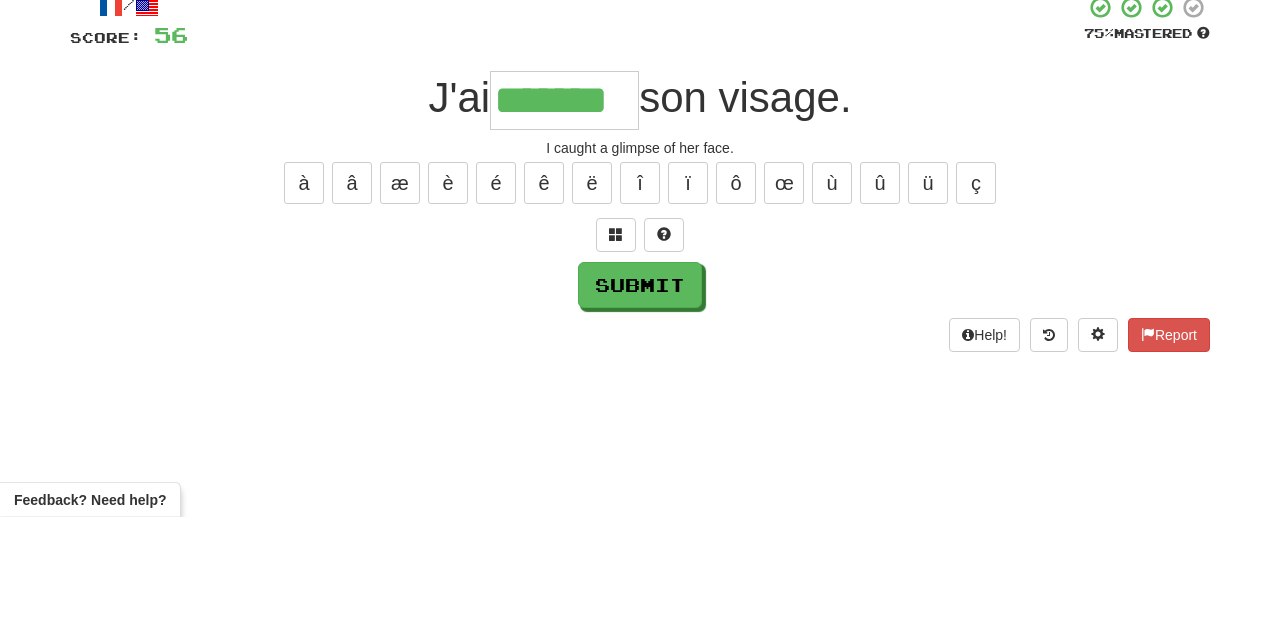 type on "*******" 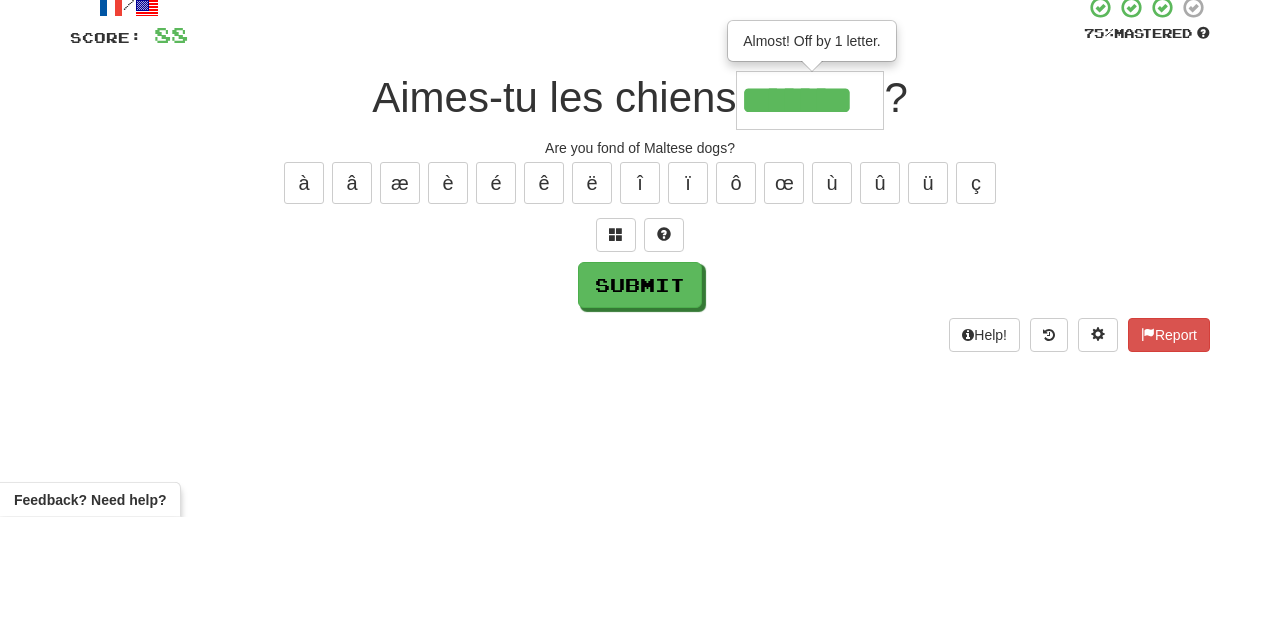 type on "*******" 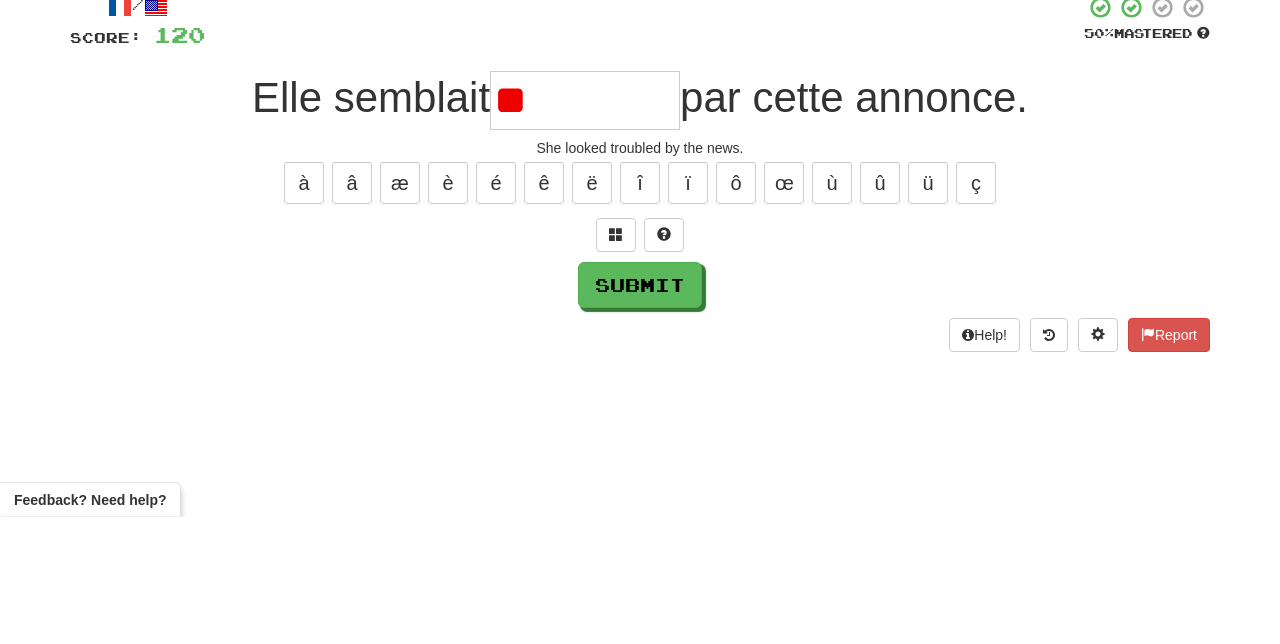 type on "*" 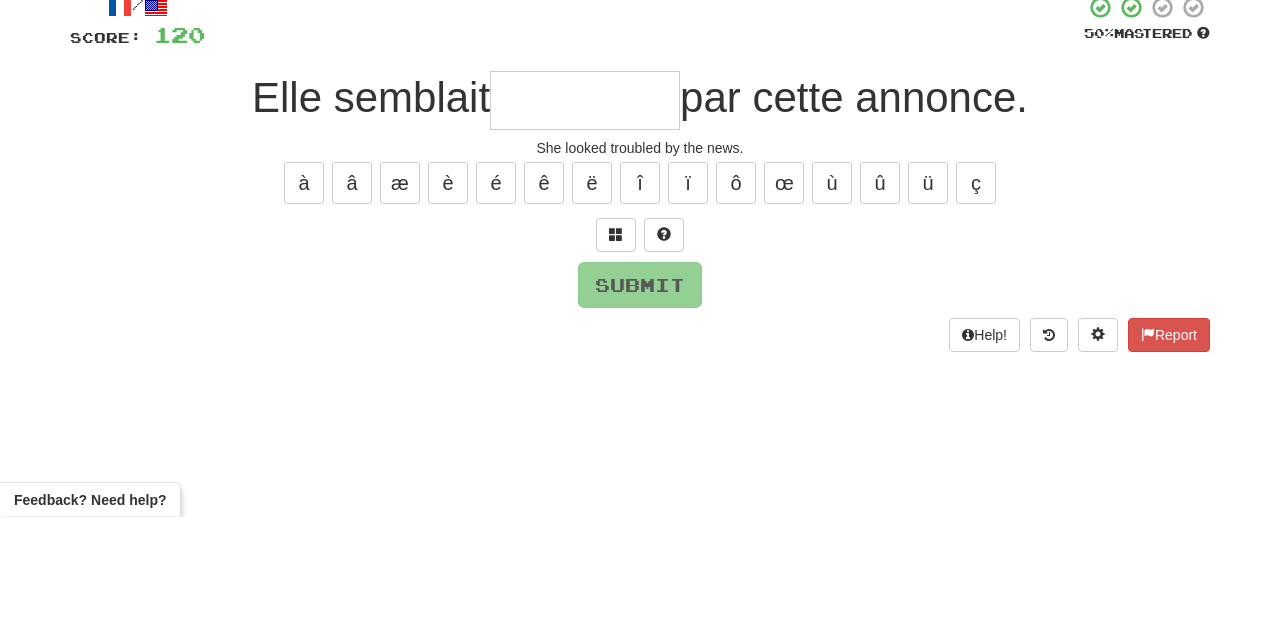 type on "*" 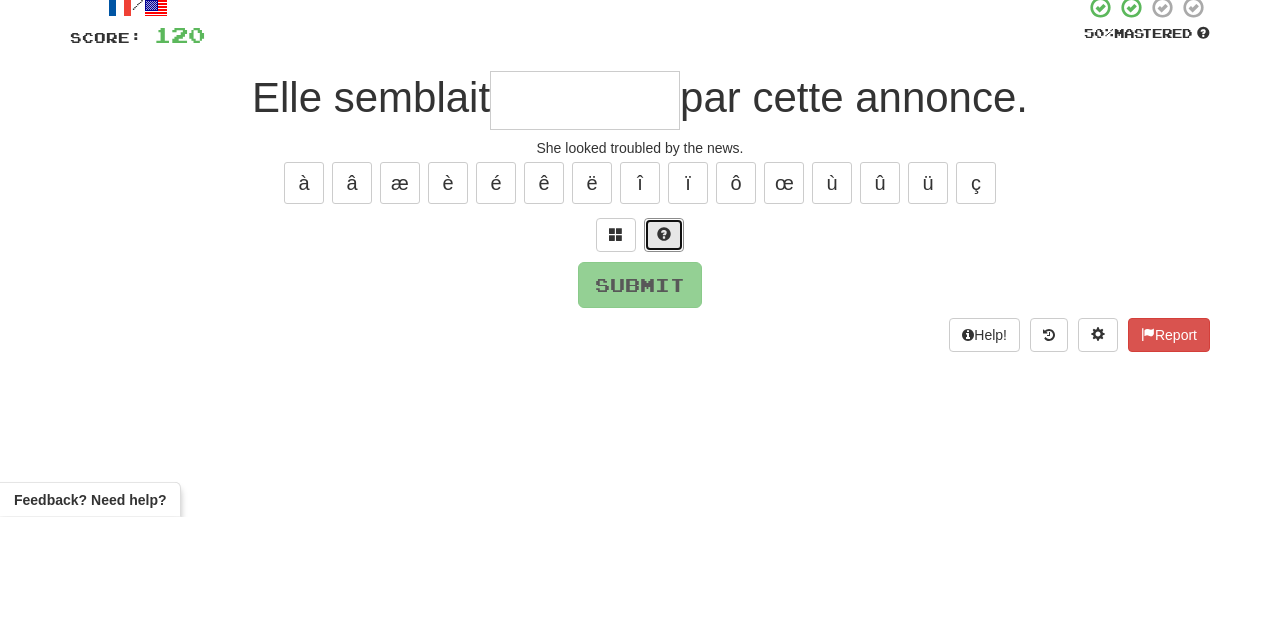 click at bounding box center (664, 361) 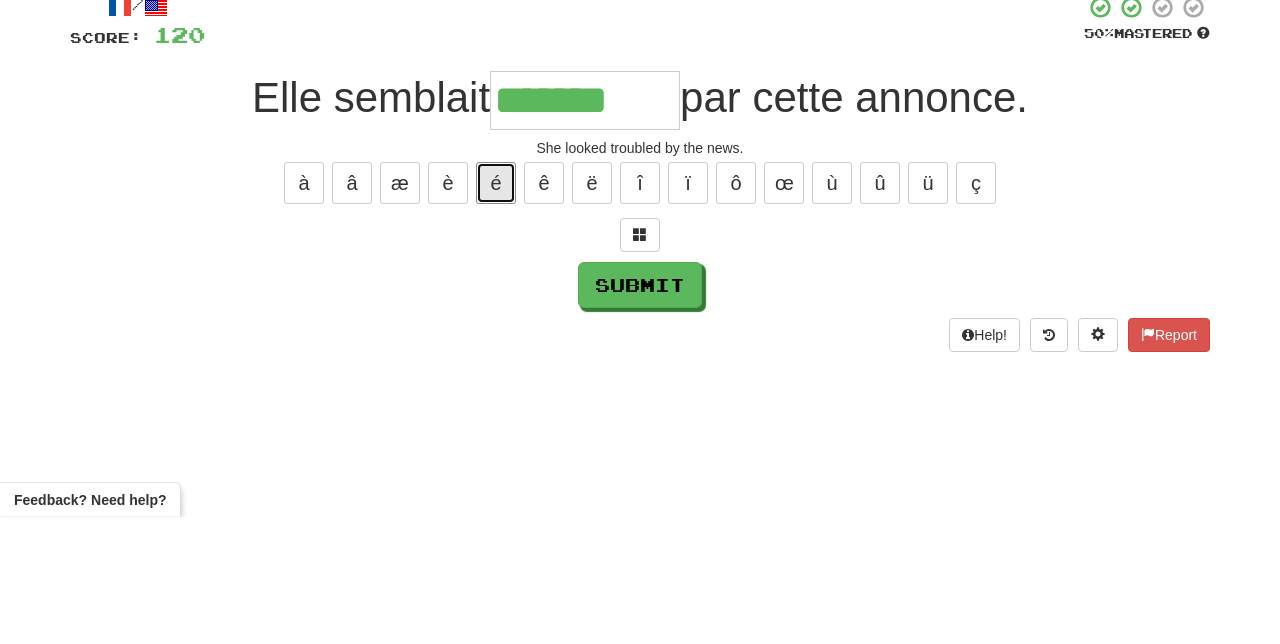 click on "é" at bounding box center [496, 310] 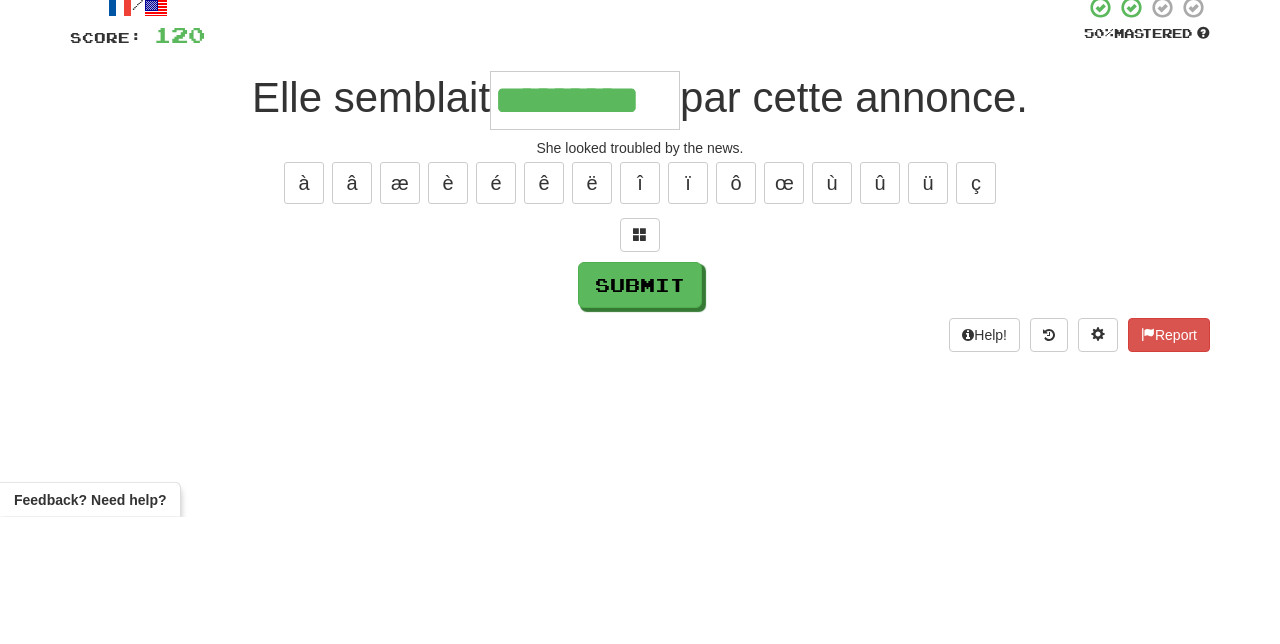 type on "*********" 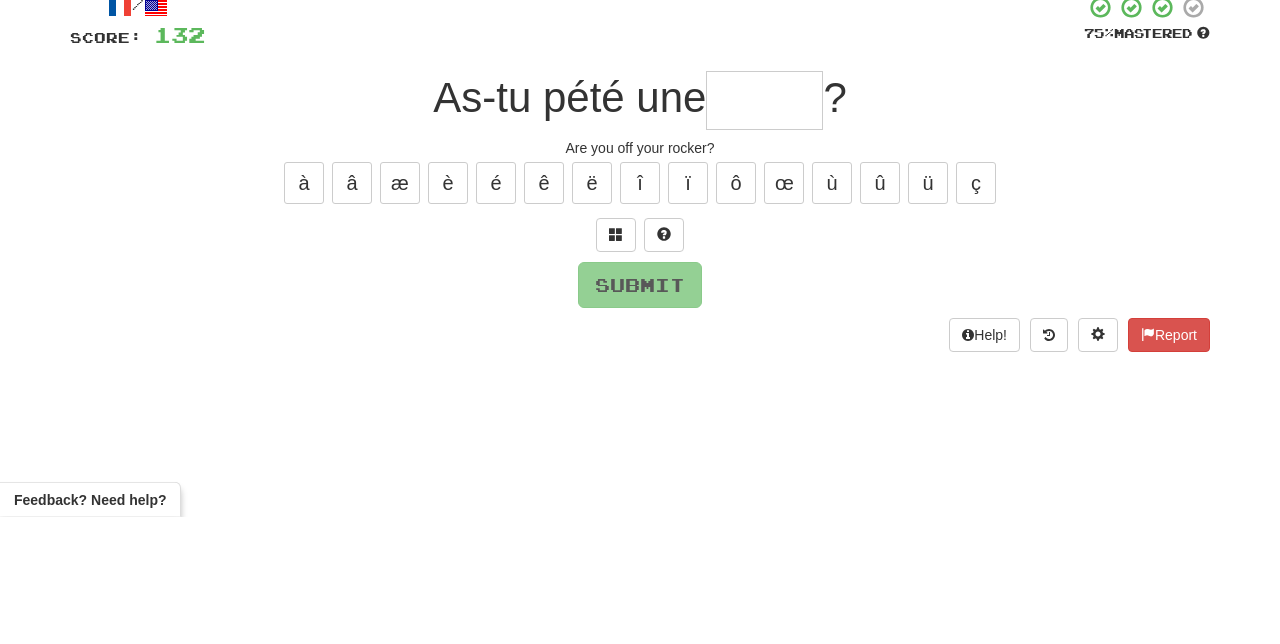 type on "*" 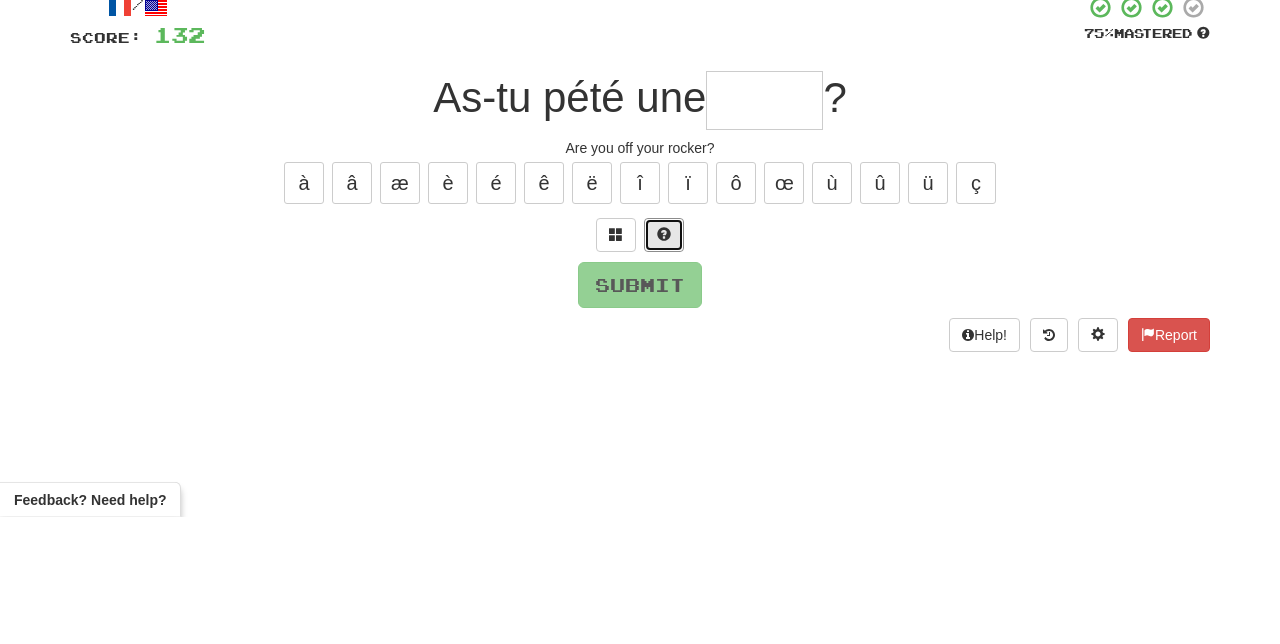 click at bounding box center (664, 361) 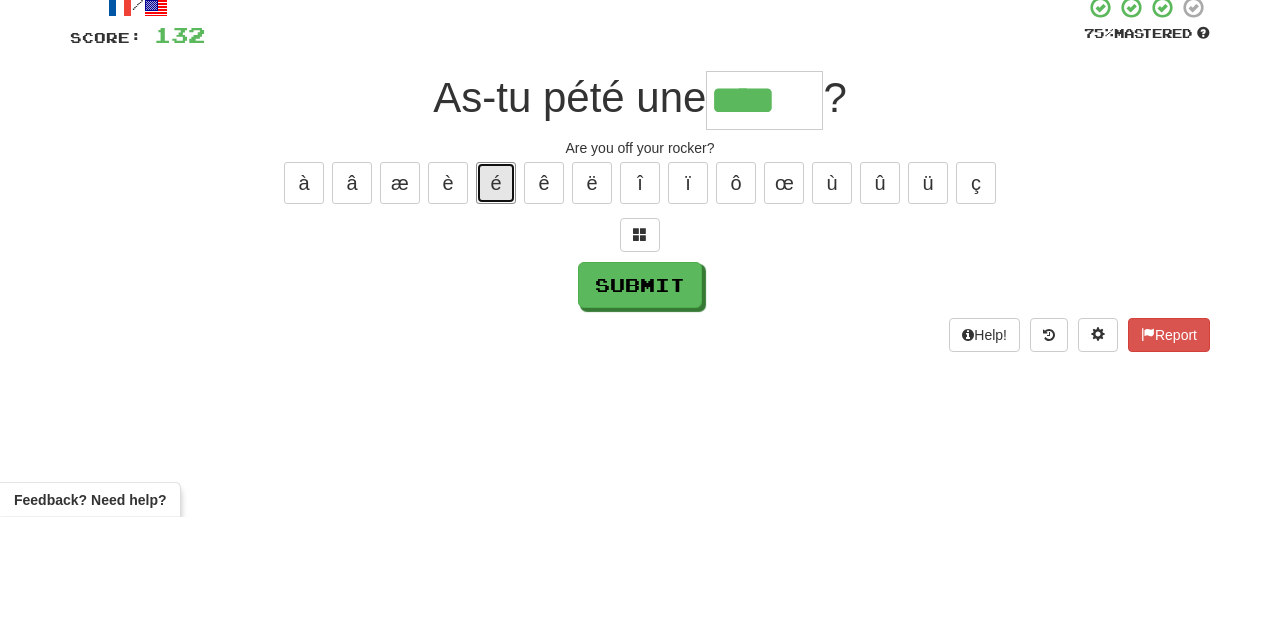 click on "é" at bounding box center [496, 310] 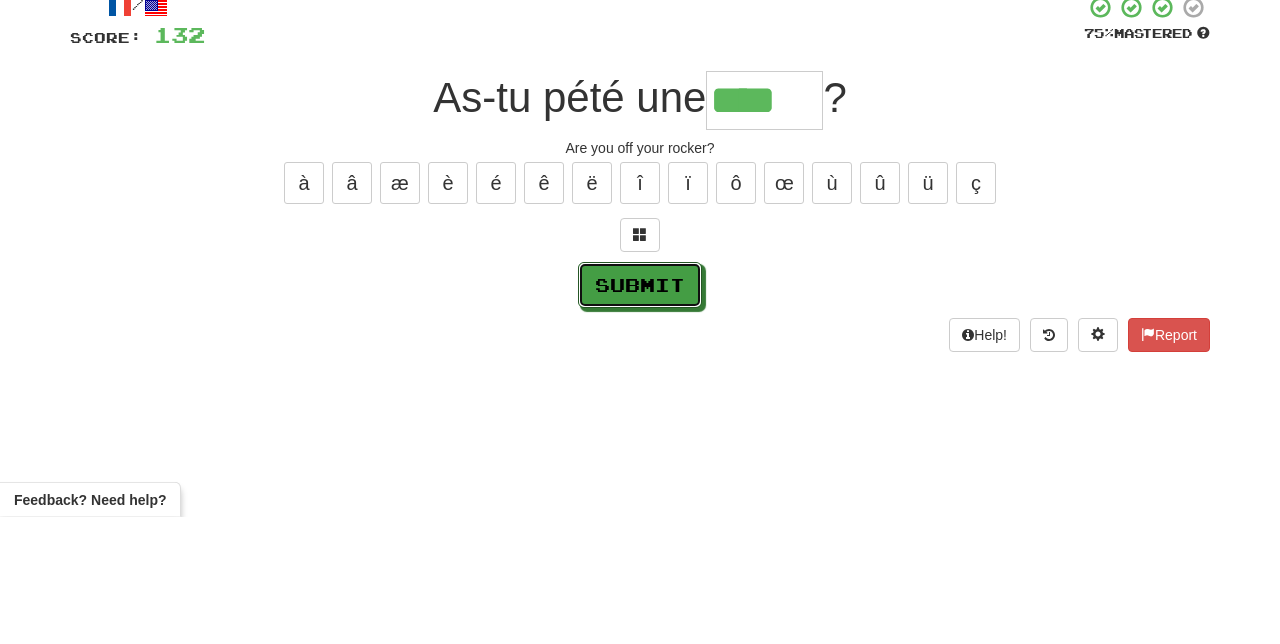 click on "Submit" at bounding box center [640, 412] 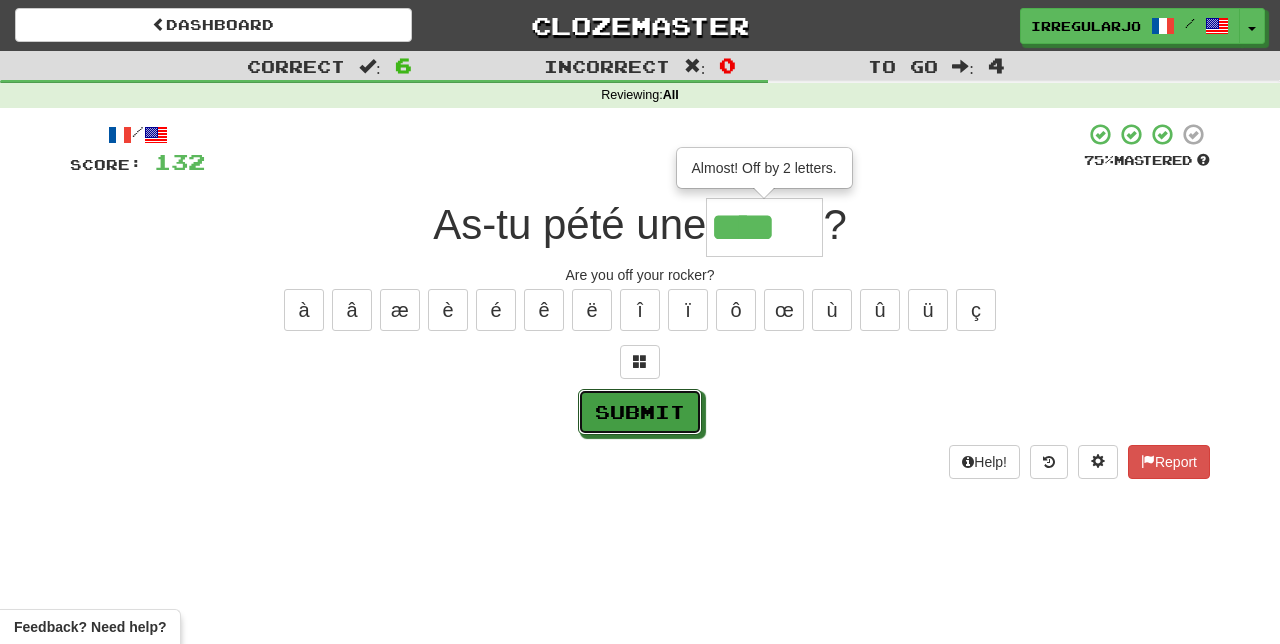 click on "Submit" at bounding box center [640, 412] 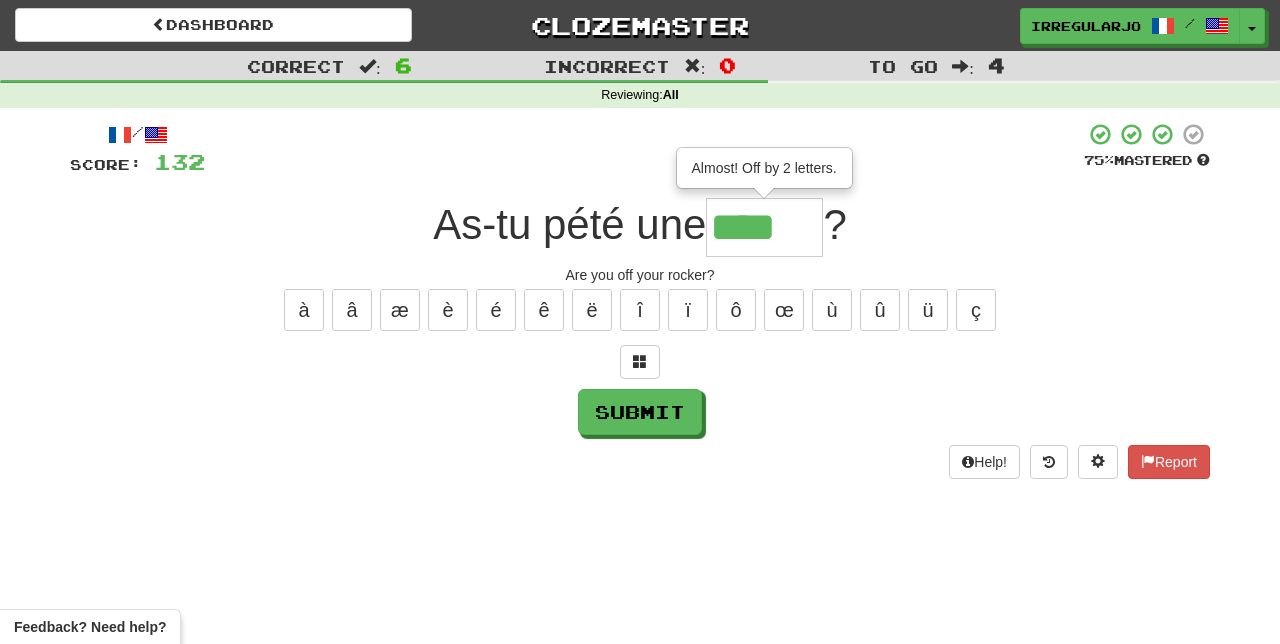 type on "******" 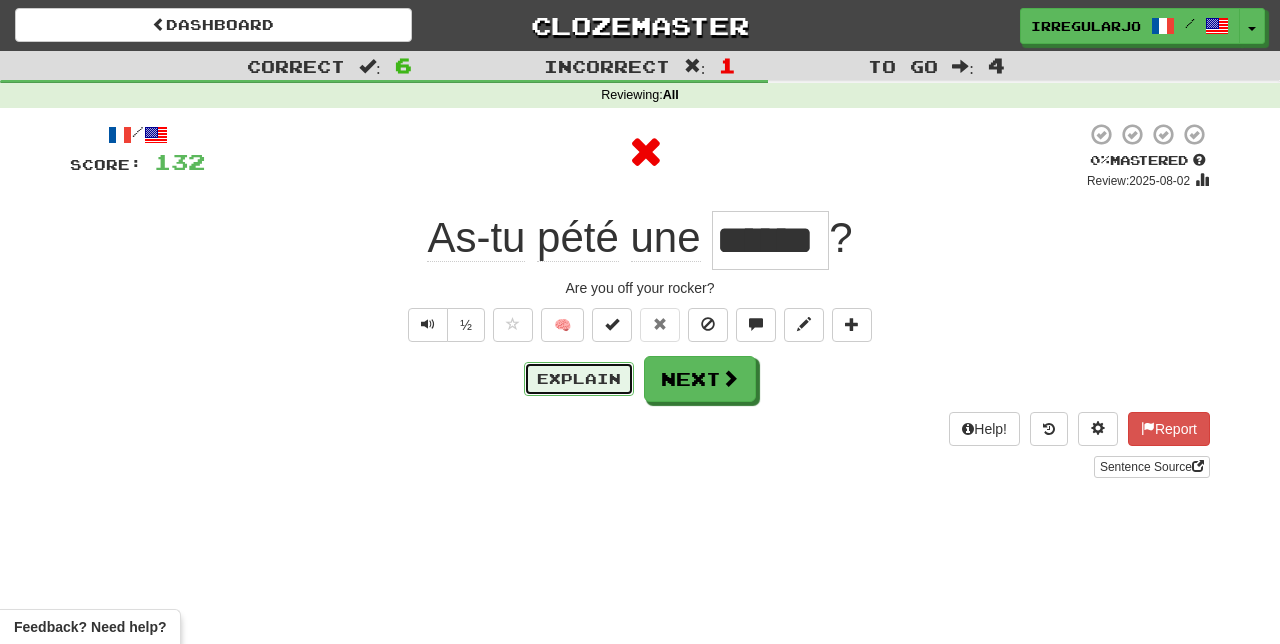 click on "Explain" at bounding box center (579, 379) 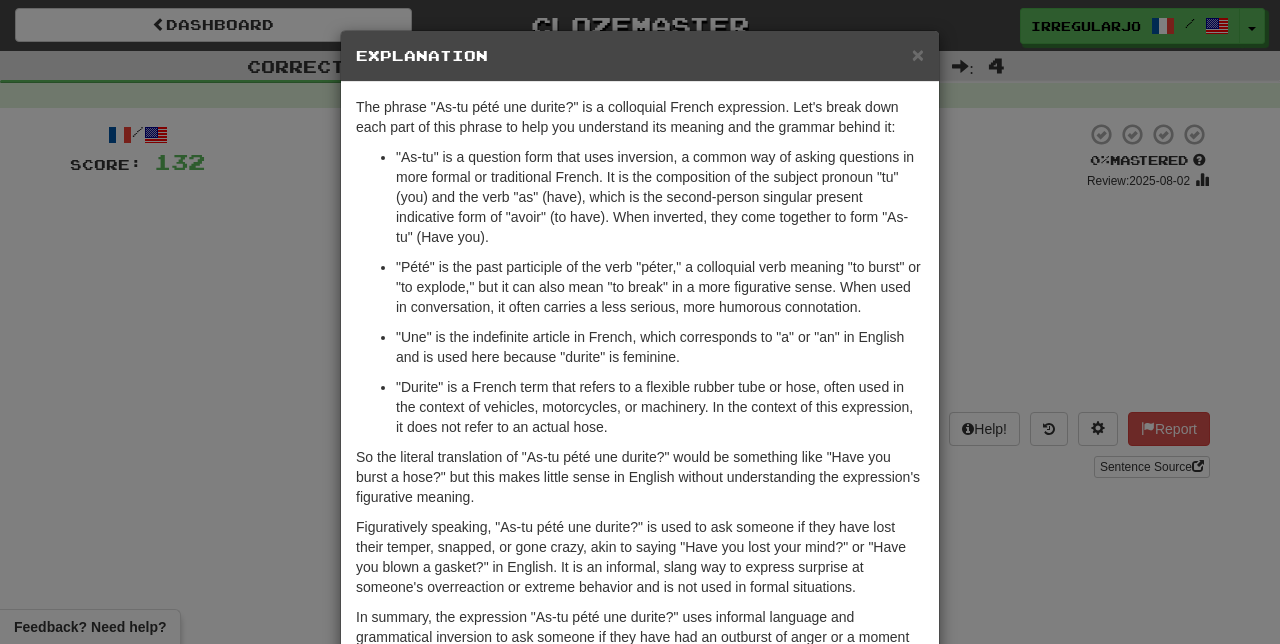 click on "× Explanation The phrase "As-tu pété une durite?" is a colloquial French expression. Let's break down each part of this phrase to help you understand its meaning and the grammar behind it:
"As-tu" is a question form that uses inversion, a common way of asking questions in more formal or traditional French. It is the composition of the subject pronoun "tu" (you) and the verb "as" (have), which is the second-person singular present indicative form of "avoir" (to have). When inverted, they come together to form "As-tu" (Have you).
"Pété" is the past participle of the verb "péter," a colloquial verb meaning "to burst" or "to explode," but it can also mean "to break" in a more figurative sense. When used in conversation, it often carries a less serious, more humorous connotation.
"Une" is the indefinite article in French, which corresponds to "a" or "an" in English and is used here because "durite" is feminine.
In beta. Generated by ChatGPT. Like it? Hate it?  Let us know !" at bounding box center [640, 322] 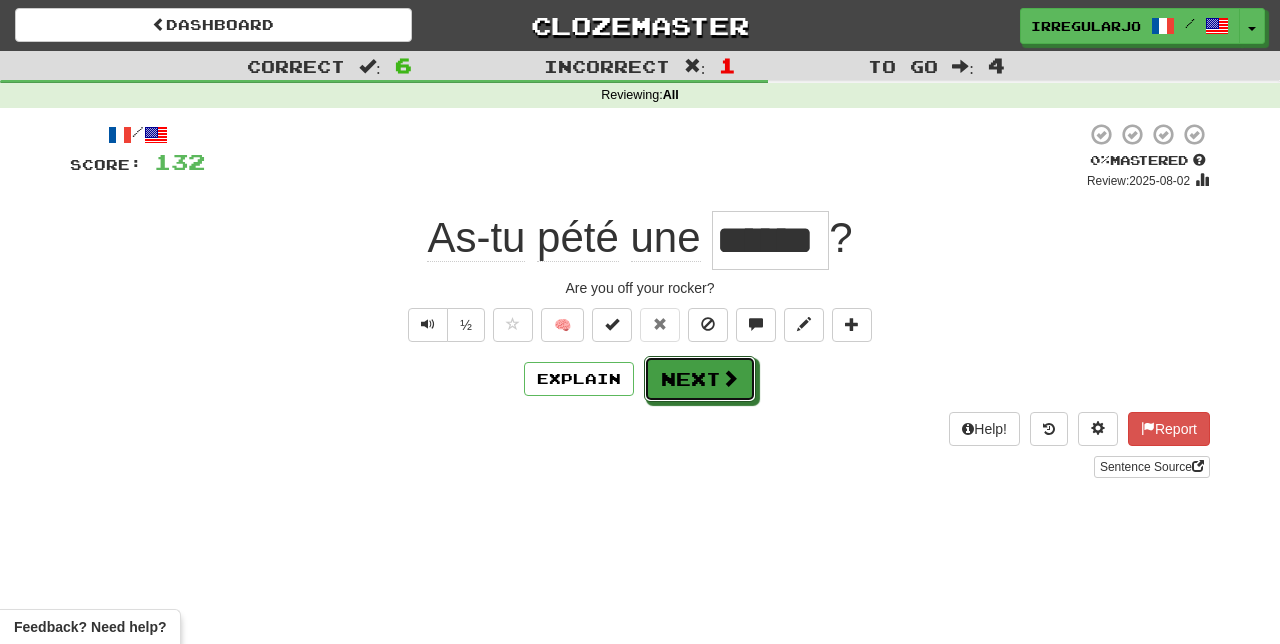 click on "Next" at bounding box center [700, 379] 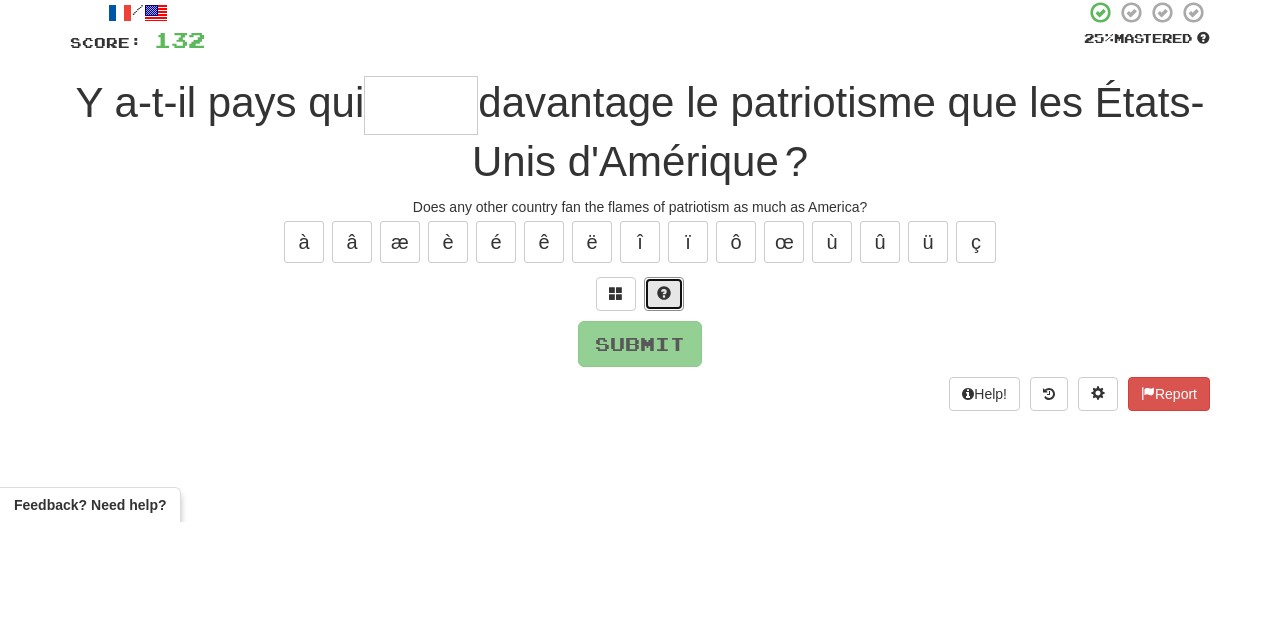 click at bounding box center [664, 416] 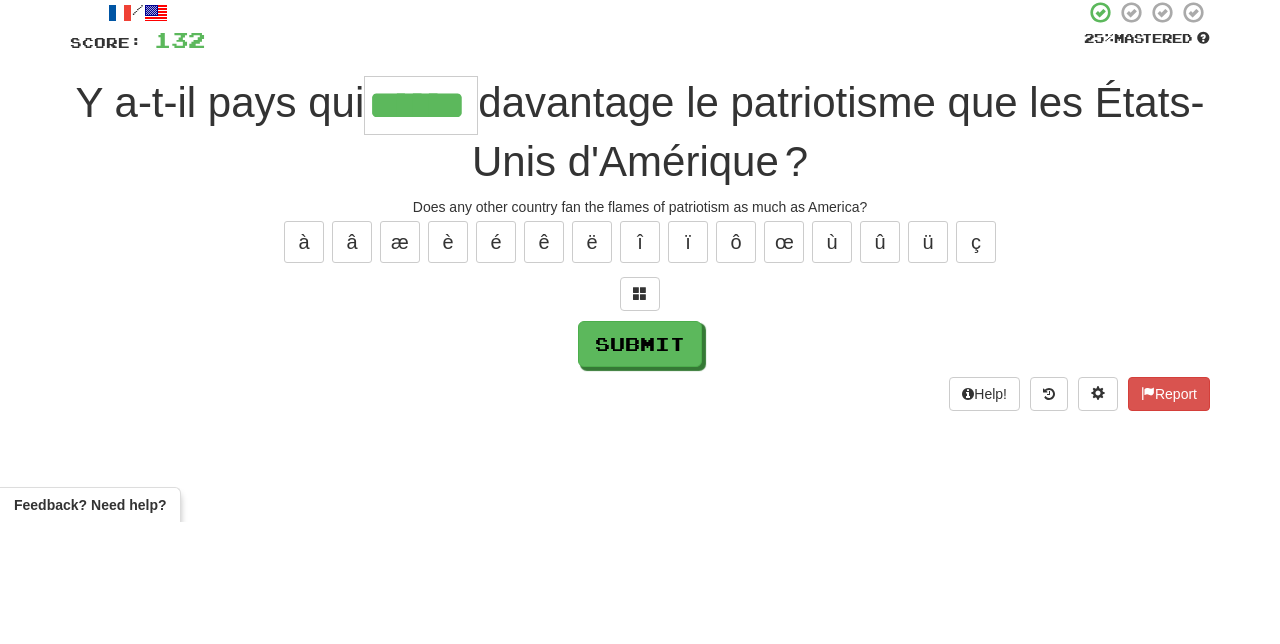 type on "******" 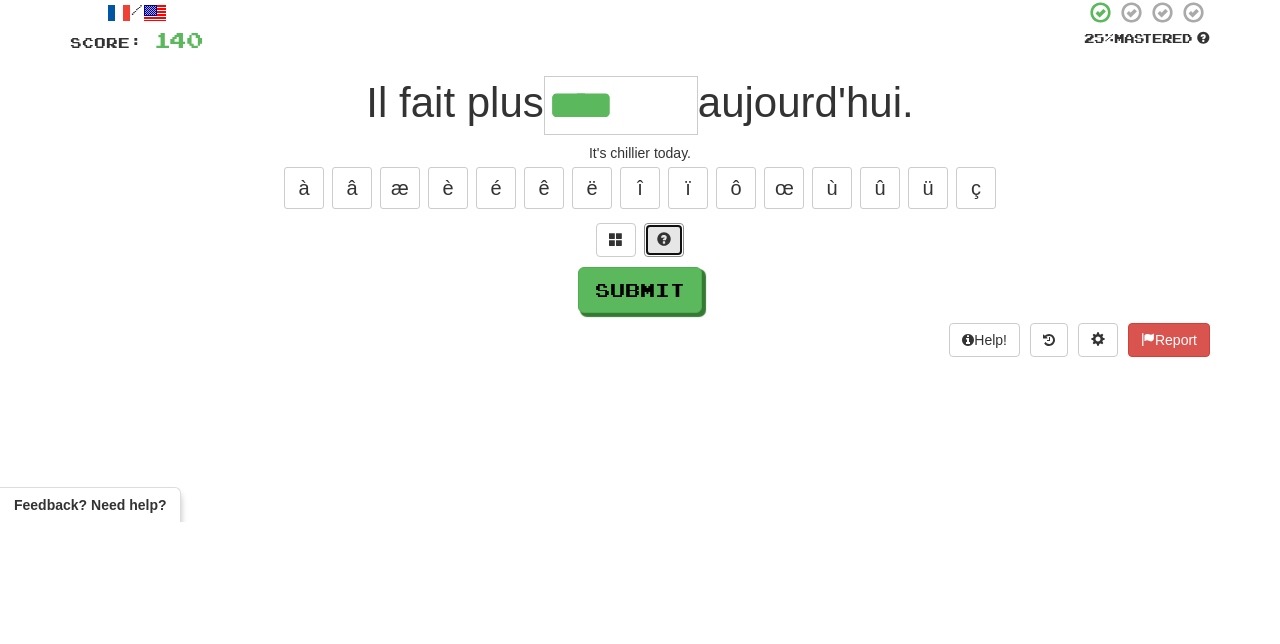 click at bounding box center (664, 362) 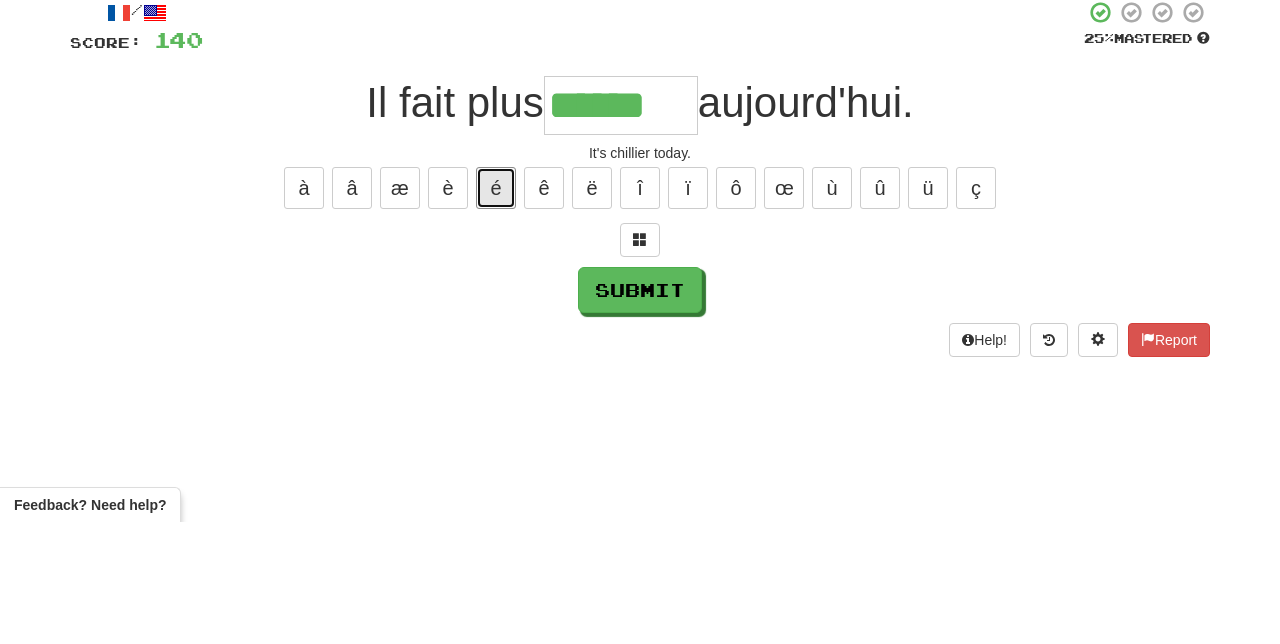 click on "é" at bounding box center [496, 310] 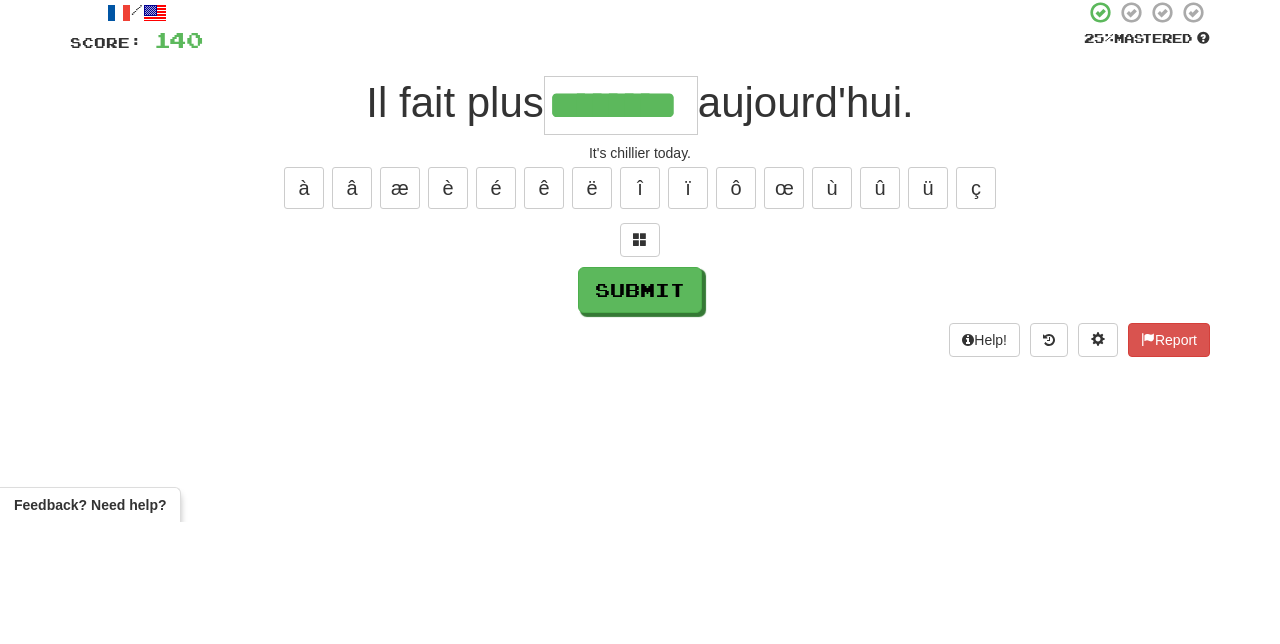 type on "********" 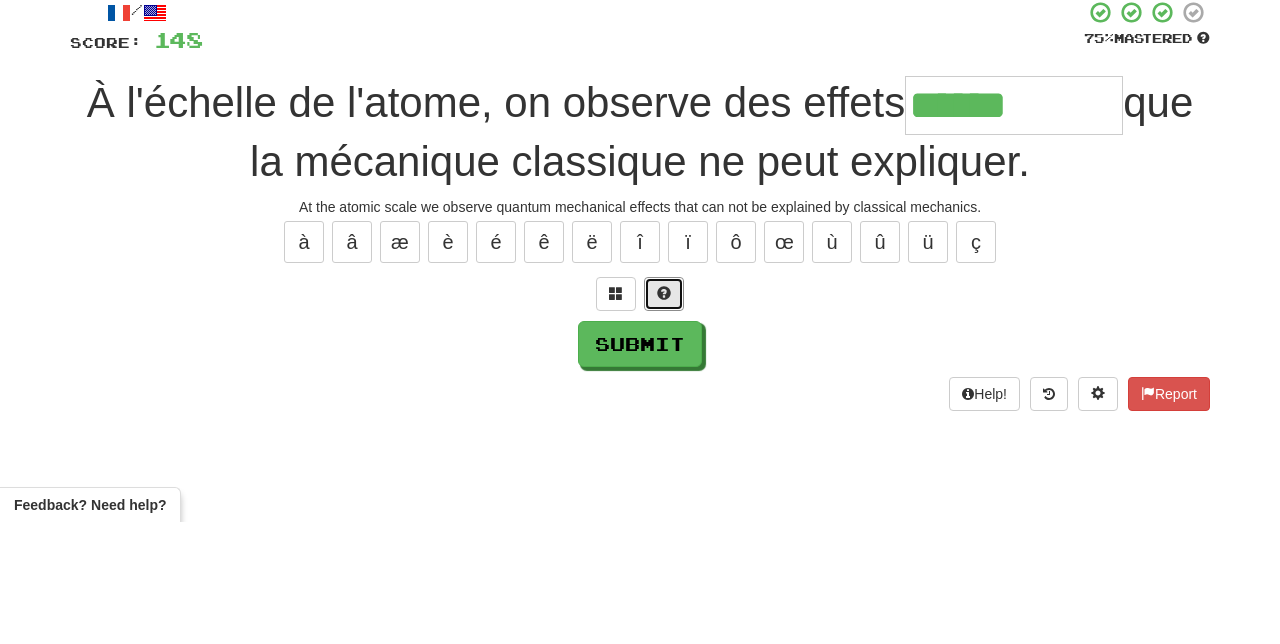 click at bounding box center (664, 415) 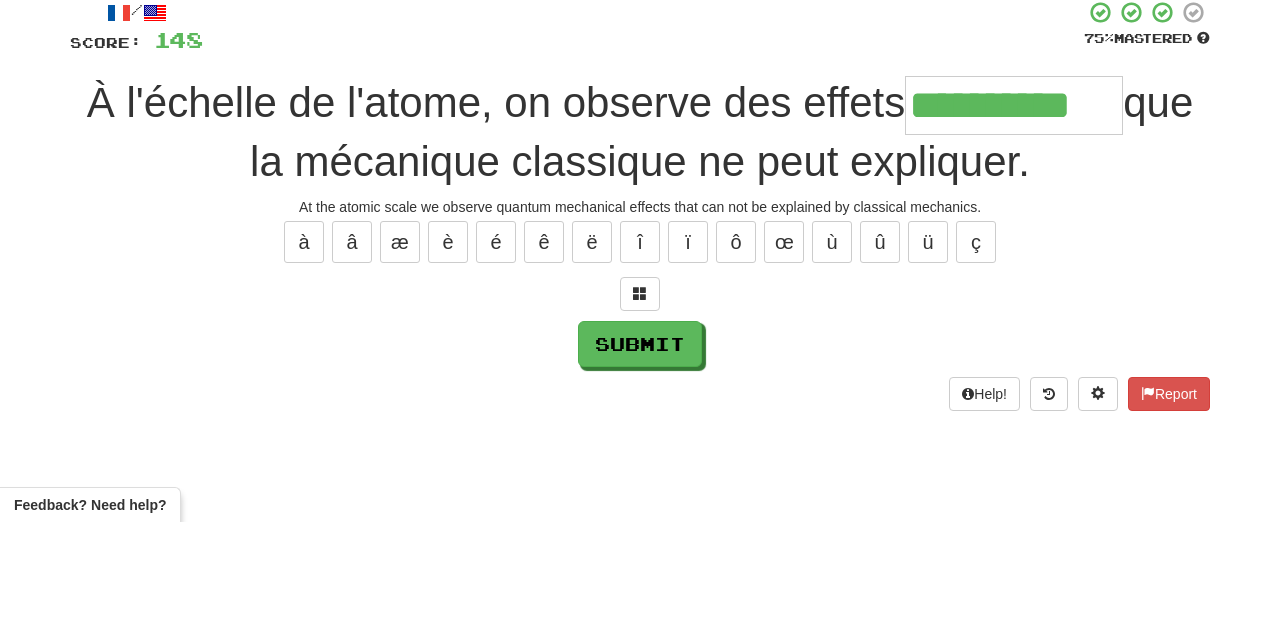 type on "**********" 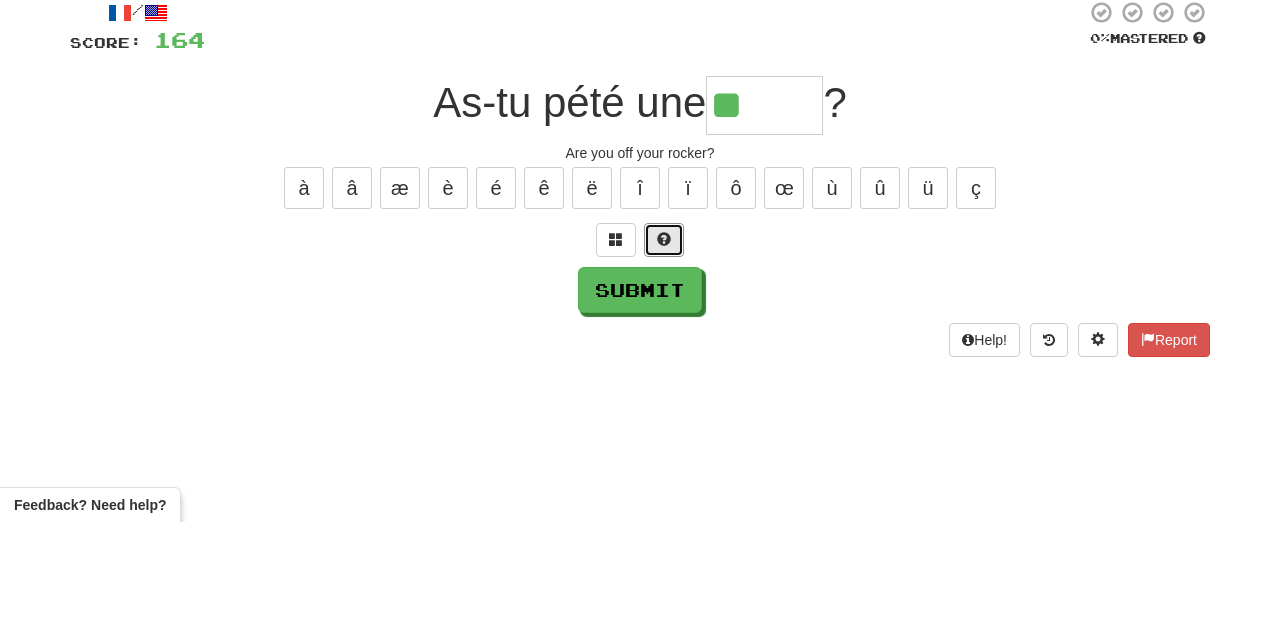 click at bounding box center (664, 362) 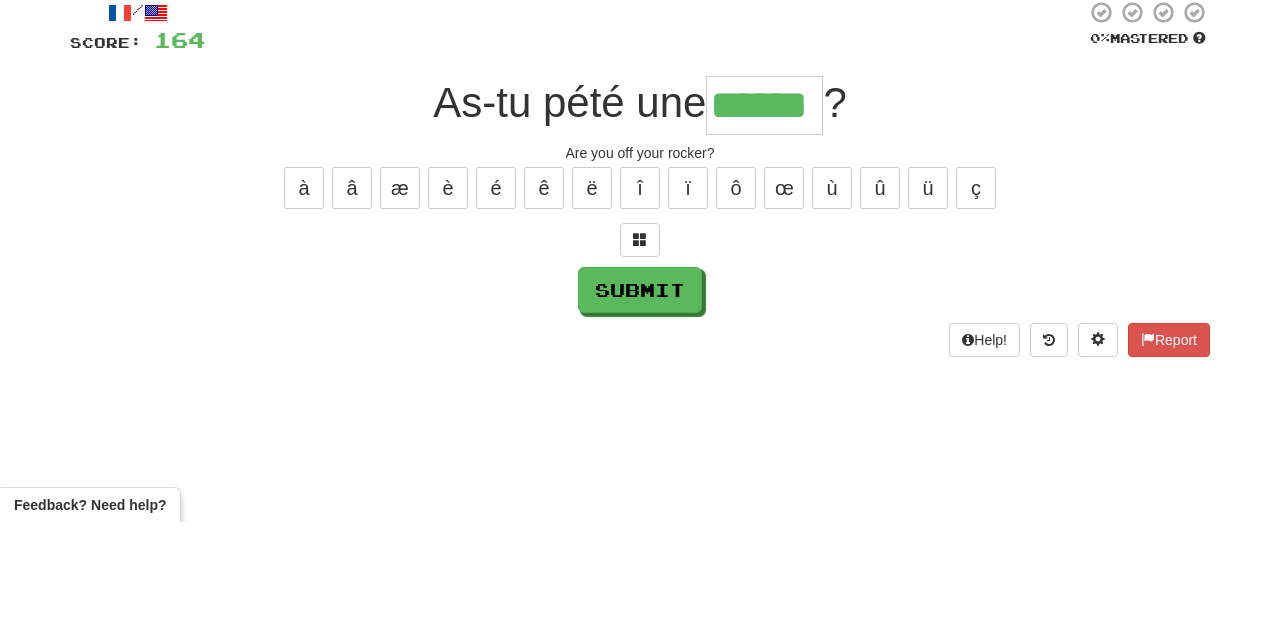 type on "******" 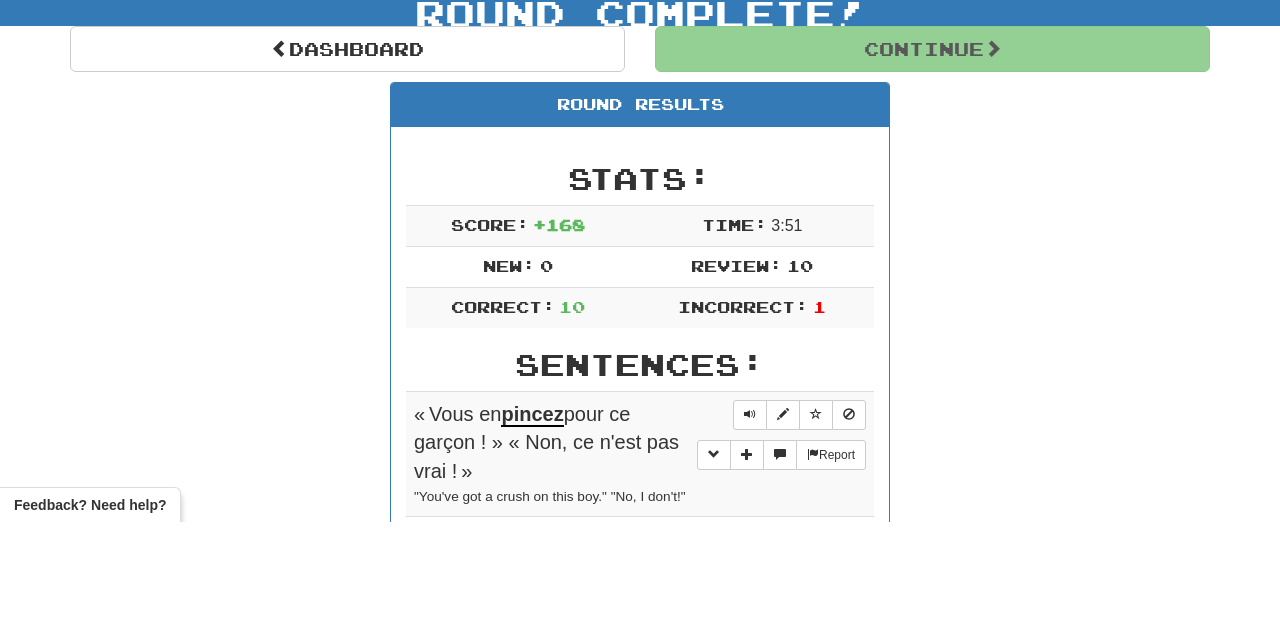 scroll, scrollTop: 12, scrollLeft: 0, axis: vertical 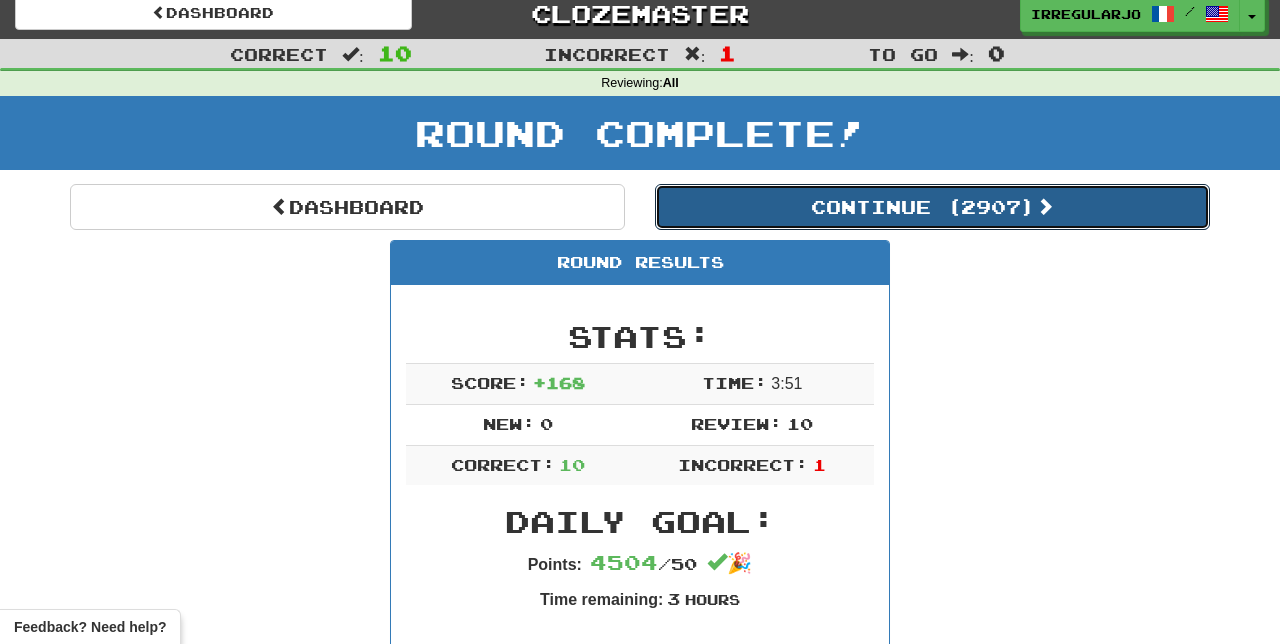 click on "Continue ( 2907 )" at bounding box center (932, 207) 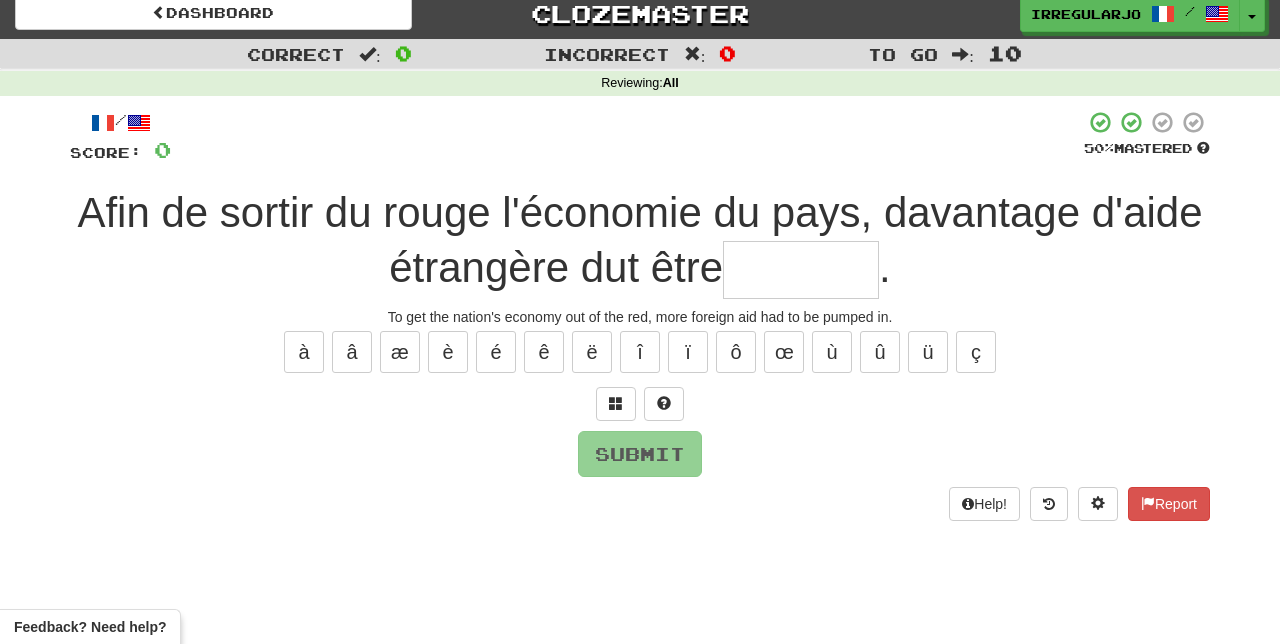 type on "*" 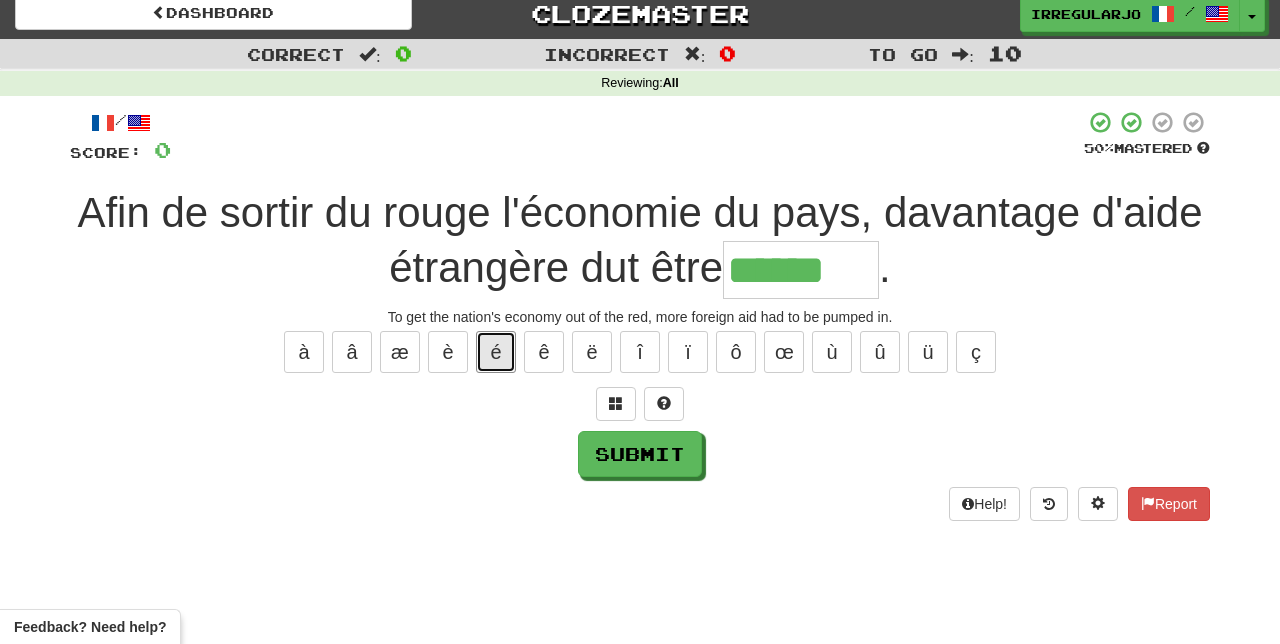 click on "é" at bounding box center [496, 352] 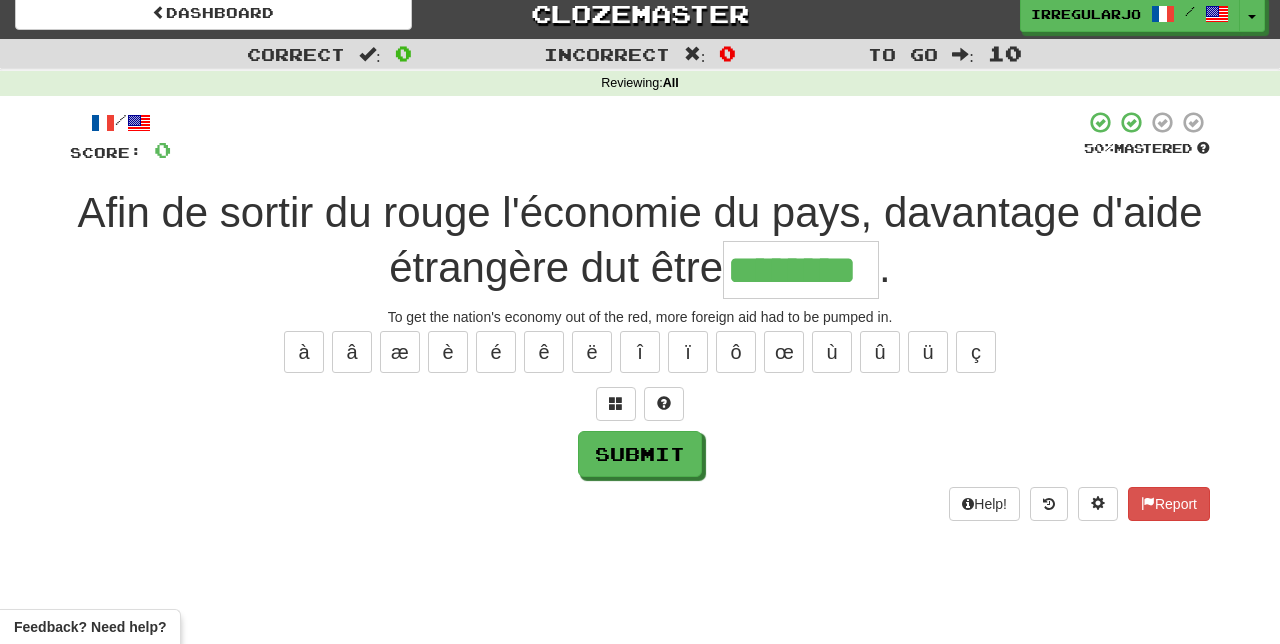 type on "********" 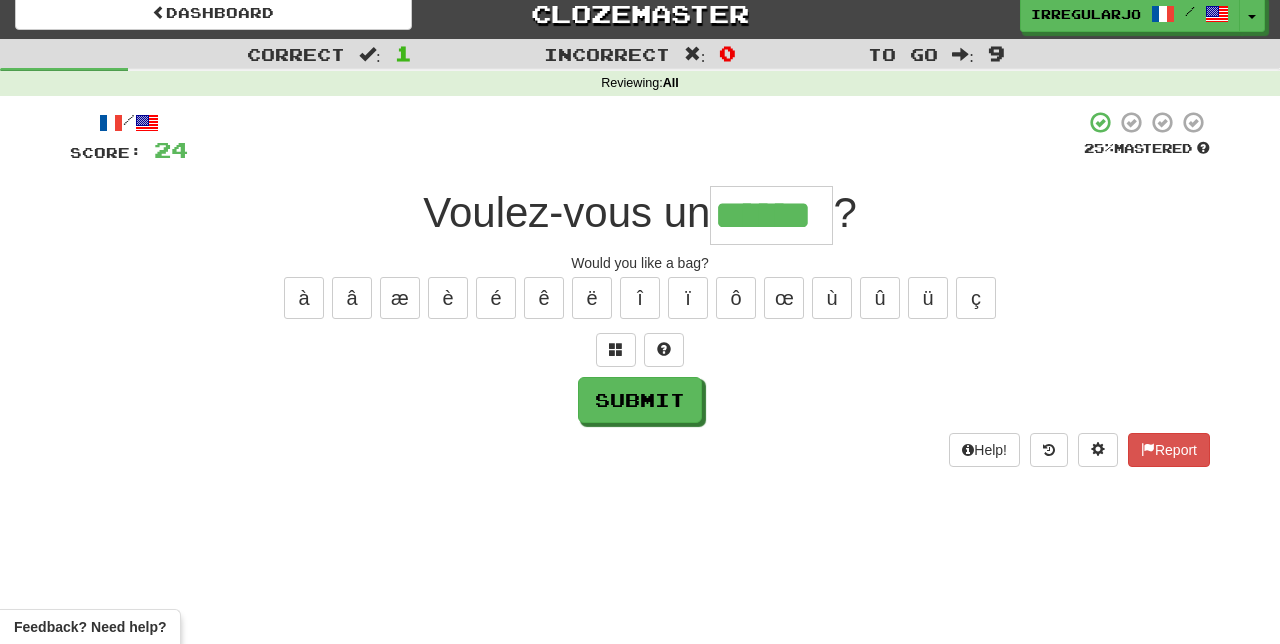 scroll, scrollTop: 0, scrollLeft: 9, axis: horizontal 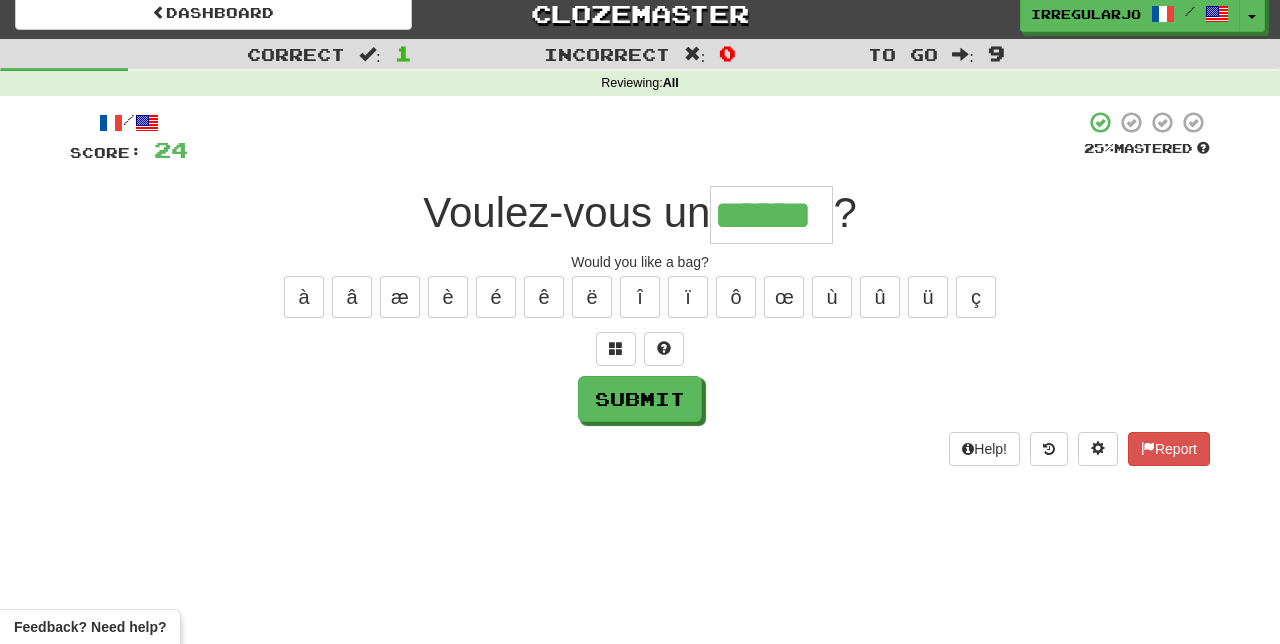 type on "*****" 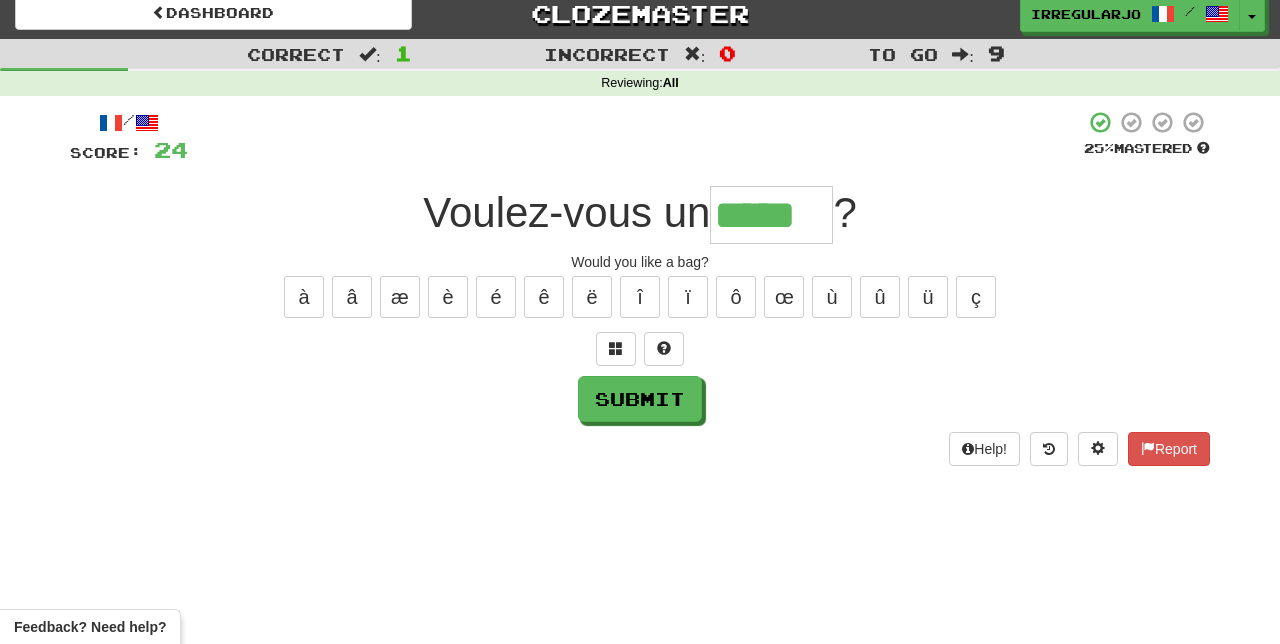 scroll, scrollTop: 0, scrollLeft: 0, axis: both 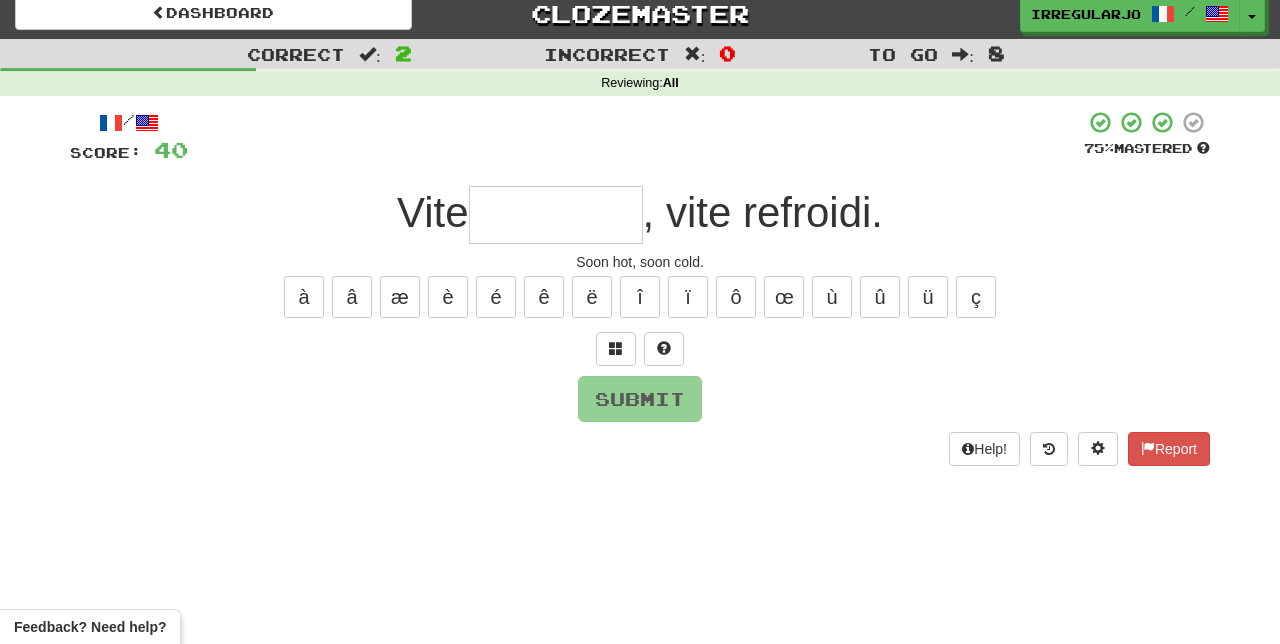 type on "*" 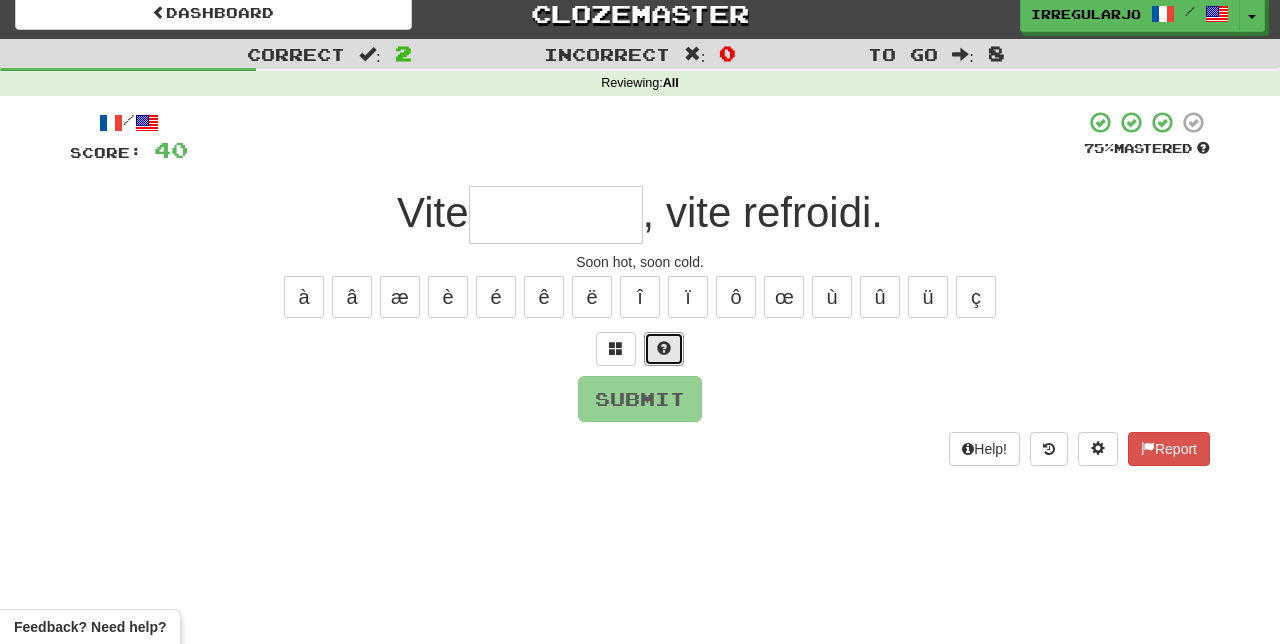 click at bounding box center (664, 349) 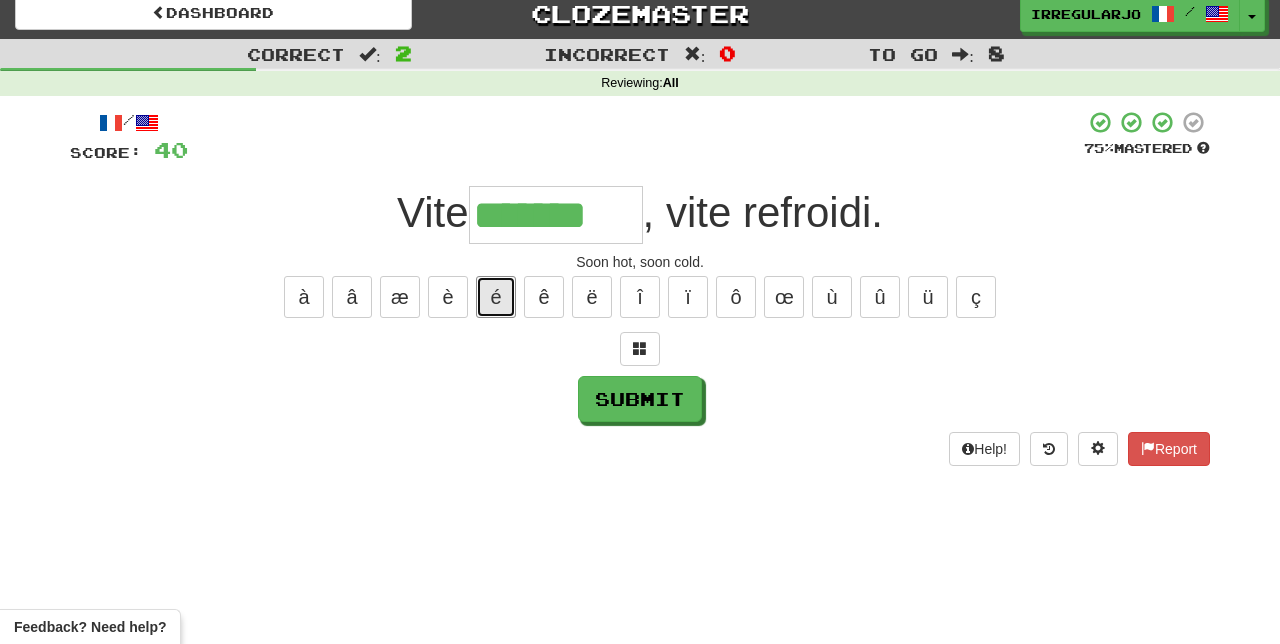 click on "é" at bounding box center [496, 297] 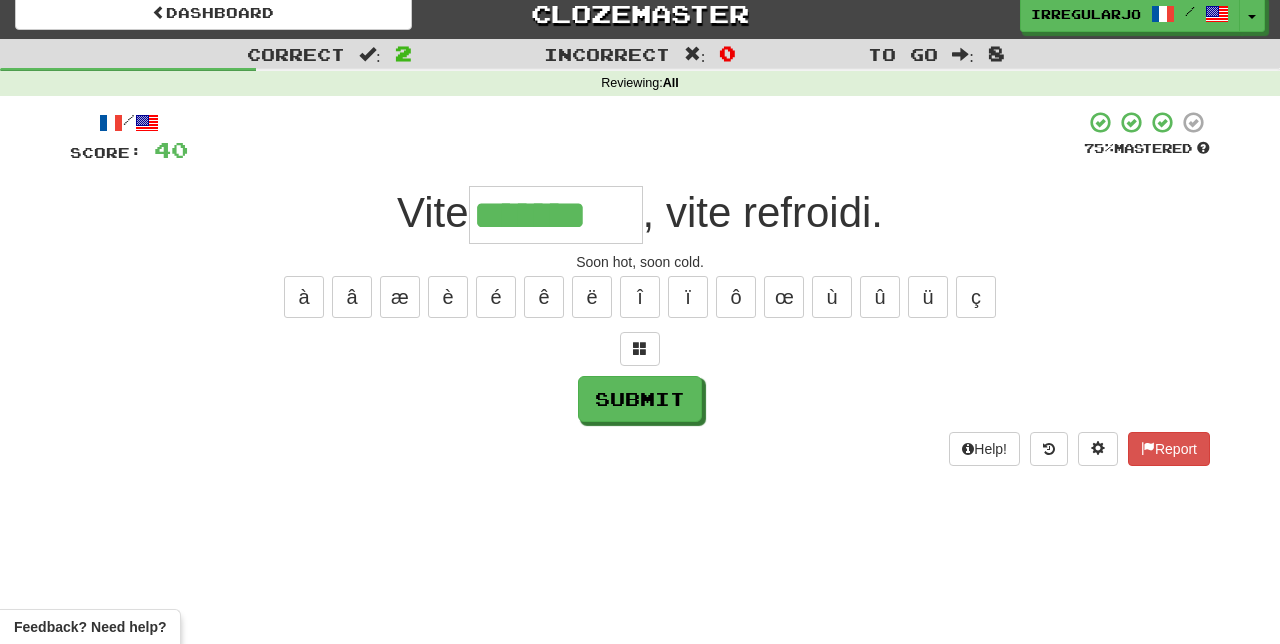 type on "********" 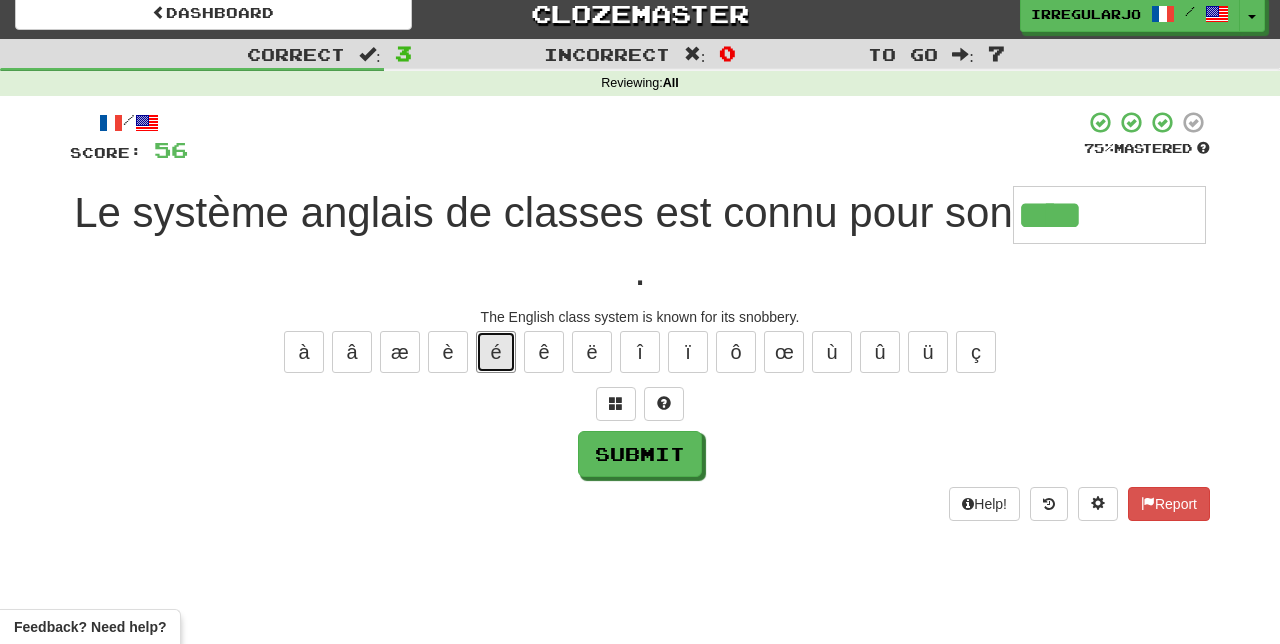 click on "é" at bounding box center (496, 352) 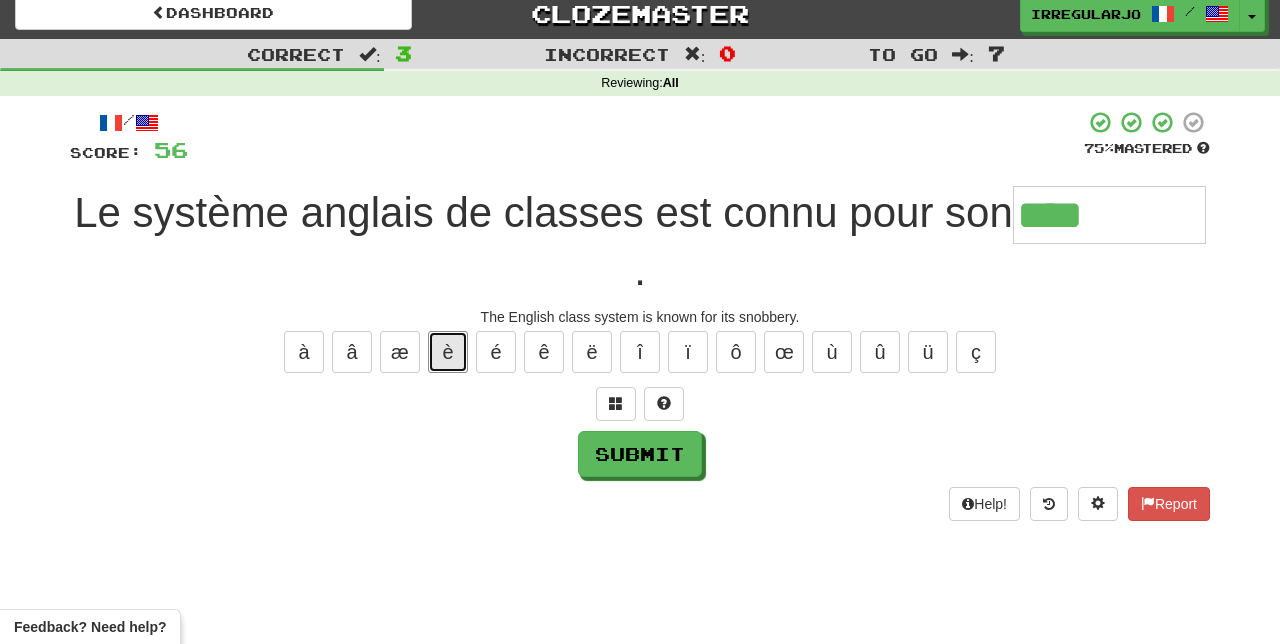 click on "è" at bounding box center [448, 352] 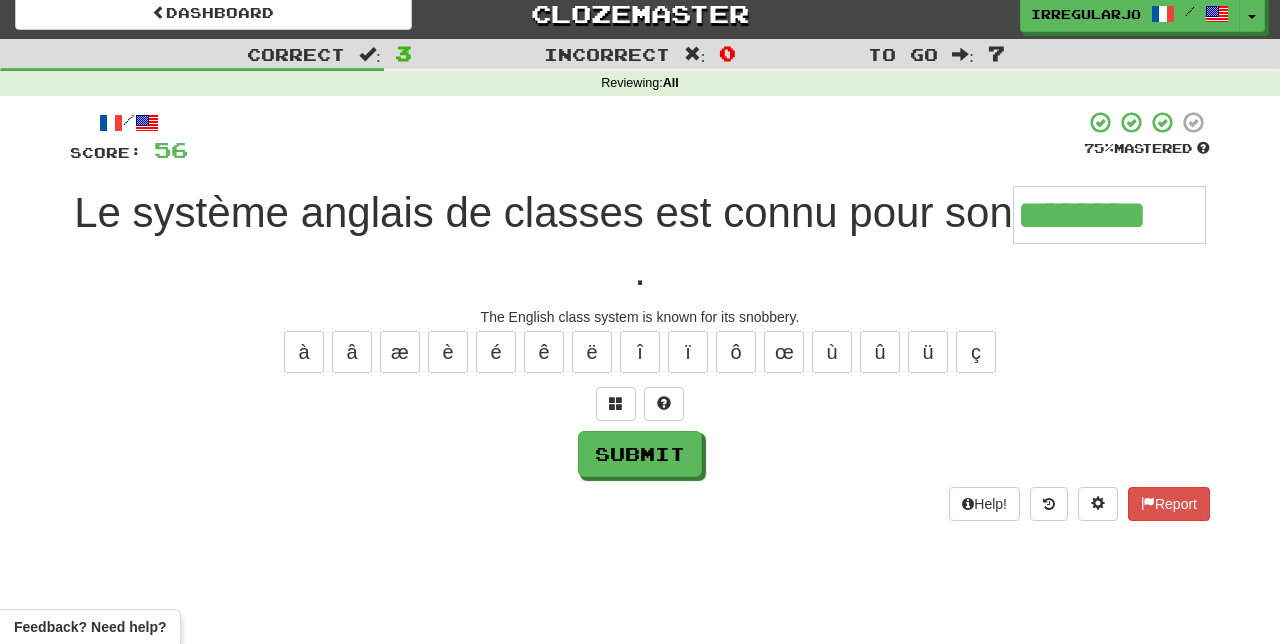 type on "********" 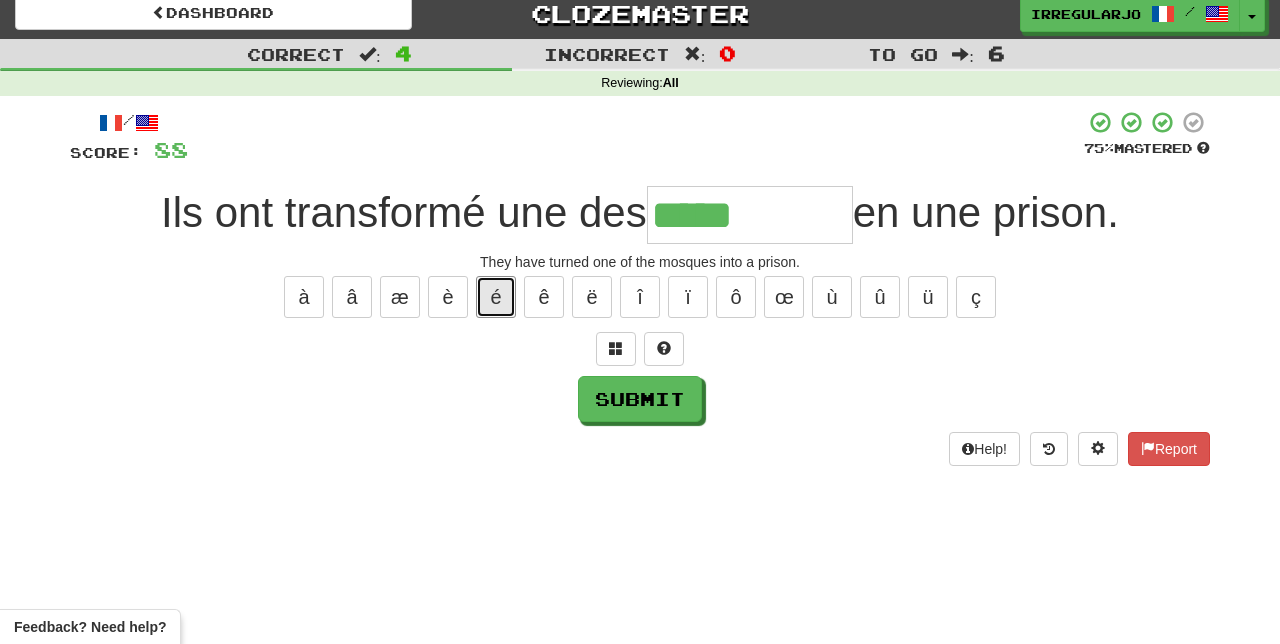 click on "é" at bounding box center [496, 297] 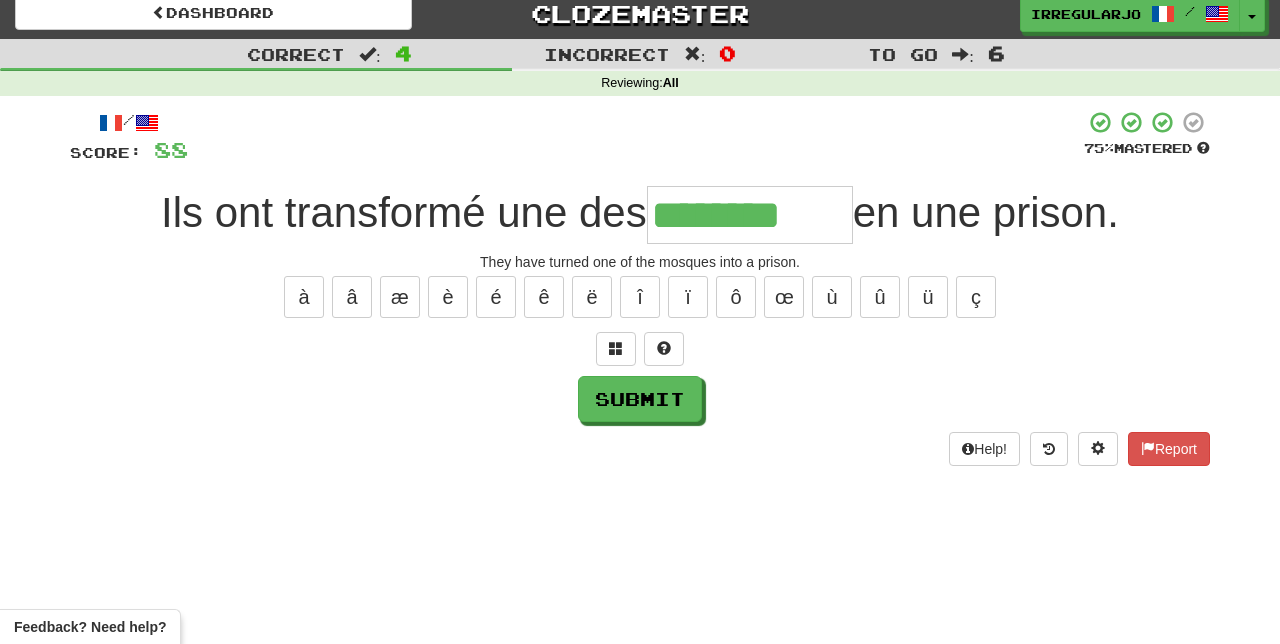 type on "********" 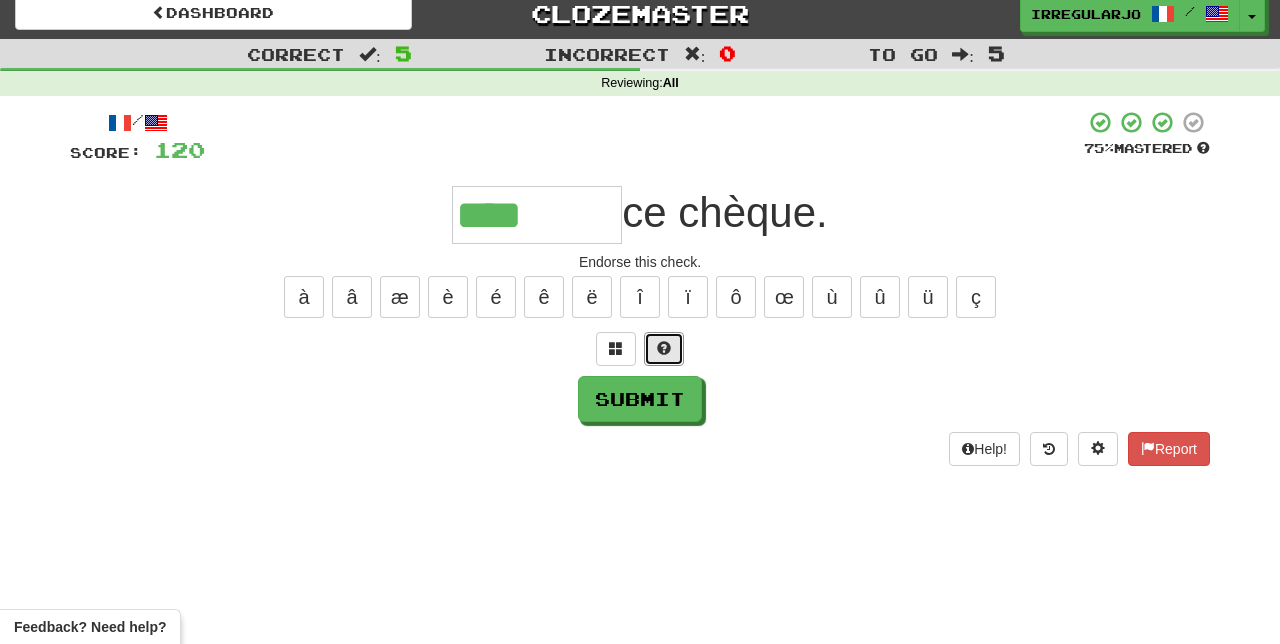 click at bounding box center (664, 349) 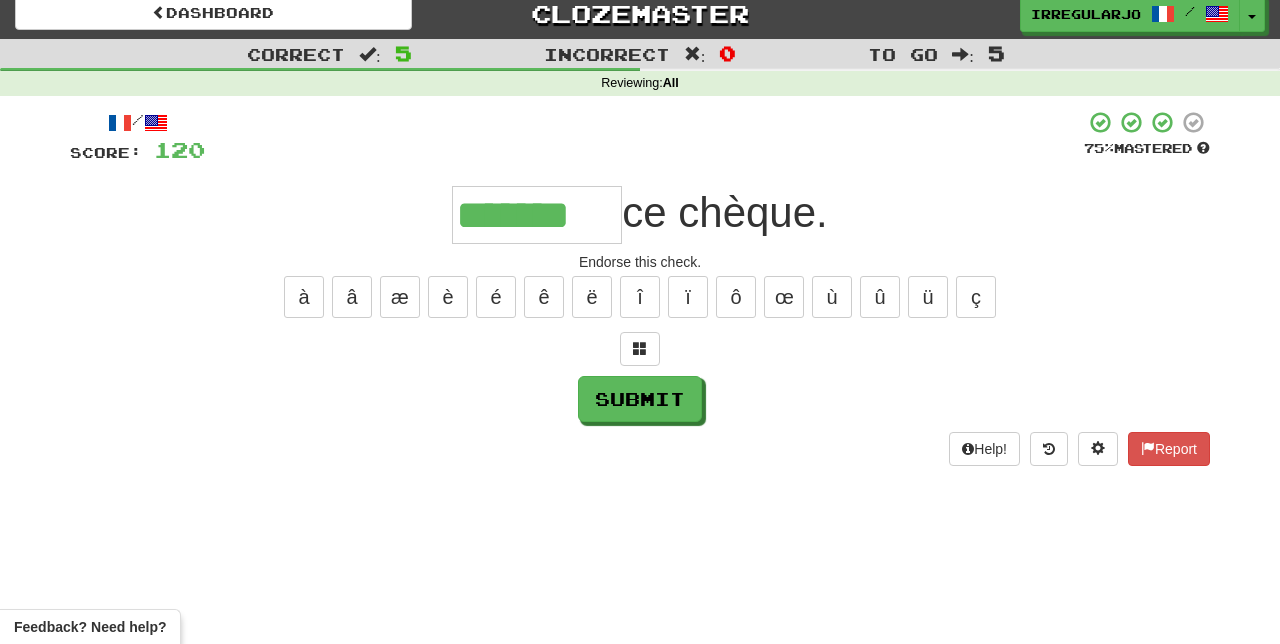 type on "*******" 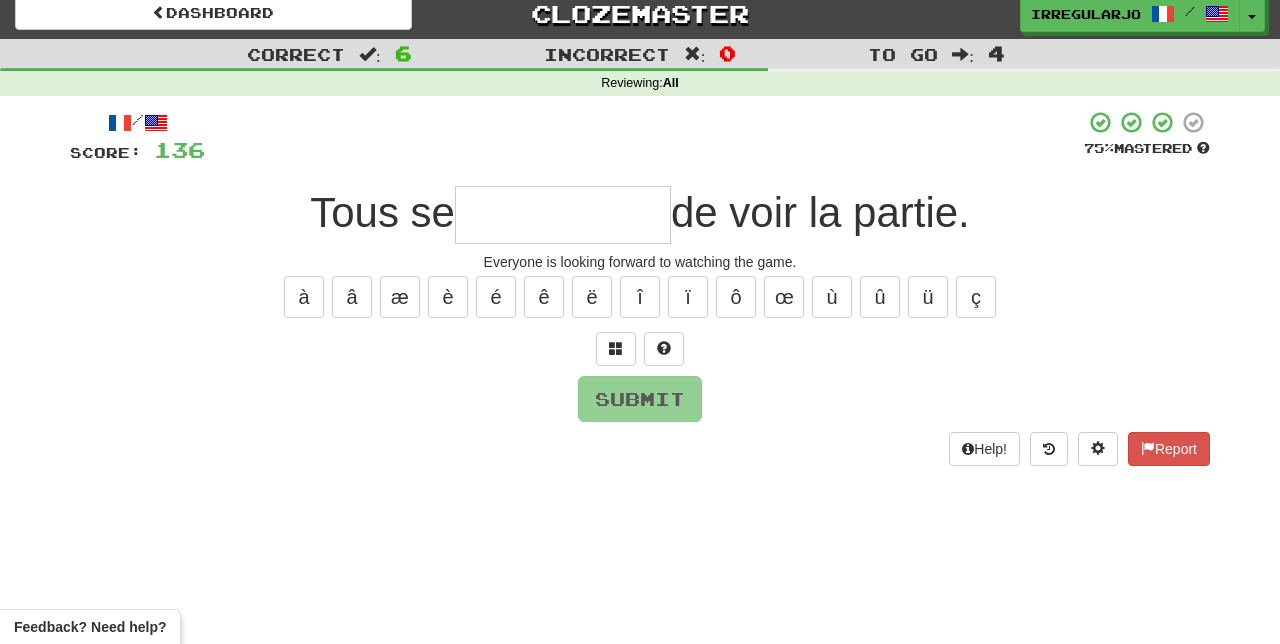 type on "*" 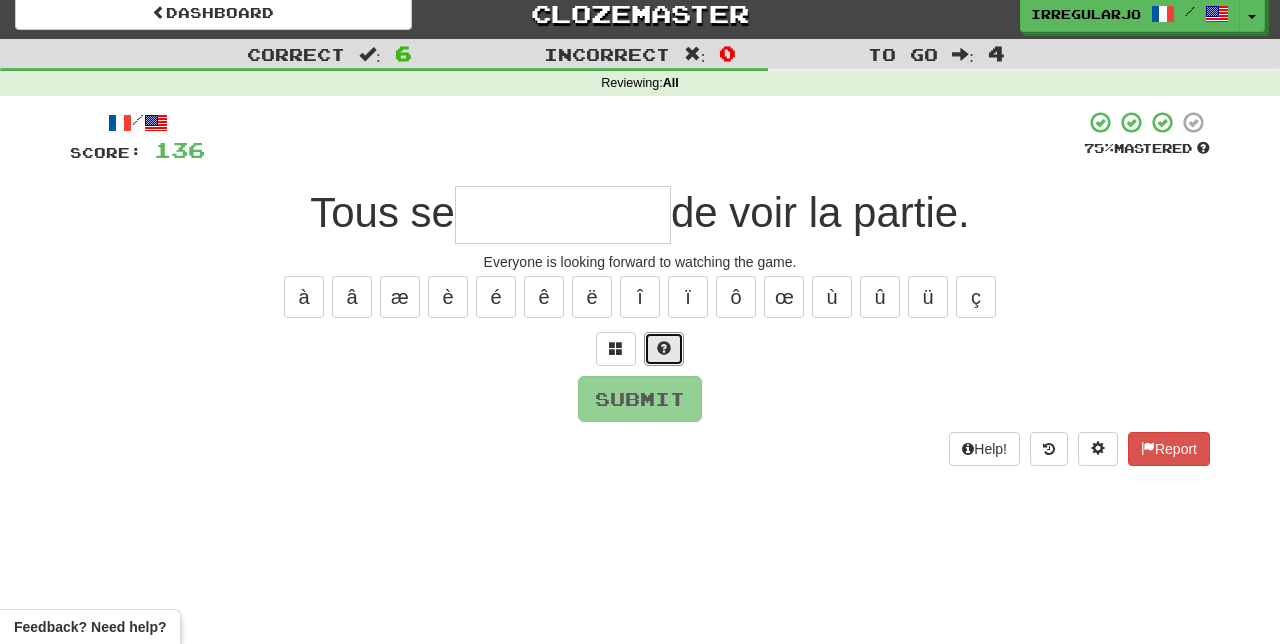 click at bounding box center [664, 349] 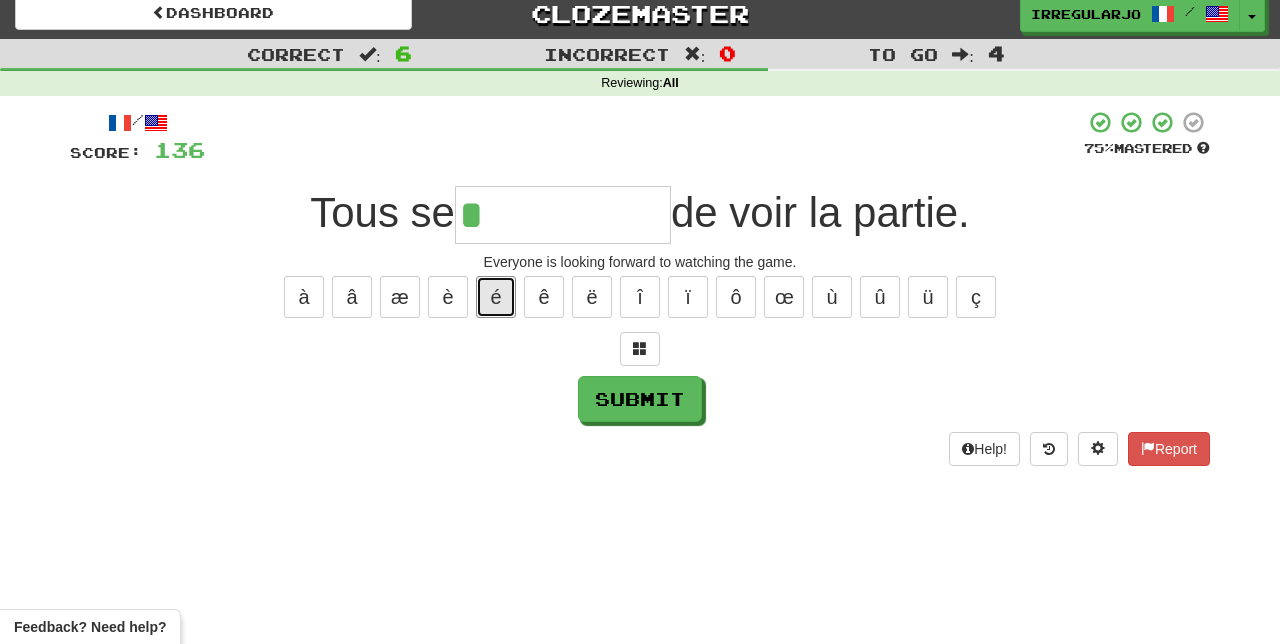 click on "é" at bounding box center [496, 297] 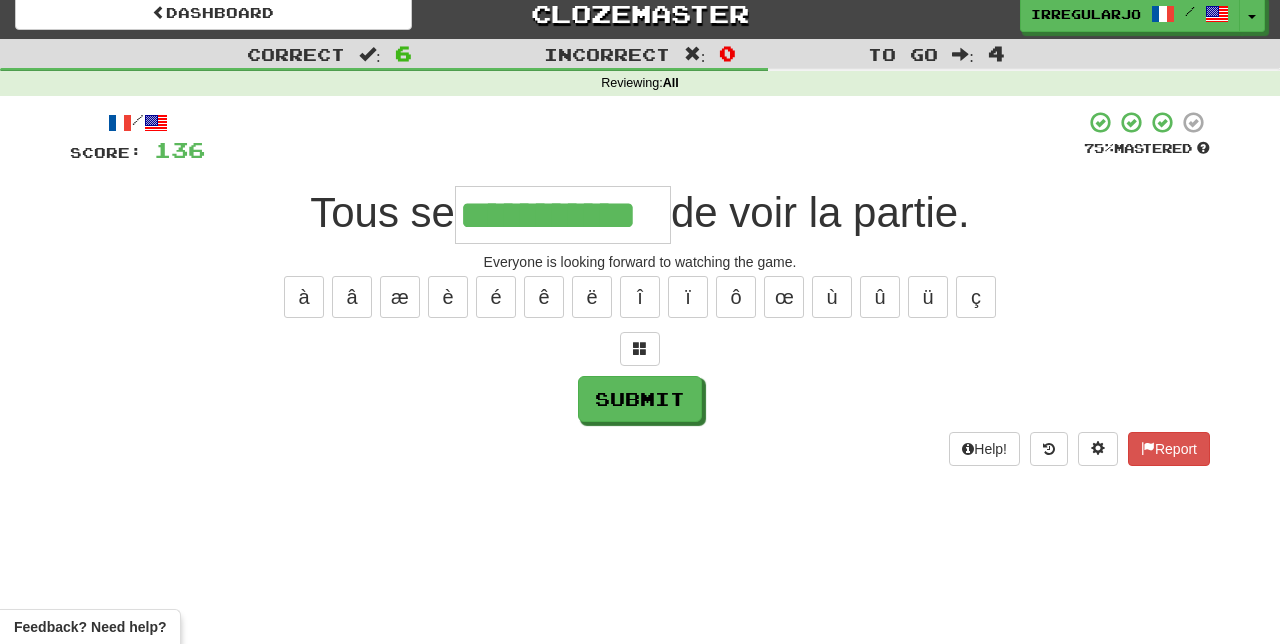 type on "**********" 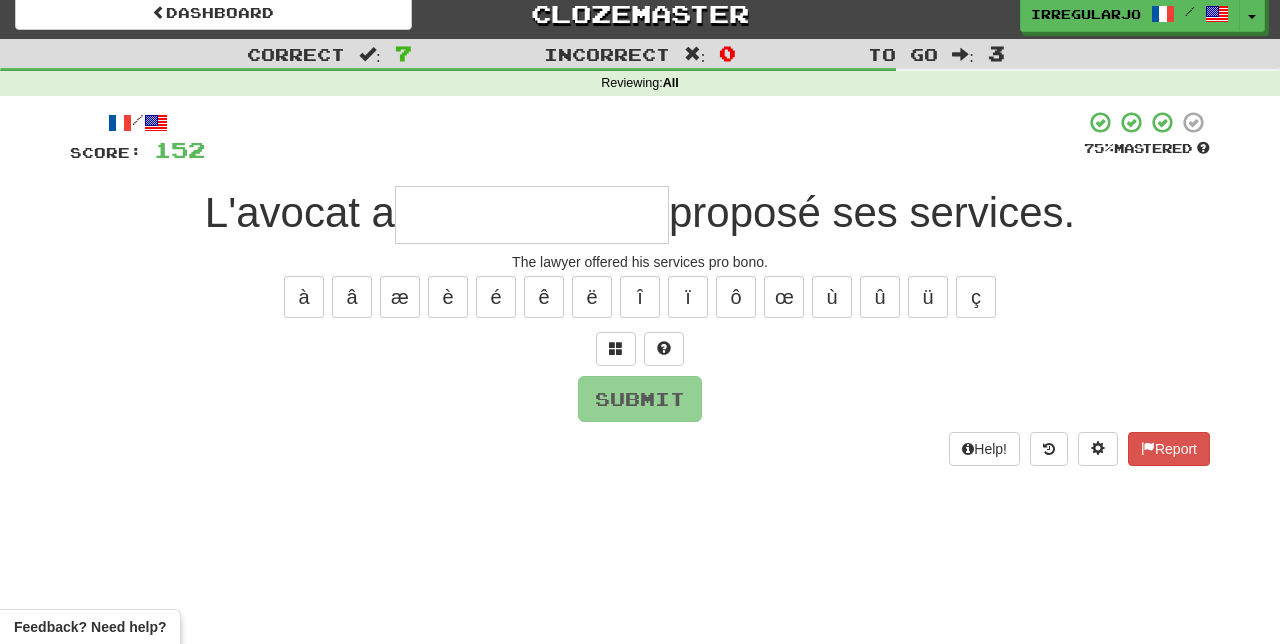 type on "*" 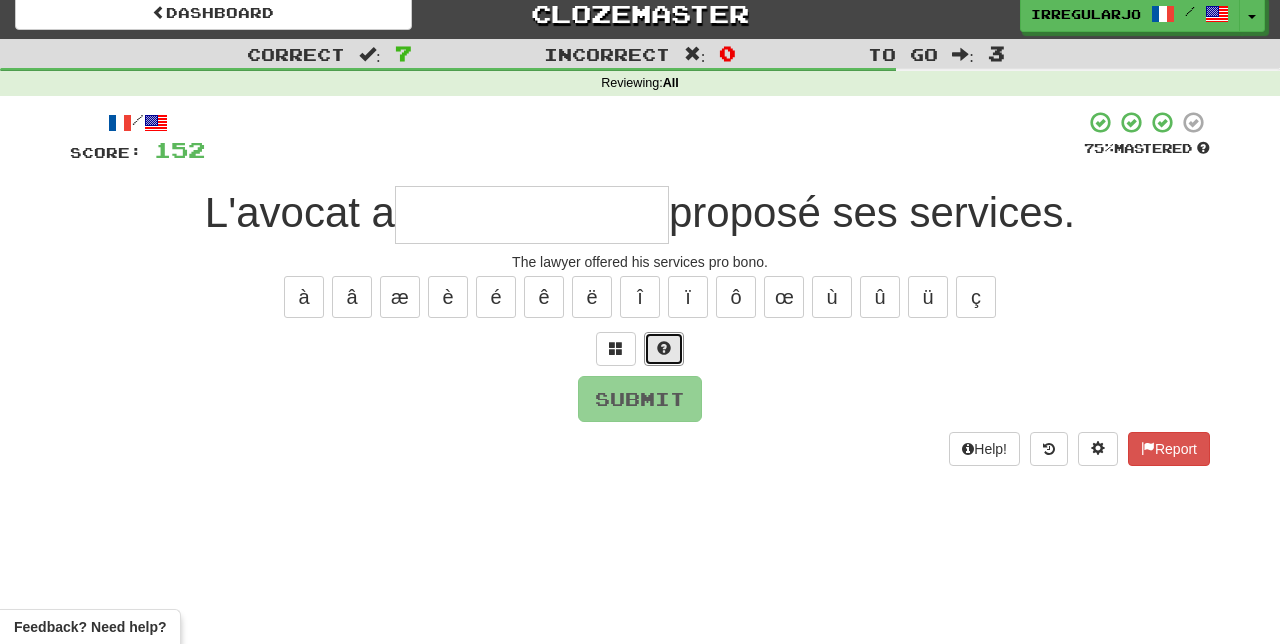 click at bounding box center (664, 348) 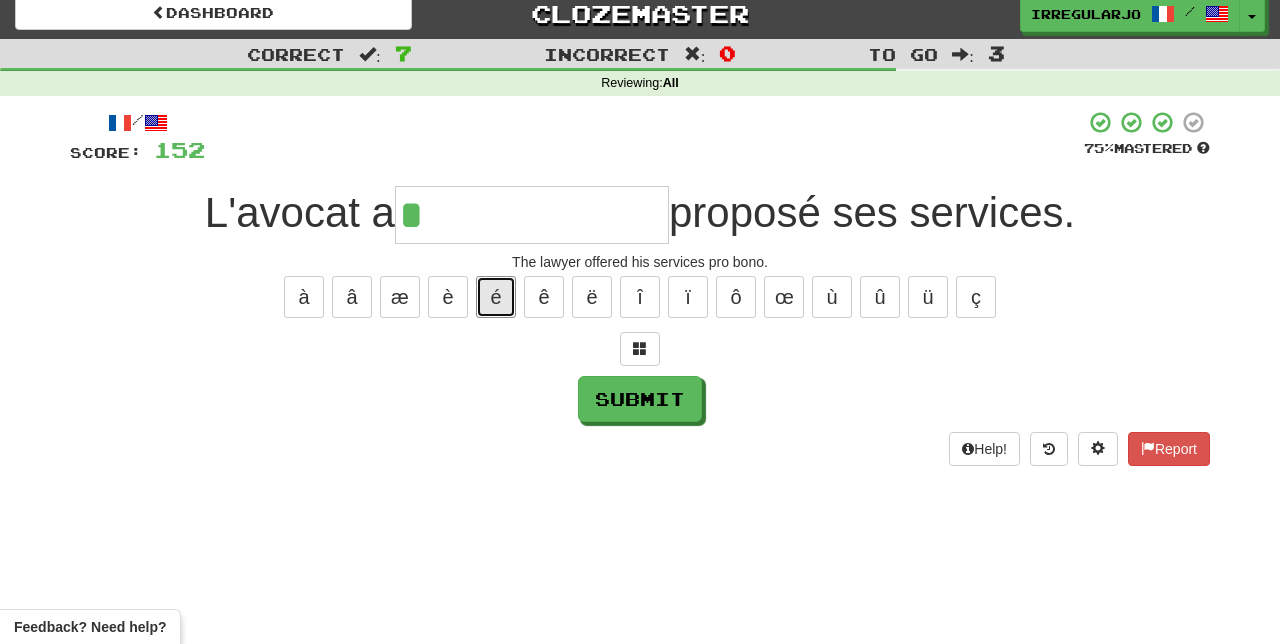 click on "é" at bounding box center (496, 297) 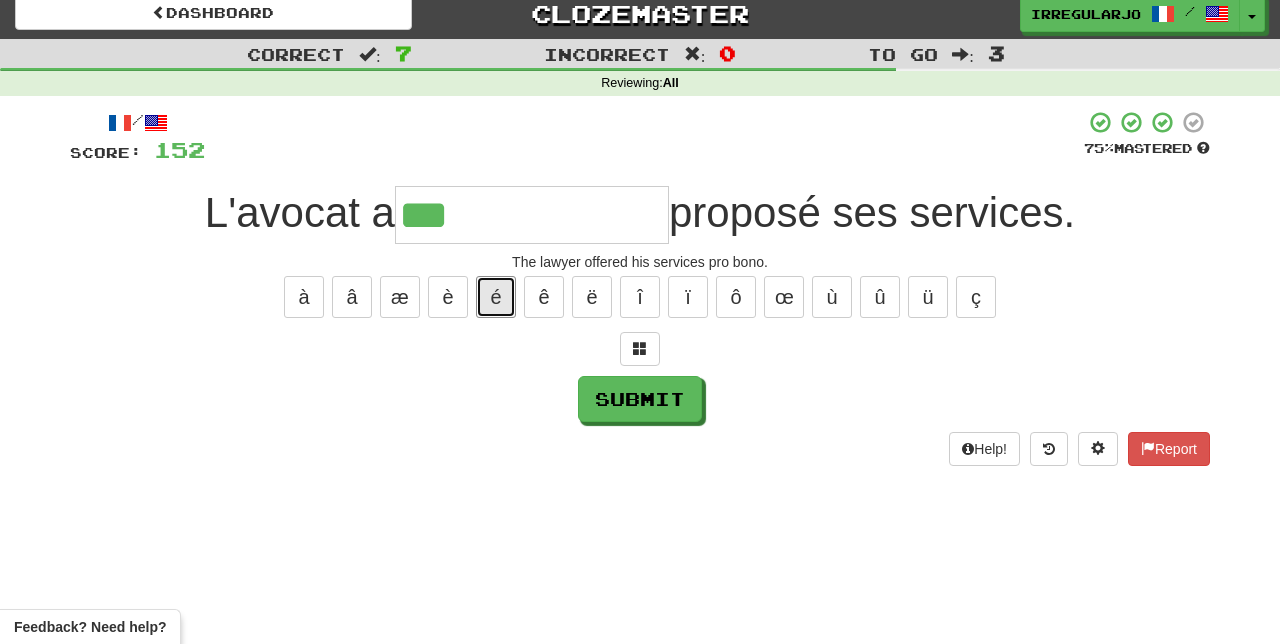 click on "é" at bounding box center (496, 297) 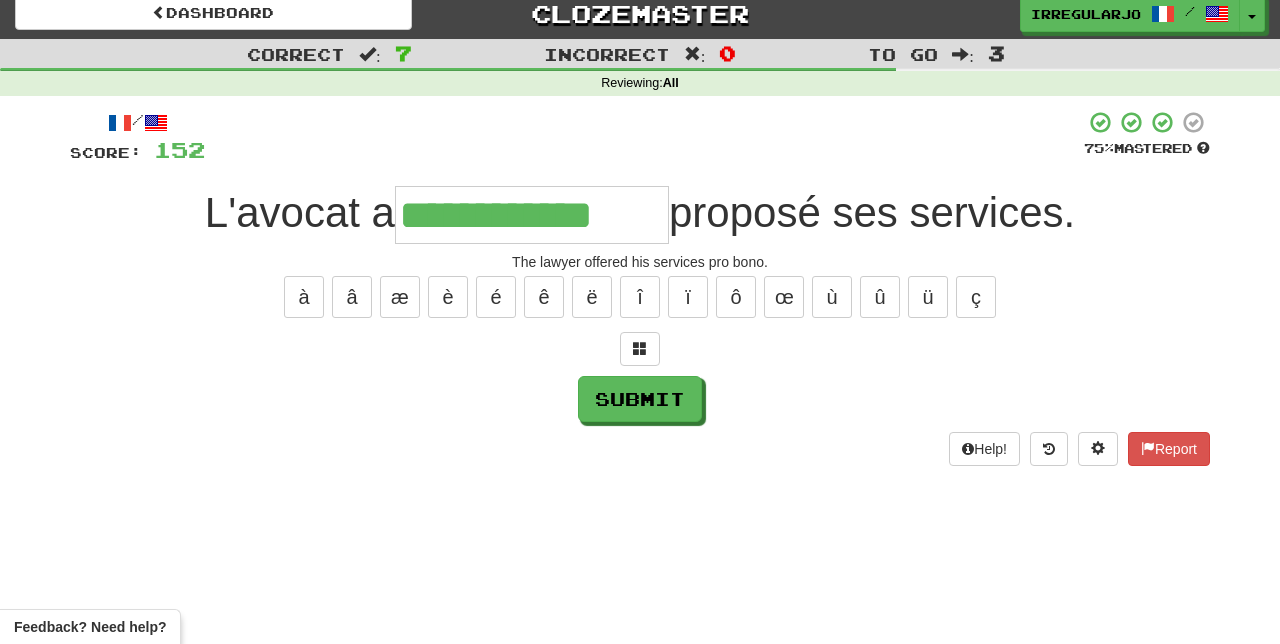 type on "**********" 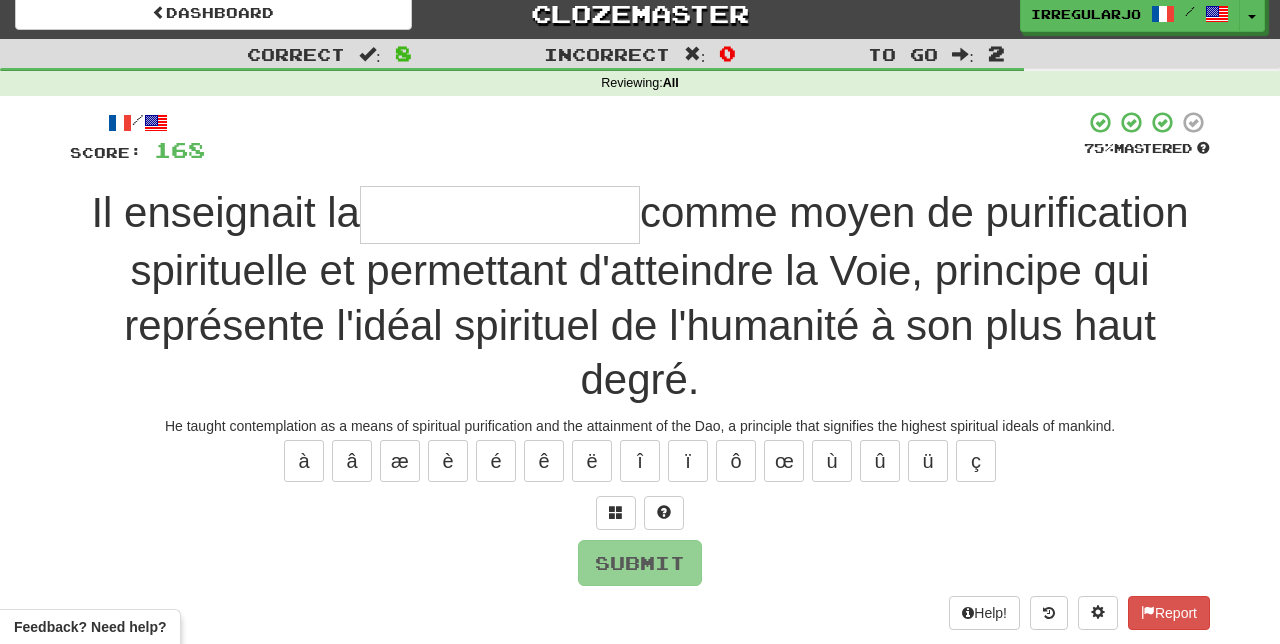 scroll, scrollTop: 12, scrollLeft: 0, axis: vertical 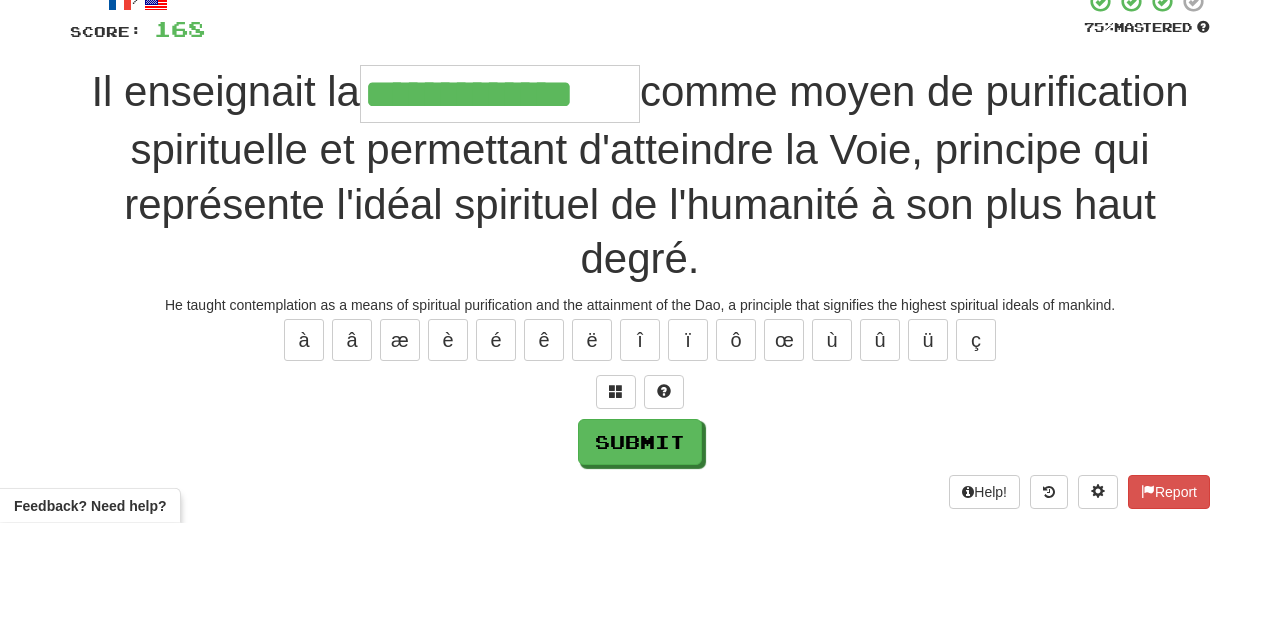 type on "**********" 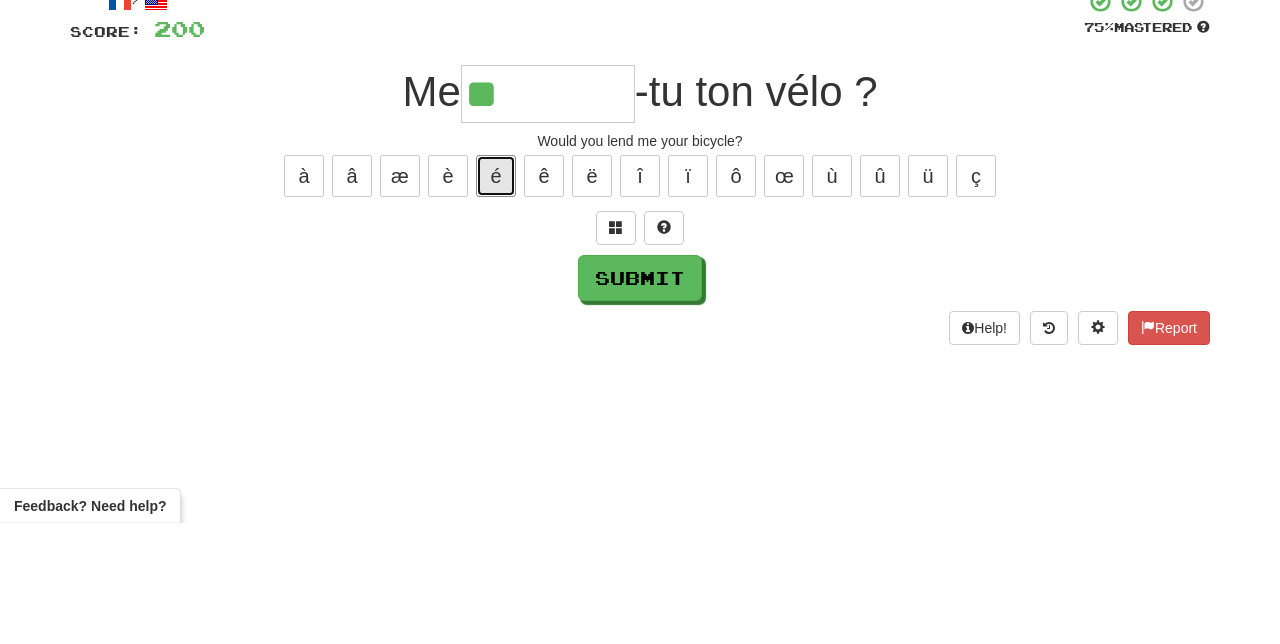 click on "é" at bounding box center [496, 297] 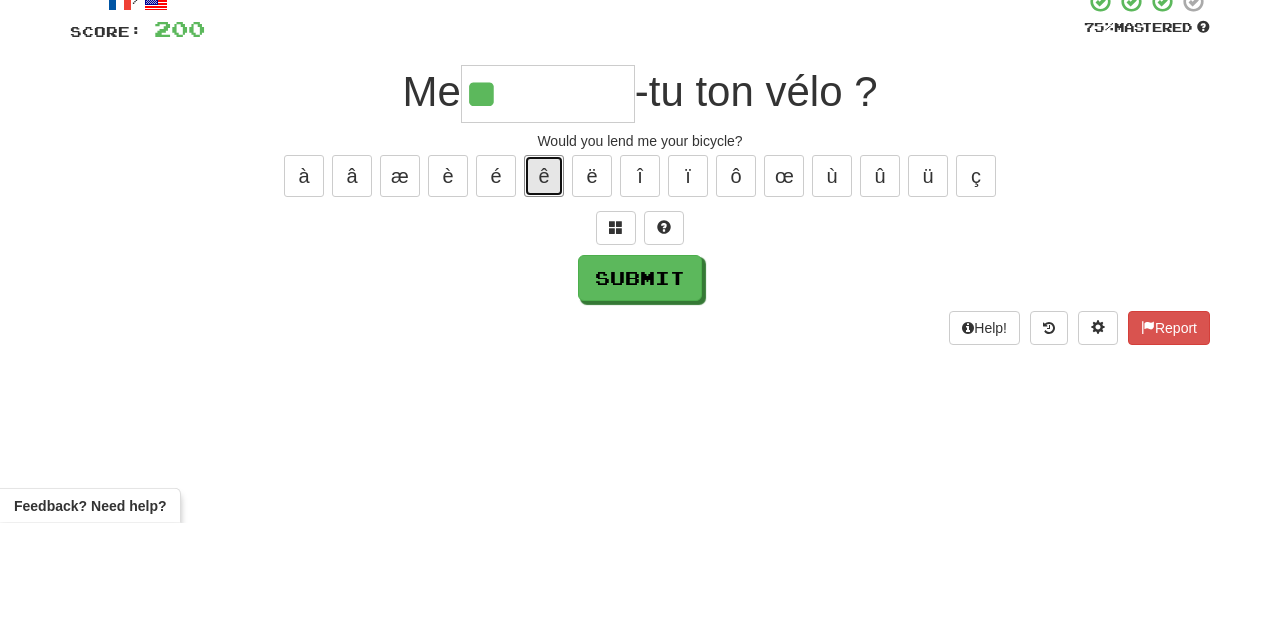 click on "ê" at bounding box center [544, 297] 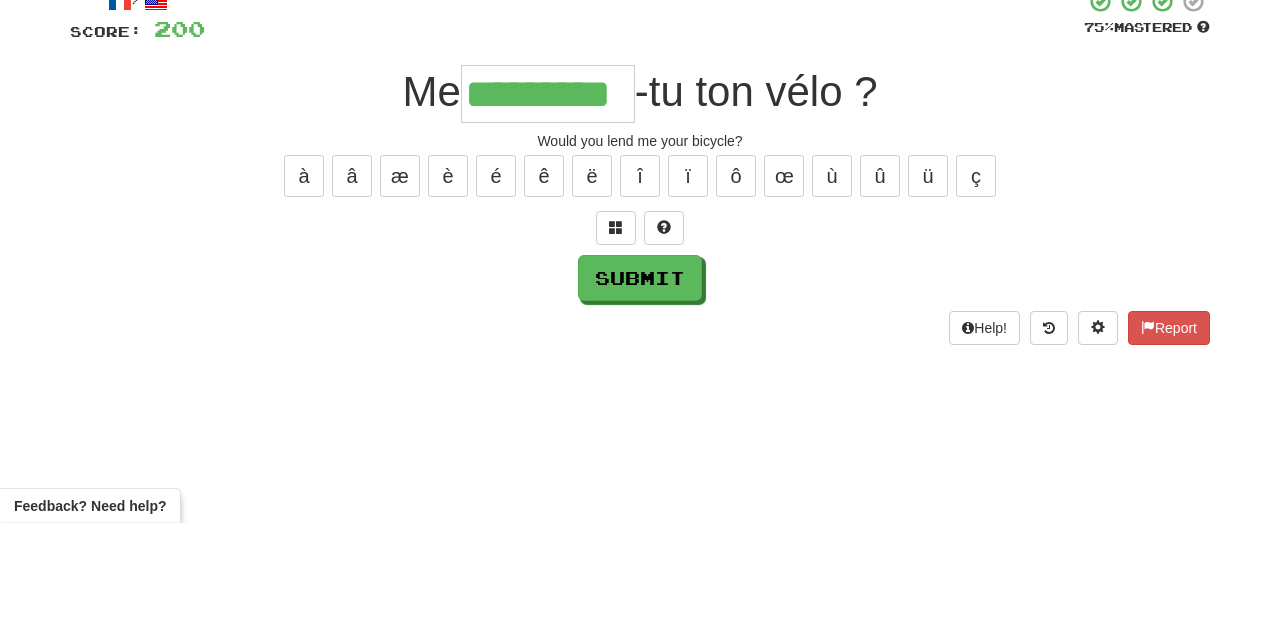 type on "*********" 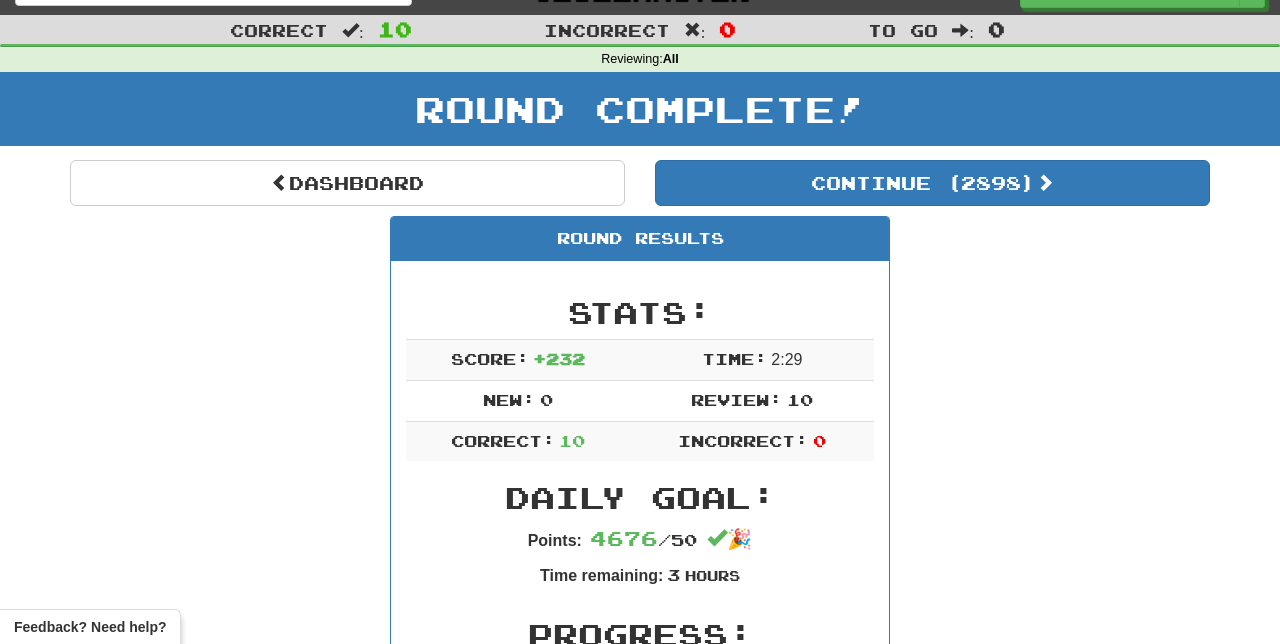 scroll, scrollTop: 0, scrollLeft: 0, axis: both 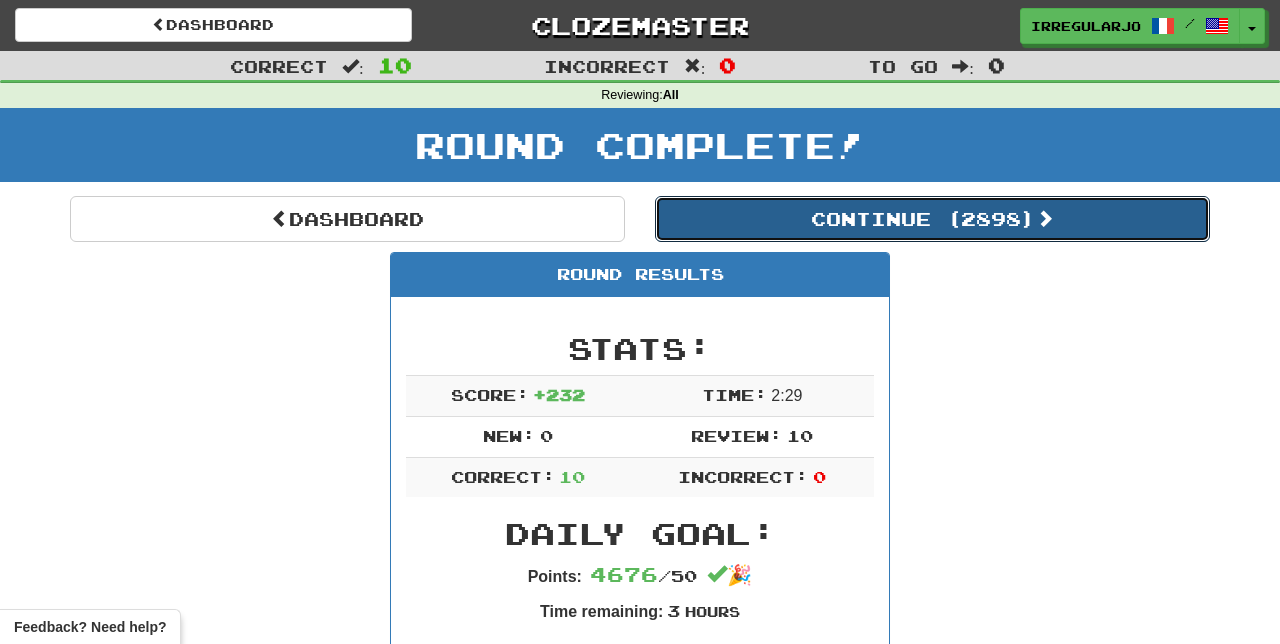 click on "Continue ( 2898 )" at bounding box center (932, 219) 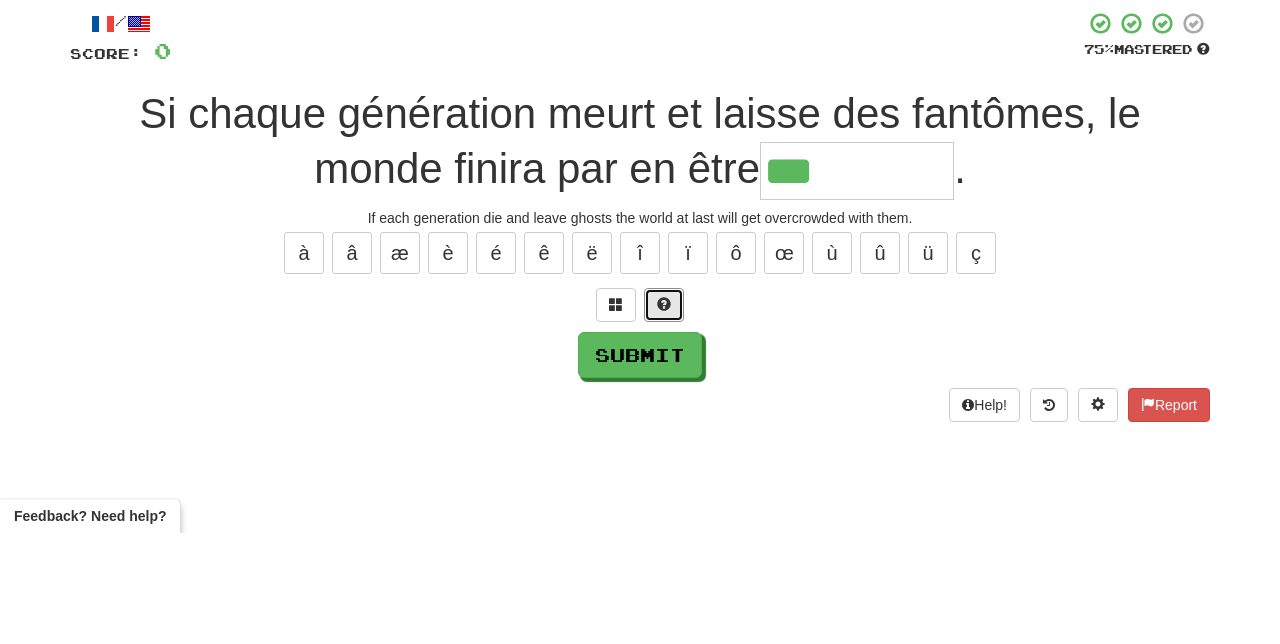 click at bounding box center (664, 415) 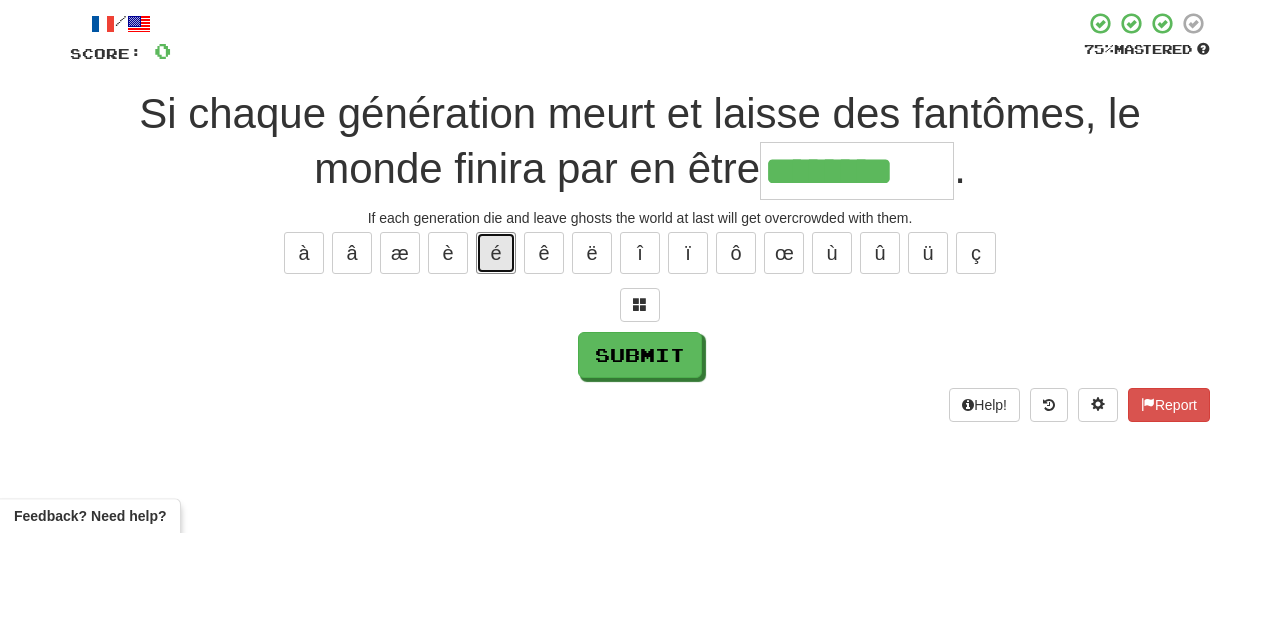 click on "é" at bounding box center (496, 364) 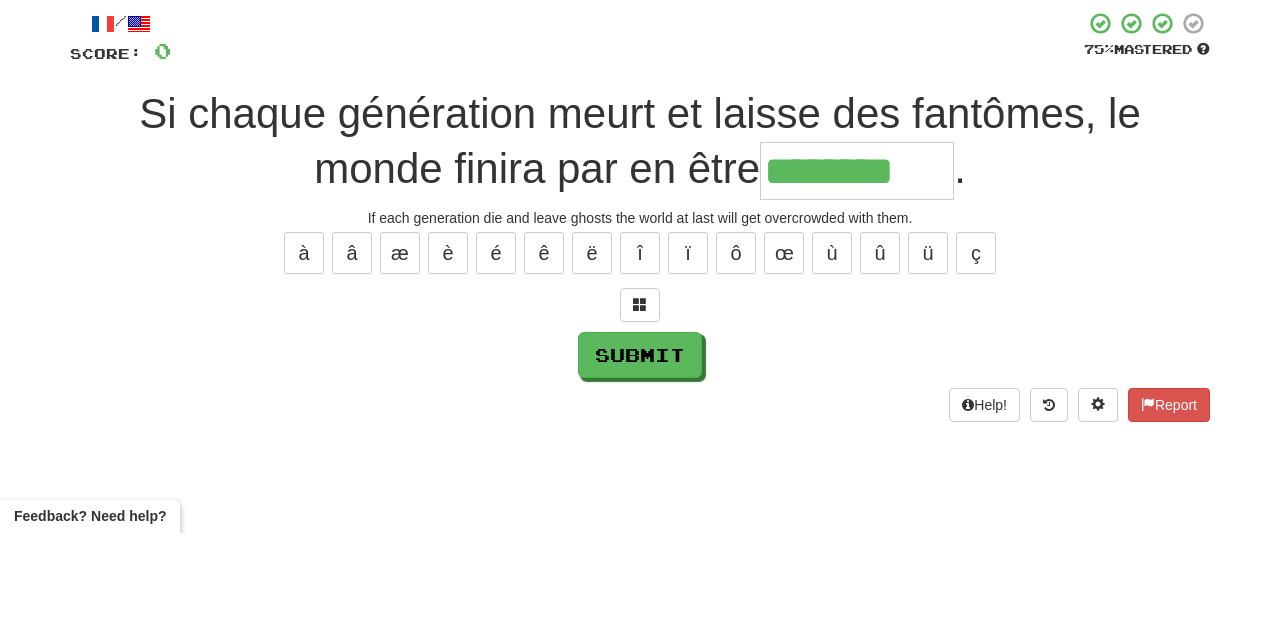 type on "*********" 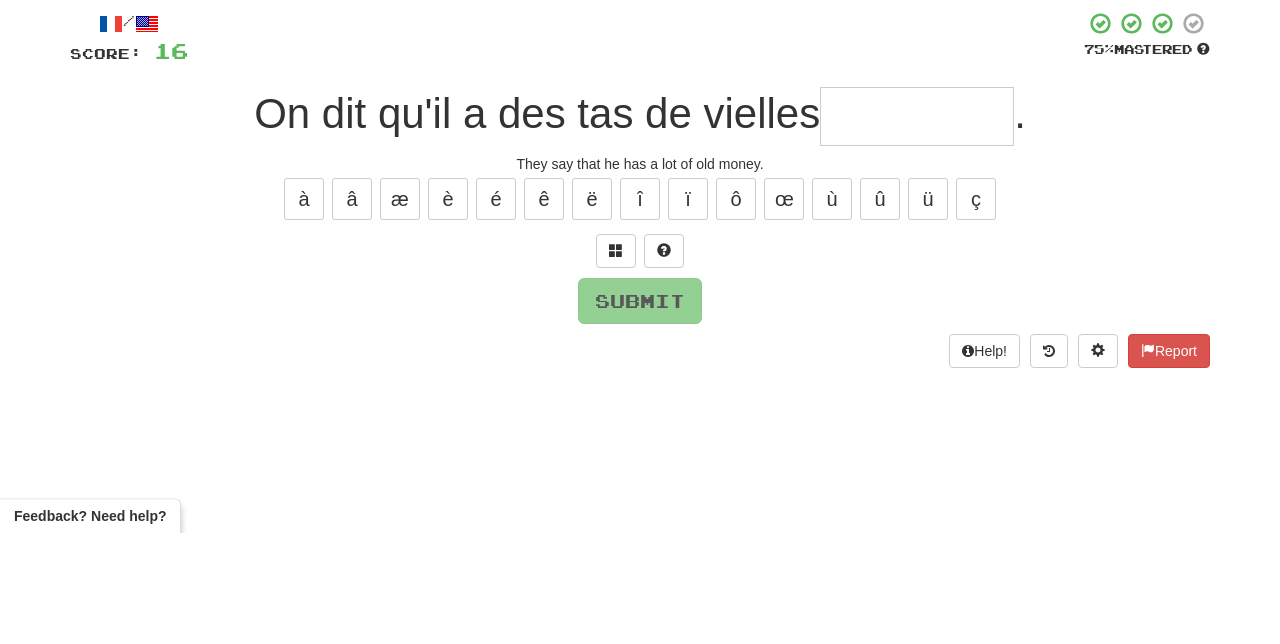 type on "*" 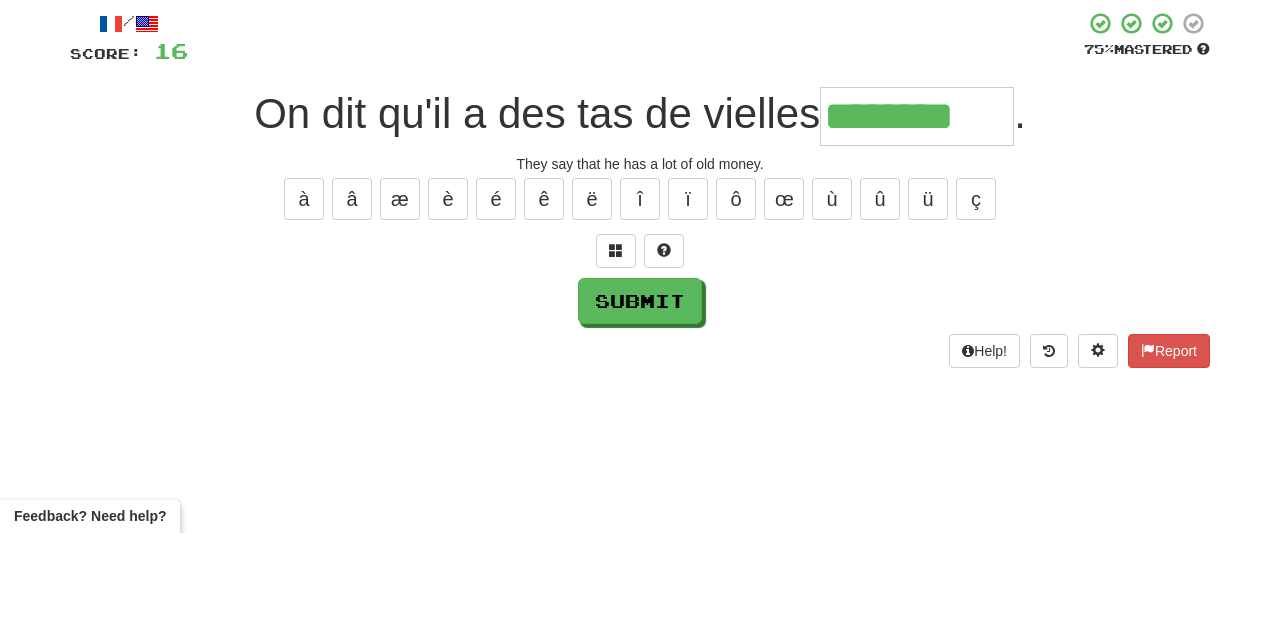 type on "********" 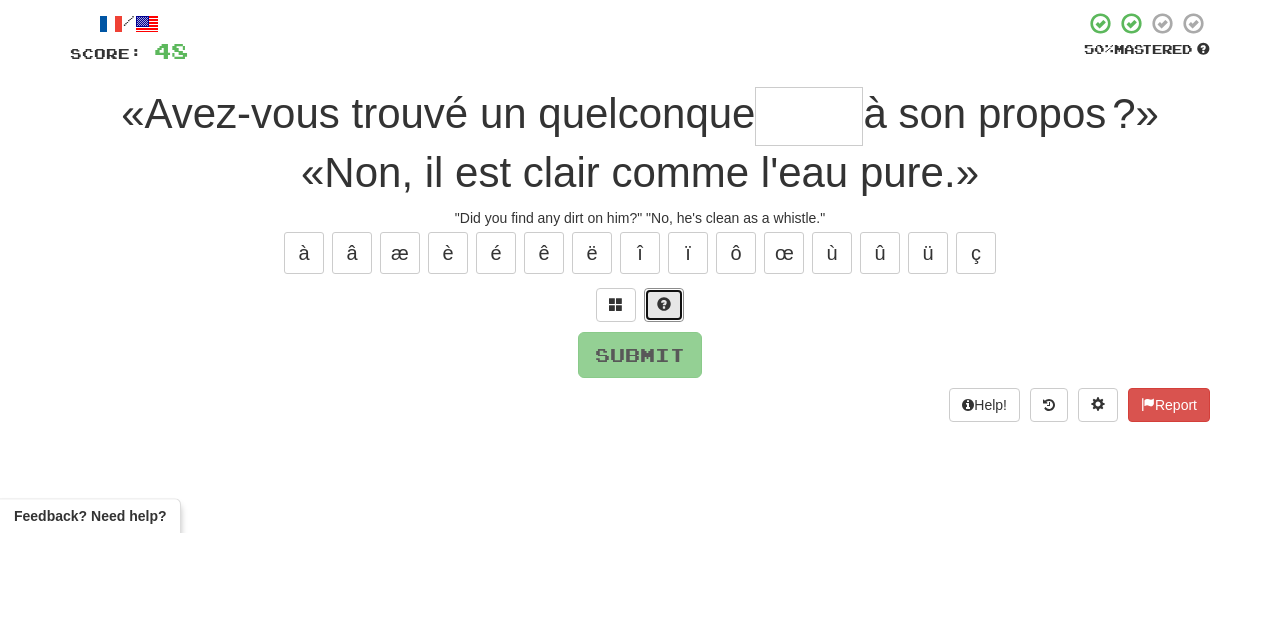 click at bounding box center [664, 416] 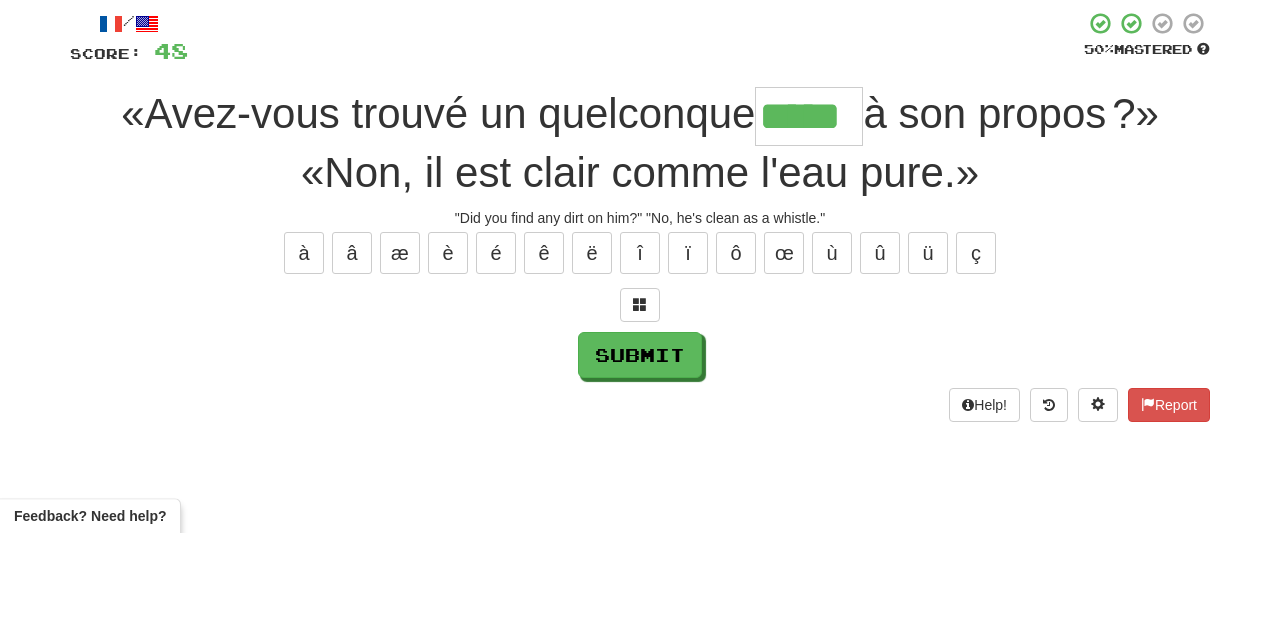 type on "*****" 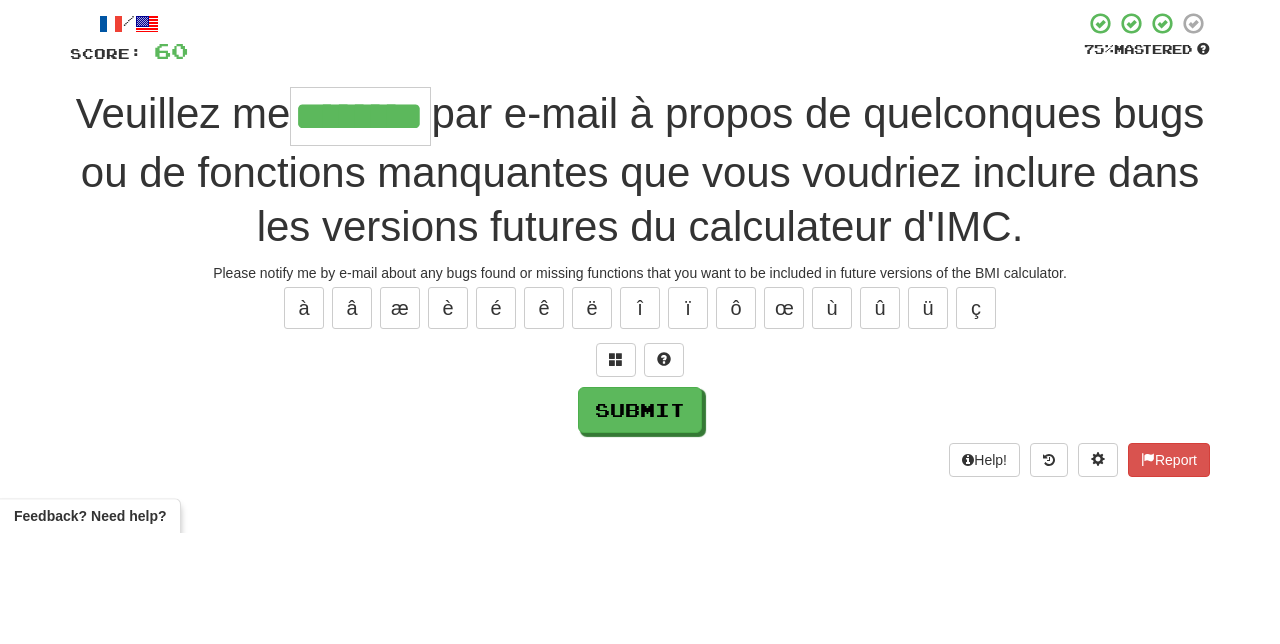type on "********" 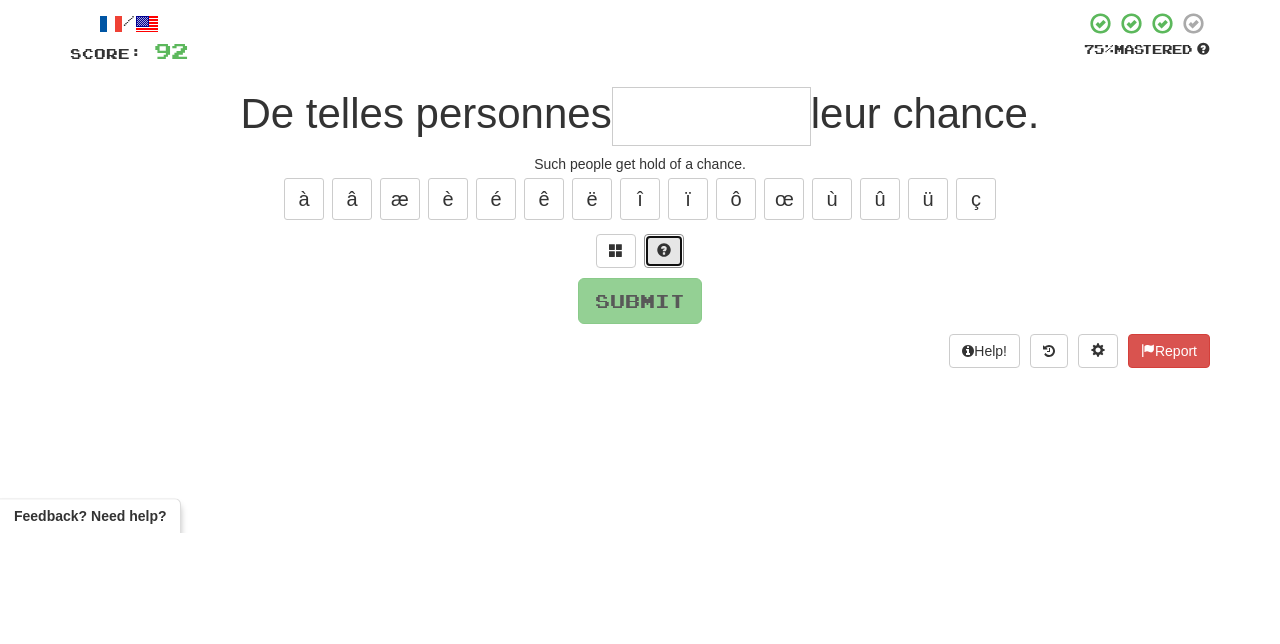 click at bounding box center [664, 362] 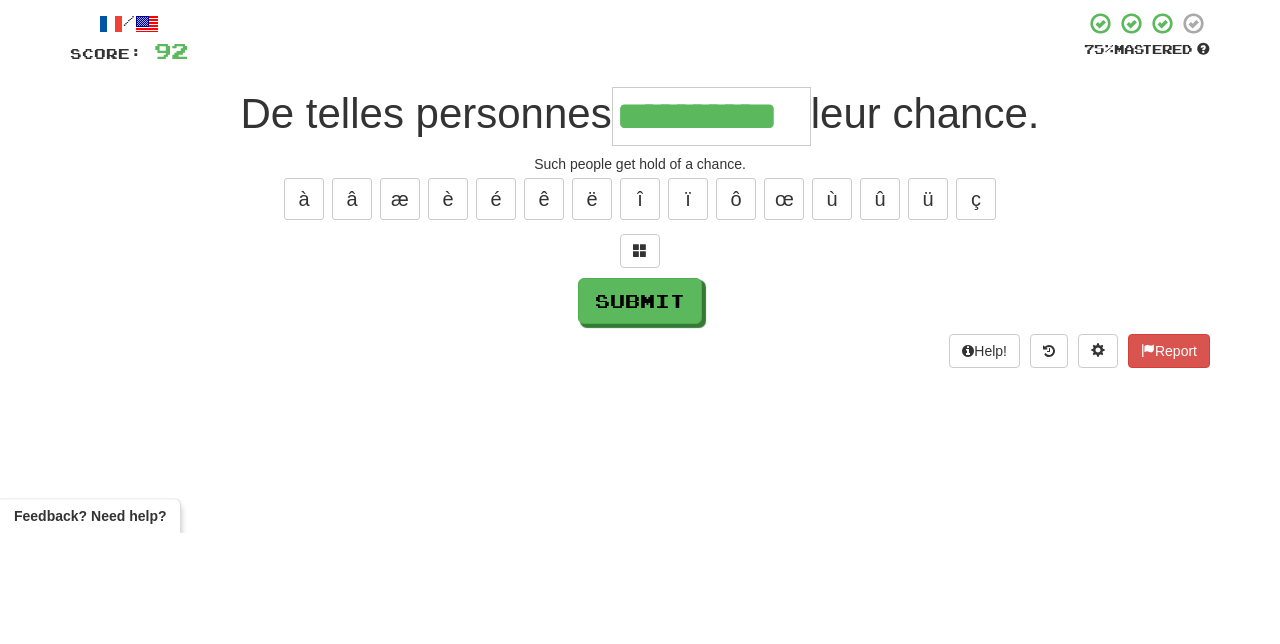 type on "**********" 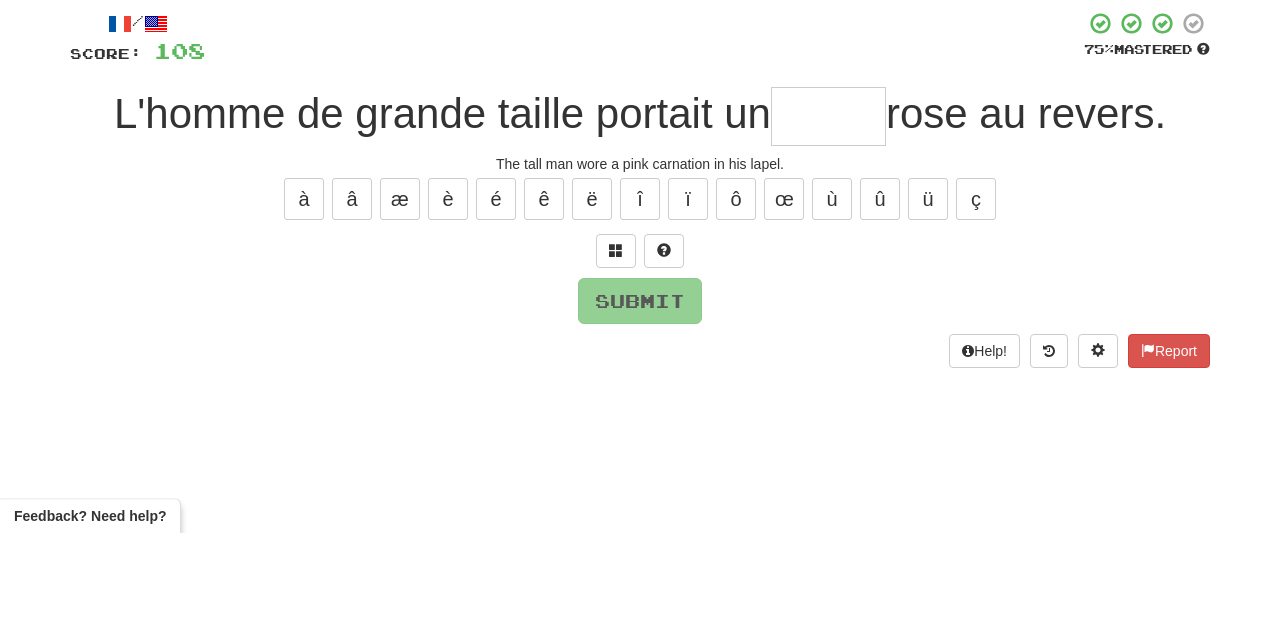 type on "*" 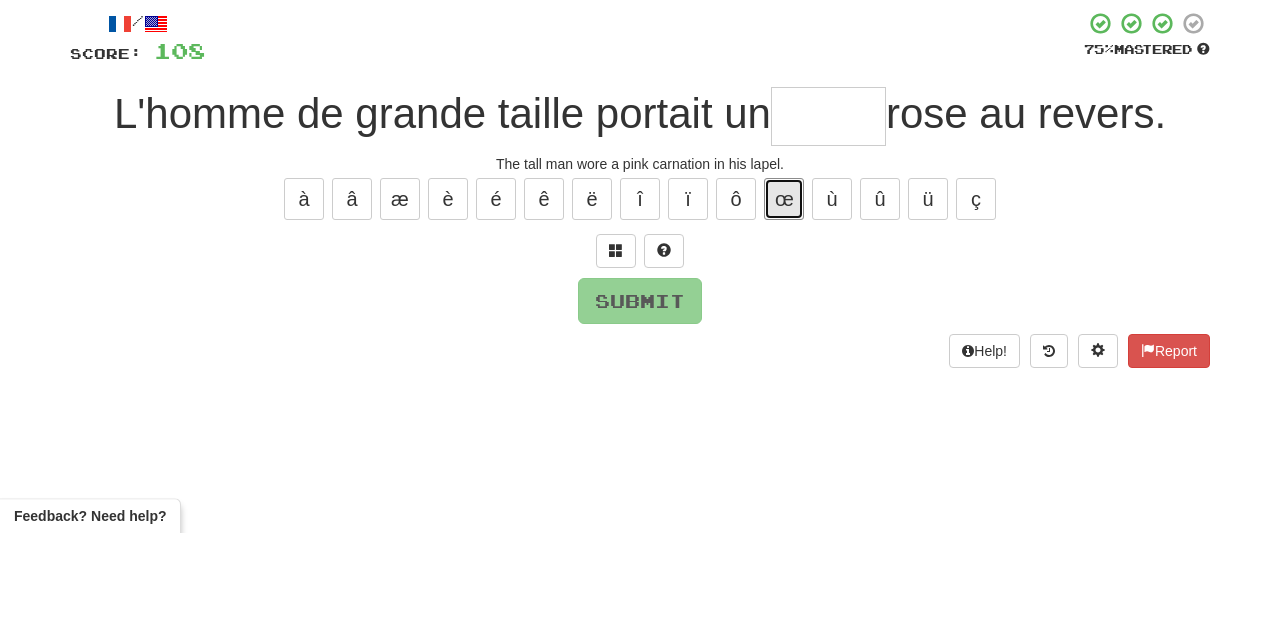 click on "œ" at bounding box center (784, 310) 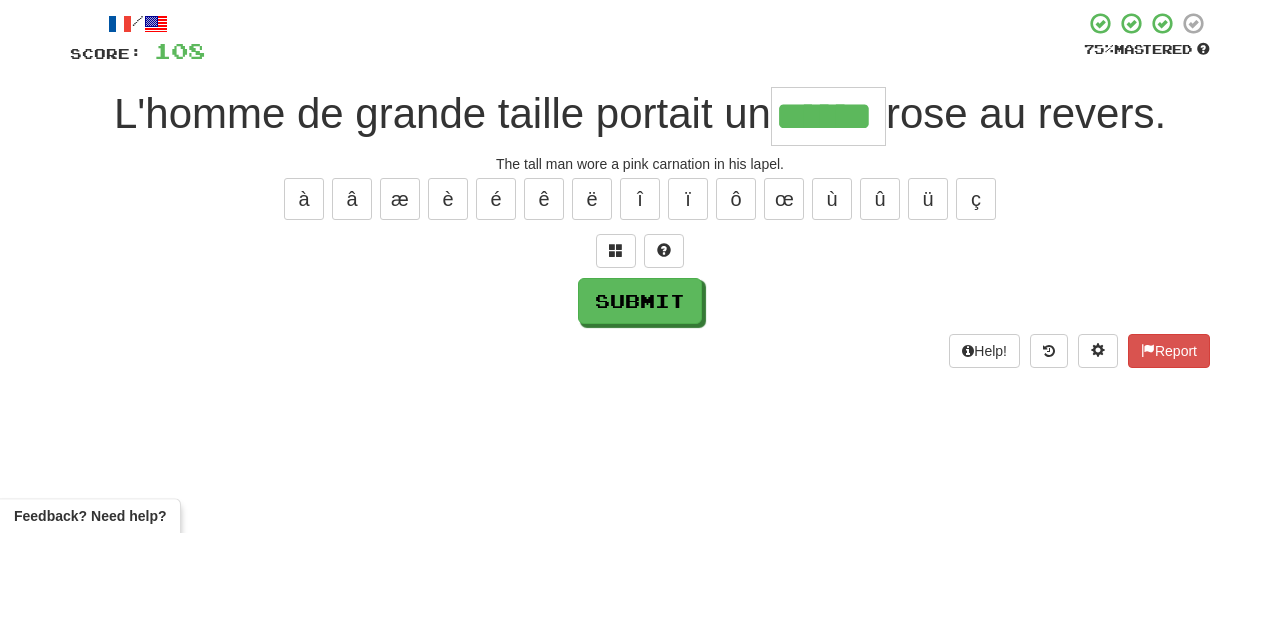 type on "******" 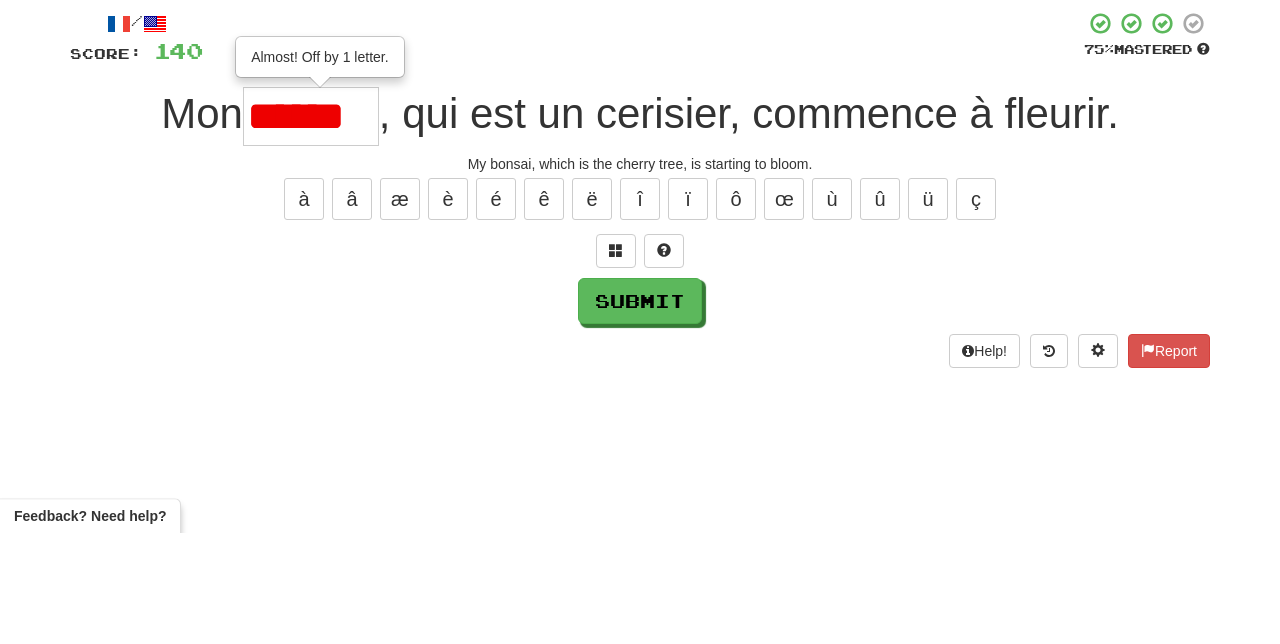 type on "******" 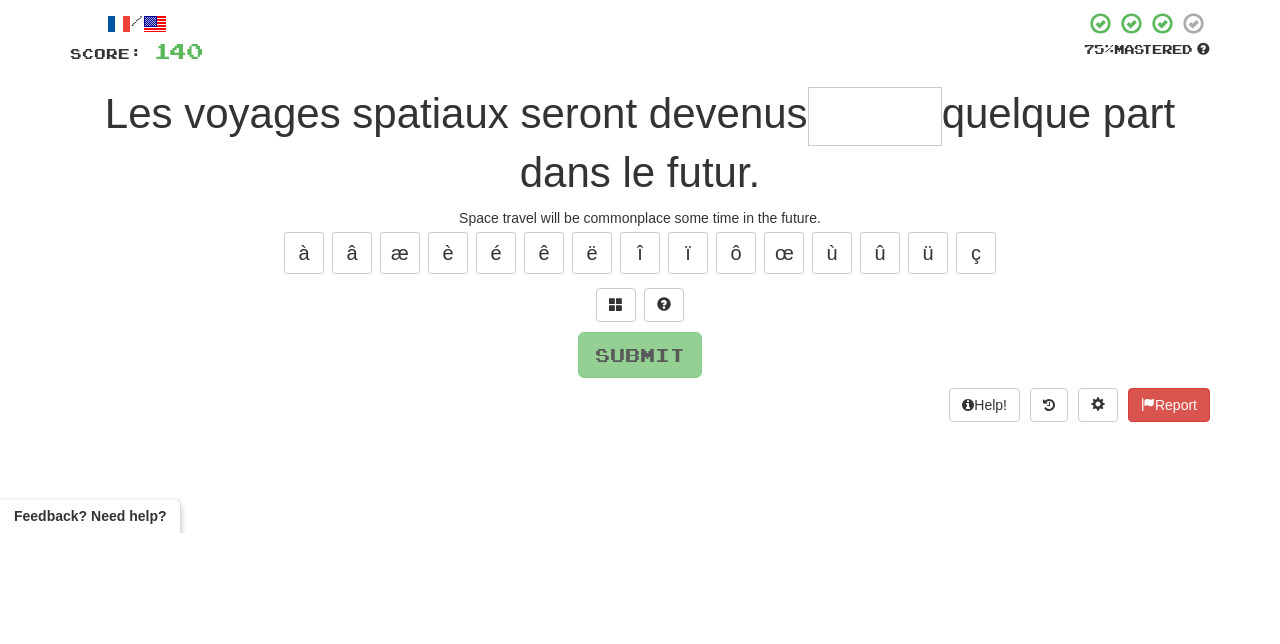 type on "*" 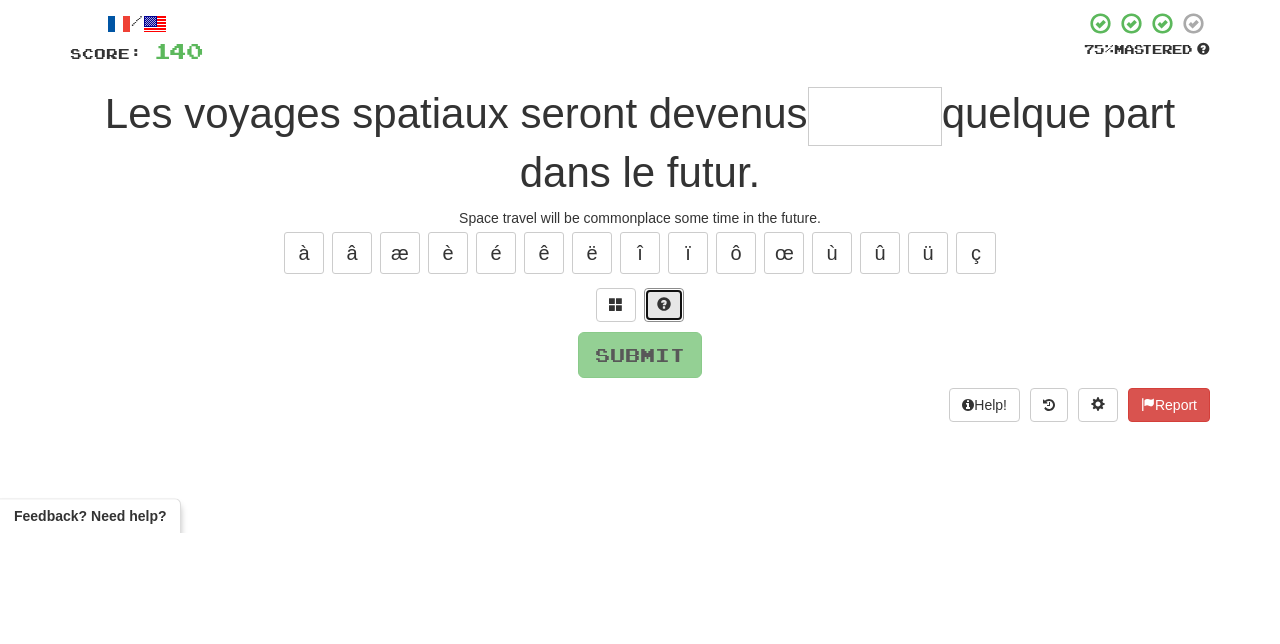 click at bounding box center (664, 415) 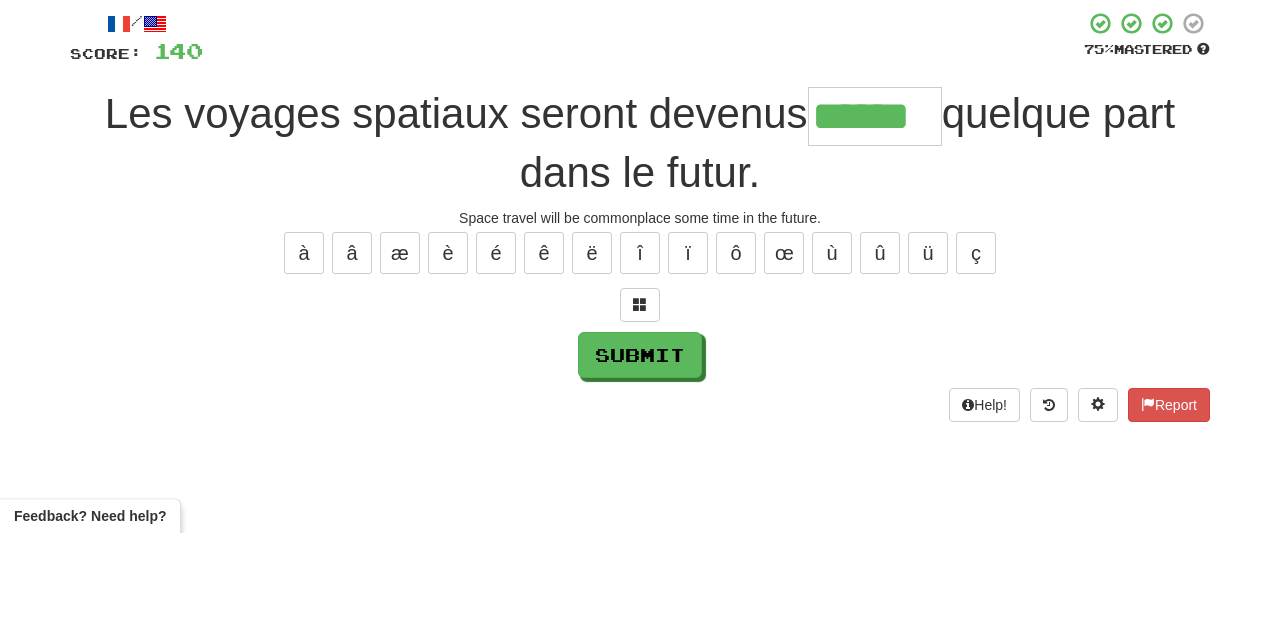type on "******" 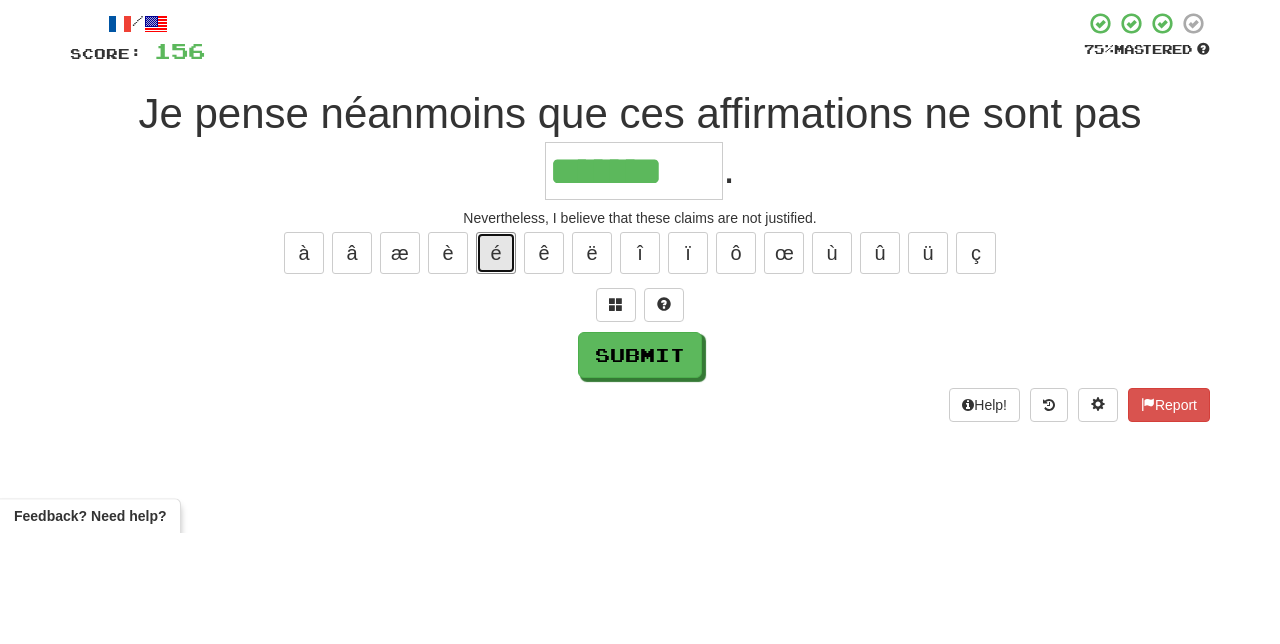 click on "é" at bounding box center (496, 364) 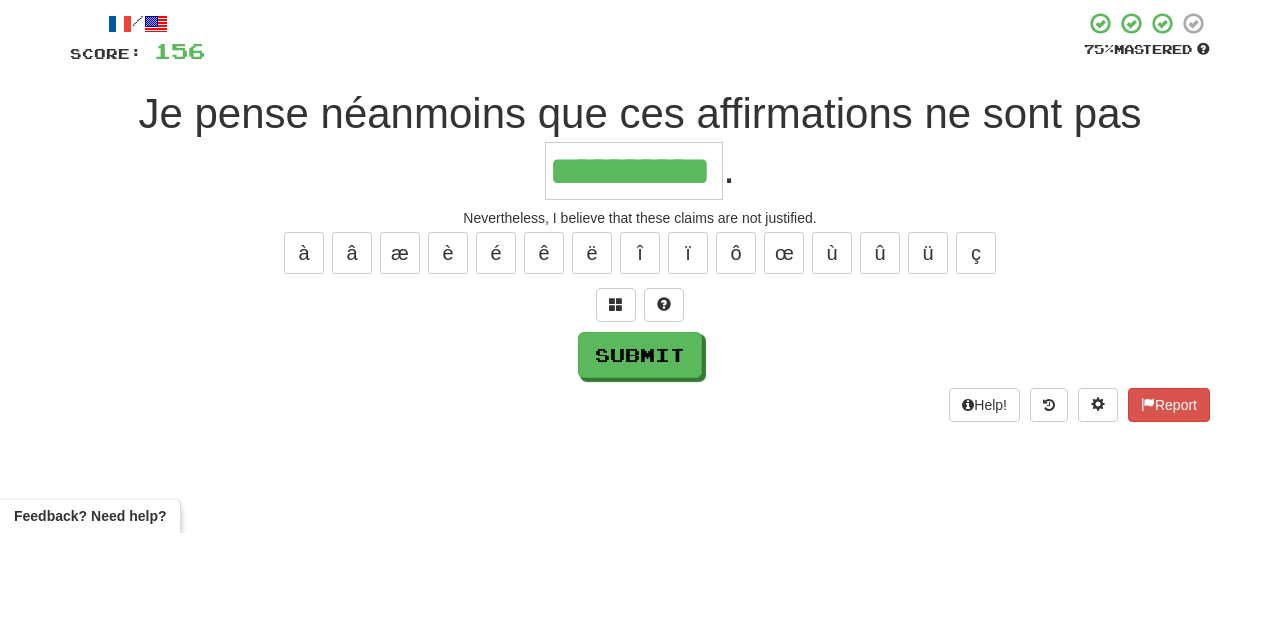 type on "**********" 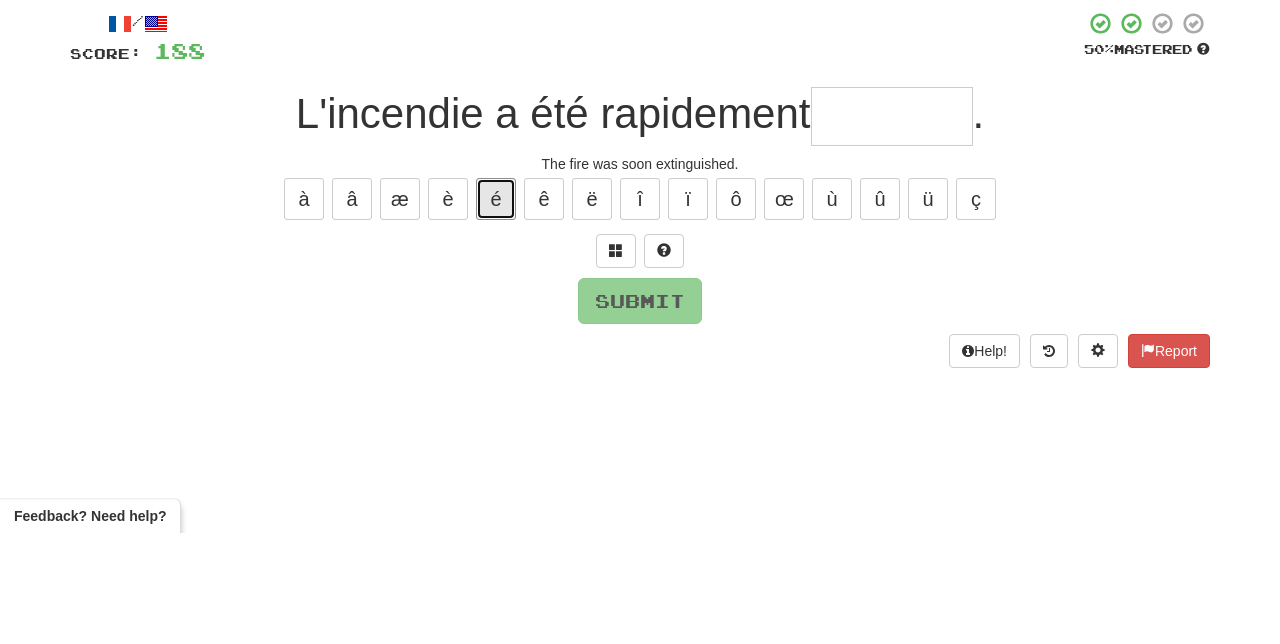 click on "é" at bounding box center [496, 310] 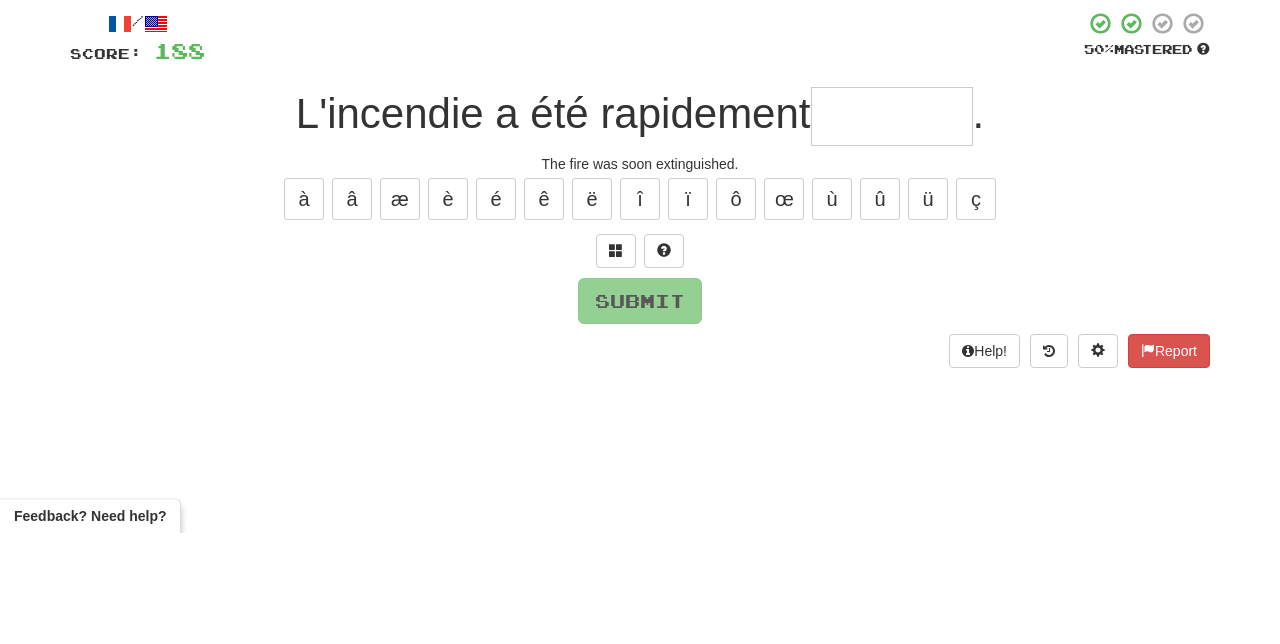 type on "*" 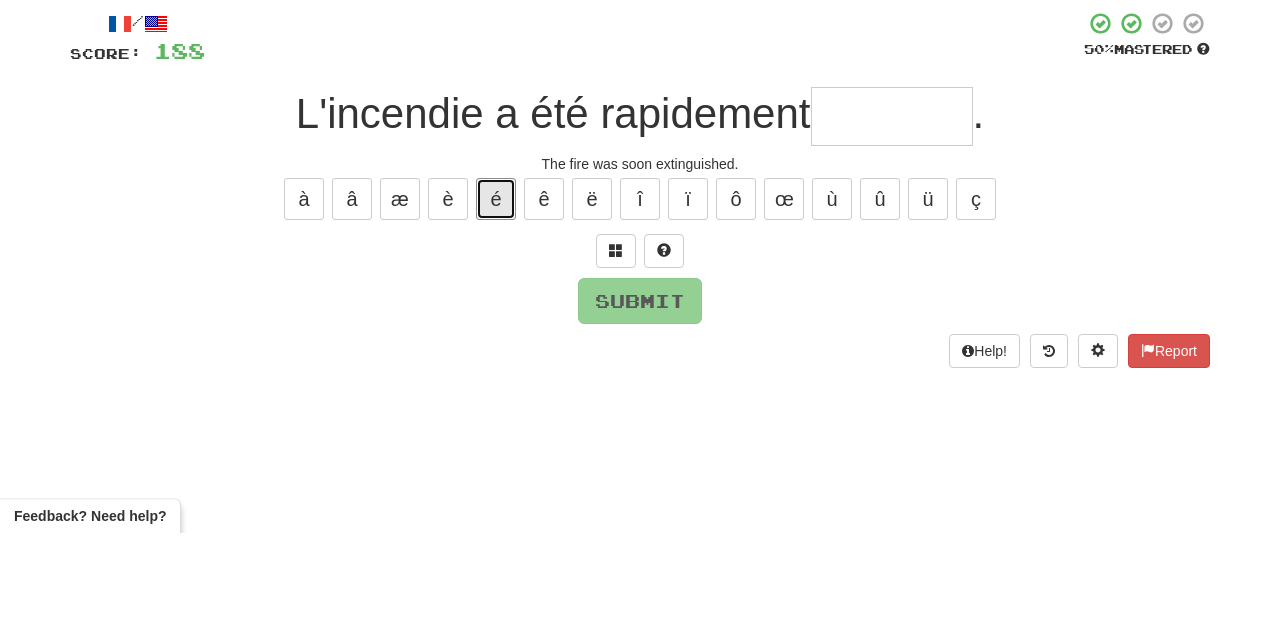 click on "é" at bounding box center [496, 310] 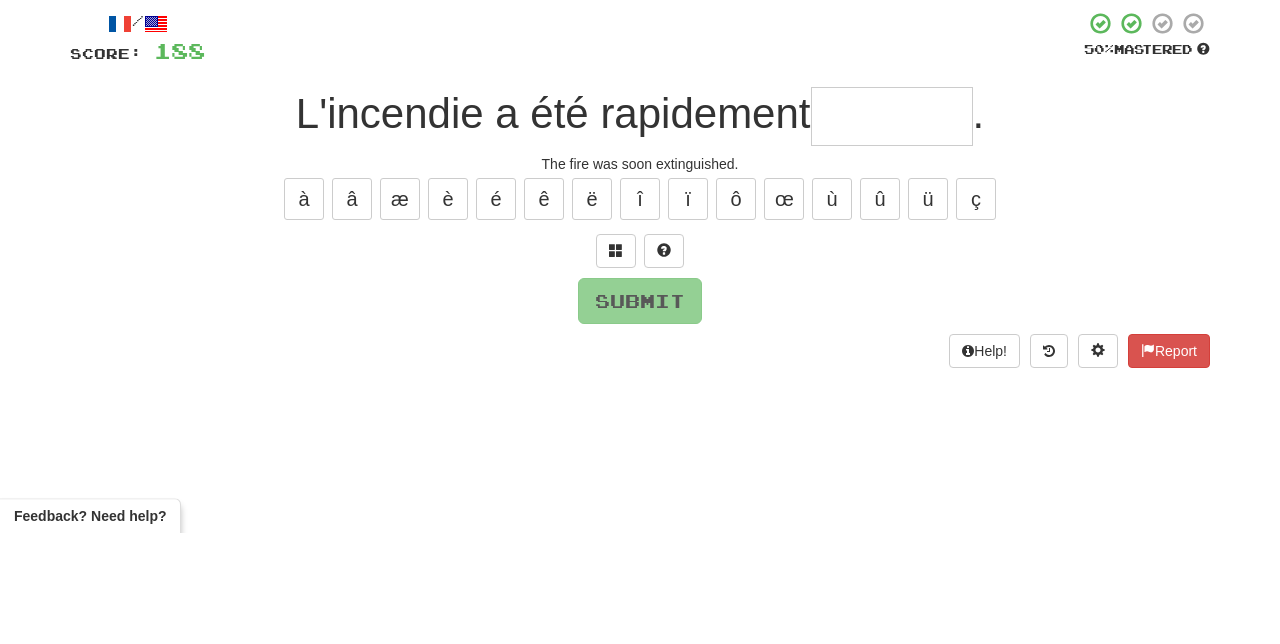 type on "*" 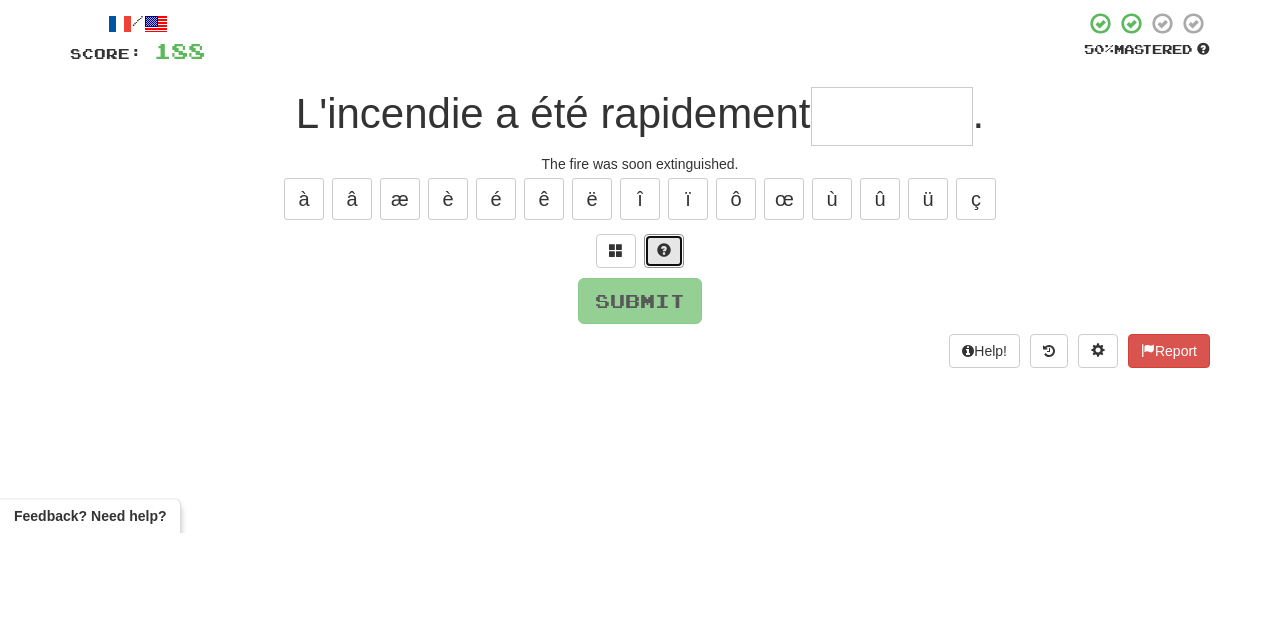 click at bounding box center [664, 361] 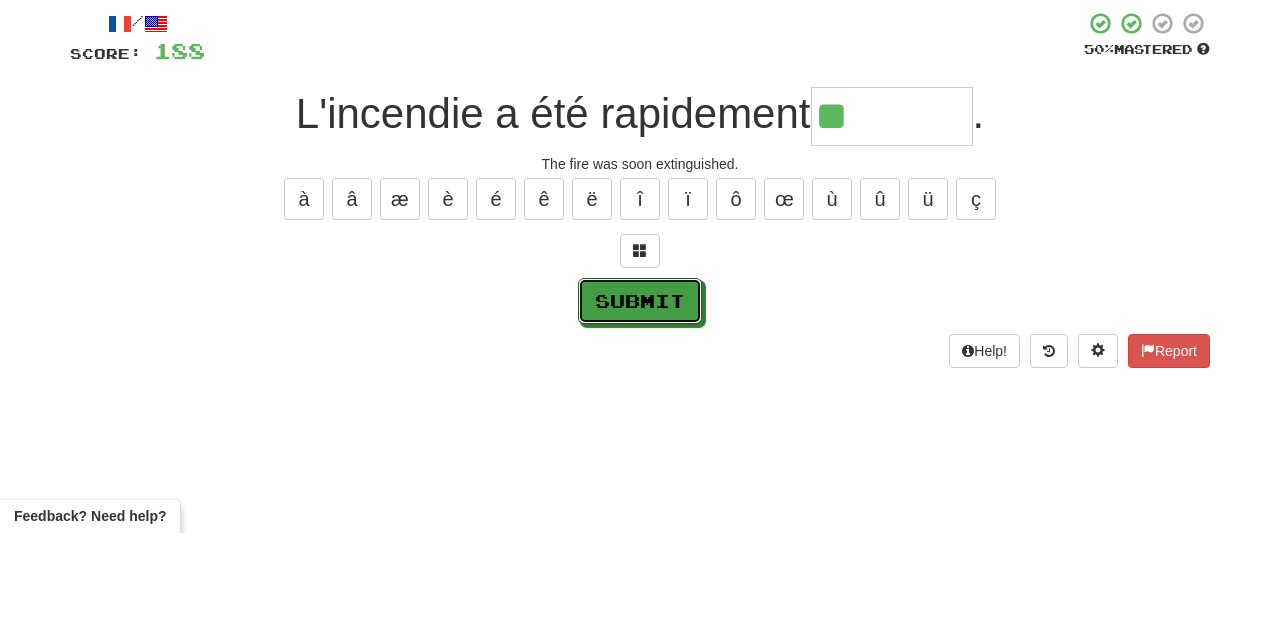 click on "Submit" at bounding box center (640, 412) 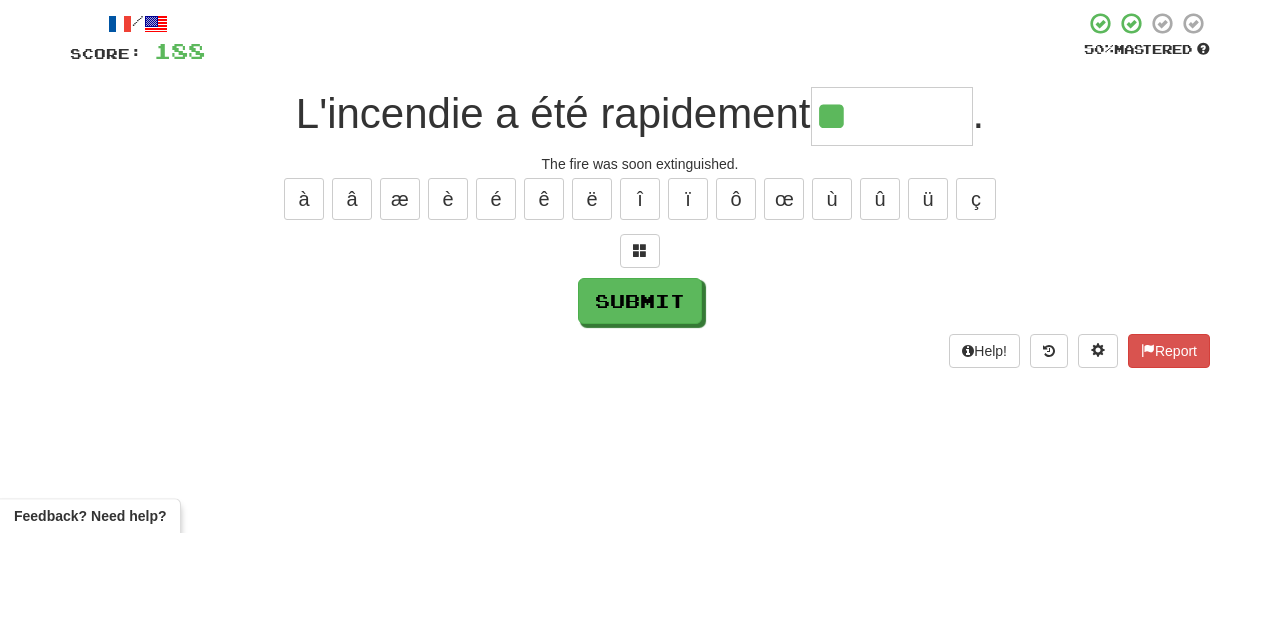 type on "********" 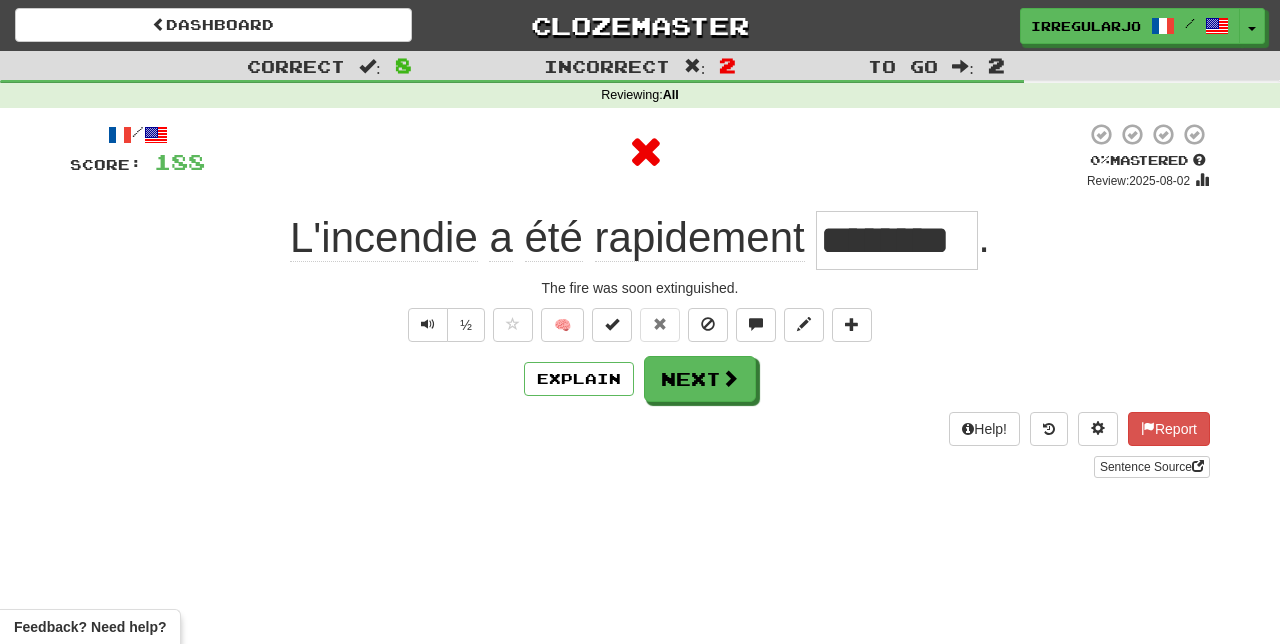 scroll, scrollTop: 34, scrollLeft: 0, axis: vertical 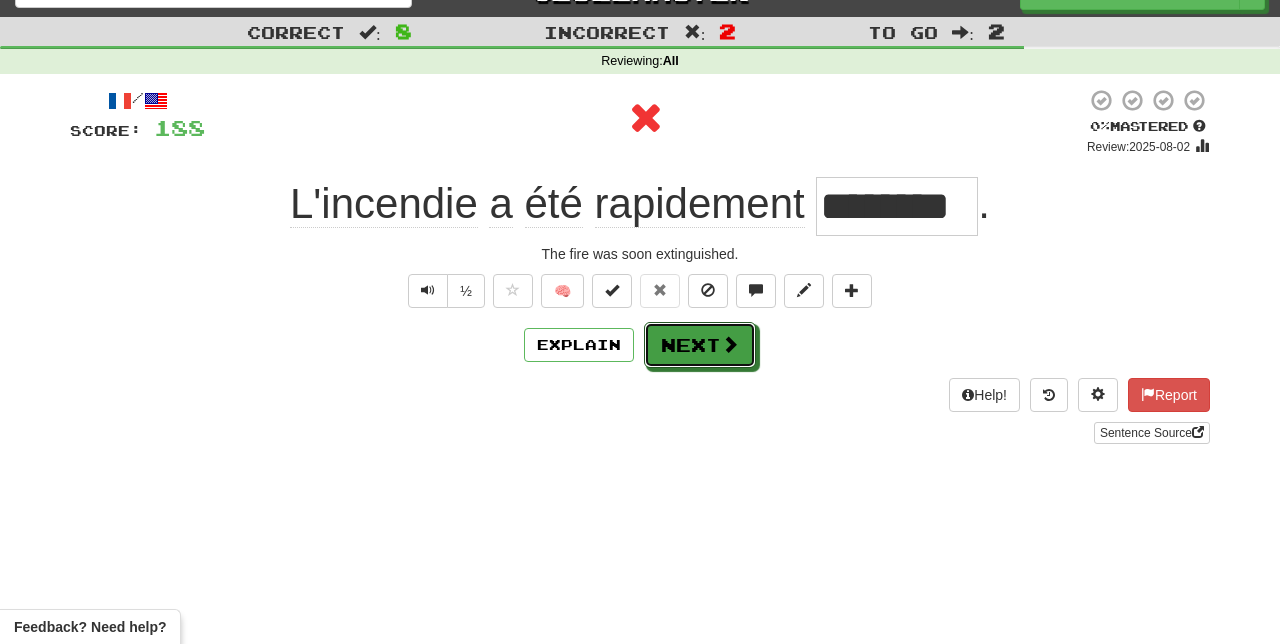 click on "Next" at bounding box center (700, 345) 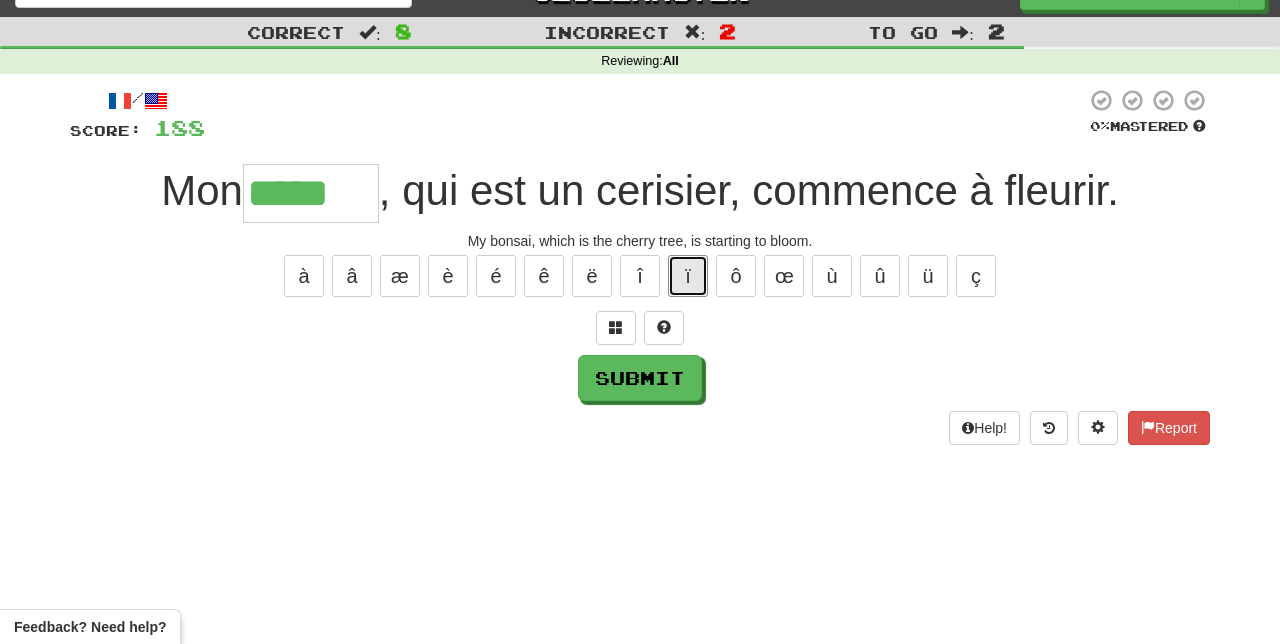 click on "ï" at bounding box center [688, 276] 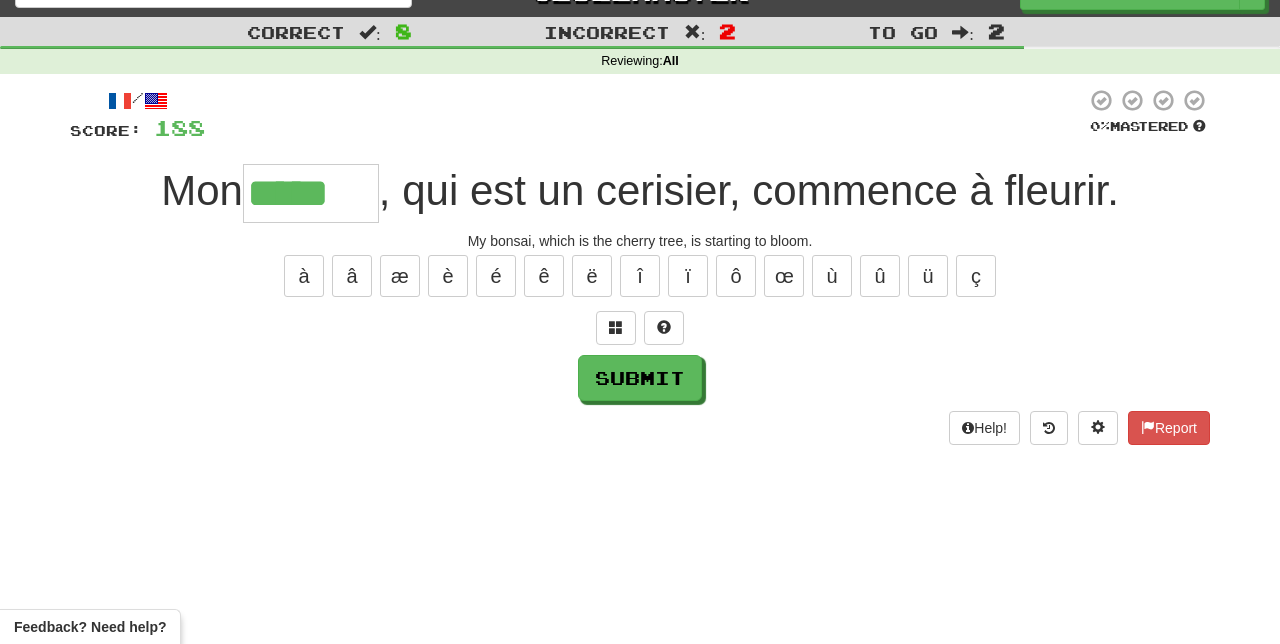type on "******" 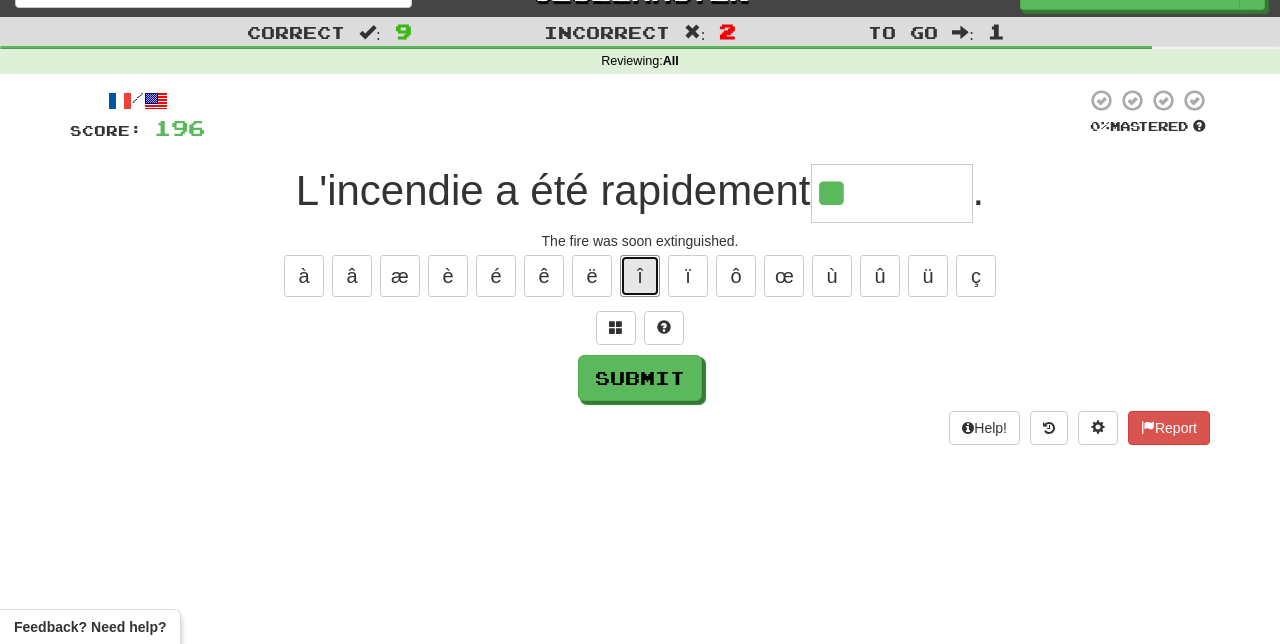 click on "î" at bounding box center (640, 276) 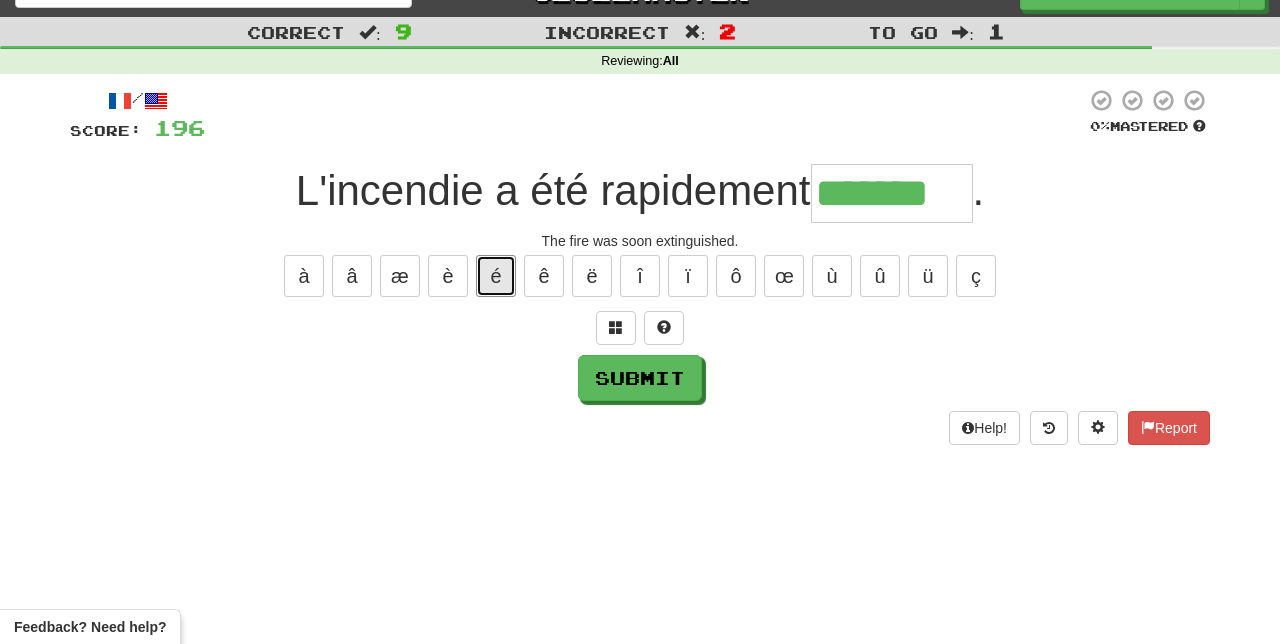 click on "é" at bounding box center [496, 276] 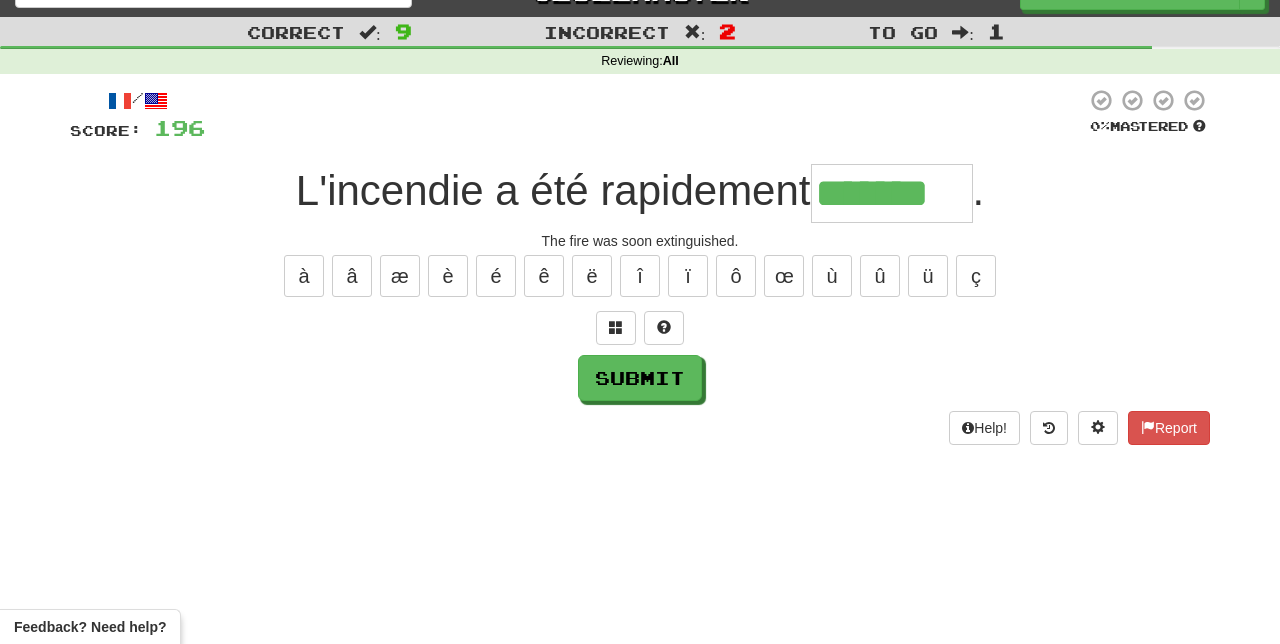 type on "********" 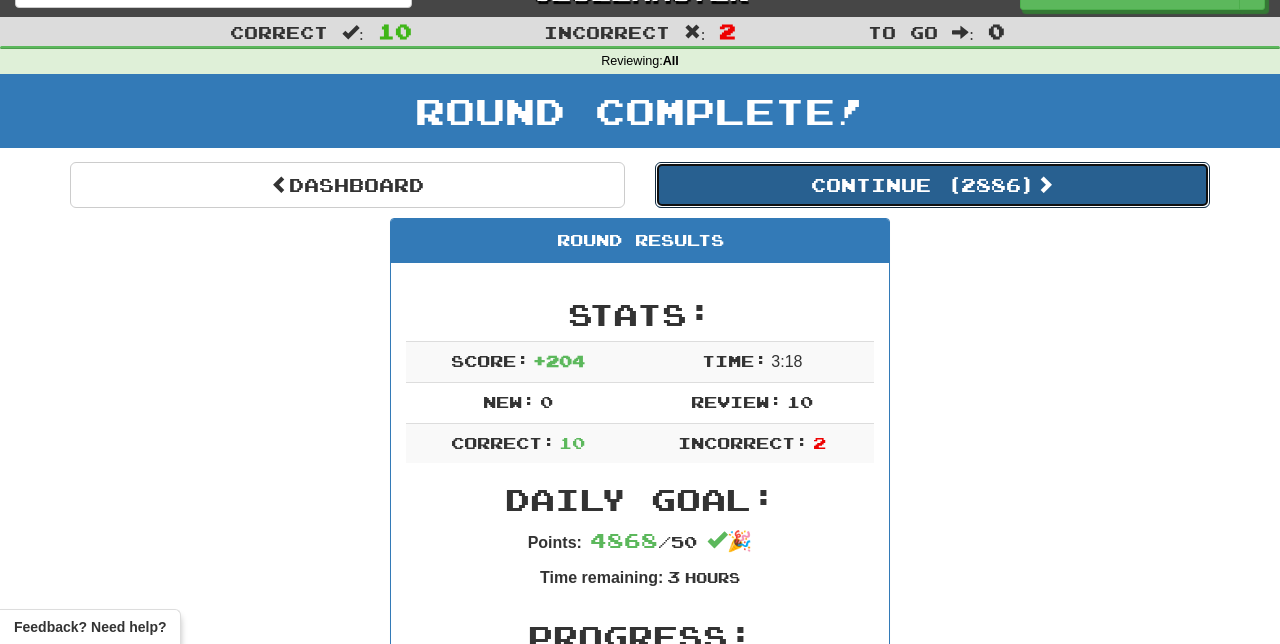 click on "Continue ( 2886 )" at bounding box center (932, 185) 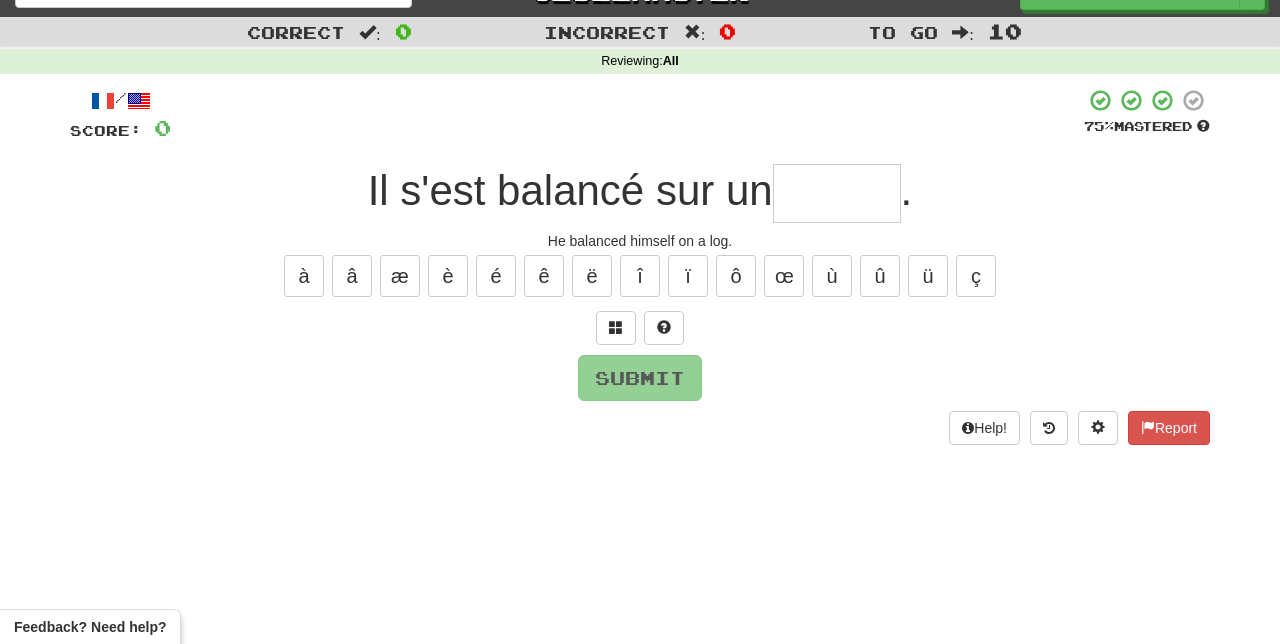 type on "*" 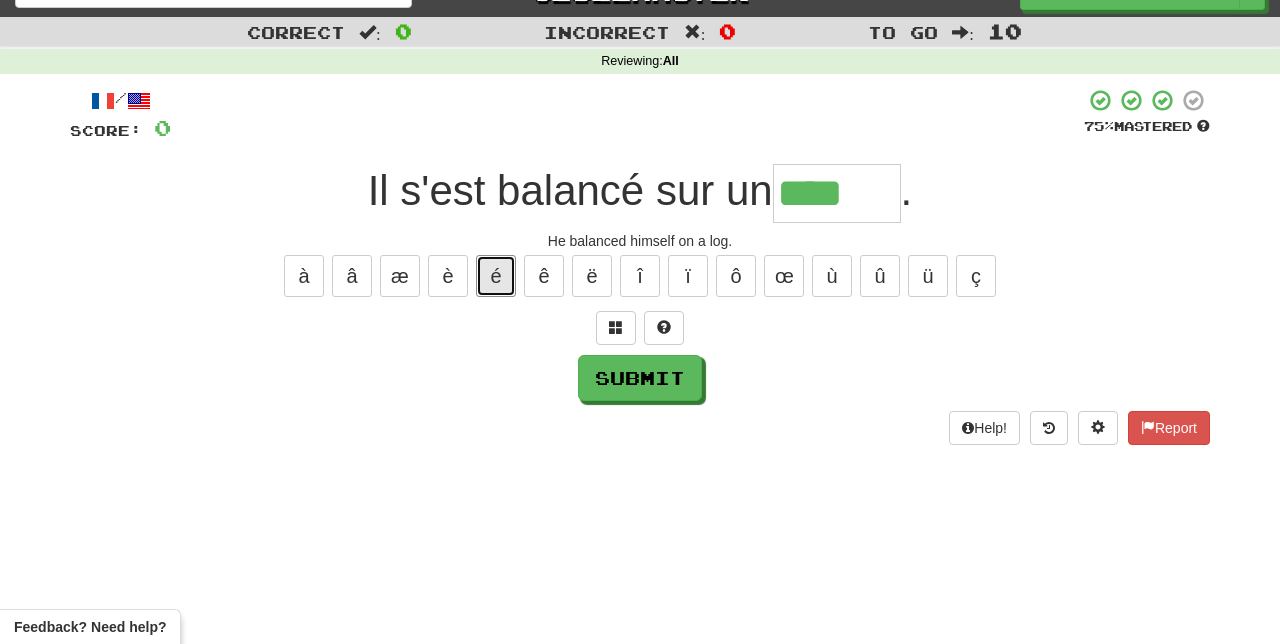click on "é" at bounding box center (496, 276) 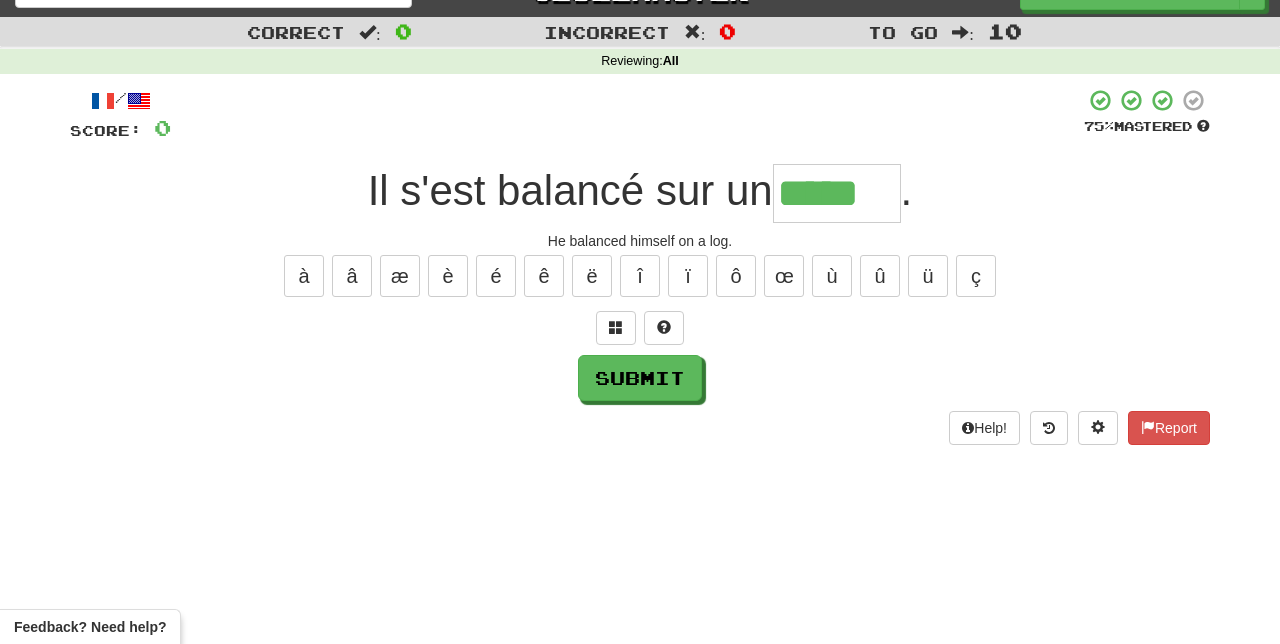 scroll, scrollTop: 28, scrollLeft: 0, axis: vertical 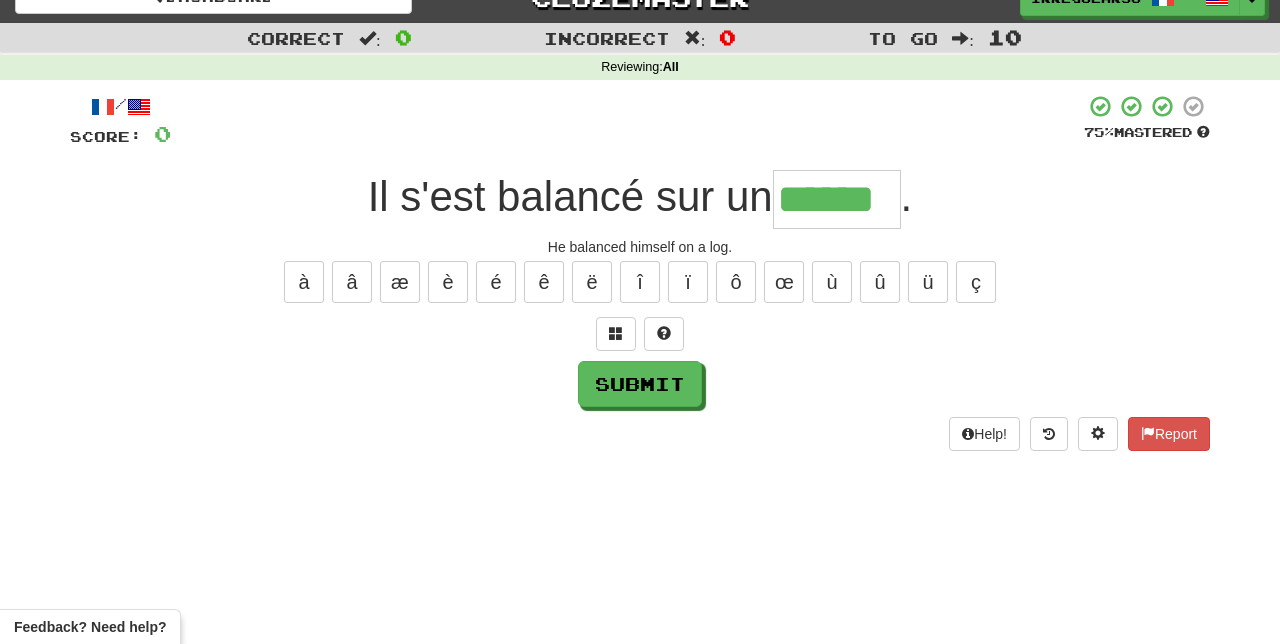 type on "******" 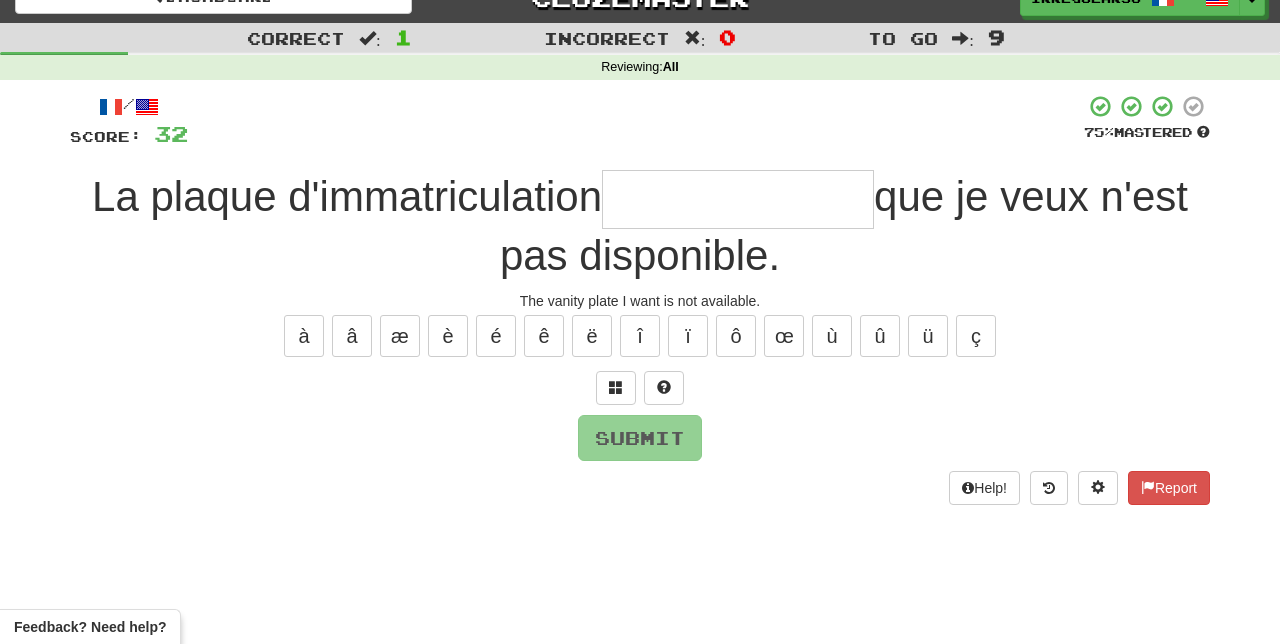 type on "*" 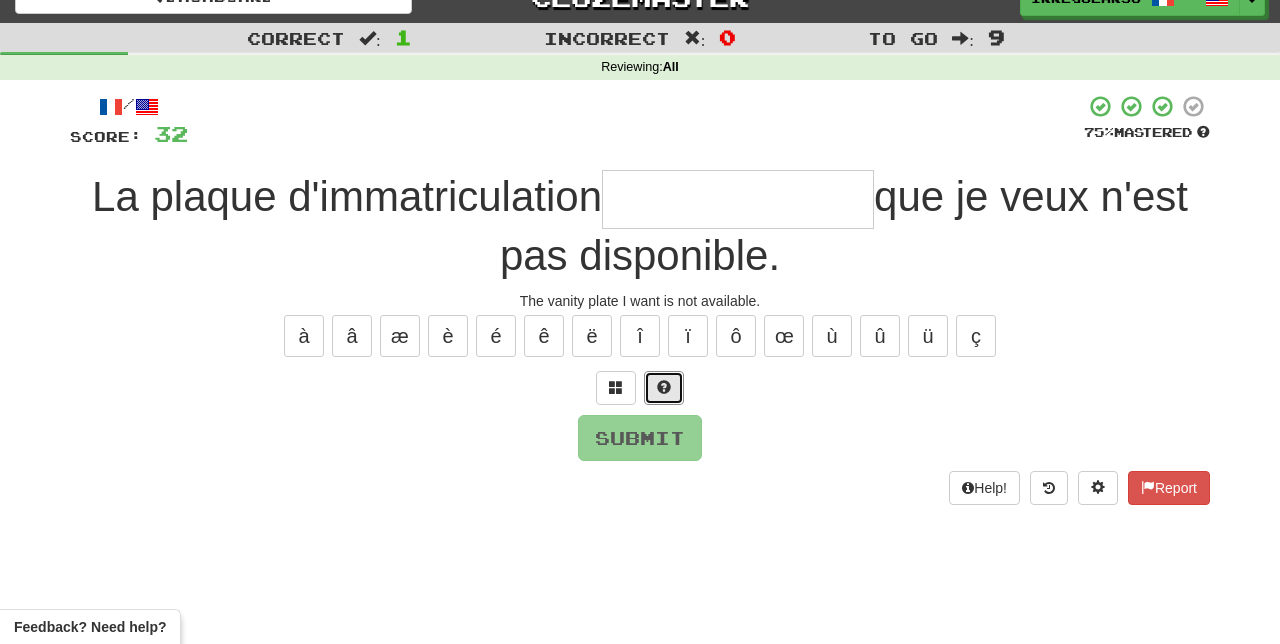 click at bounding box center [664, 388] 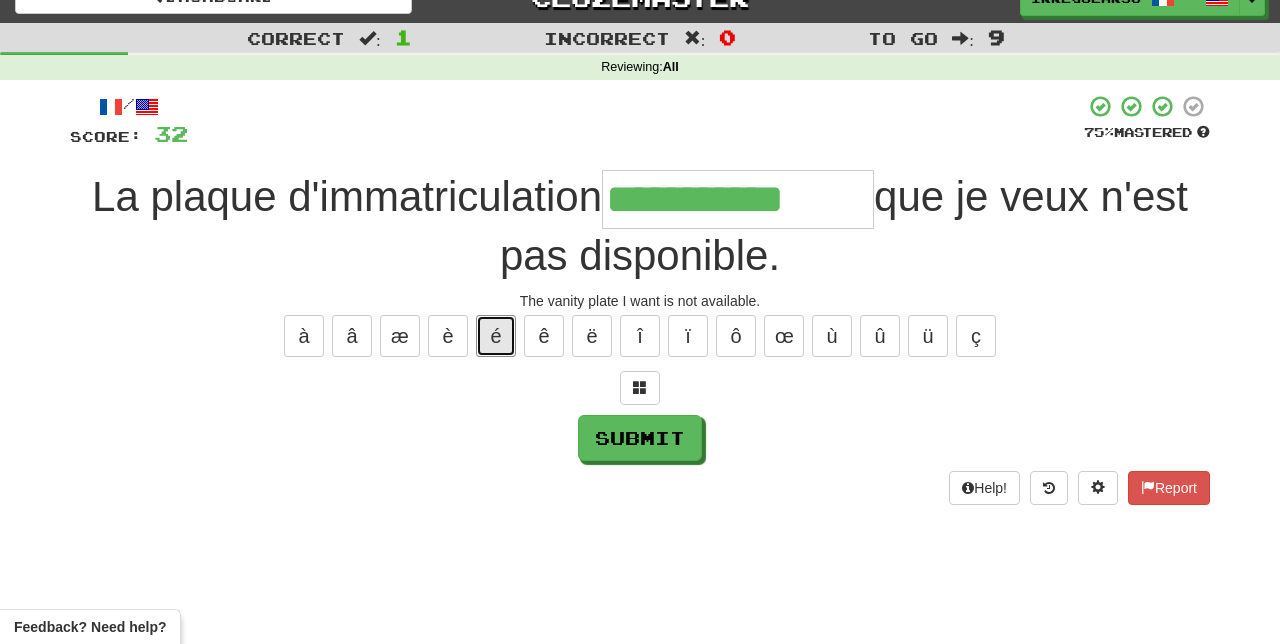 click on "é" at bounding box center [496, 336] 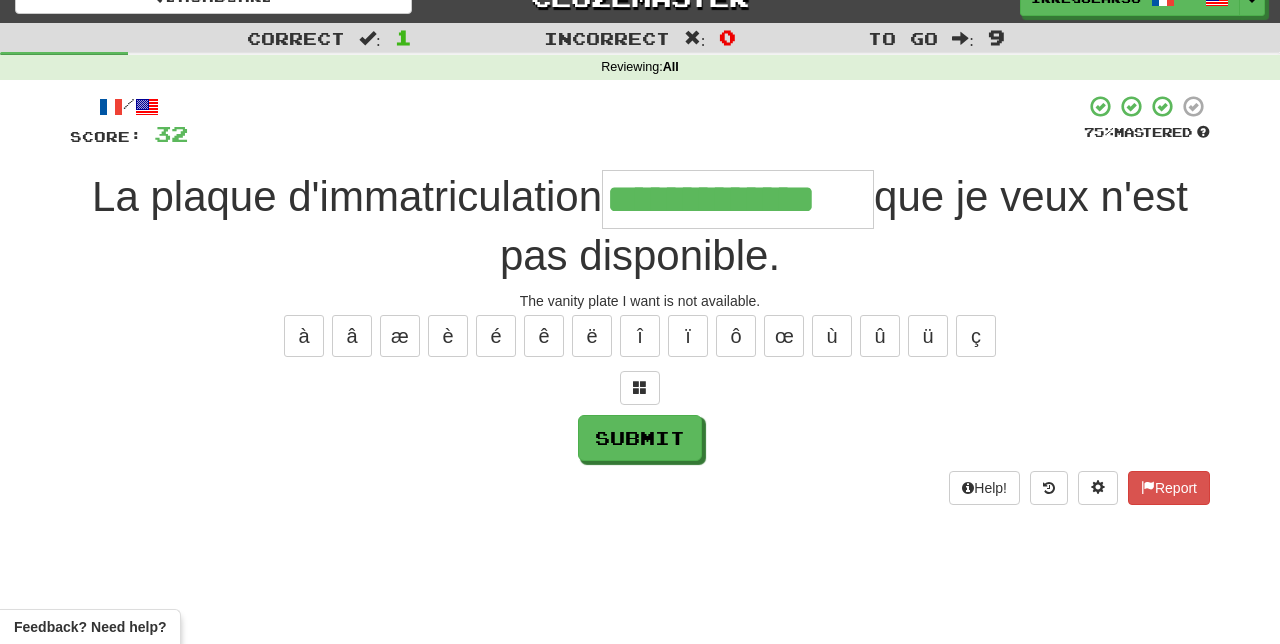 type on "**********" 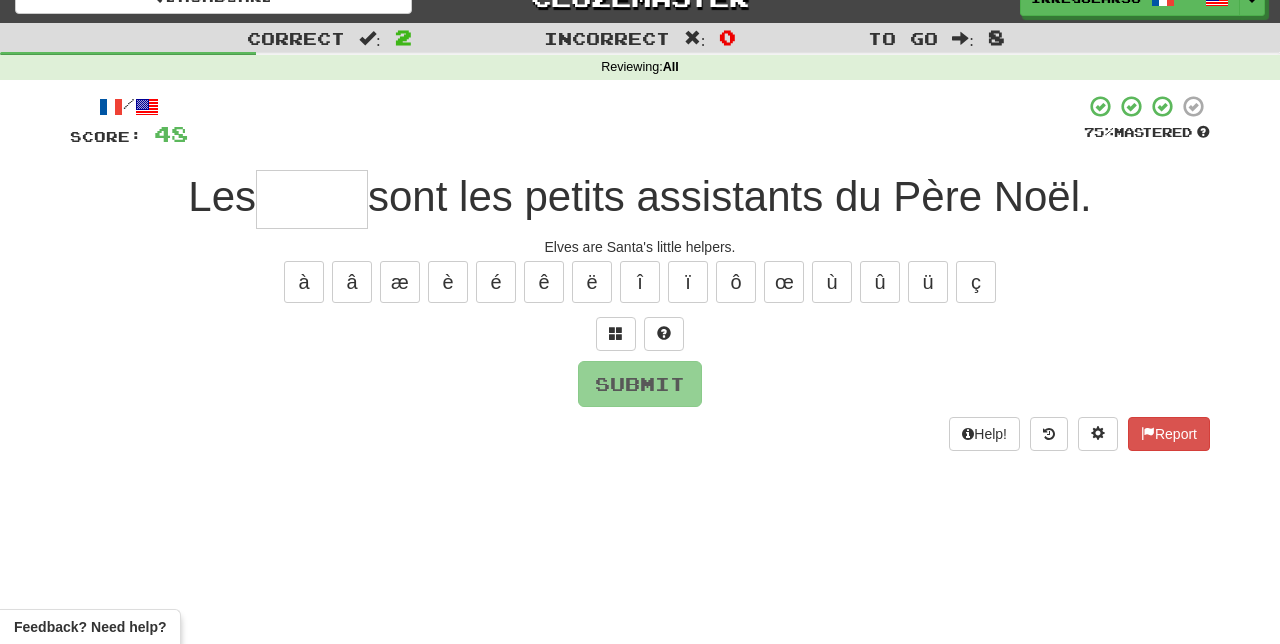 type on "*" 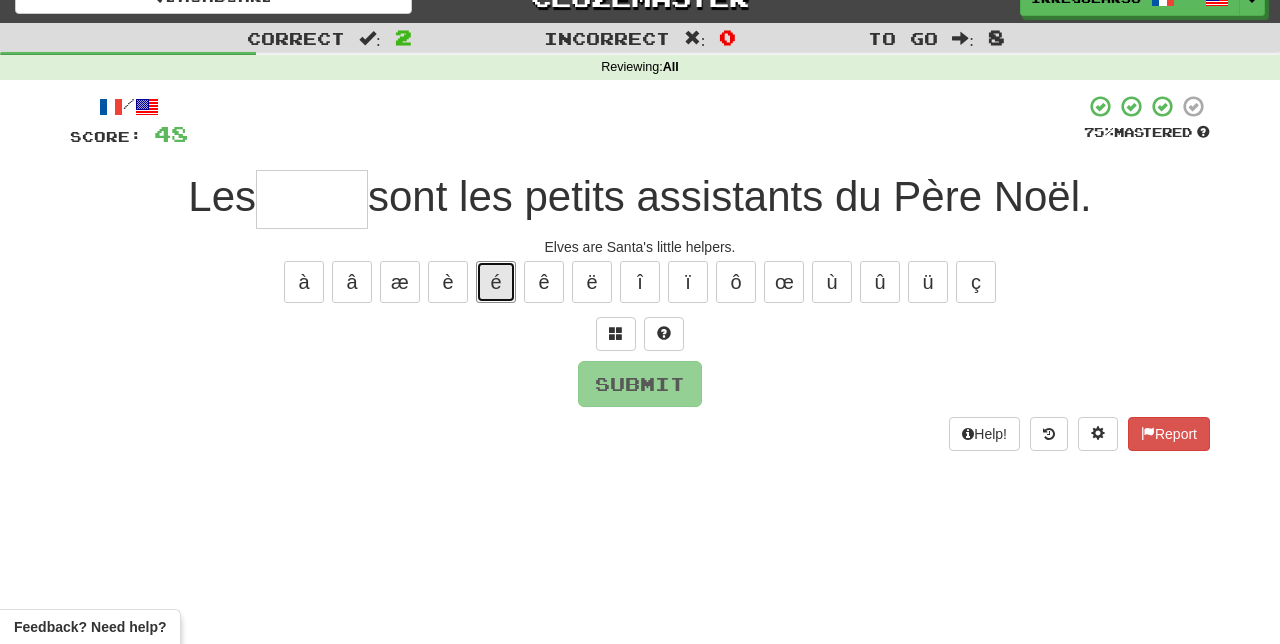 click on "é" at bounding box center (496, 282) 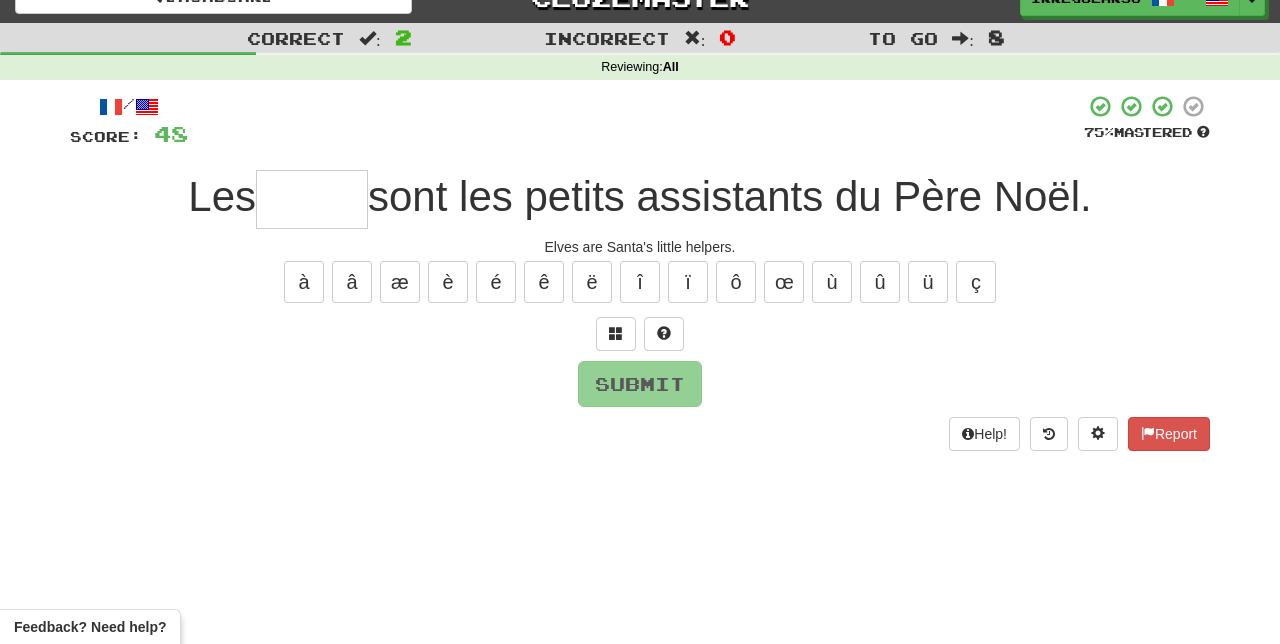 type on "*" 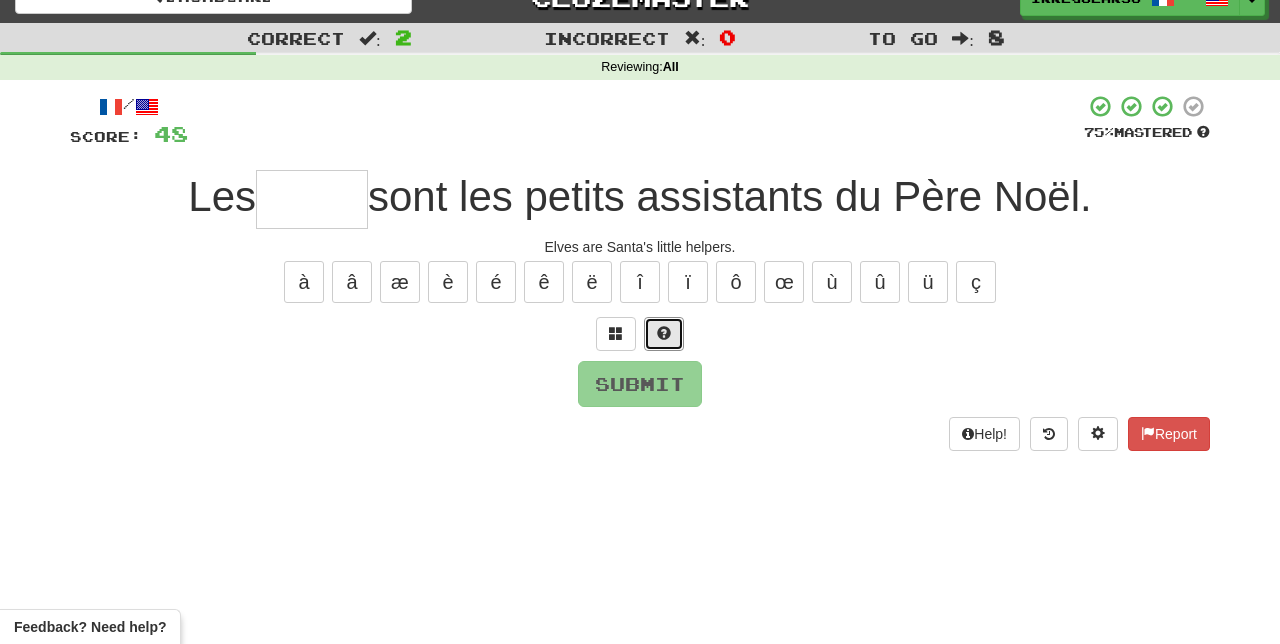 click at bounding box center (664, 334) 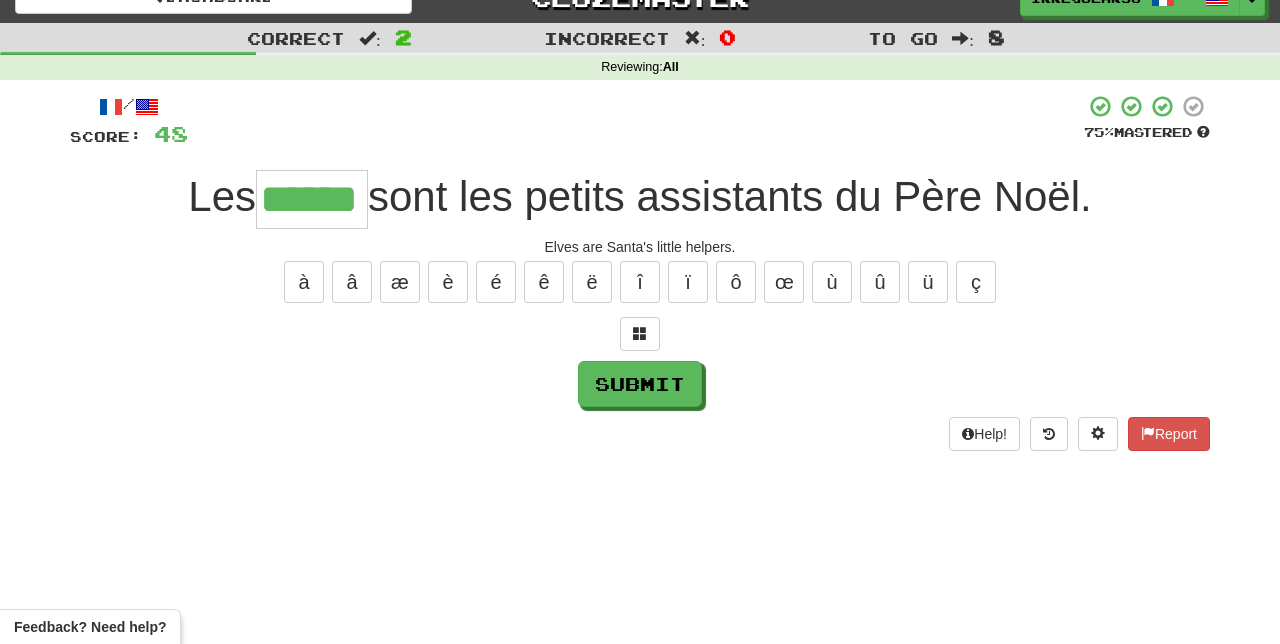 type on "******" 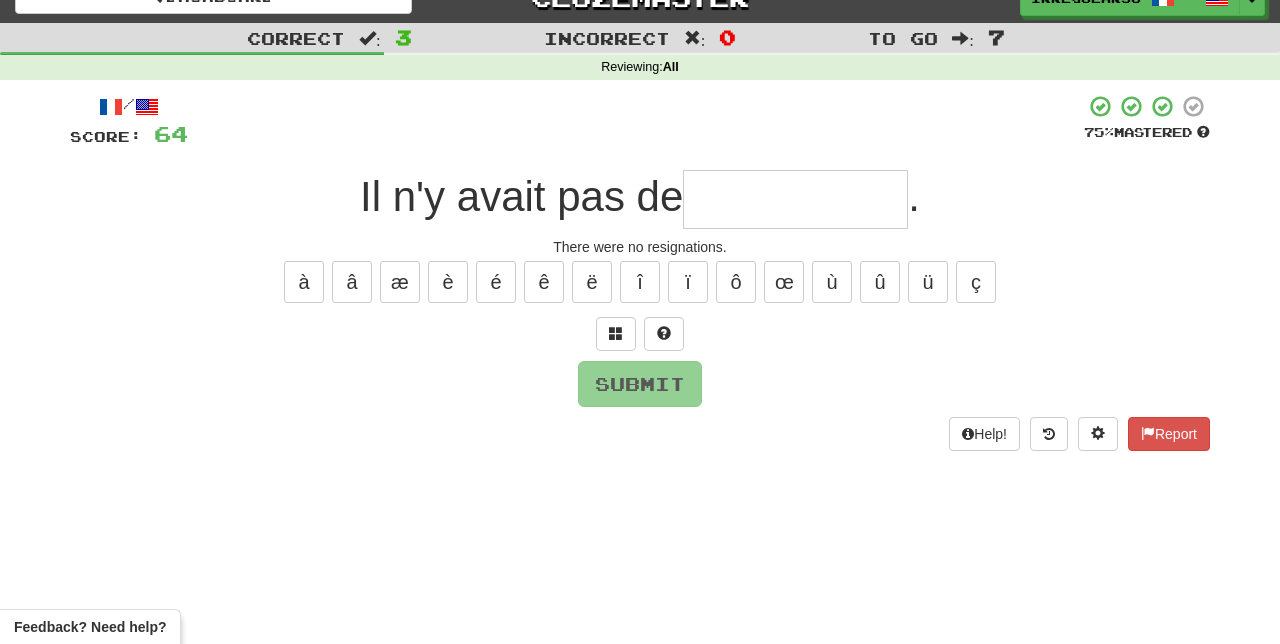 type on "*" 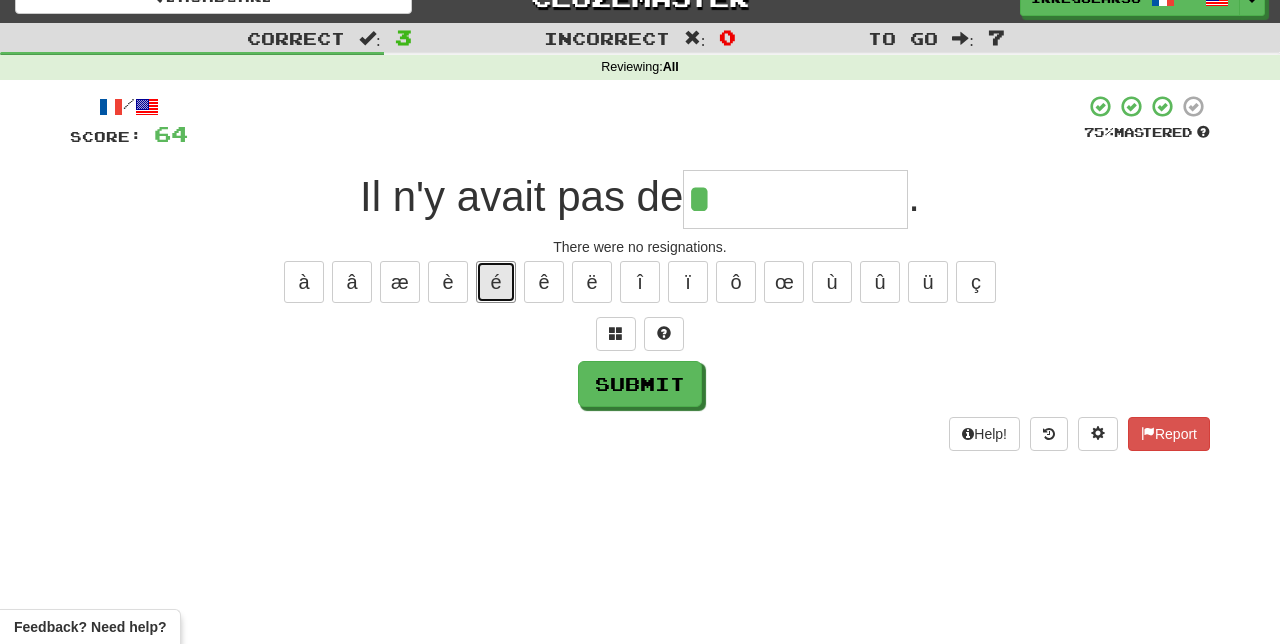 click on "é" at bounding box center [496, 282] 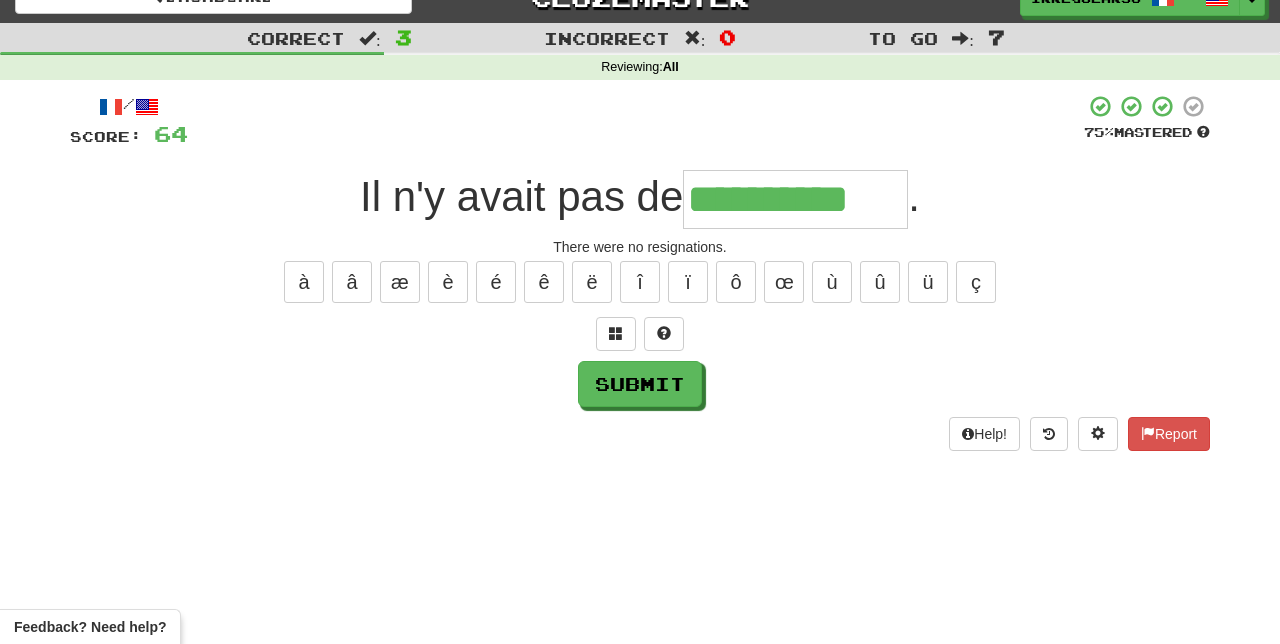 type on "**********" 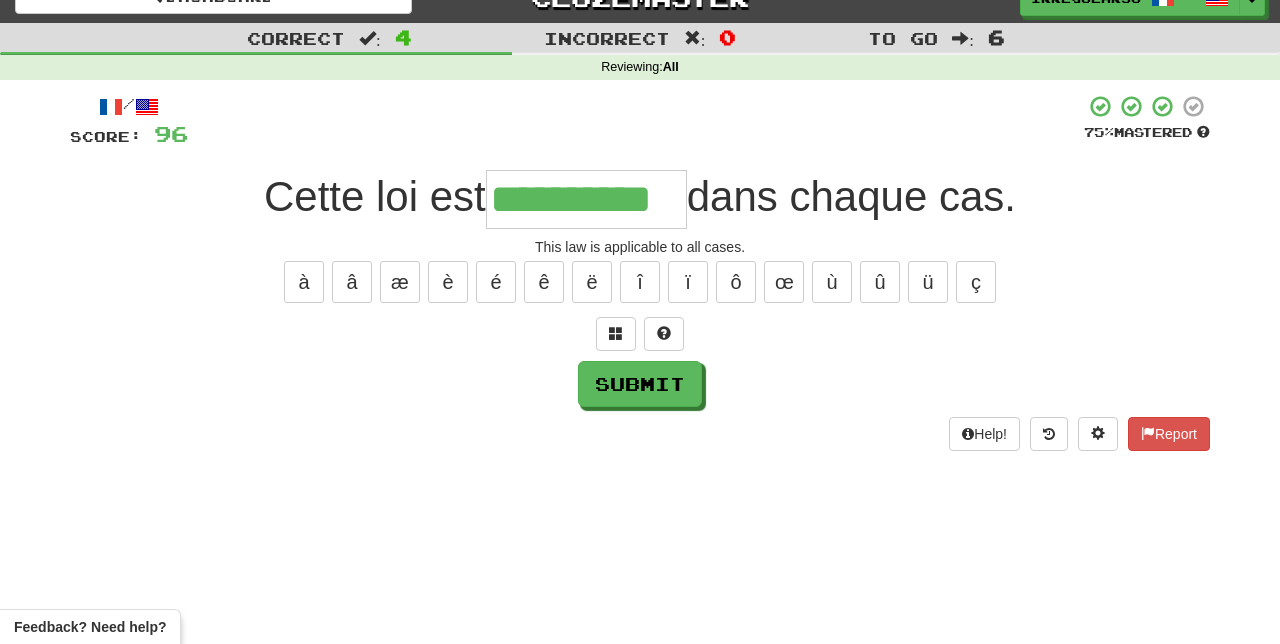 type on "**********" 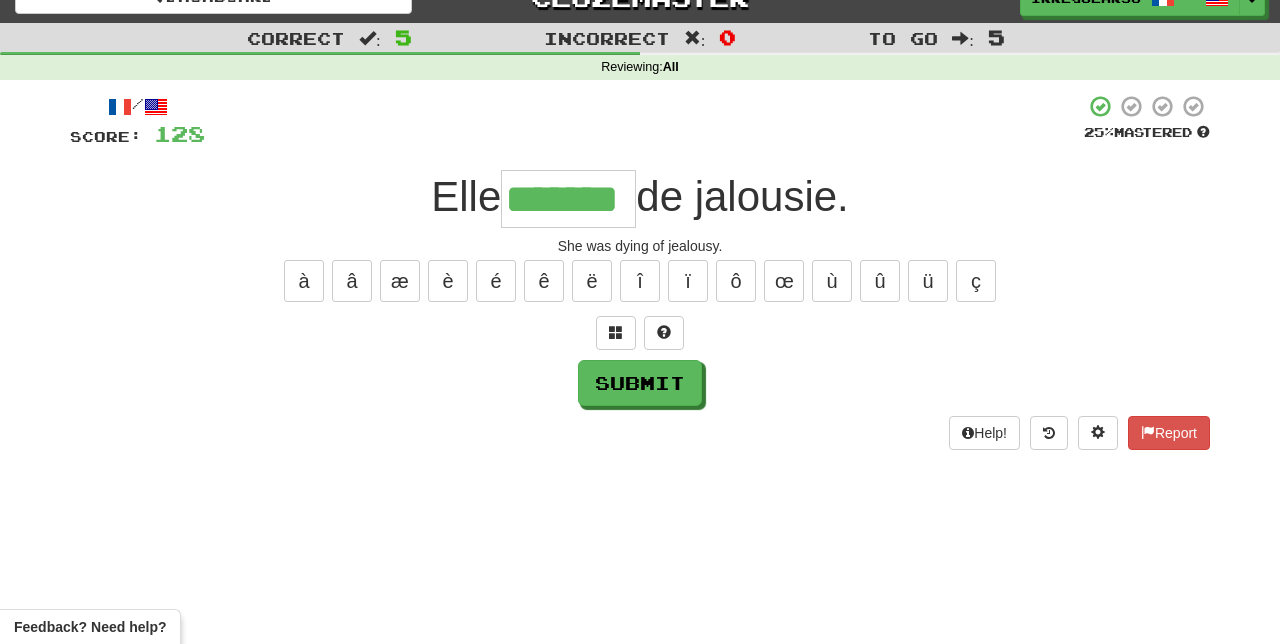scroll, scrollTop: 0, scrollLeft: 16, axis: horizontal 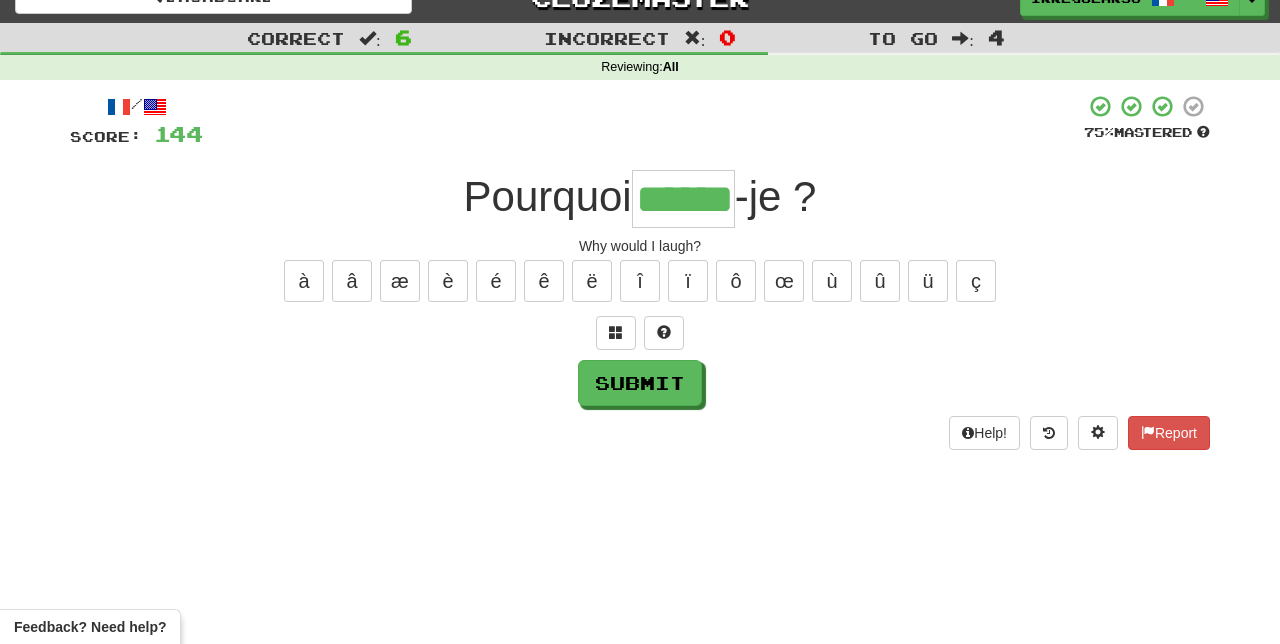 type on "******" 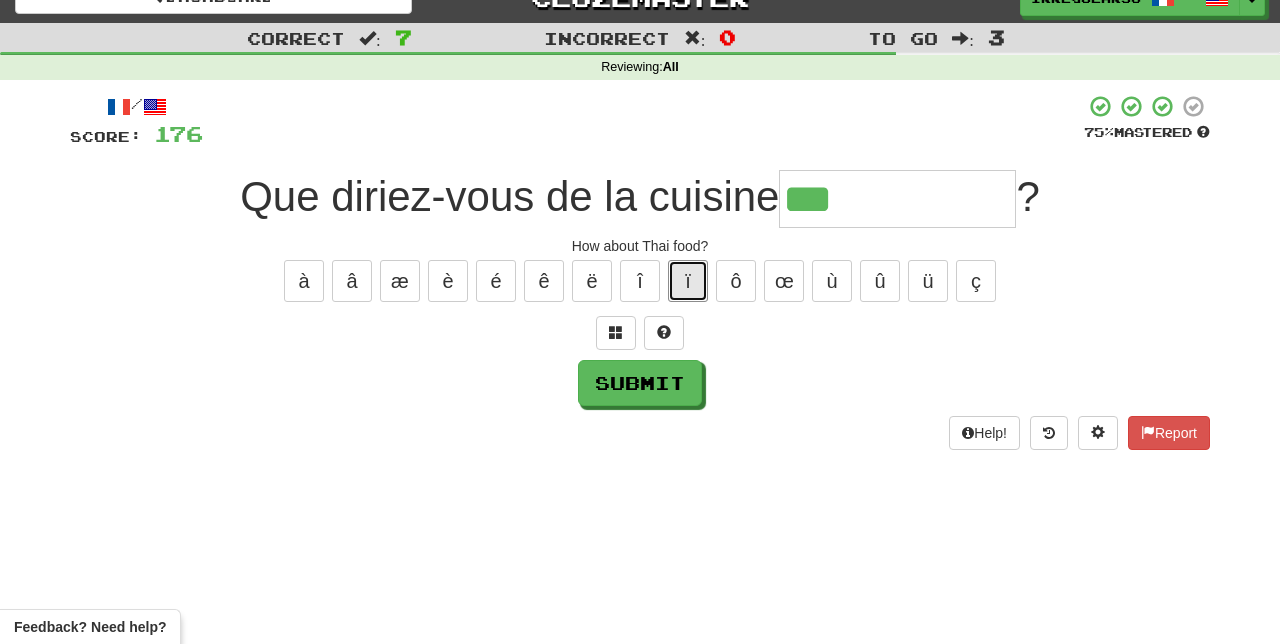 click on "ï" at bounding box center (688, 281) 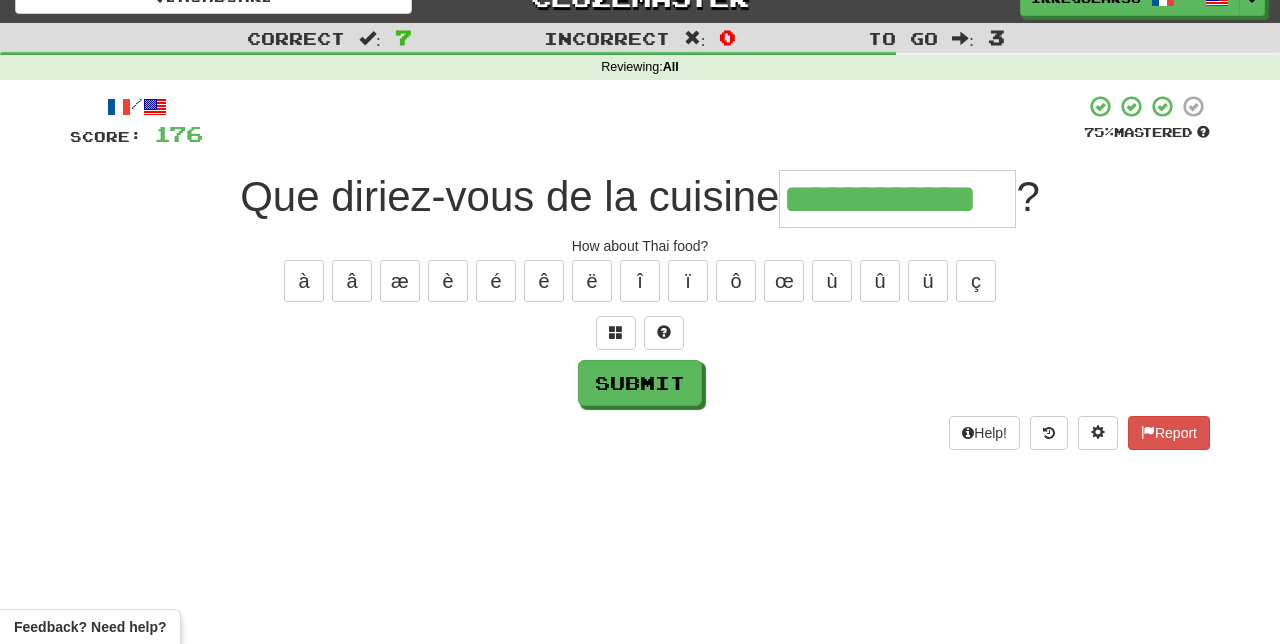type on "**********" 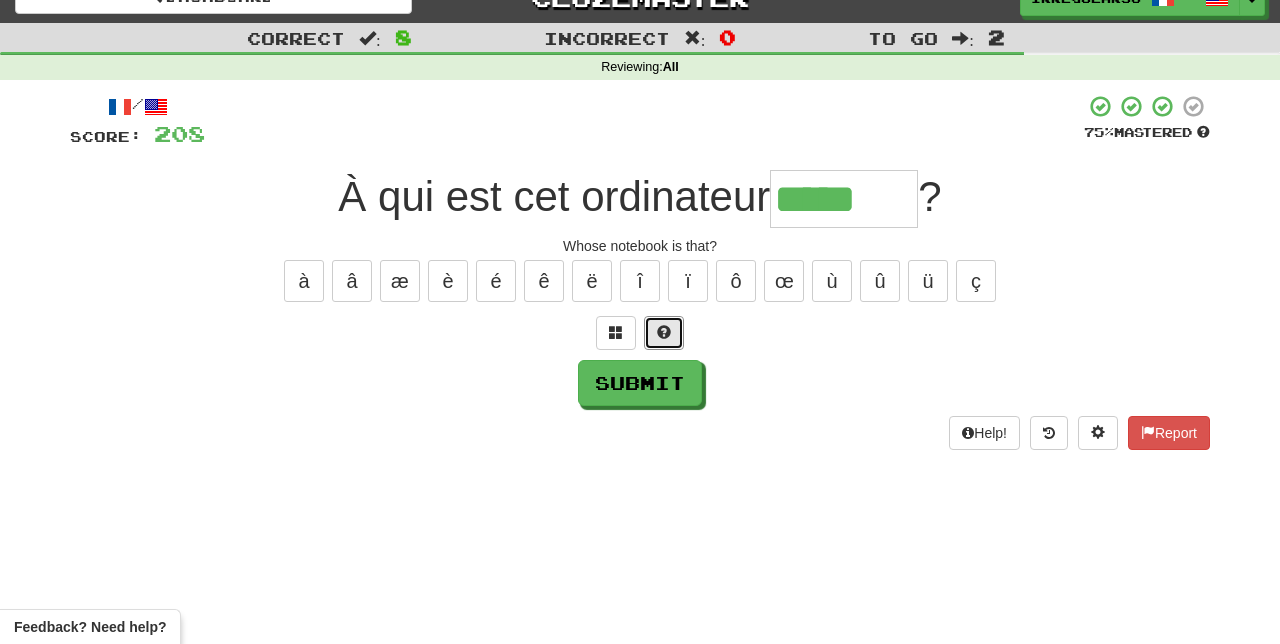 click at bounding box center (664, 332) 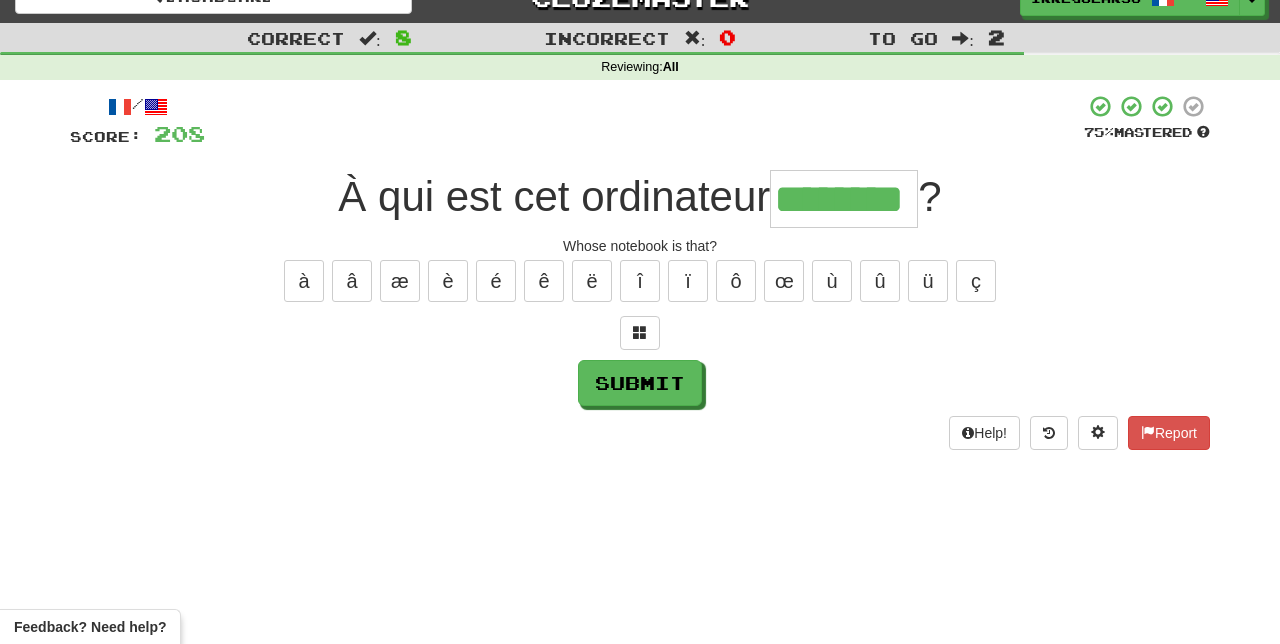 type on "********" 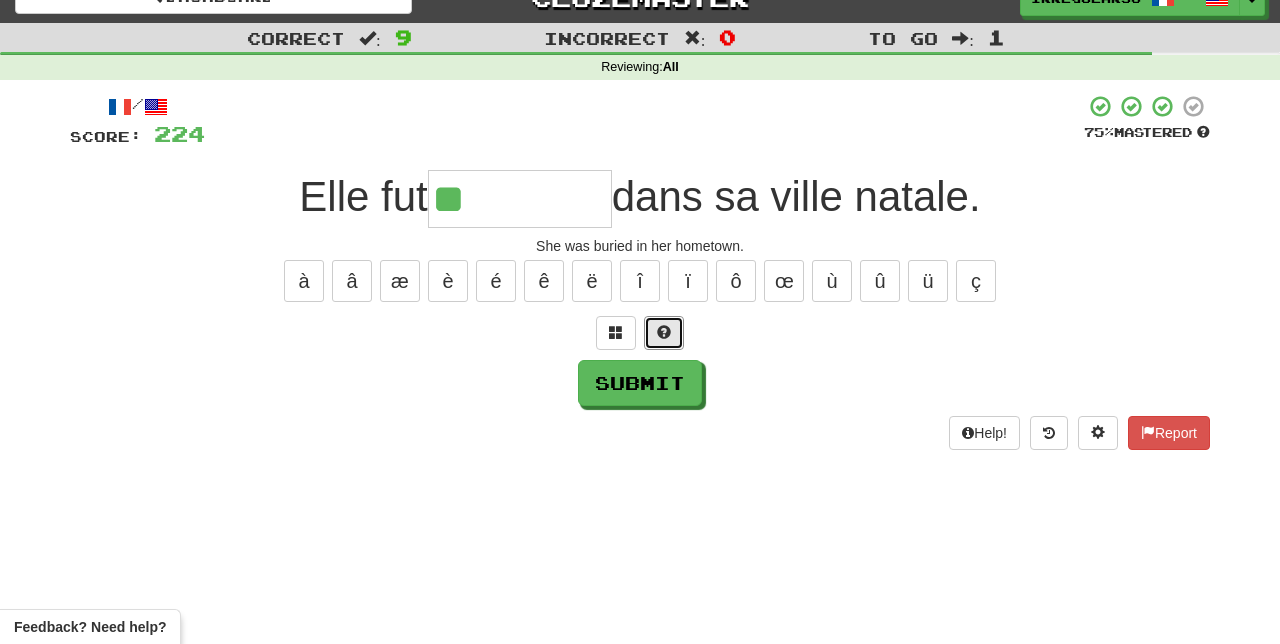 click at bounding box center (664, 333) 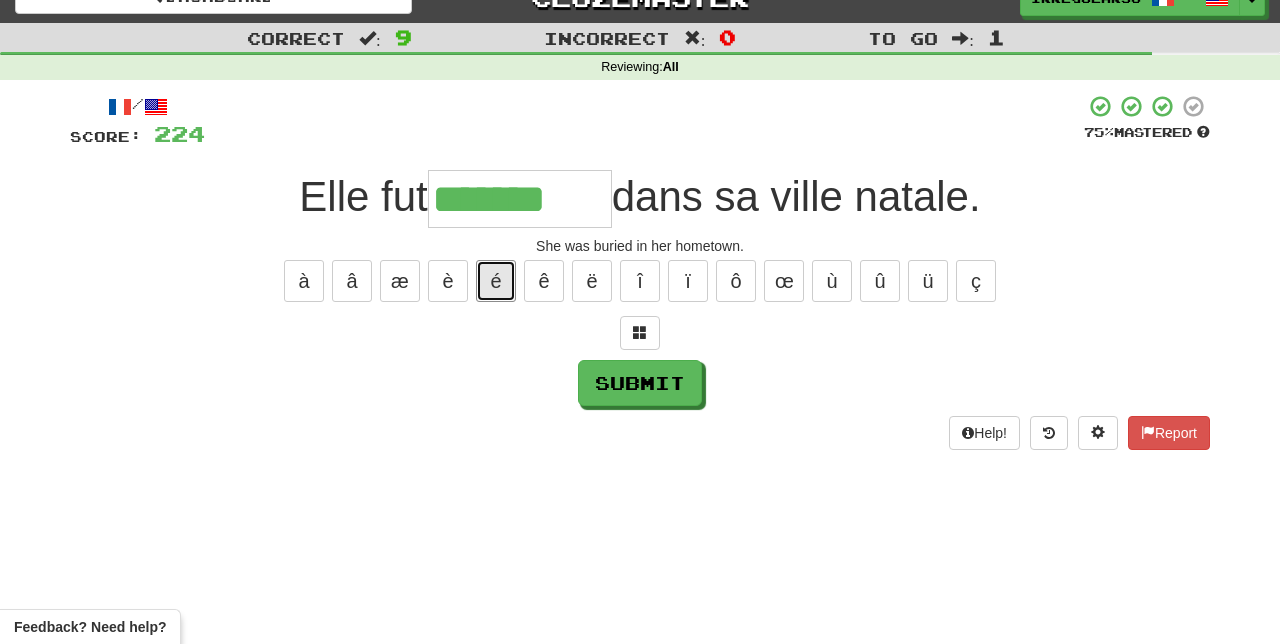 click on "é" at bounding box center (496, 281) 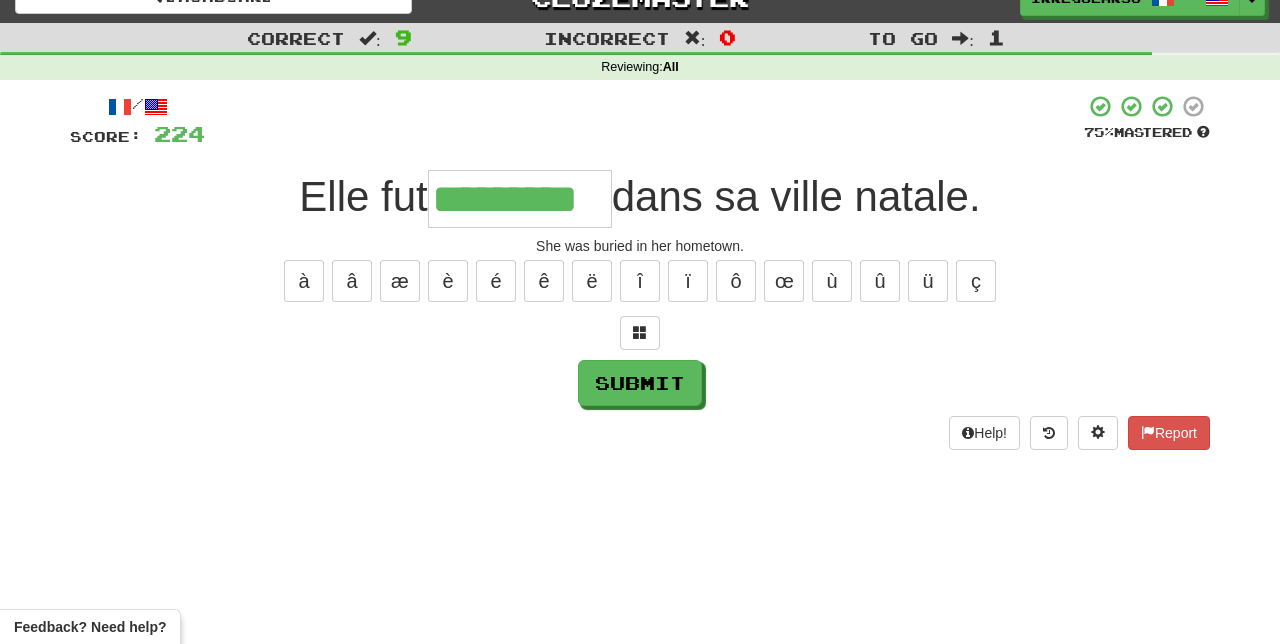 type on "*********" 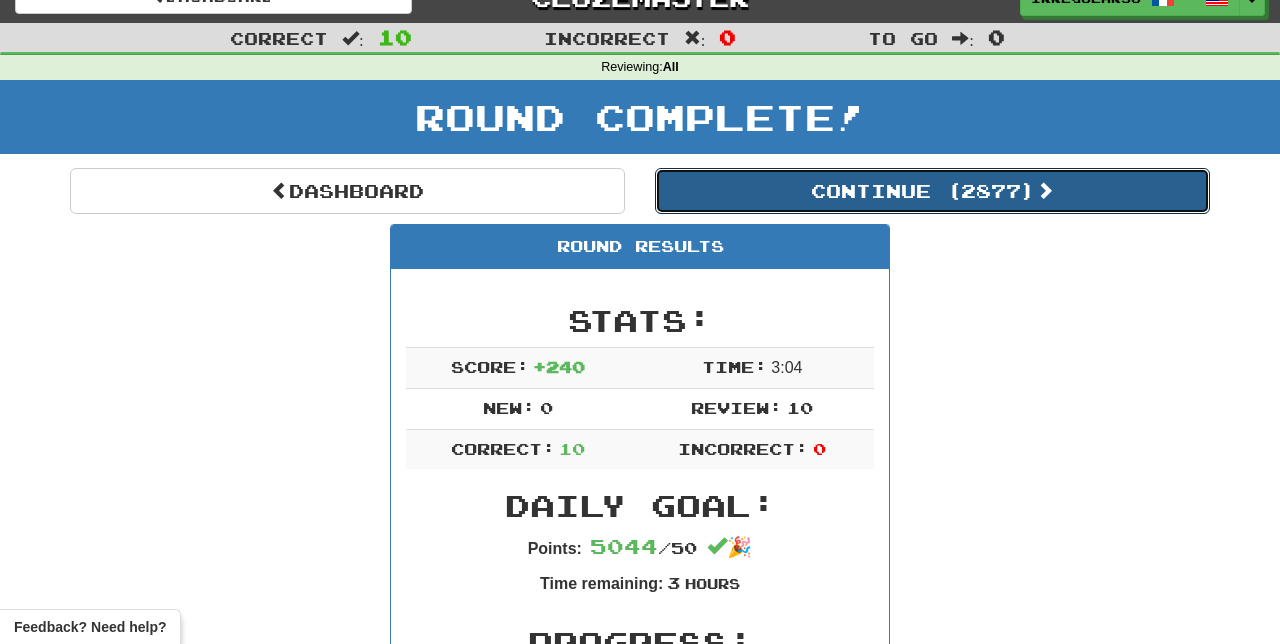 click on "Continue ( 2877 )" at bounding box center (932, 191) 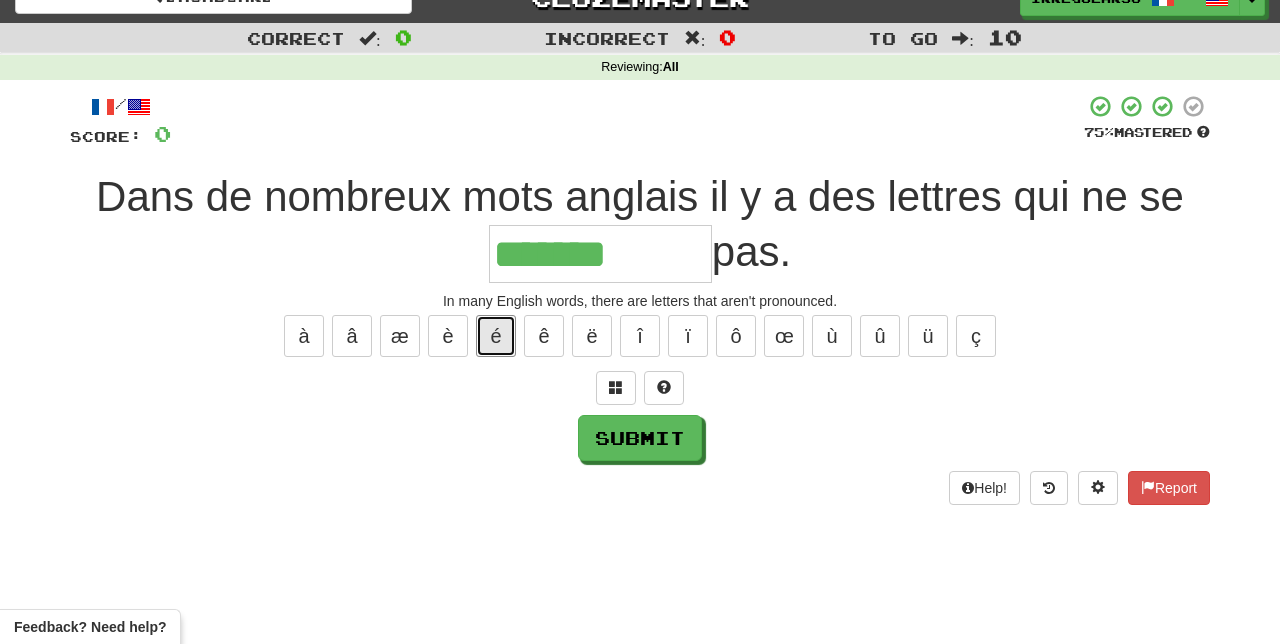 click on "é" at bounding box center [496, 336] 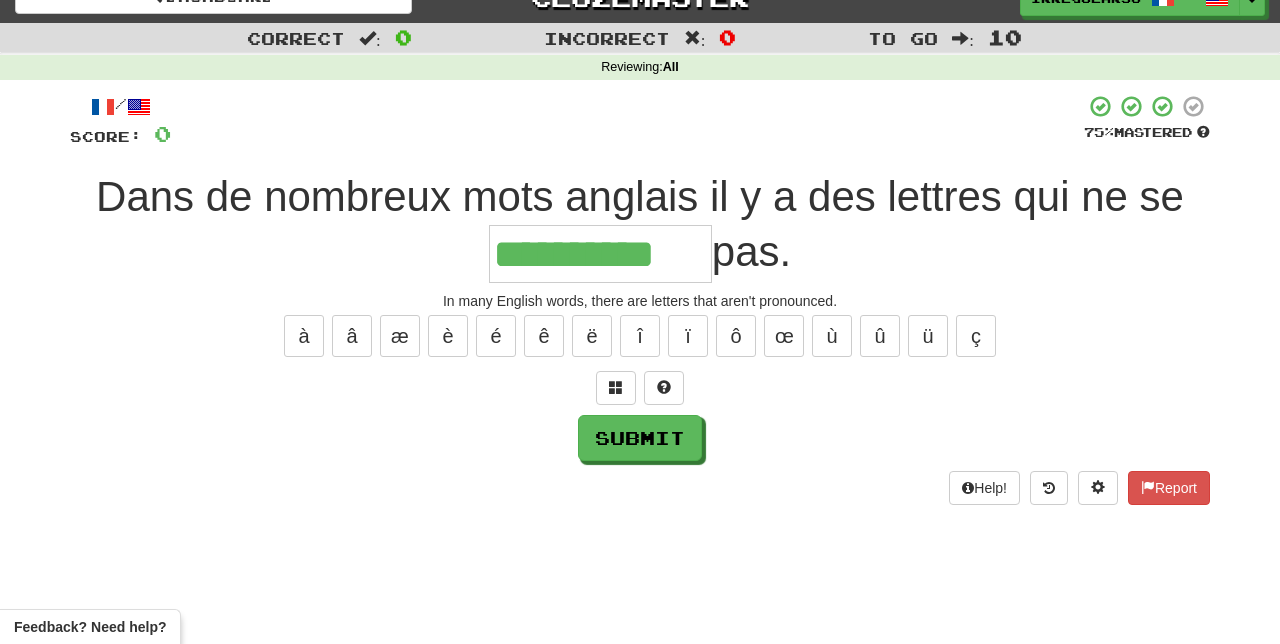 type on "**********" 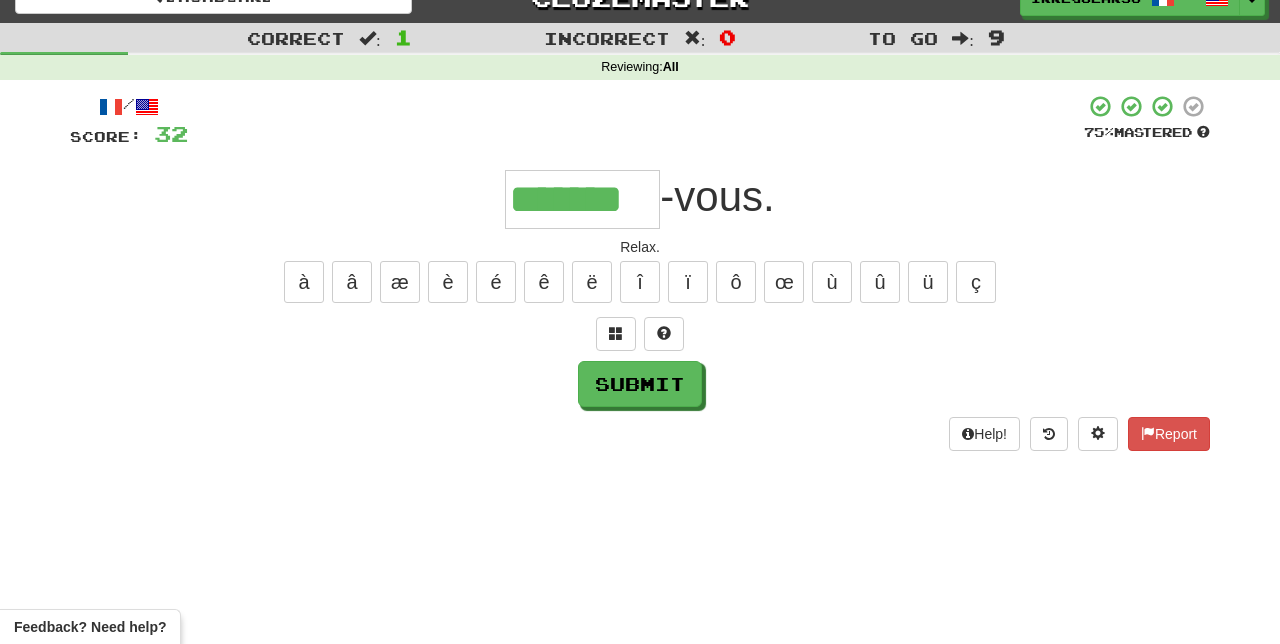 type on "*******" 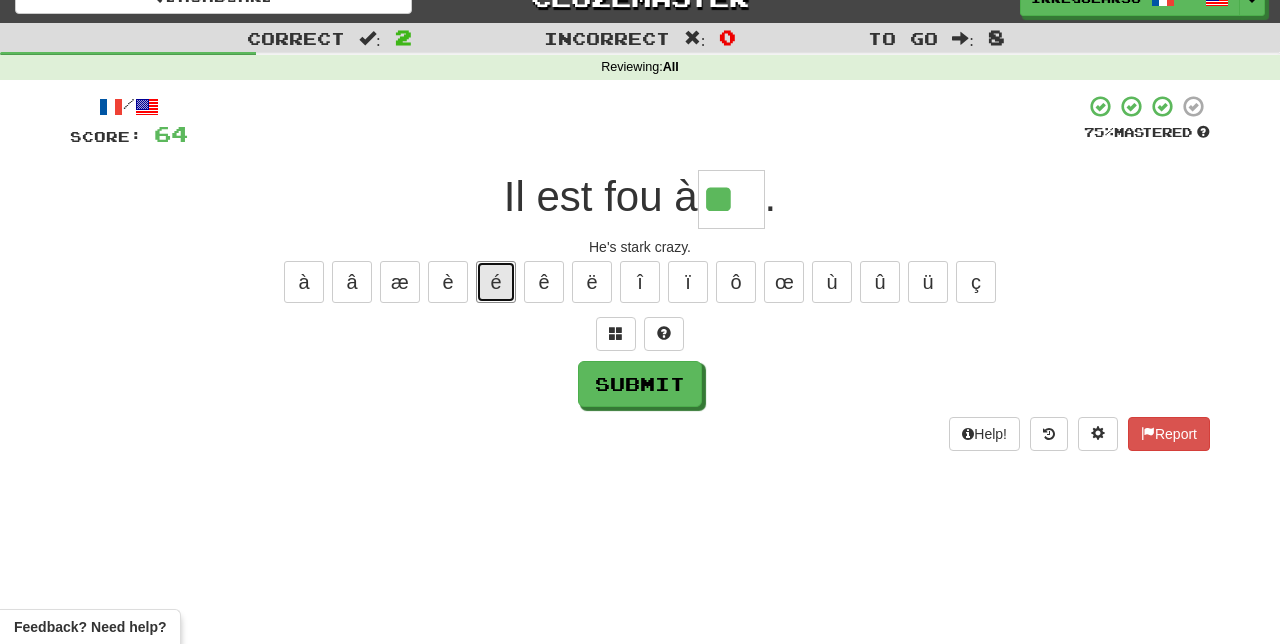 click on "é" at bounding box center (496, 282) 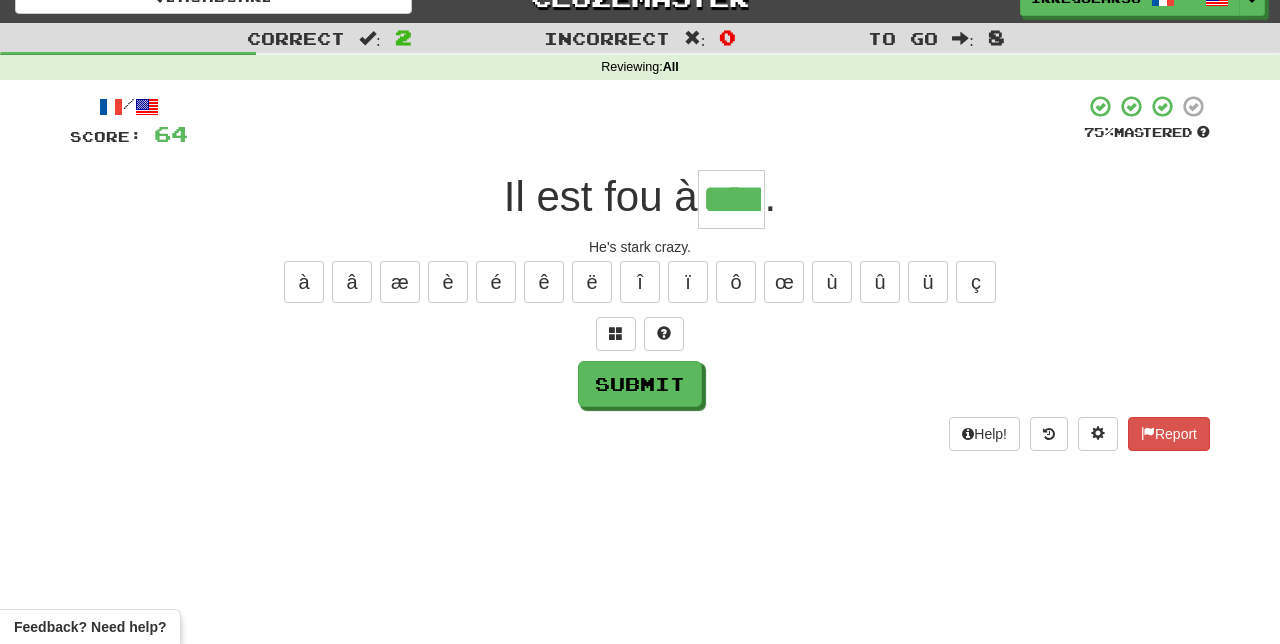 type on "****" 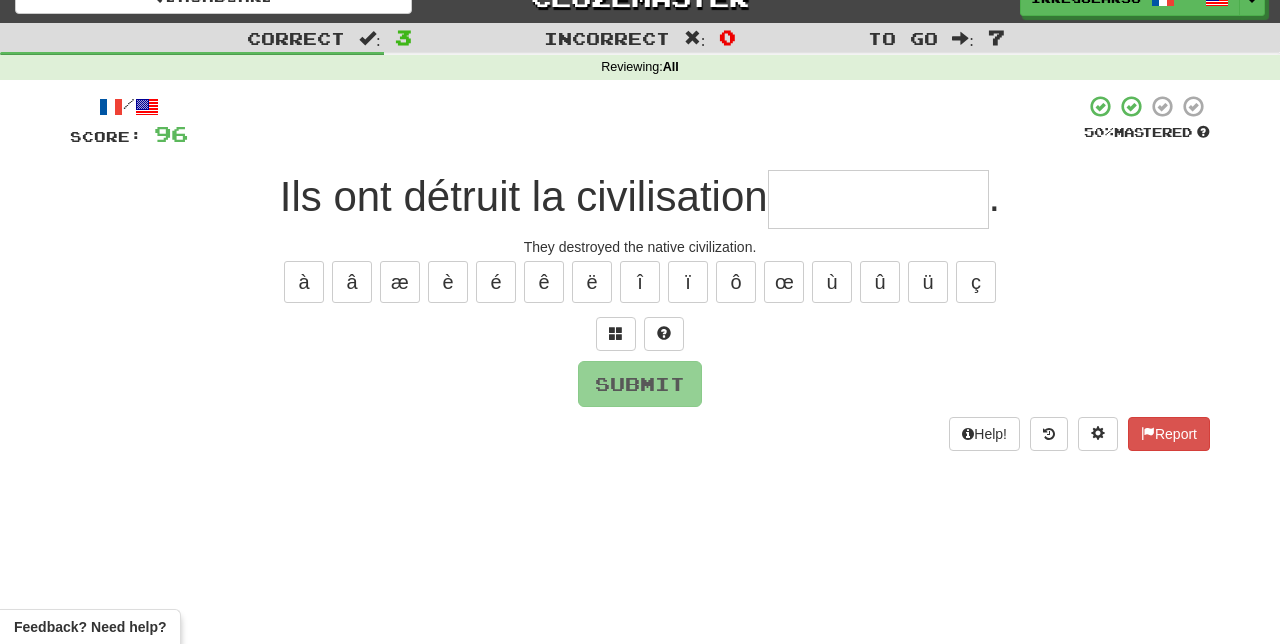 type on "*" 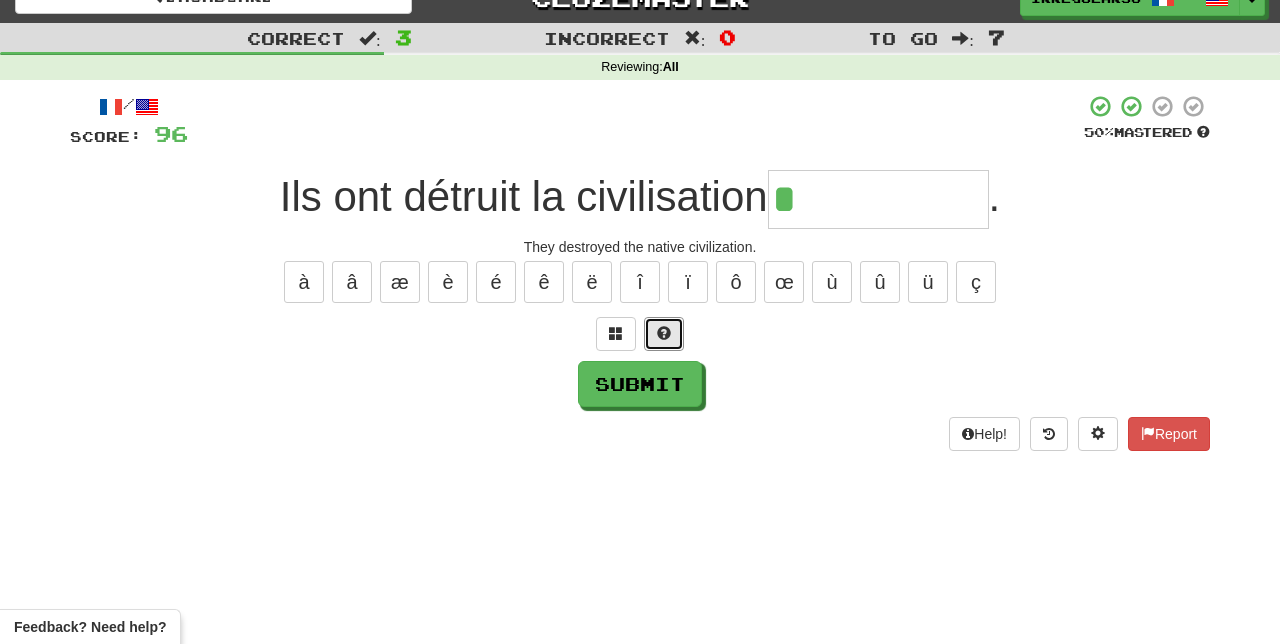 click at bounding box center [664, 334] 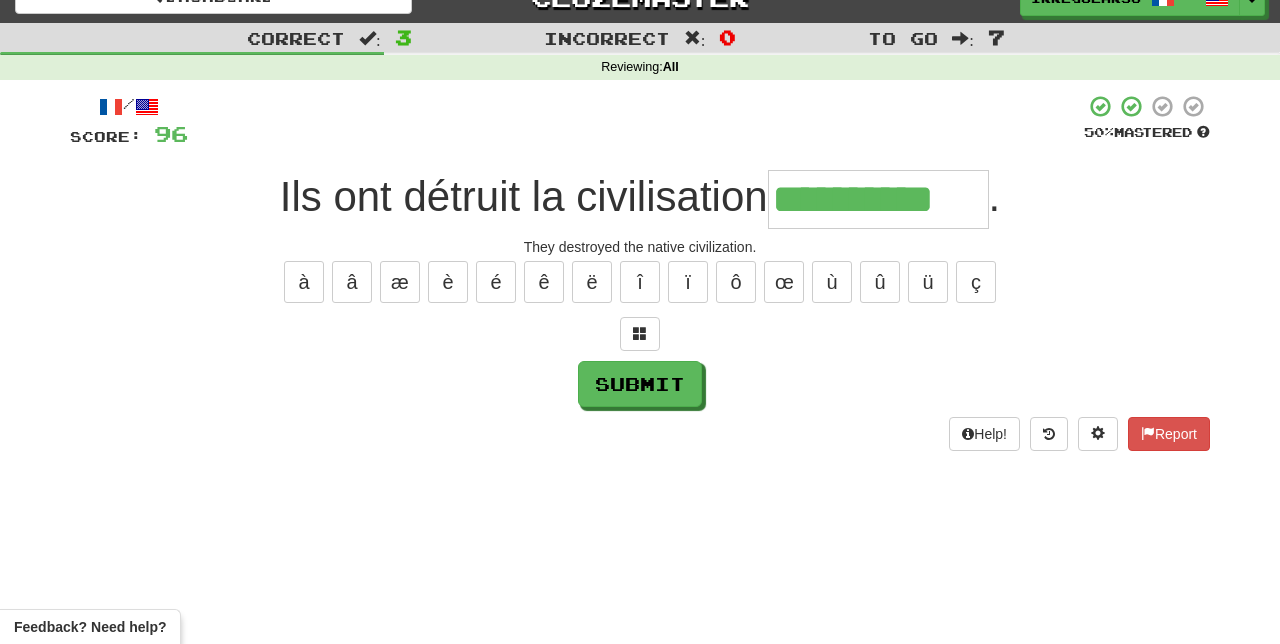 type on "**********" 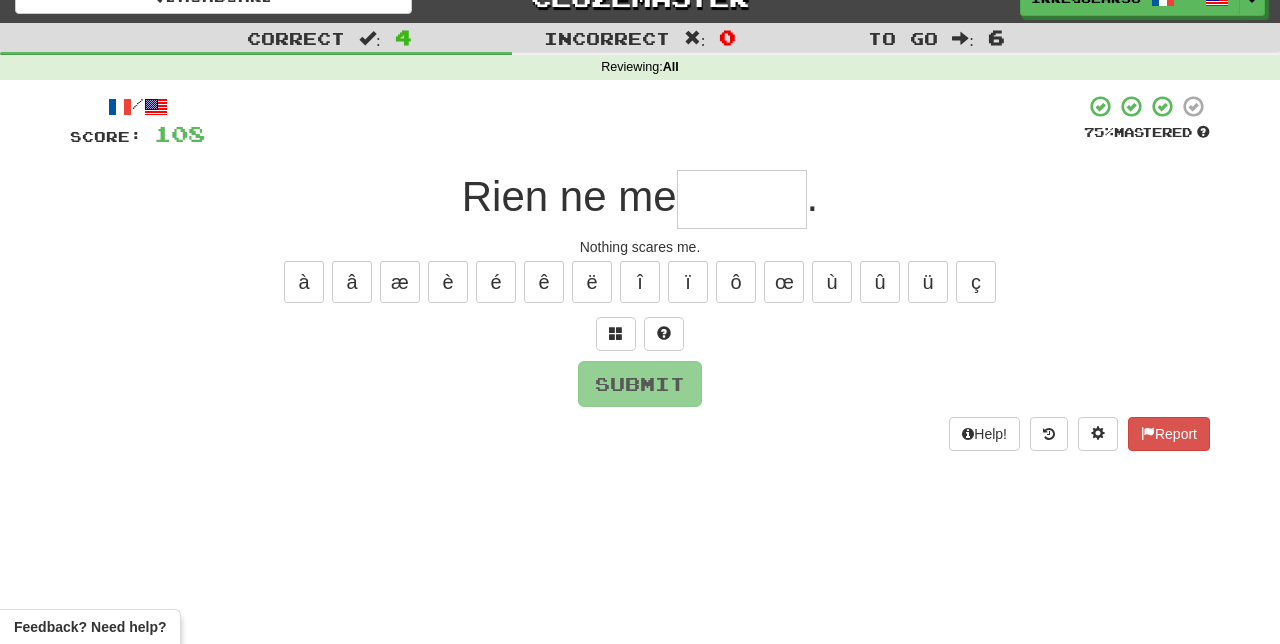 type on "*" 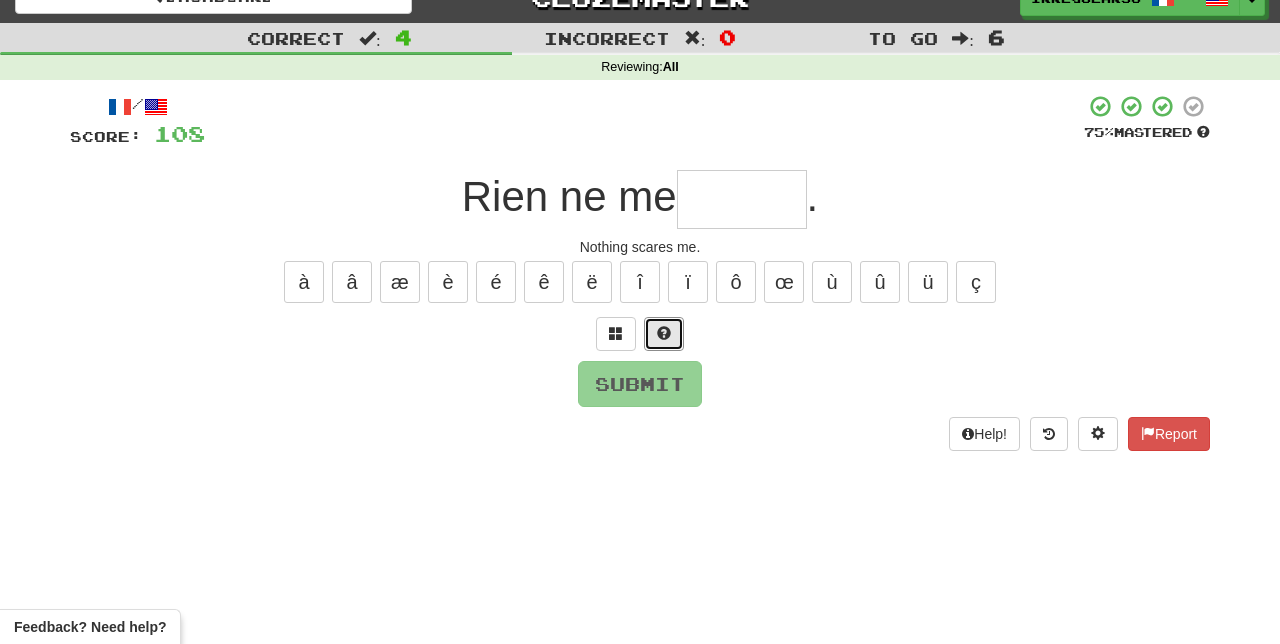 click at bounding box center [664, 334] 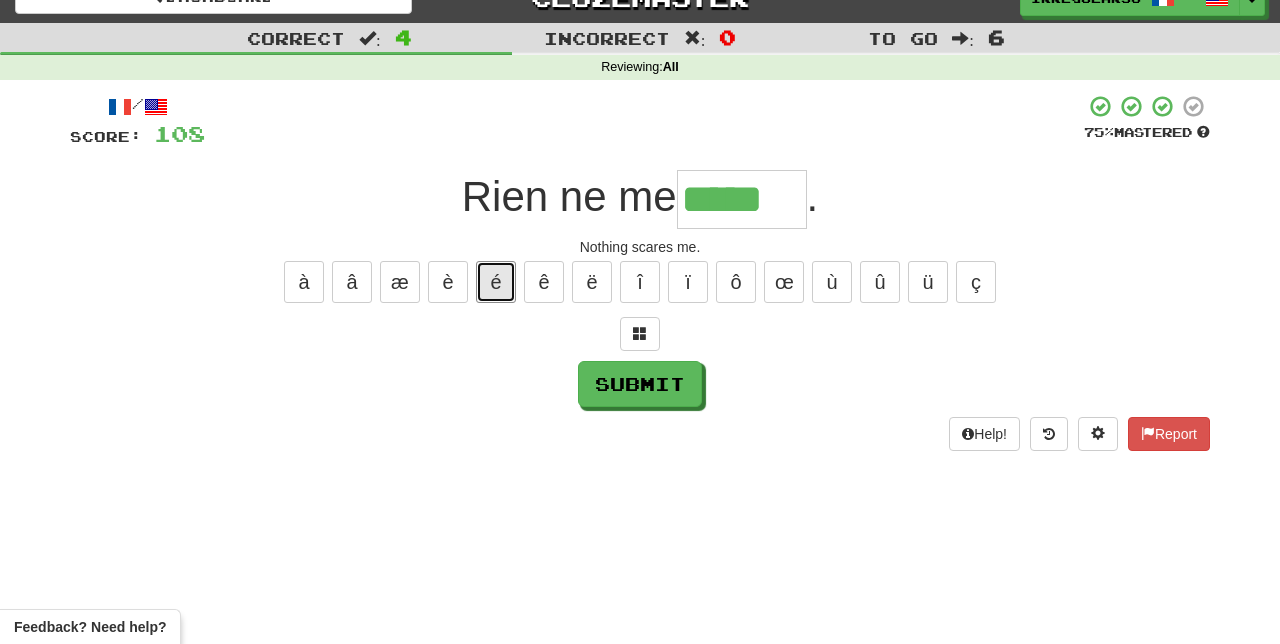 click on "é" at bounding box center (496, 282) 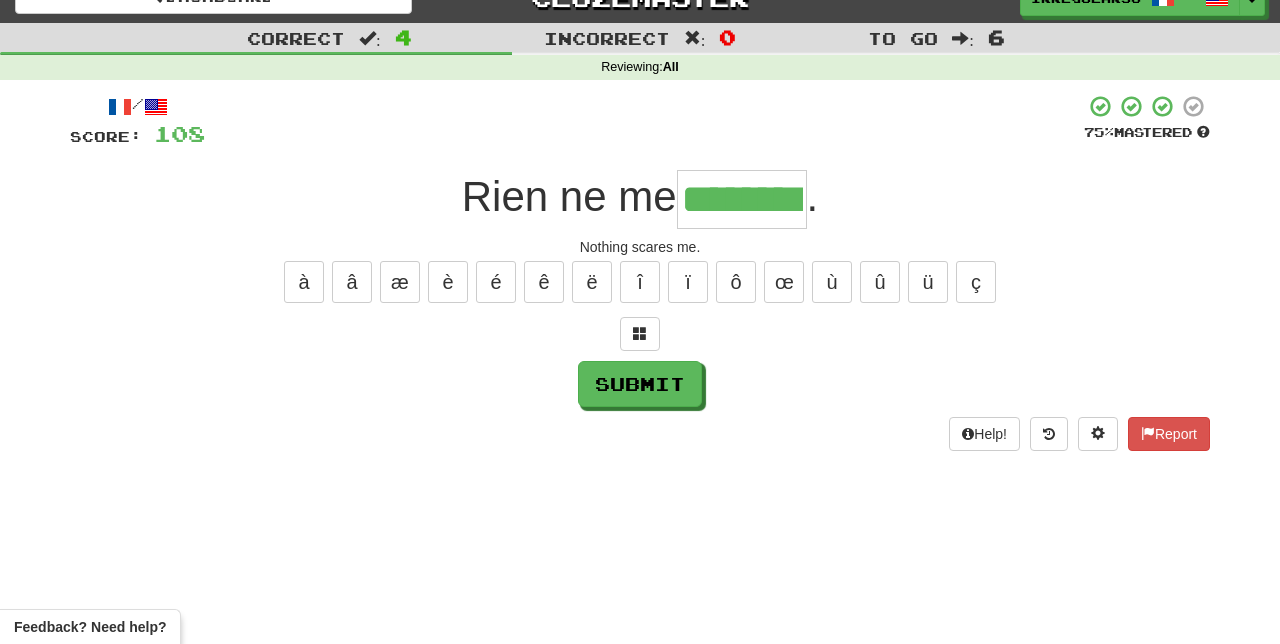 type on "********" 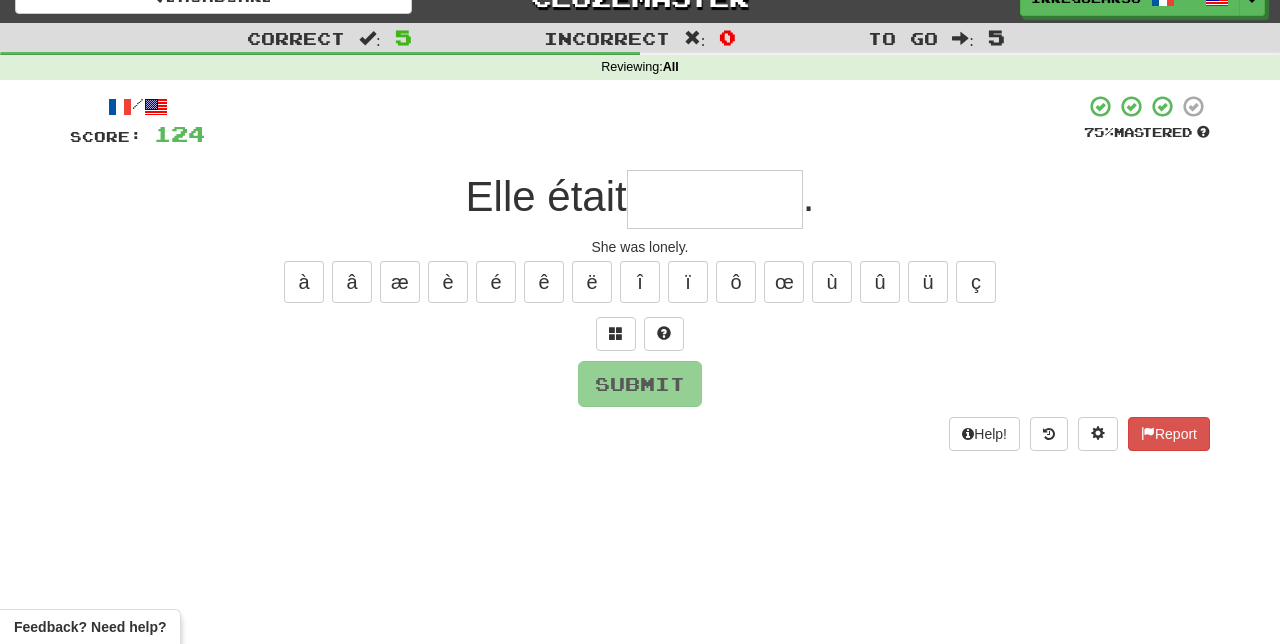 type on "*" 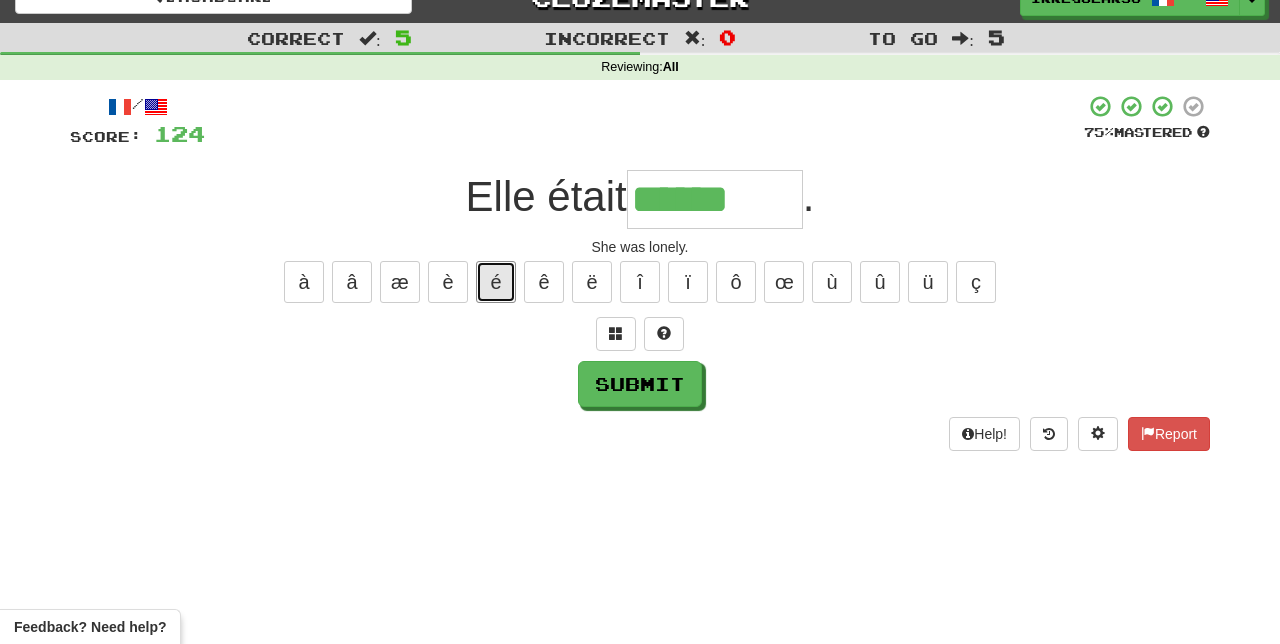 click on "é" at bounding box center (496, 282) 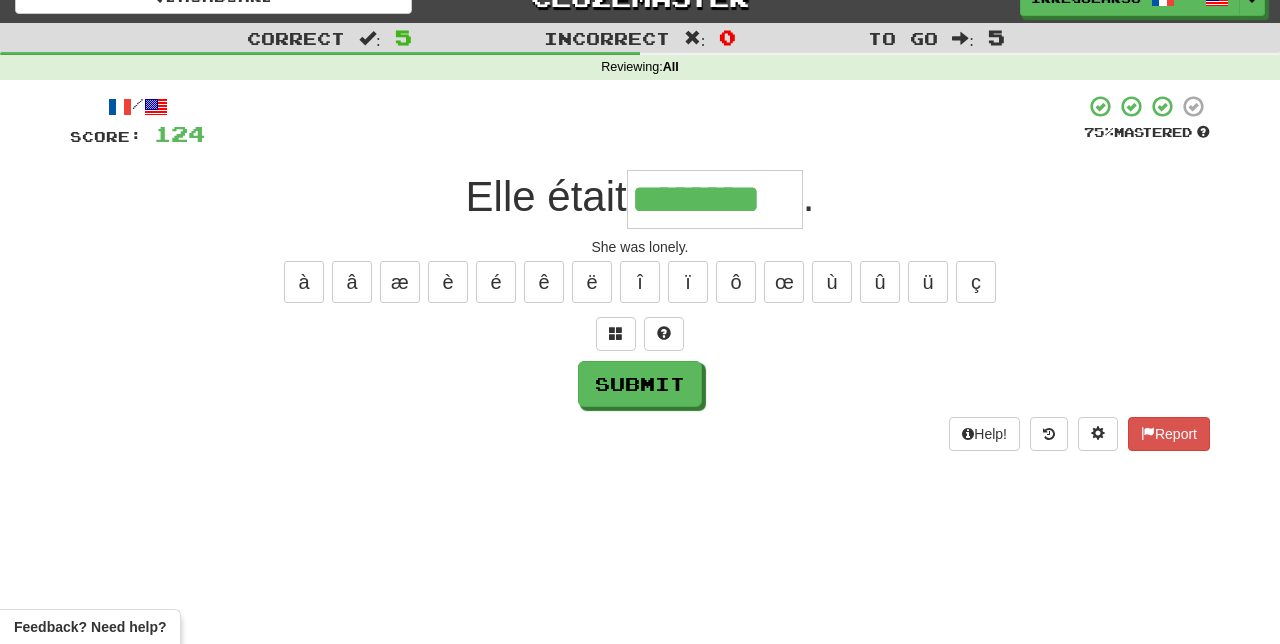 type on "********" 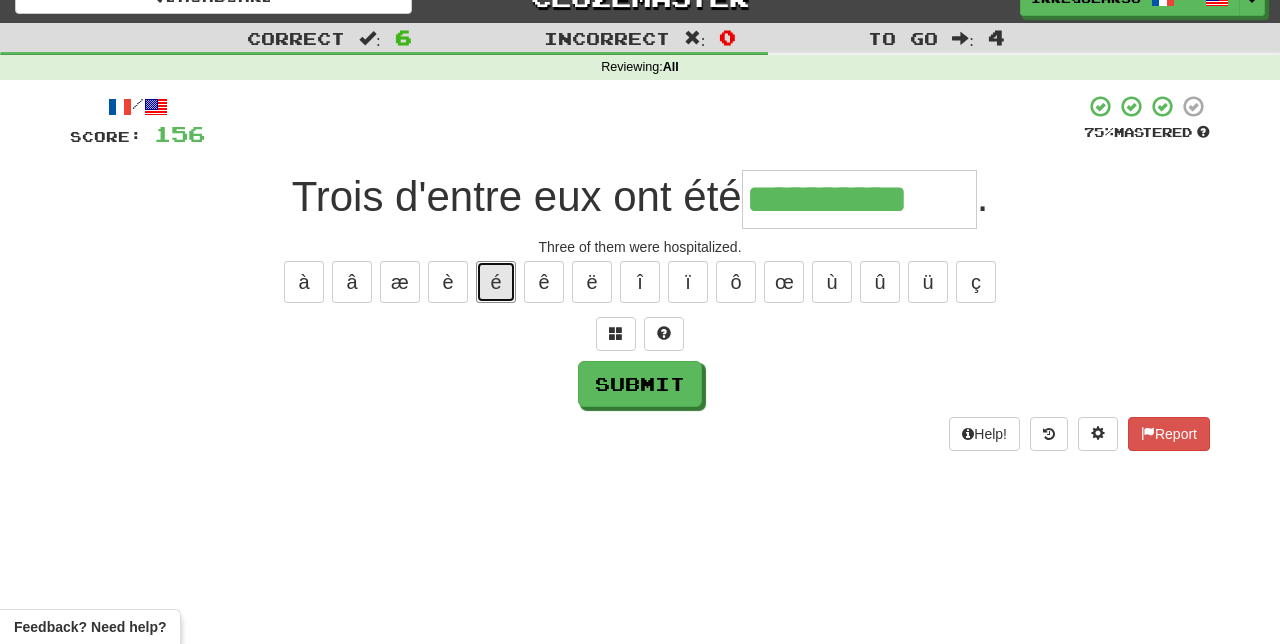 click on "é" at bounding box center (496, 282) 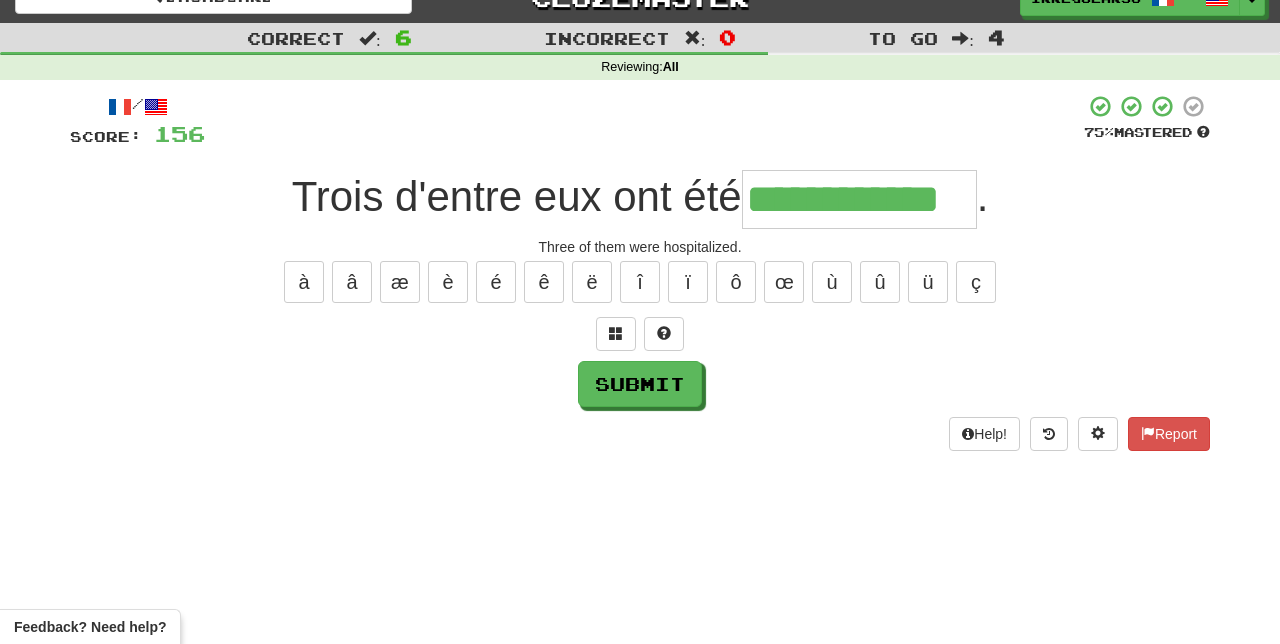 type on "**********" 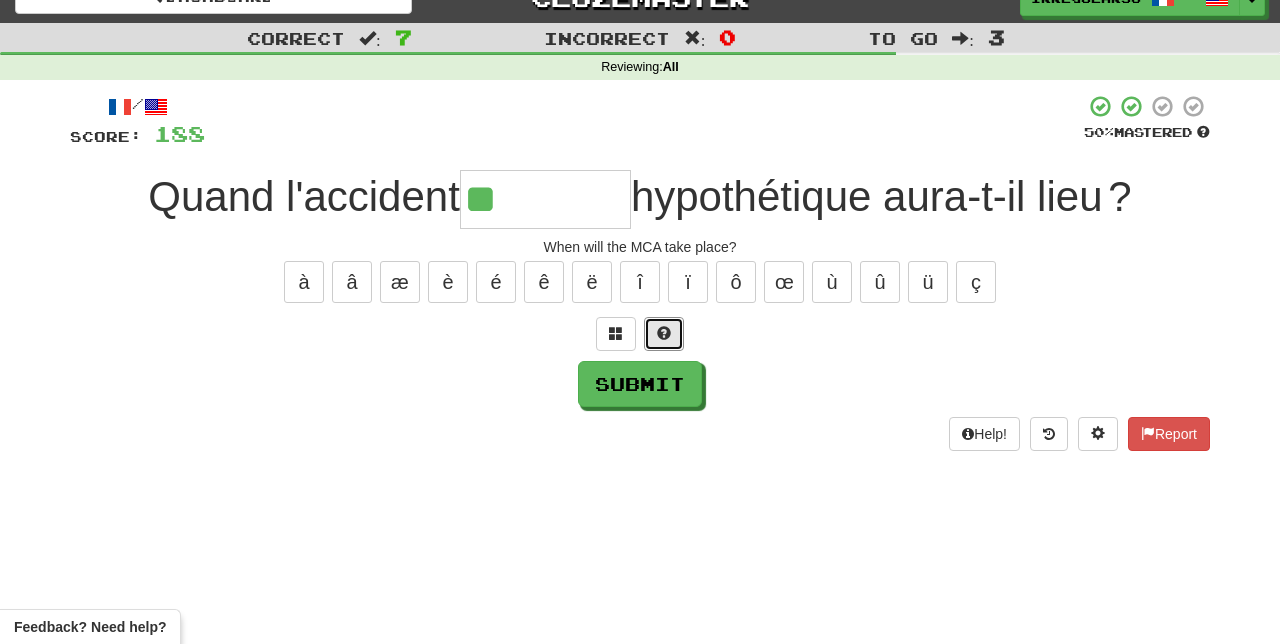 click at bounding box center [664, 333] 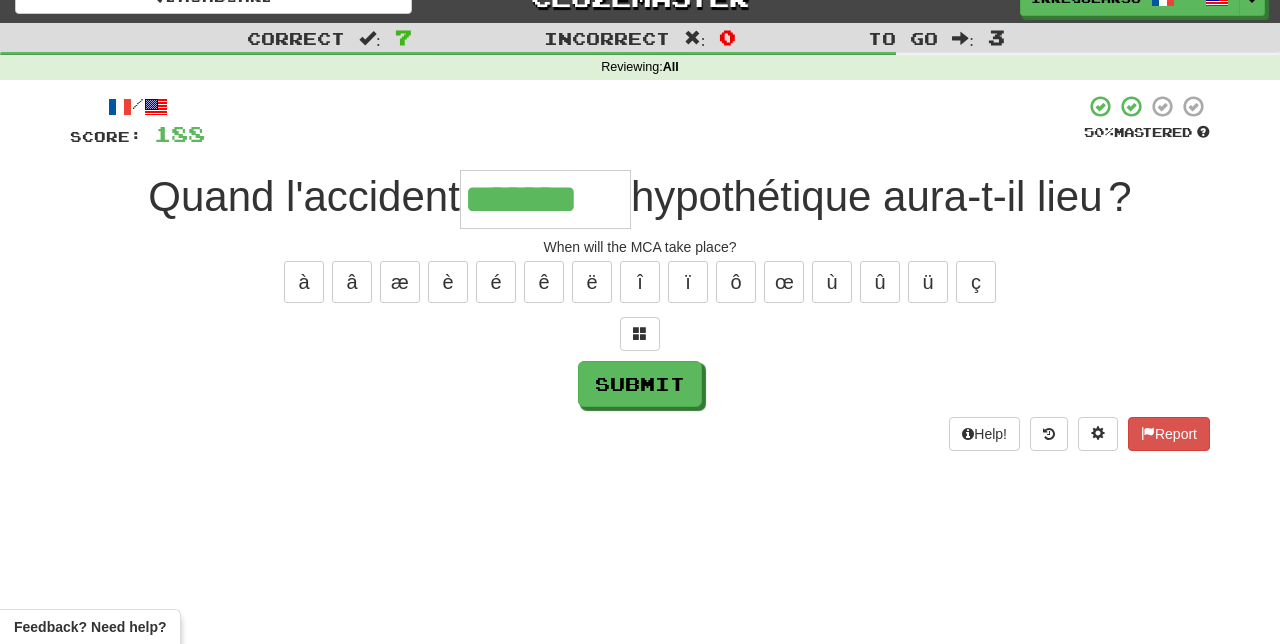 type on "*******" 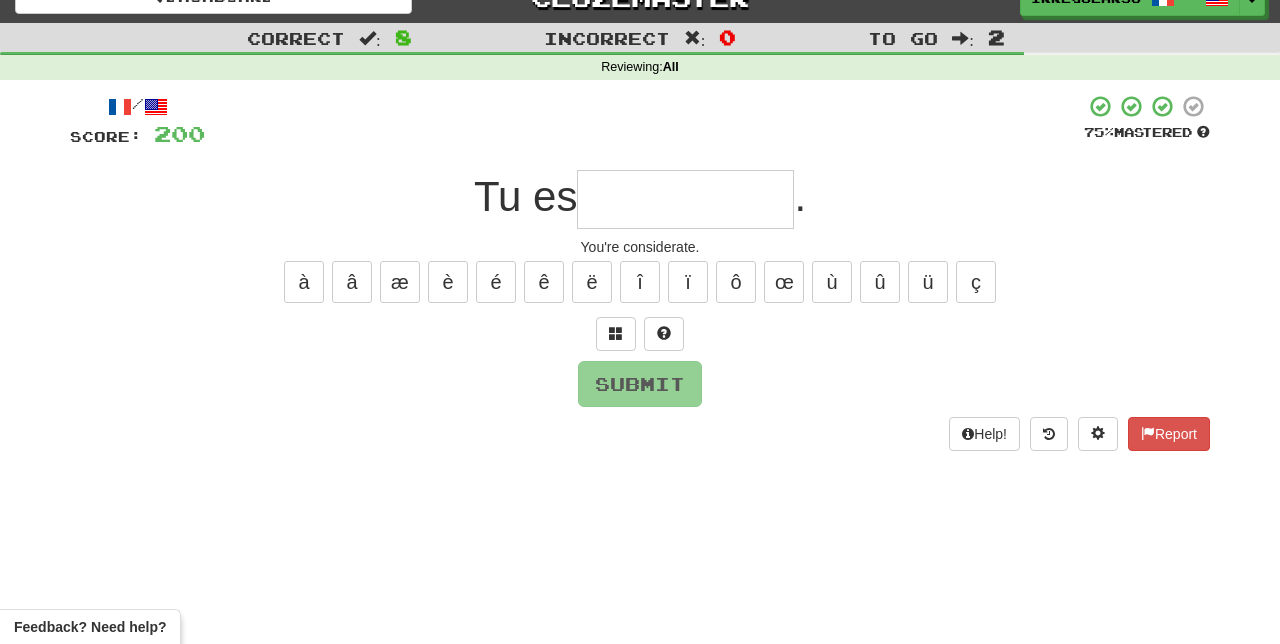 type on "*" 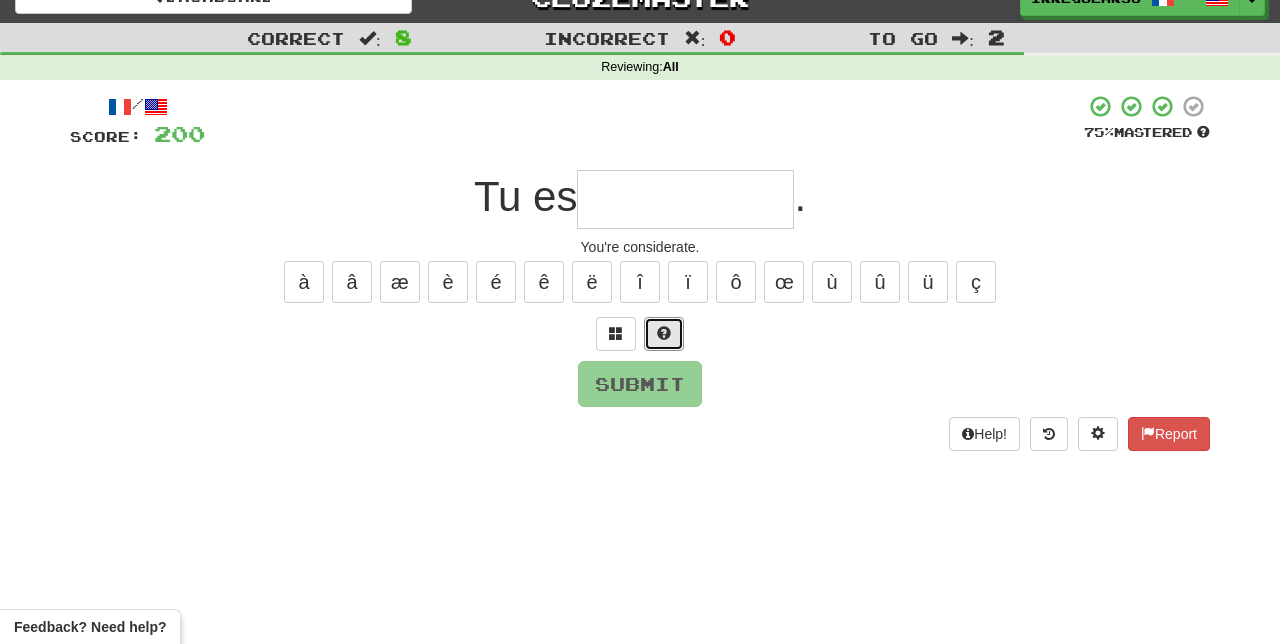 click at bounding box center (664, 334) 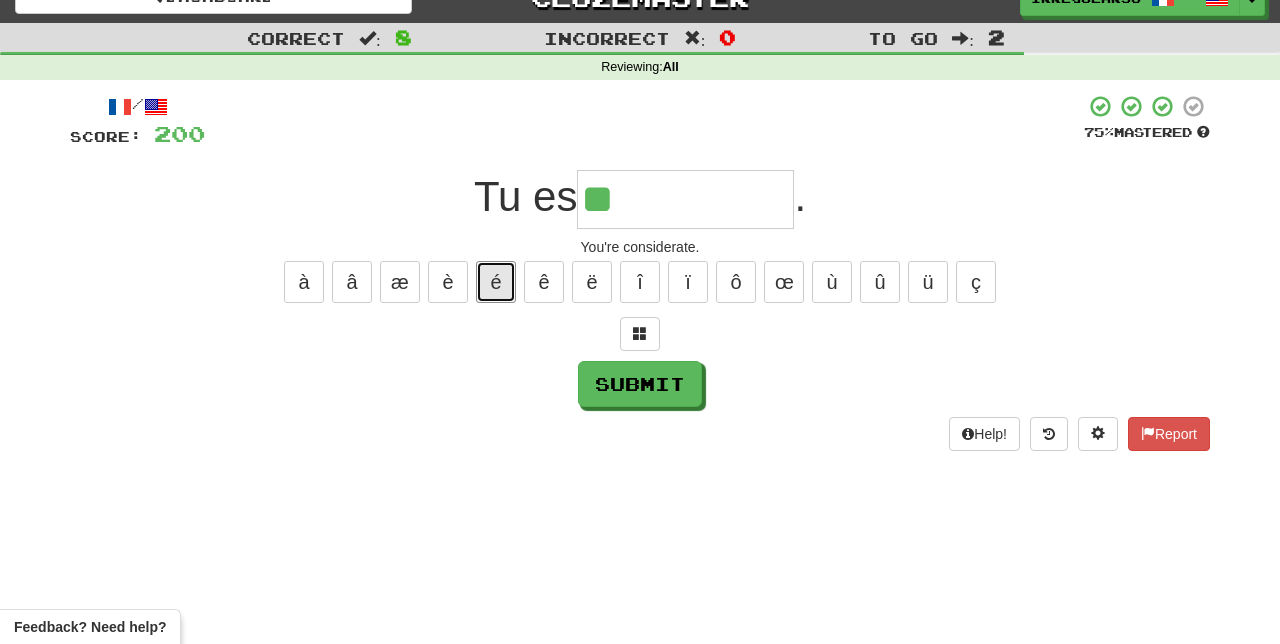 click on "é" at bounding box center [496, 282] 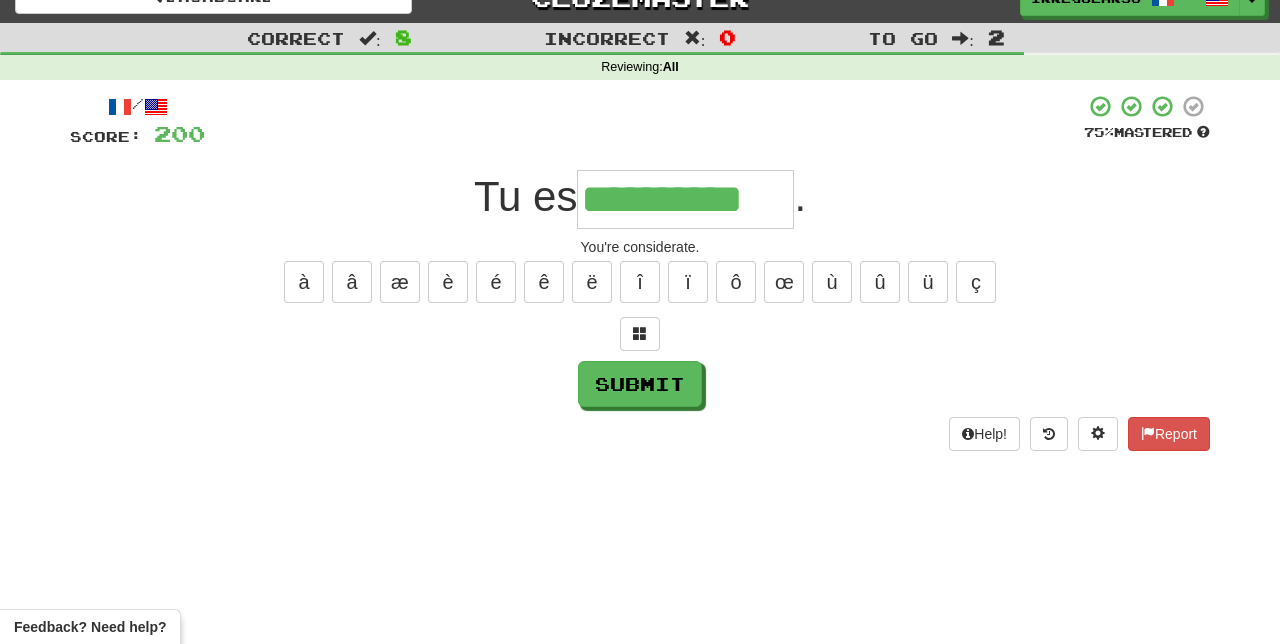 type on "**********" 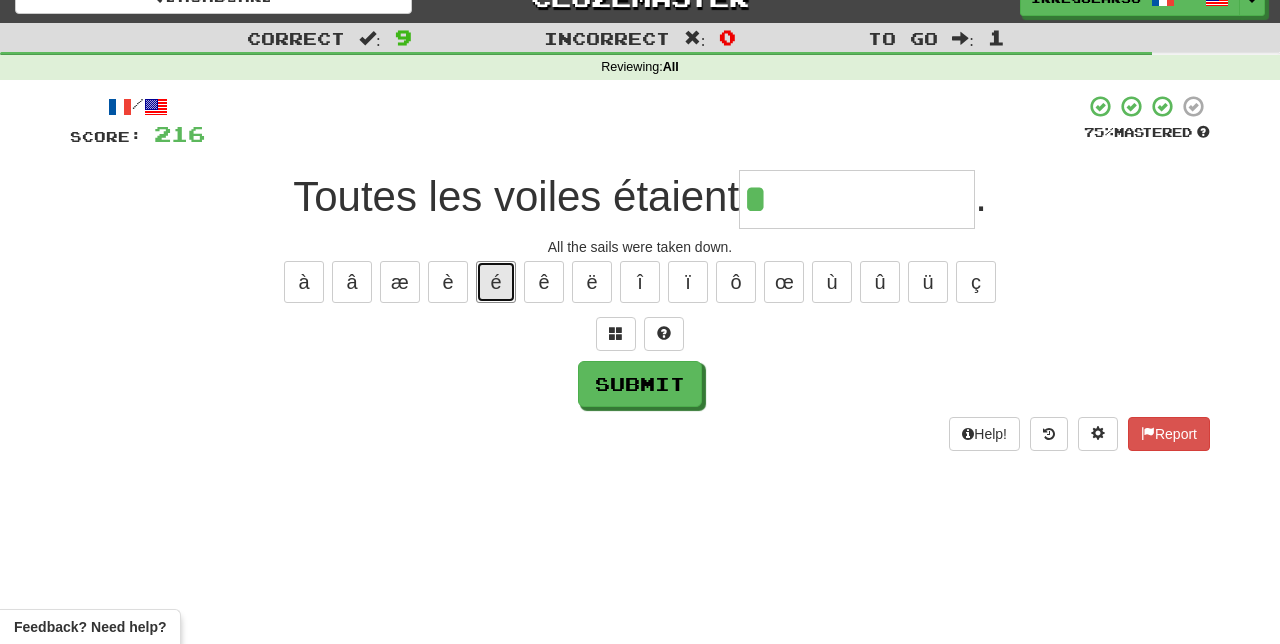 click on "é" at bounding box center [496, 282] 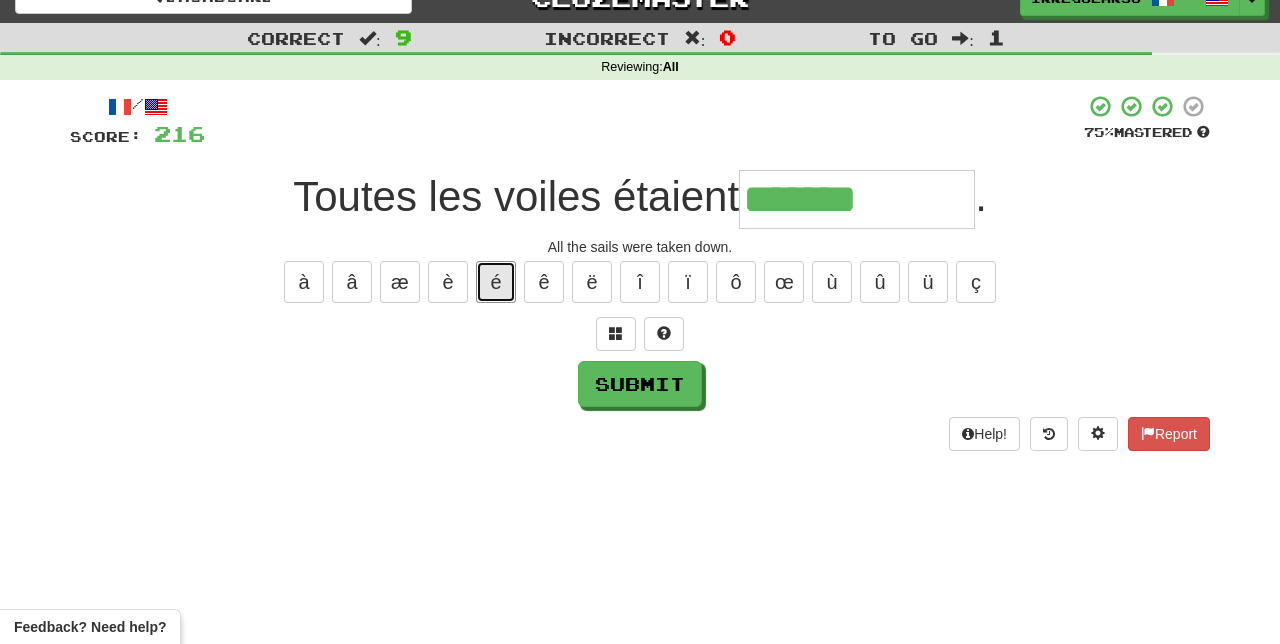 click on "é" at bounding box center (496, 282) 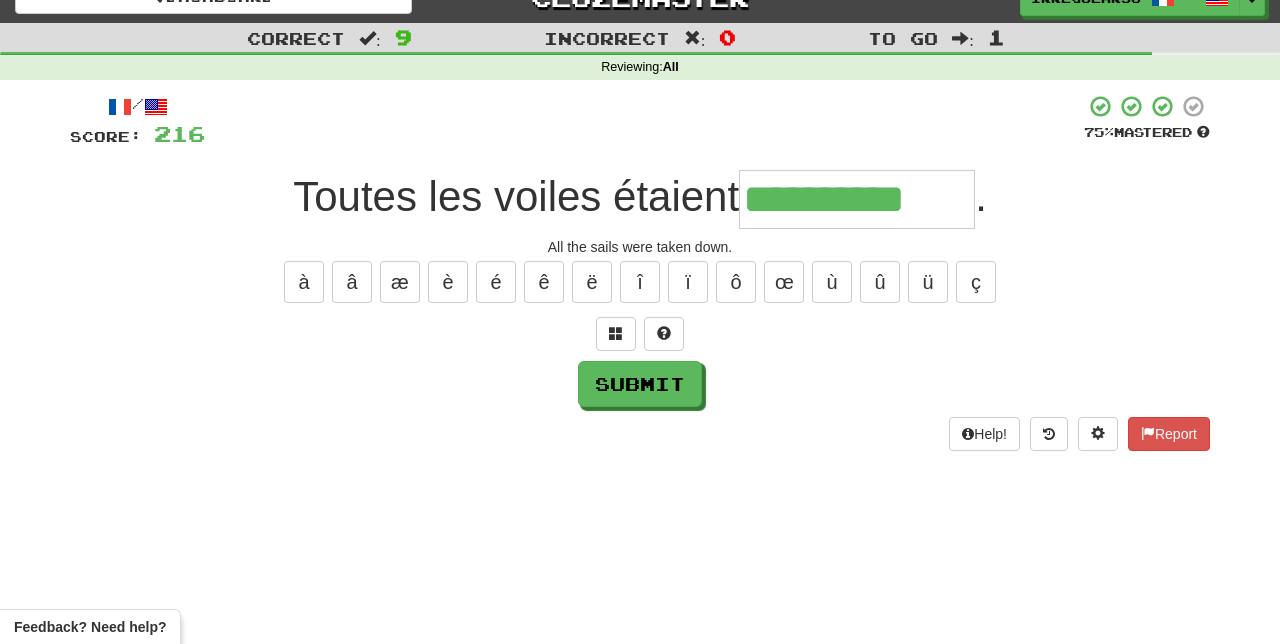 type on "**********" 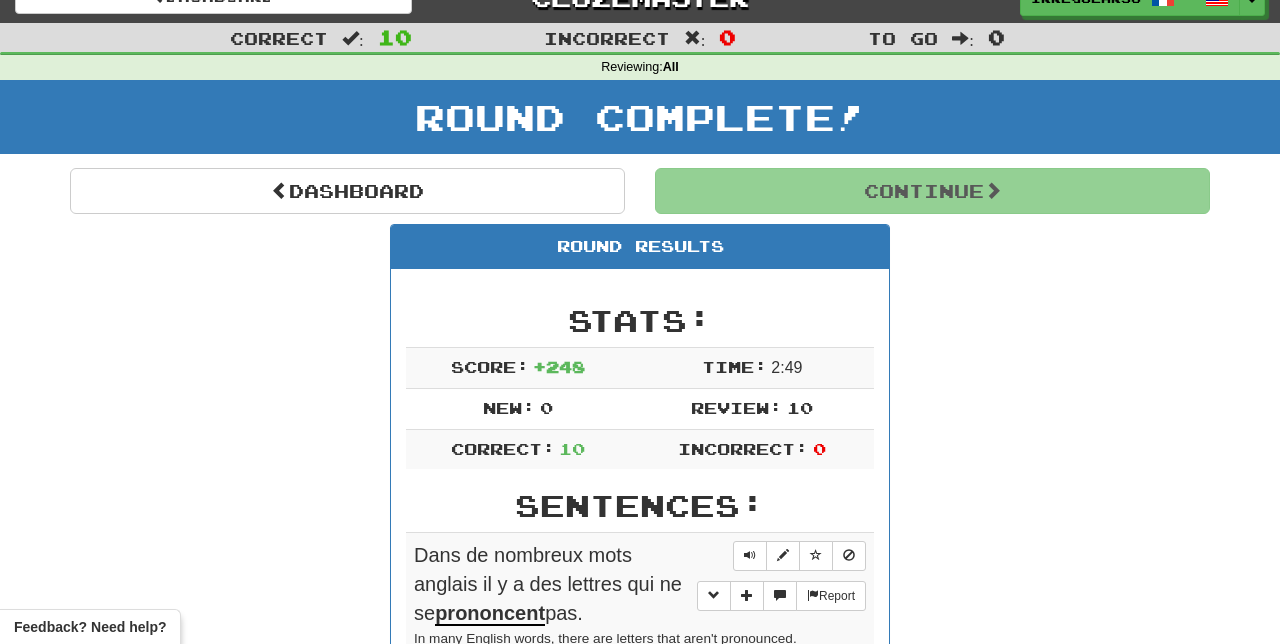 scroll, scrollTop: 0, scrollLeft: 0, axis: both 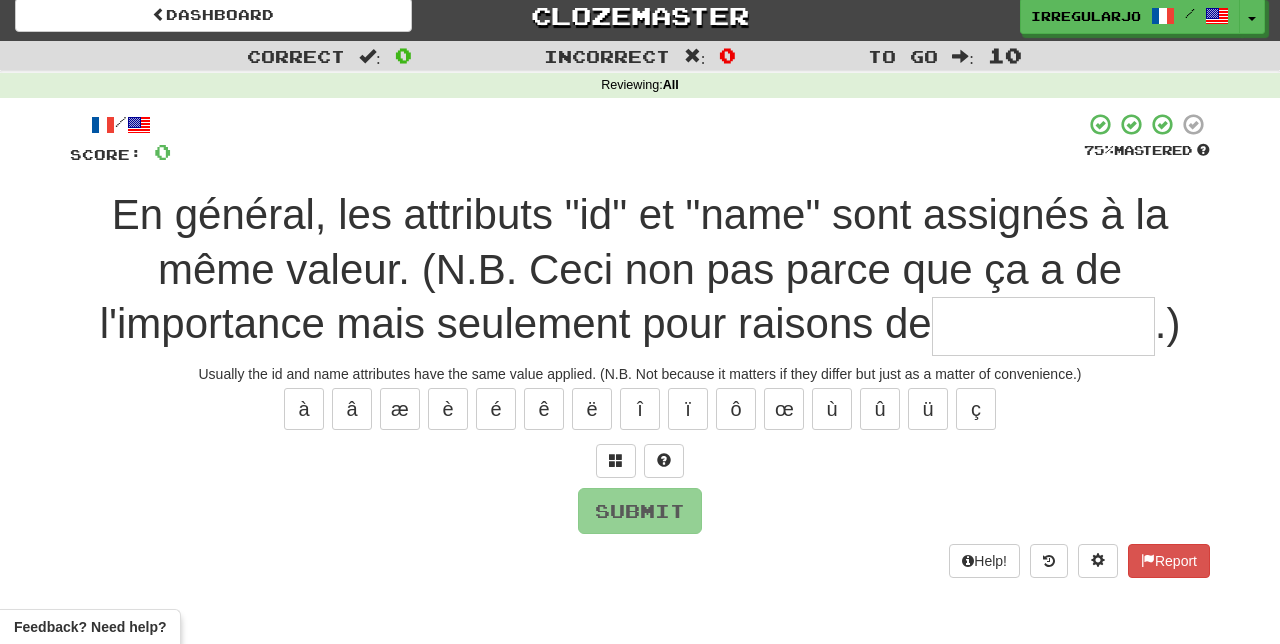 click at bounding box center (1043, 326) 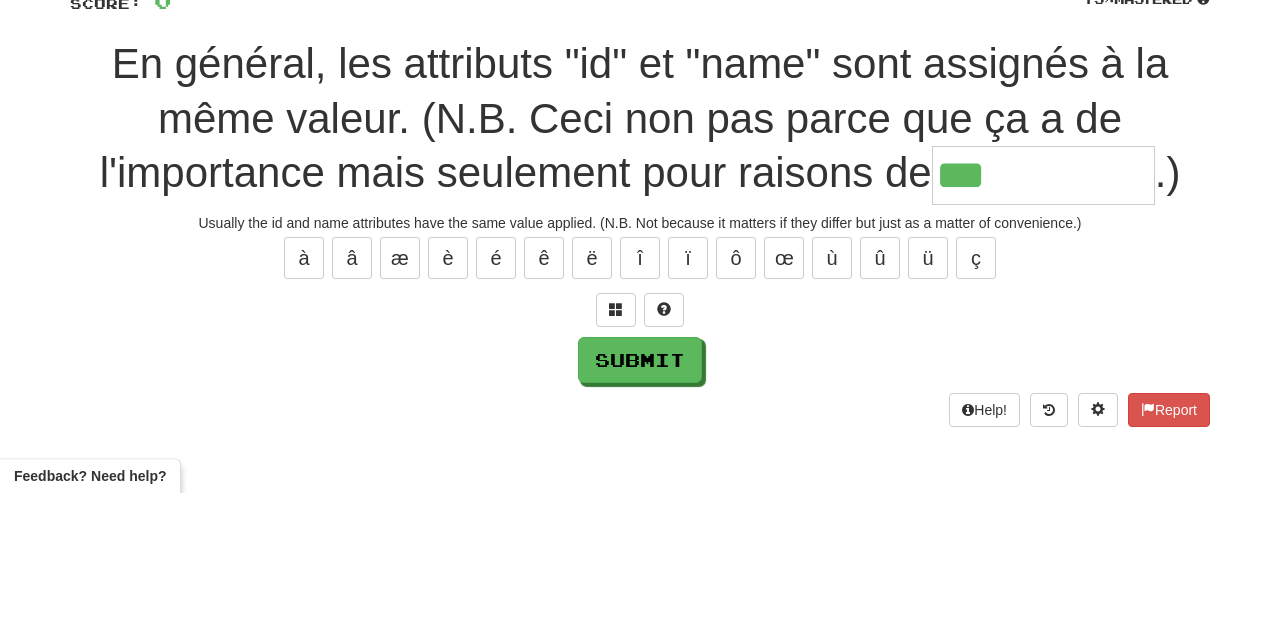 scroll, scrollTop: 10, scrollLeft: 0, axis: vertical 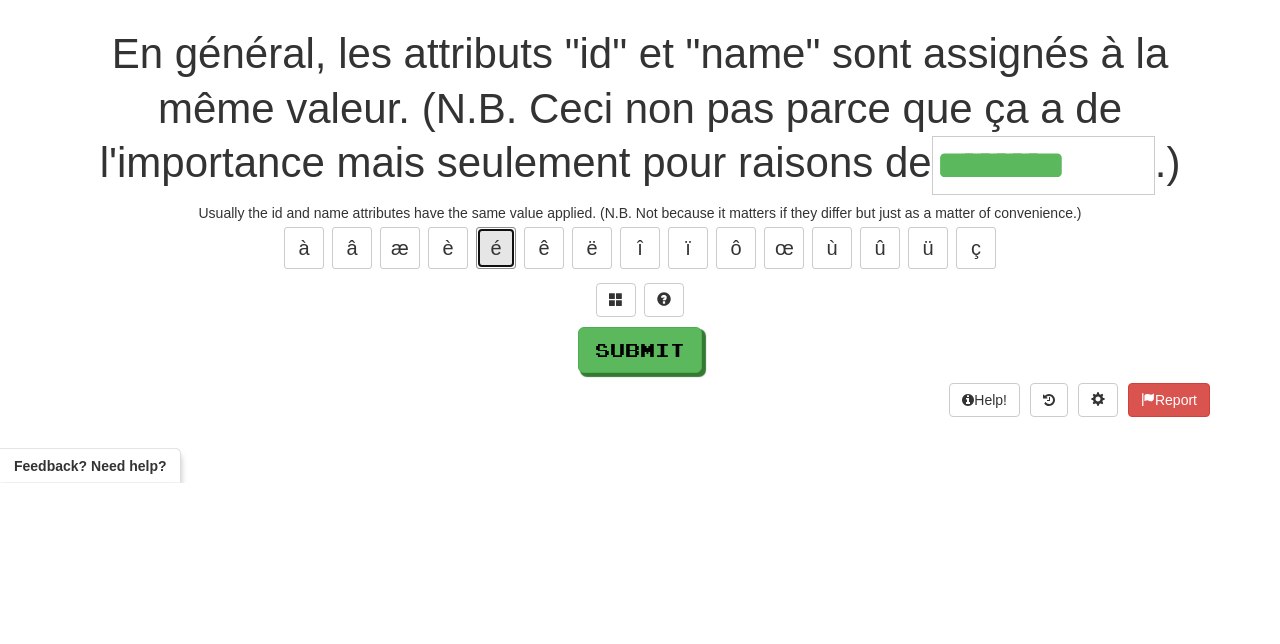 click on "é" at bounding box center (496, 409) 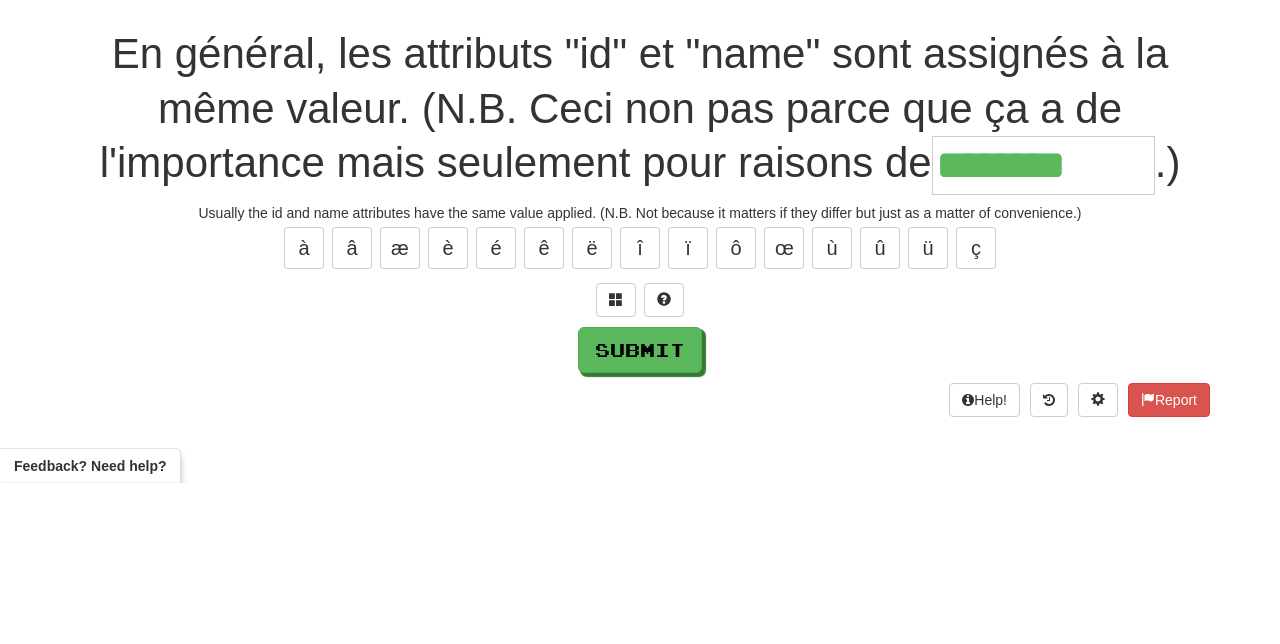 type on "*********" 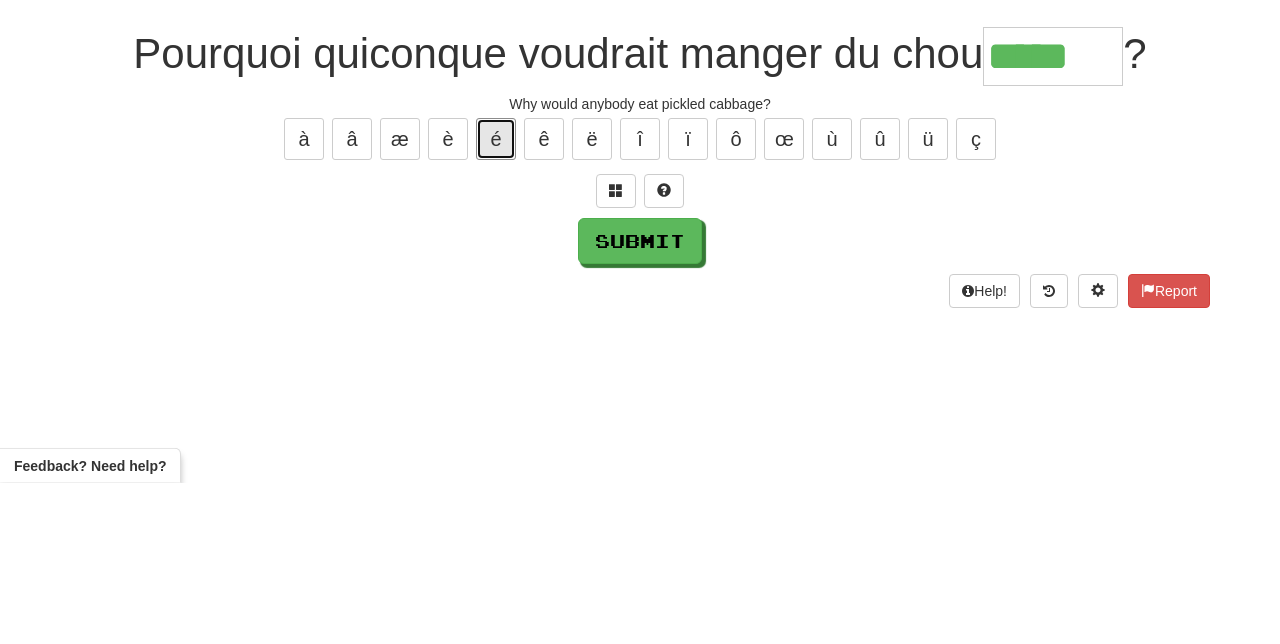 click on "é" at bounding box center [496, 300] 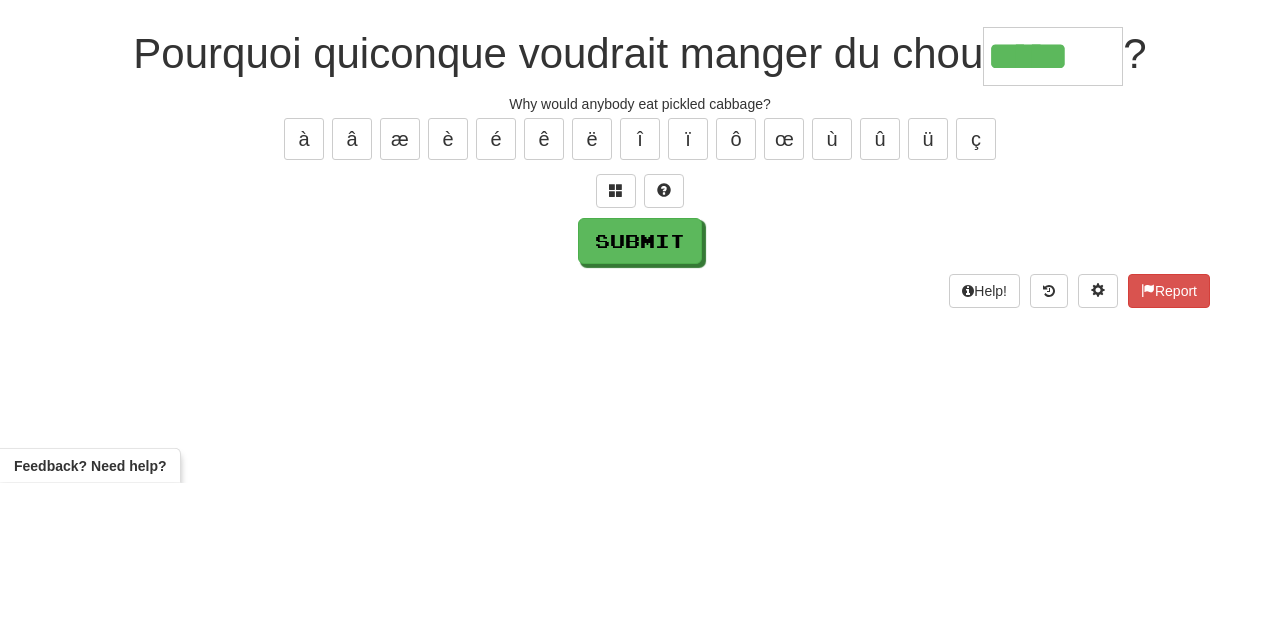 type on "******" 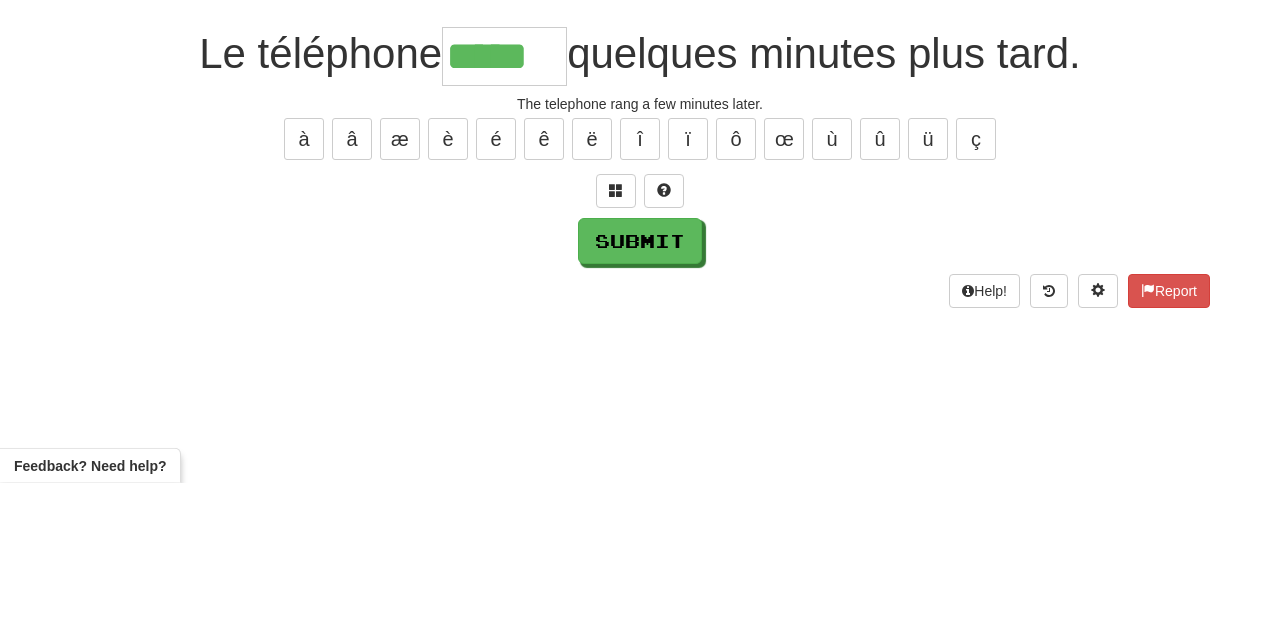 type on "*****" 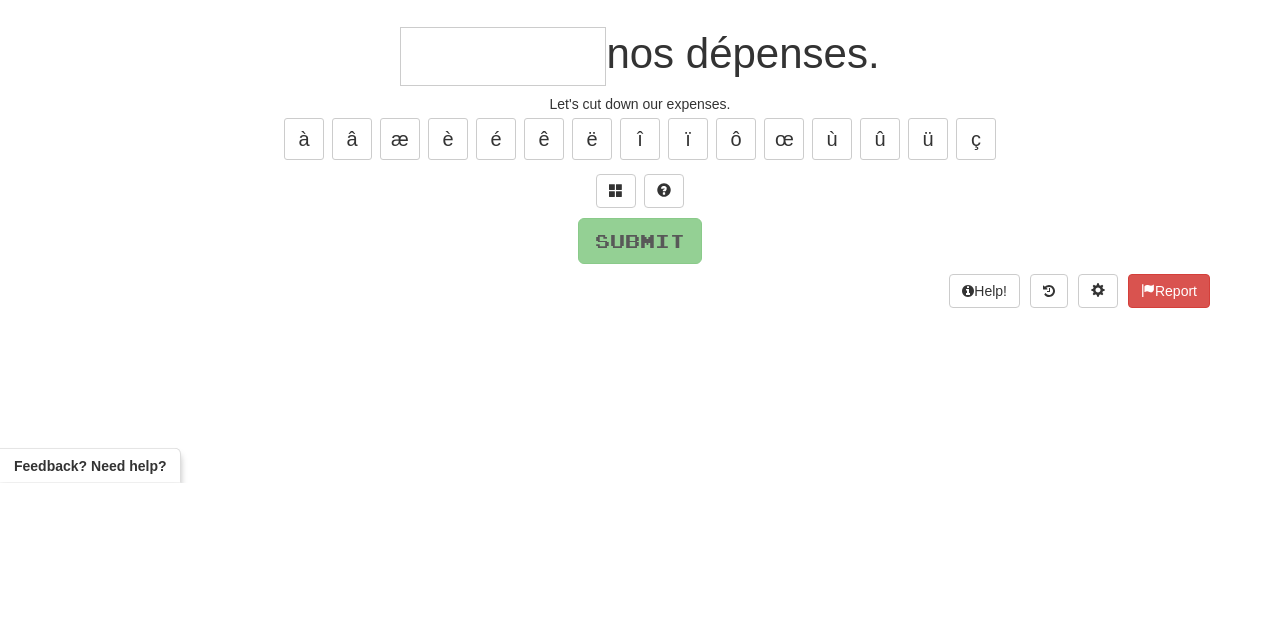 type on "*" 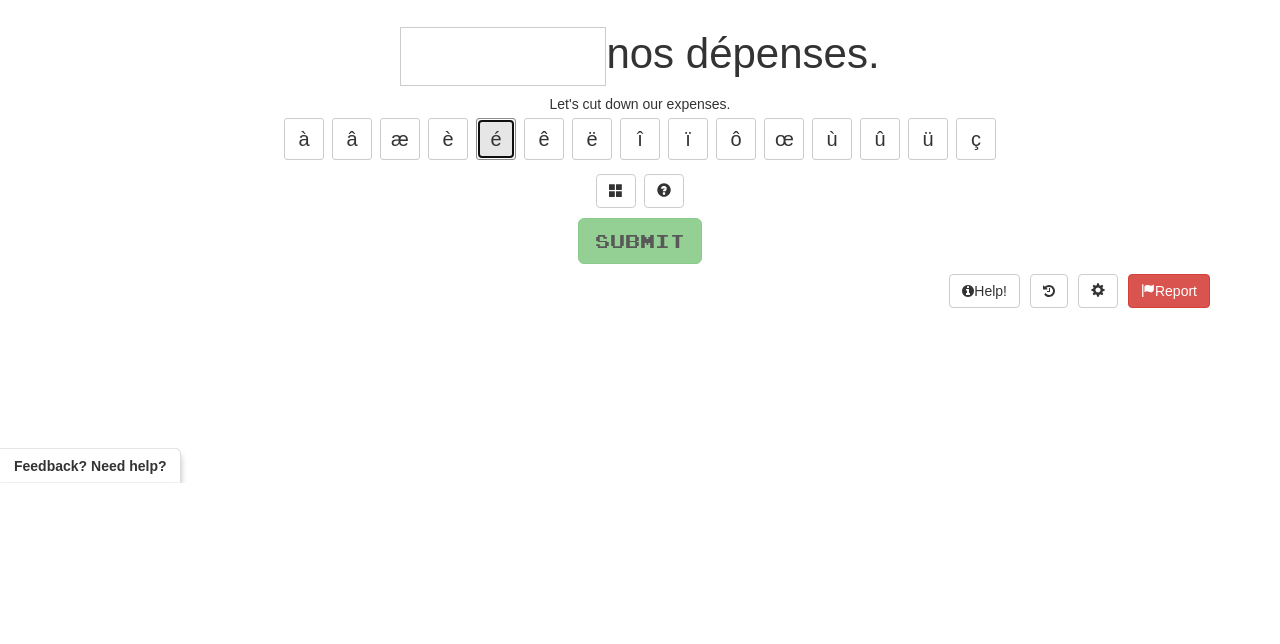 click on "é" at bounding box center (496, 300) 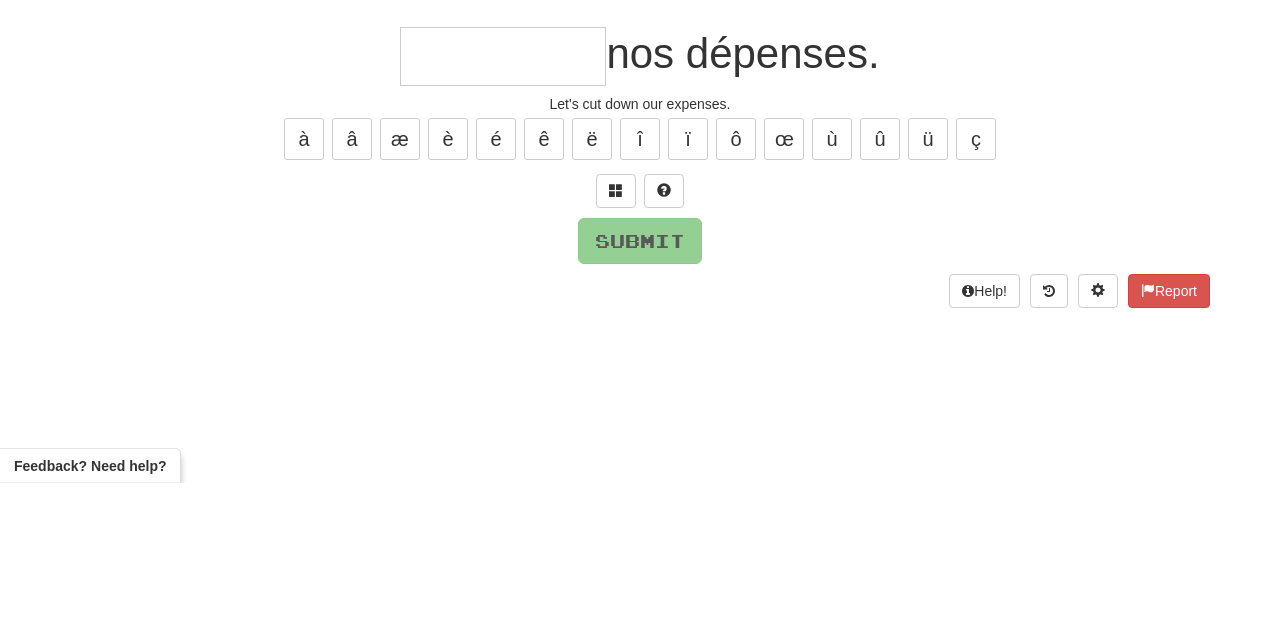 type on "*" 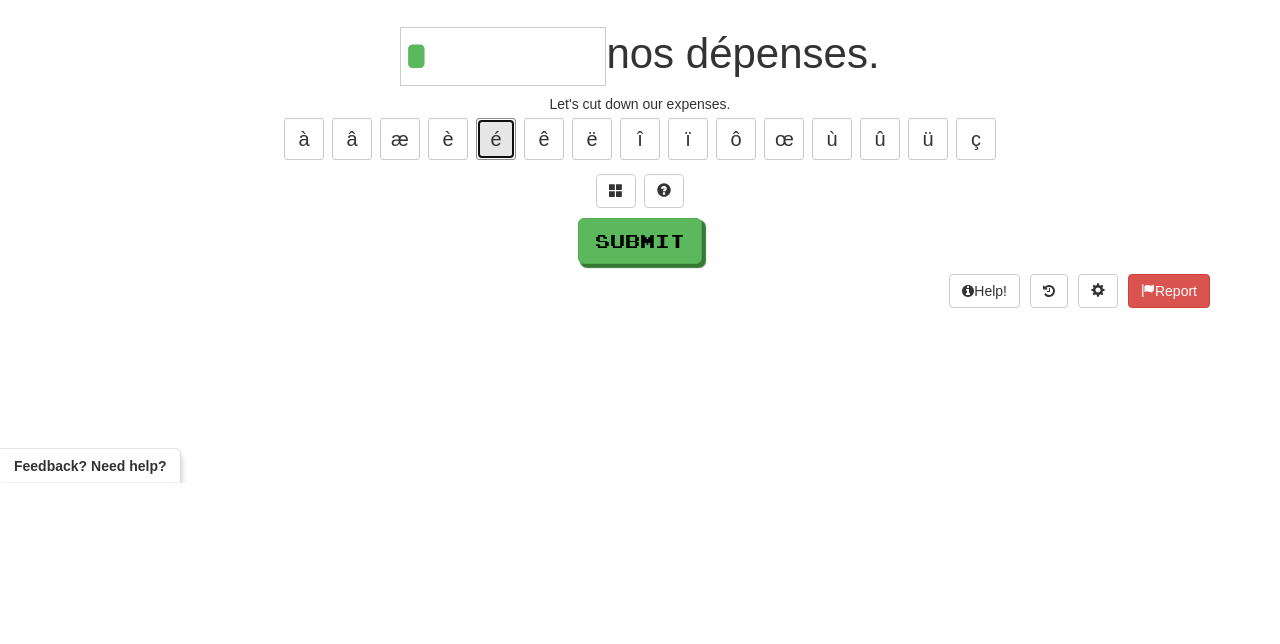 click on "é" at bounding box center [496, 300] 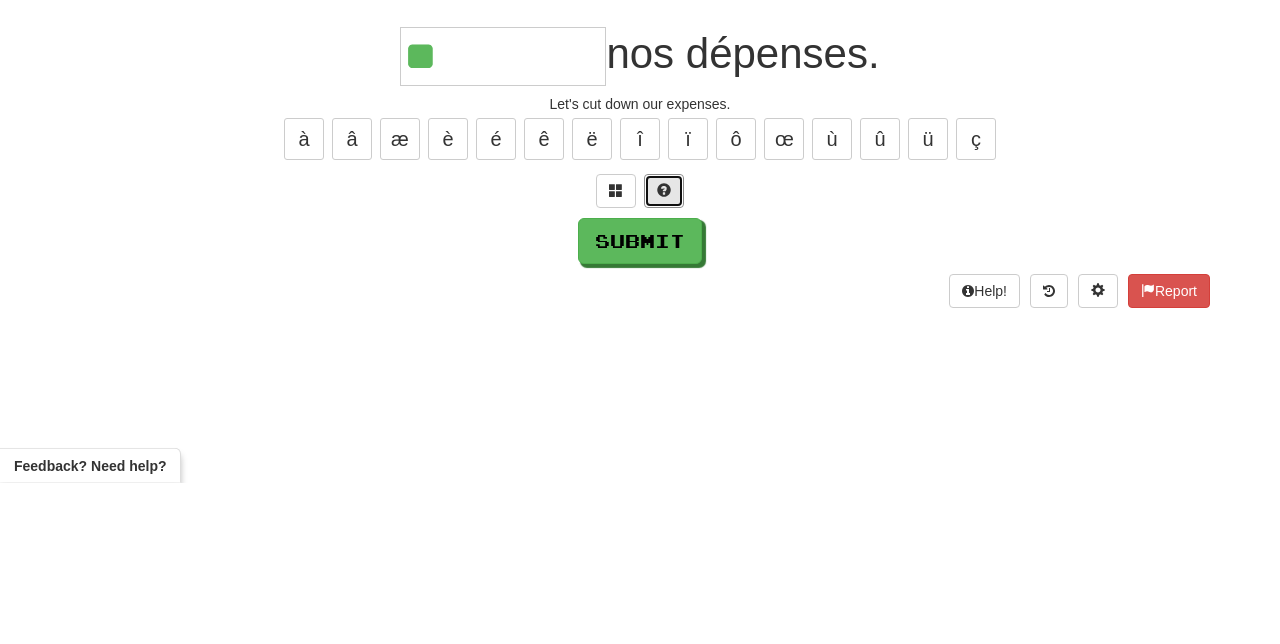 click at bounding box center [664, 351] 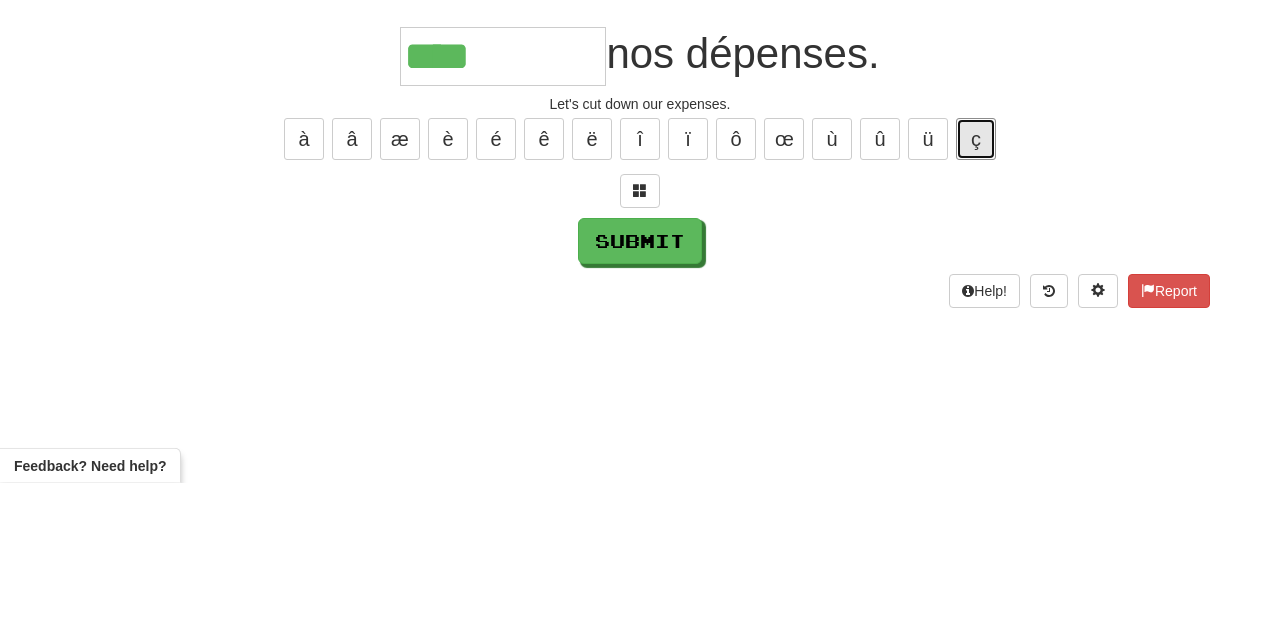 click on "ç" at bounding box center [976, 300] 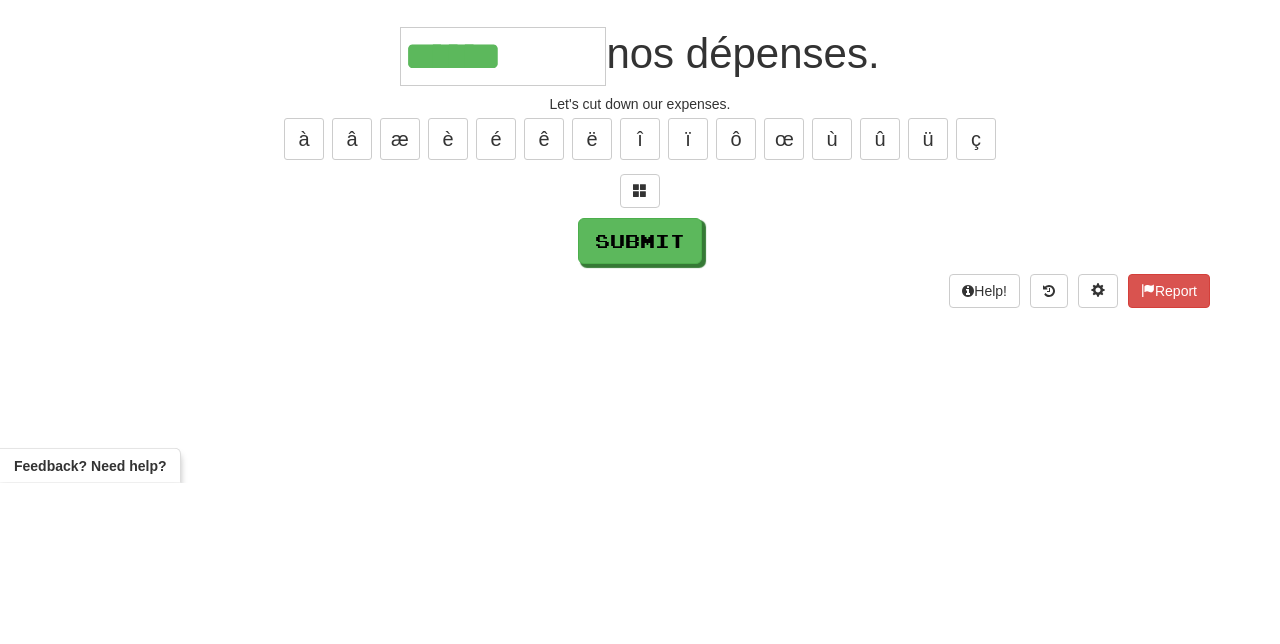 type on "*********" 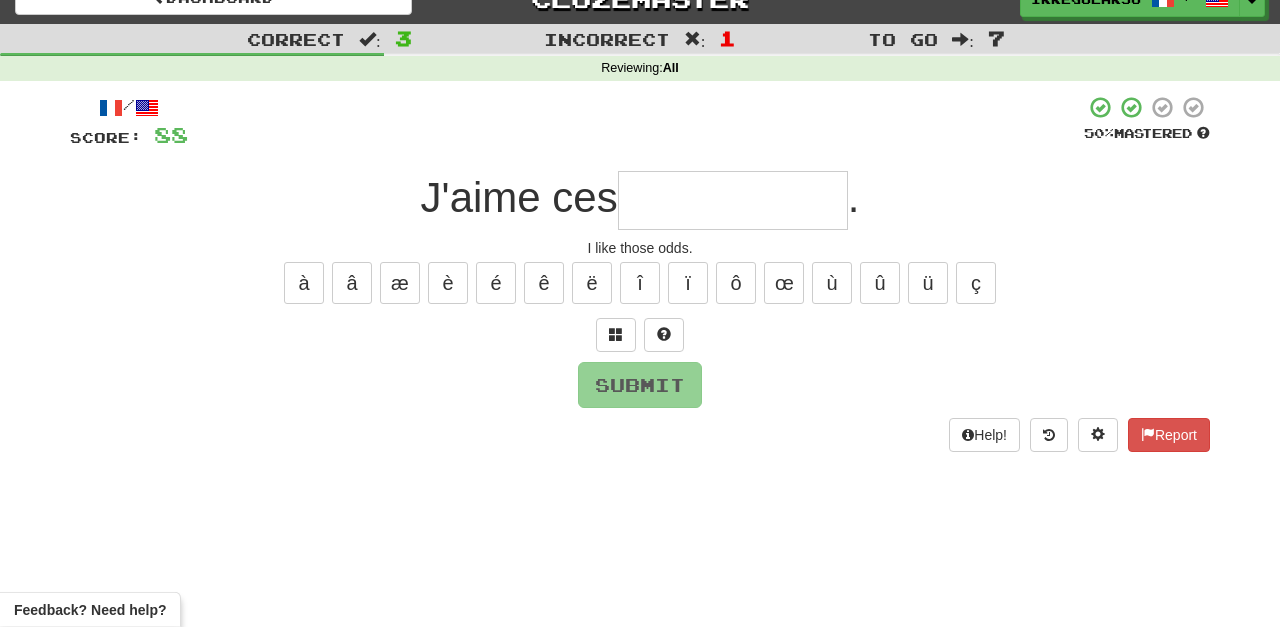 scroll, scrollTop: 10, scrollLeft: 0, axis: vertical 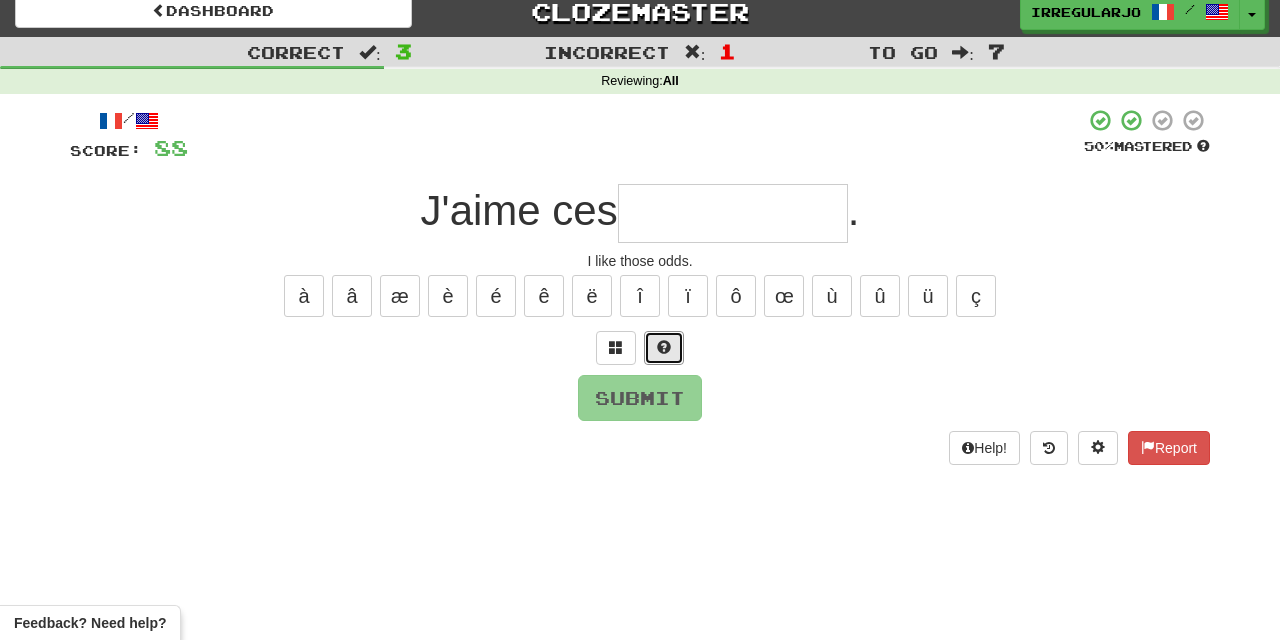 click at bounding box center (664, 352) 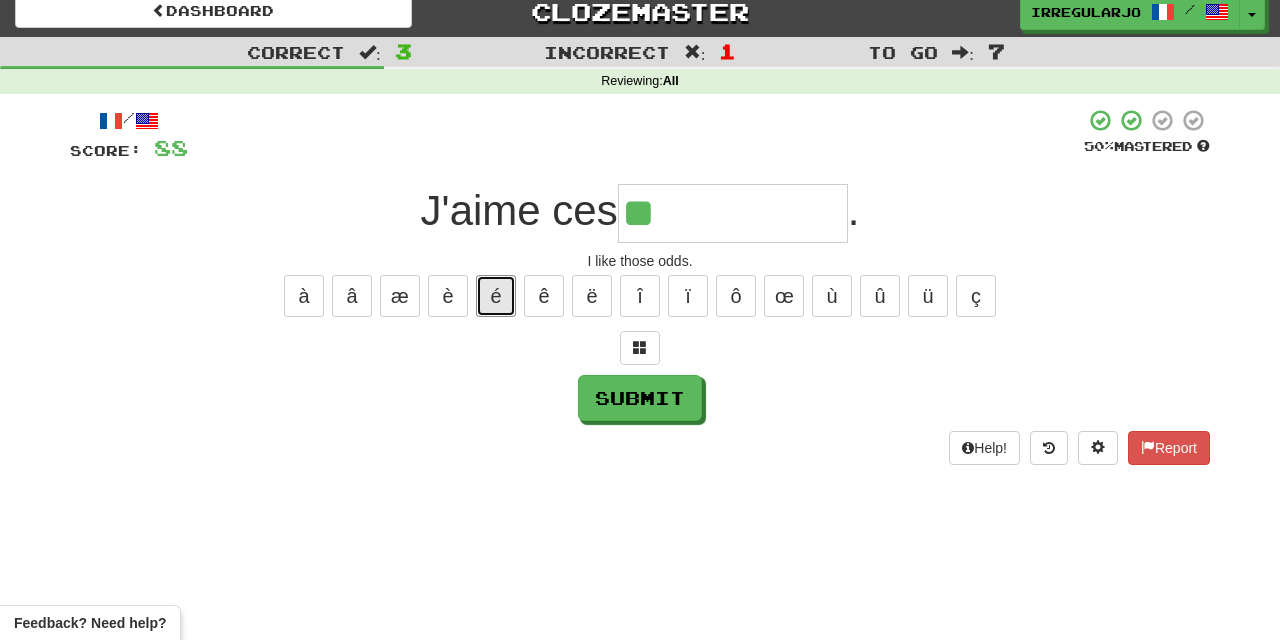 click on "é" at bounding box center (496, 300) 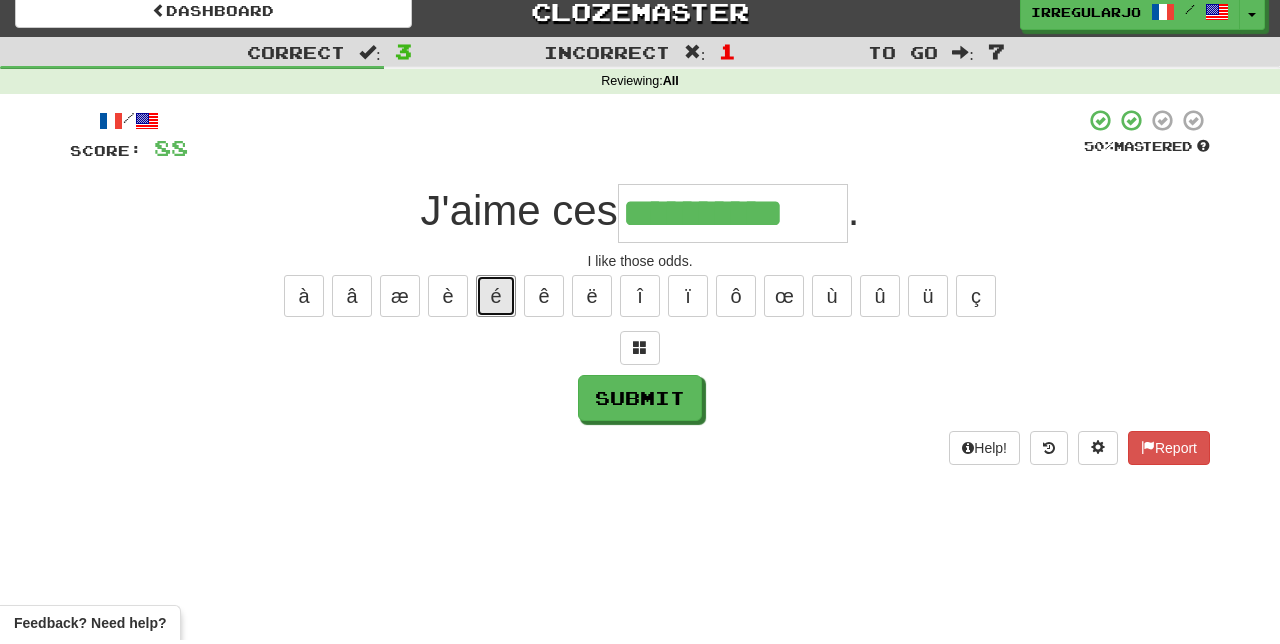 click on "é" at bounding box center [496, 300] 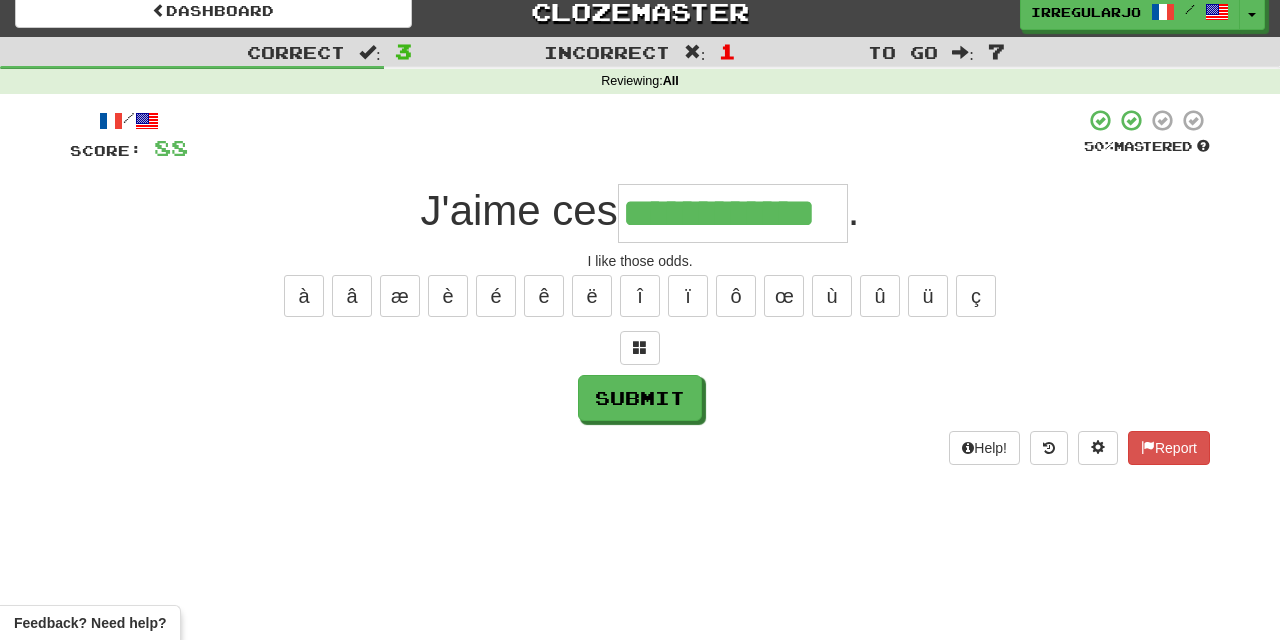 type on "**********" 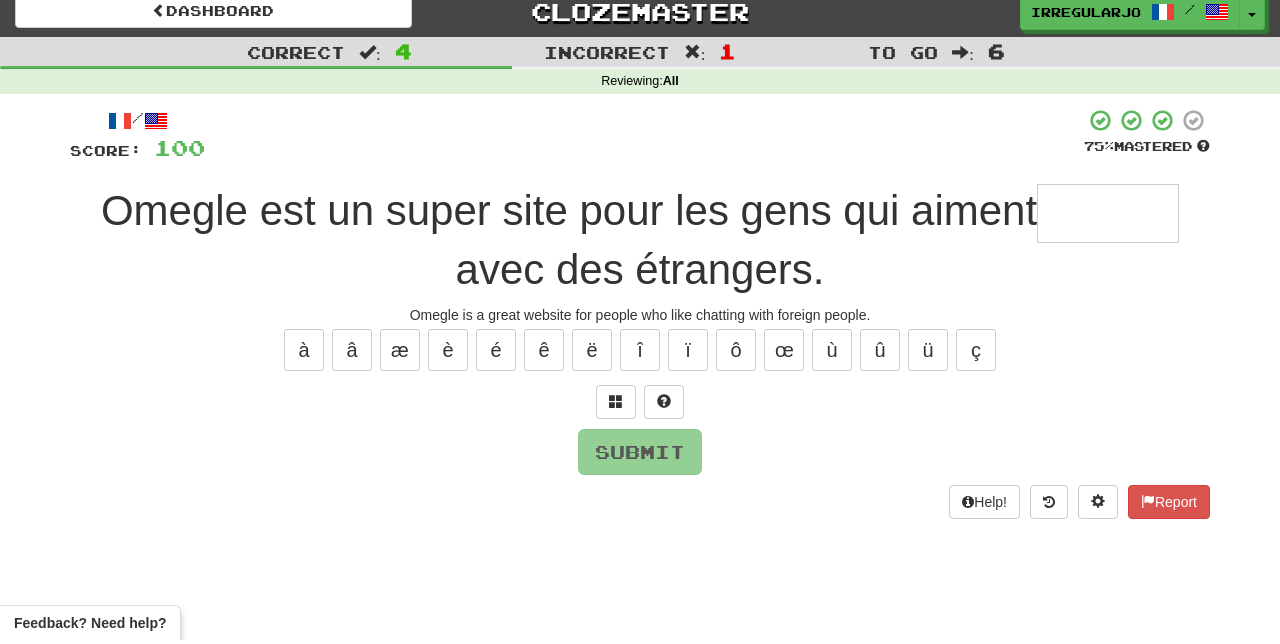 type on "*" 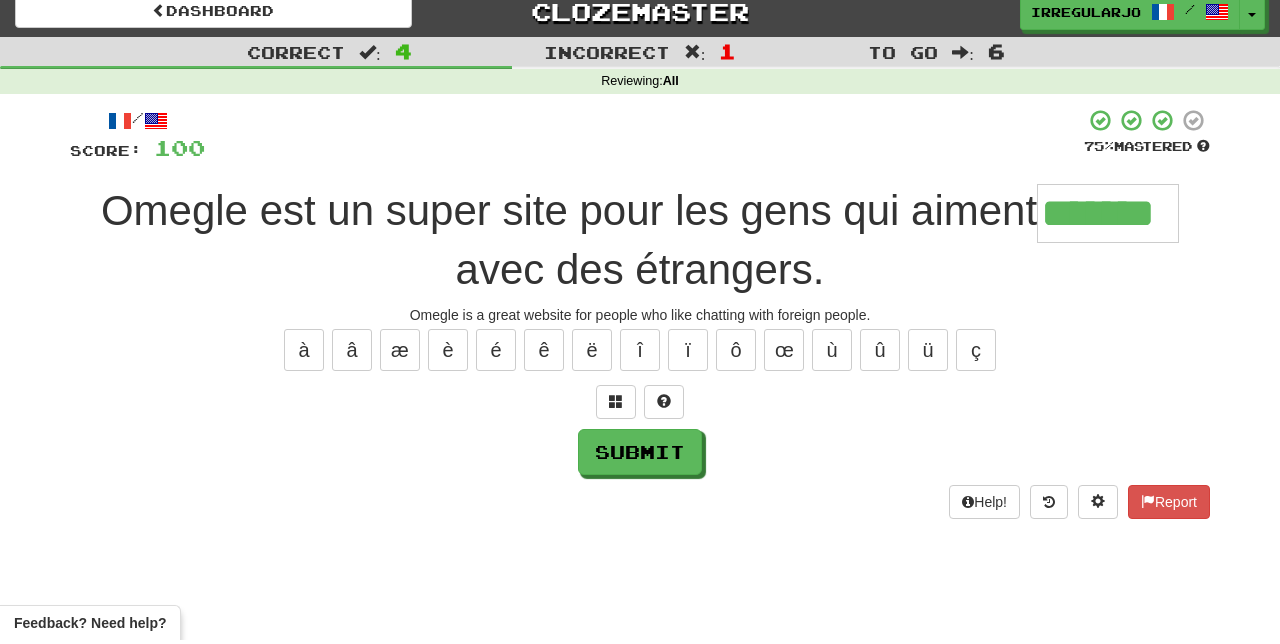 type on "*******" 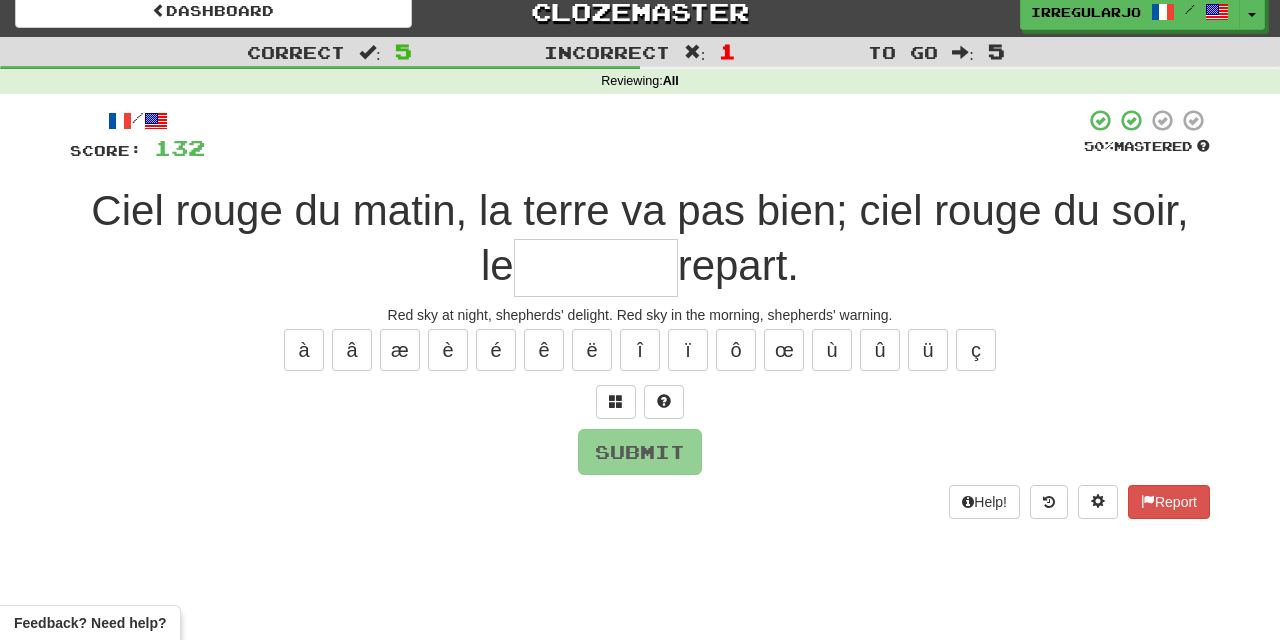 type on "*" 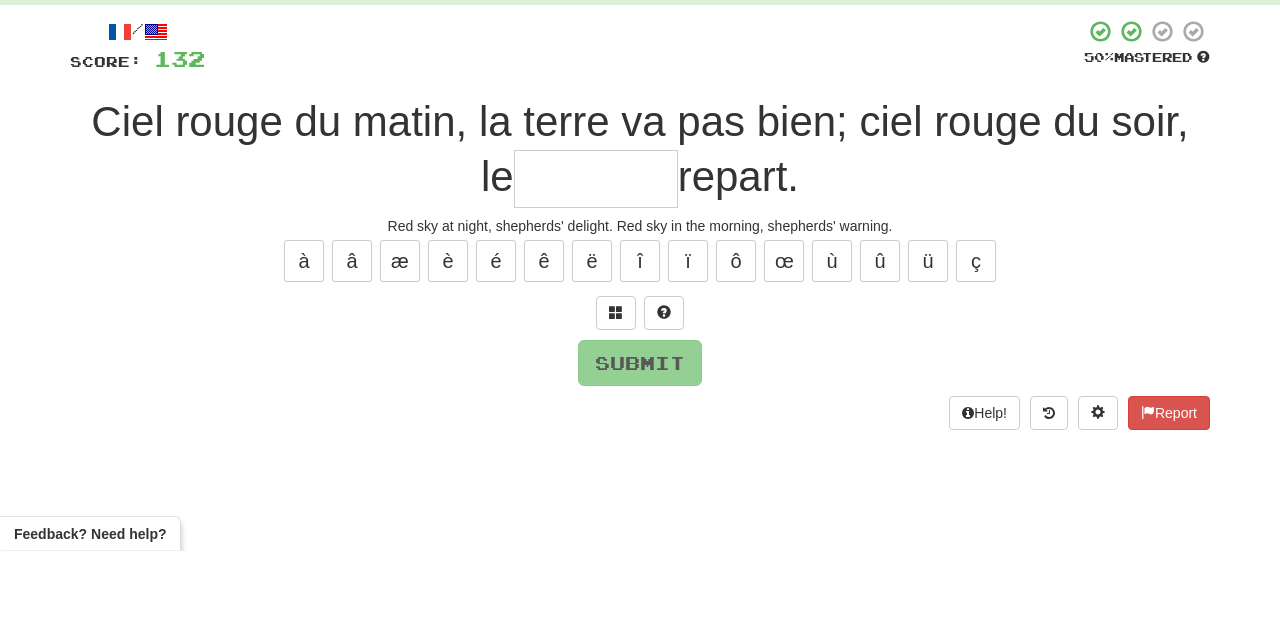 scroll, scrollTop: 10, scrollLeft: 0, axis: vertical 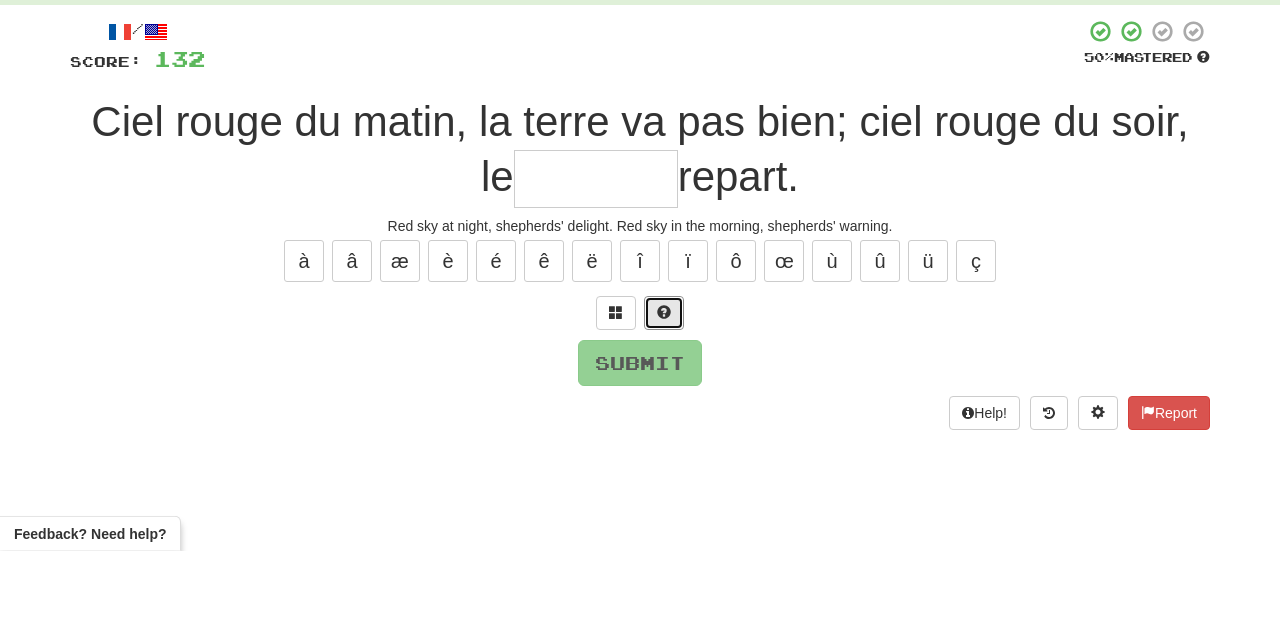click at bounding box center [664, 406] 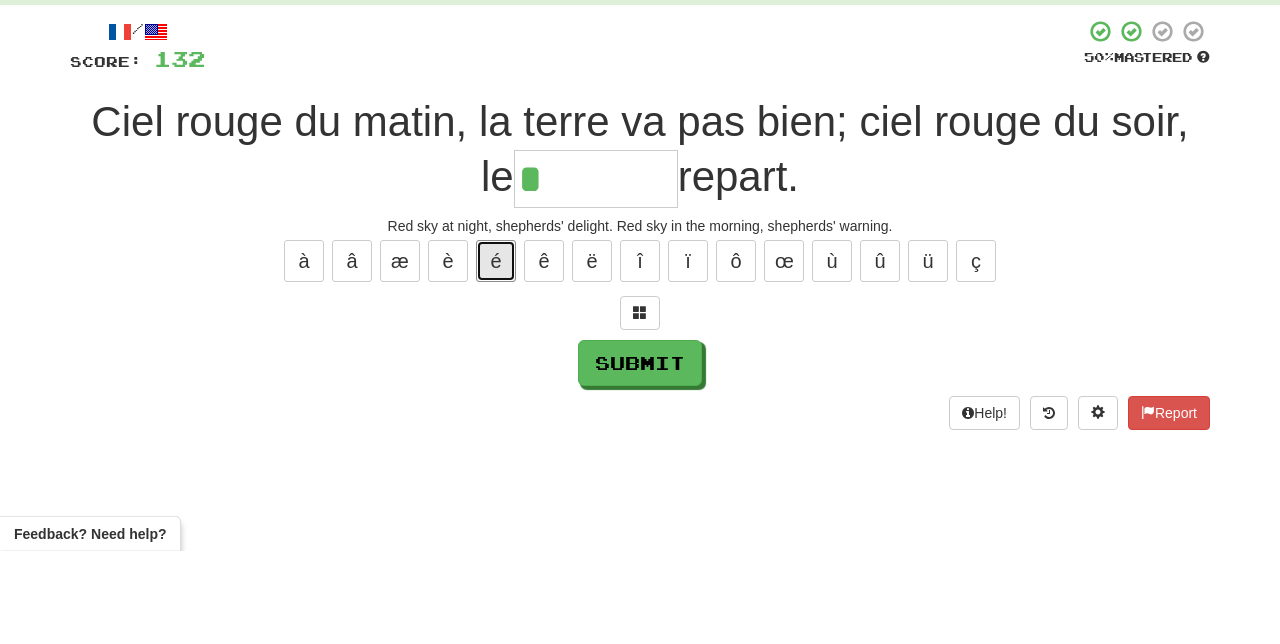 click on "é" at bounding box center (496, 354) 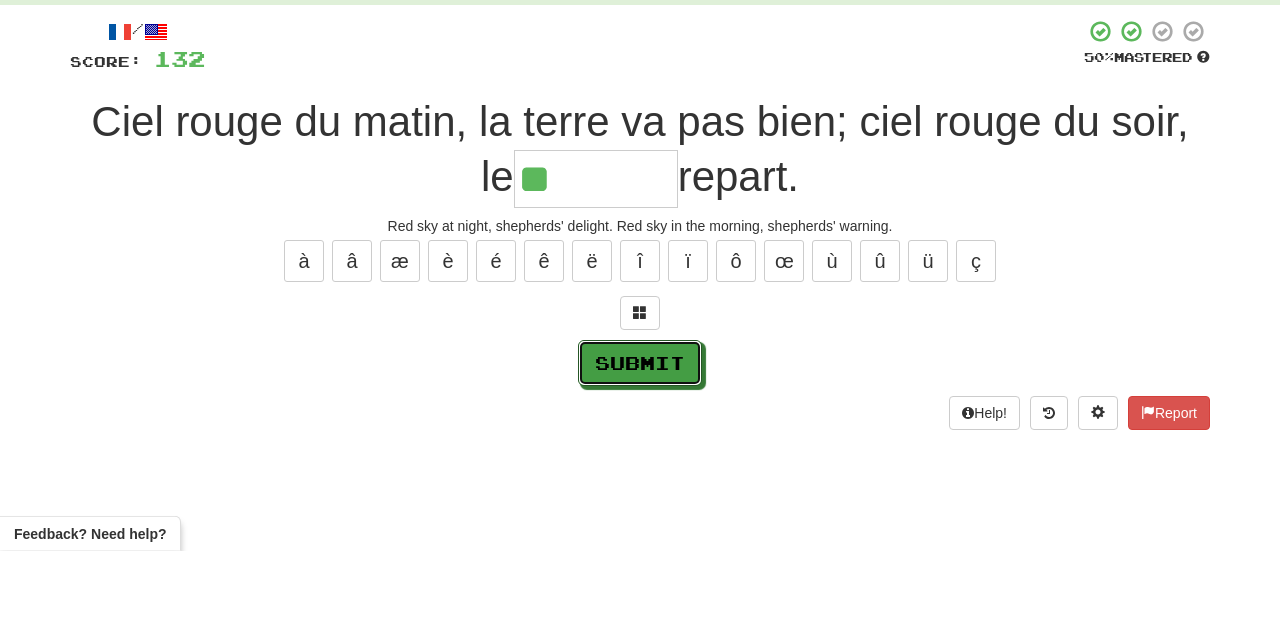 click on "Submit" at bounding box center [640, 456] 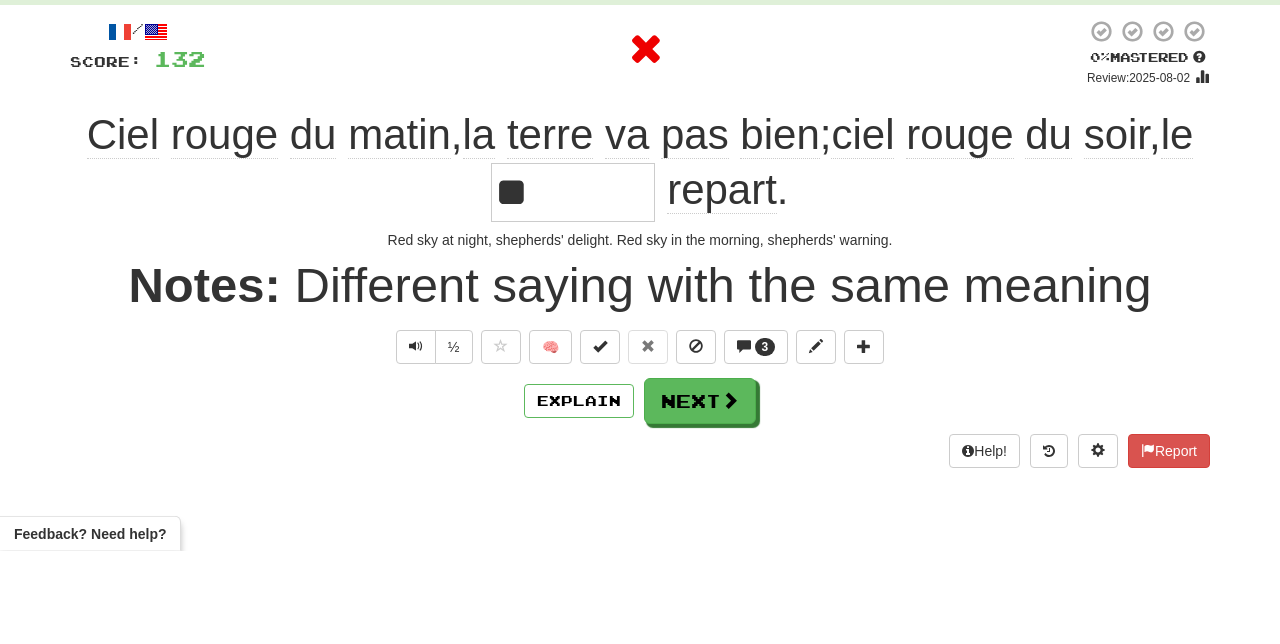 type on "********" 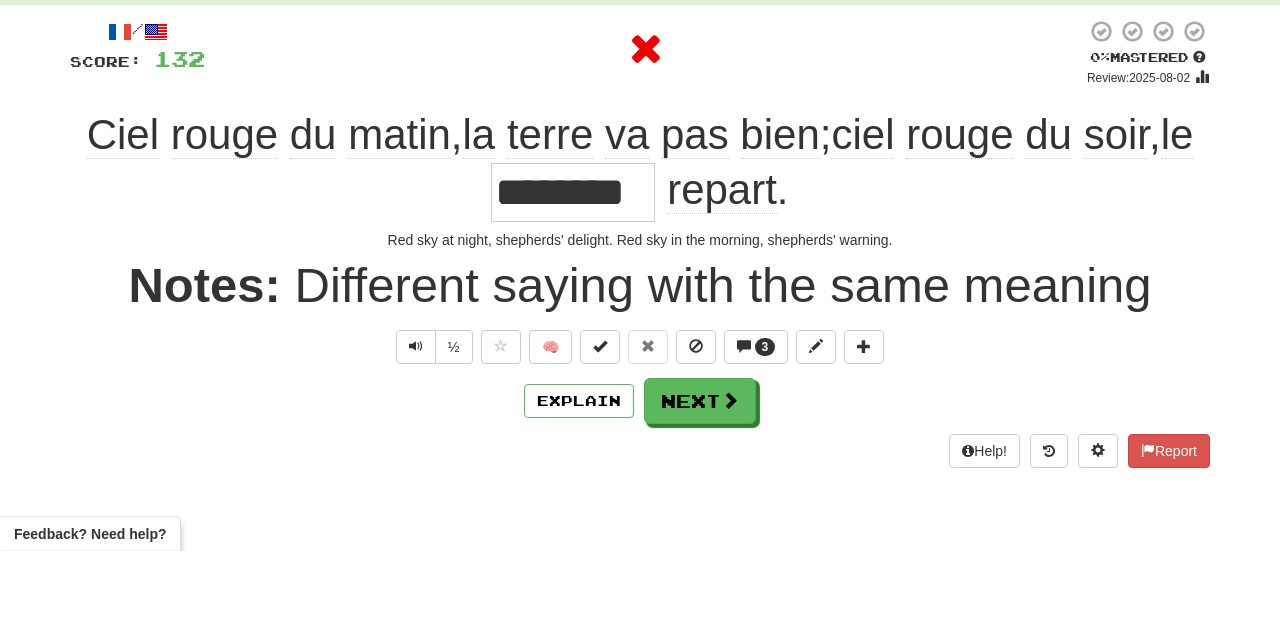 scroll, scrollTop: 10, scrollLeft: 0, axis: vertical 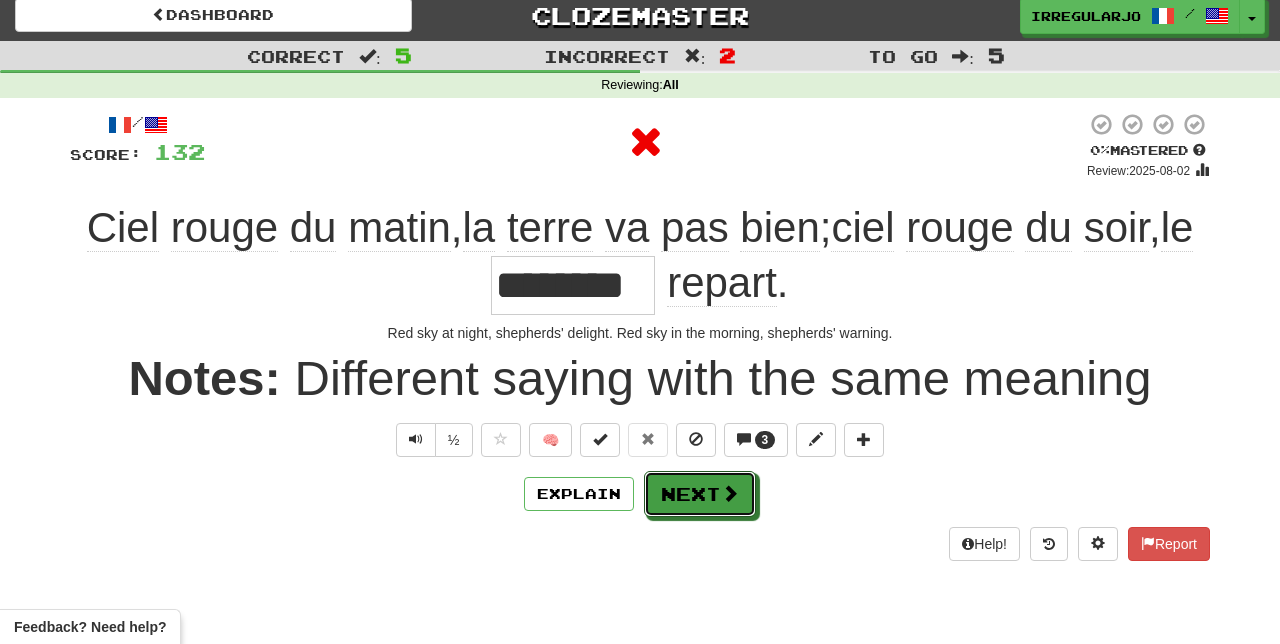 click on "Next" at bounding box center (700, 494) 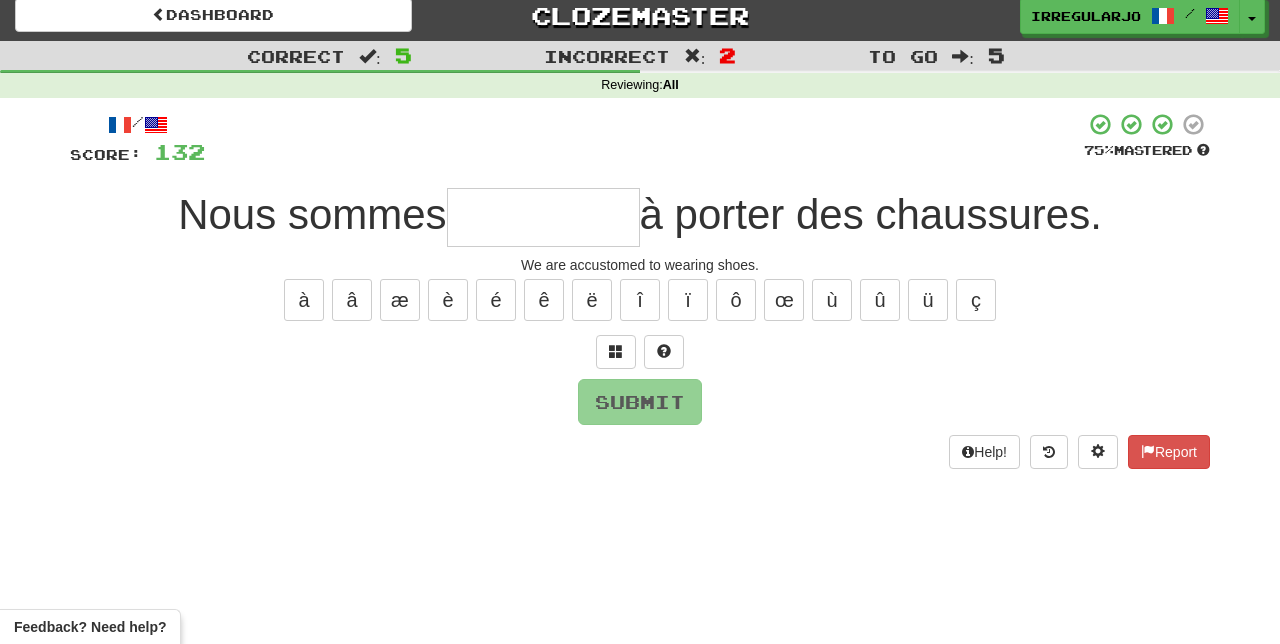 type on "*" 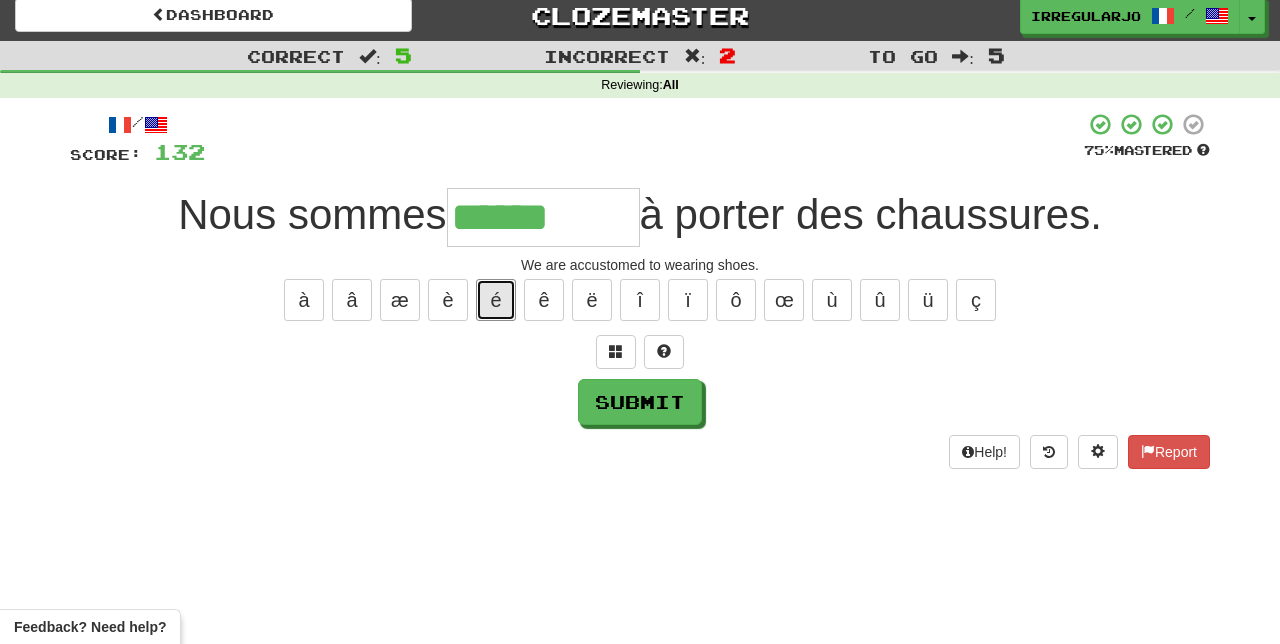 click on "é" at bounding box center [496, 300] 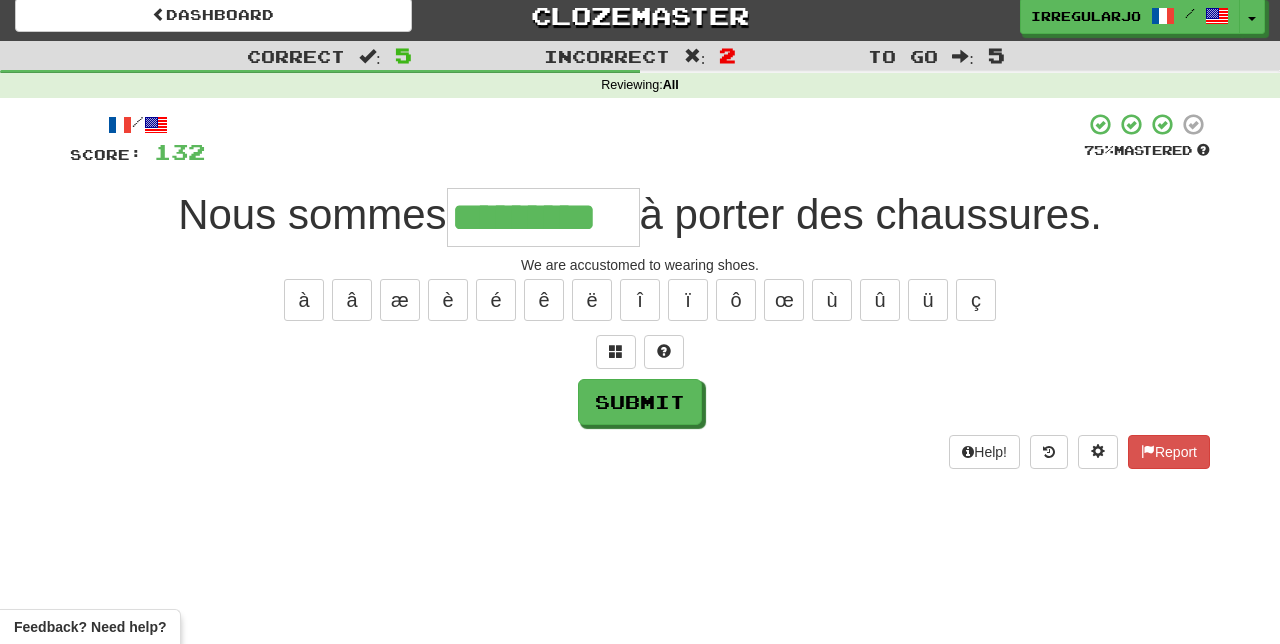 type on "*********" 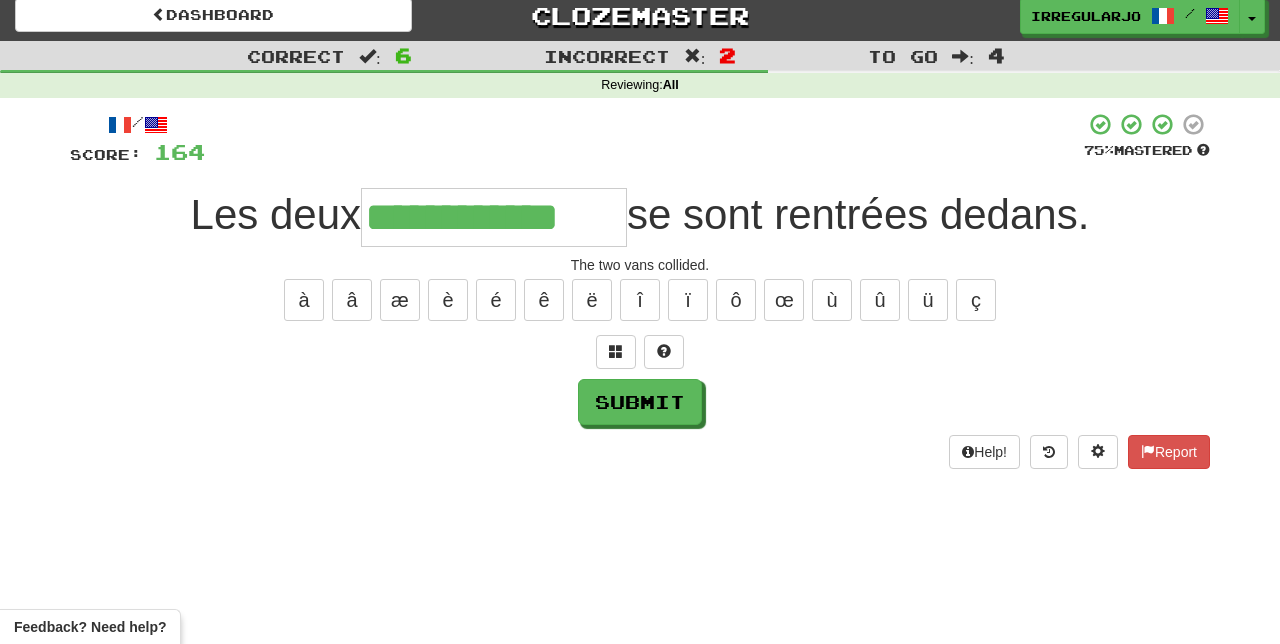 type on "**********" 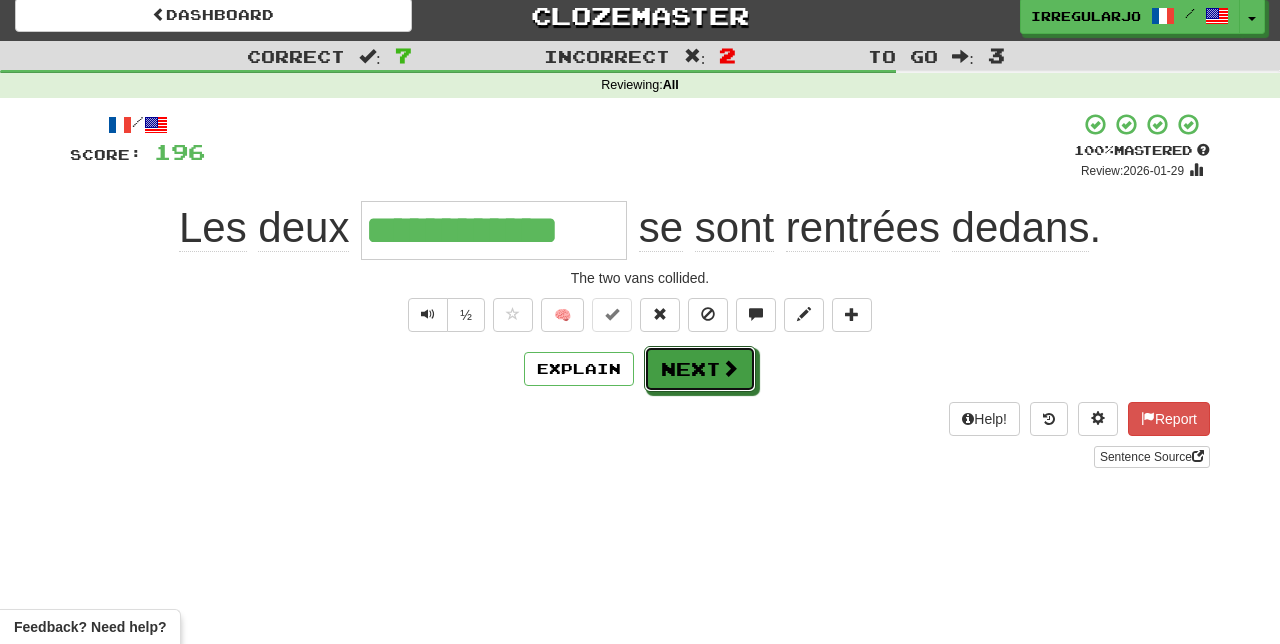 click on "Next" at bounding box center [700, 369] 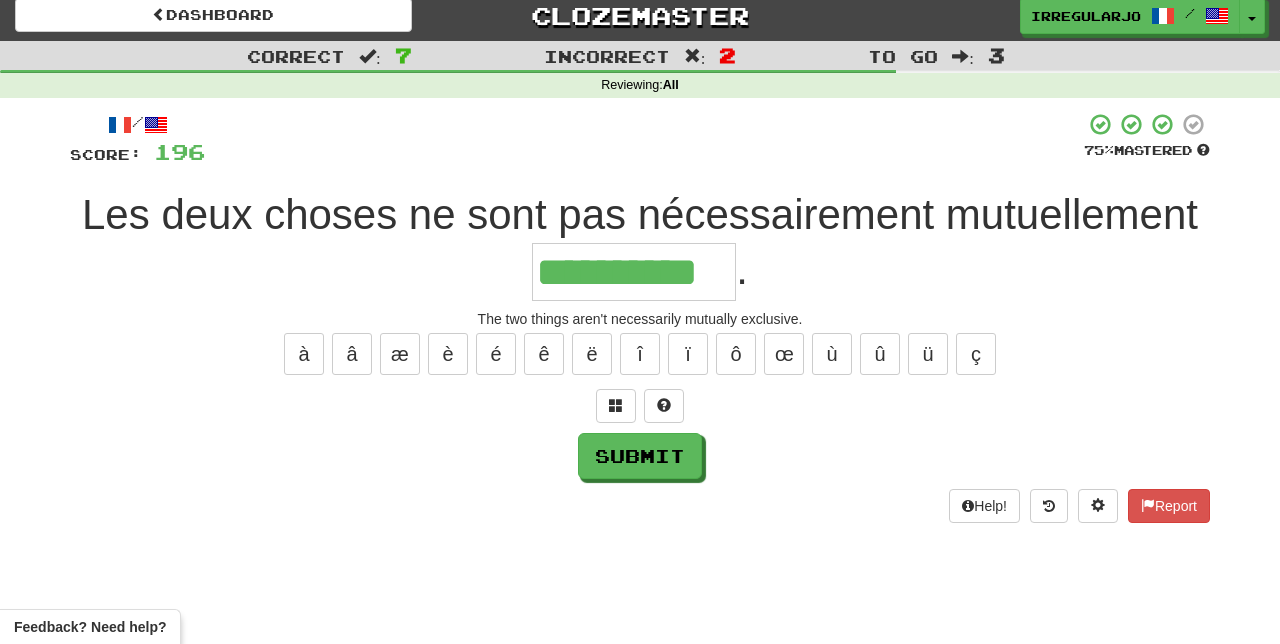 type on "**********" 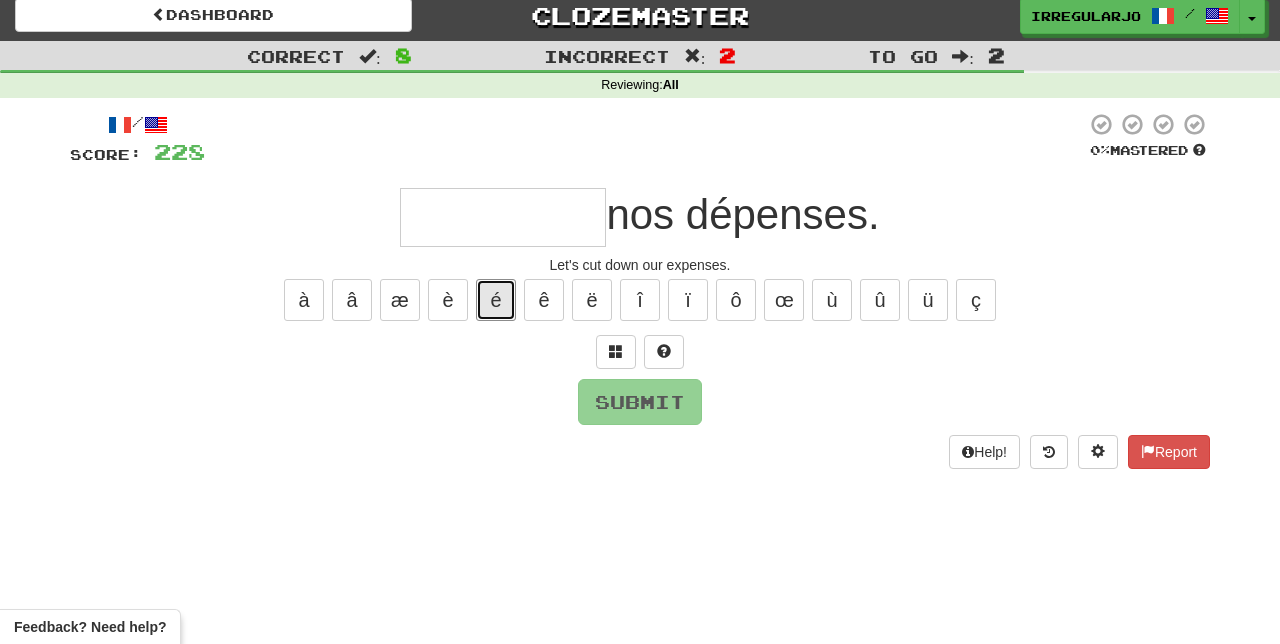 click on "é" at bounding box center [496, 300] 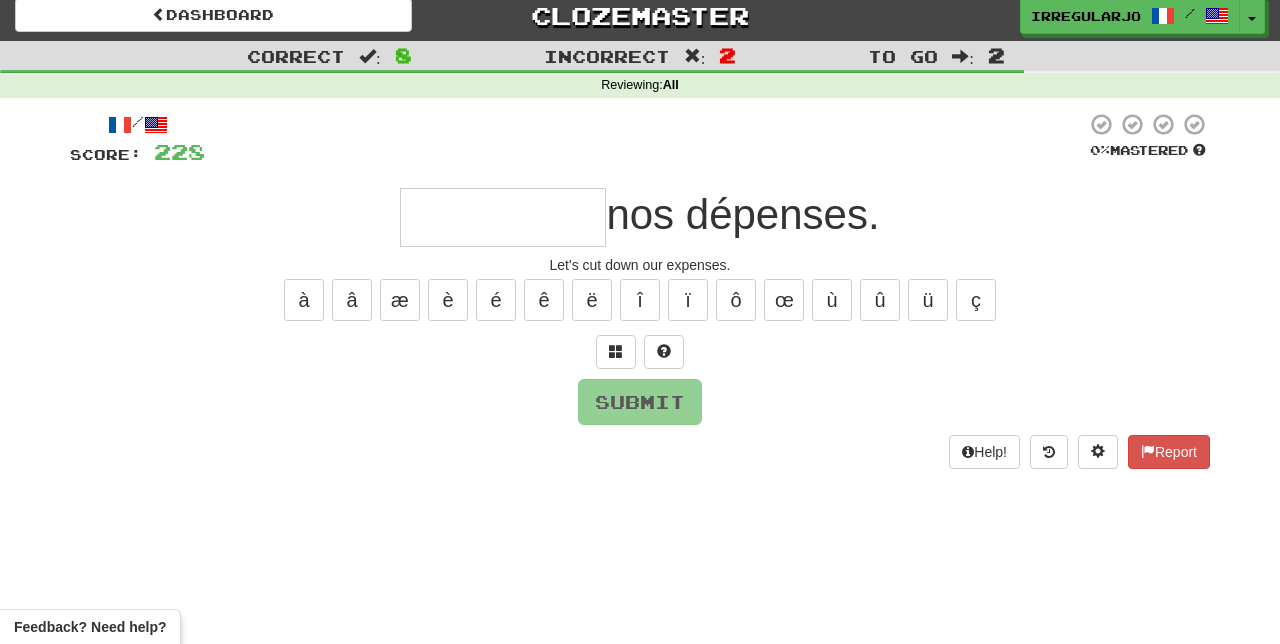 type on "*" 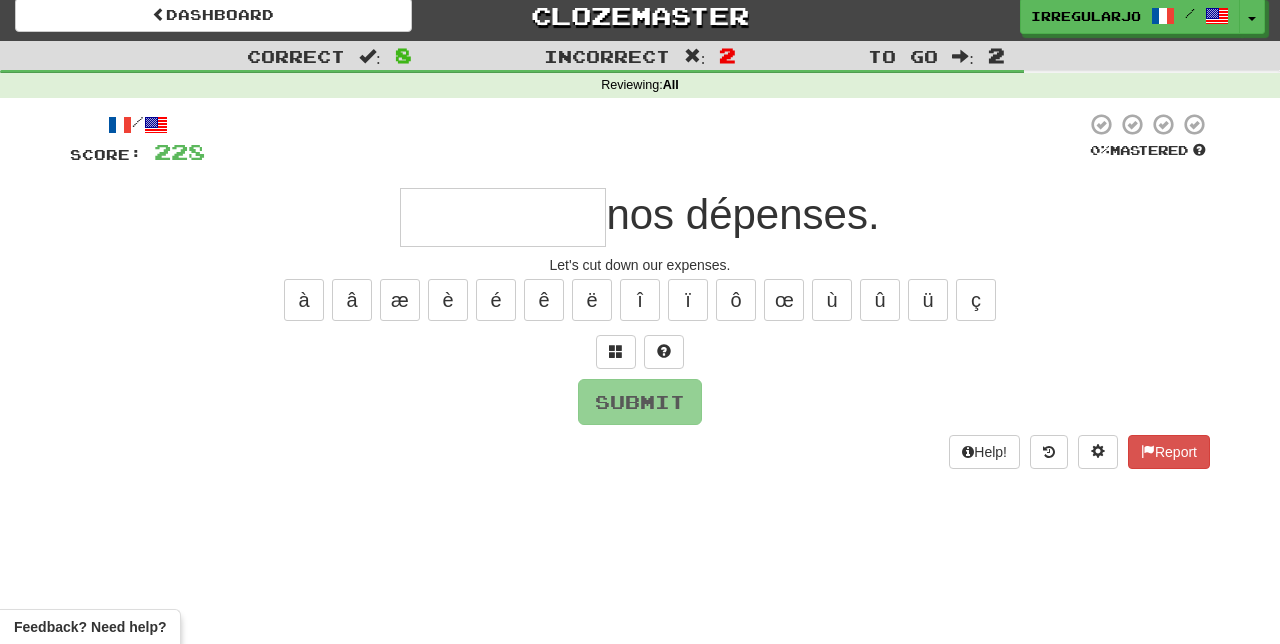 type on "*" 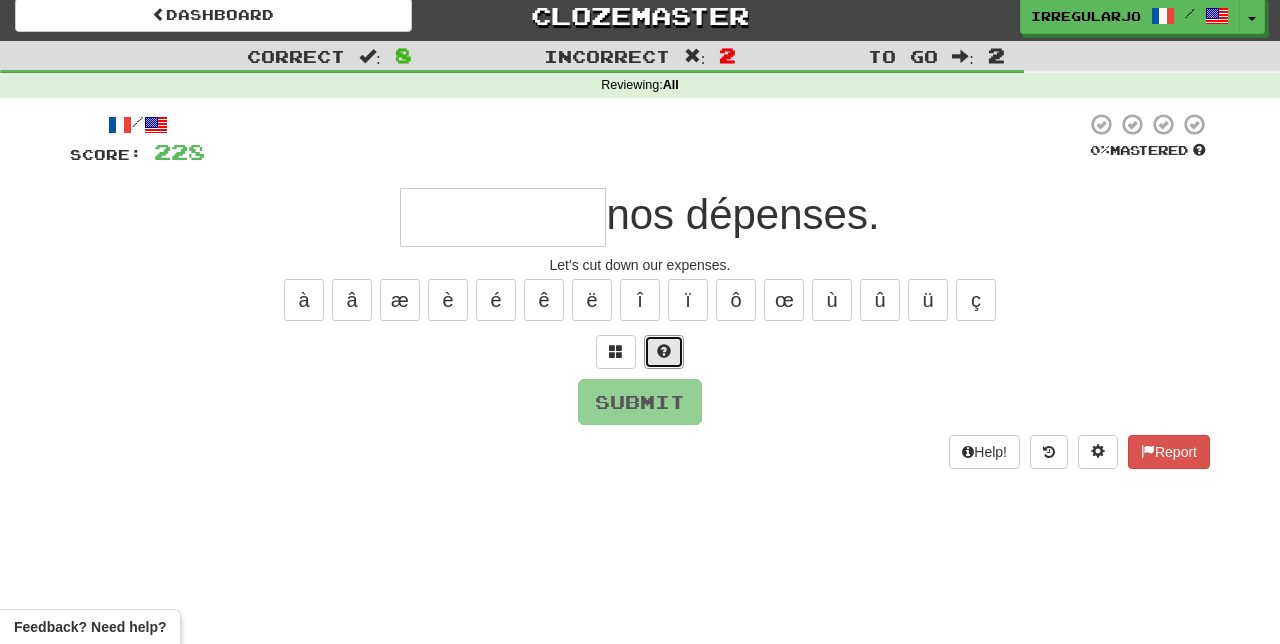click at bounding box center (664, 352) 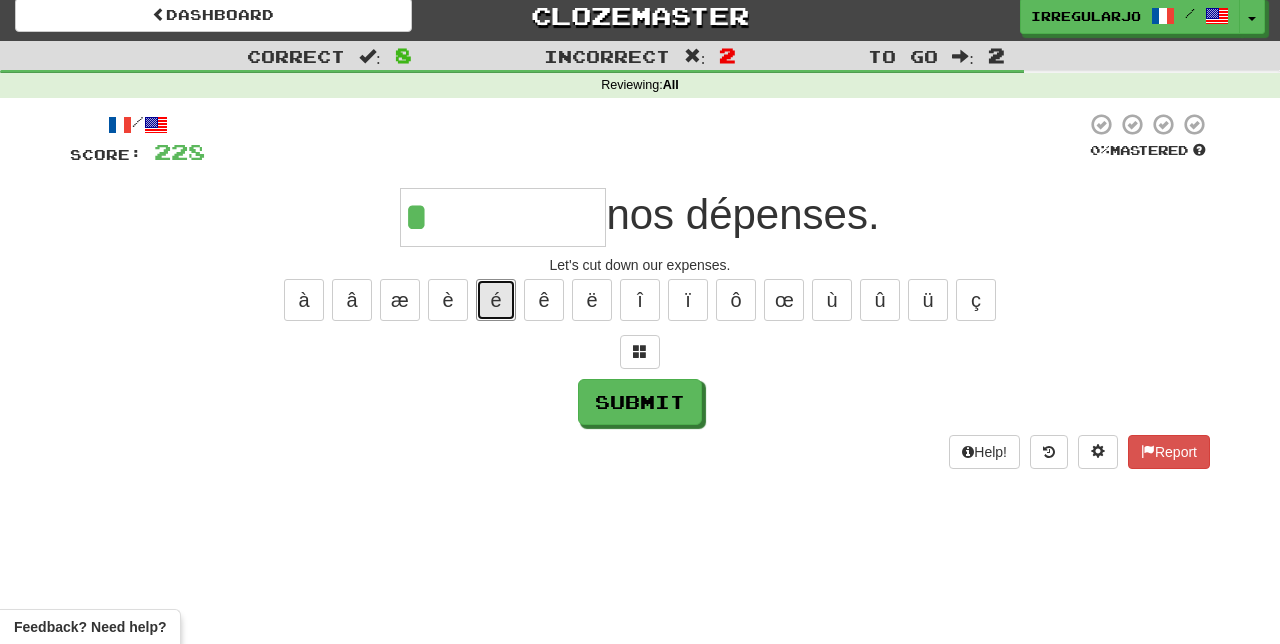 click on "é" at bounding box center [496, 300] 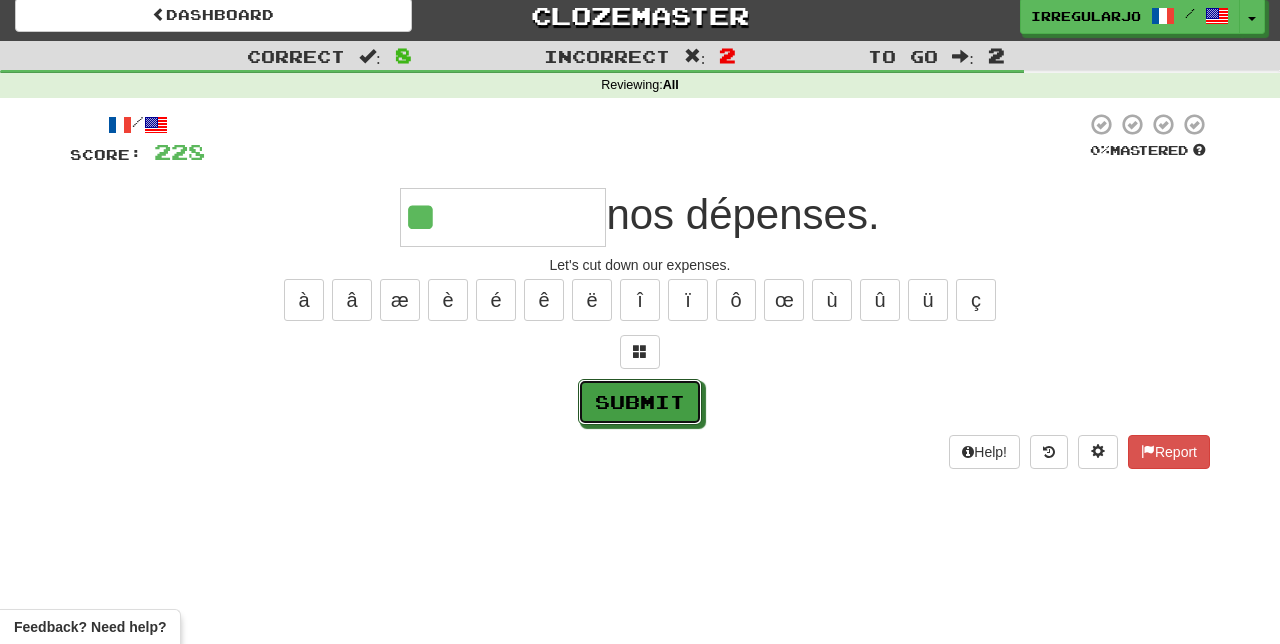 click on "Submit" at bounding box center [640, 402] 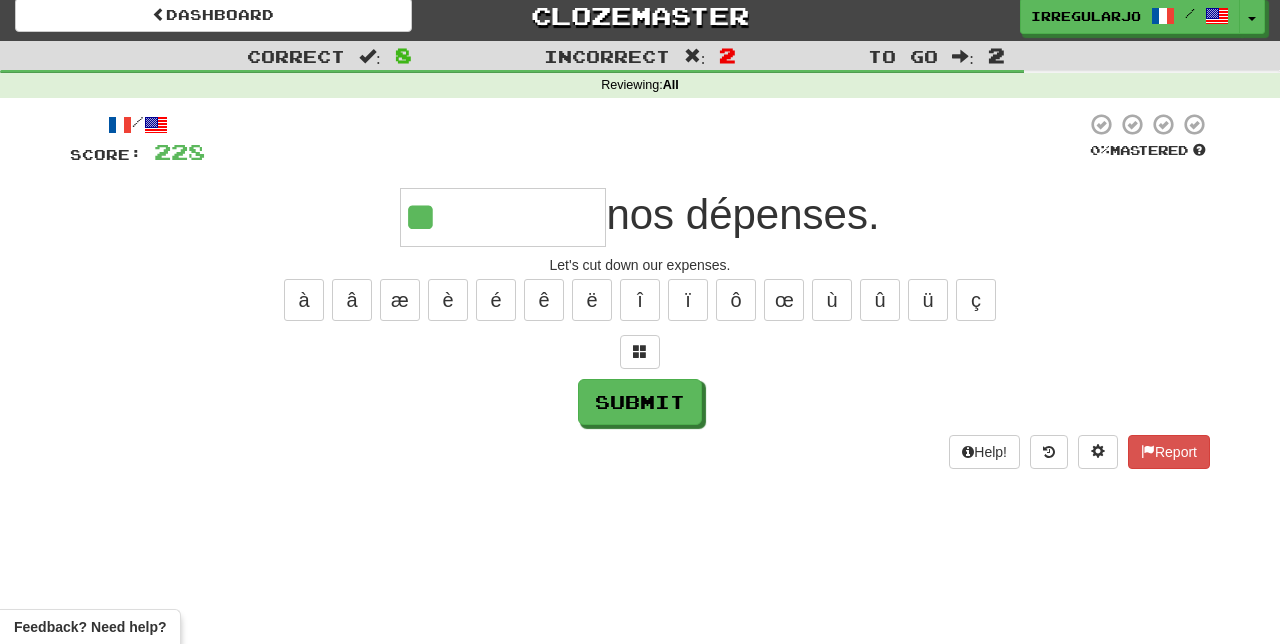 type on "*********" 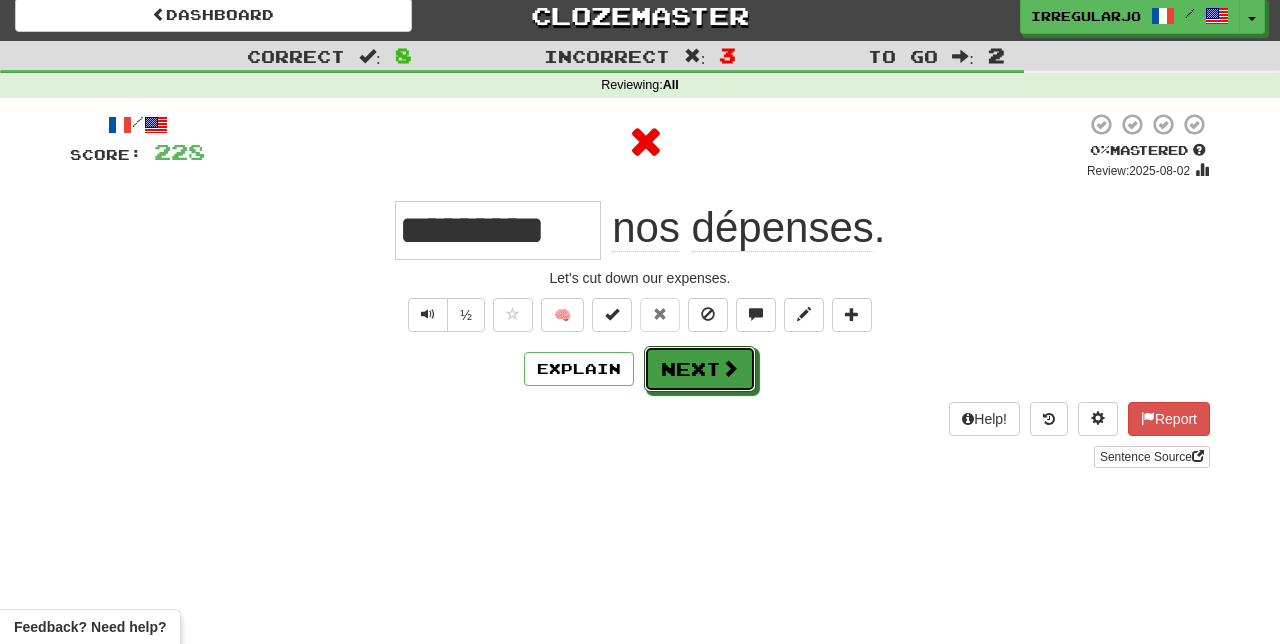 click on "Next" at bounding box center [700, 369] 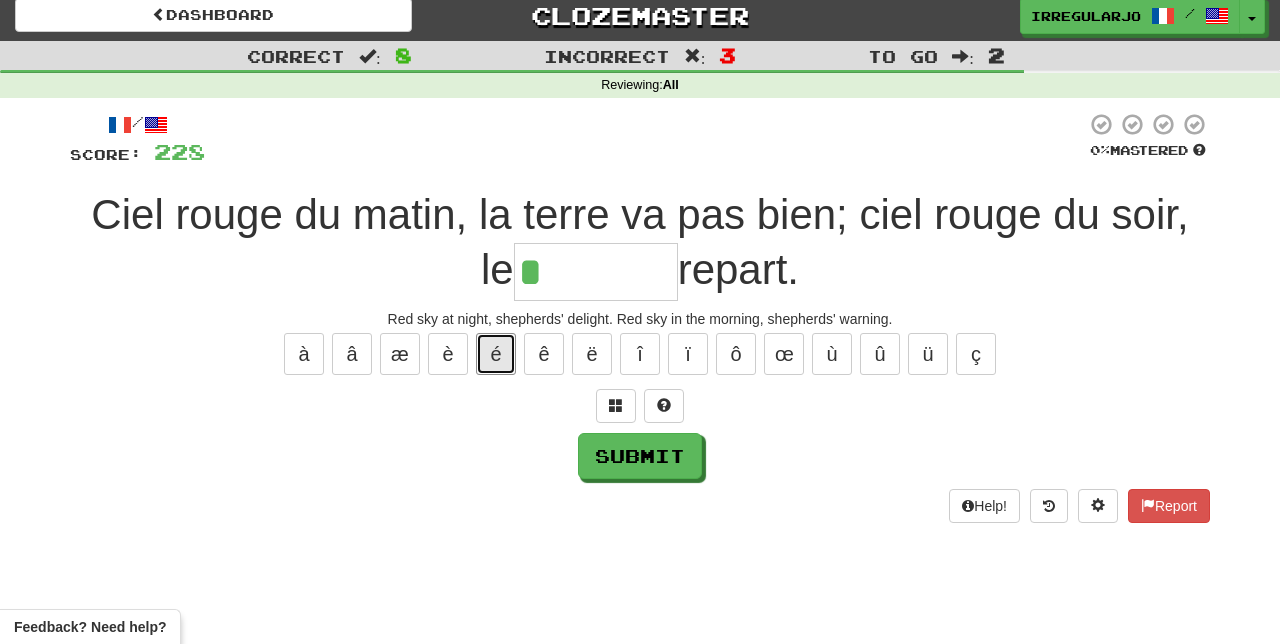 click on "é" at bounding box center [496, 354] 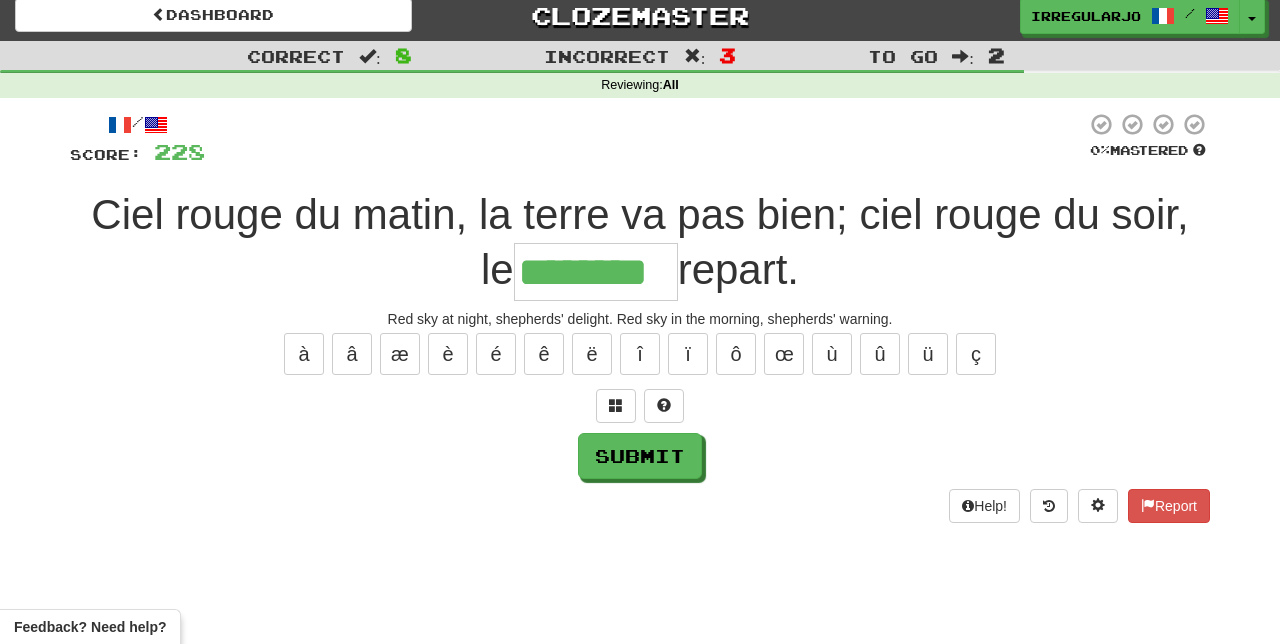 type on "********" 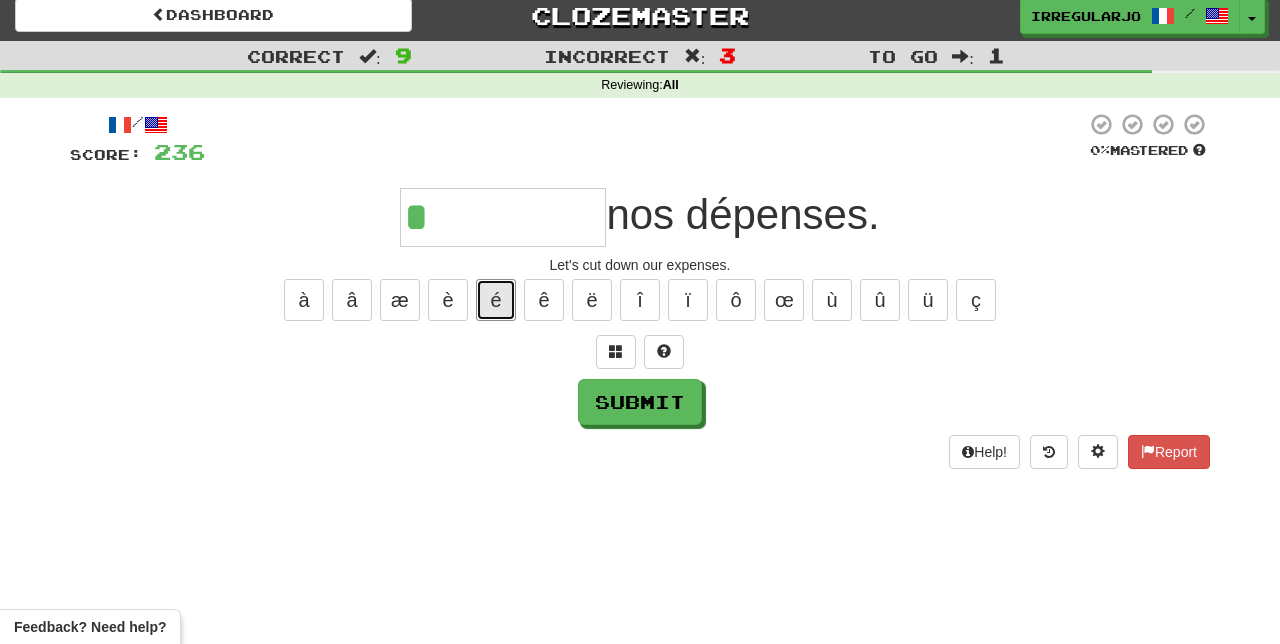 click on "é" at bounding box center (496, 300) 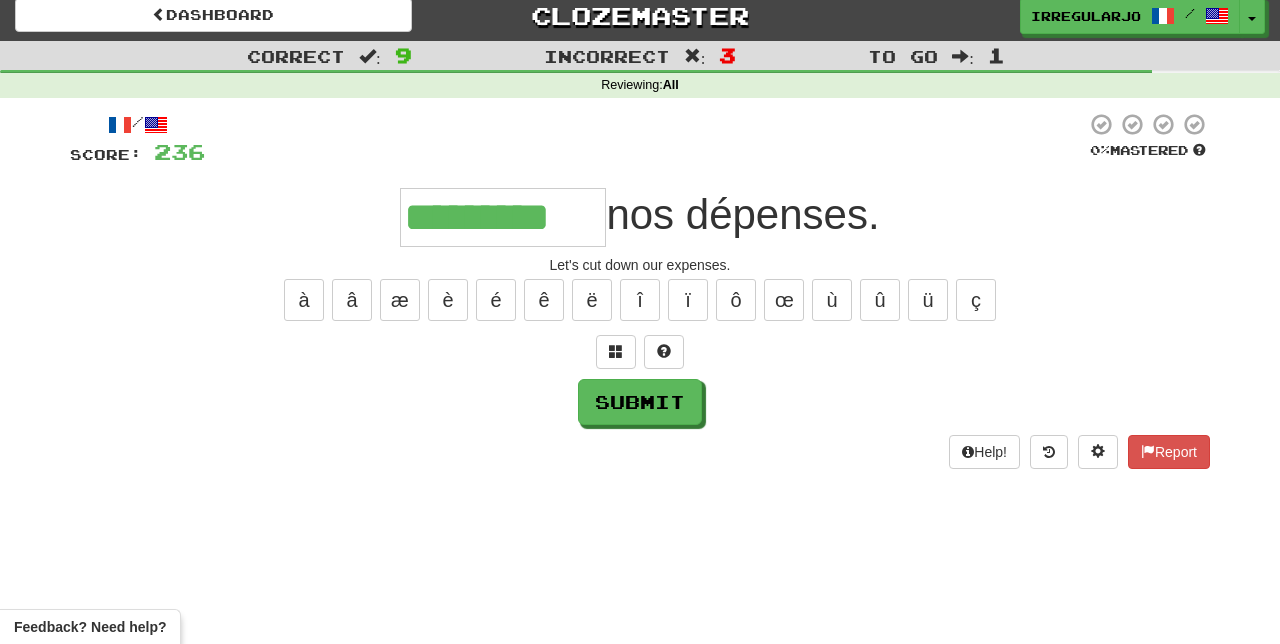 type on "*********" 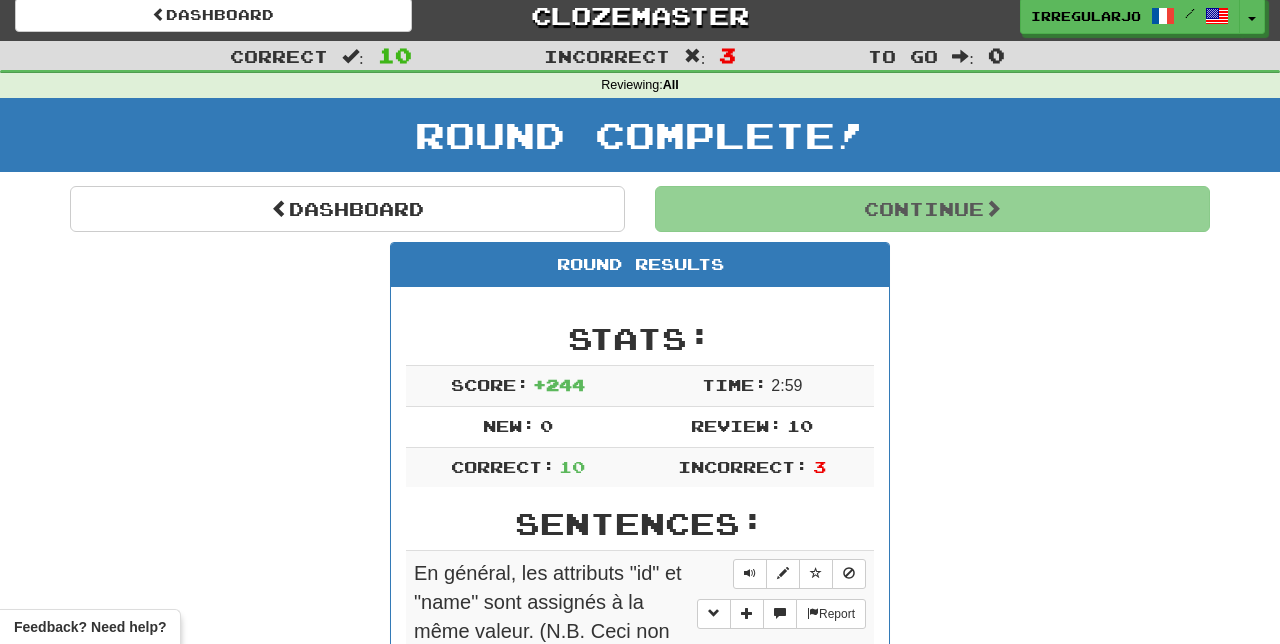 scroll, scrollTop: 0, scrollLeft: 0, axis: both 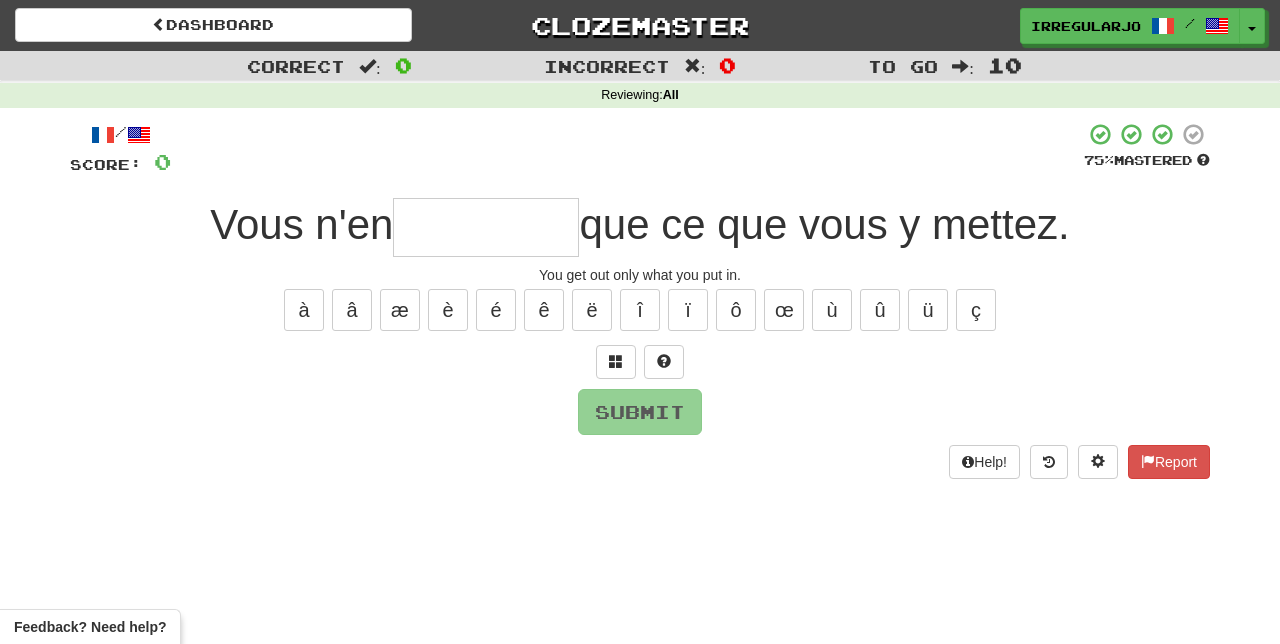 click at bounding box center [486, 227] 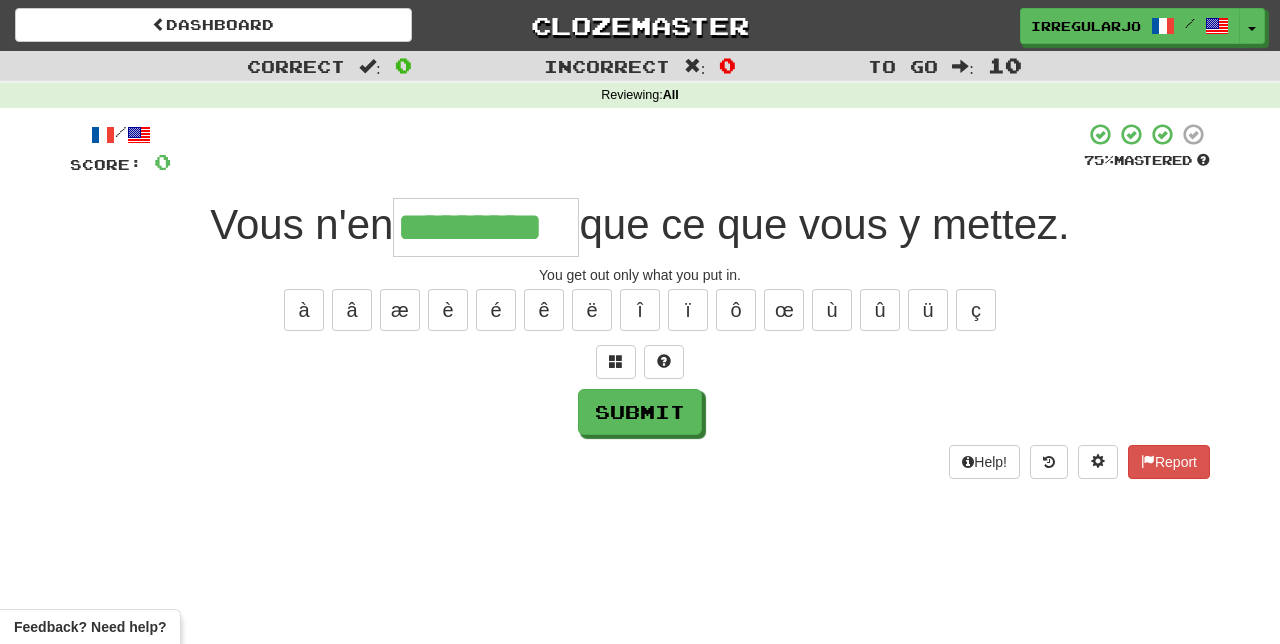 type on "*********" 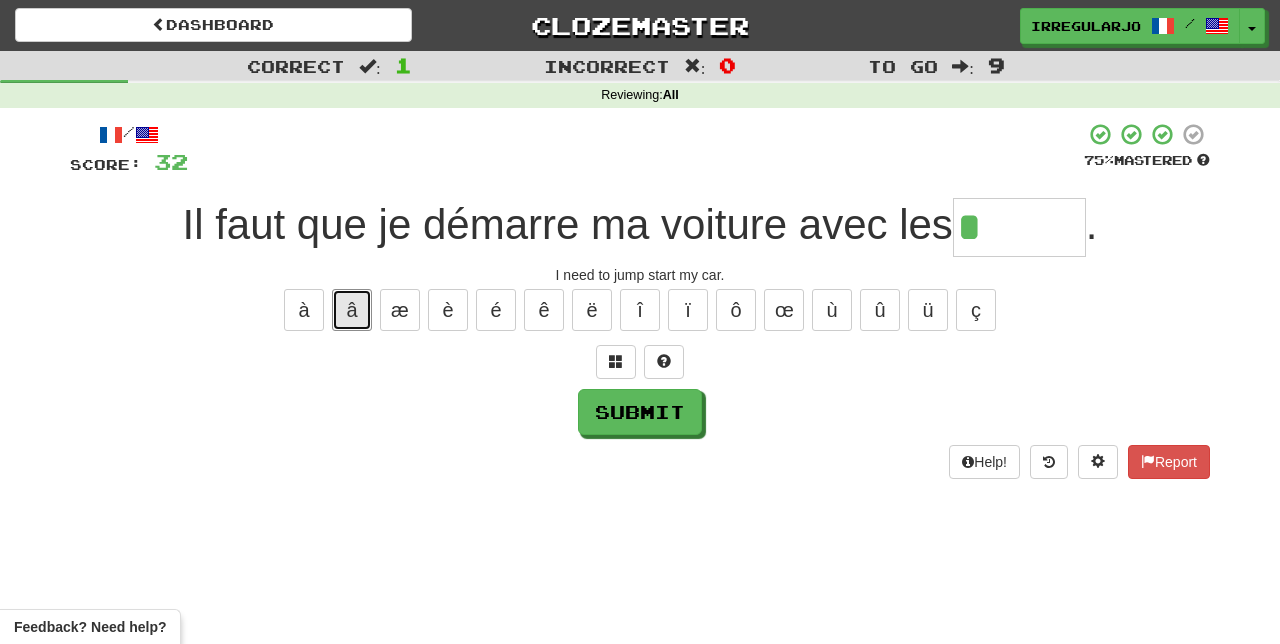 click on "â" at bounding box center (352, 310) 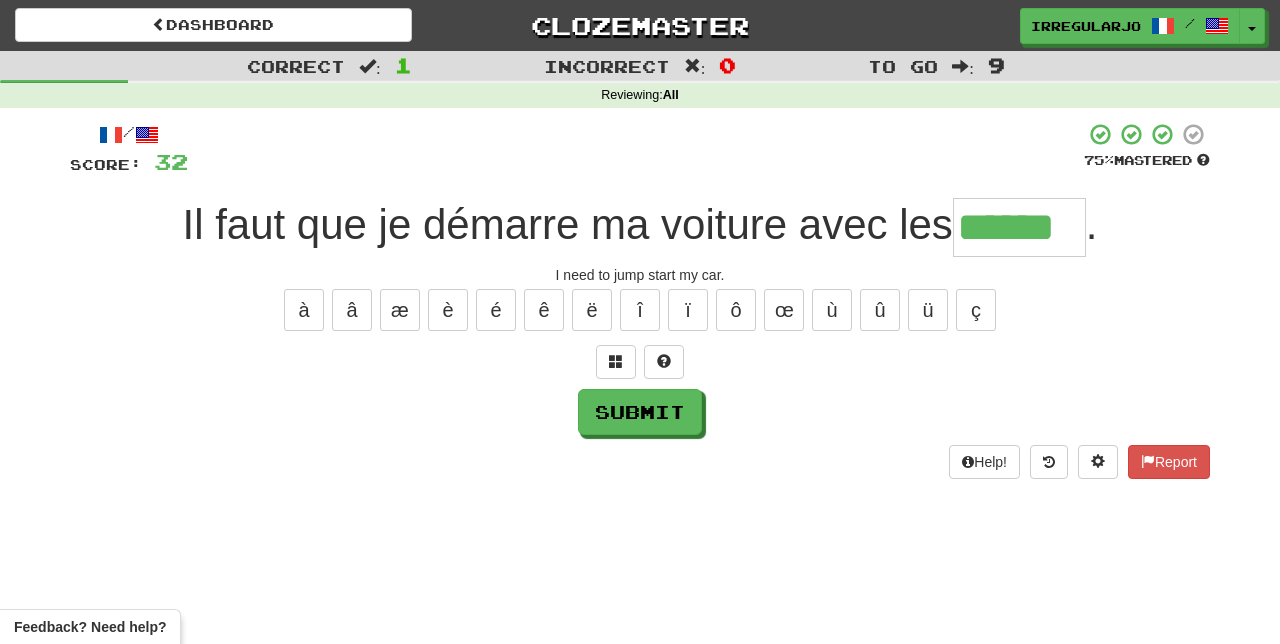 type on "******" 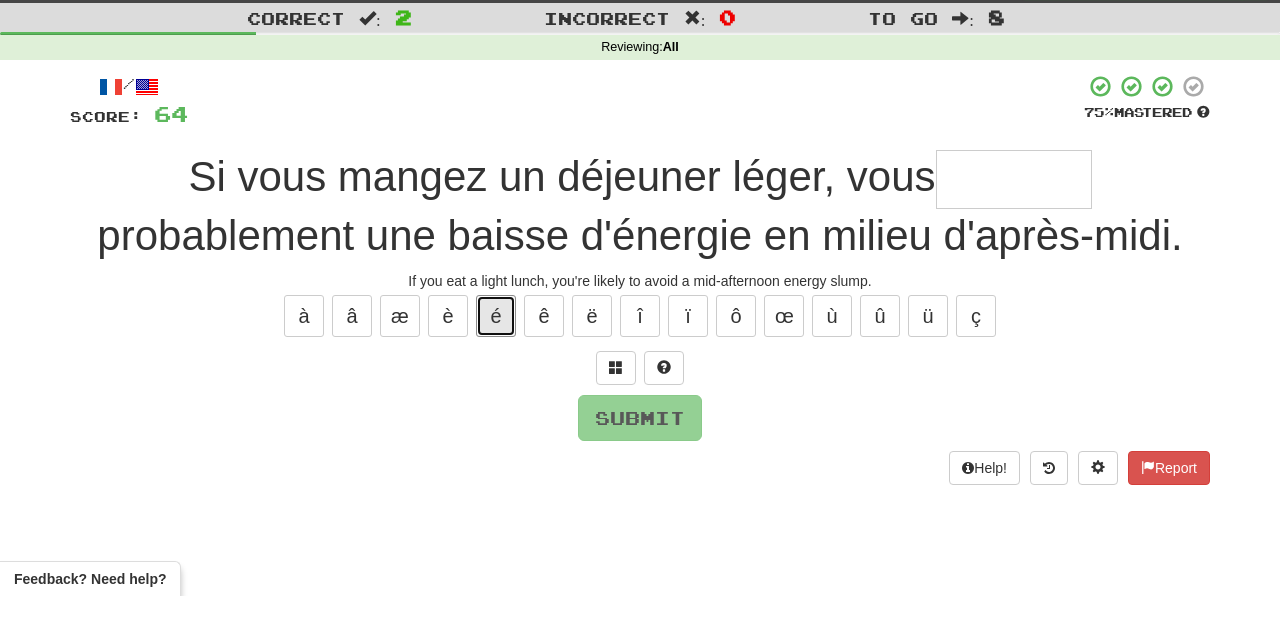 click on "é" at bounding box center [496, 364] 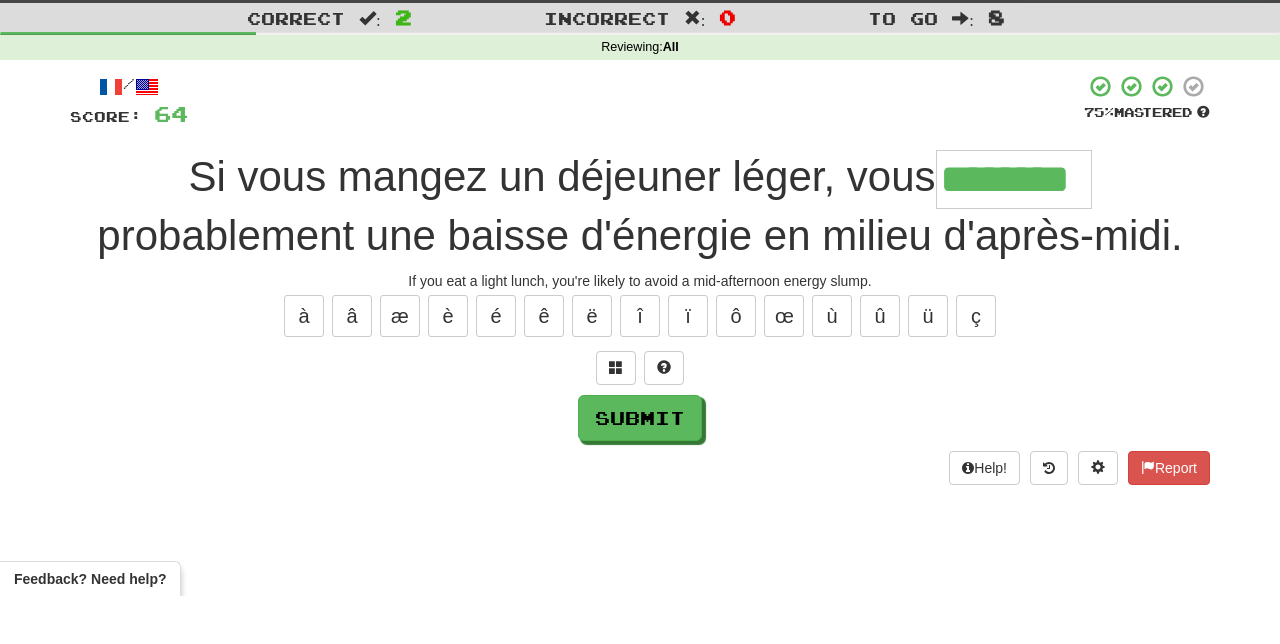 type on "********" 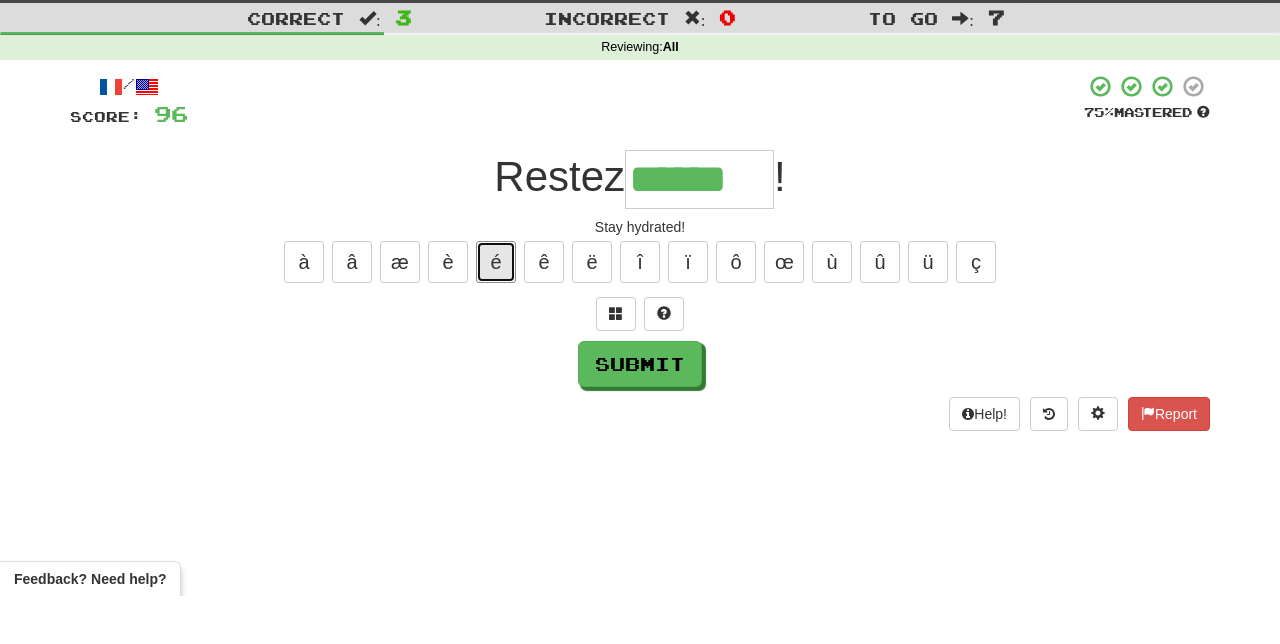click on "é" at bounding box center (496, 310) 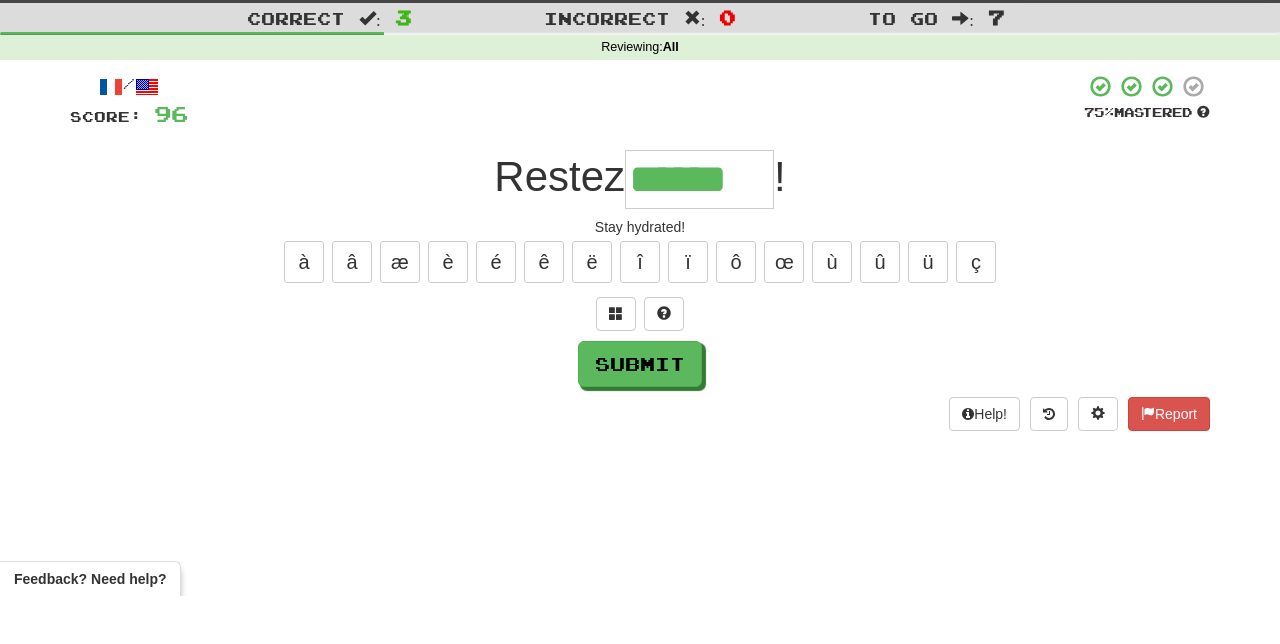 type on "*******" 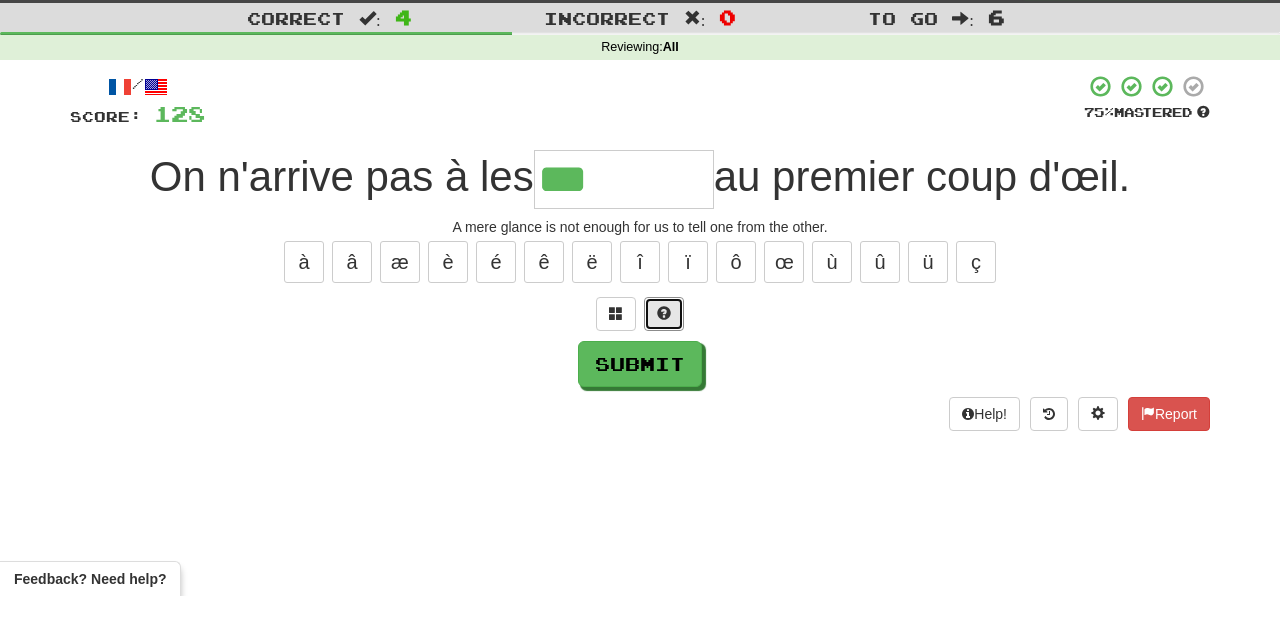 click at bounding box center [664, 361] 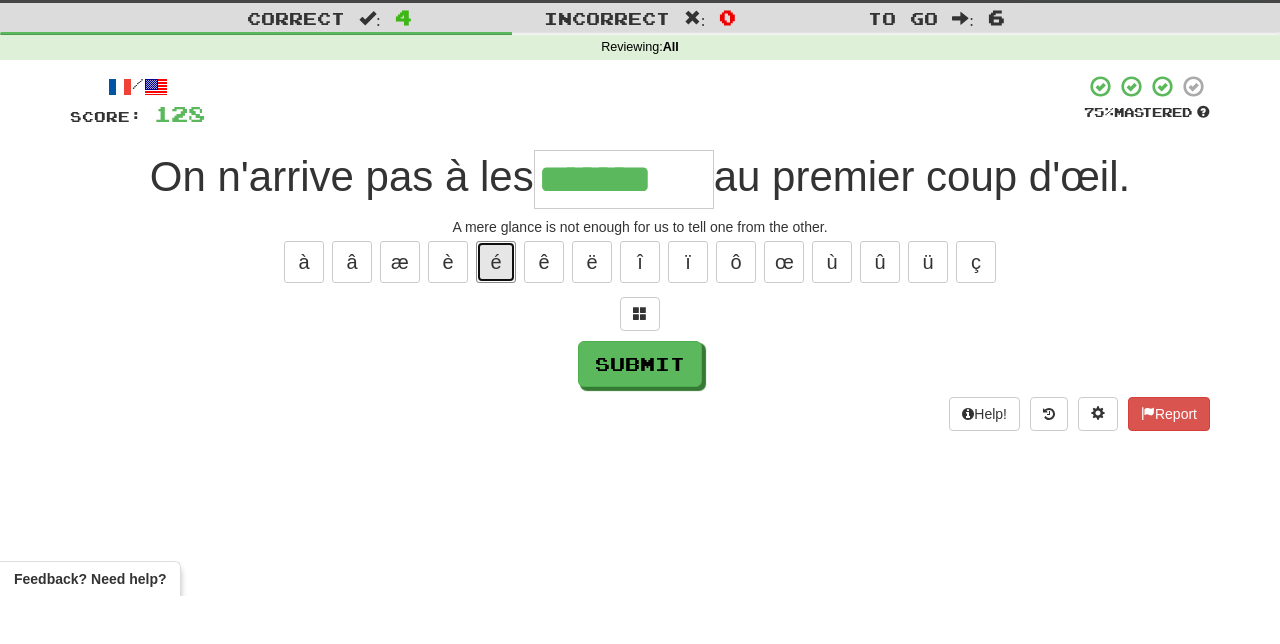 click on "é" at bounding box center [496, 310] 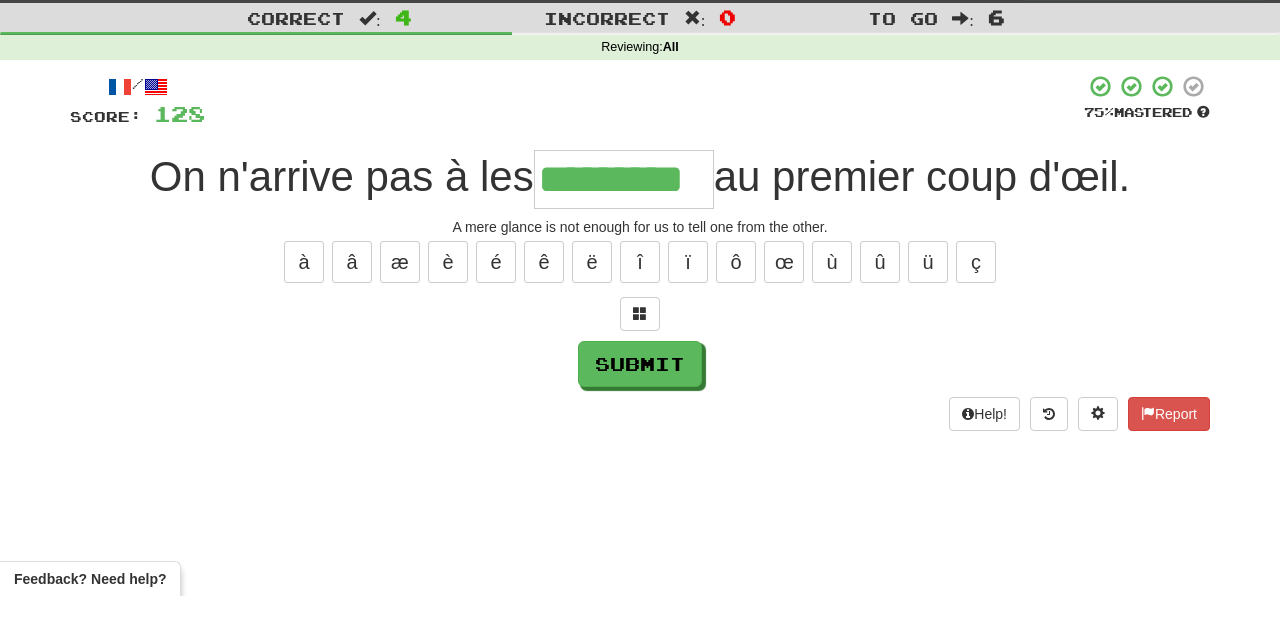 type on "*********" 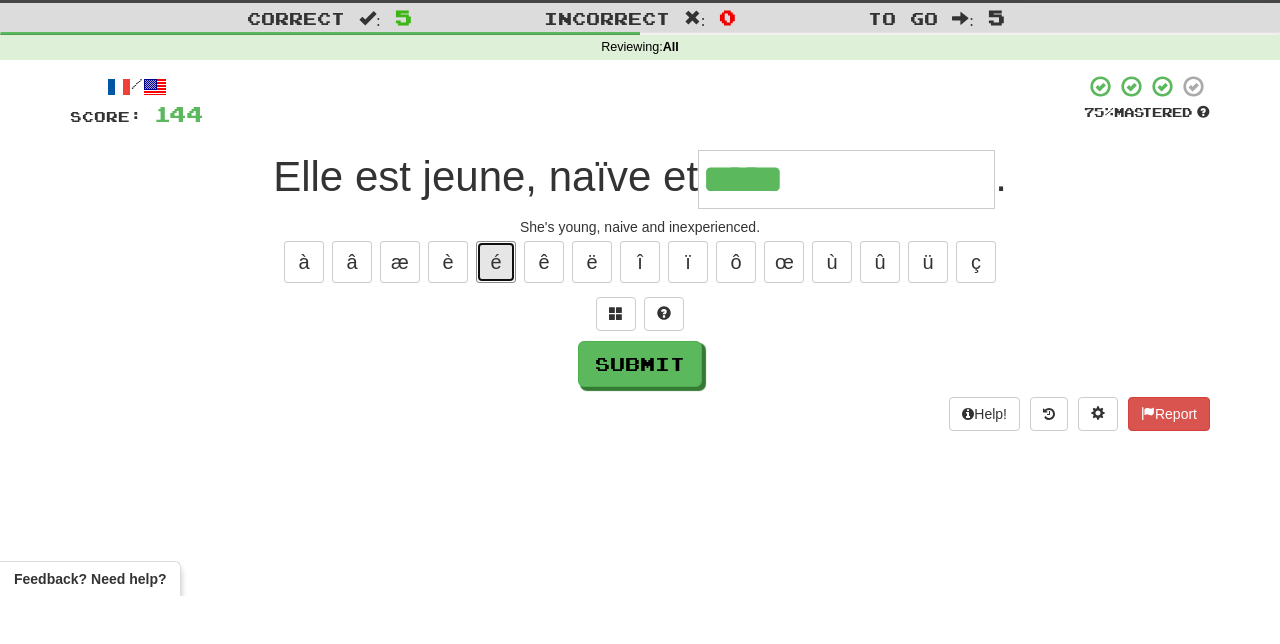 click on "é" at bounding box center (496, 310) 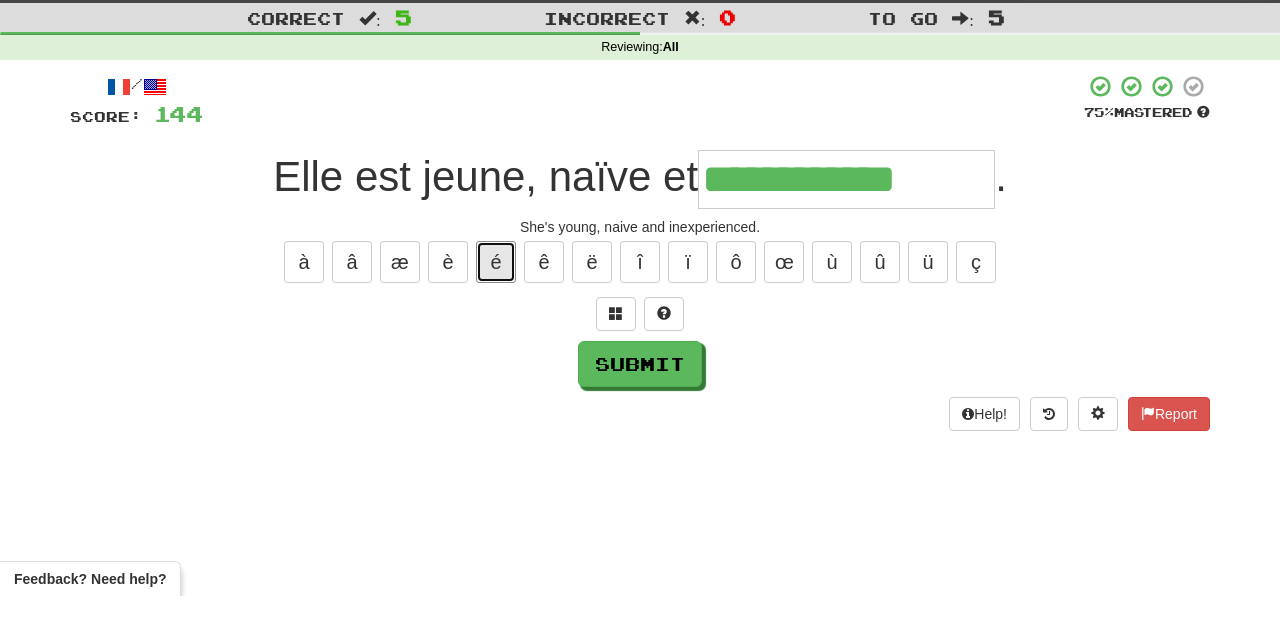 click on "é" at bounding box center [496, 310] 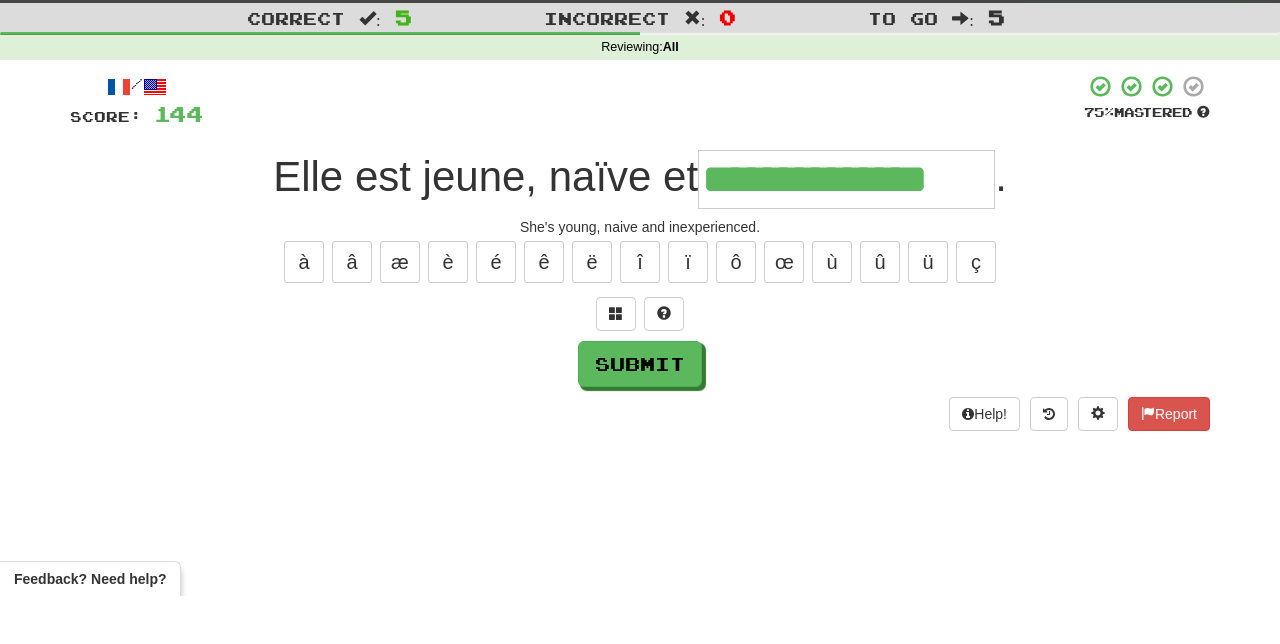 type on "**********" 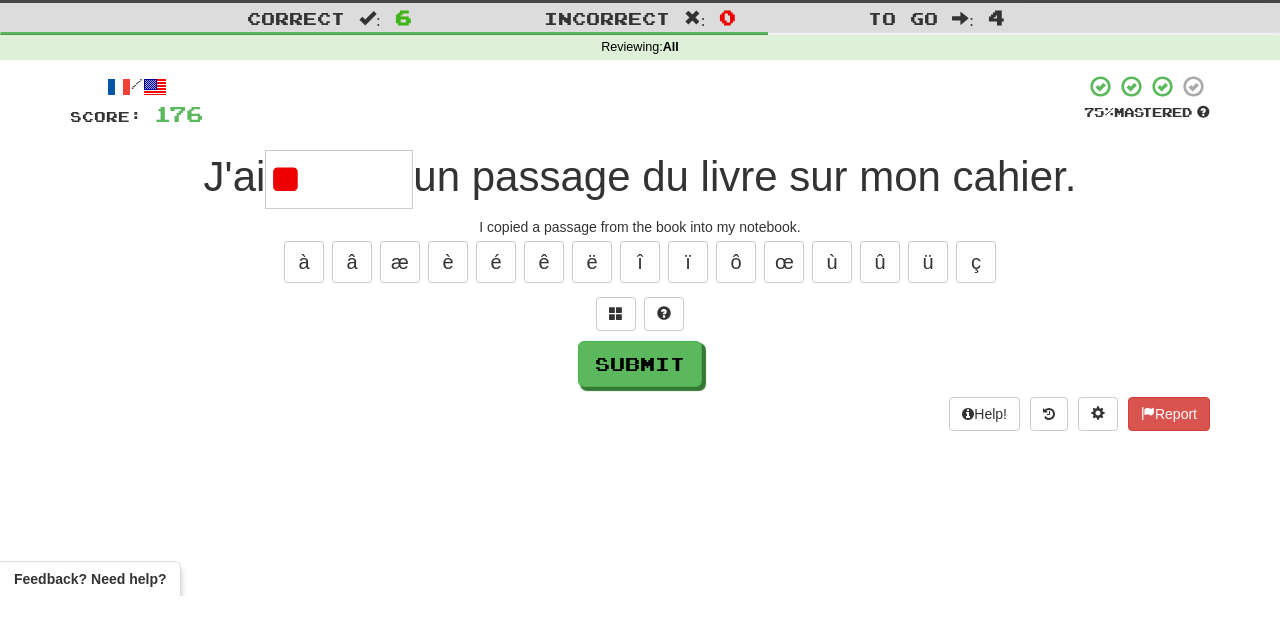 type on "*" 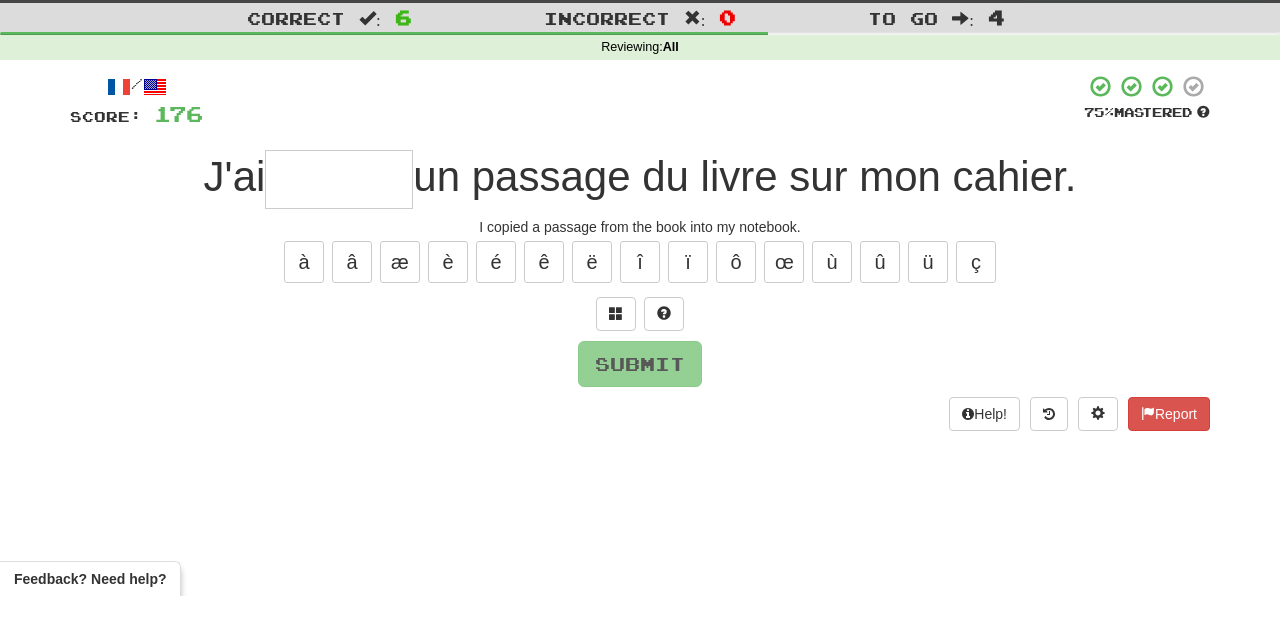 type on "*" 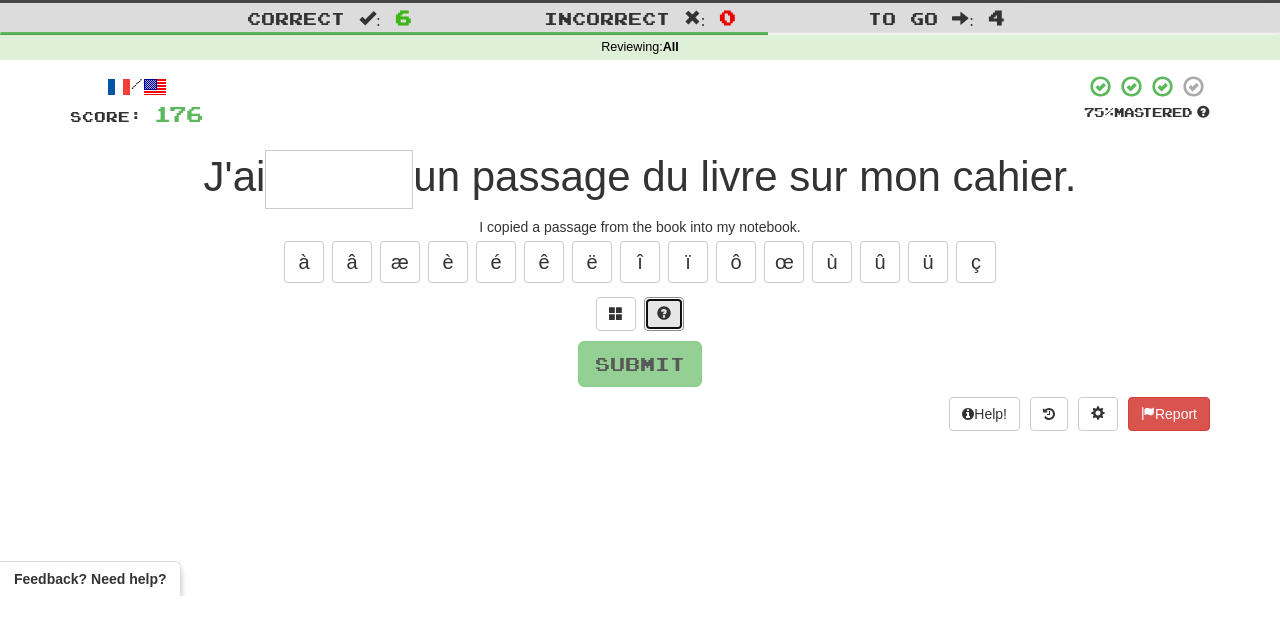 click at bounding box center [664, 361] 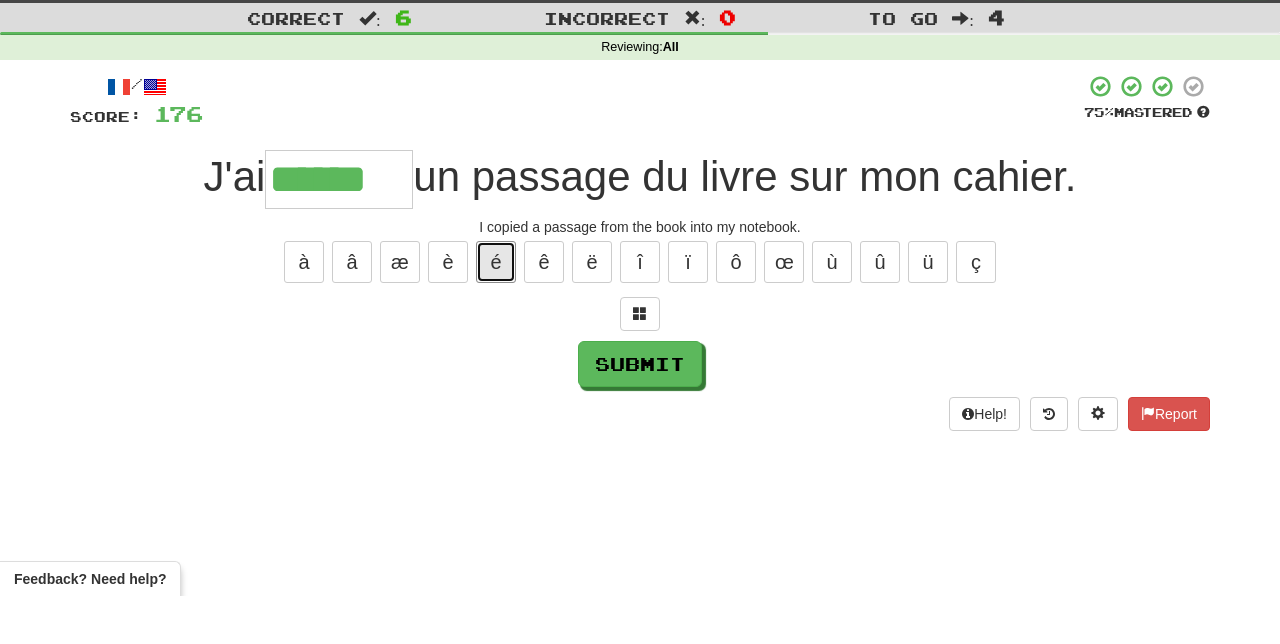 click on "é" at bounding box center [496, 310] 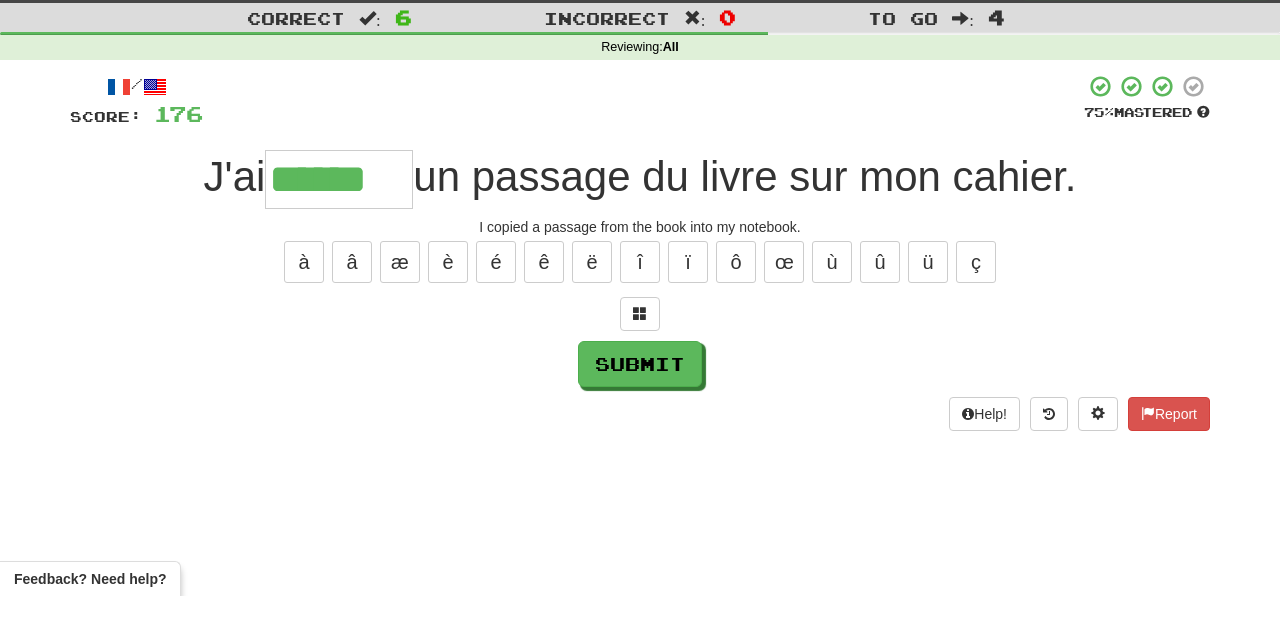 type on "*******" 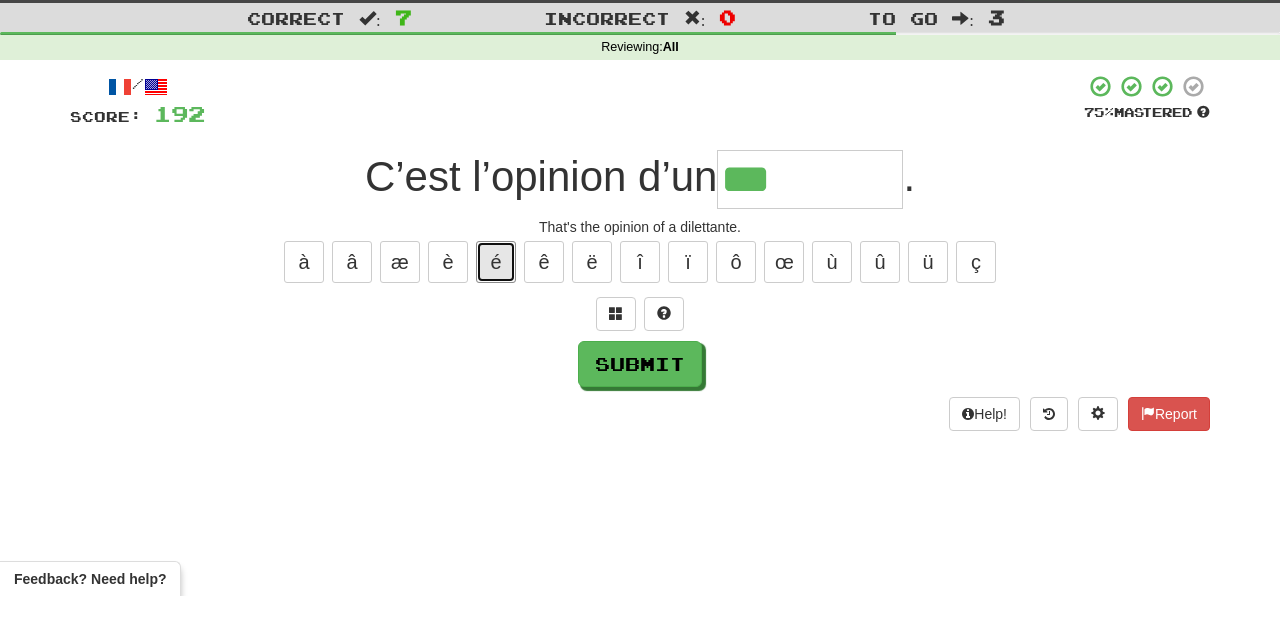 click on "é" at bounding box center [496, 310] 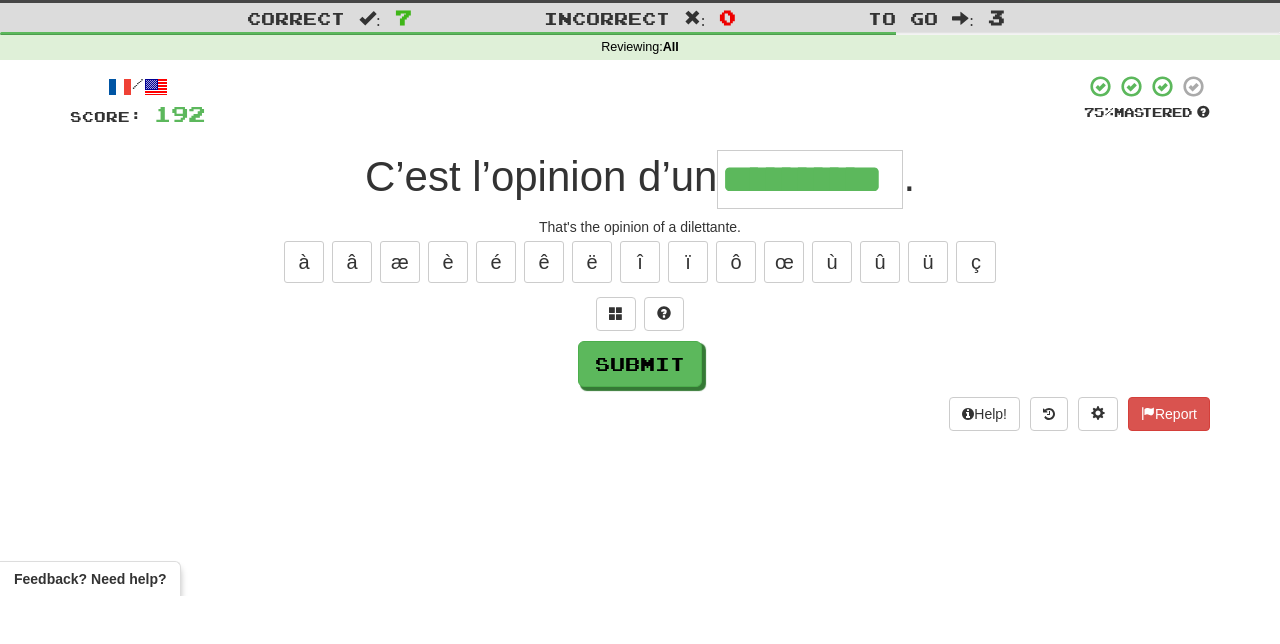 type on "**********" 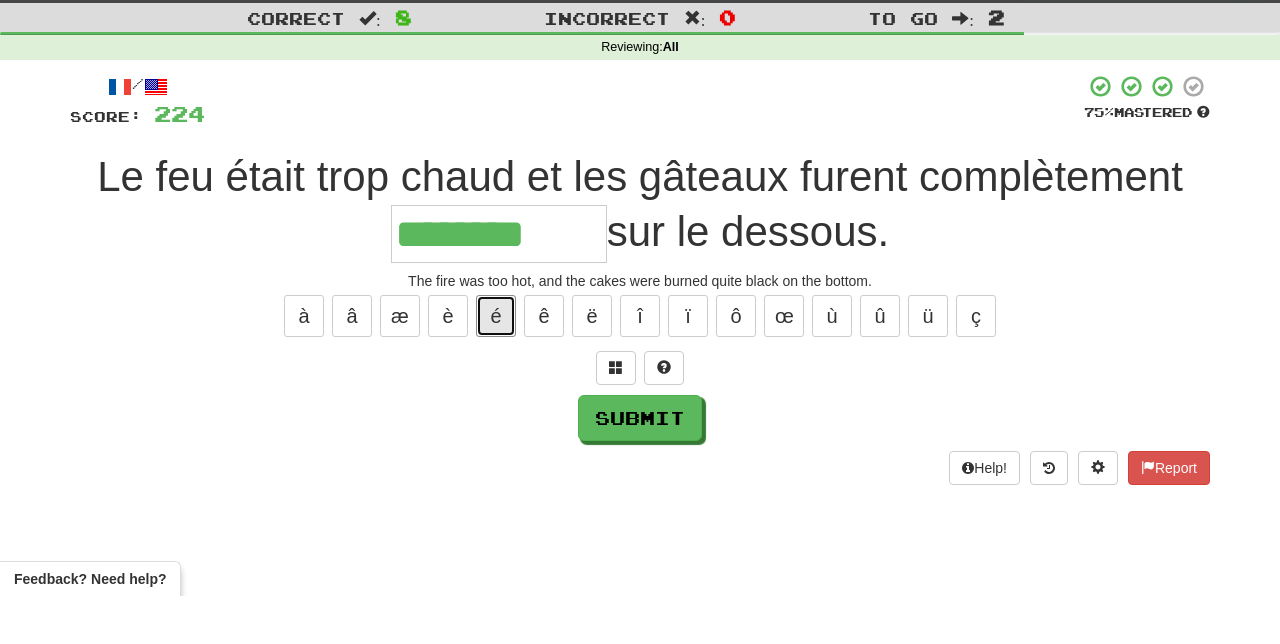 click on "é" at bounding box center [496, 364] 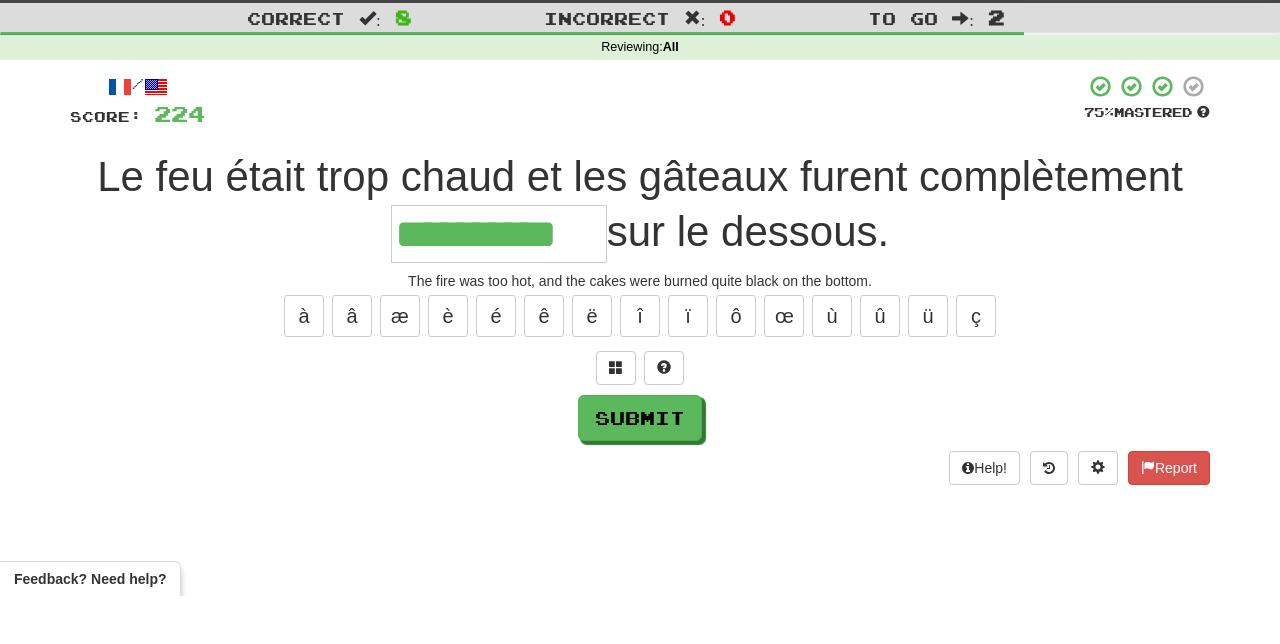 type on "**********" 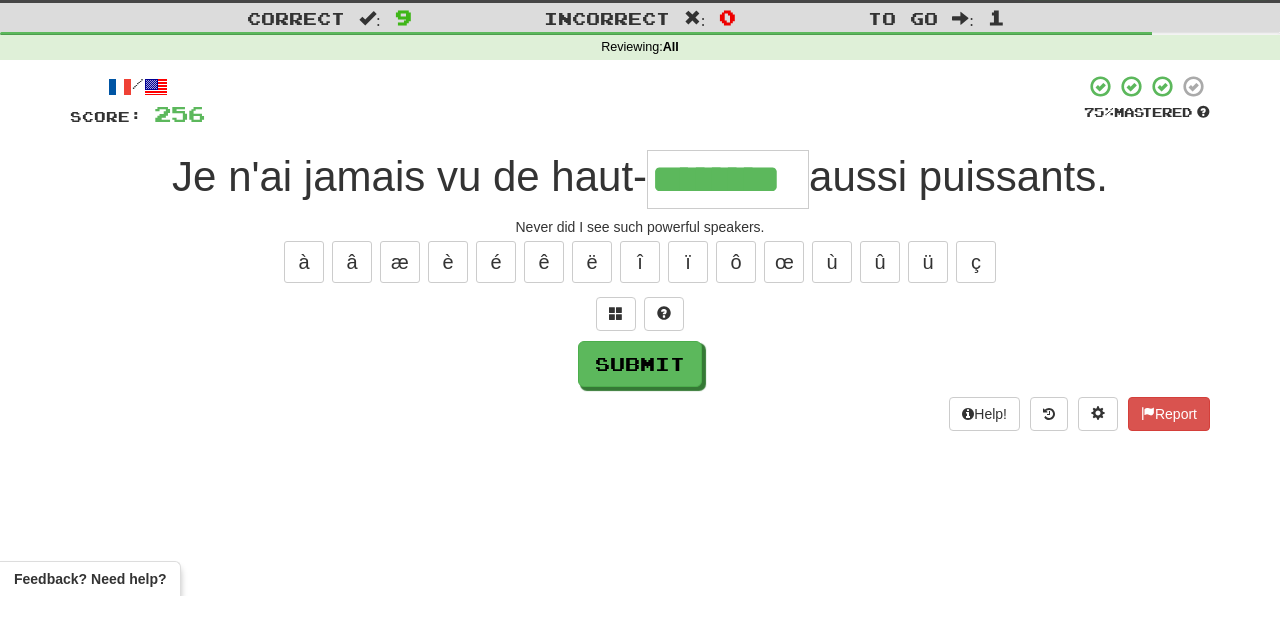 type on "********" 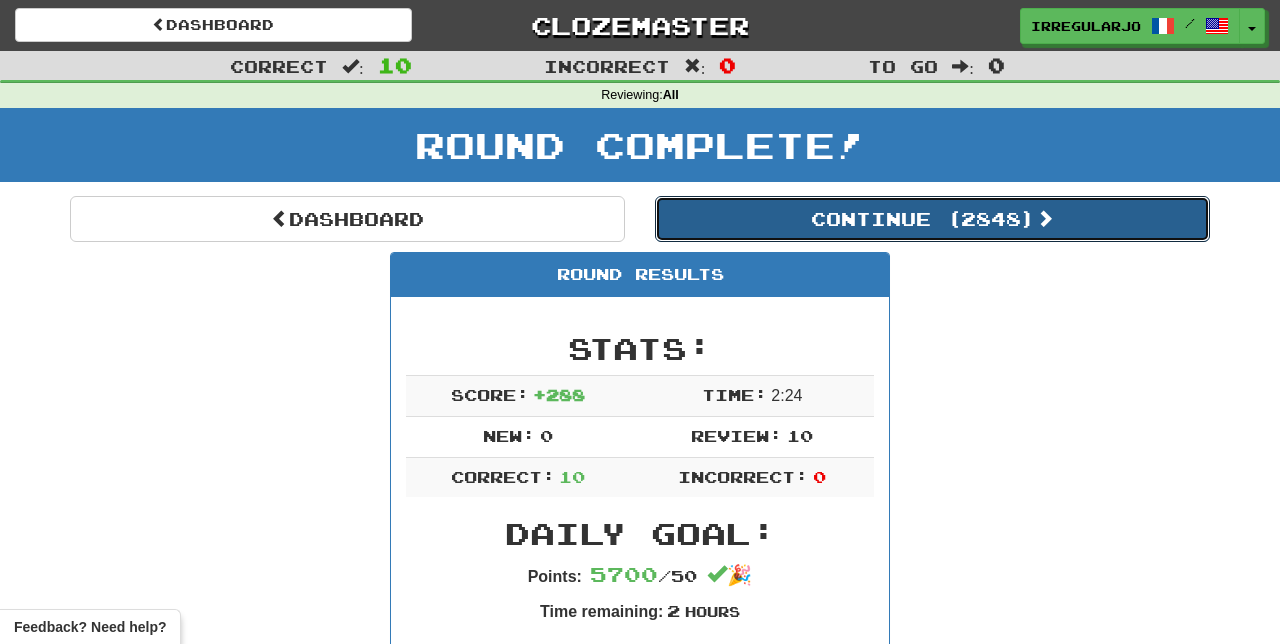 click on "Continue ( 2848 )" at bounding box center (932, 219) 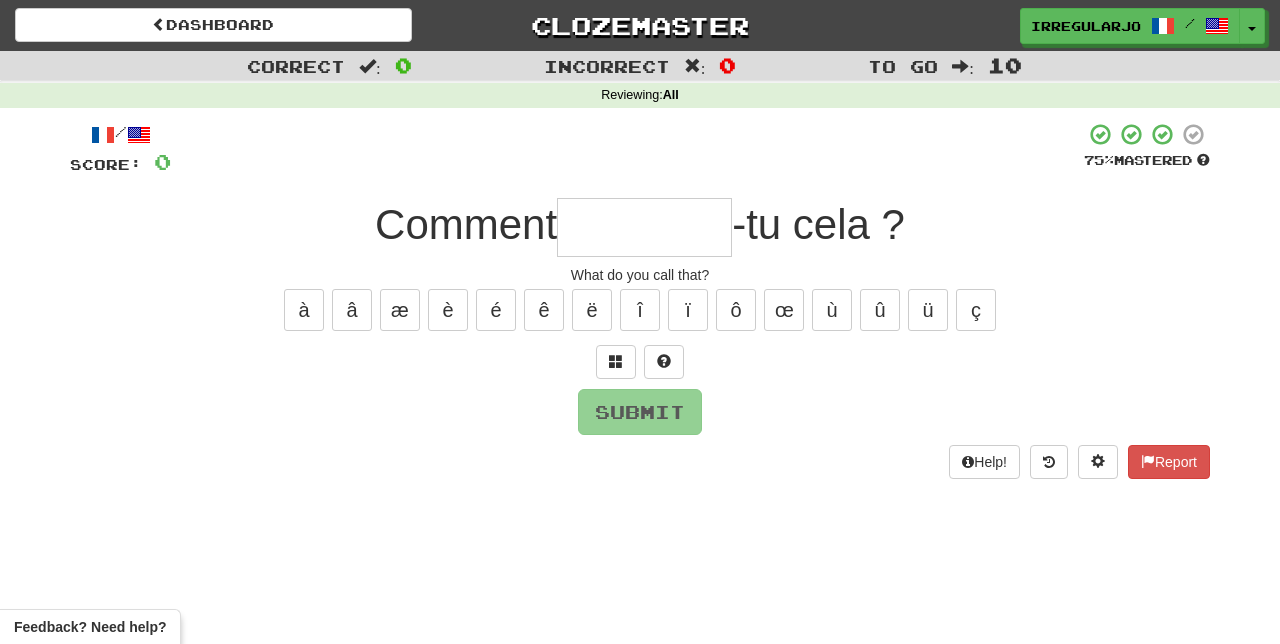 type on "*" 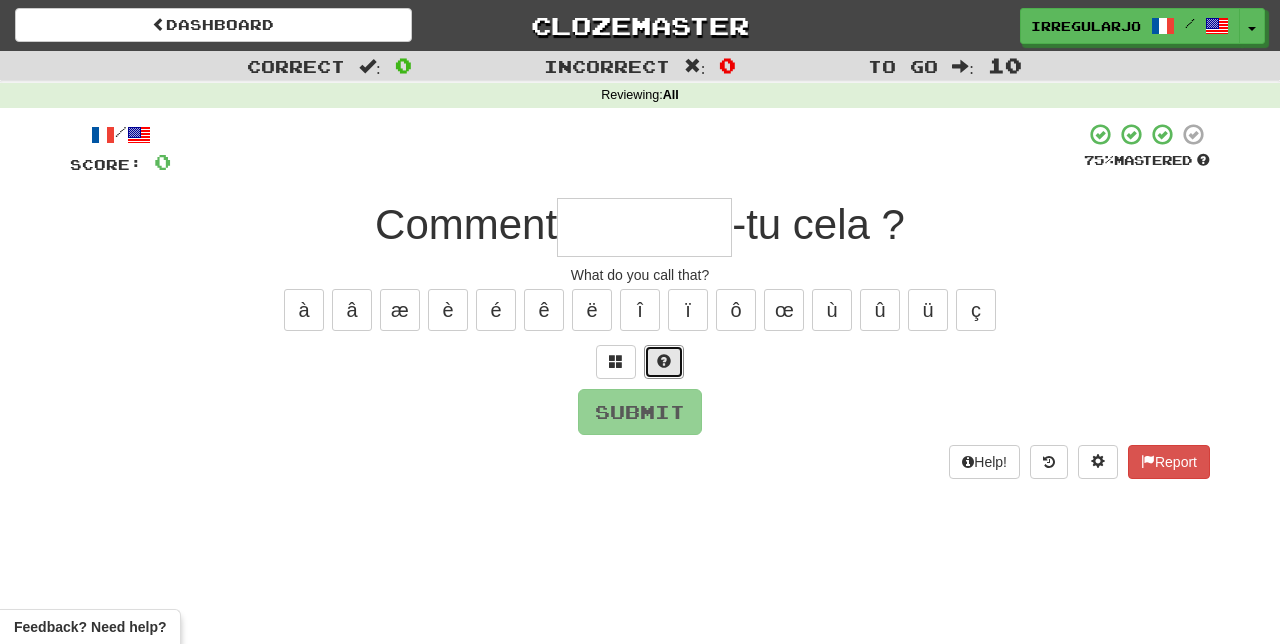 click at bounding box center (664, 362) 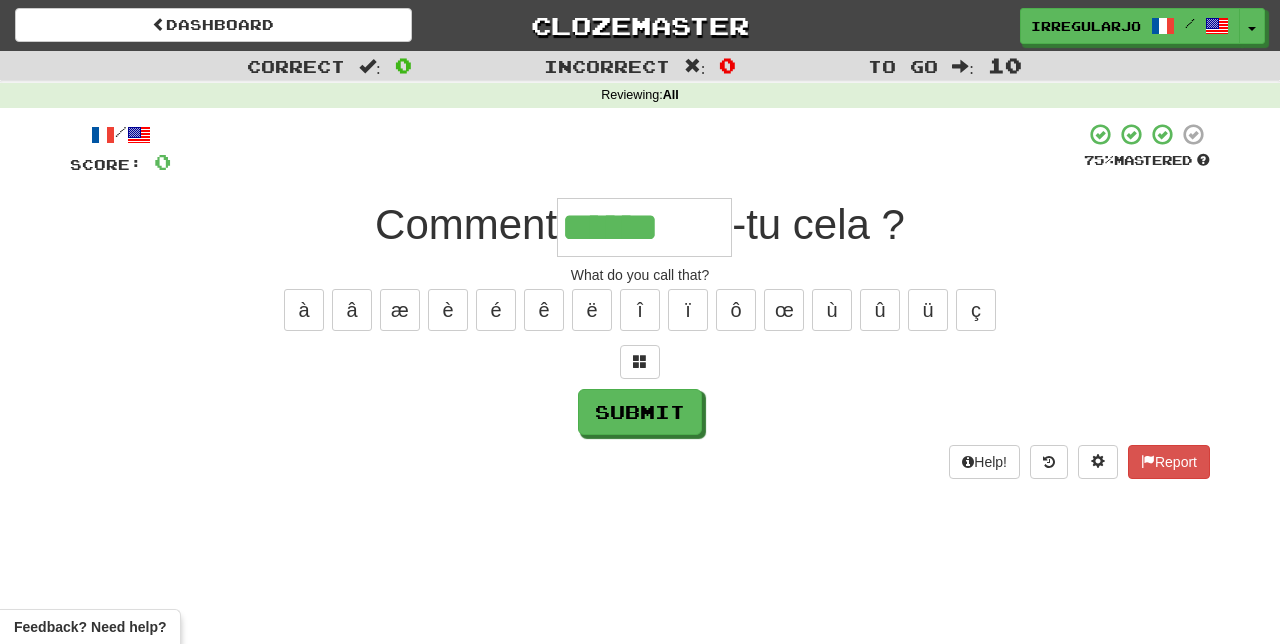 type on "******" 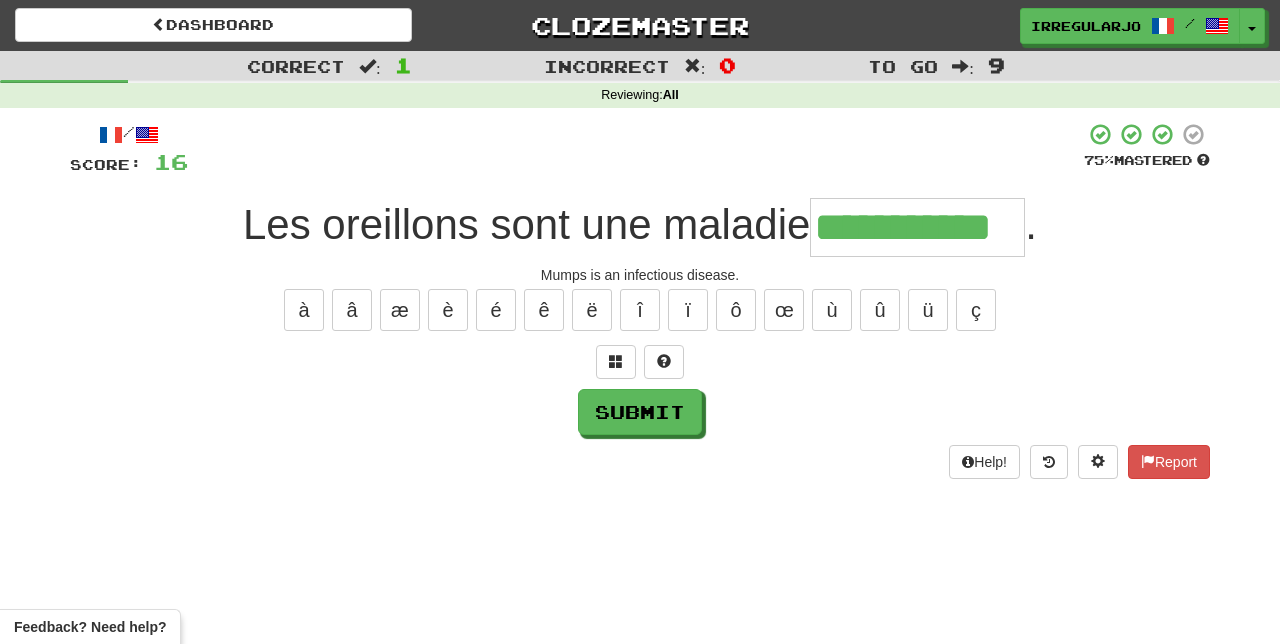 type on "**********" 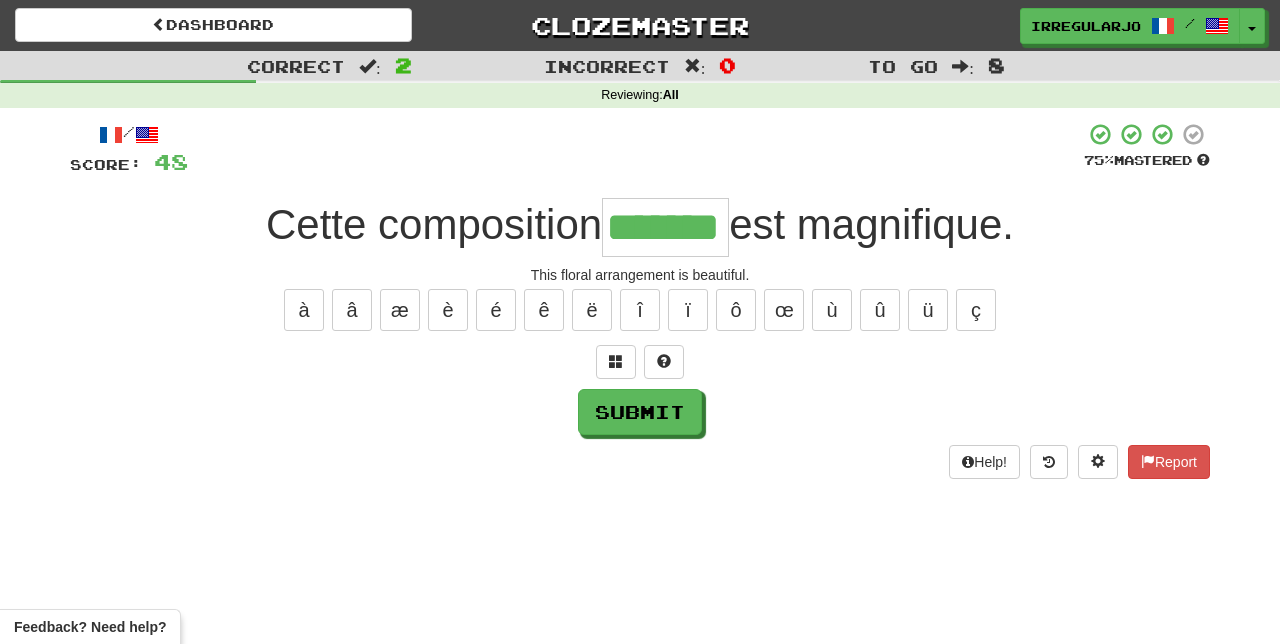 type on "*******" 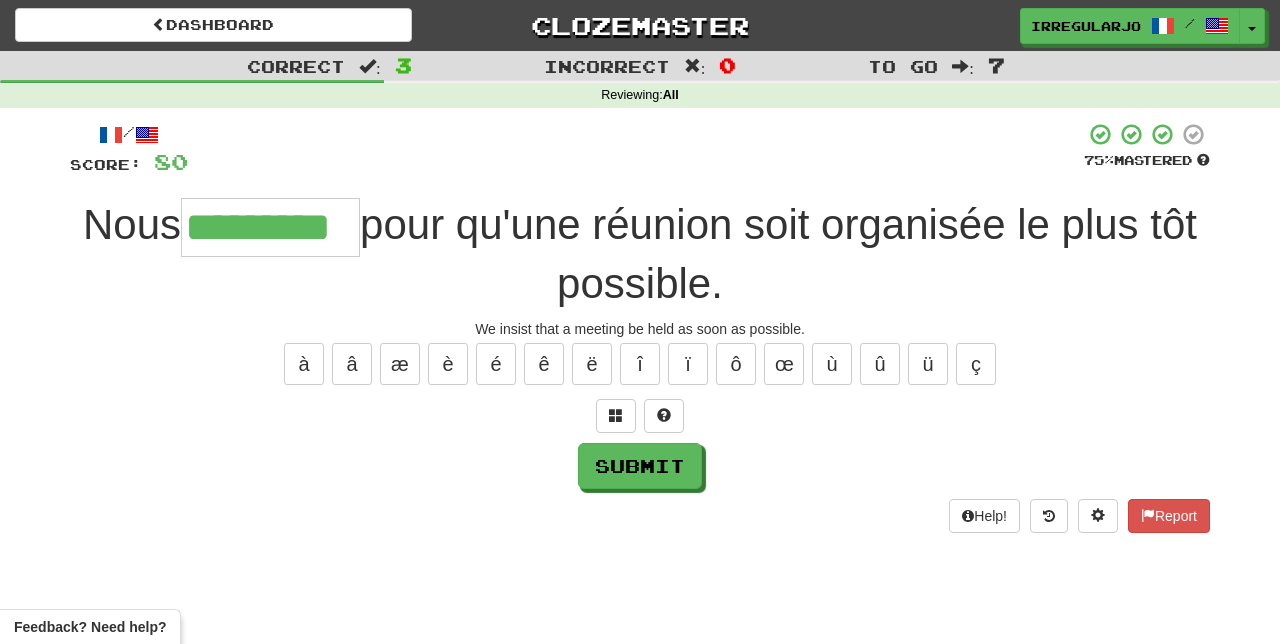 type on "*********" 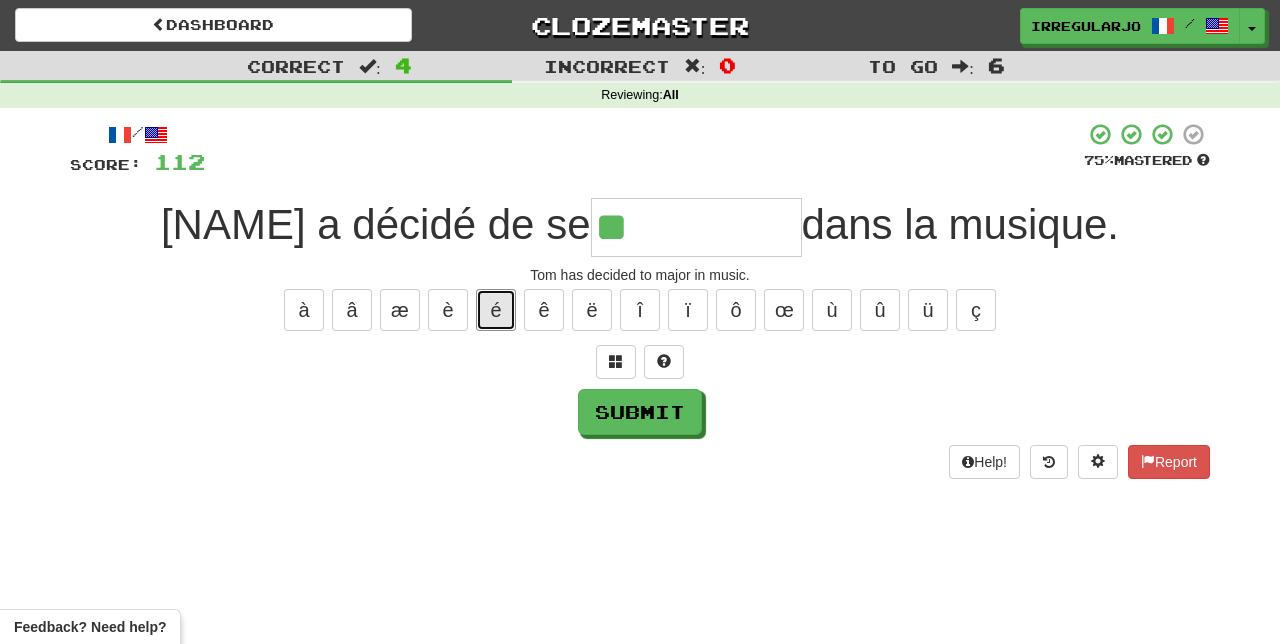 click on "é" at bounding box center (496, 310) 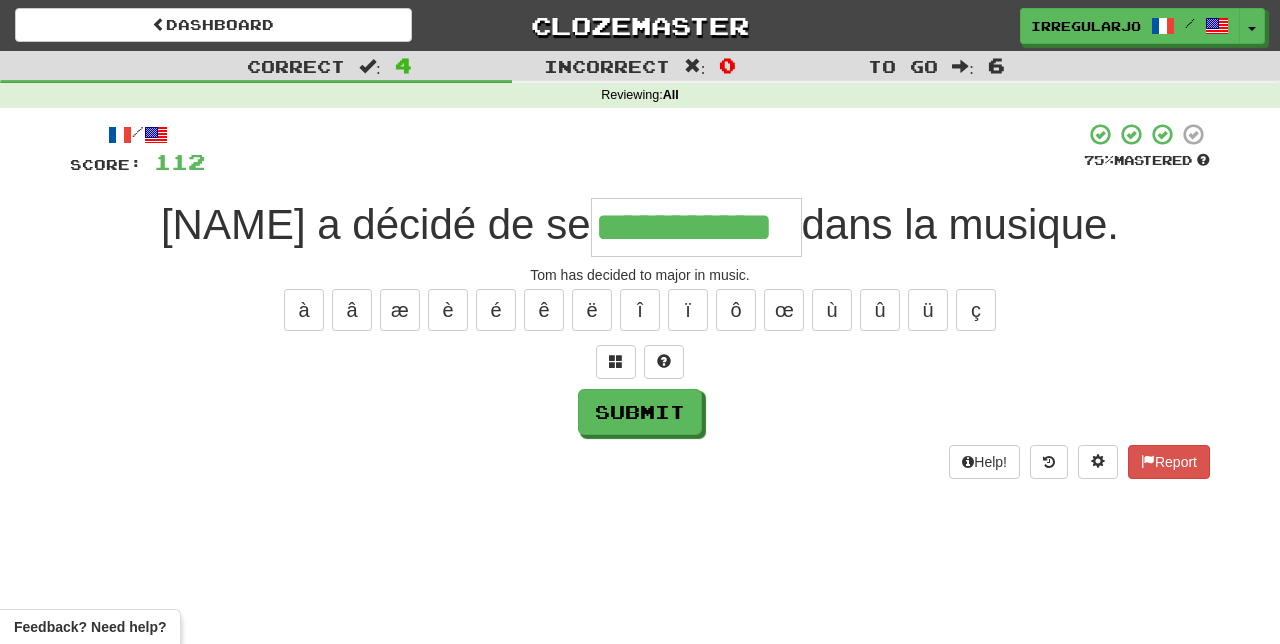 type on "**********" 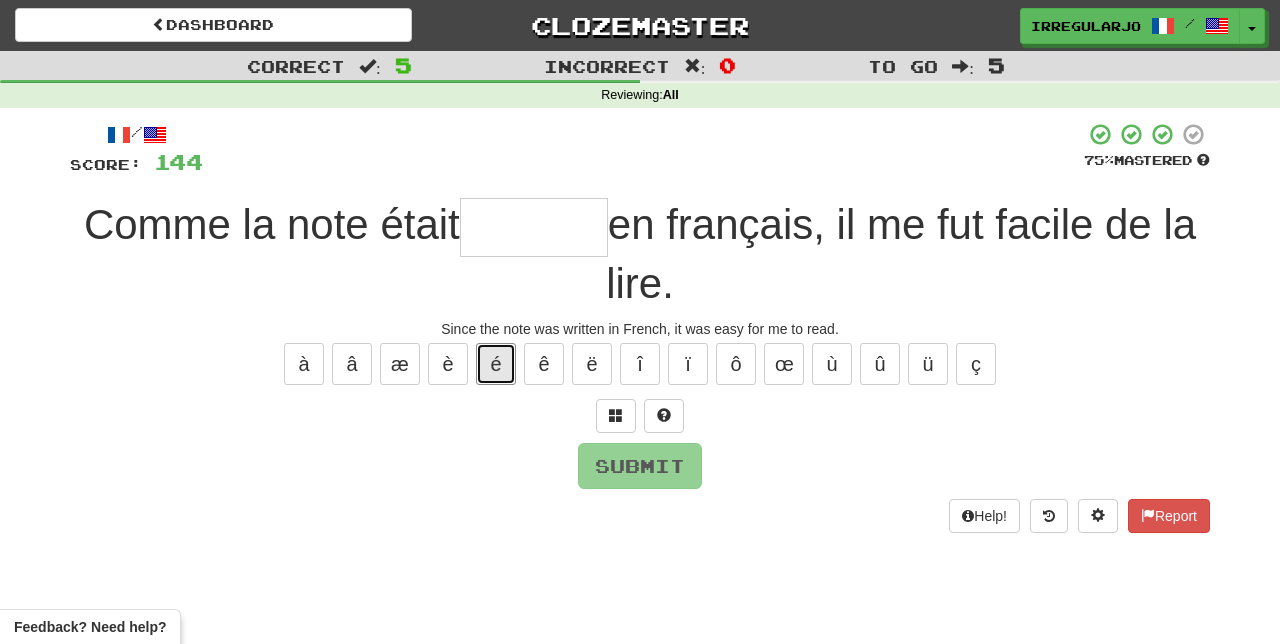click on "é" at bounding box center [496, 364] 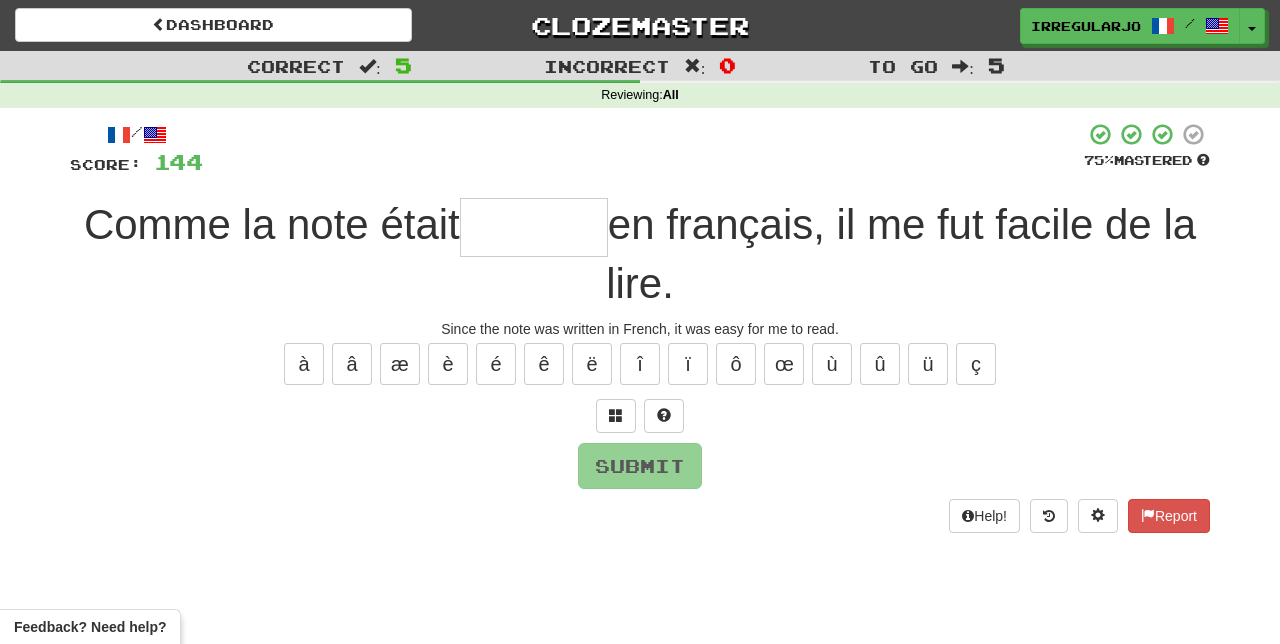 type on "*" 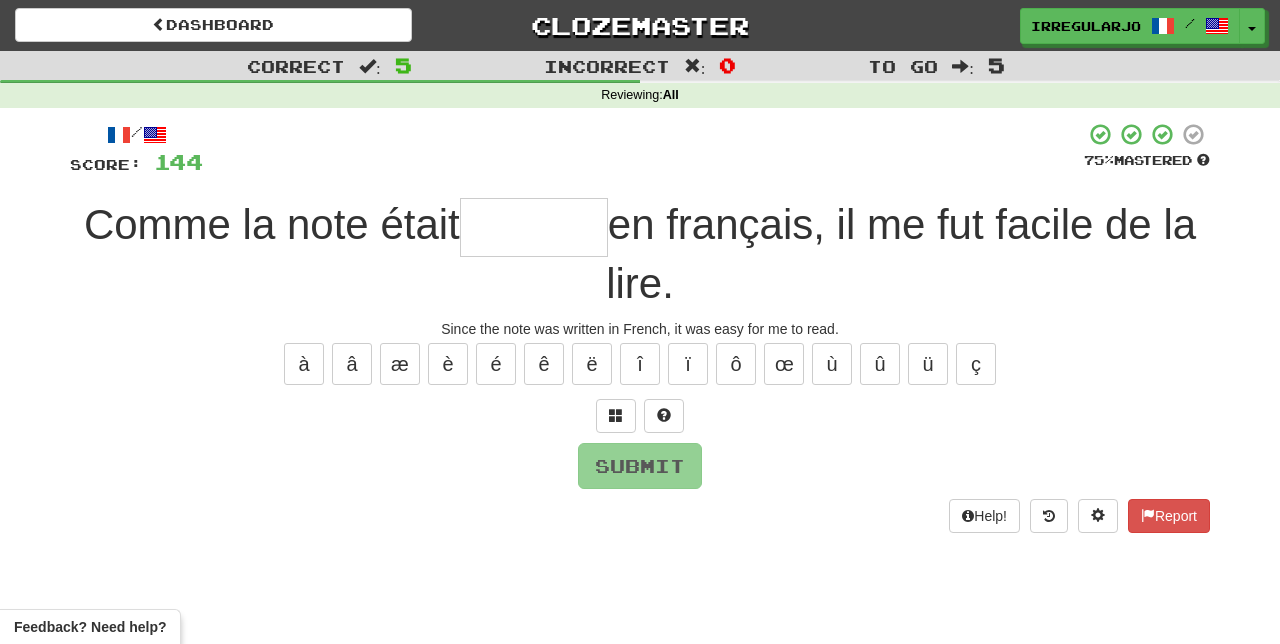 type on "*" 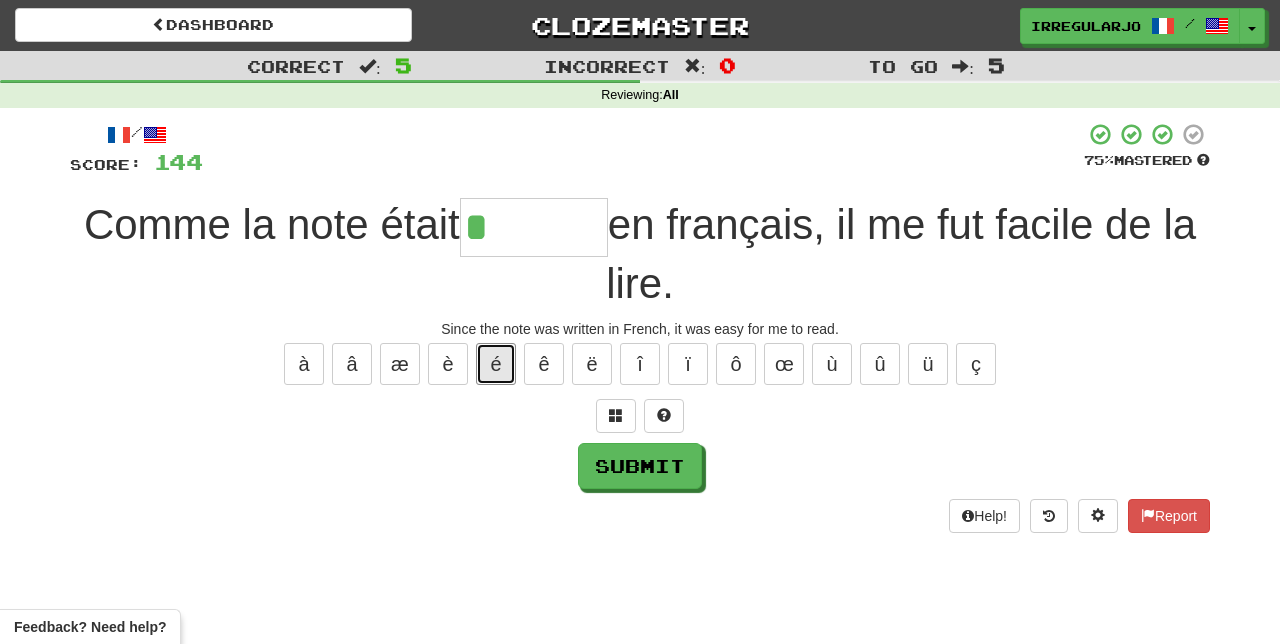 click on "é" at bounding box center (496, 364) 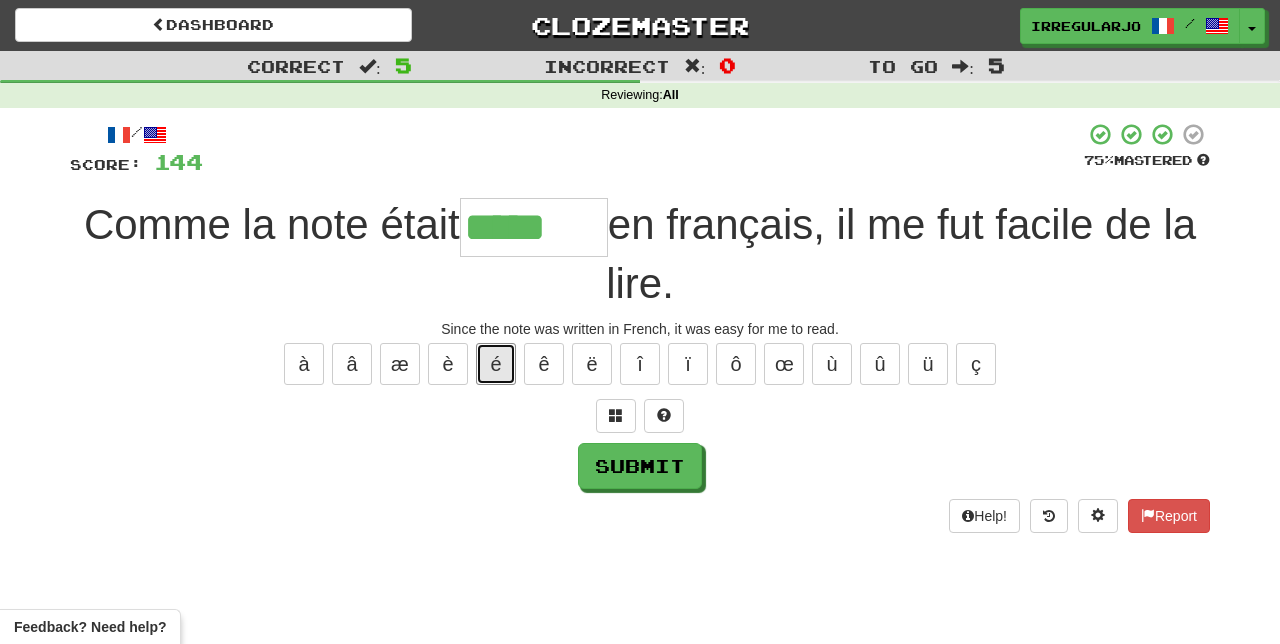 click on "é" at bounding box center (496, 364) 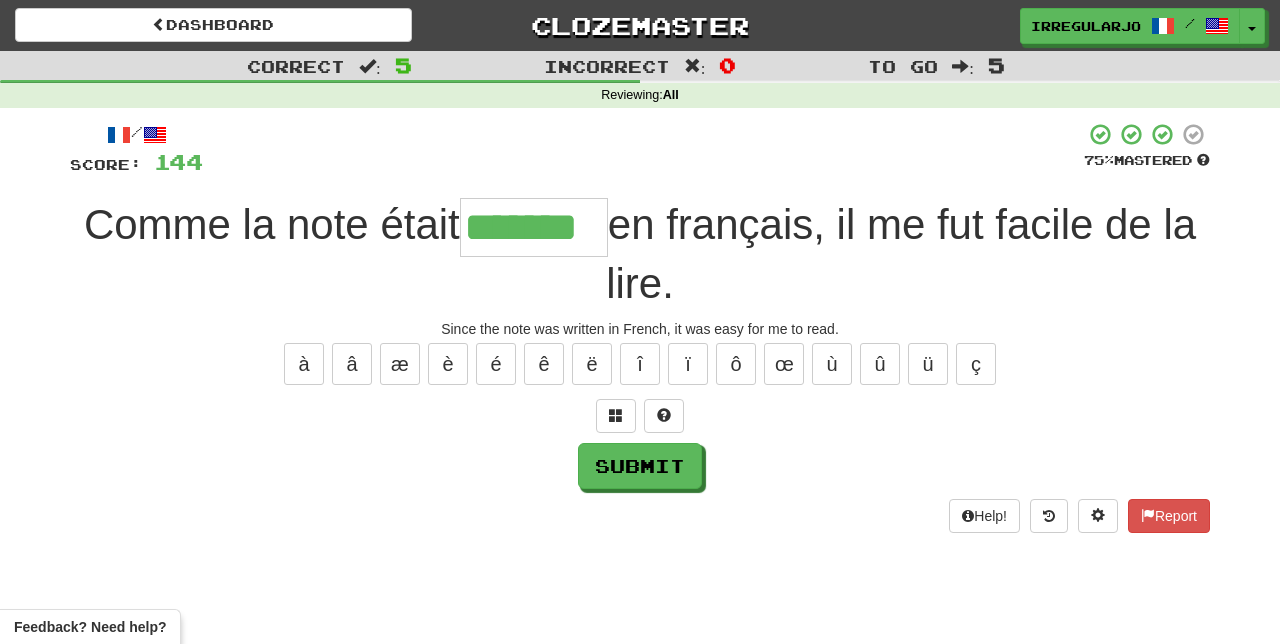 type on "*******" 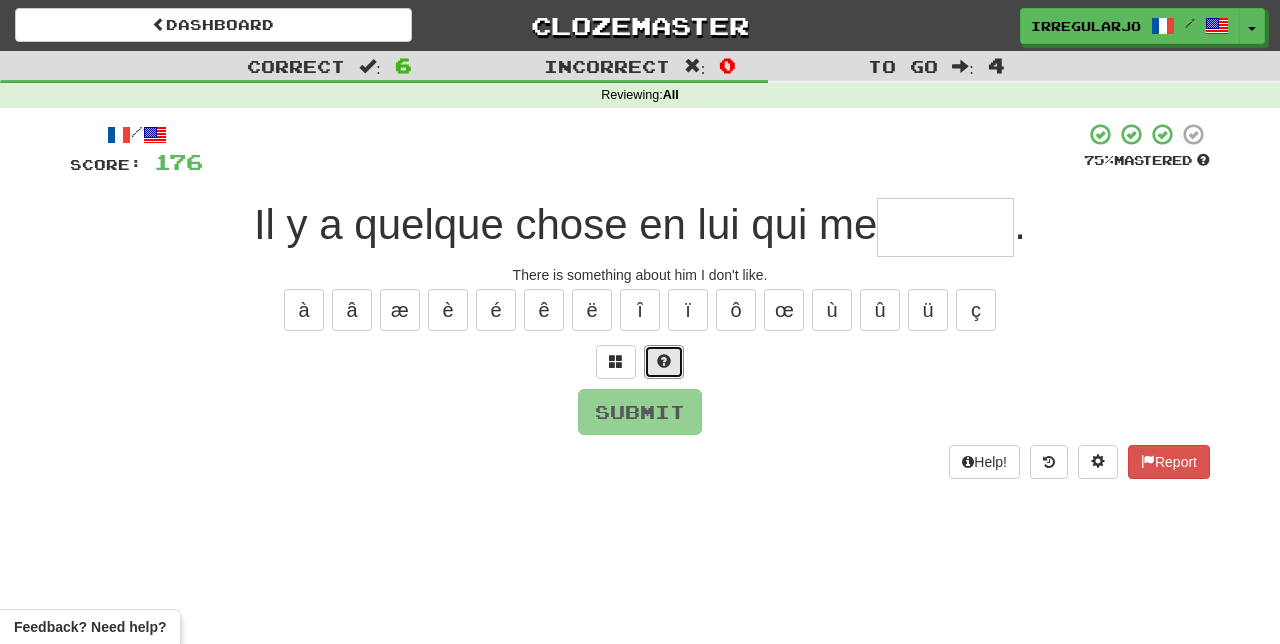 click at bounding box center [664, 362] 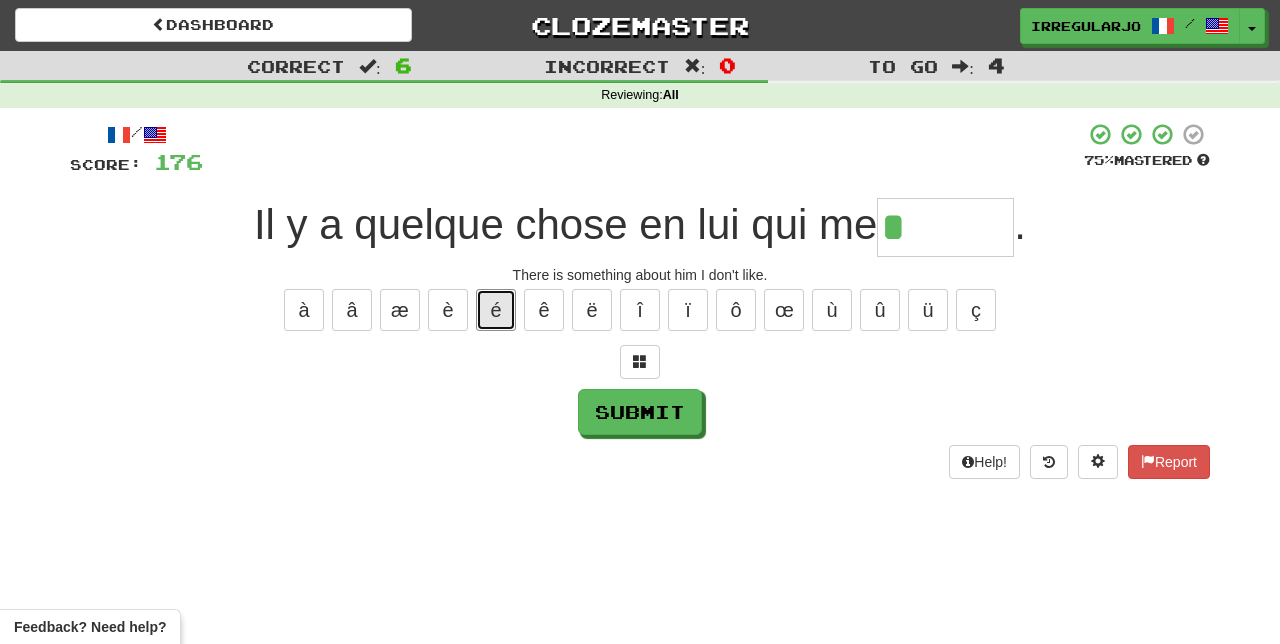 click on "é" at bounding box center (496, 310) 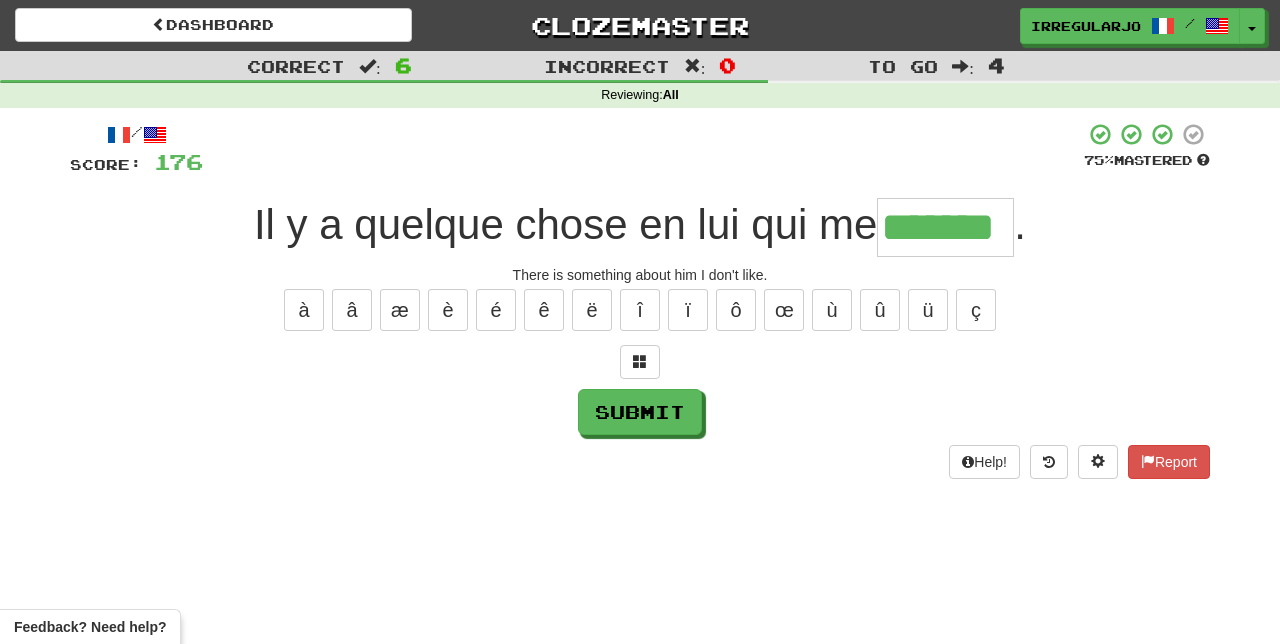 type on "*******" 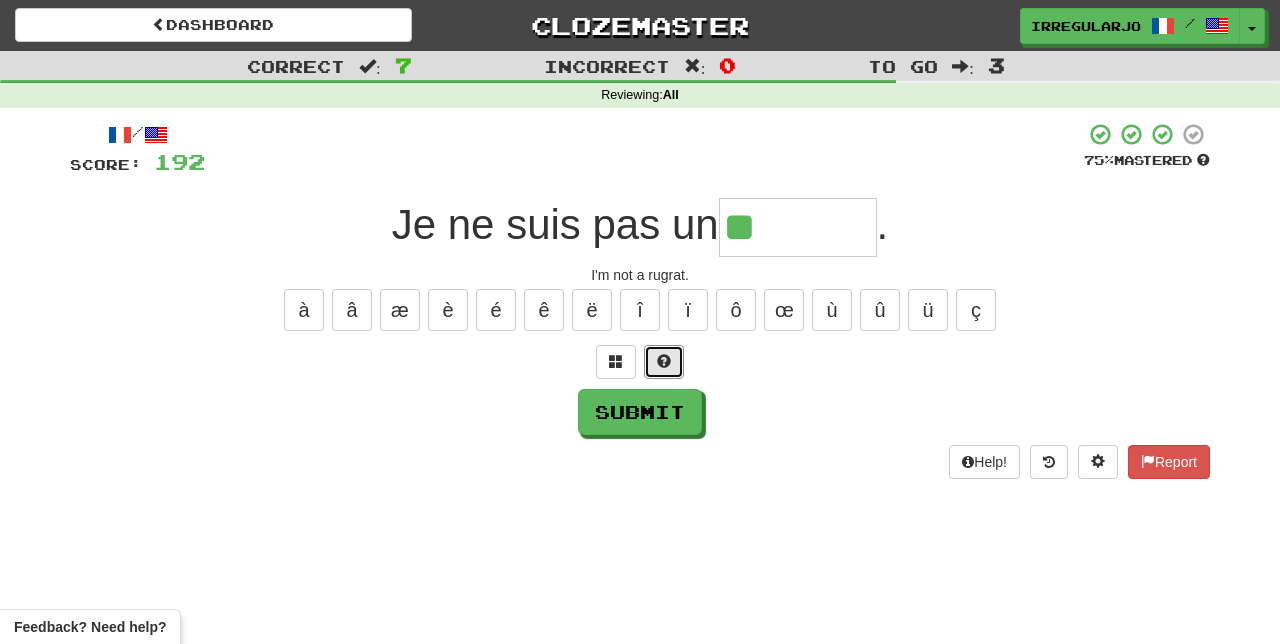 click at bounding box center [664, 362] 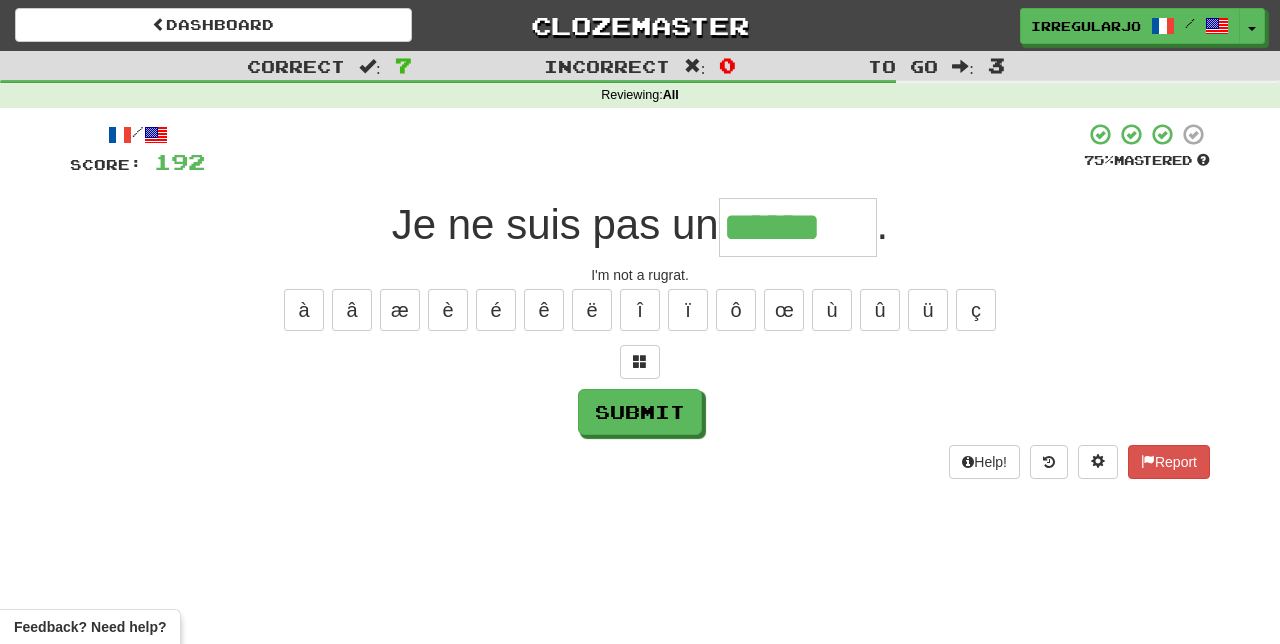 type on "******" 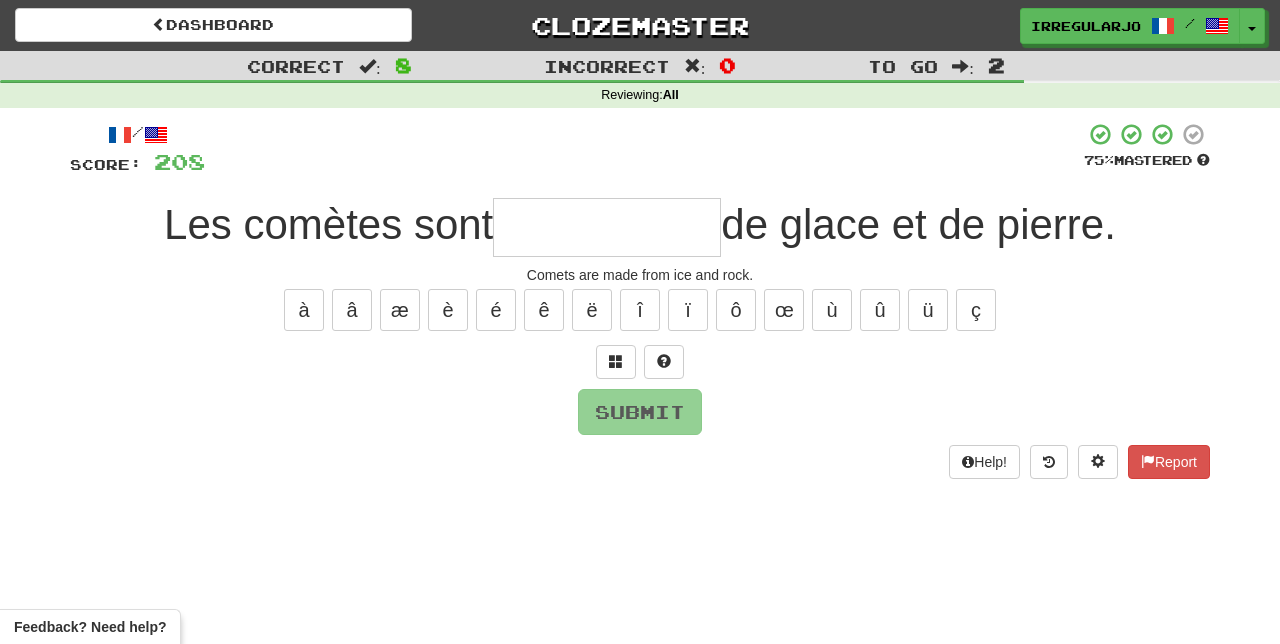 type on "*" 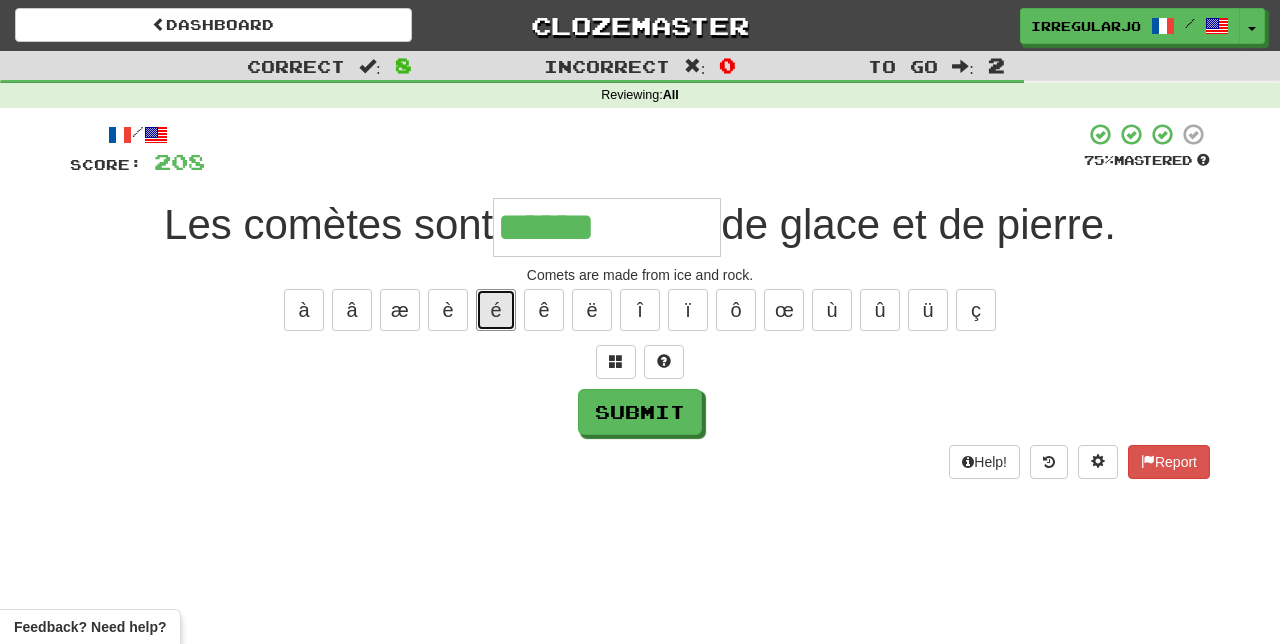 click on "é" at bounding box center [496, 310] 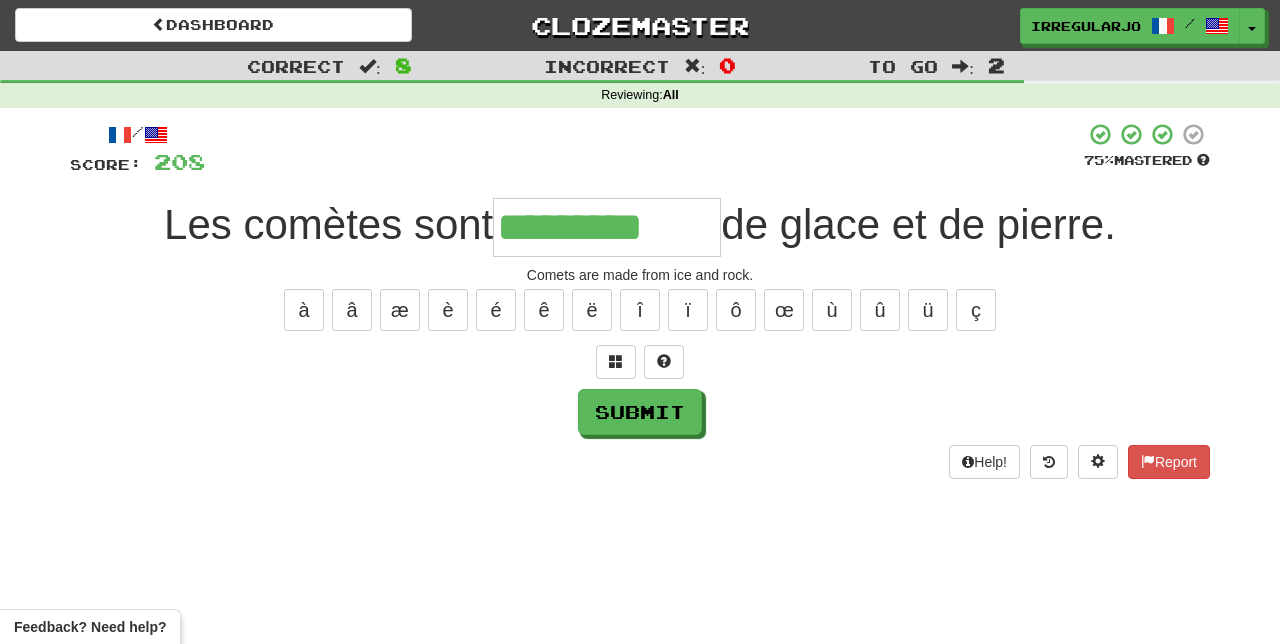 type on "*********" 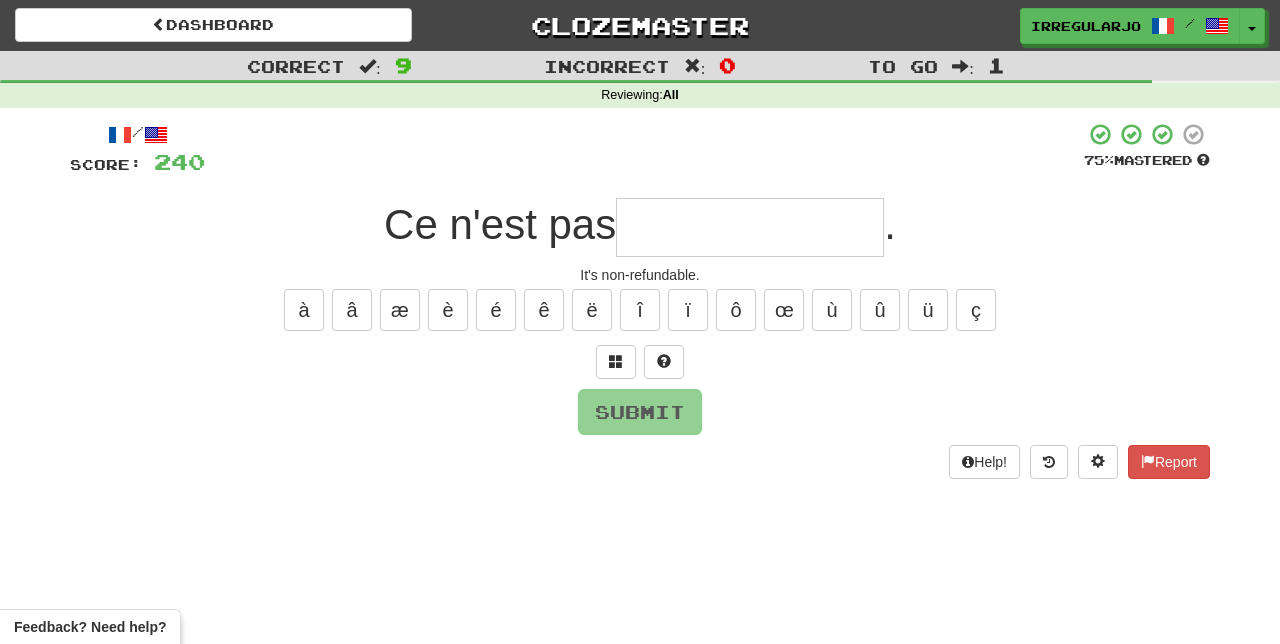 type on "*" 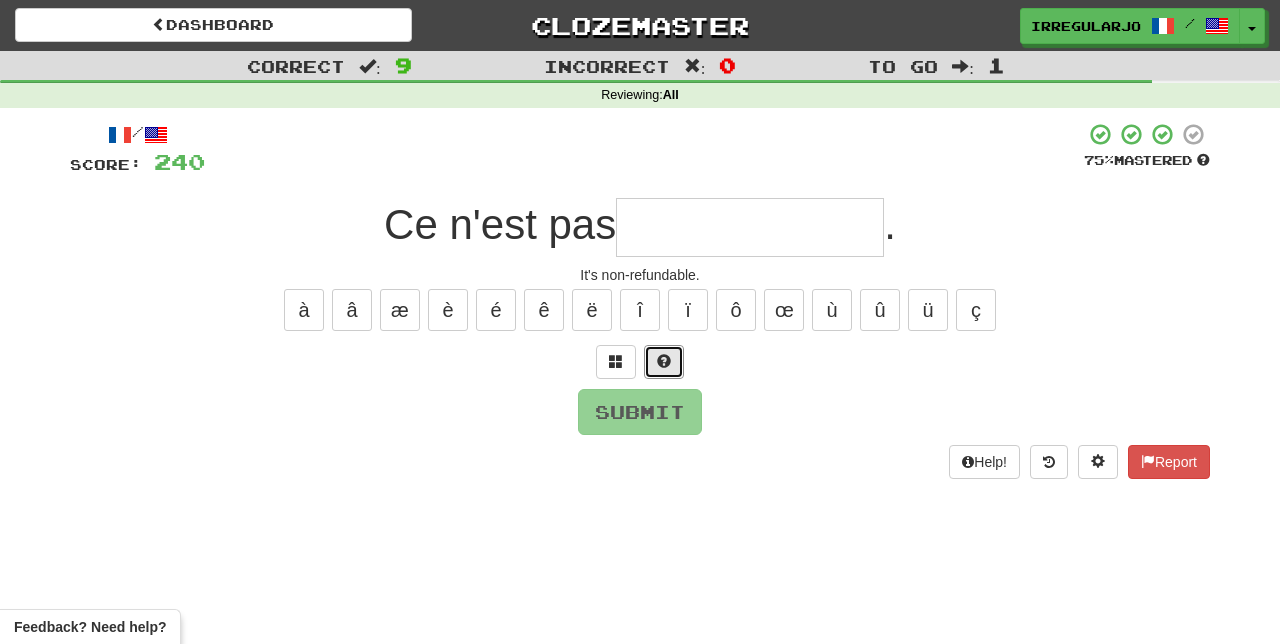 click at bounding box center (664, 362) 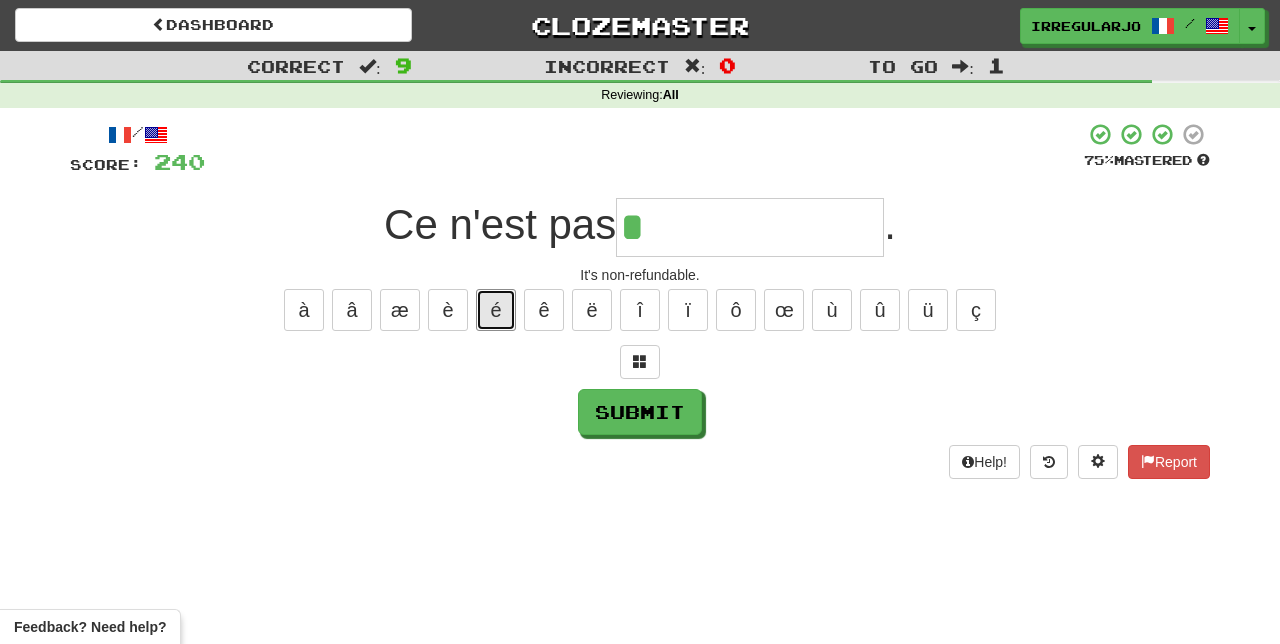 click on "é" at bounding box center (496, 310) 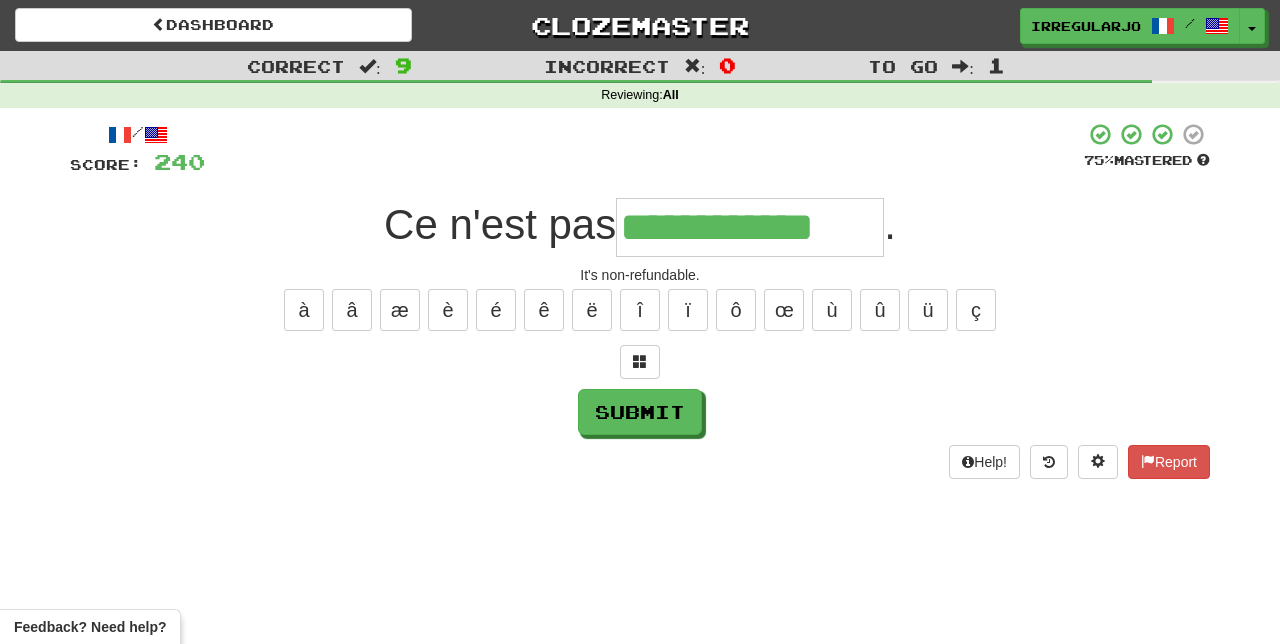 type on "**********" 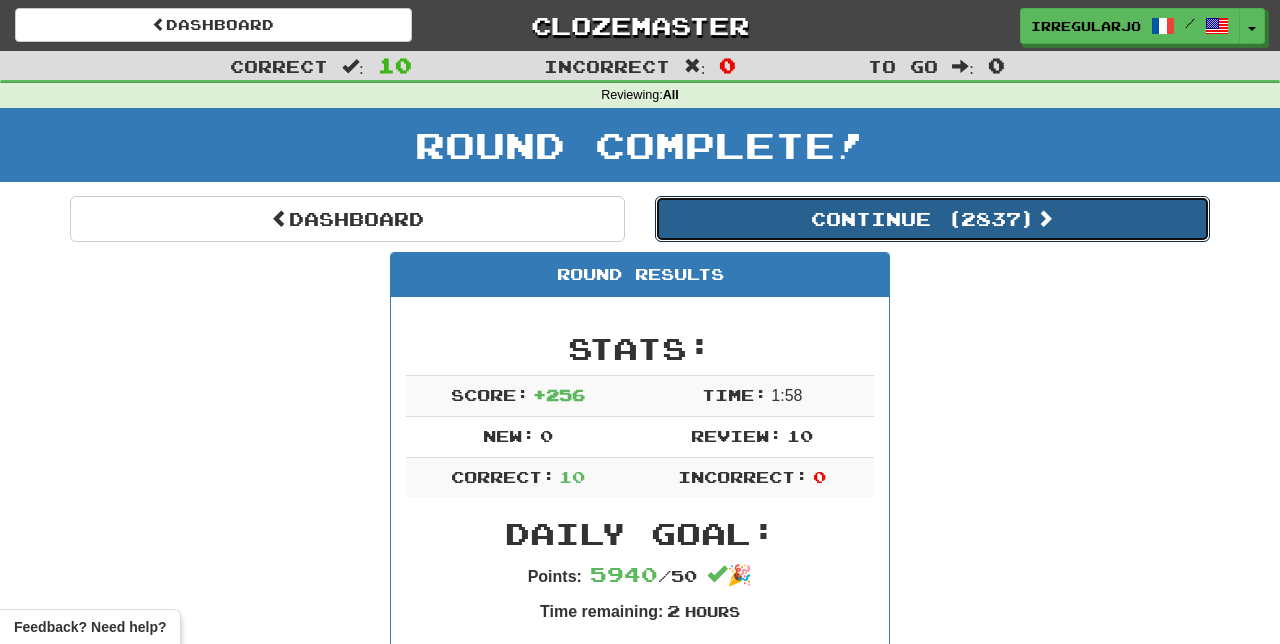 click on "Continue ( 2837 )" at bounding box center [932, 219] 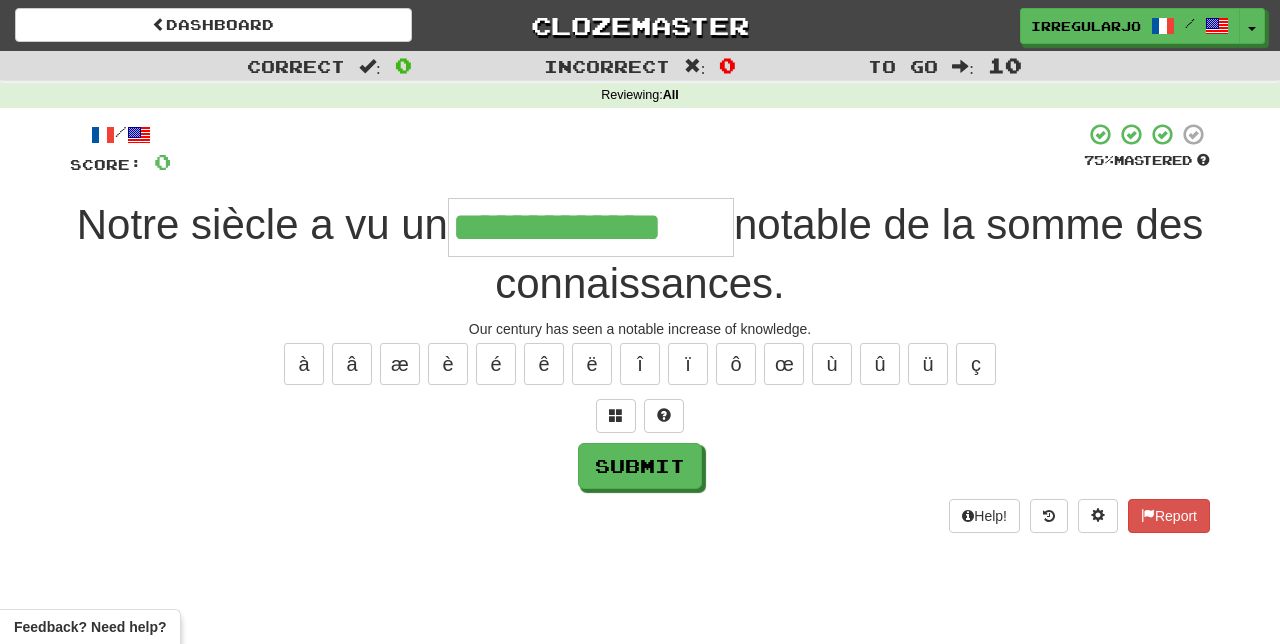 type on "**********" 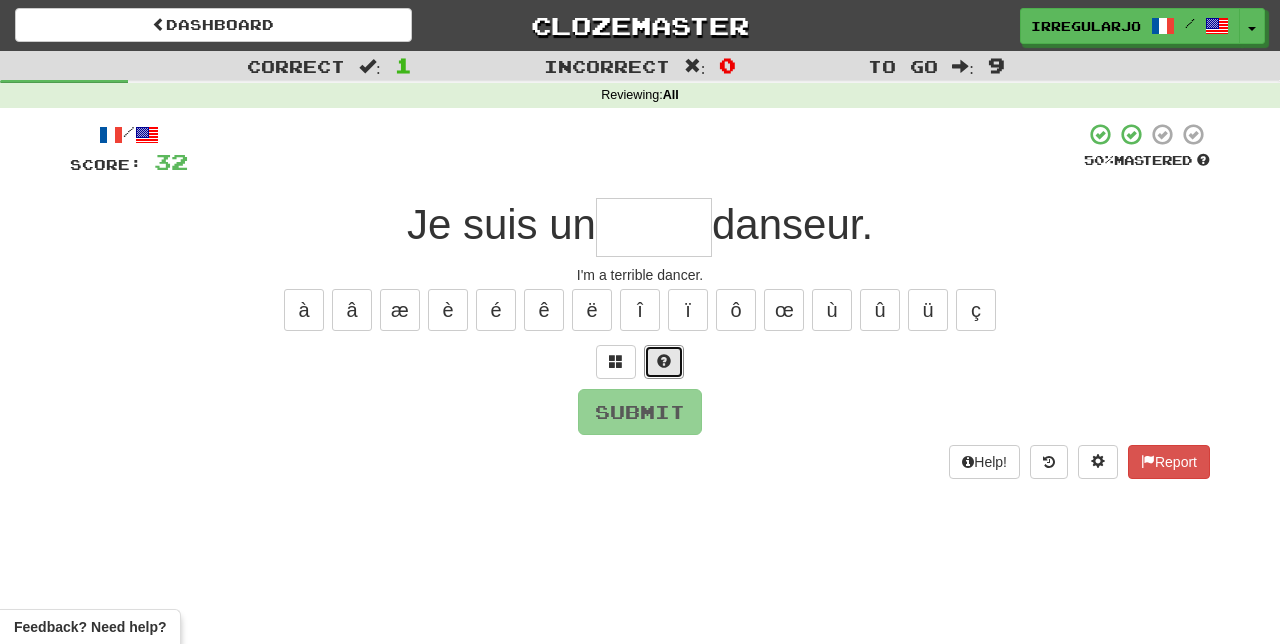 click at bounding box center (664, 362) 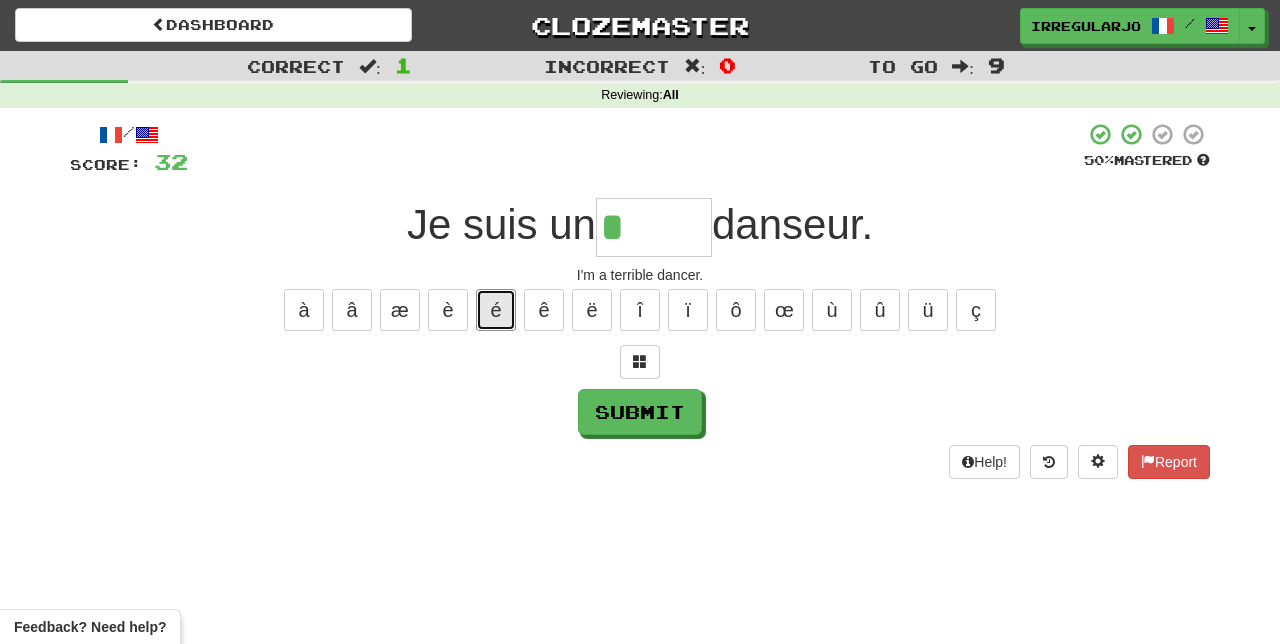 click on "é" at bounding box center (496, 310) 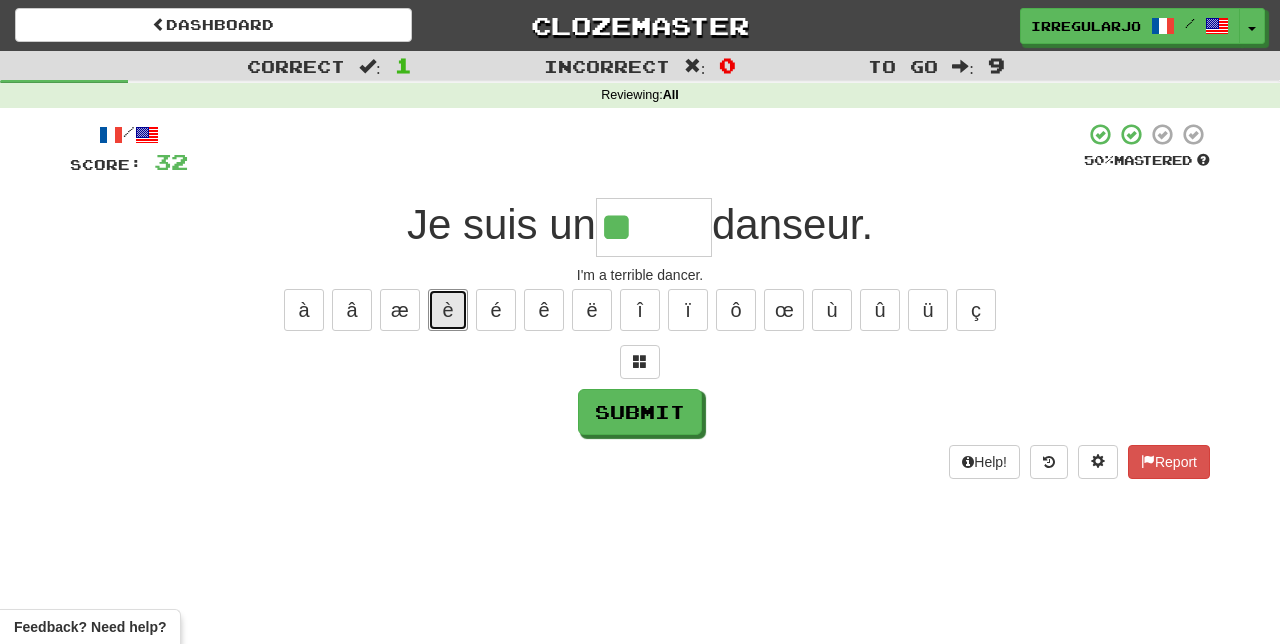 click on "è" at bounding box center [448, 310] 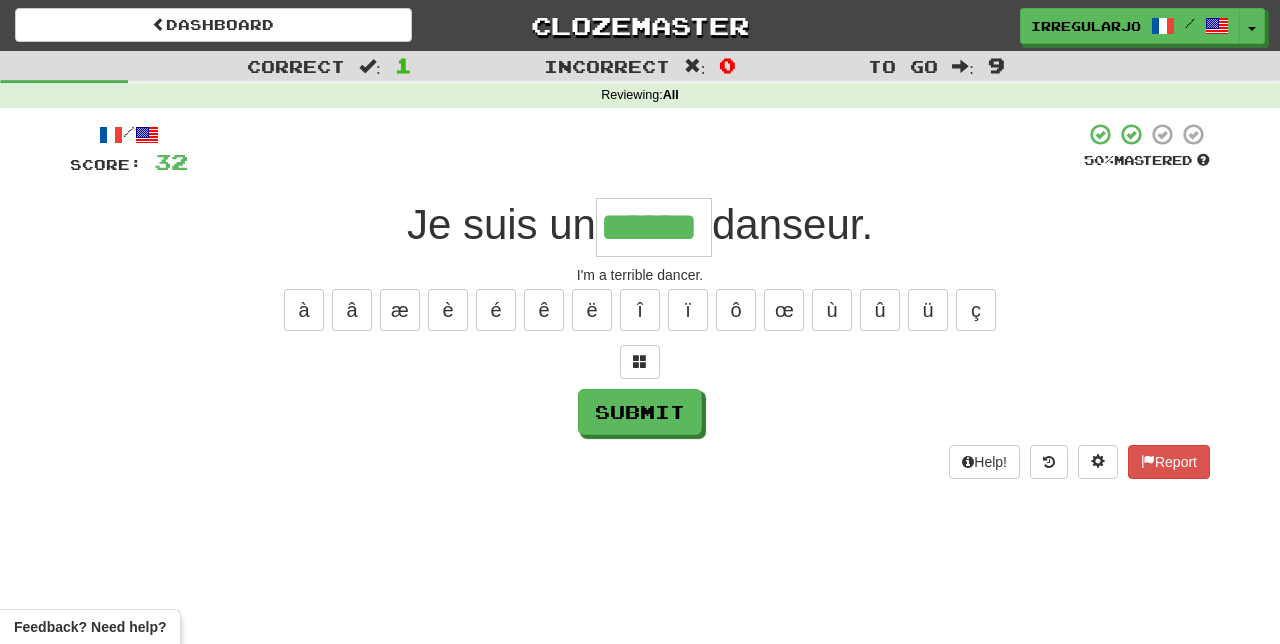 type on "******" 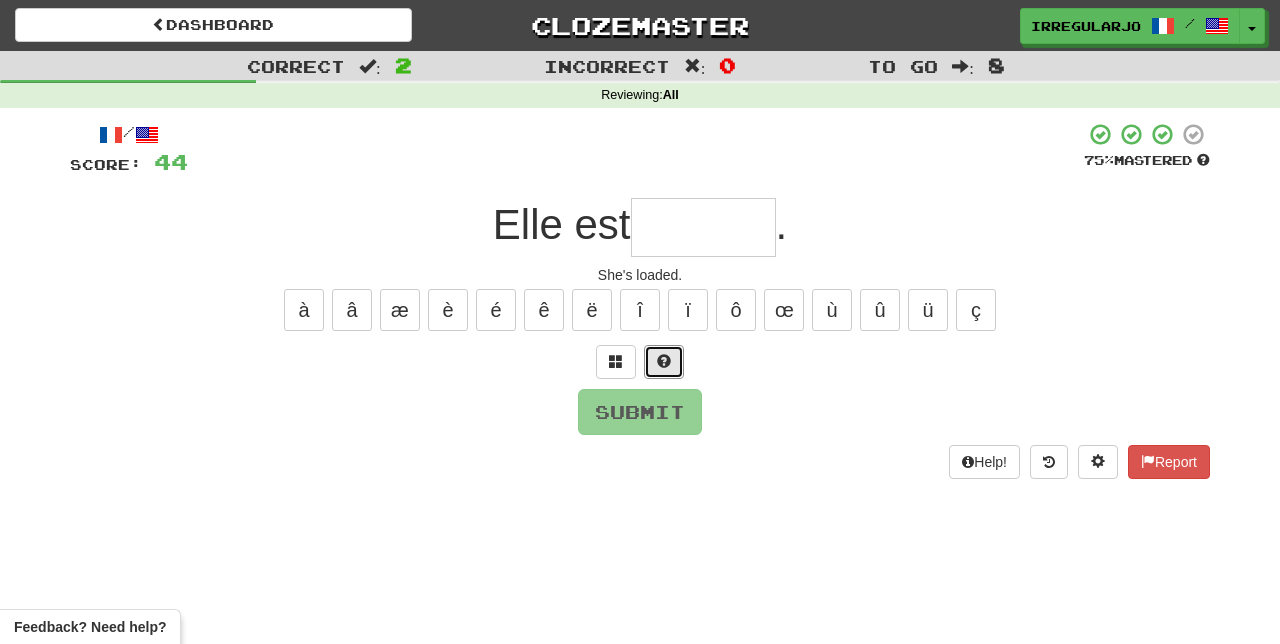 click at bounding box center [664, 362] 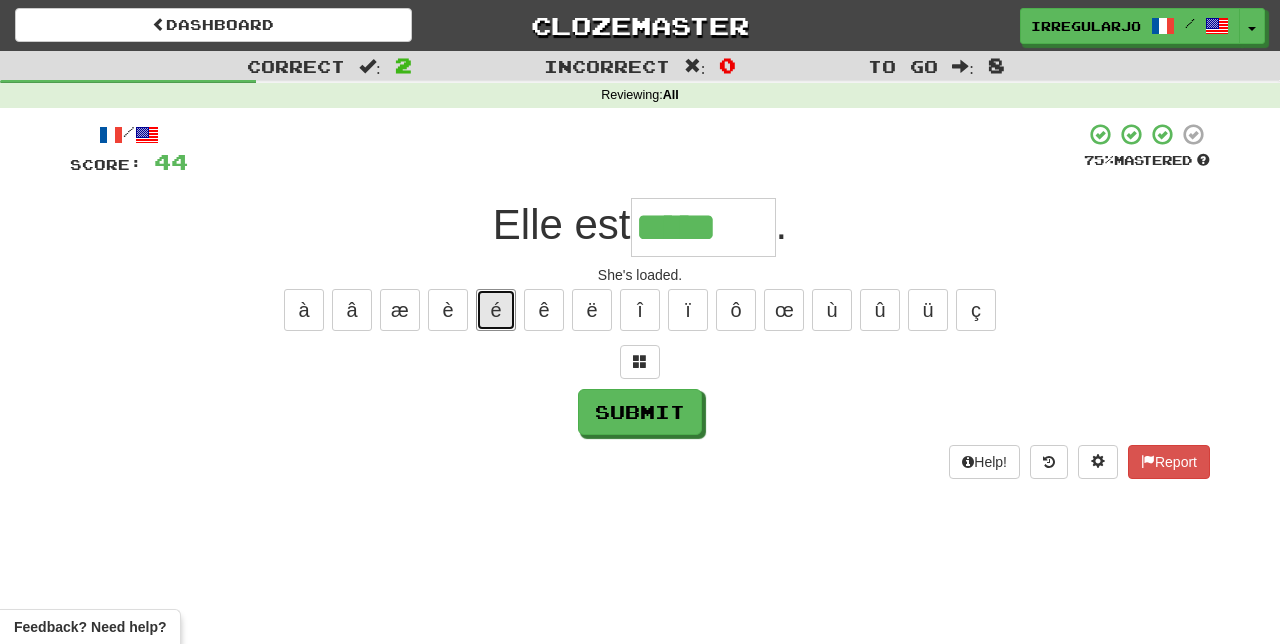 click on "é" at bounding box center (496, 310) 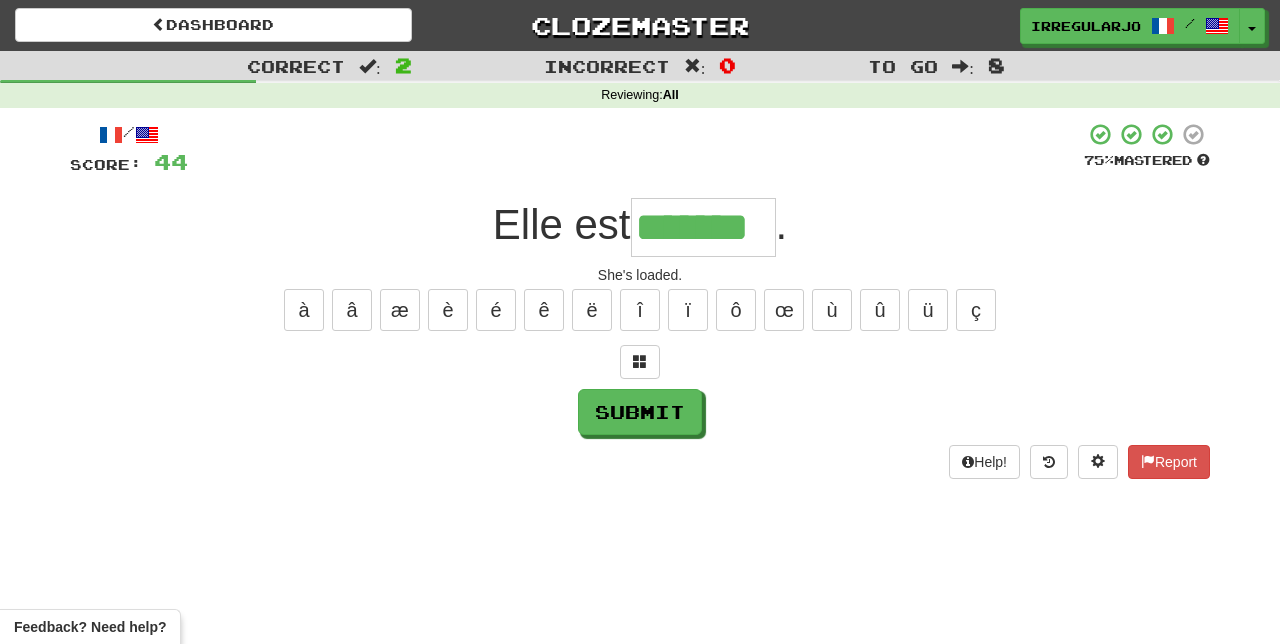 type on "*******" 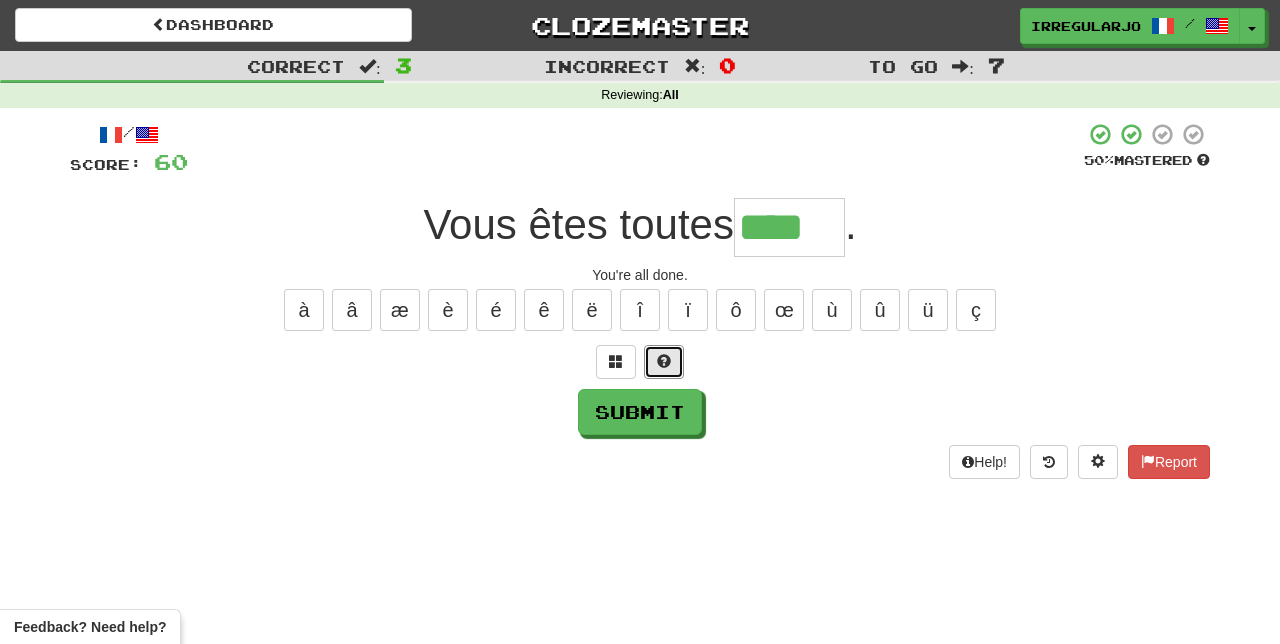 click at bounding box center [664, 361] 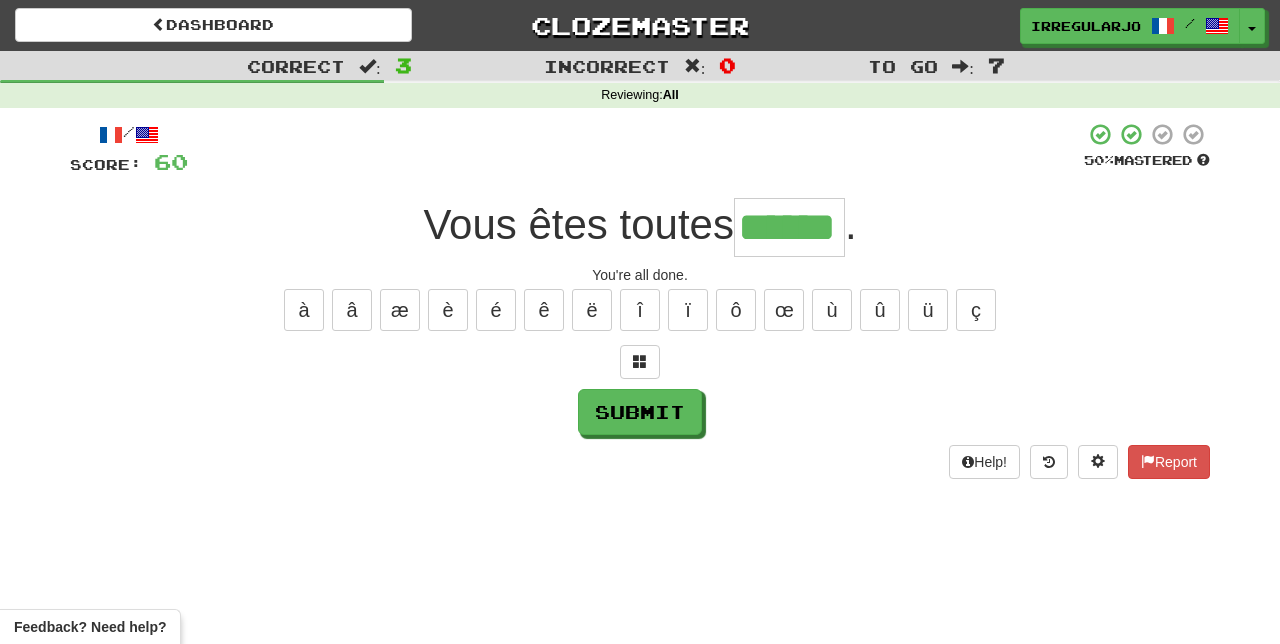 type on "******" 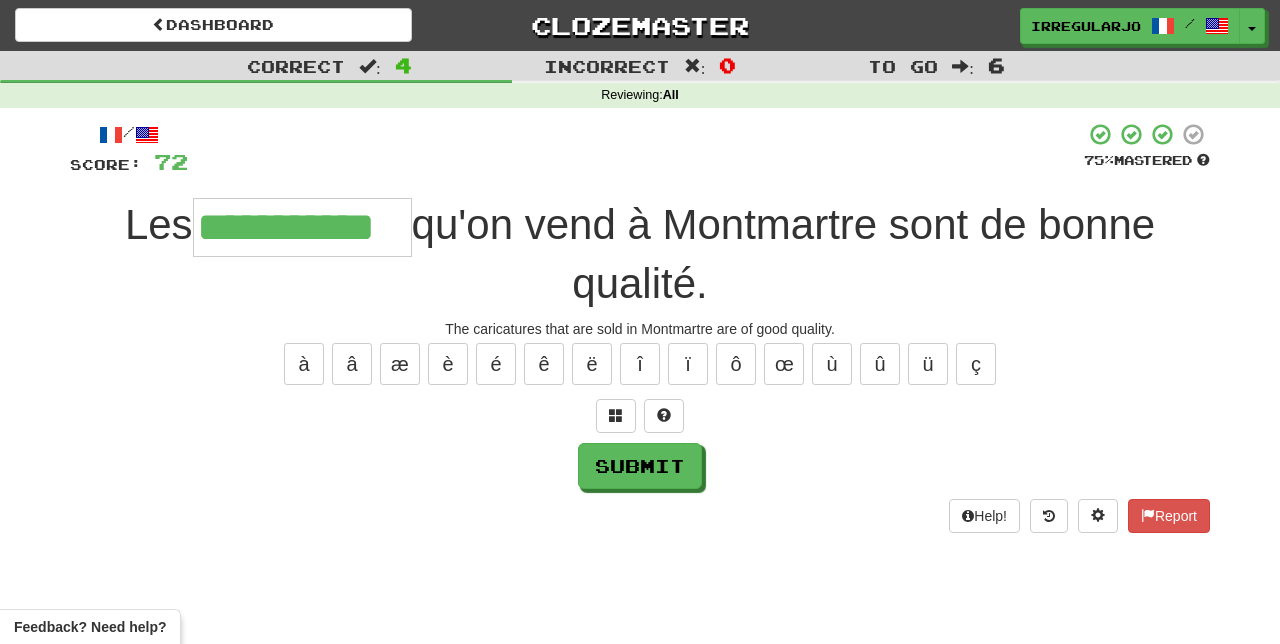 type on "**********" 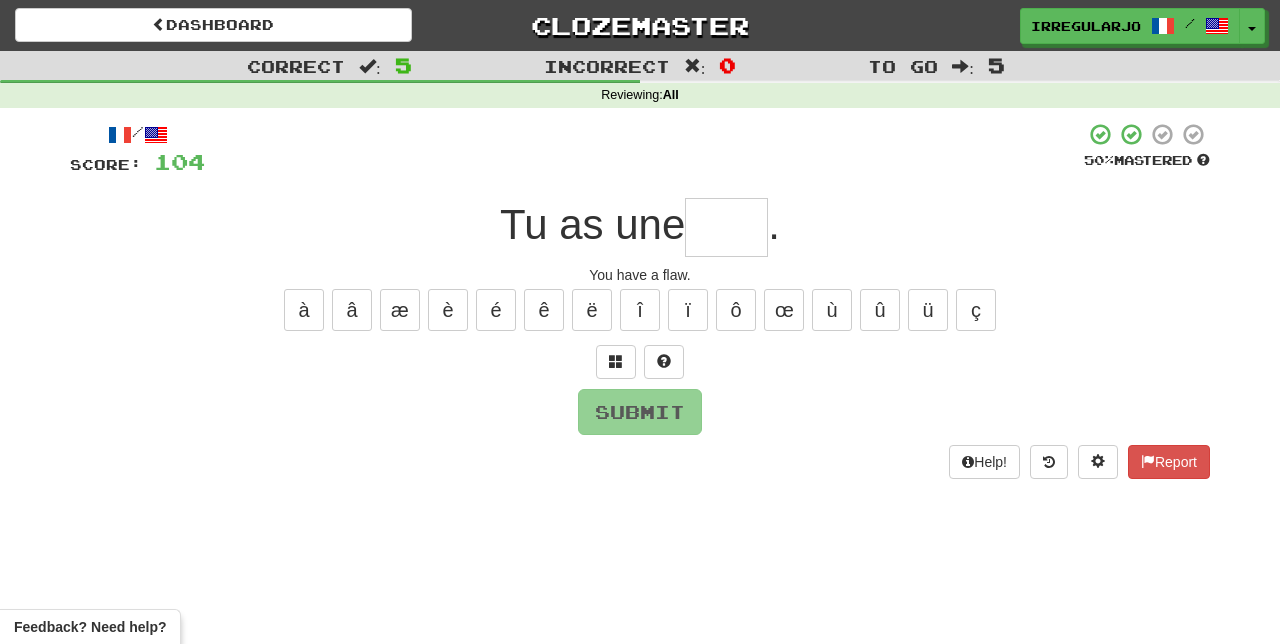 type on "*" 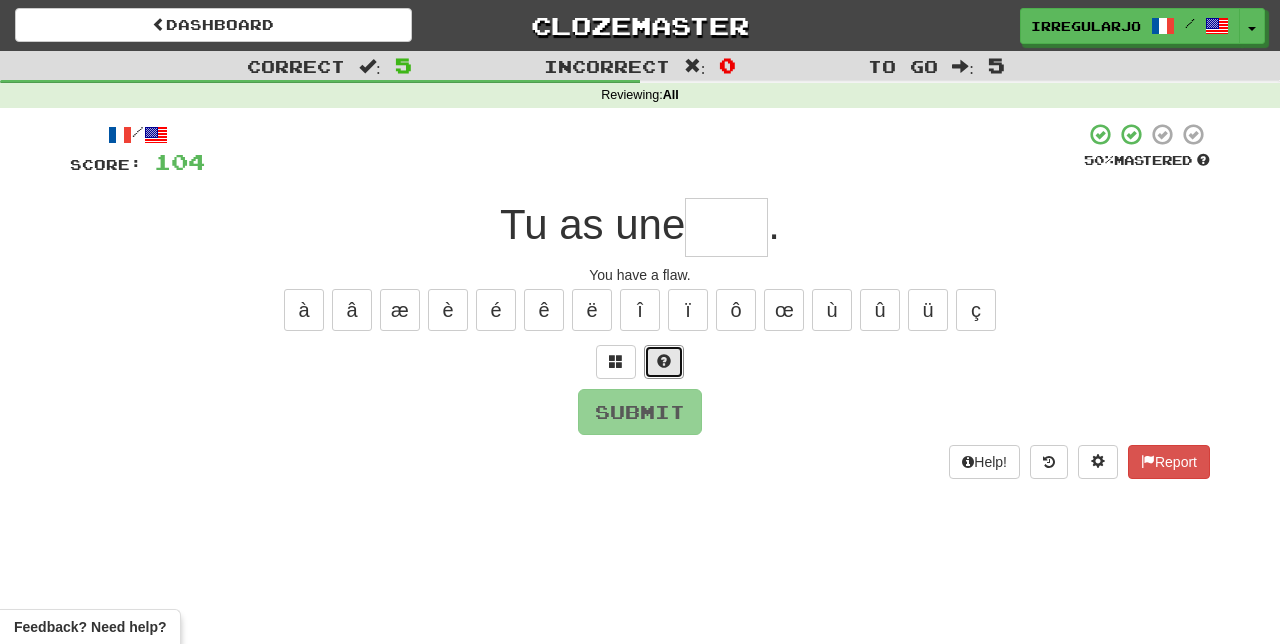 click at bounding box center [664, 362] 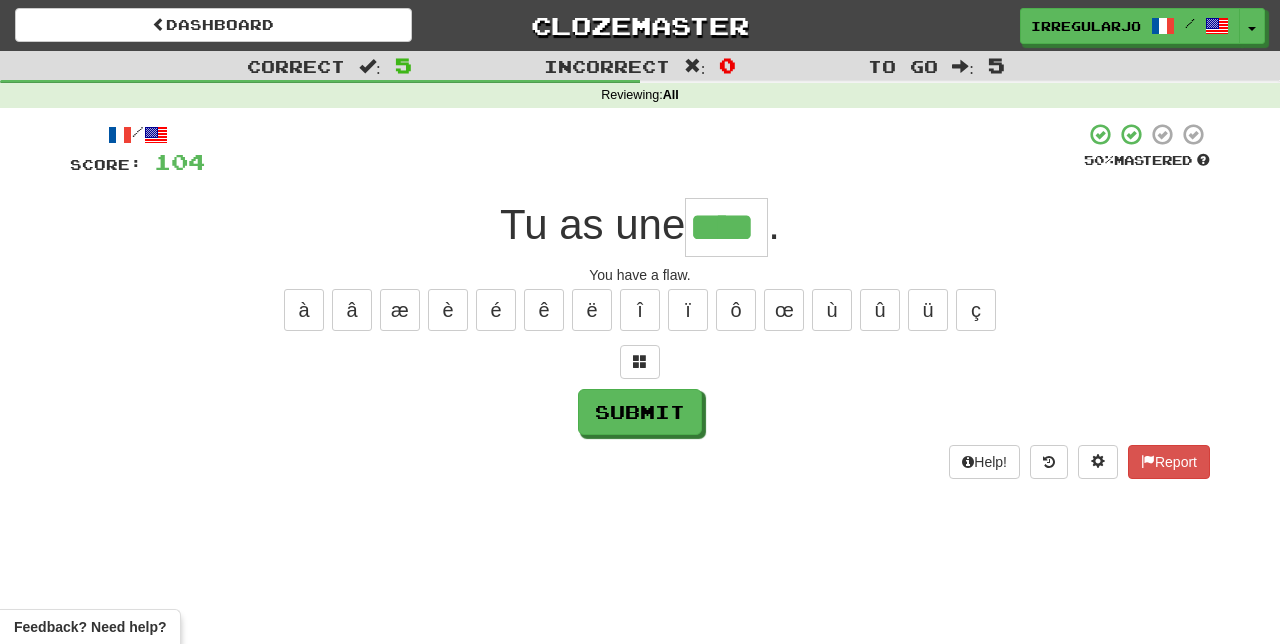 type on "****" 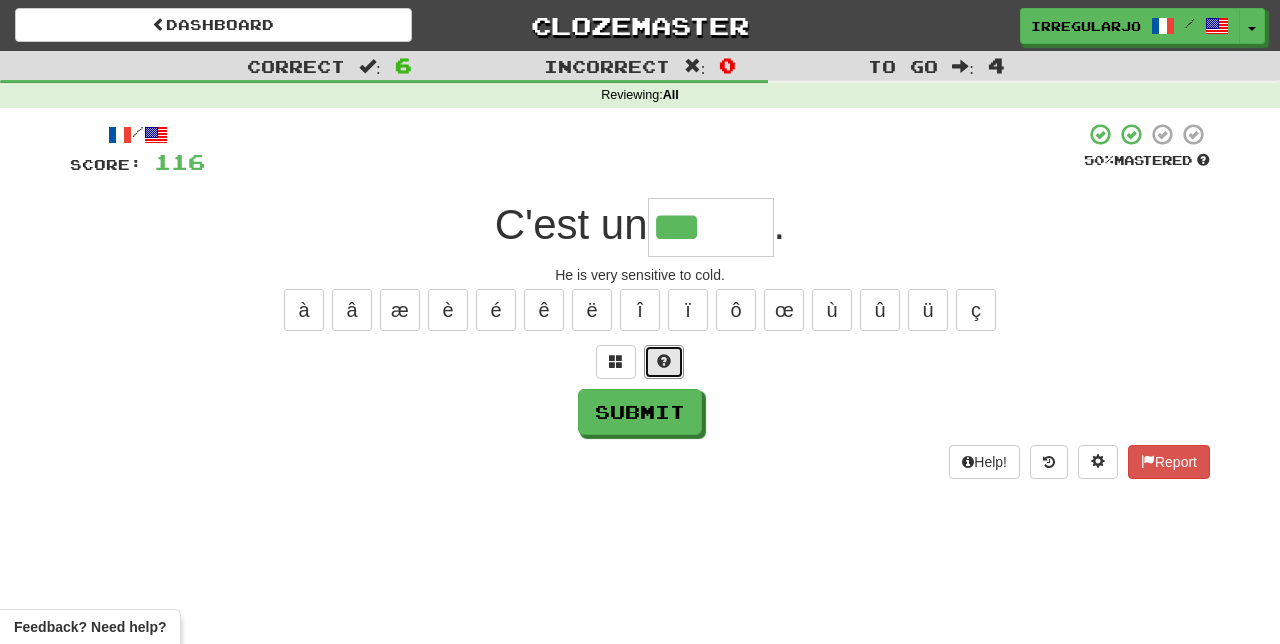 click at bounding box center [664, 362] 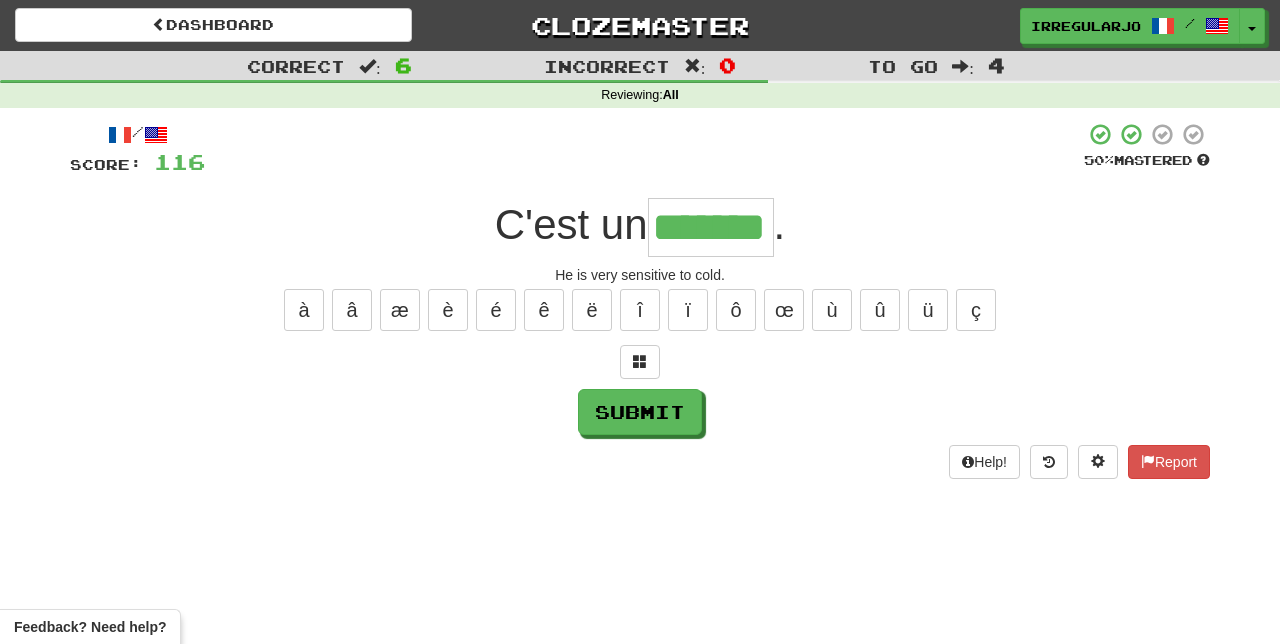 type on "*******" 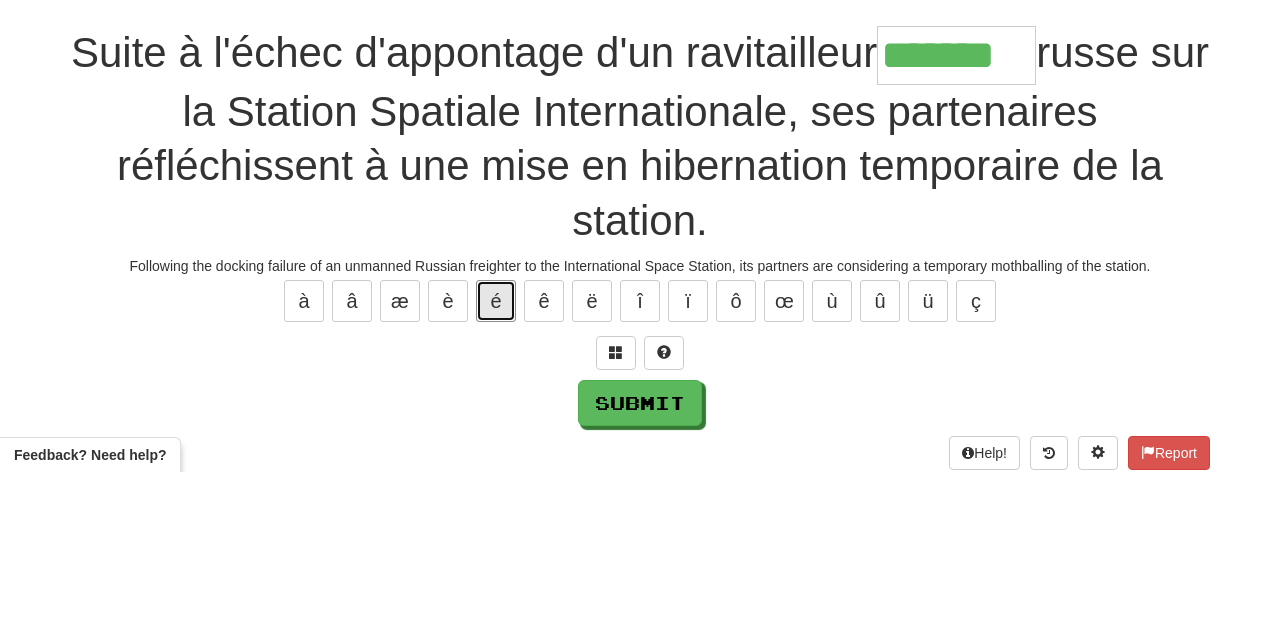 click on "é" at bounding box center [496, 473] 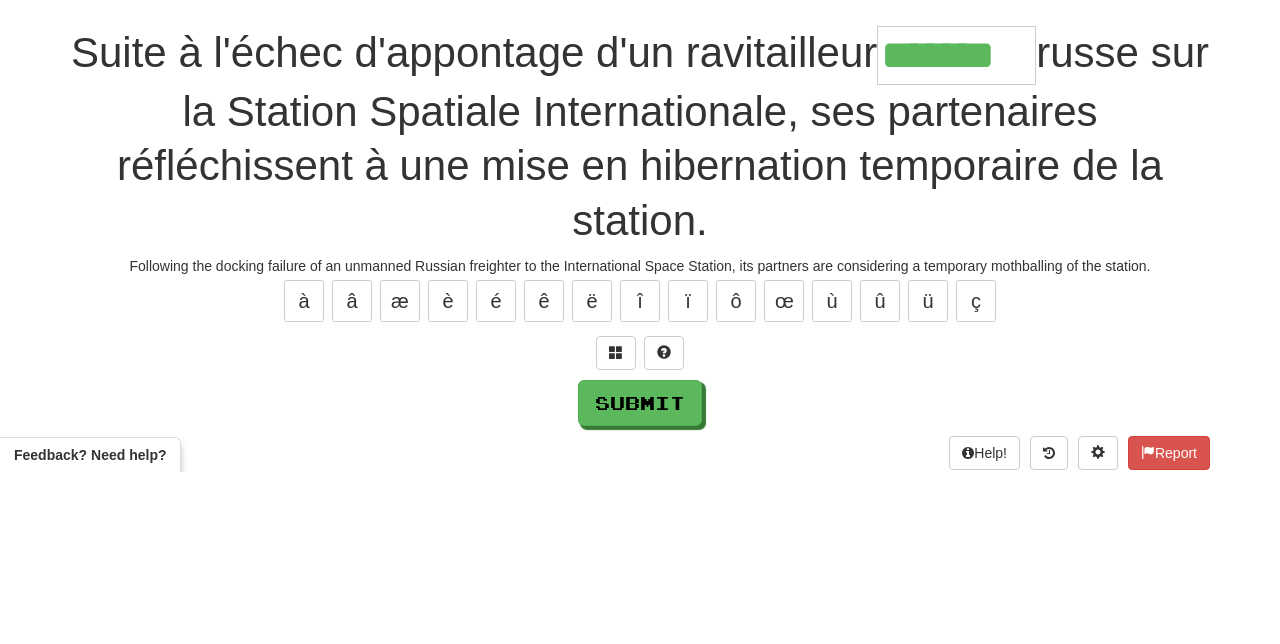 type on "********" 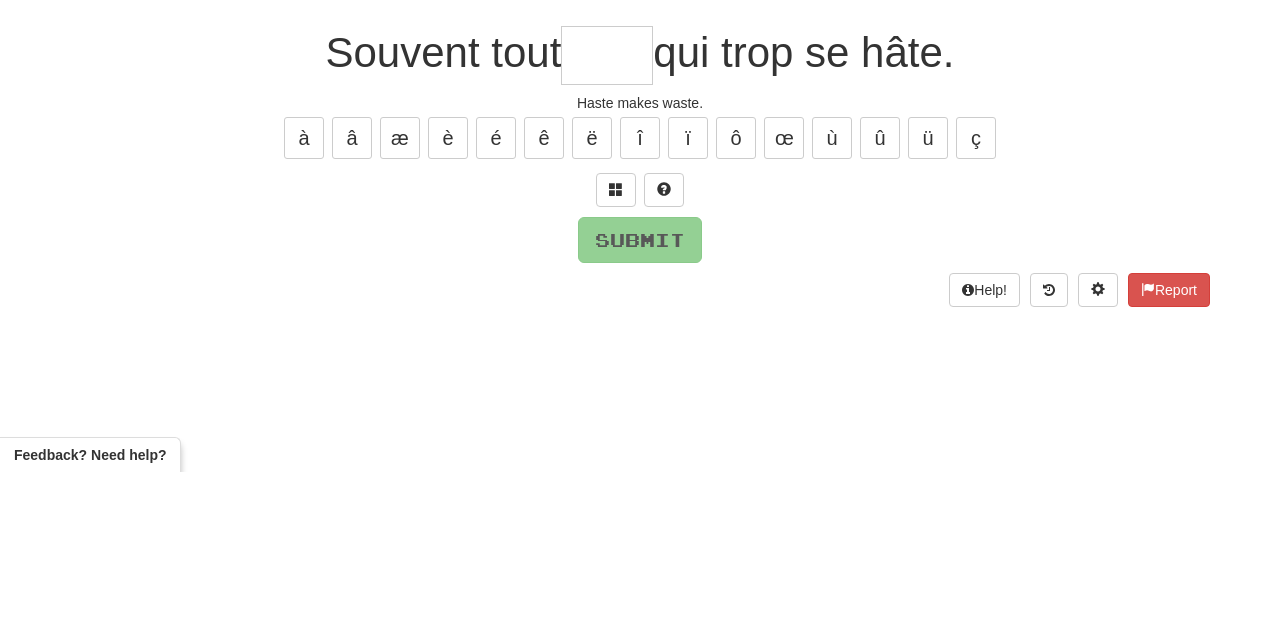 type on "*" 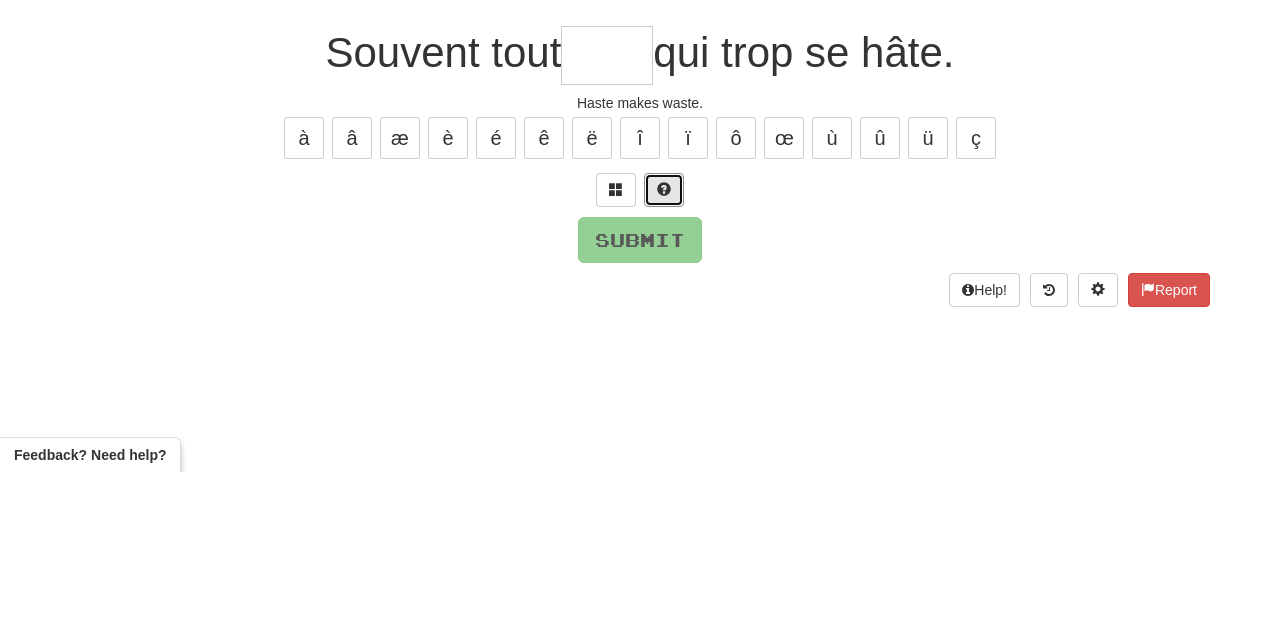 click at bounding box center [664, 361] 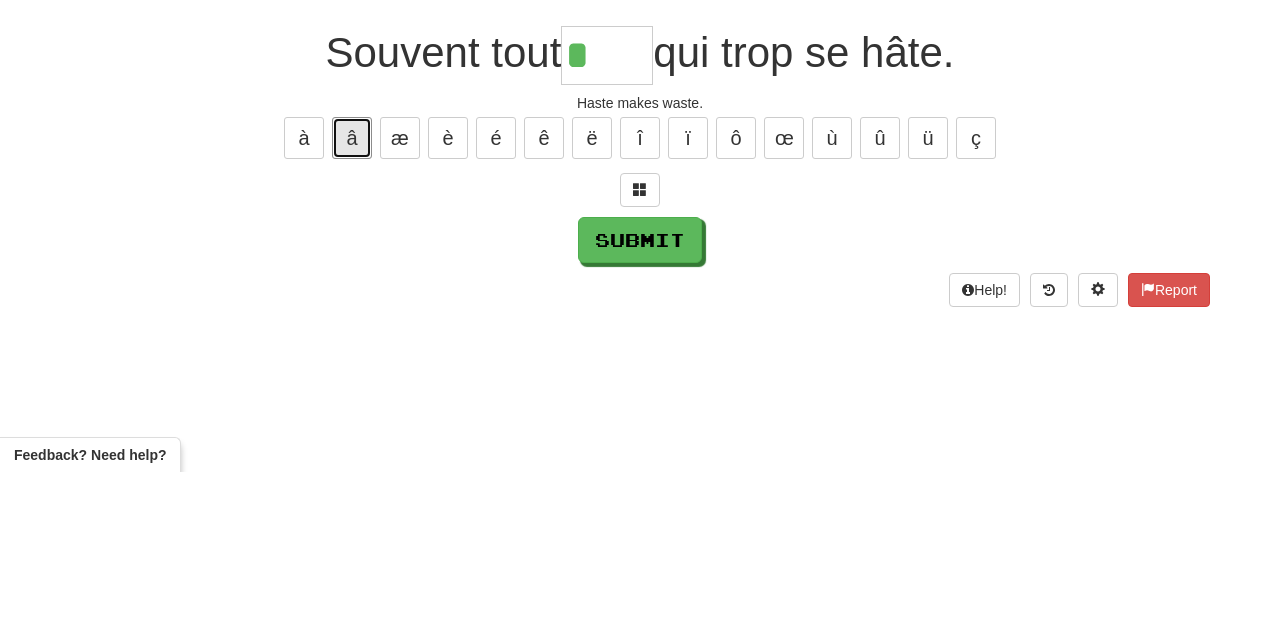 click on "â" at bounding box center [352, 310] 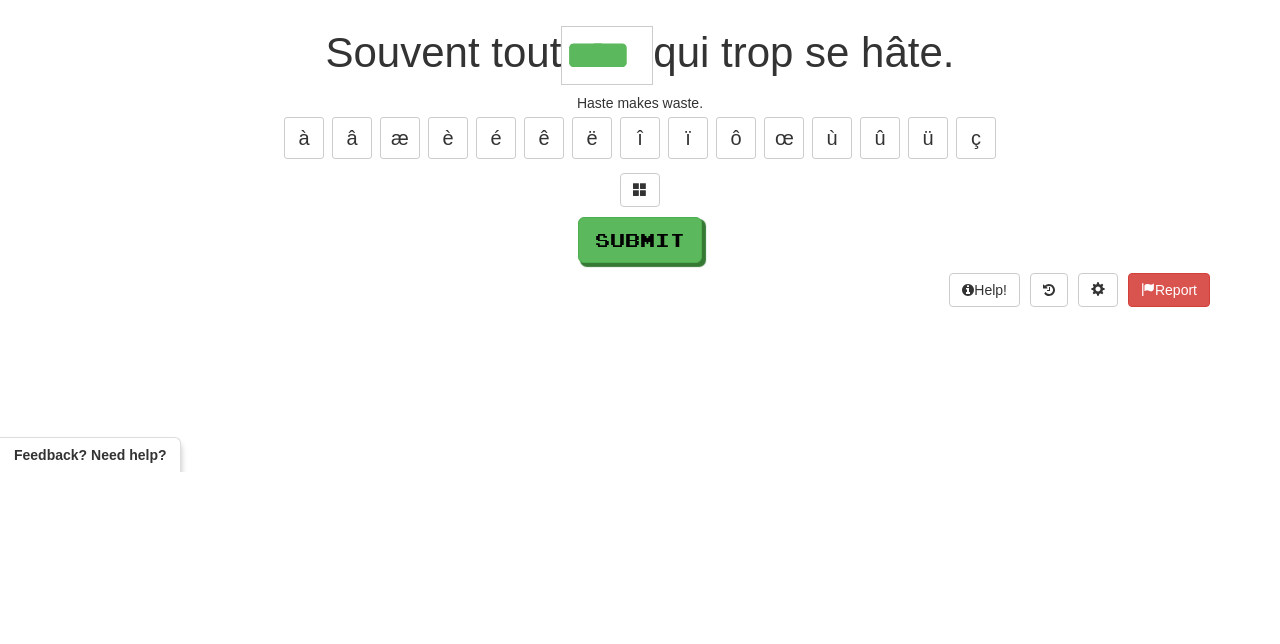 type on "****" 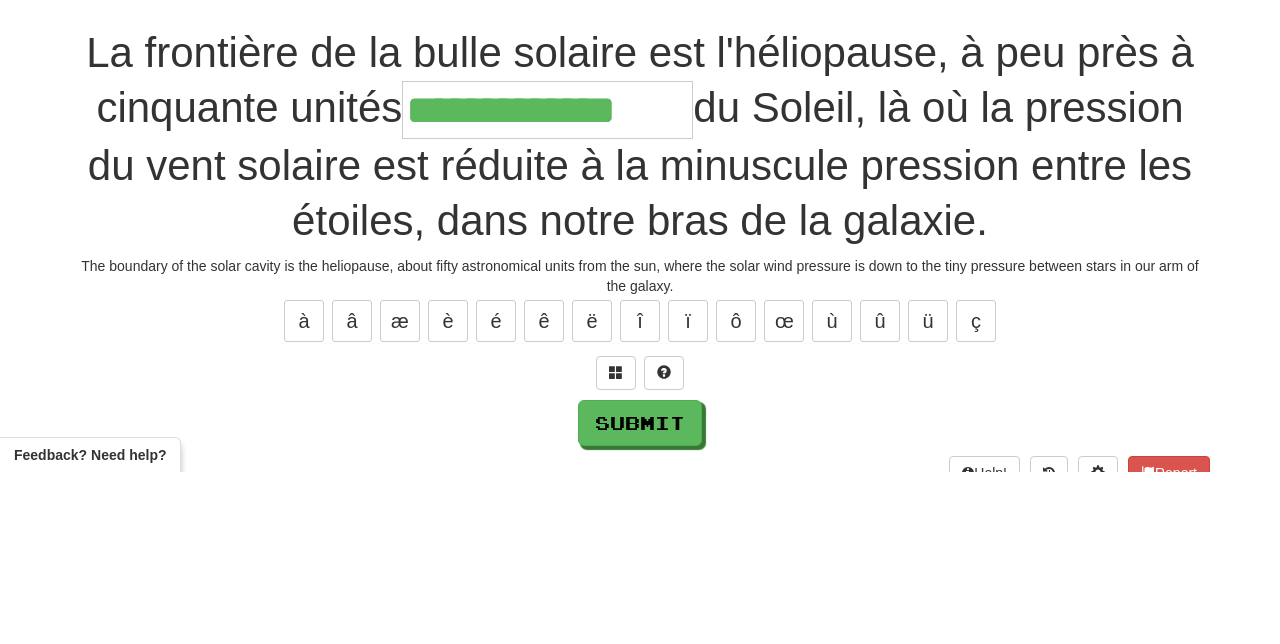 type on "**********" 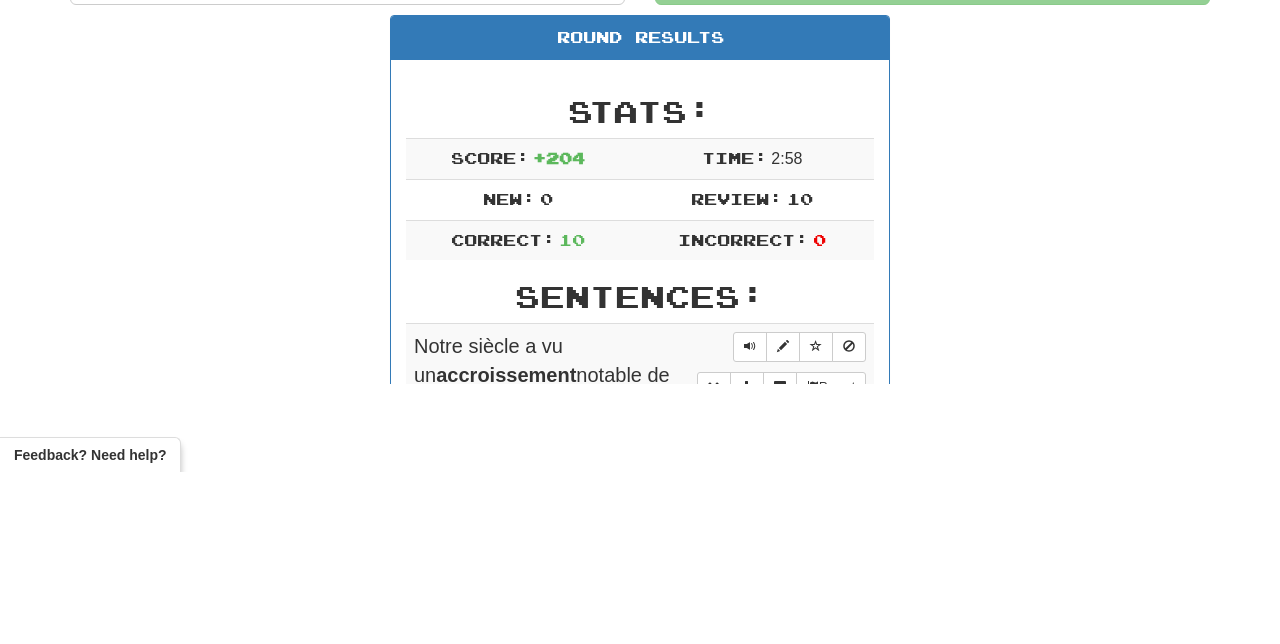scroll, scrollTop: 11, scrollLeft: 0, axis: vertical 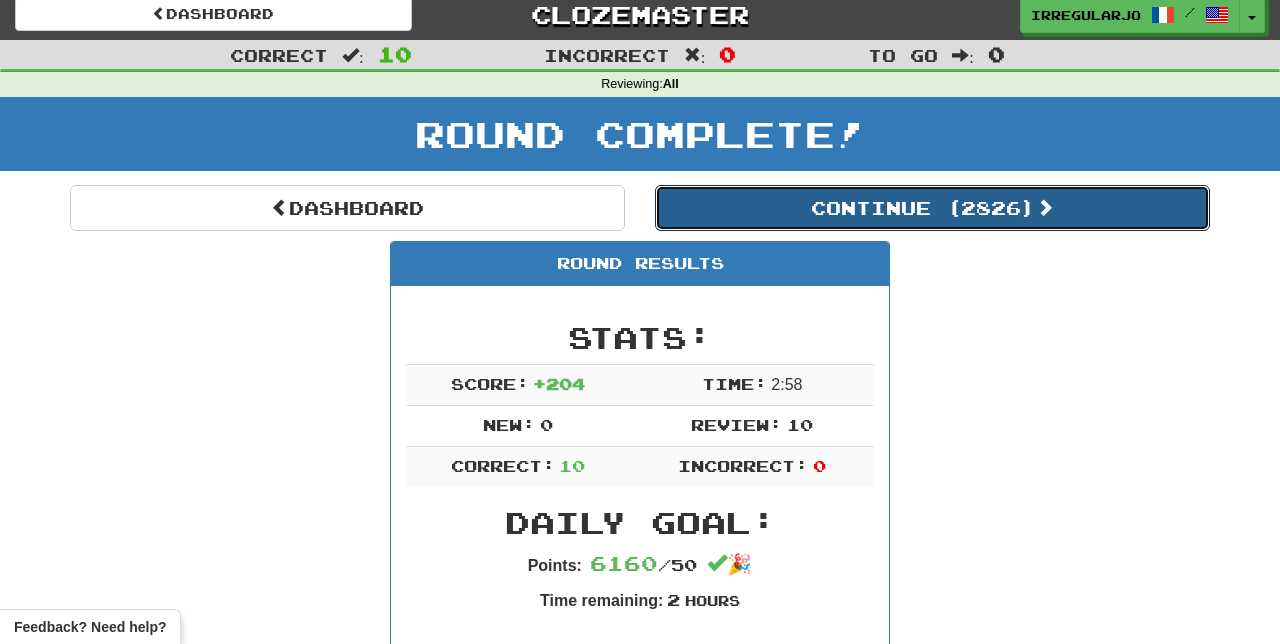 click on "Continue ( 2826 )" at bounding box center [932, 208] 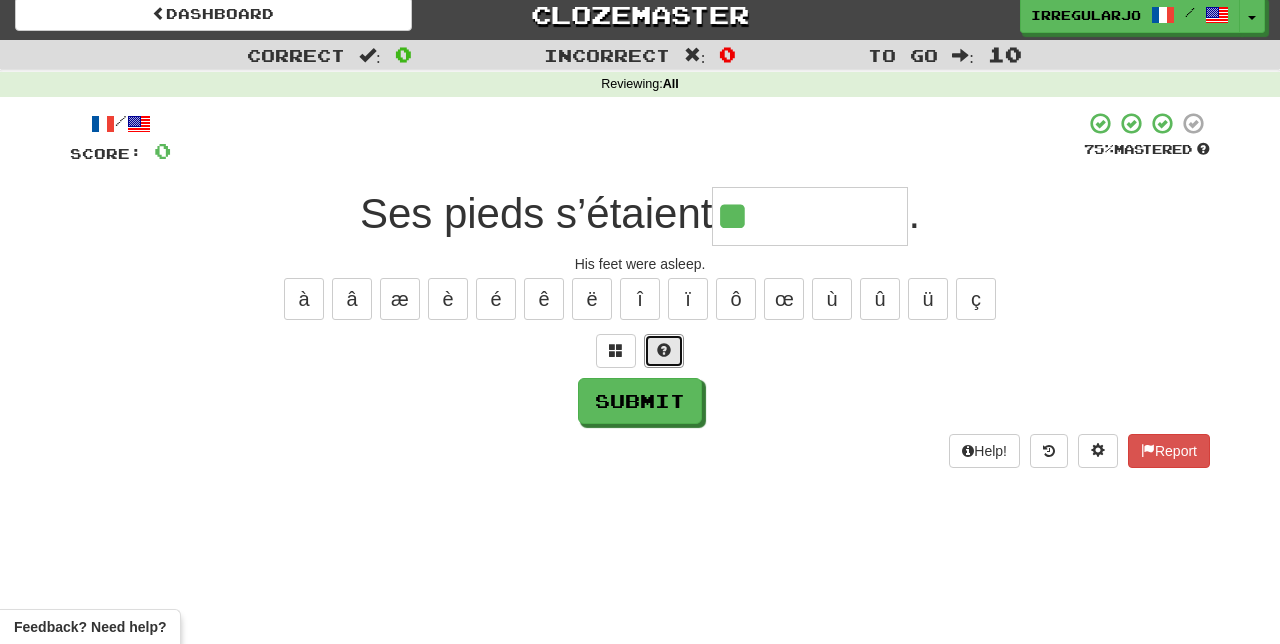 click at bounding box center (664, 351) 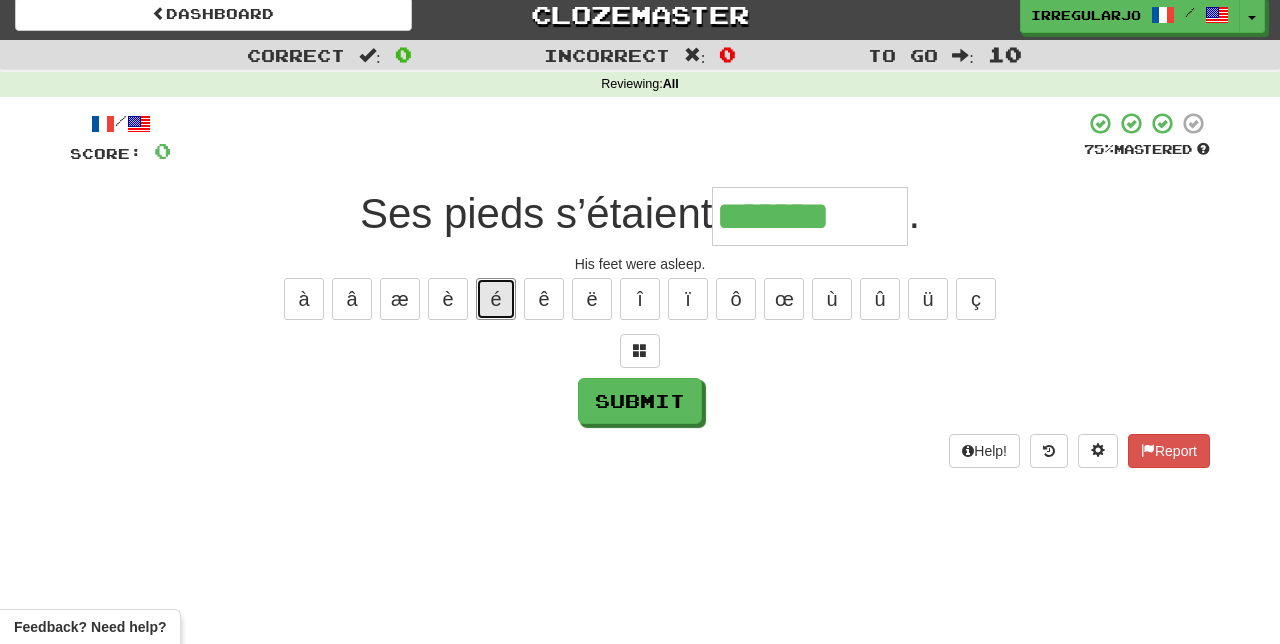 click on "é" at bounding box center [496, 299] 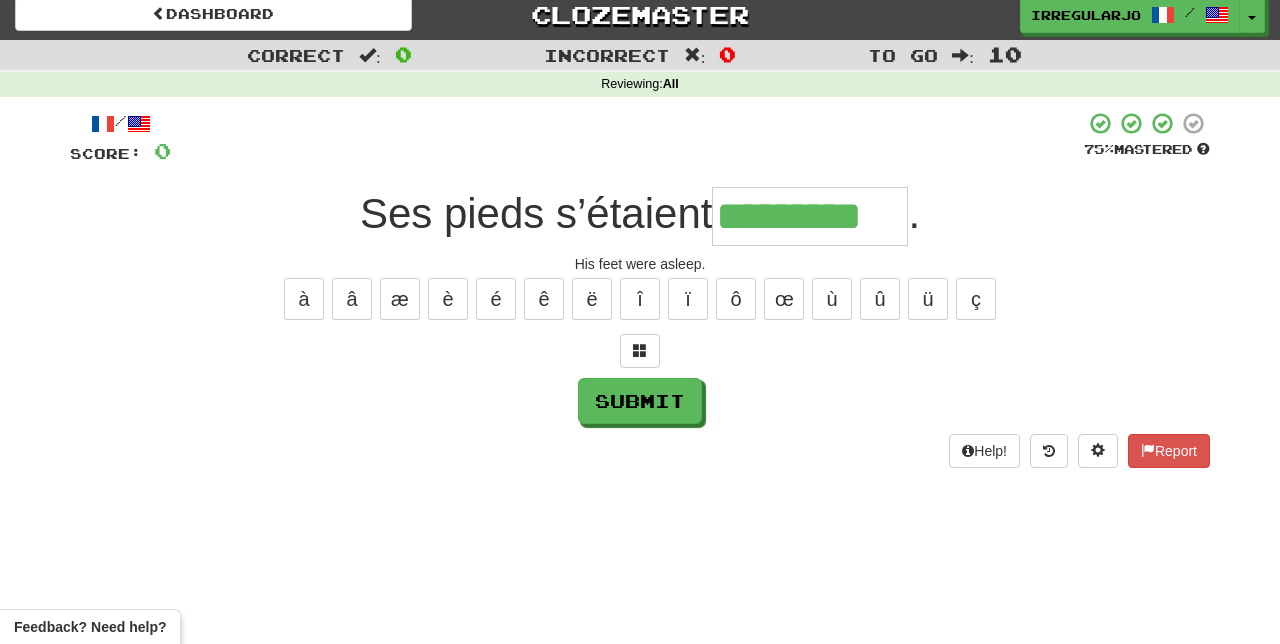 type on "*********" 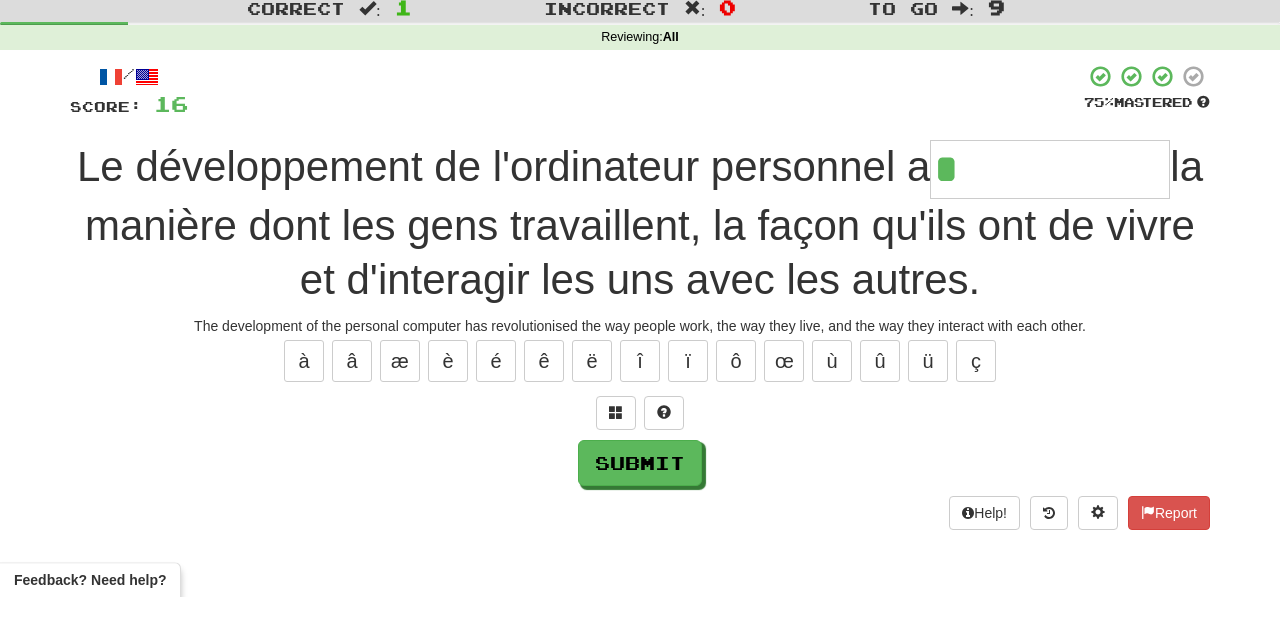 scroll, scrollTop: 11, scrollLeft: 0, axis: vertical 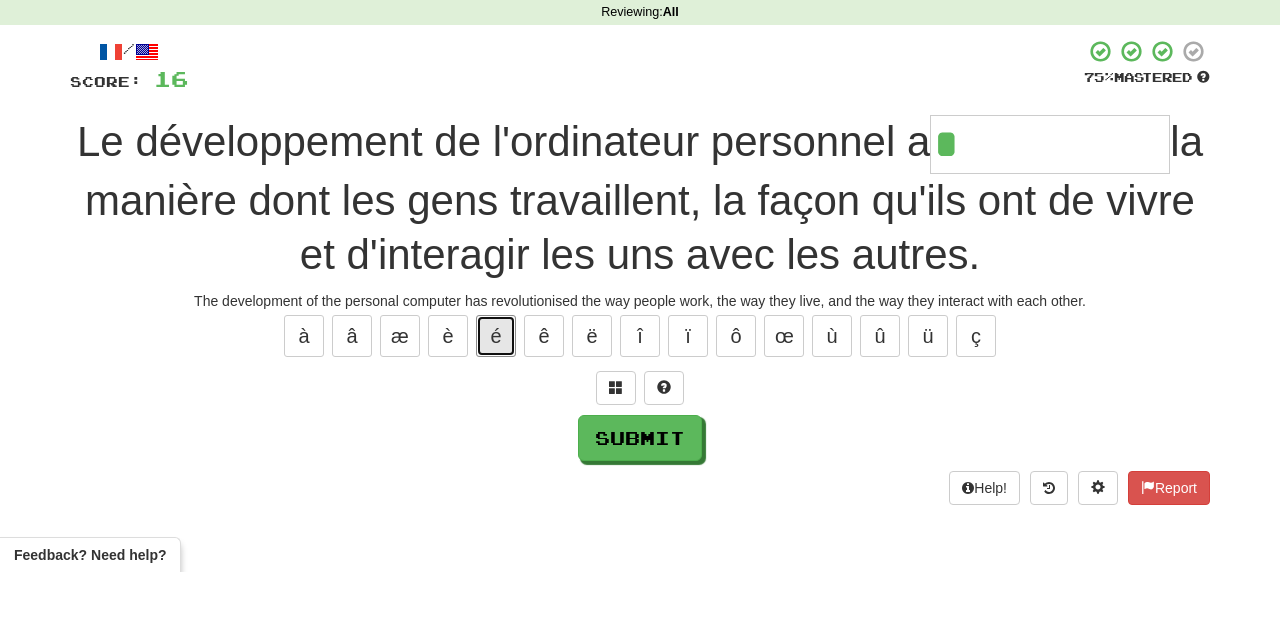 click on "é" at bounding box center (496, 408) 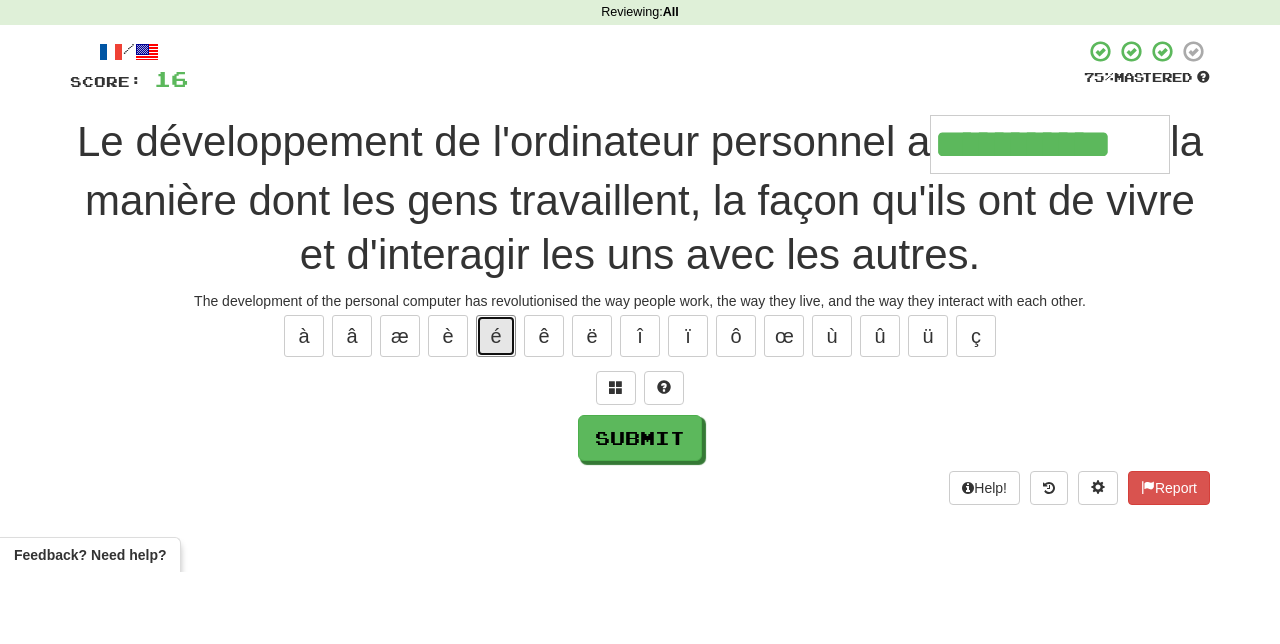 click on "é" at bounding box center (496, 408) 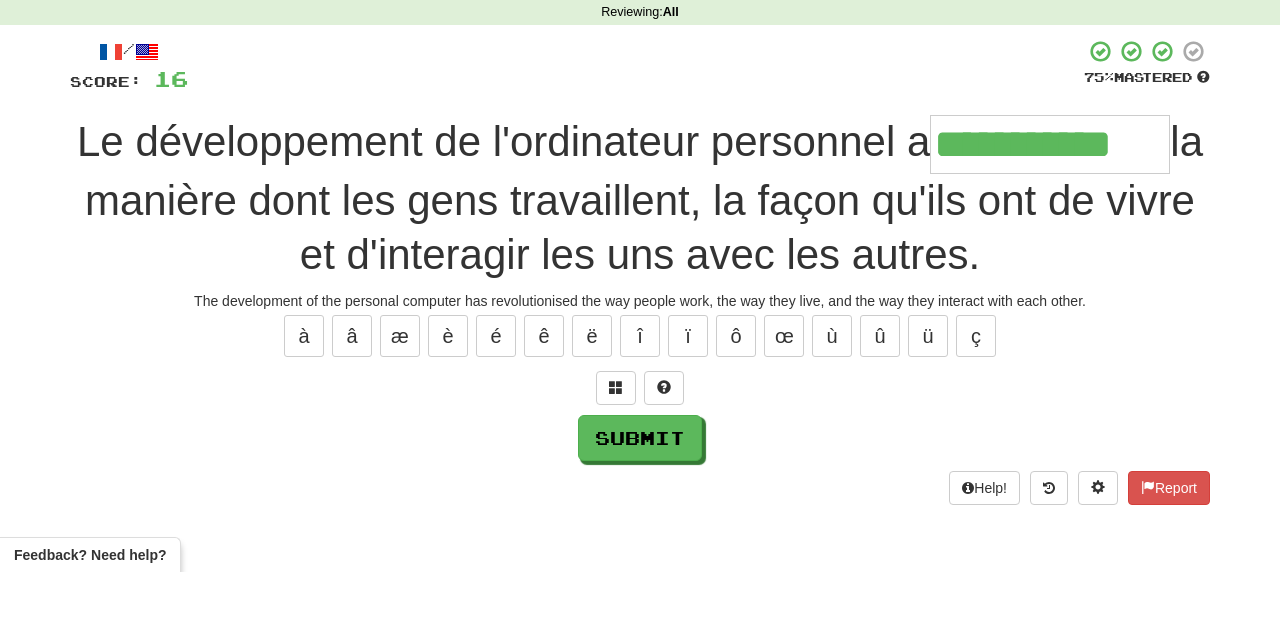type on "**********" 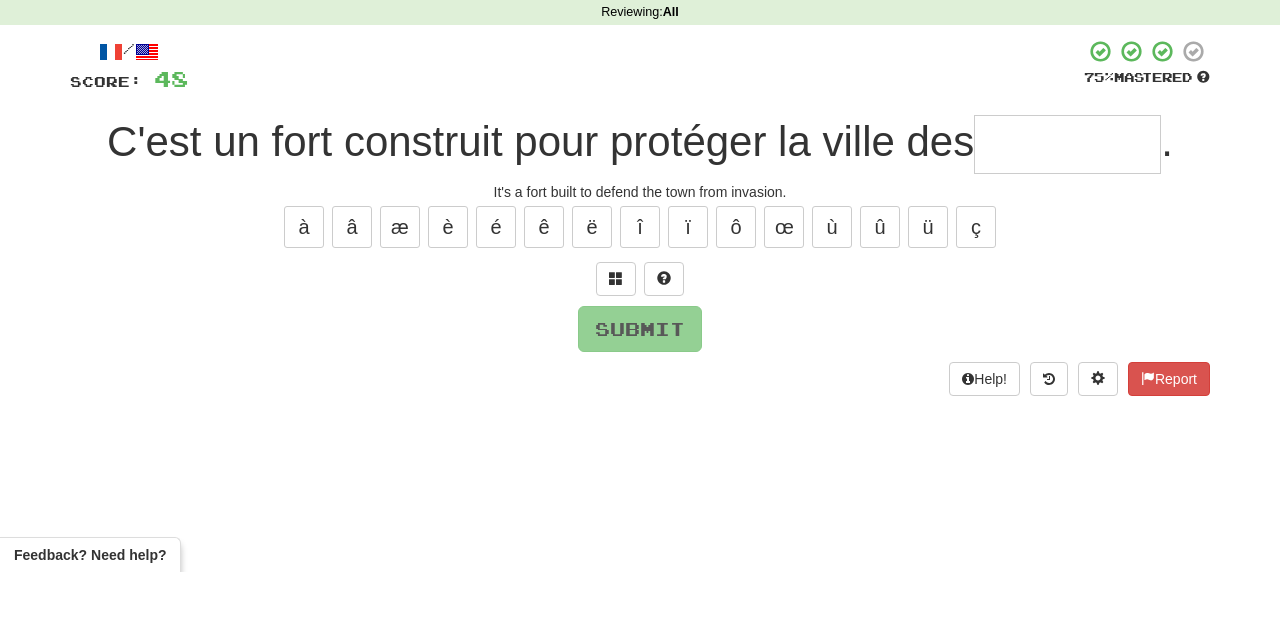 type on "*" 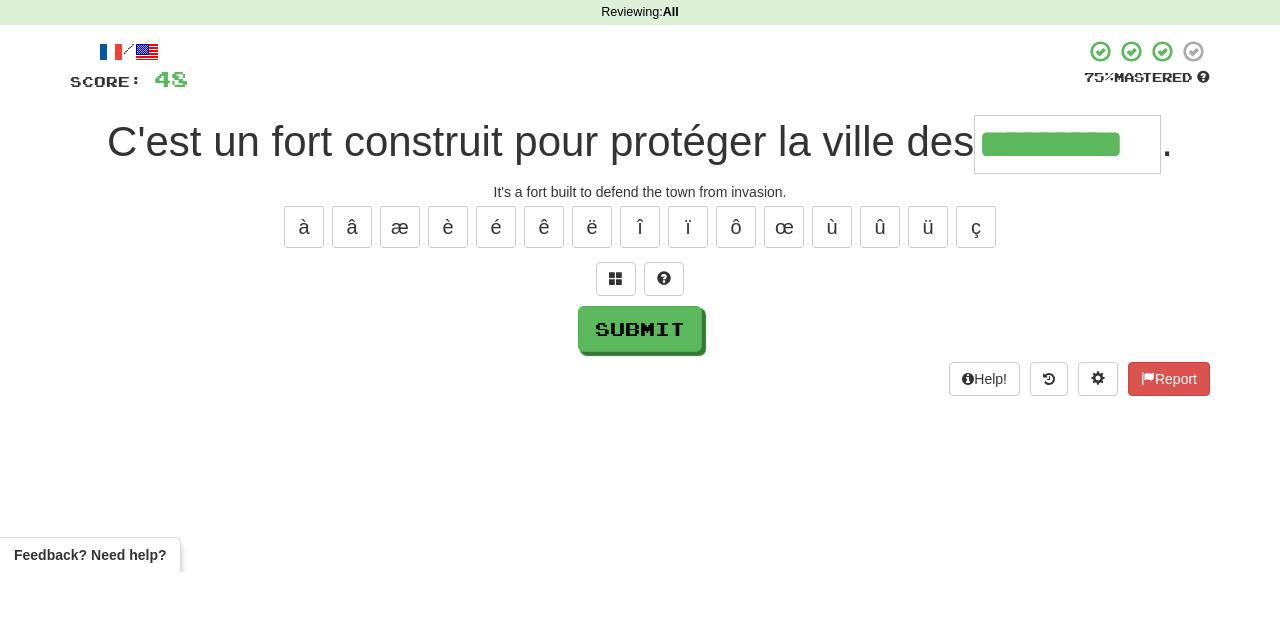 type on "*********" 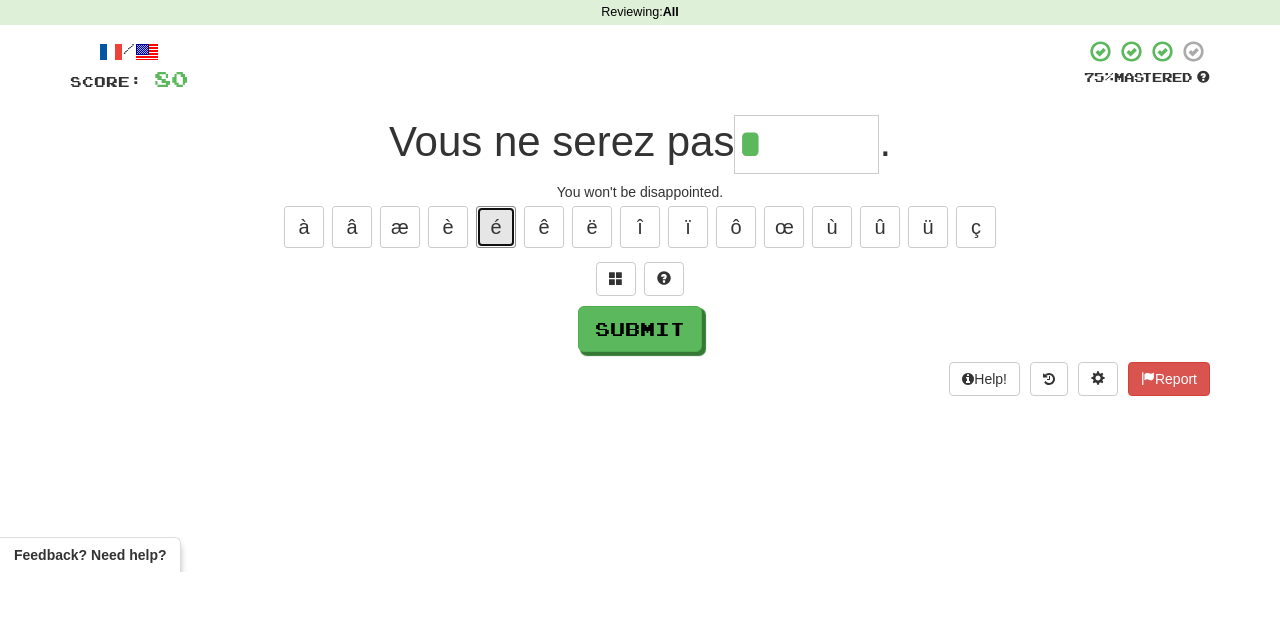 click on "é" at bounding box center (496, 299) 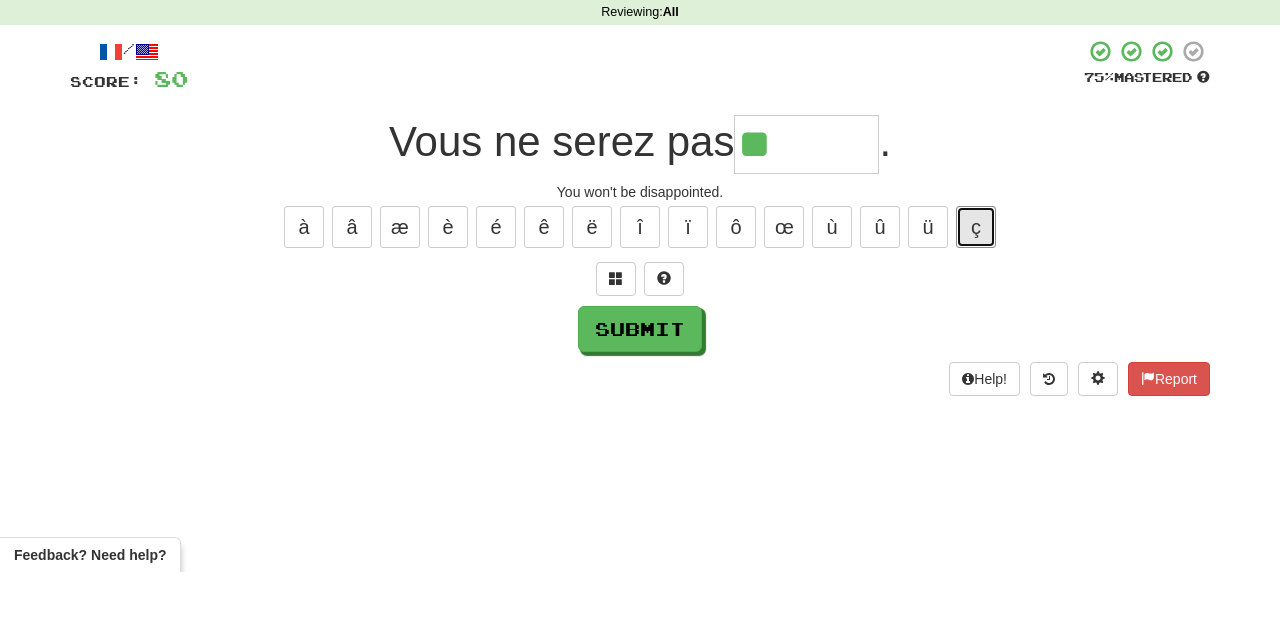 click on "ç" at bounding box center (976, 299) 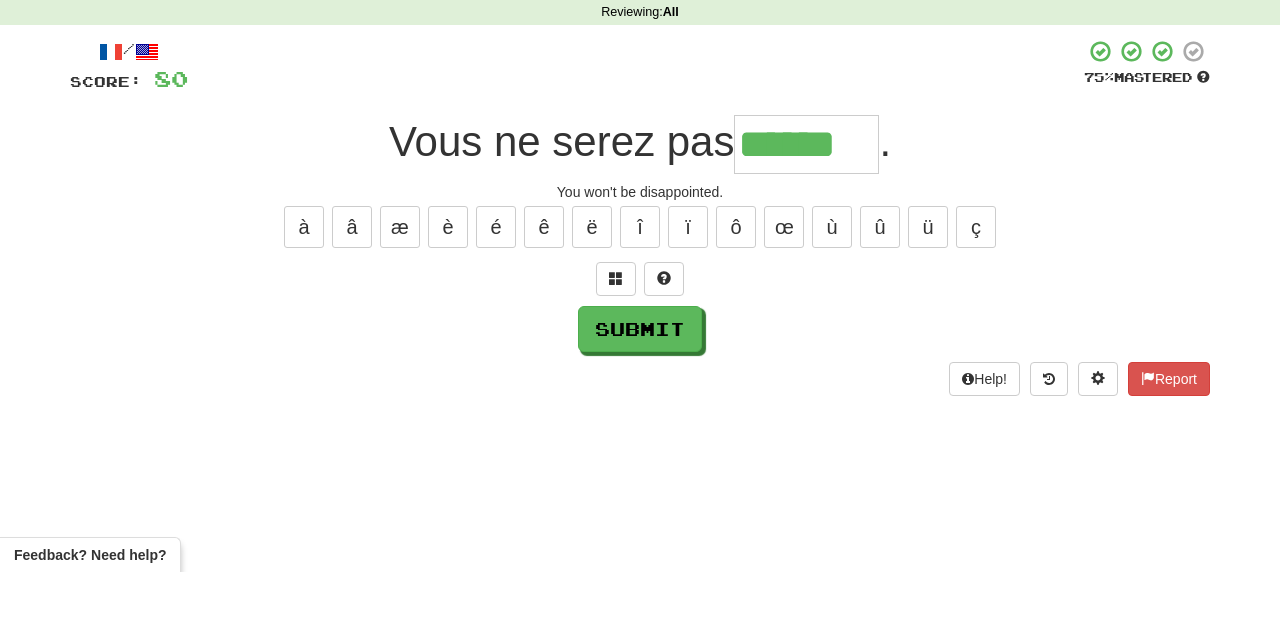 type on "******" 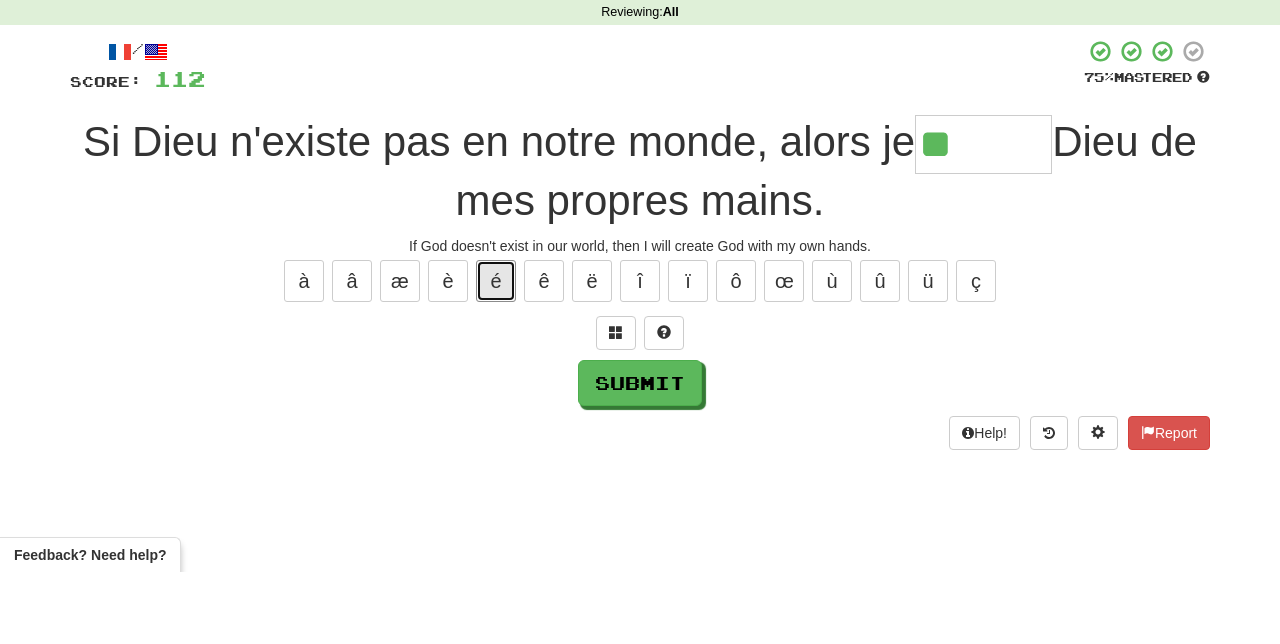 click on "é" at bounding box center [496, 353] 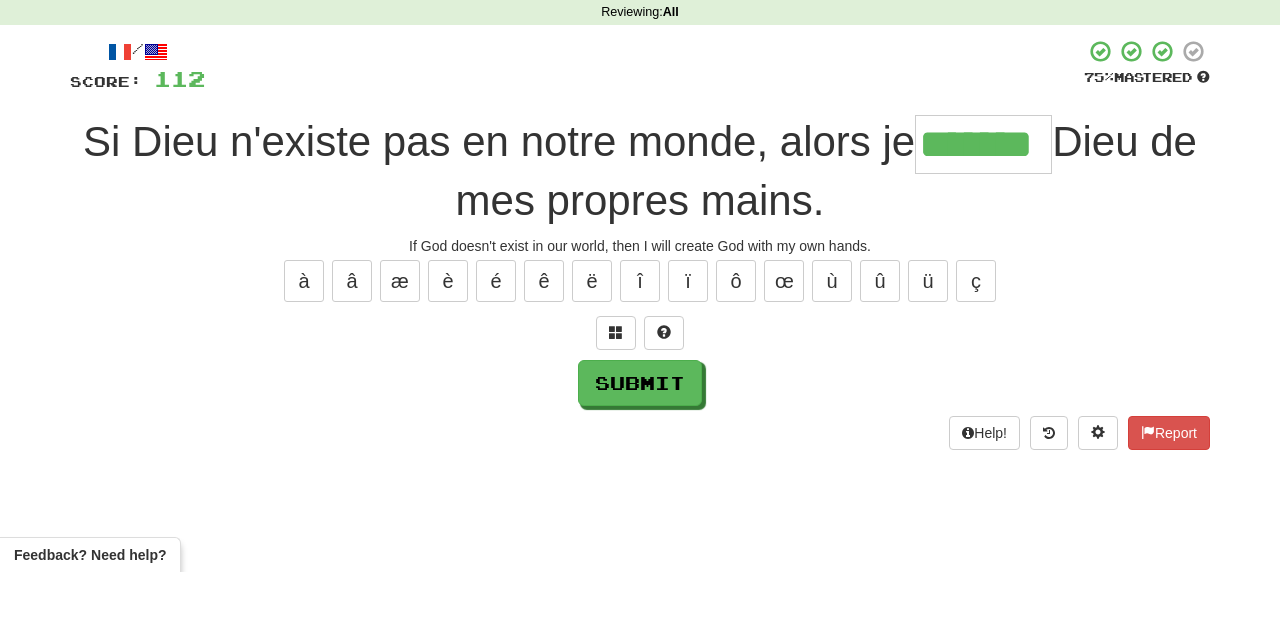 type on "*******" 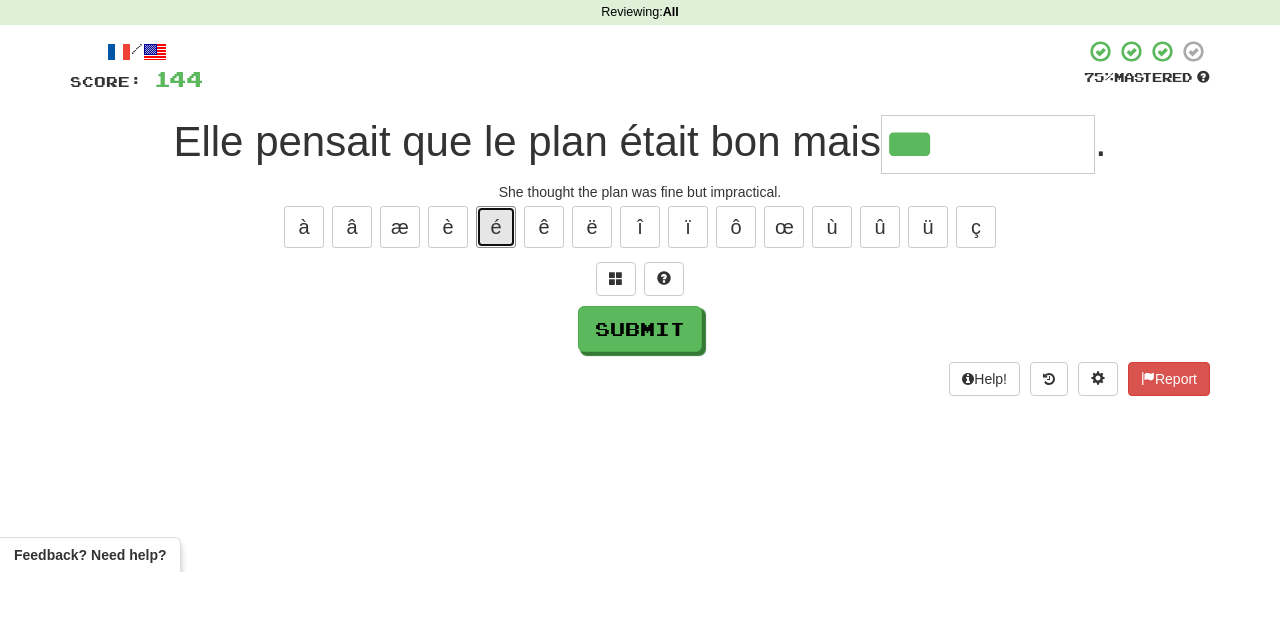 click on "é" at bounding box center [496, 299] 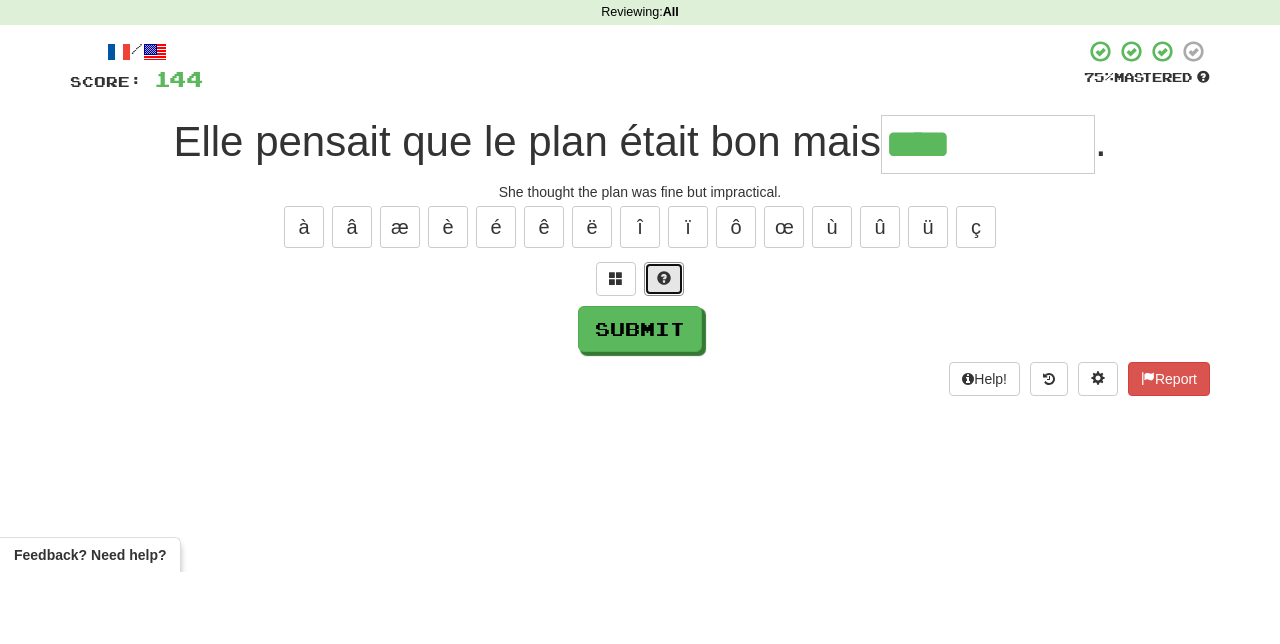 click at bounding box center [664, 351] 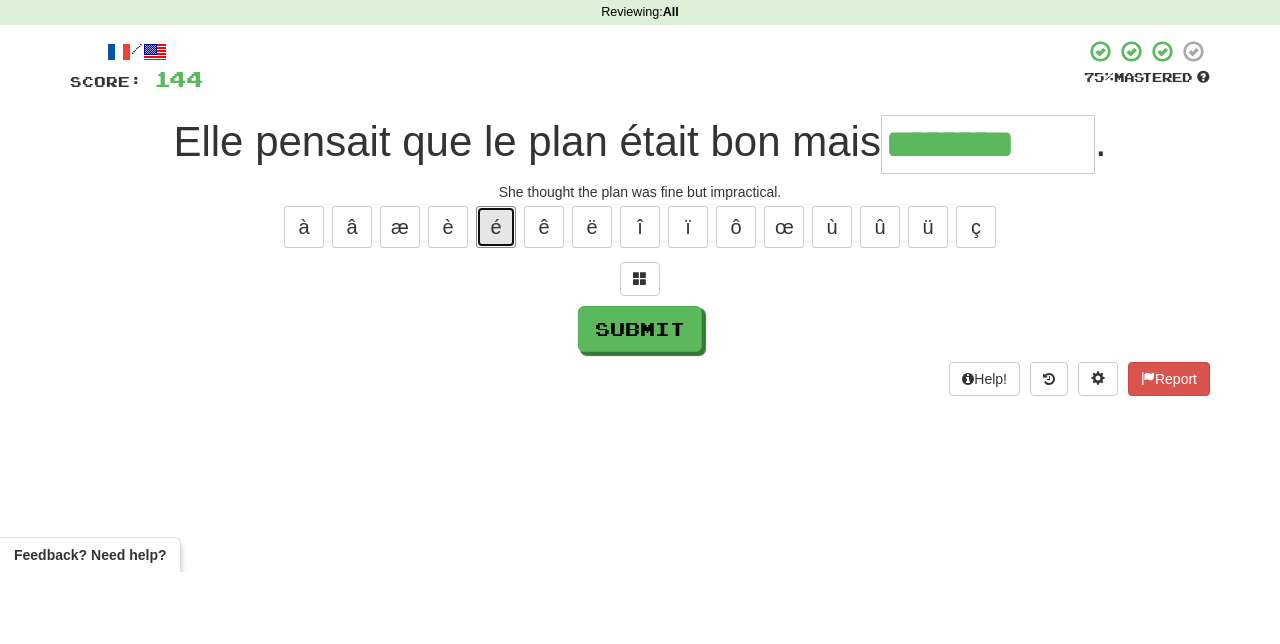 click on "é" at bounding box center (496, 299) 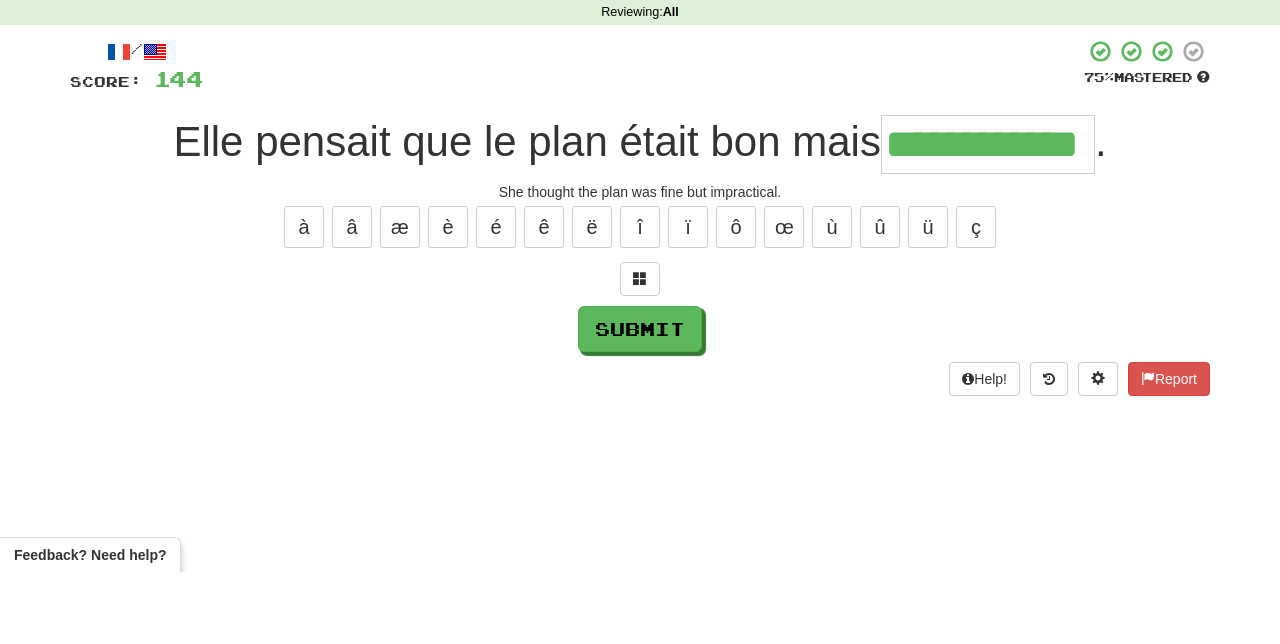 type on "**********" 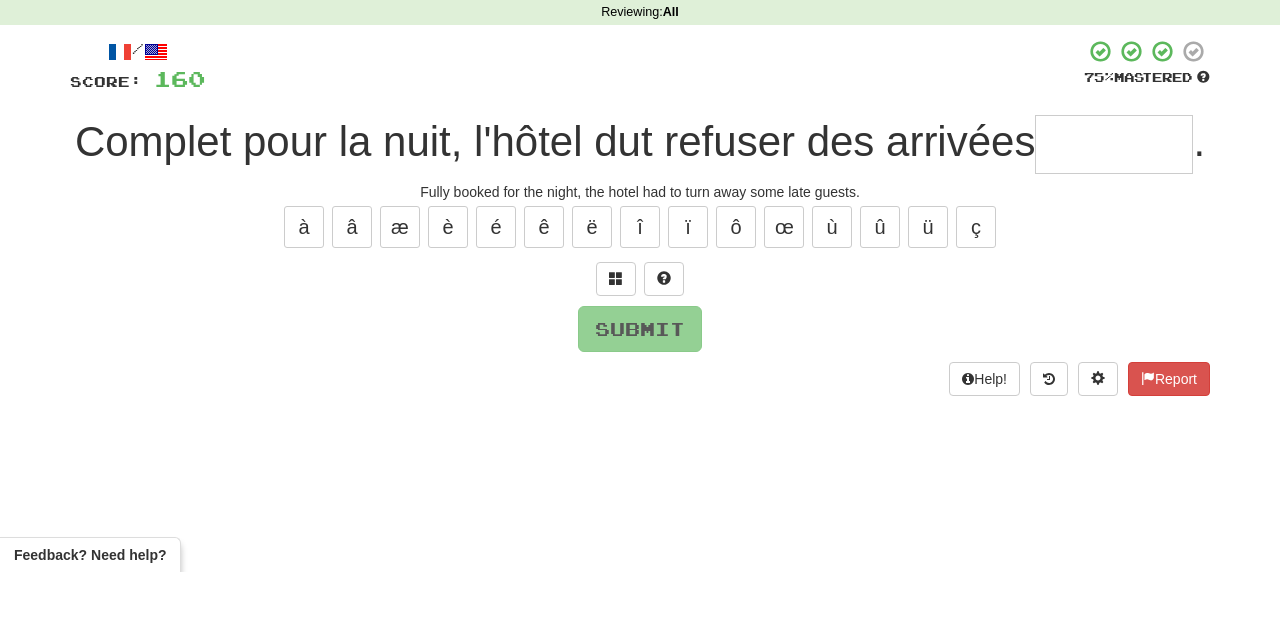 type on "*" 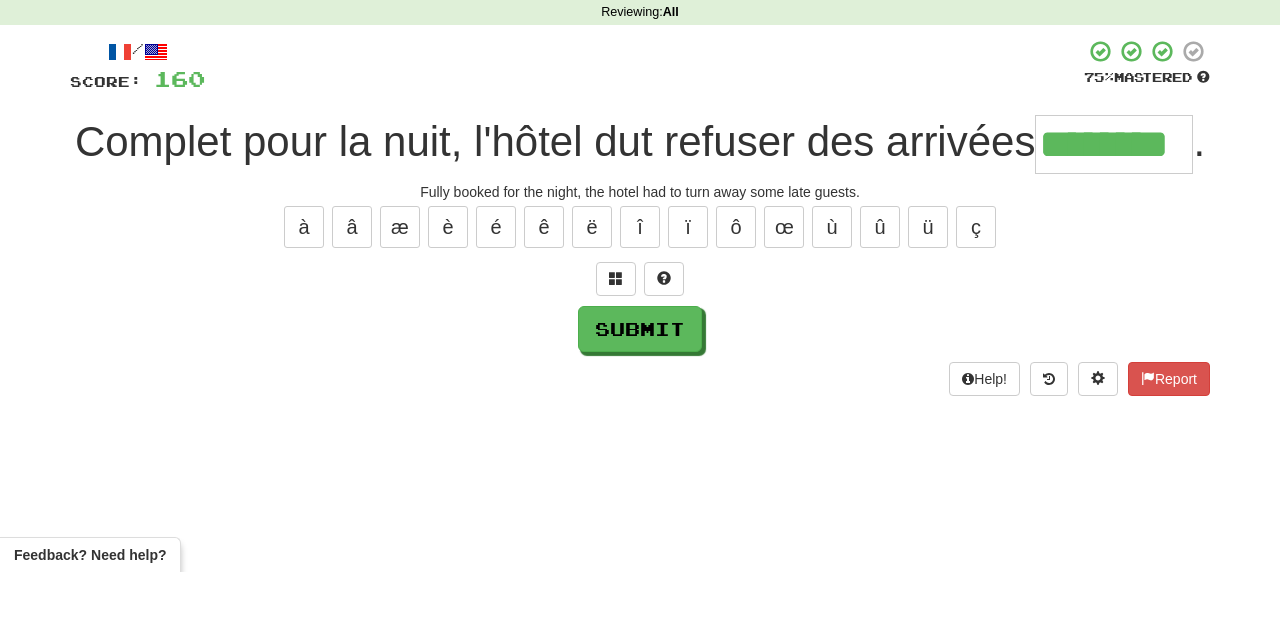 type on "********" 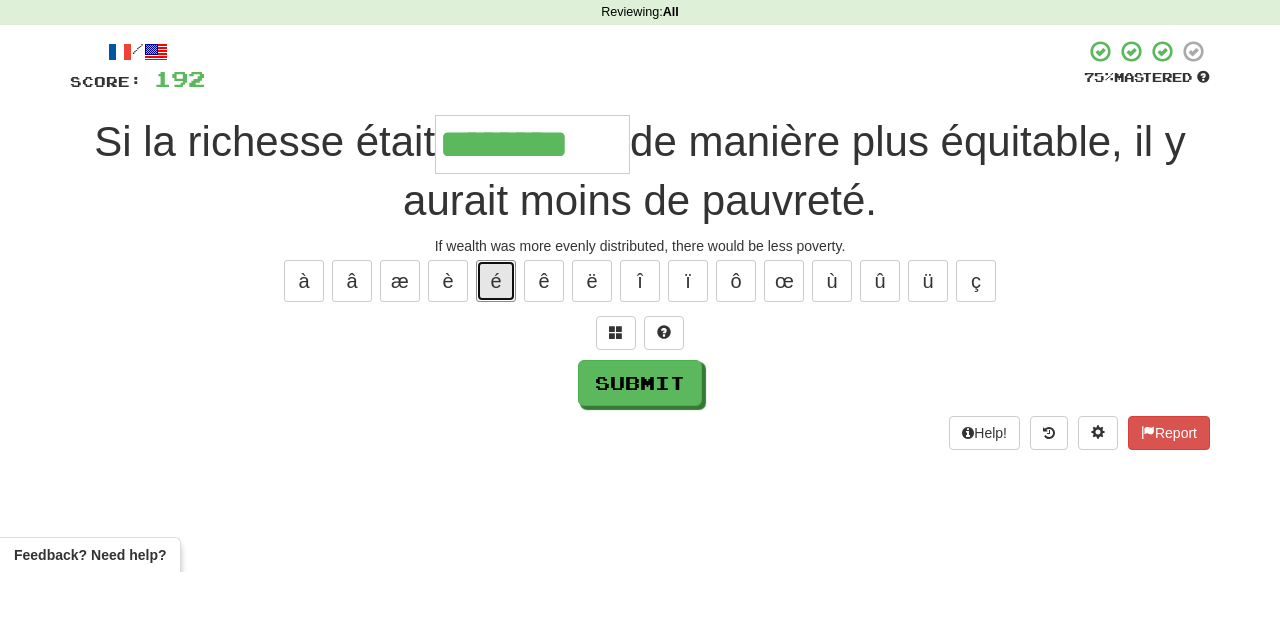 click on "é" at bounding box center (496, 353) 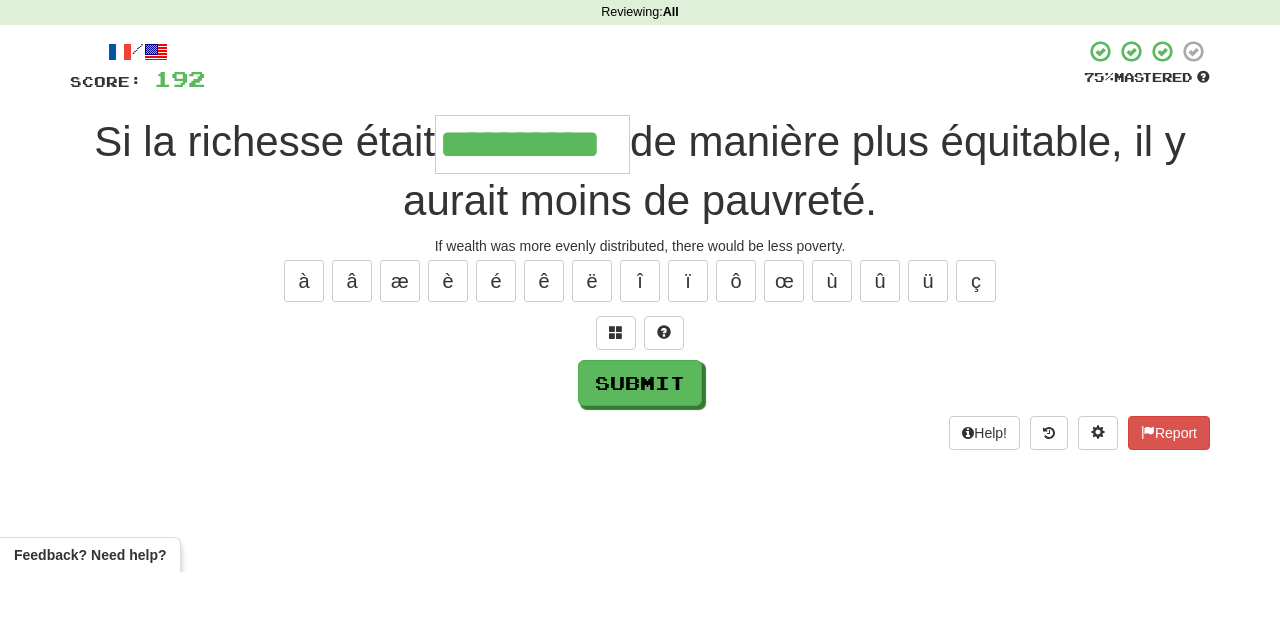 type on "**********" 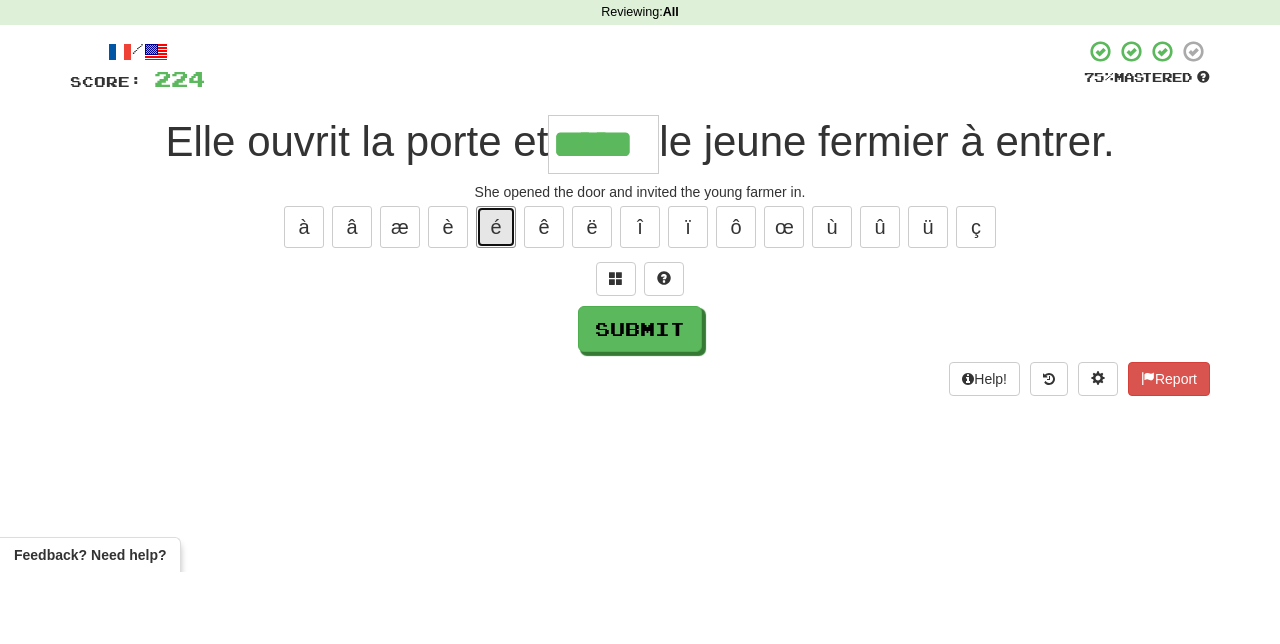 click on "é" at bounding box center (496, 299) 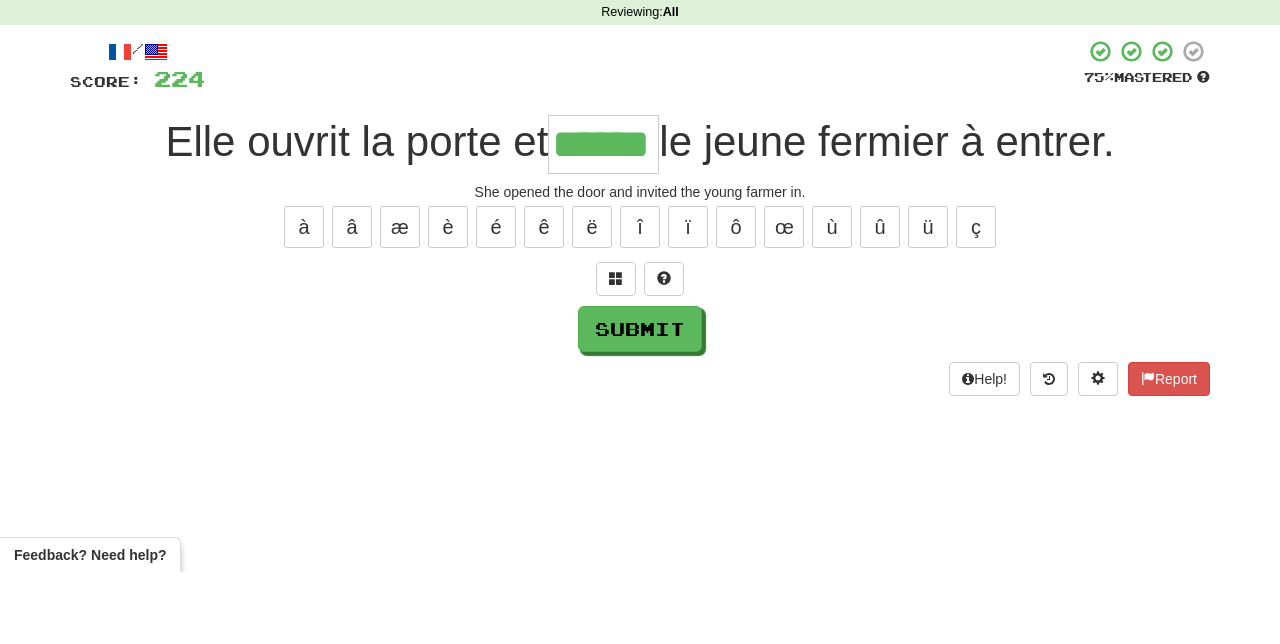 type on "******" 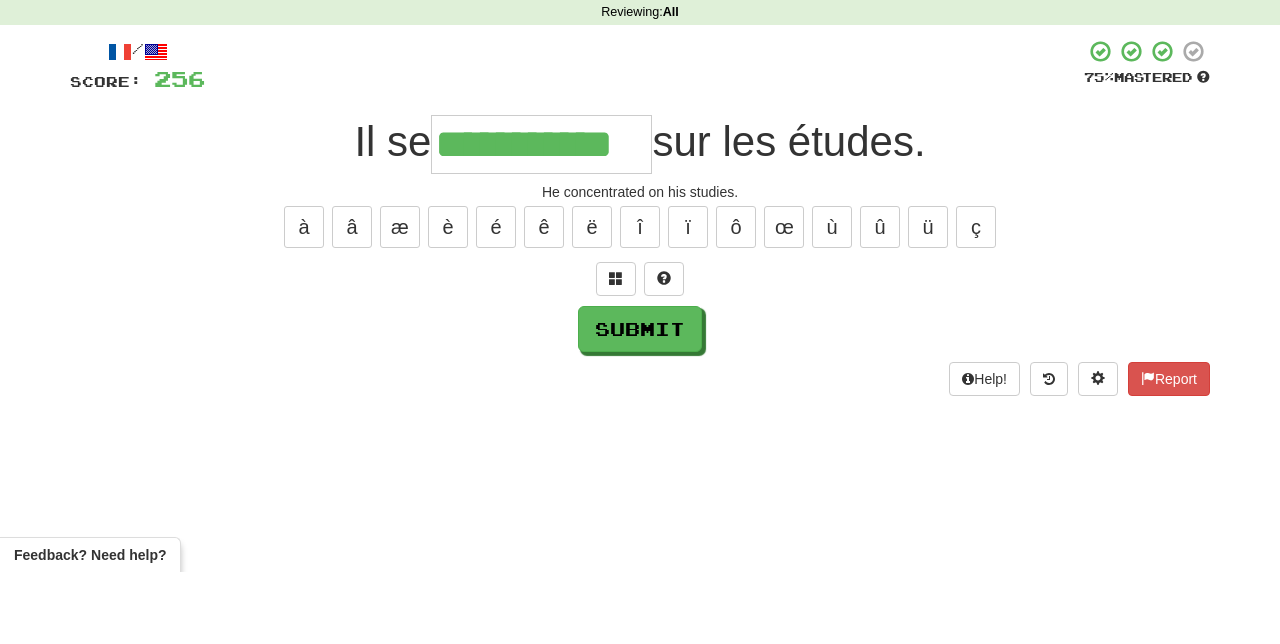 type on "**********" 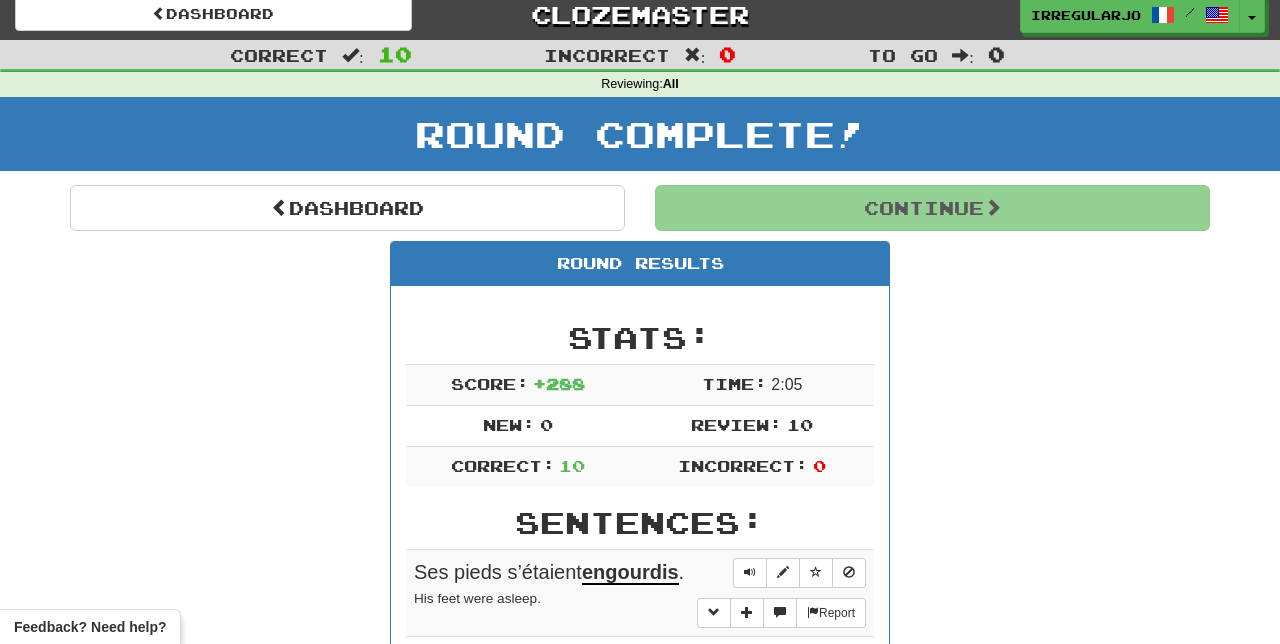 scroll, scrollTop: 0, scrollLeft: 0, axis: both 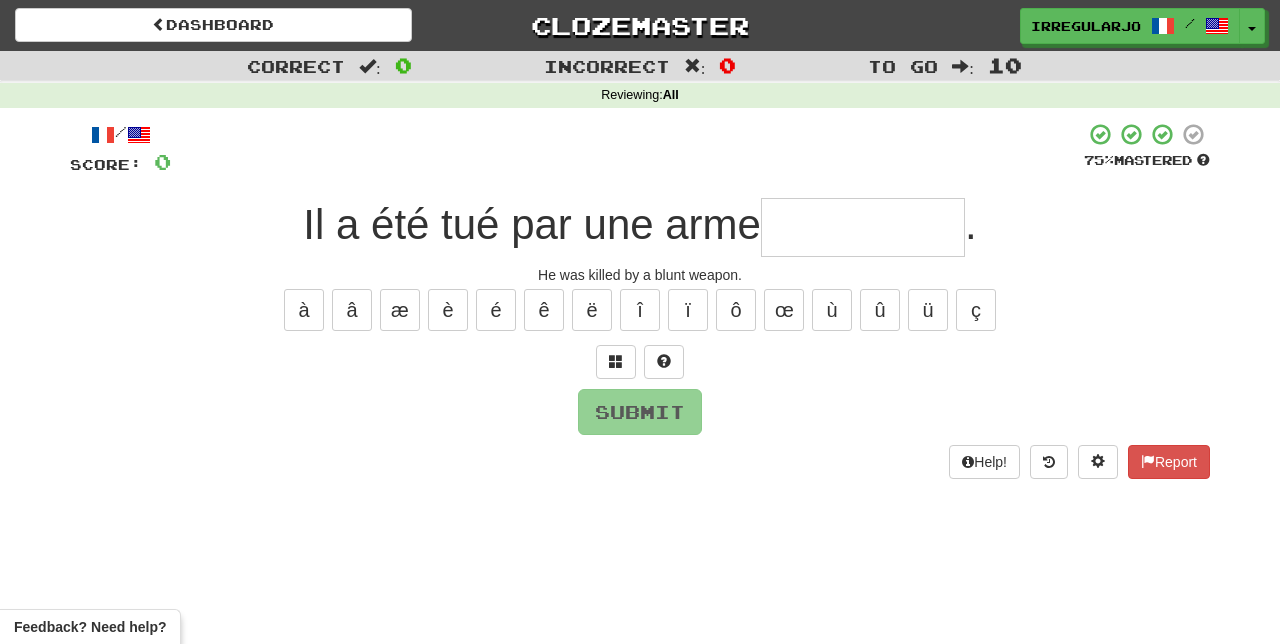 click at bounding box center (863, 227) 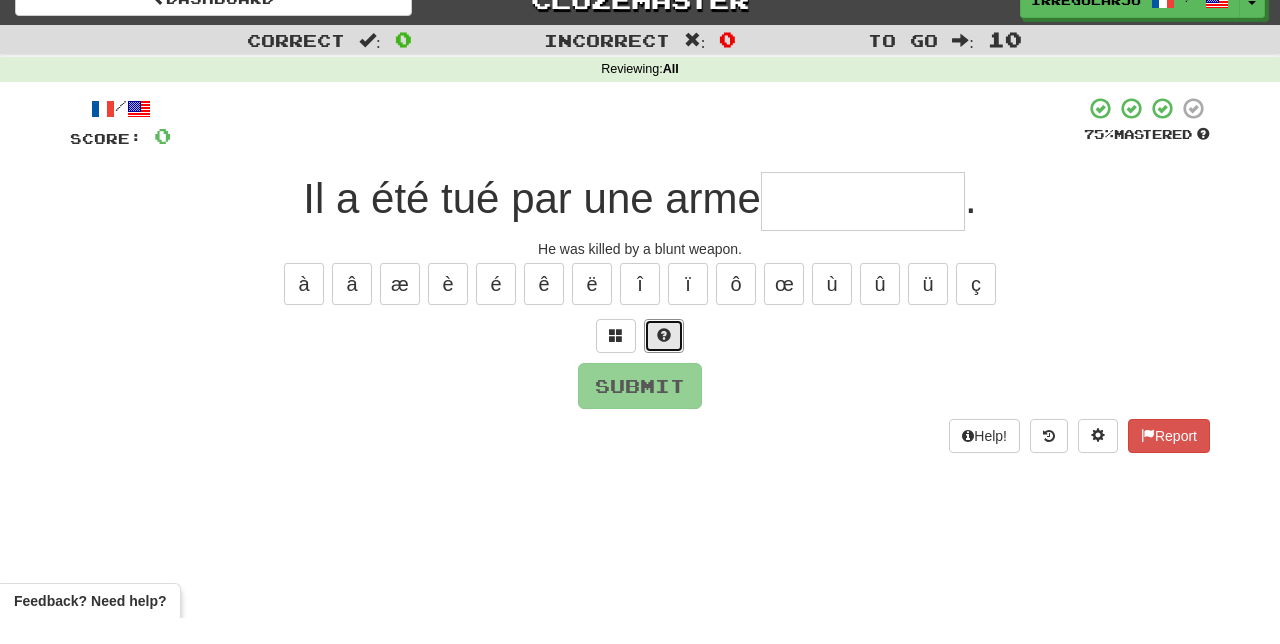 click at bounding box center (664, 362) 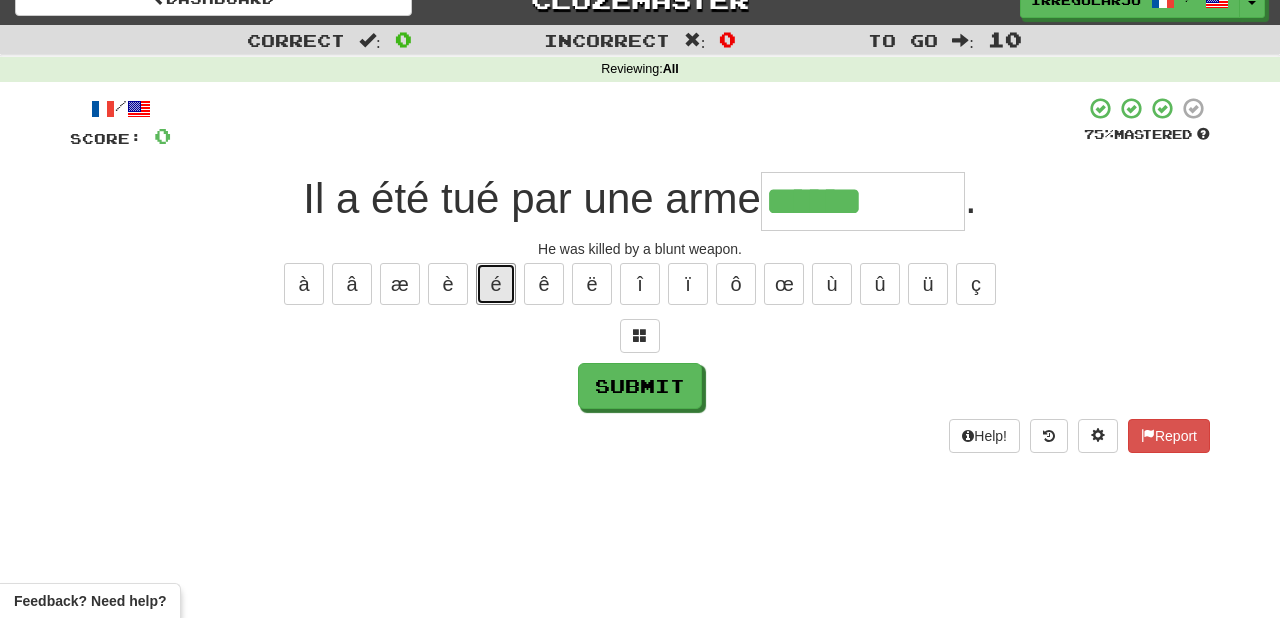 click on "é" at bounding box center (496, 310) 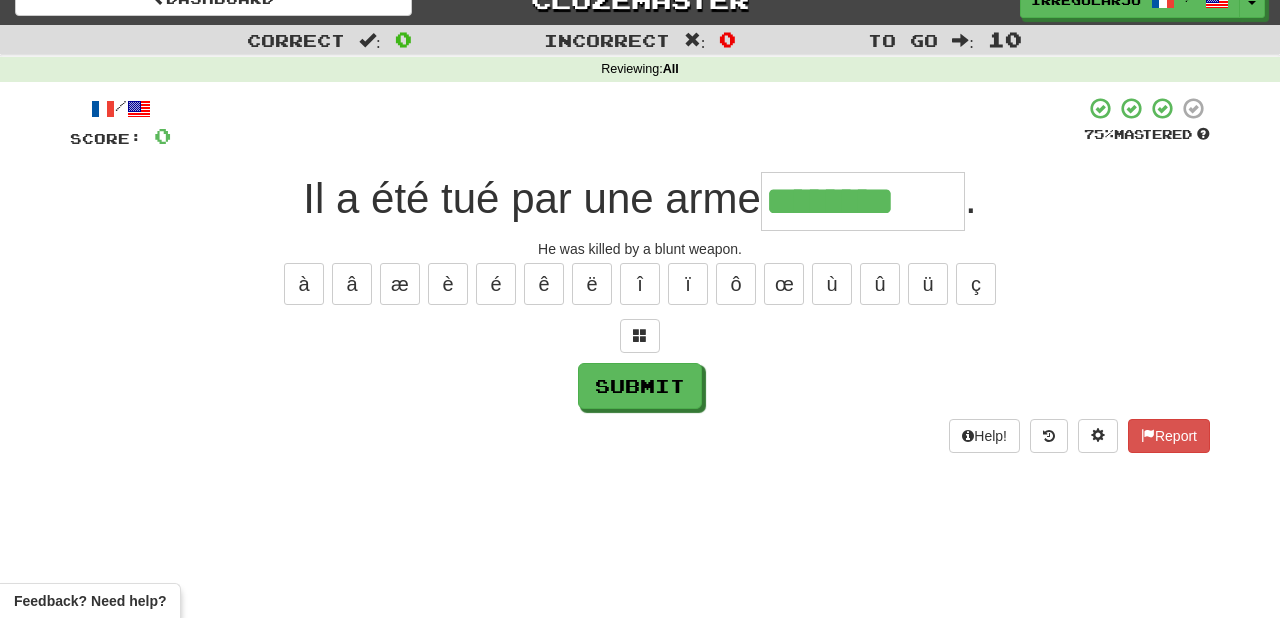 type on "********" 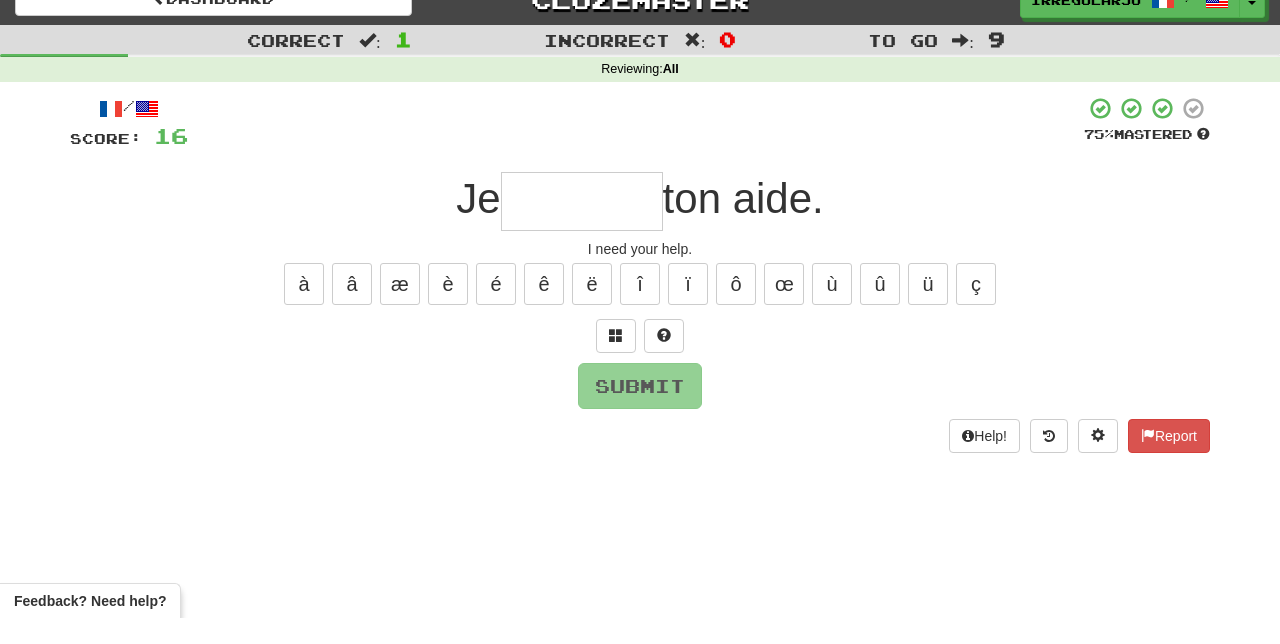 type on "*" 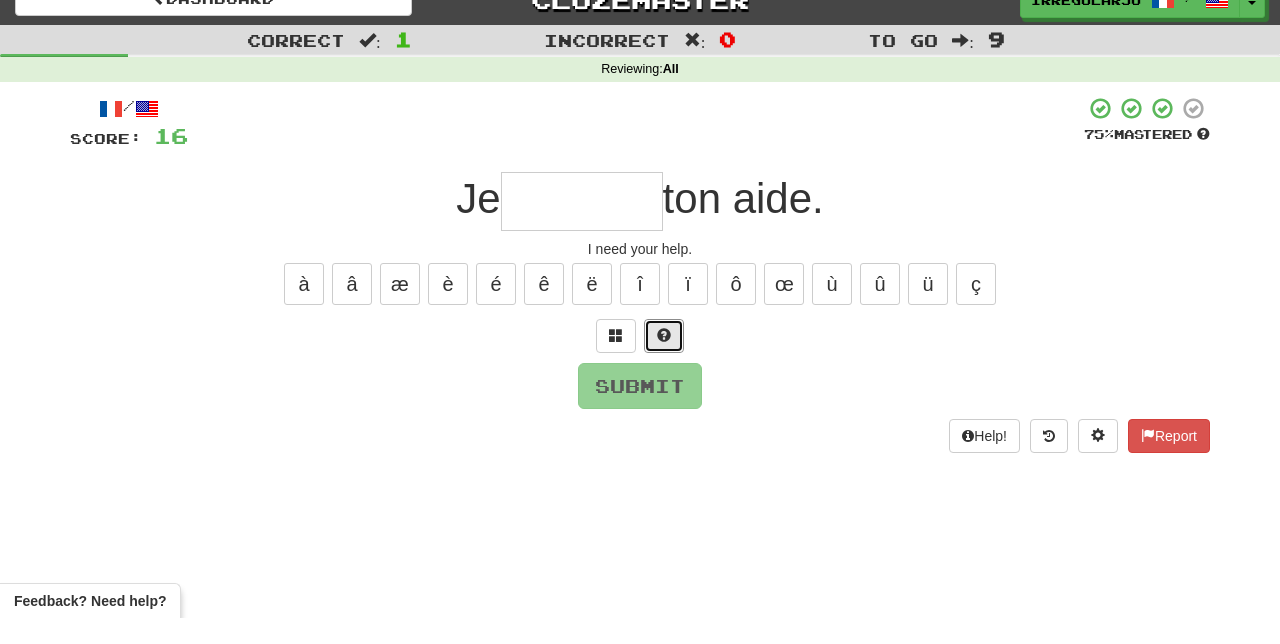 click at bounding box center (664, 362) 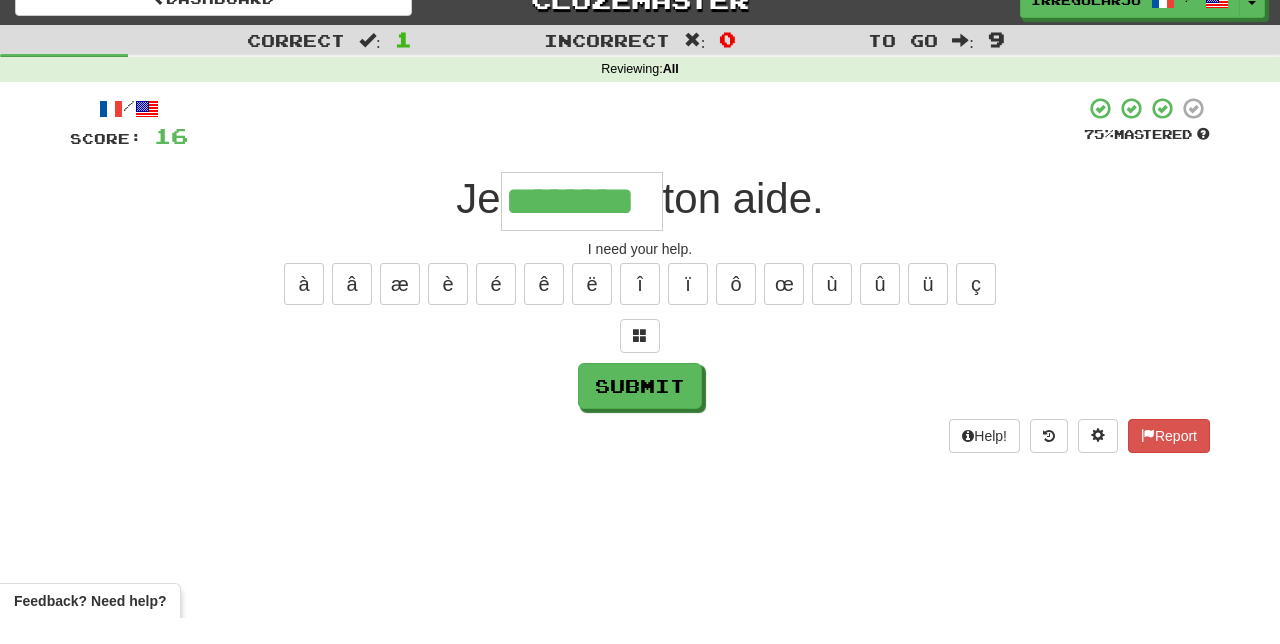 type on "********" 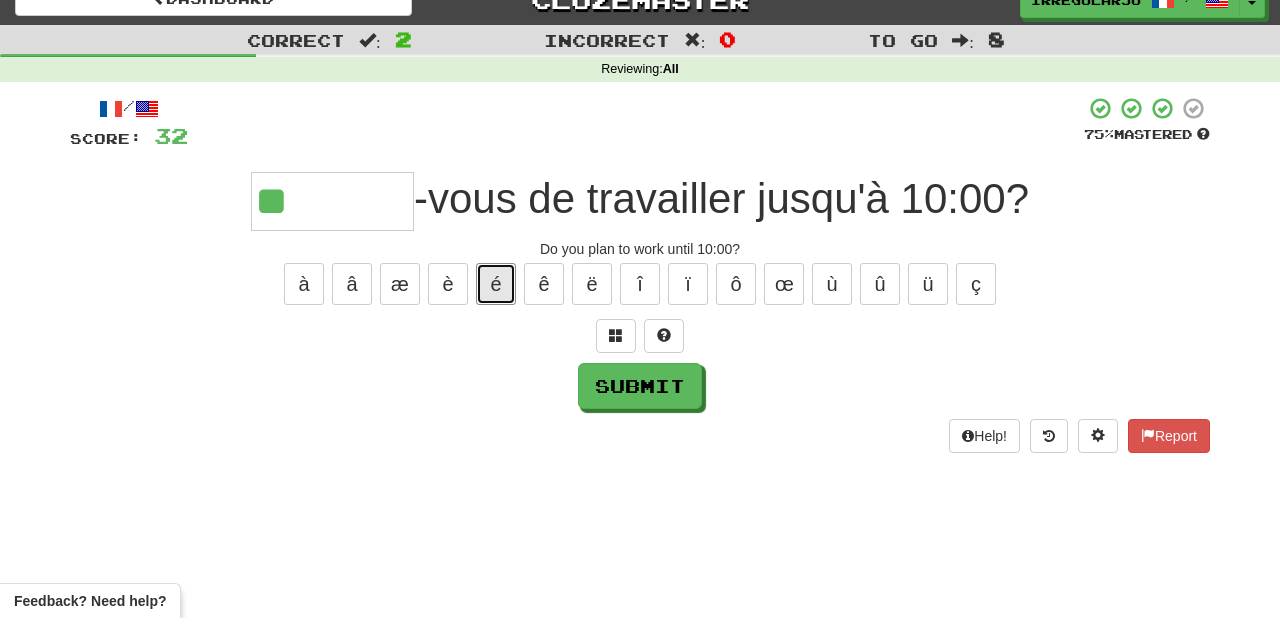 click on "é" at bounding box center (496, 310) 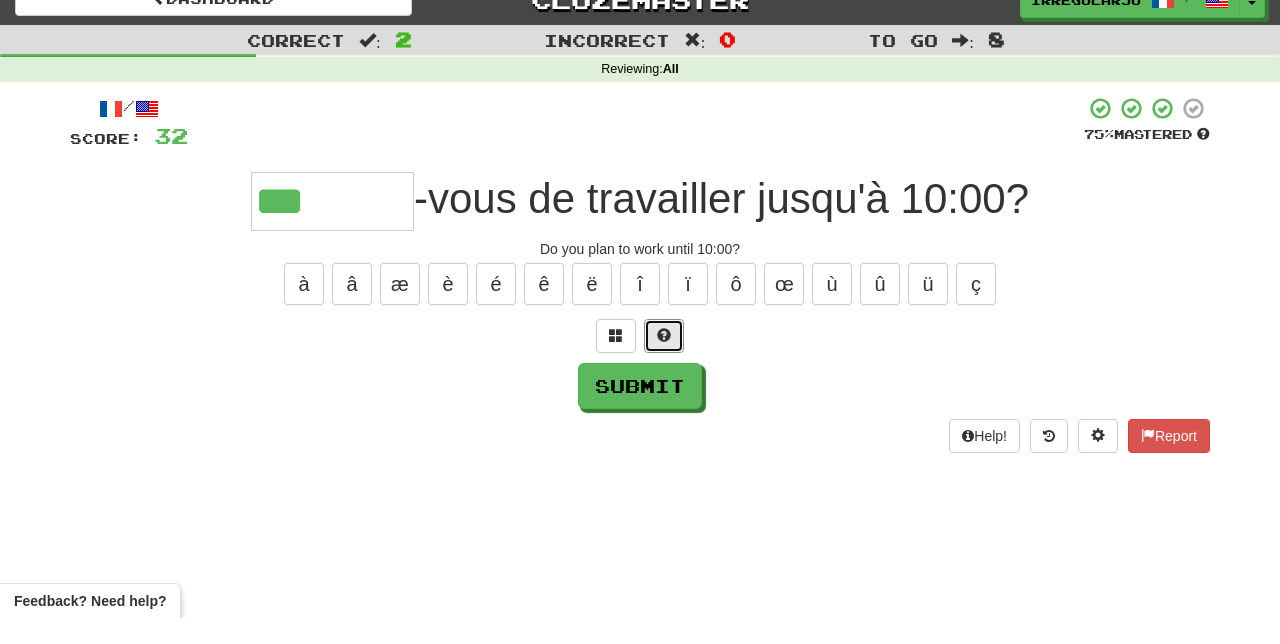 click at bounding box center (664, 362) 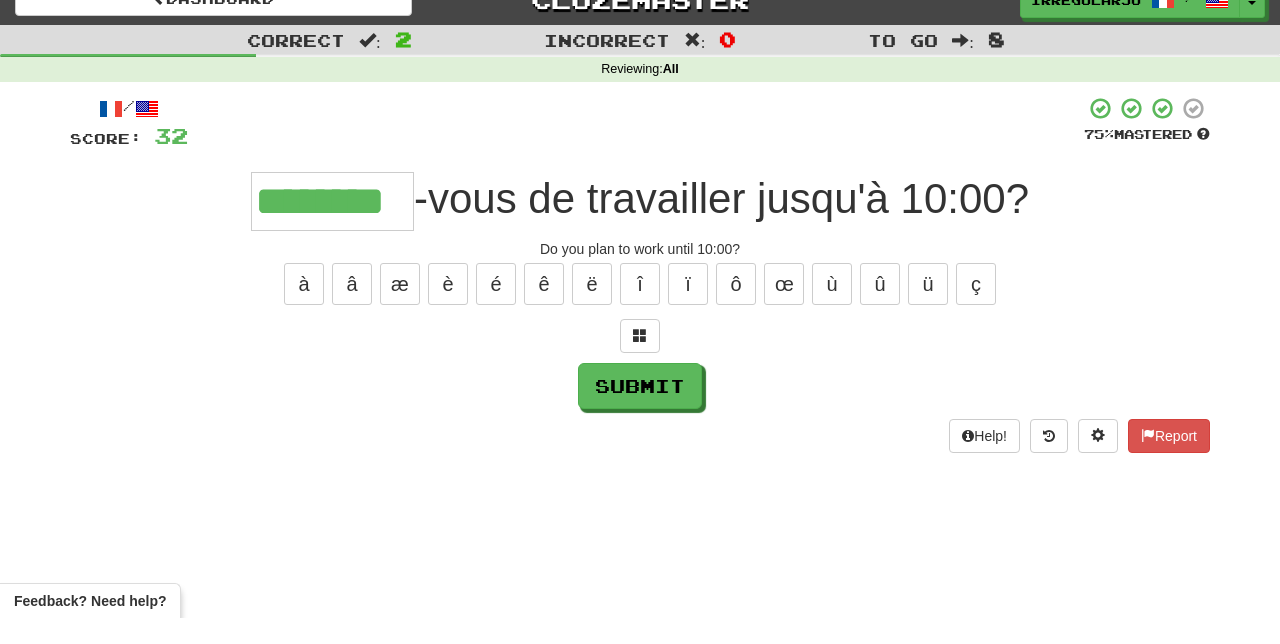 type on "********" 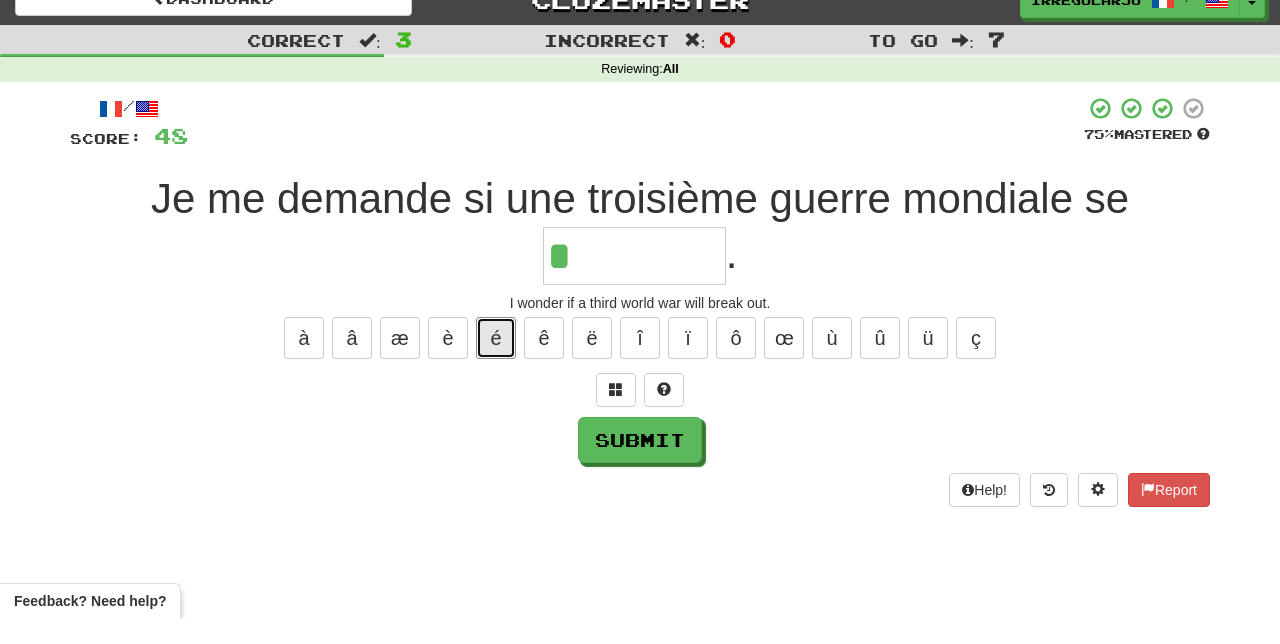 click on "é" at bounding box center [496, 364] 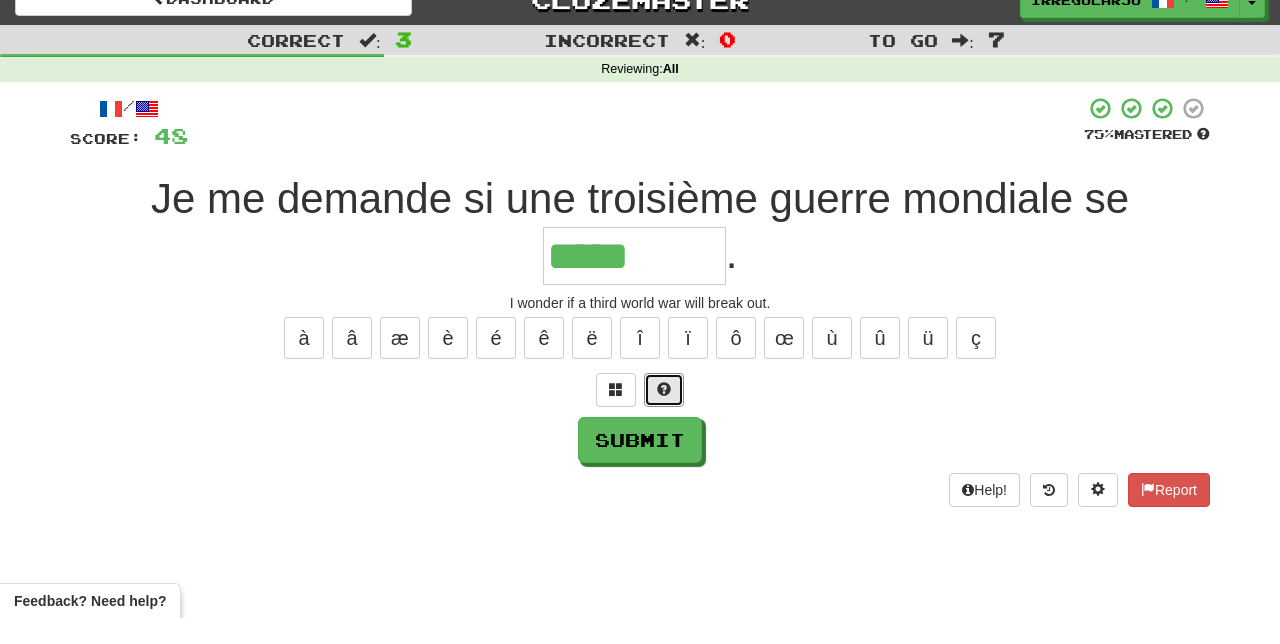 click at bounding box center (664, 415) 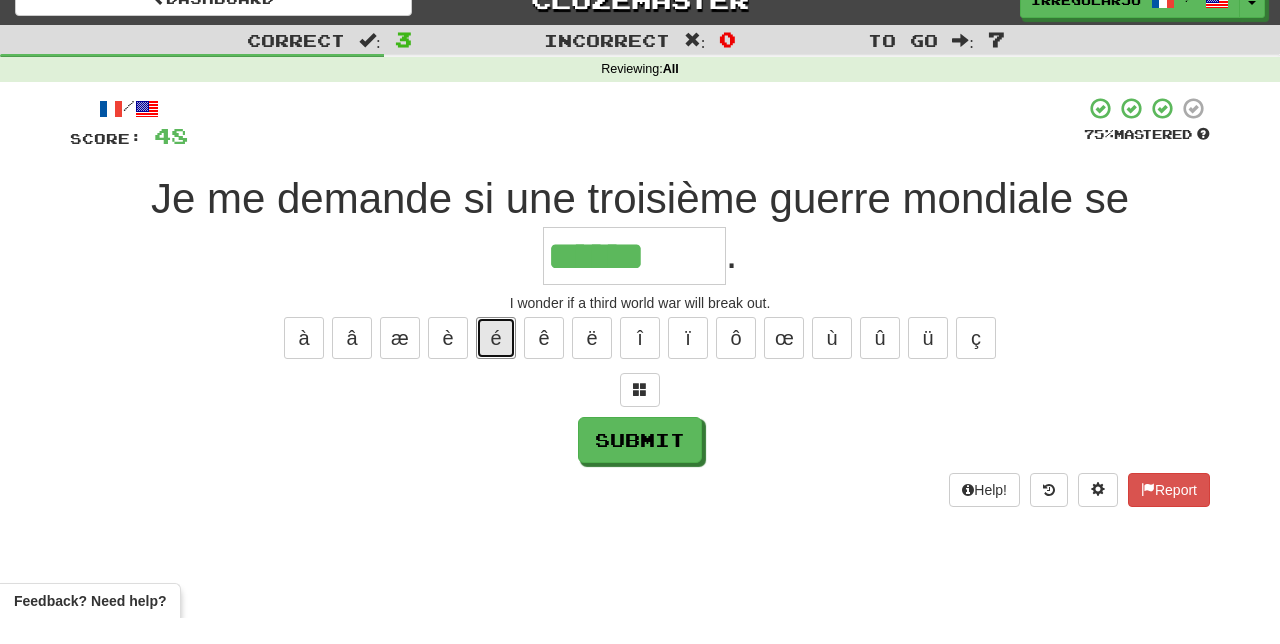 click on "é" at bounding box center [496, 364] 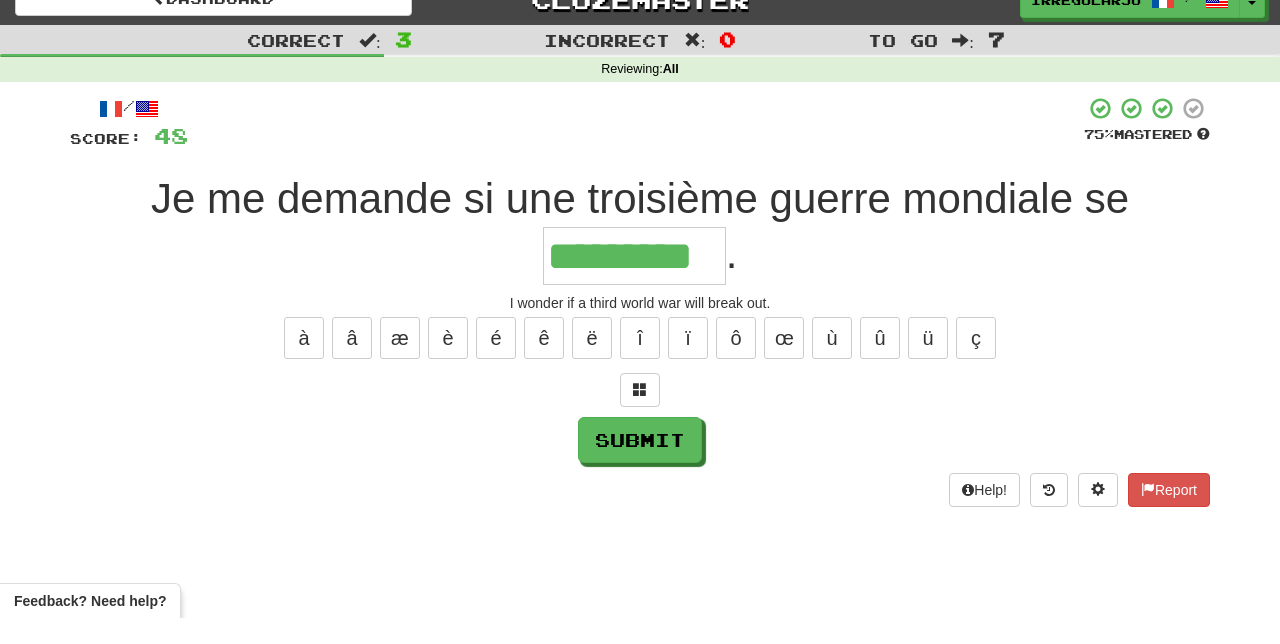 type on "*********" 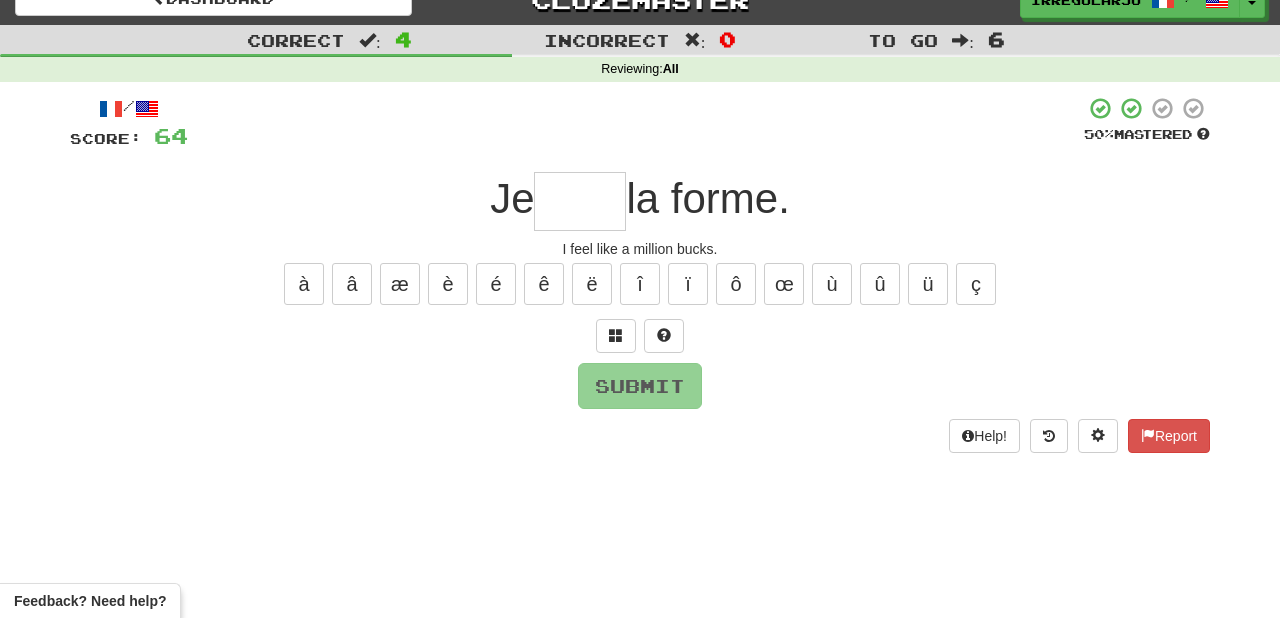 type on "*" 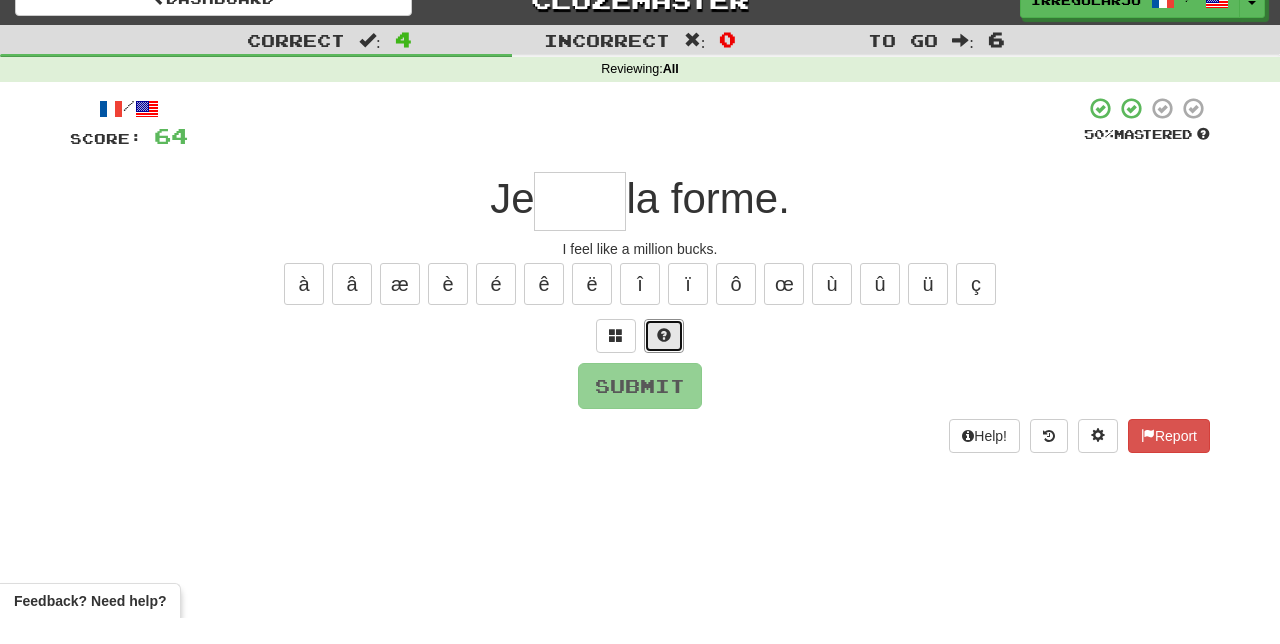 click at bounding box center [664, 361] 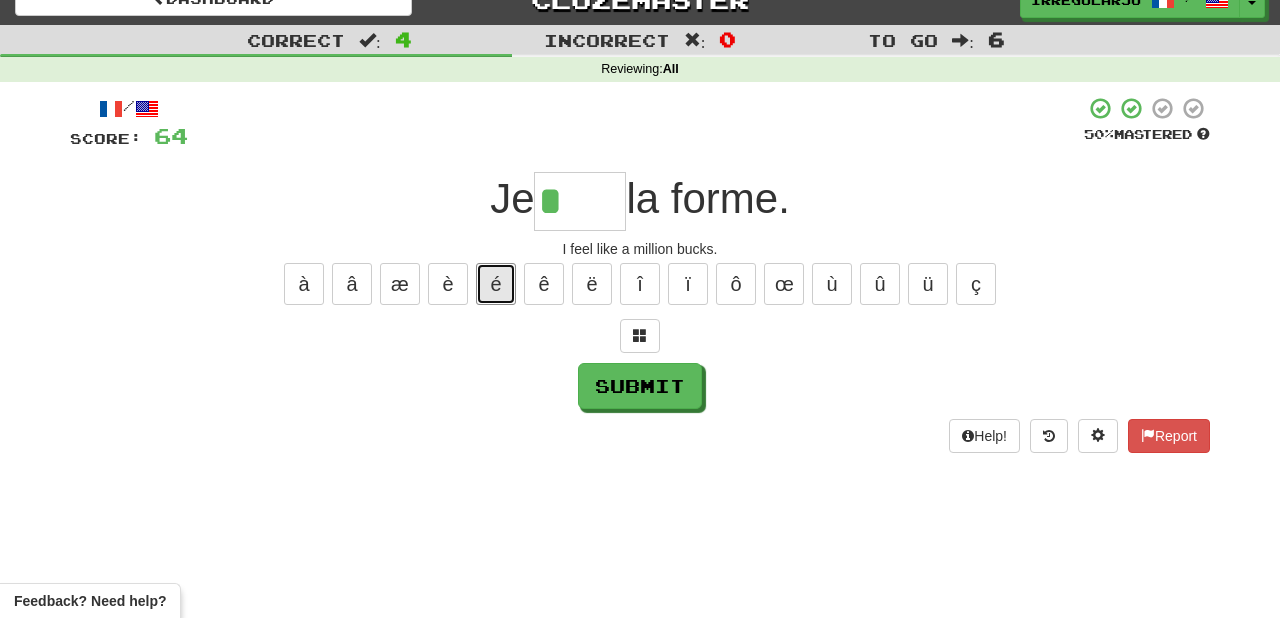 click on "é" at bounding box center [496, 310] 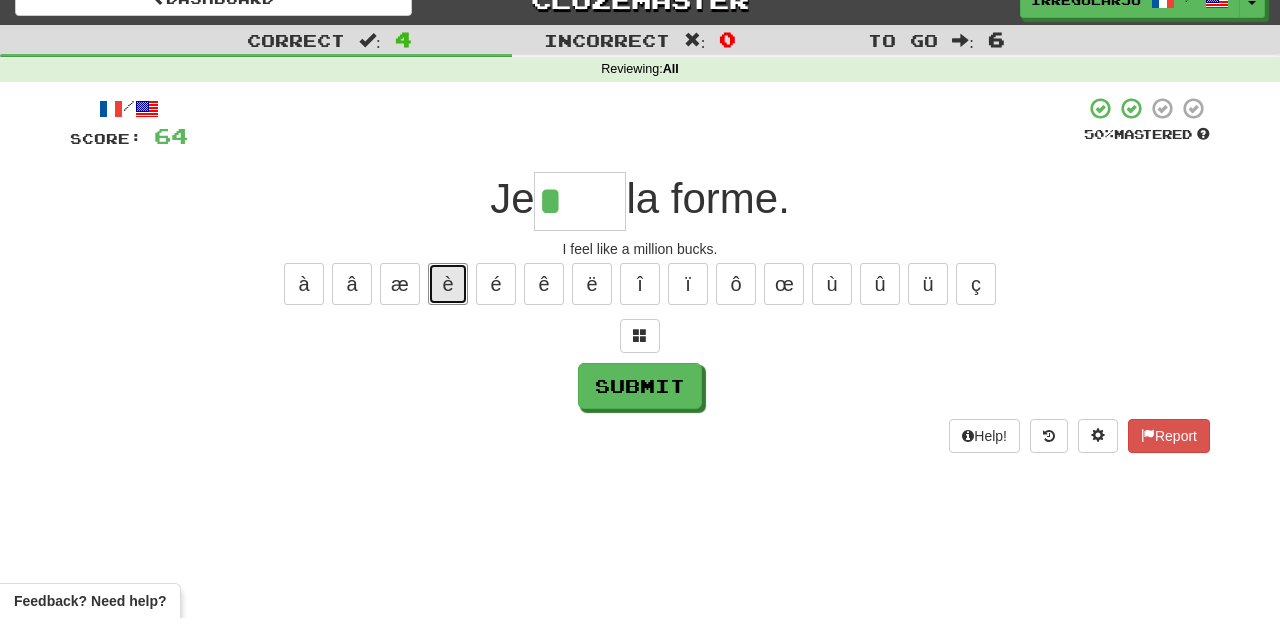 click on "è" at bounding box center (448, 310) 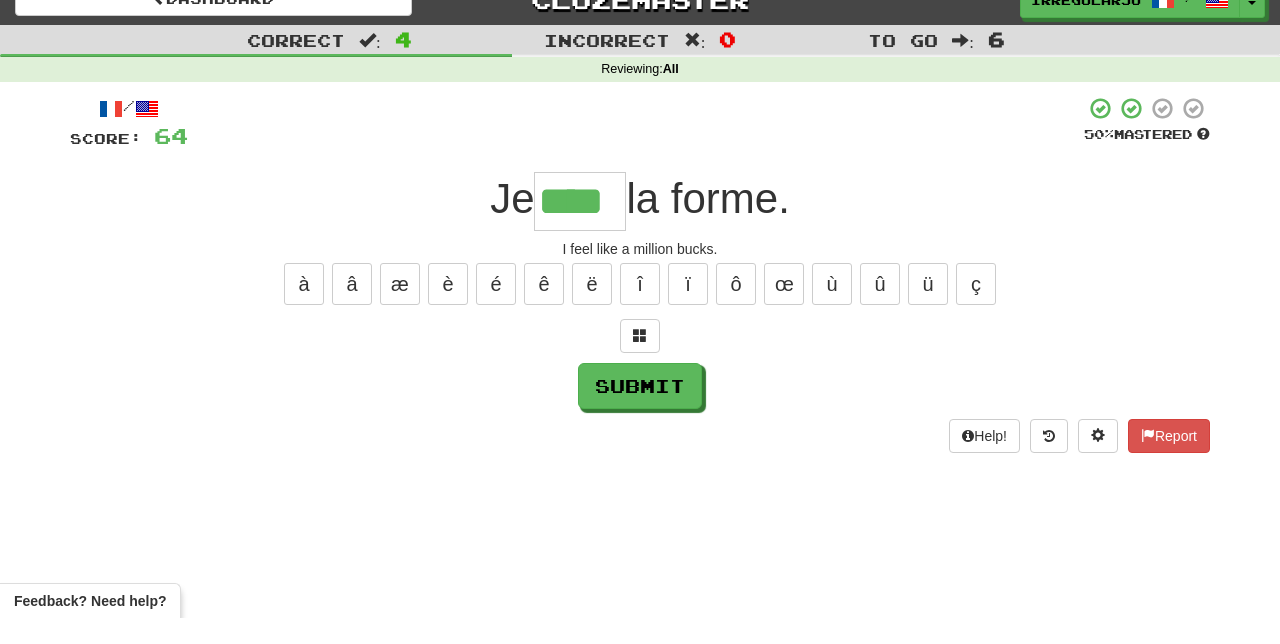 type on "****" 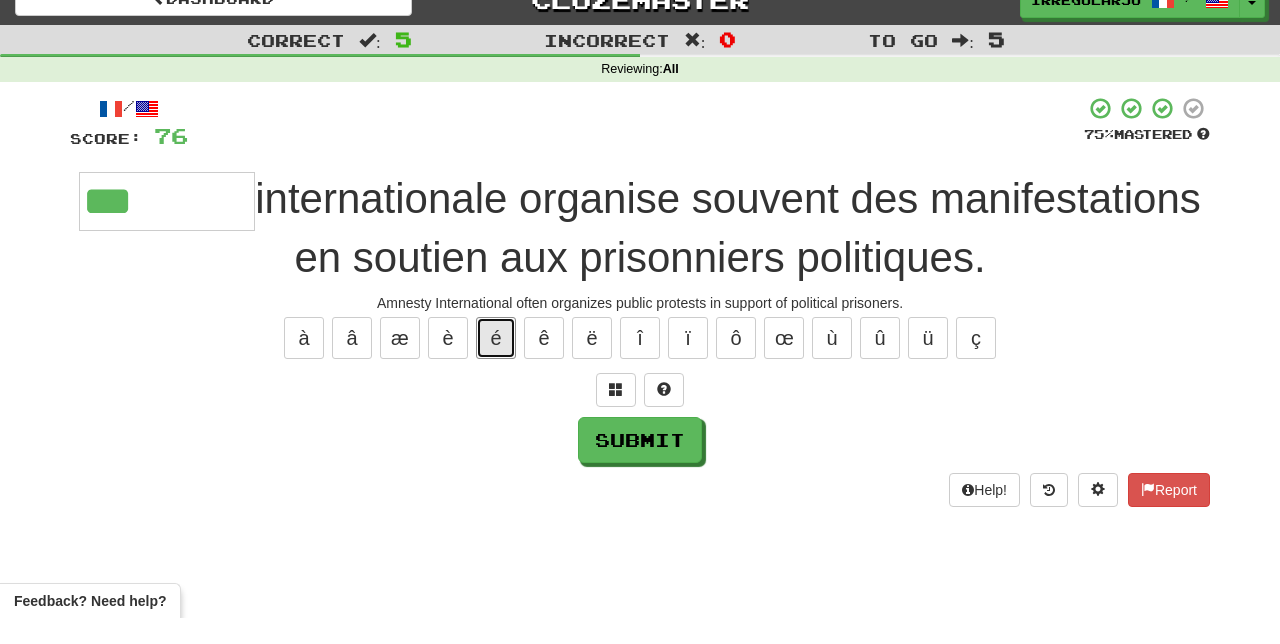 click on "é" at bounding box center (496, 364) 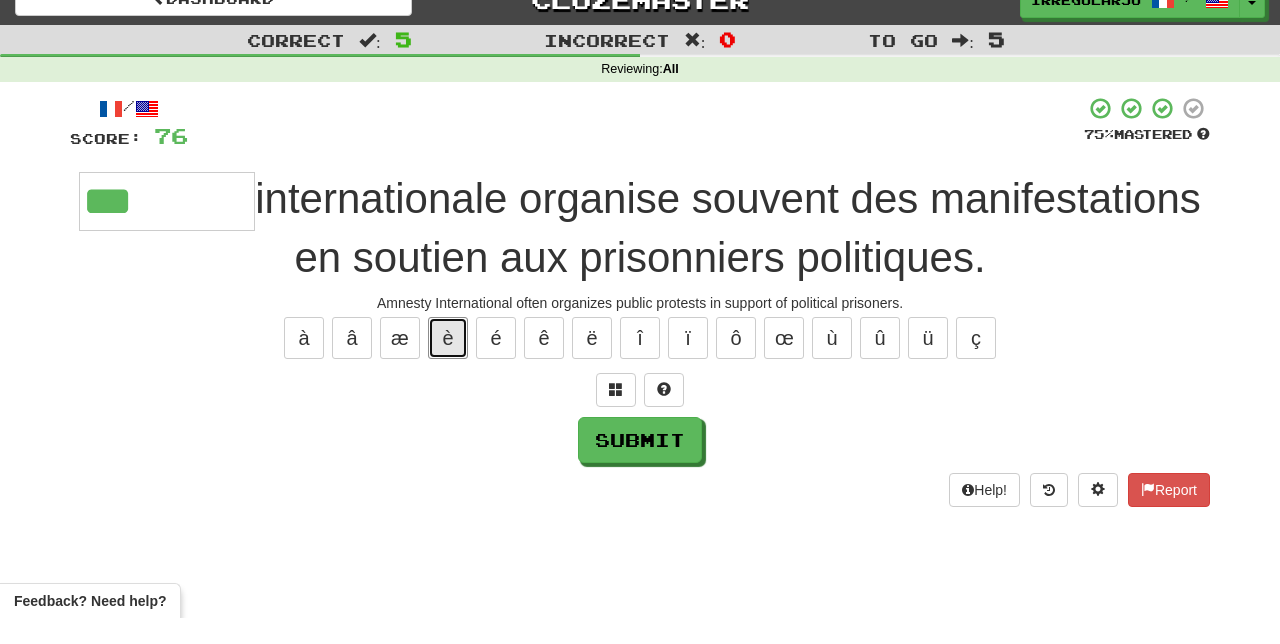 click on "è" at bounding box center (448, 364) 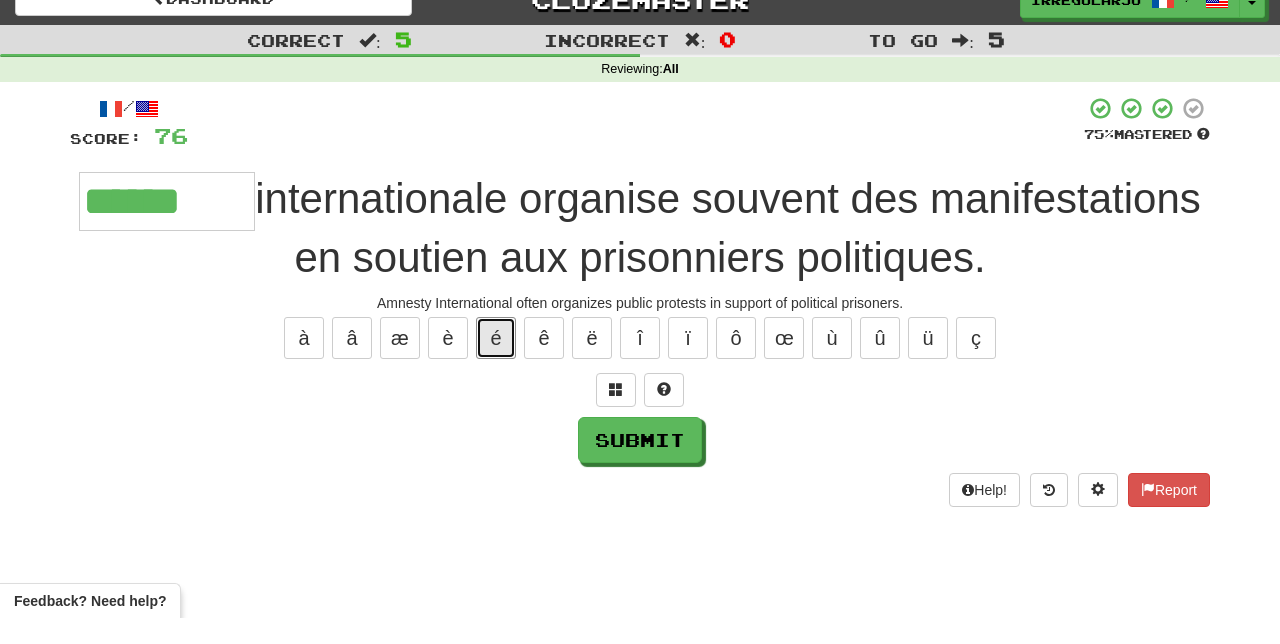 click on "é" at bounding box center (496, 364) 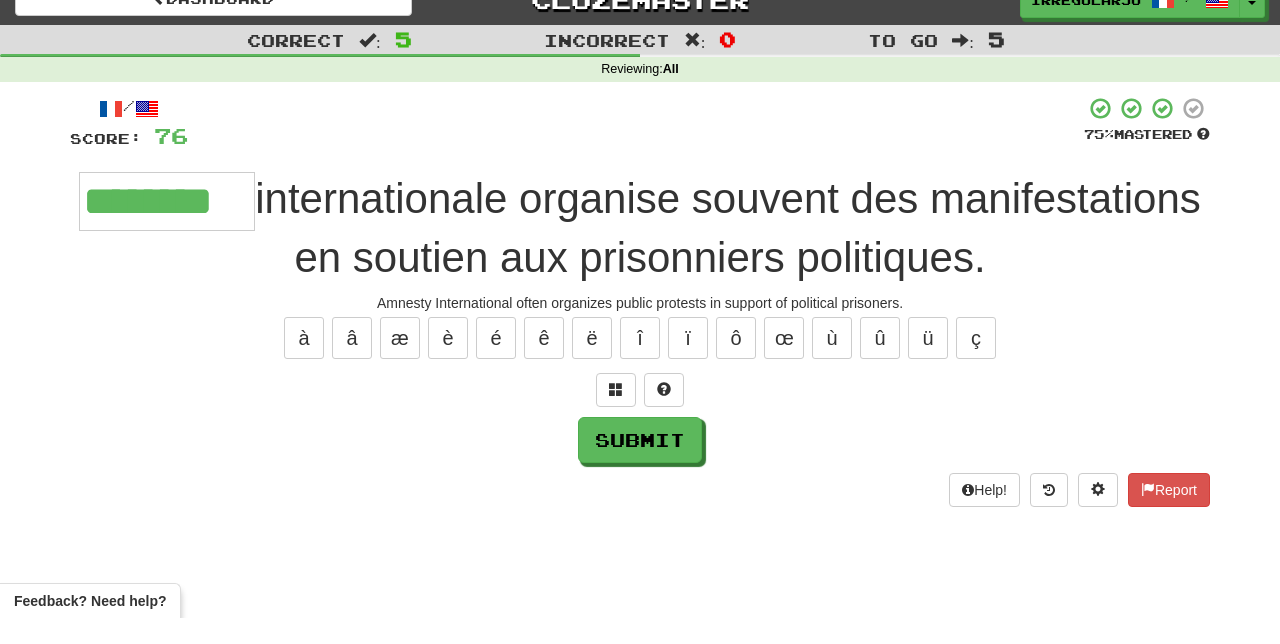 type on "********" 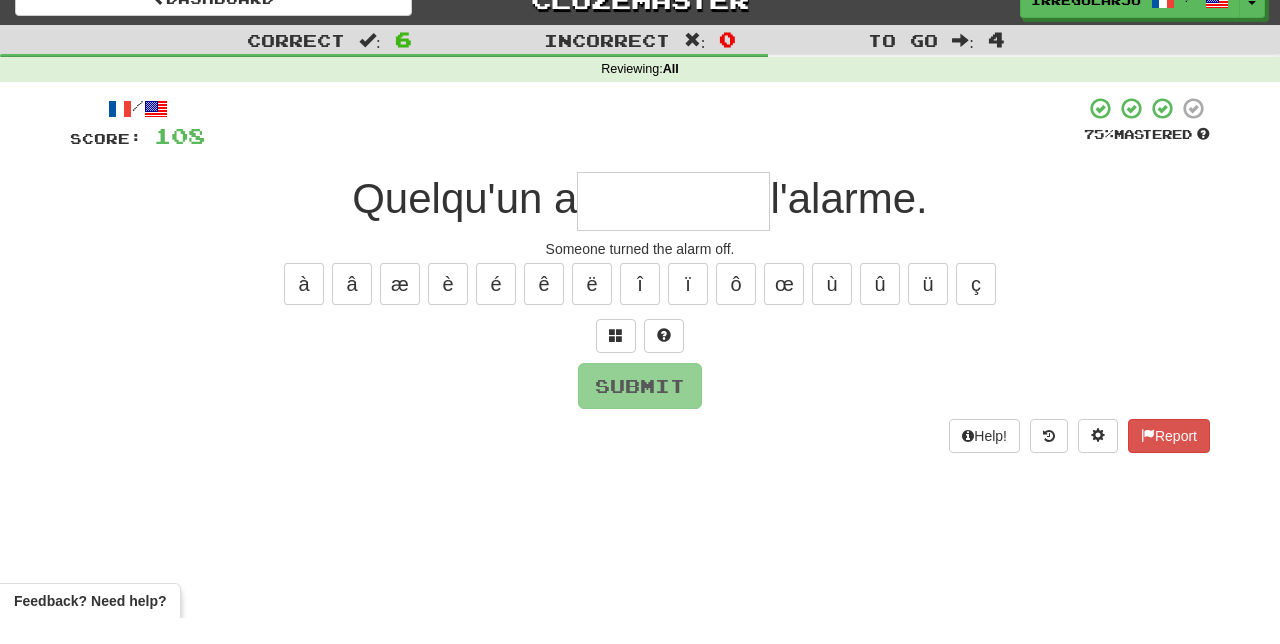 type on "*" 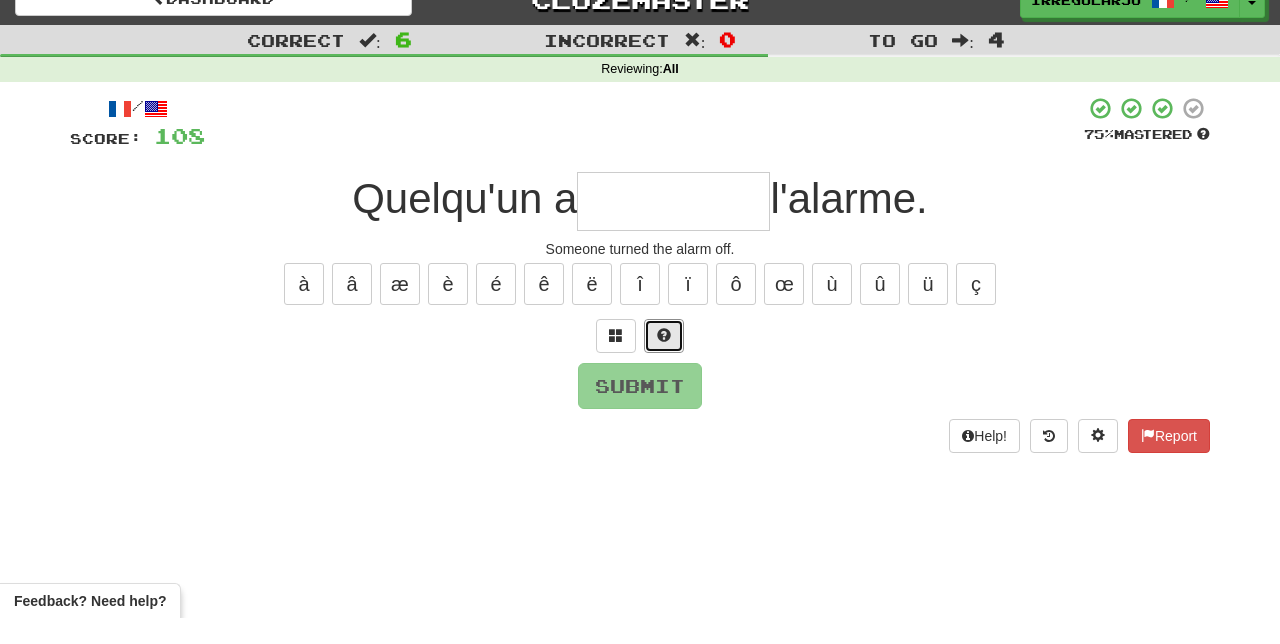click at bounding box center [664, 361] 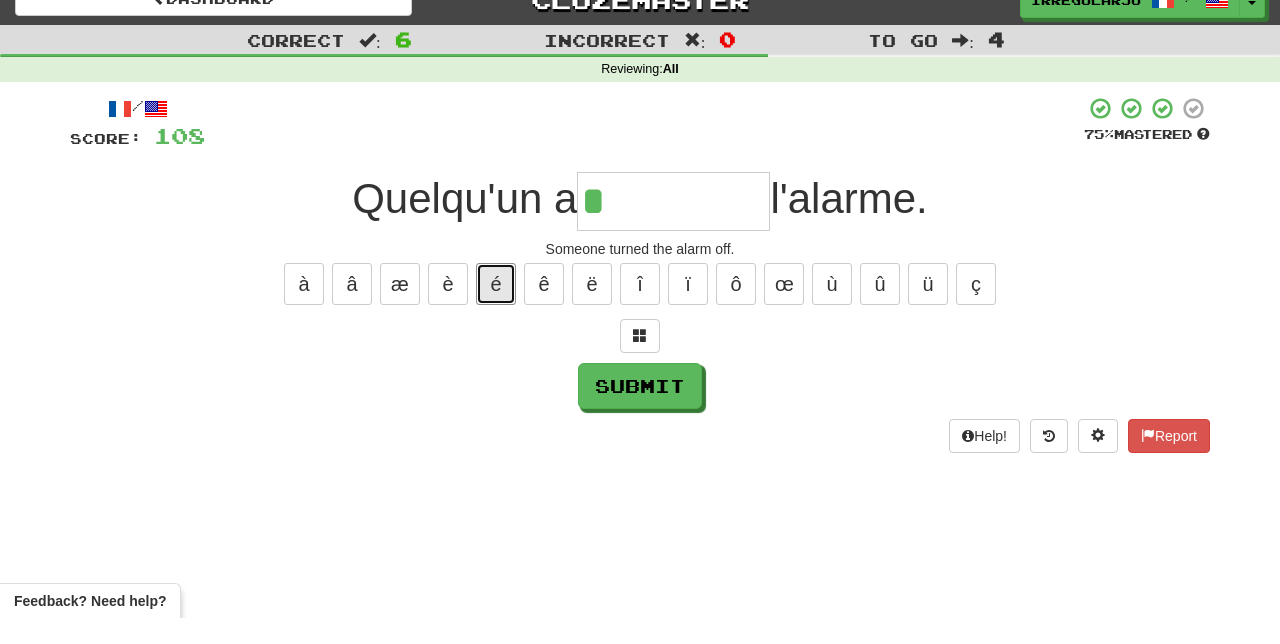 click on "é" at bounding box center [496, 310] 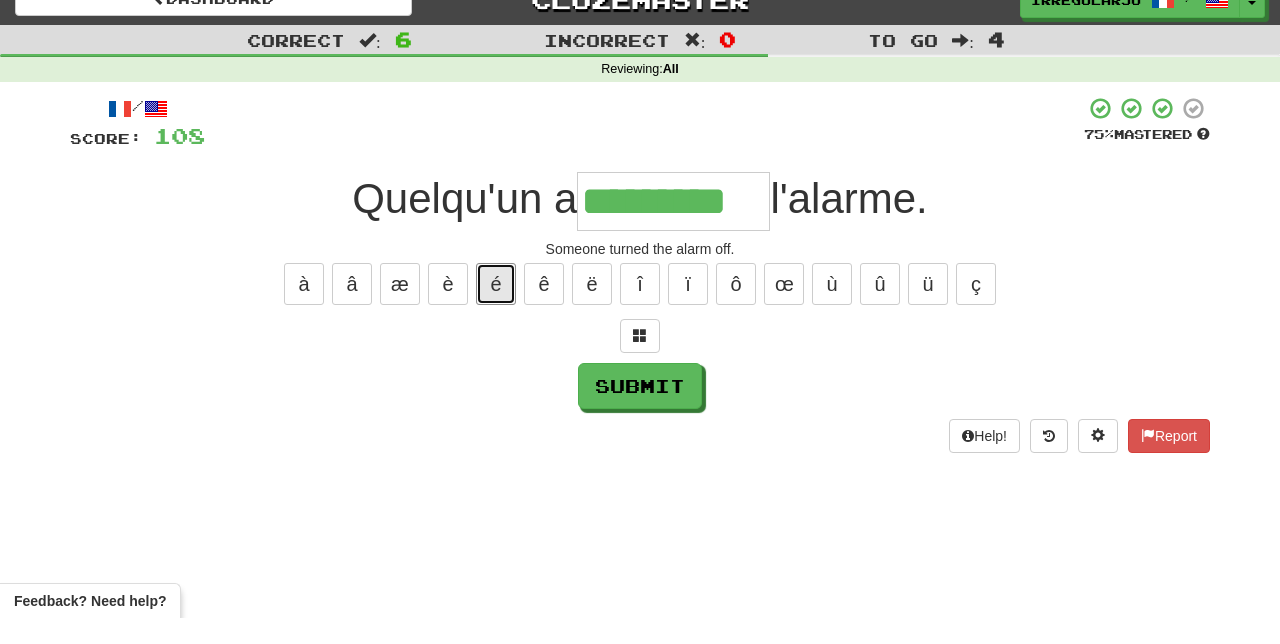 click on "é" at bounding box center [496, 310] 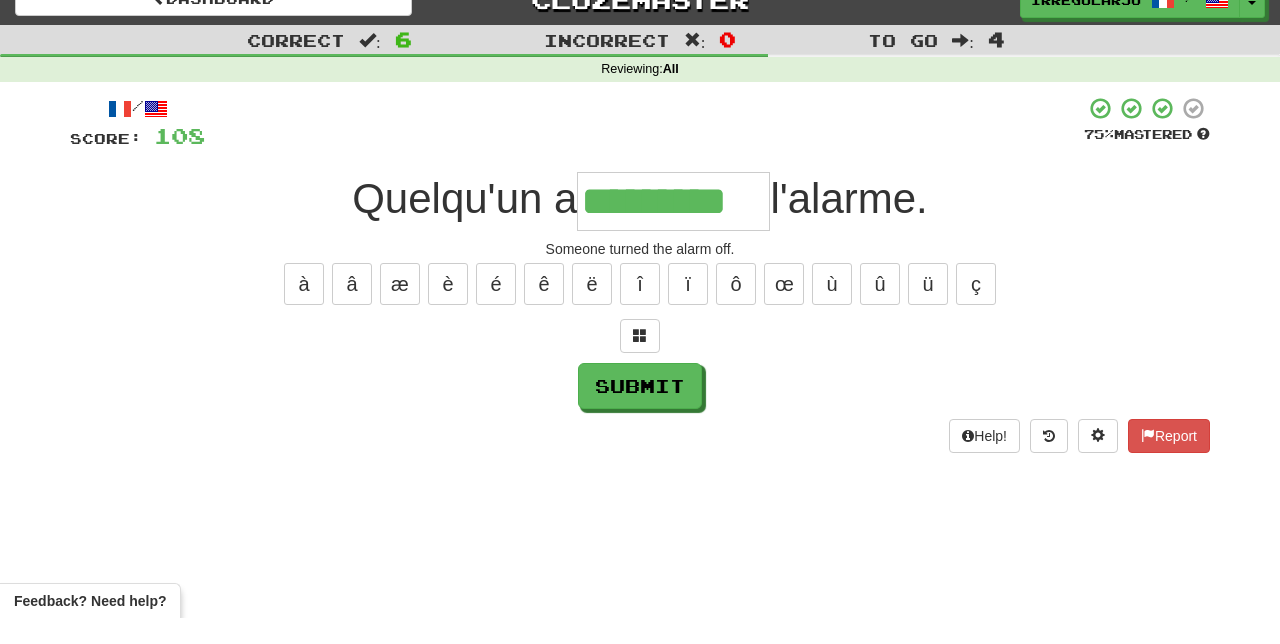 type on "**********" 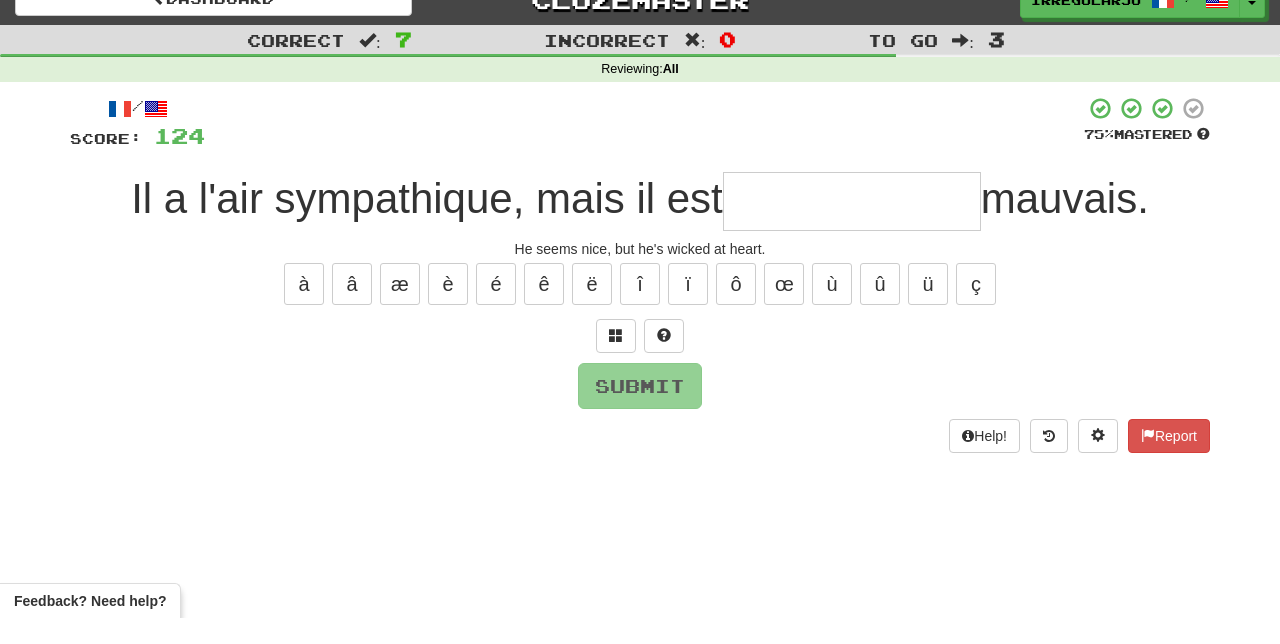 type on "*" 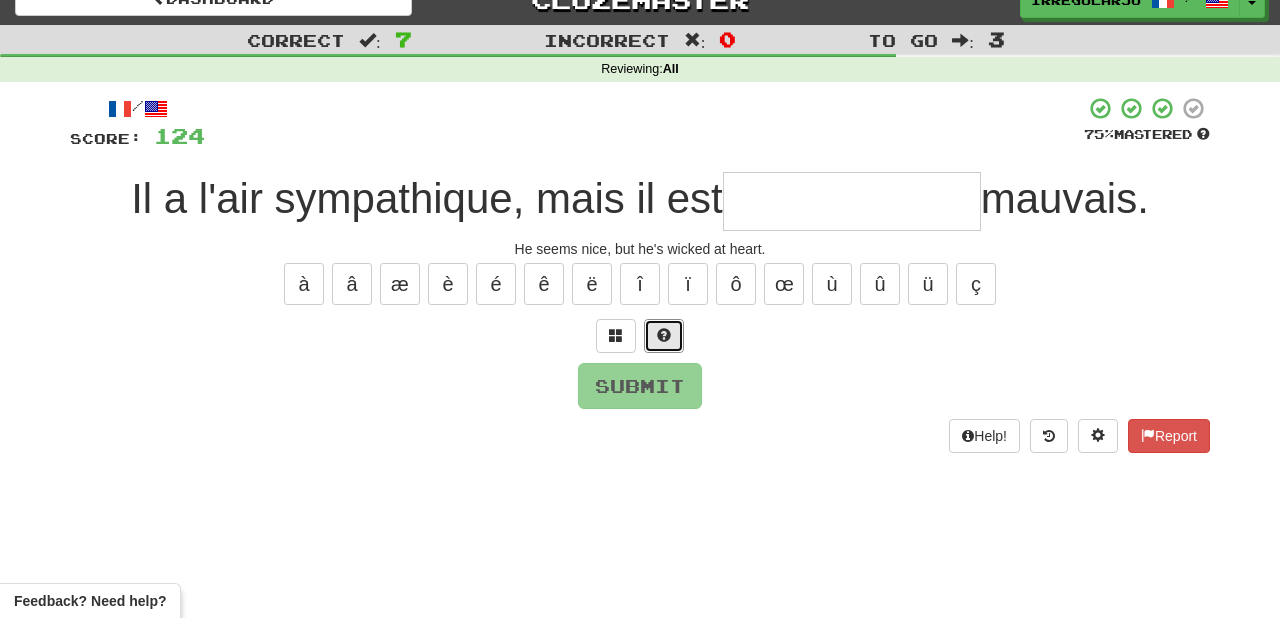 click at bounding box center (664, 361) 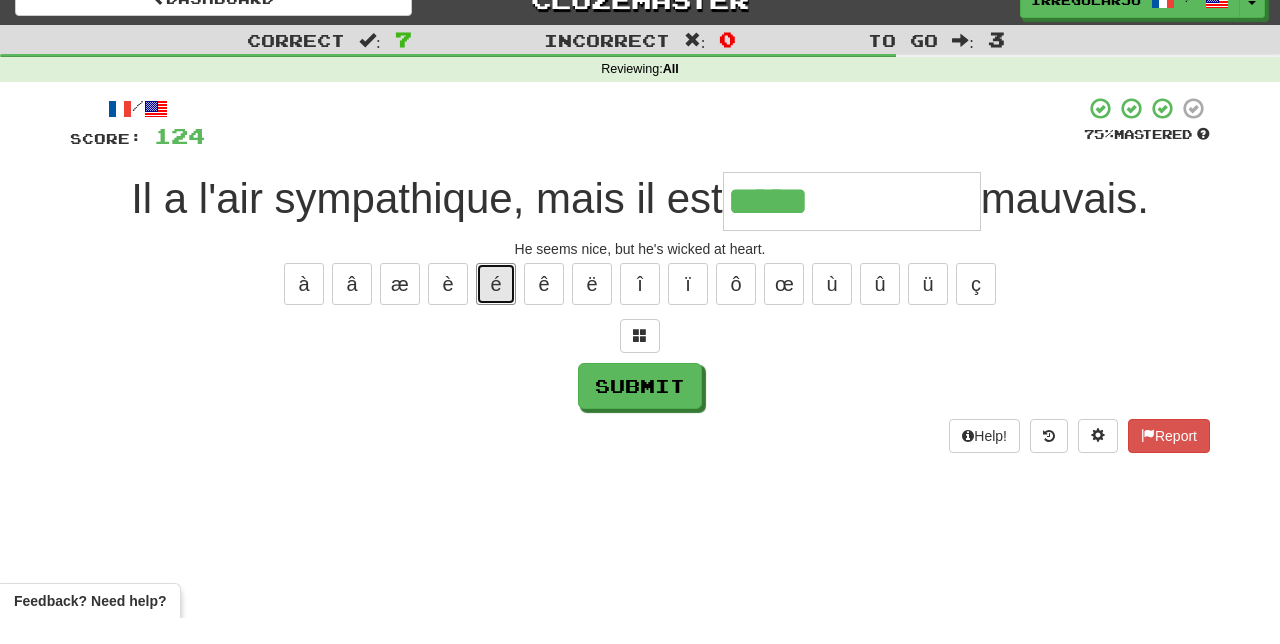 click on "é" at bounding box center (496, 310) 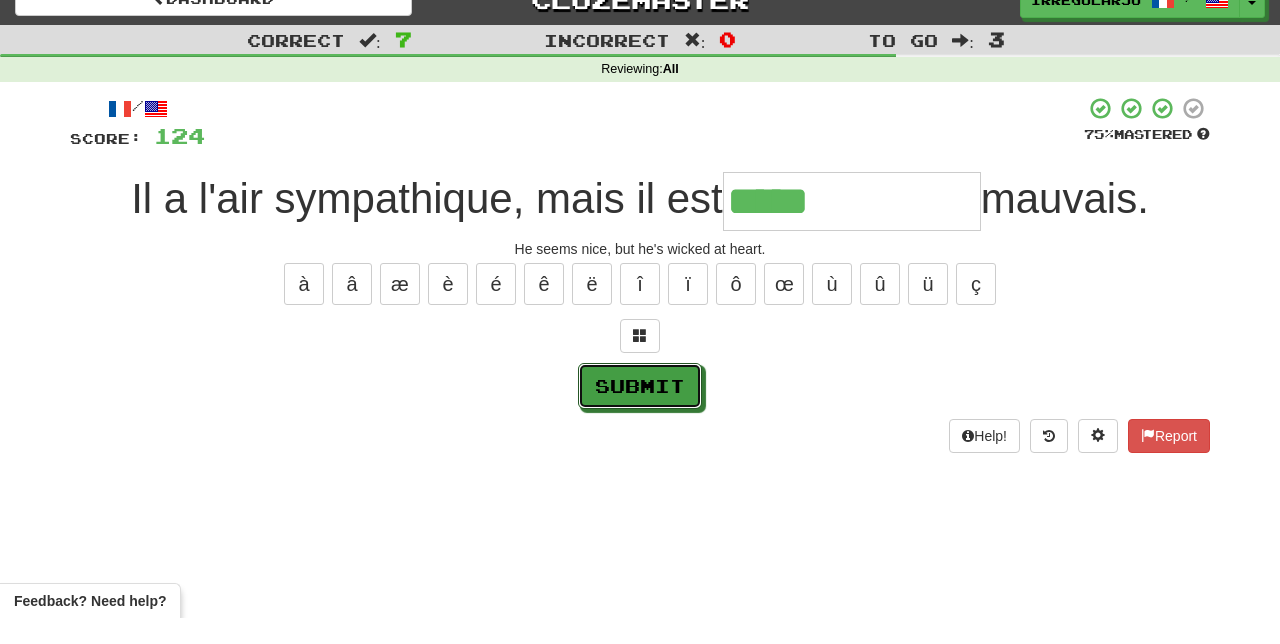 click on "Submit" at bounding box center (640, 412) 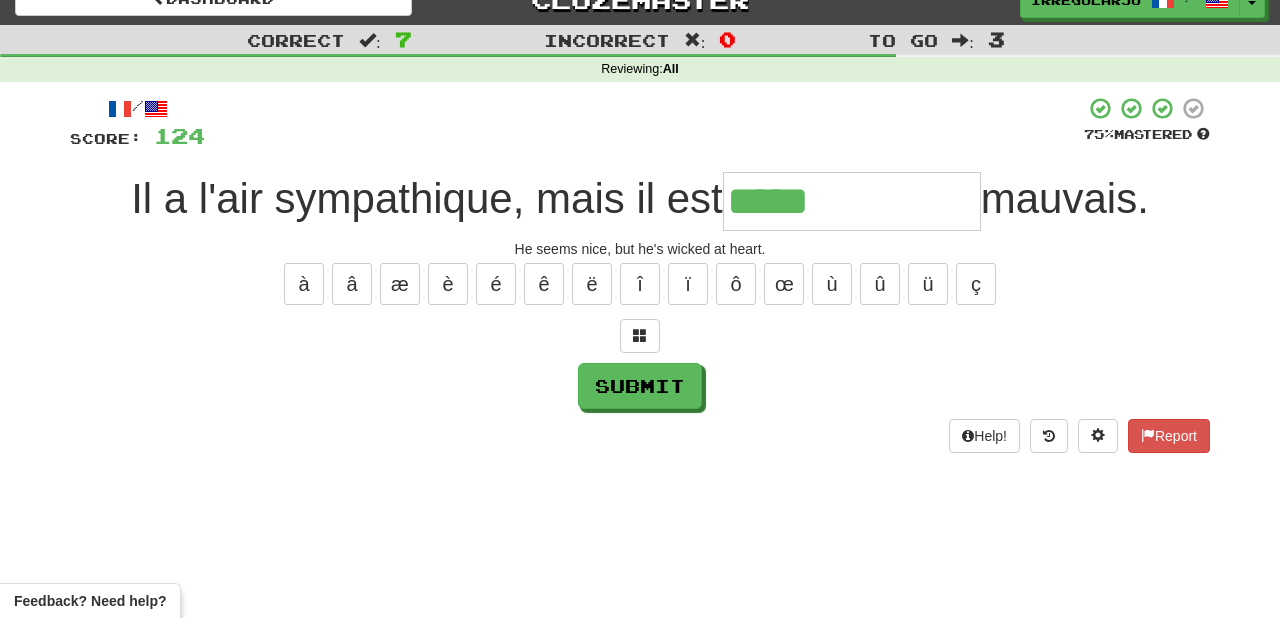 type on "**********" 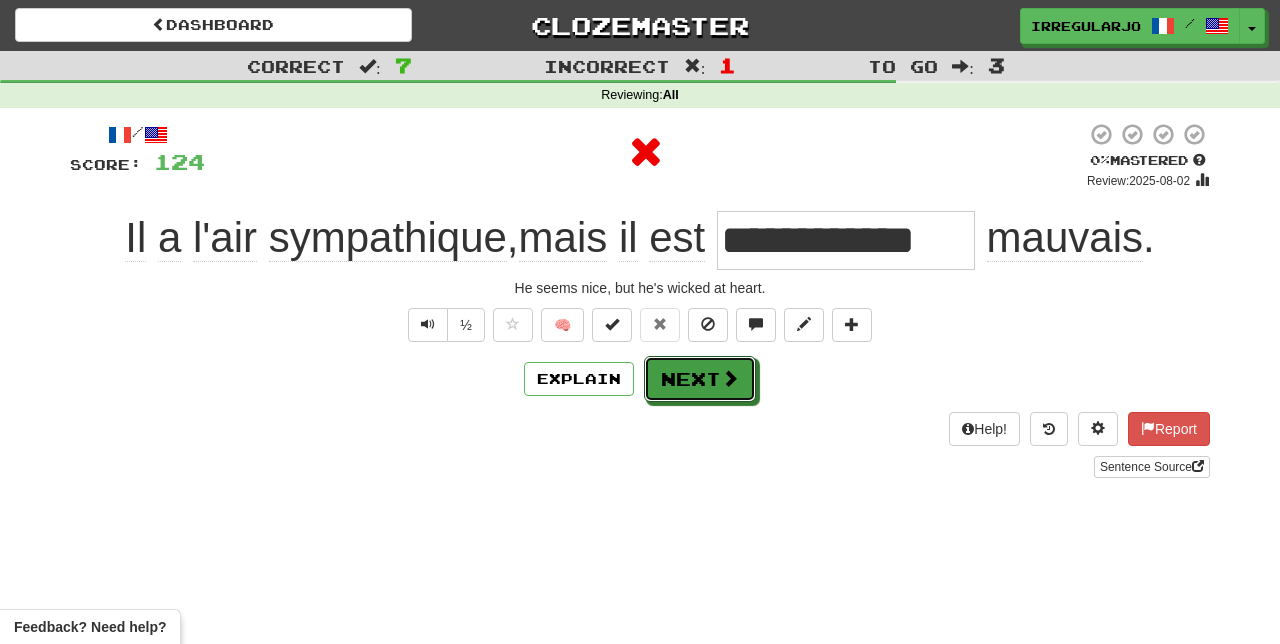 click on "Next" at bounding box center [700, 379] 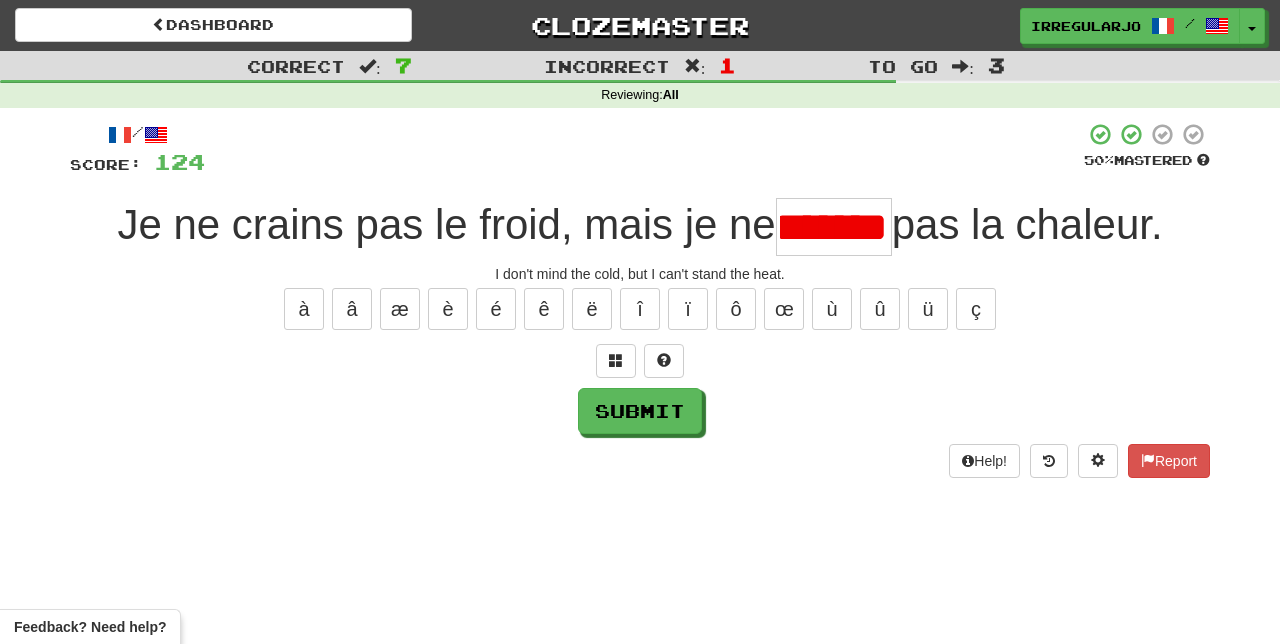 scroll, scrollTop: 0, scrollLeft: 36, axis: horizontal 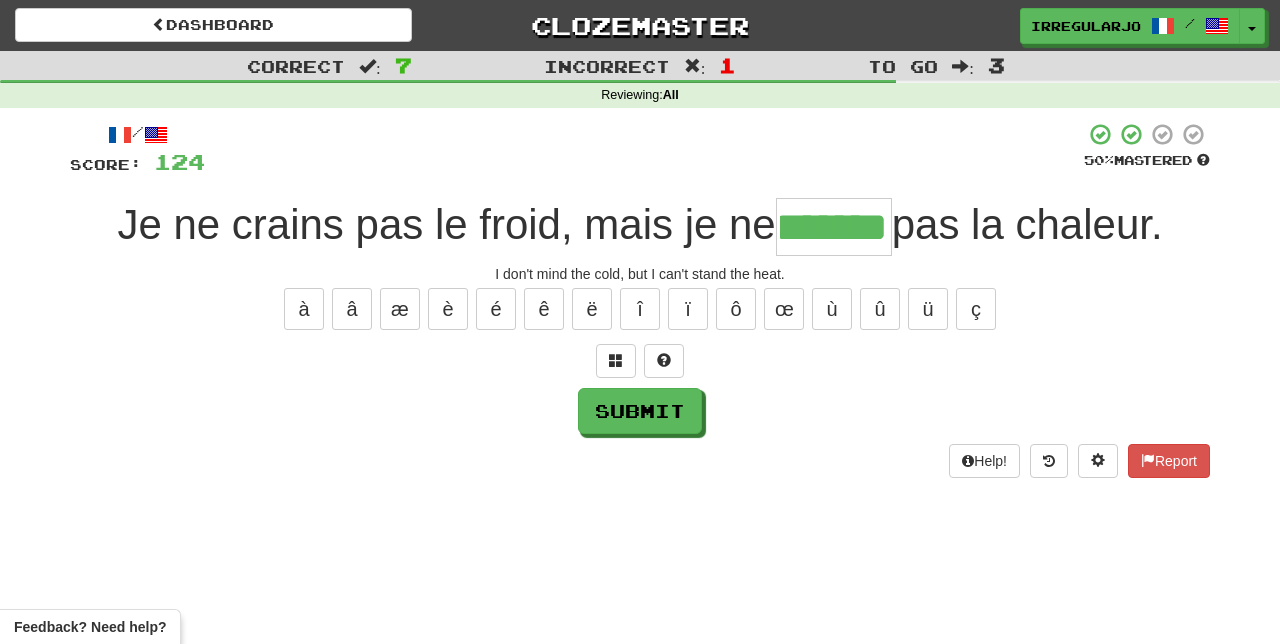 type on "******" 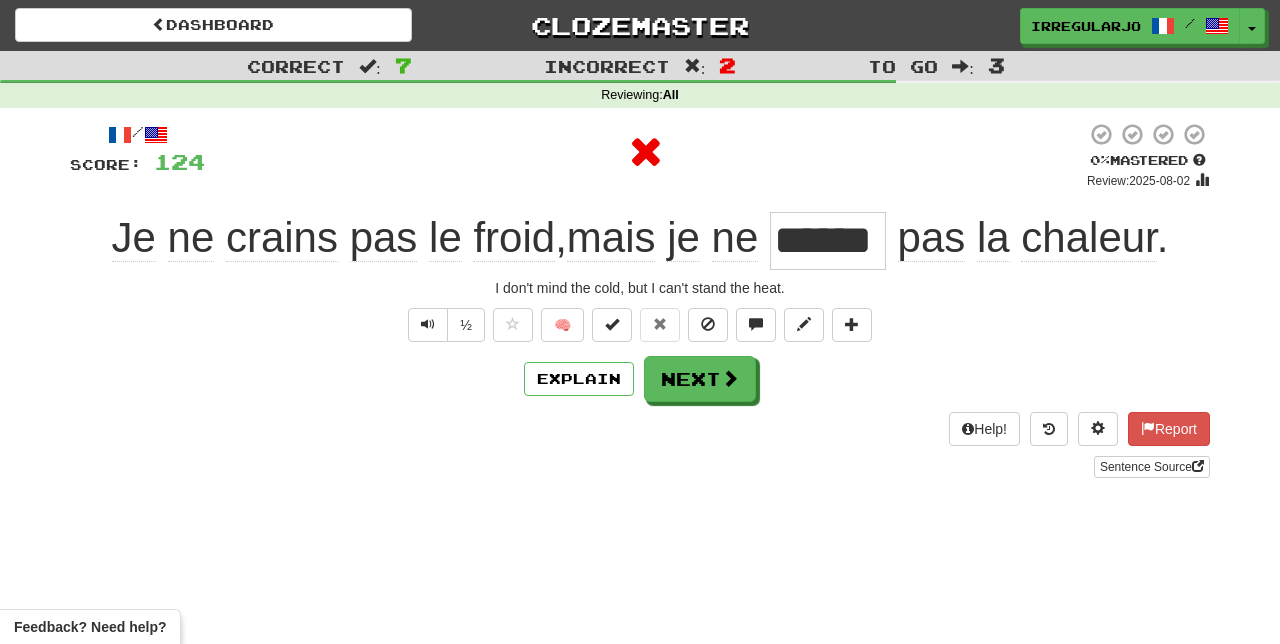 scroll, scrollTop: 0, scrollLeft: 0, axis: both 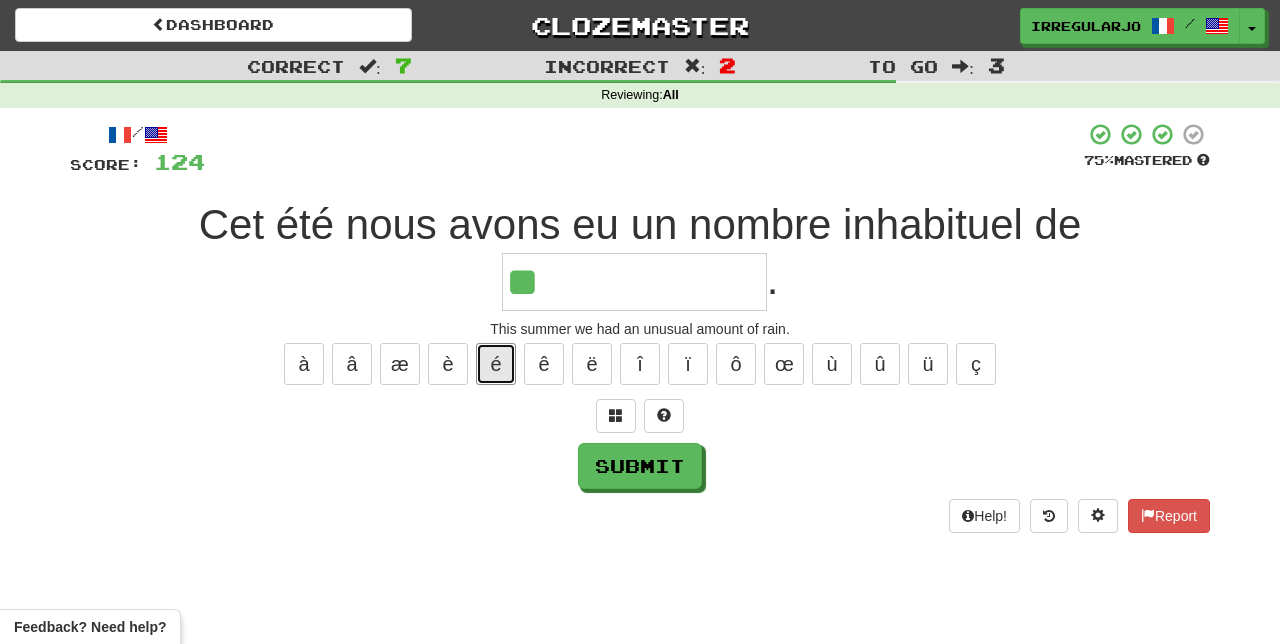 click on "é" at bounding box center [496, 364] 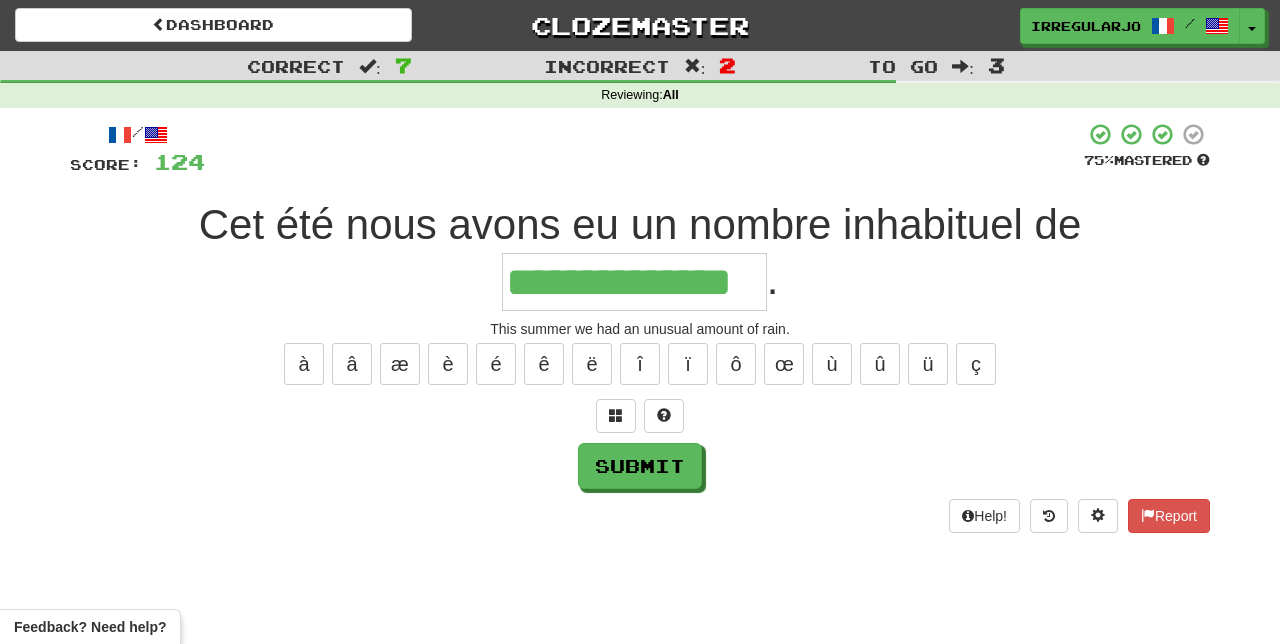 type on "**********" 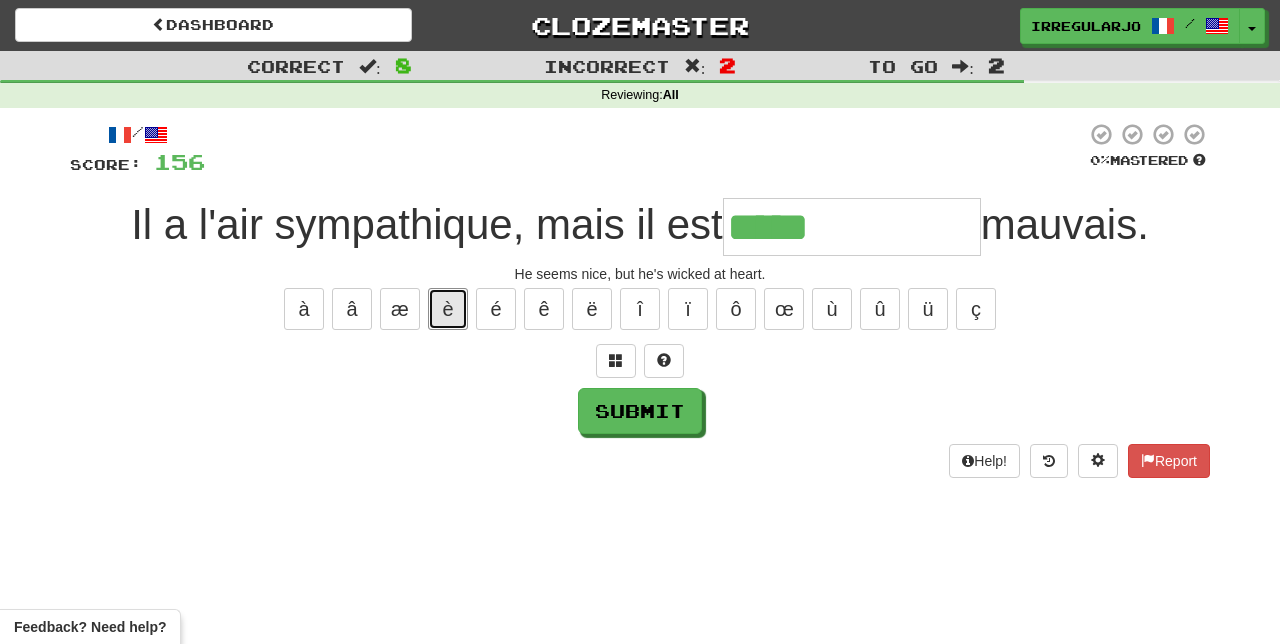 click on "è" at bounding box center [448, 309] 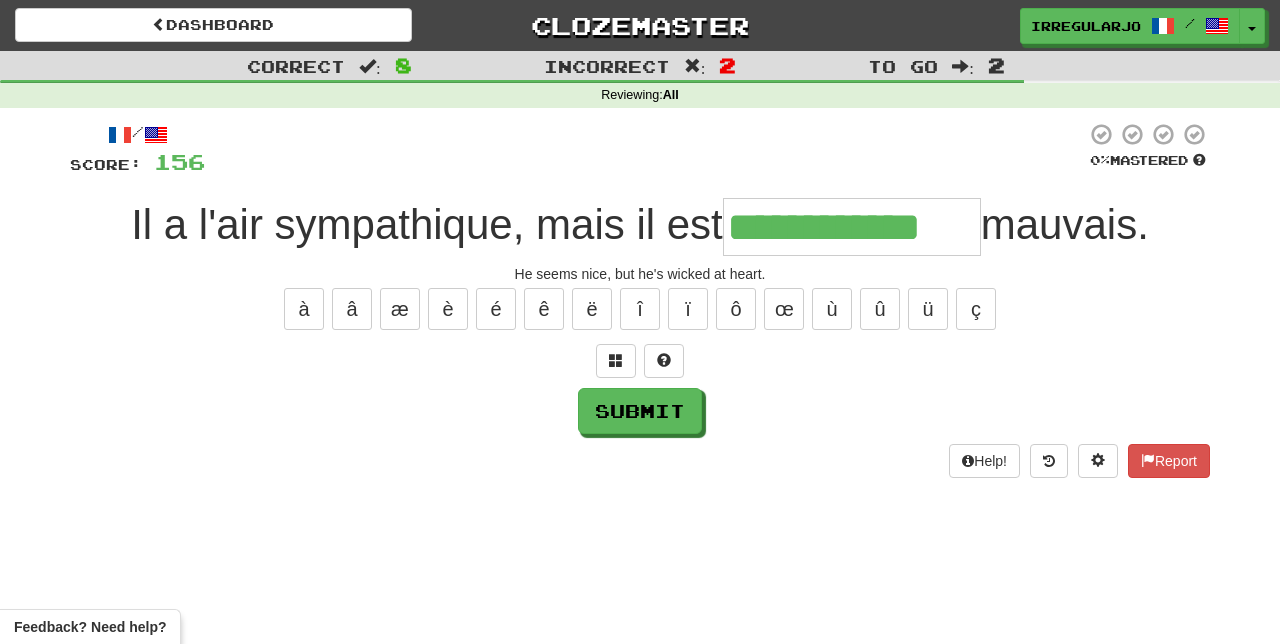 type on "**********" 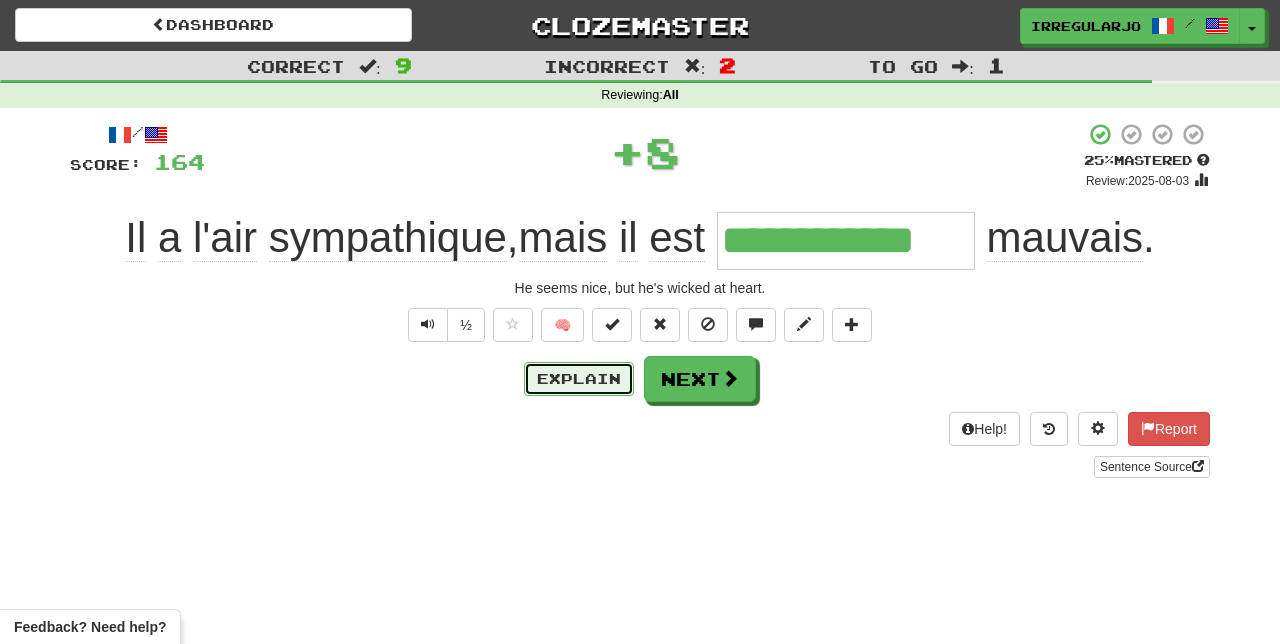 click on "Explain" at bounding box center (579, 379) 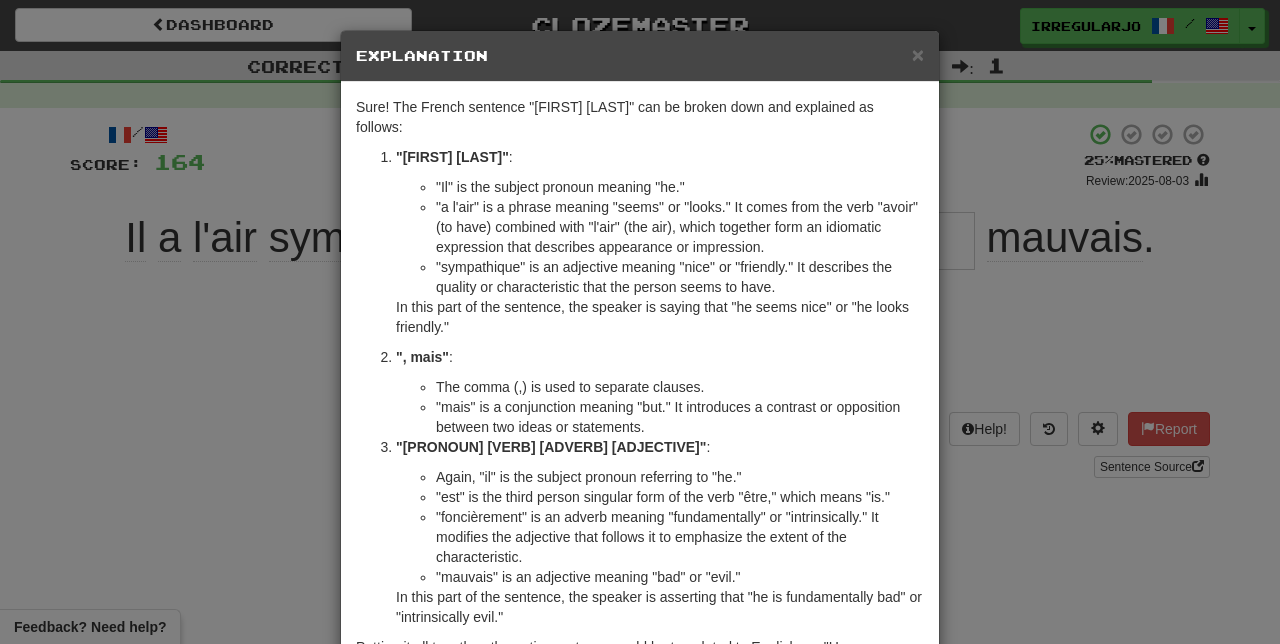 click on "× Explanation Sure! The French sentence "[FIRST] [LAST]" can be broken down and explained as follows:
"[FIRST] [LAST]" :
"[PRONOUN]" is the subject pronoun meaning "he."
"[PHRASE]" is a phrase meaning "seems" or "looks." It comes from the verb "[VERB]" (to have) combined with "[NOUN]" (the air), which together form an idiomatic expression that describes appearance or impression.
"[ADJECTIVE]" is an adjective meaning "nice" or "friendly." It describes the quality or characteristic that the person seems to have.
In this part of the sentence, the speaker is saying that "he seems nice" or "he looks friendly."
", mais" :
The comma (,) is used to separate clauses.
"mais" is a conjunction meaning "but." It introduces a contrast or opposition between two ideas or statements.
"[PRONOUN] [VERB] [ADVERB] [ADJECTIVE]" :
Again, "[PRONOUN]" is the subject pronoun referring to "he."
"[ADJECTIVE]" is an adjective meaning "bad" or "evil."
! Close" at bounding box center (640, 322) 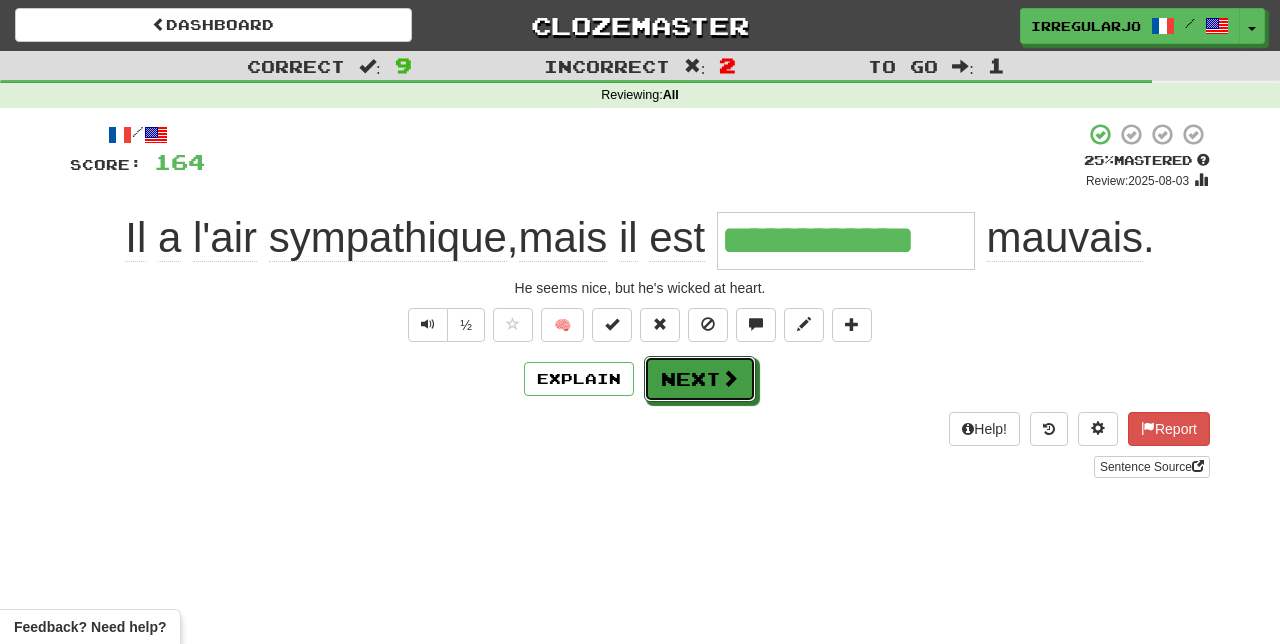 click on "Next" at bounding box center (700, 379) 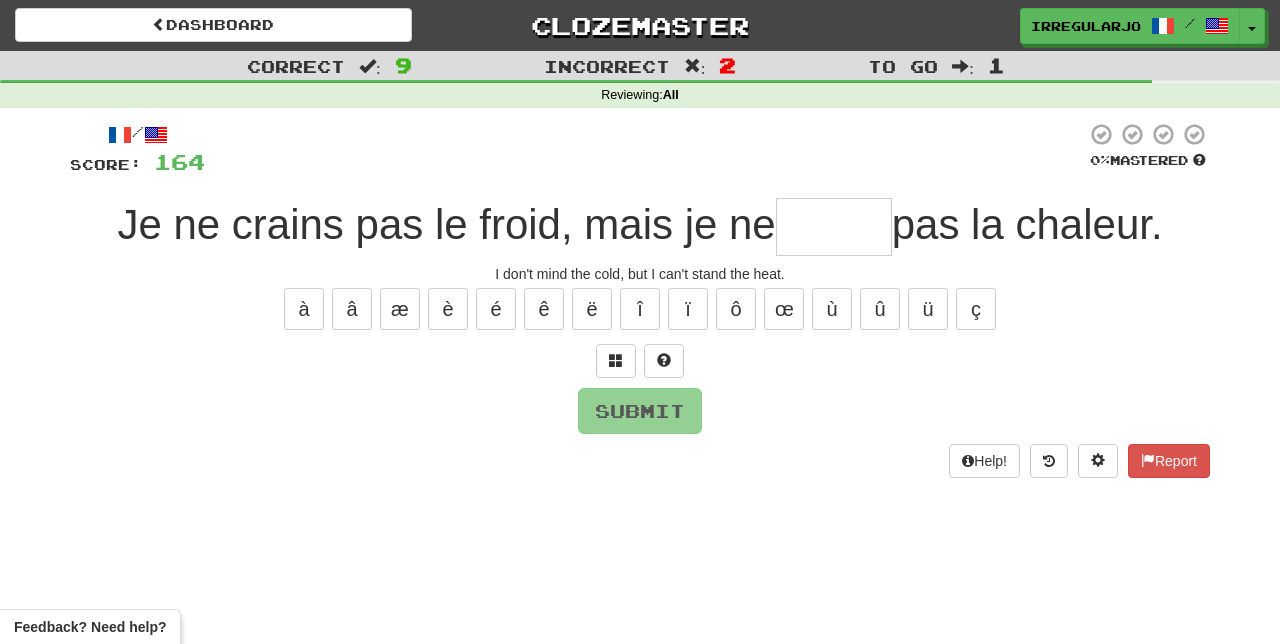 type on "*" 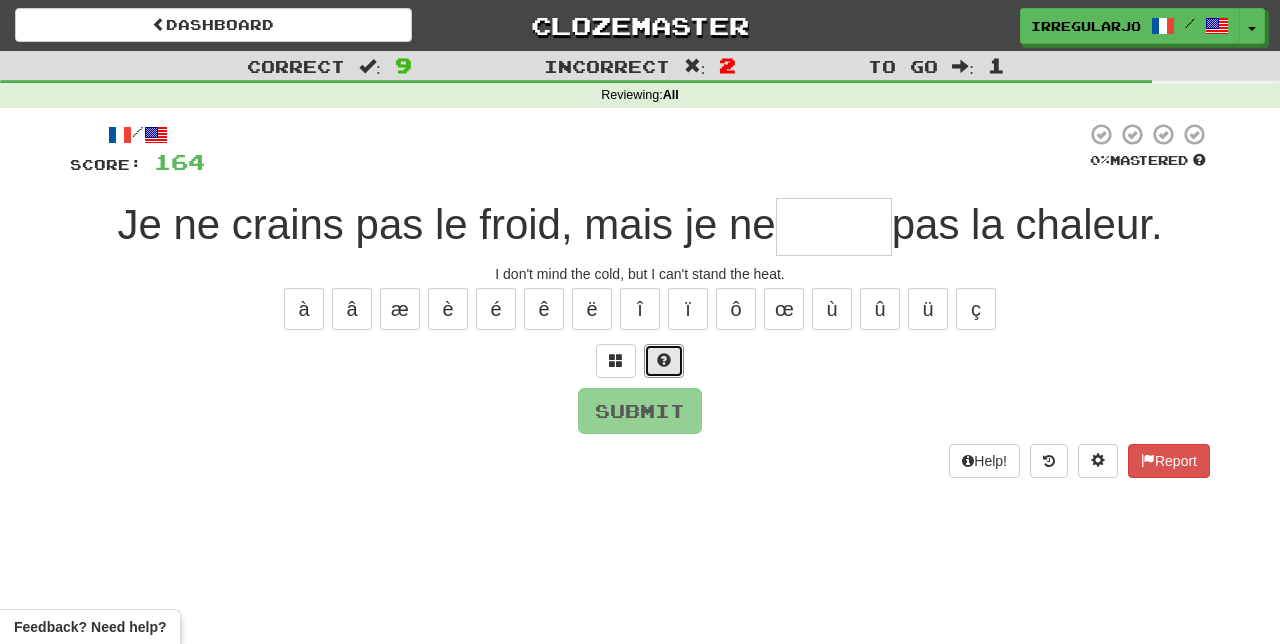 click at bounding box center [664, 360] 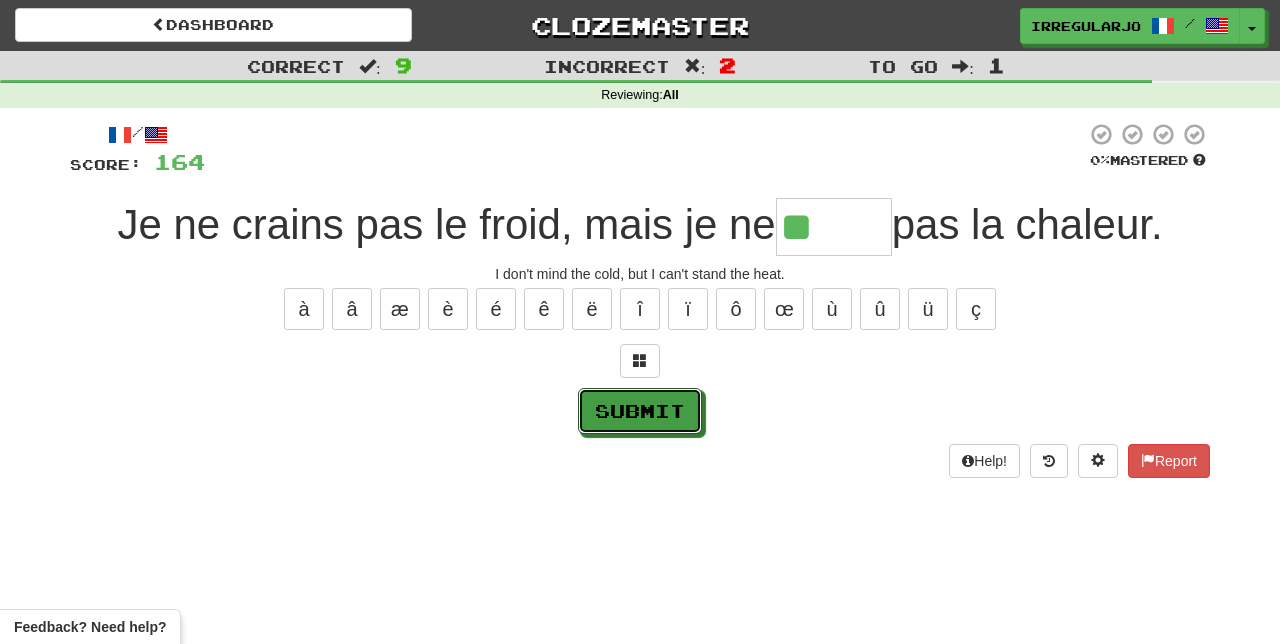 click on "Submit" at bounding box center (640, 411) 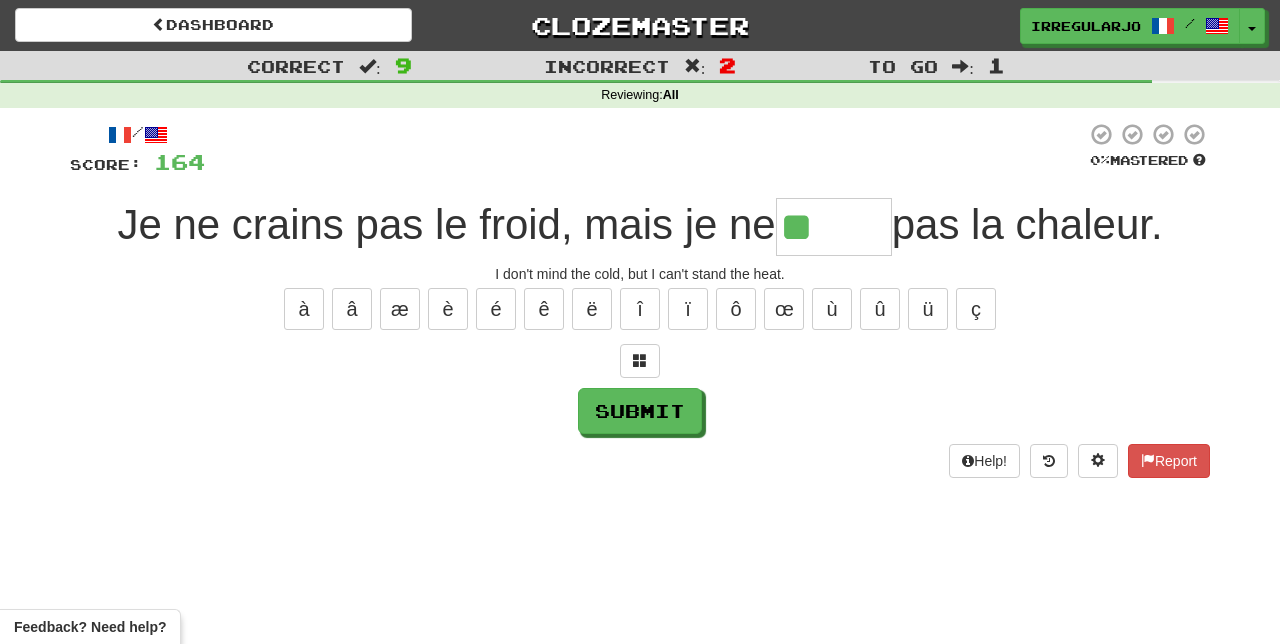 type on "******" 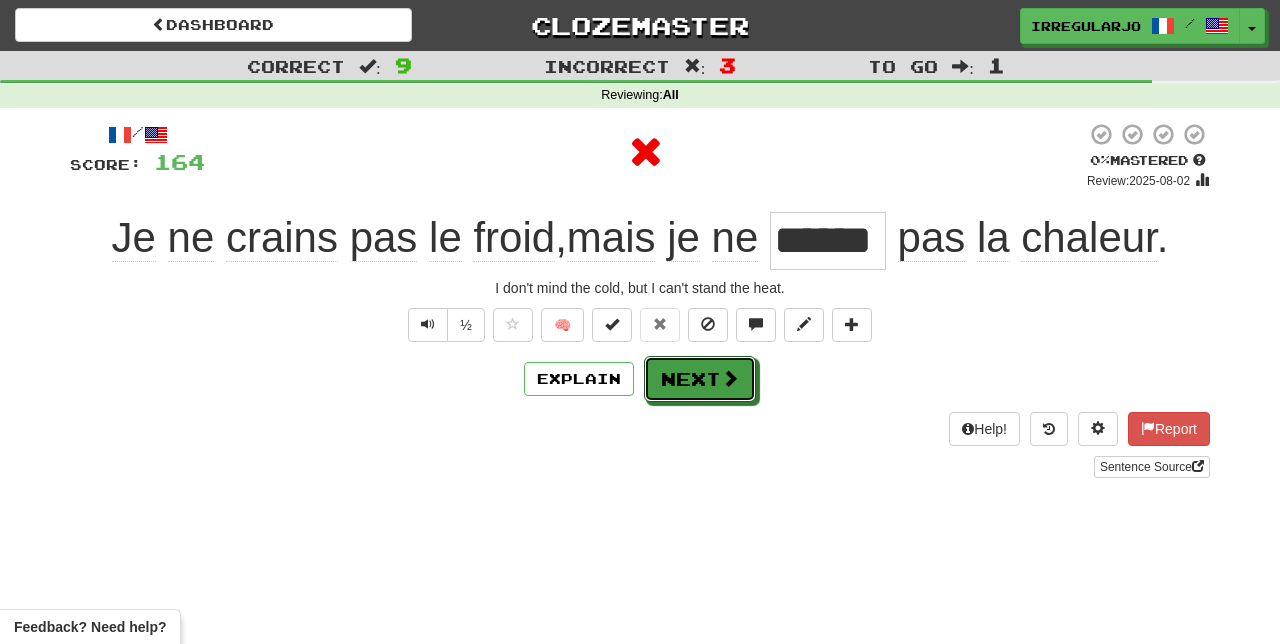 click on "Next" at bounding box center (700, 379) 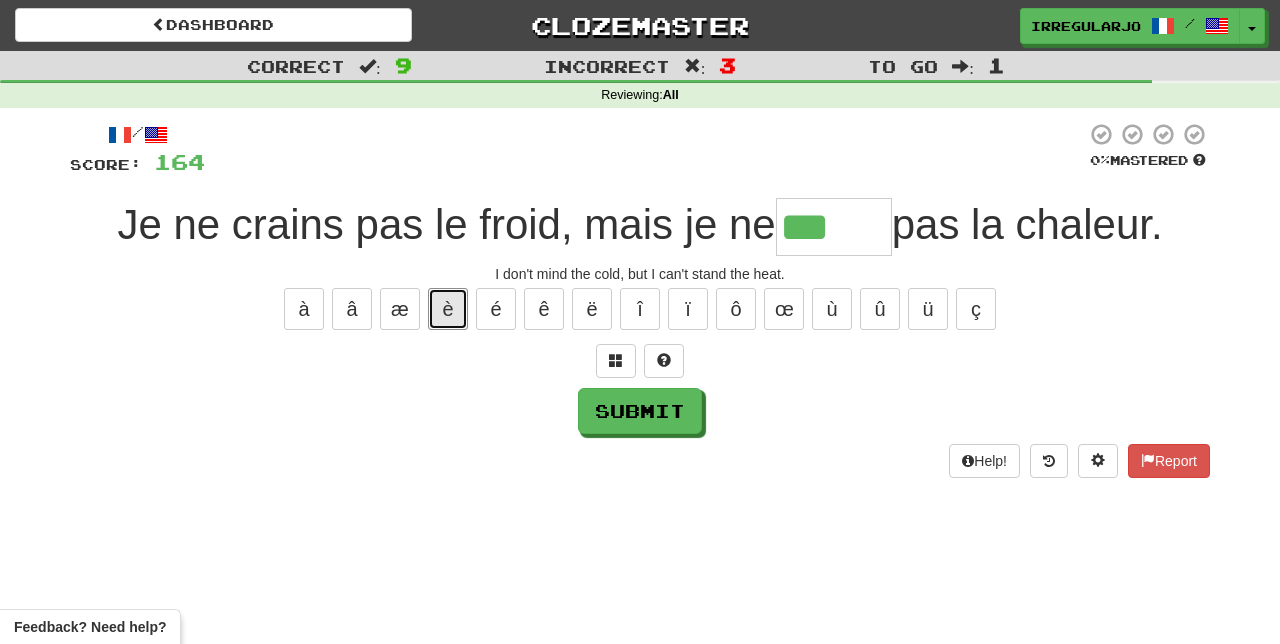 click on "è" at bounding box center (448, 309) 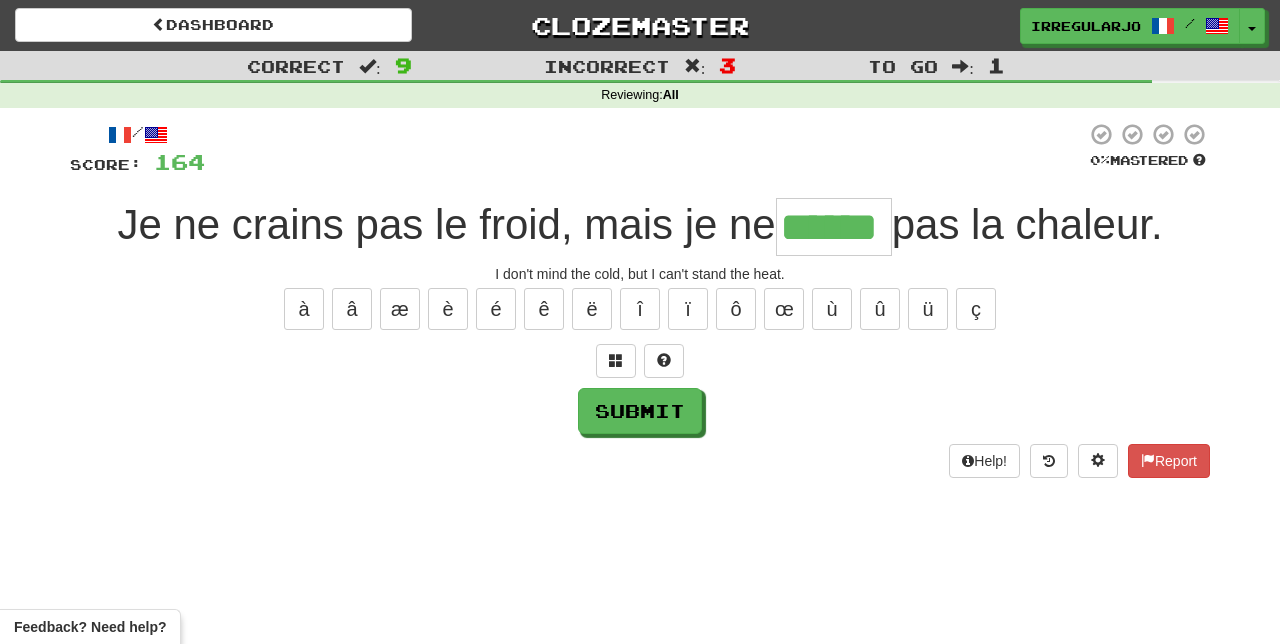 type on "******" 